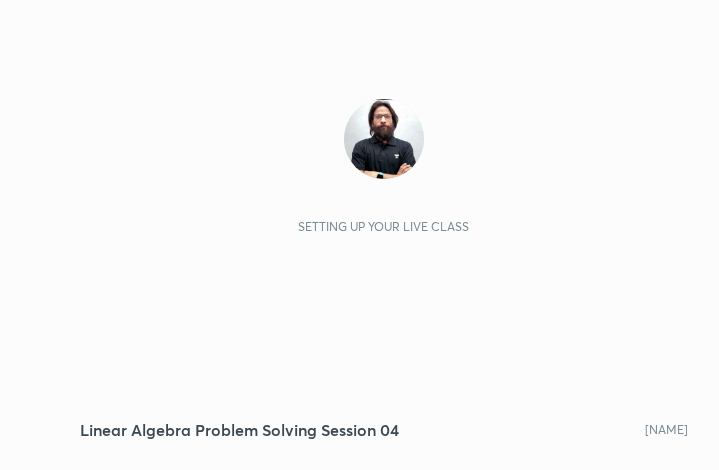 scroll, scrollTop: 0, scrollLeft: 0, axis: both 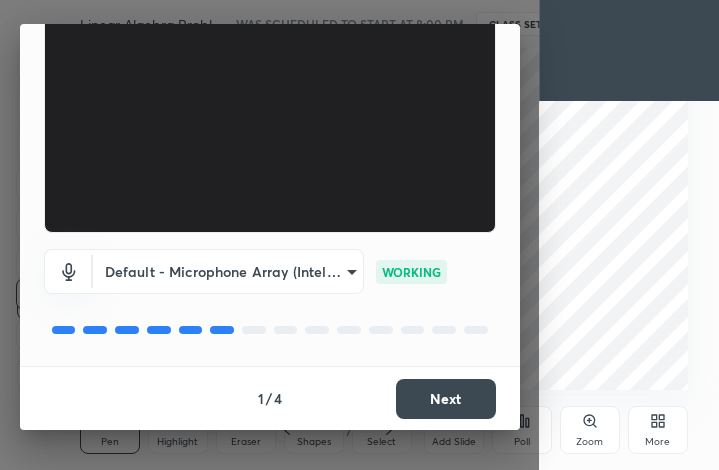 click on "Next" at bounding box center (446, 399) 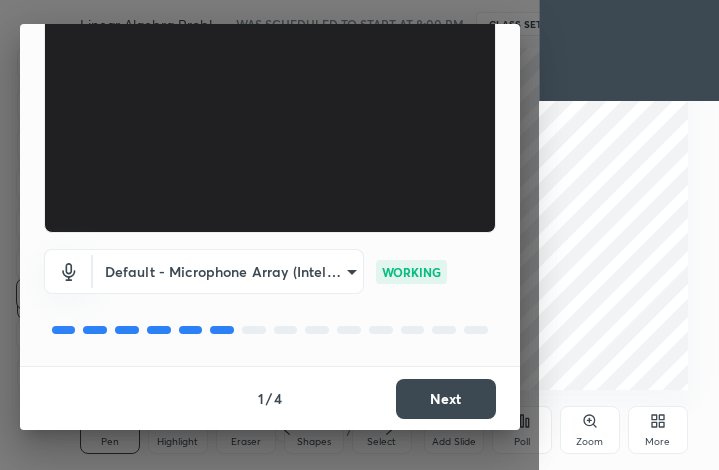 scroll, scrollTop: 0, scrollLeft: 0, axis: both 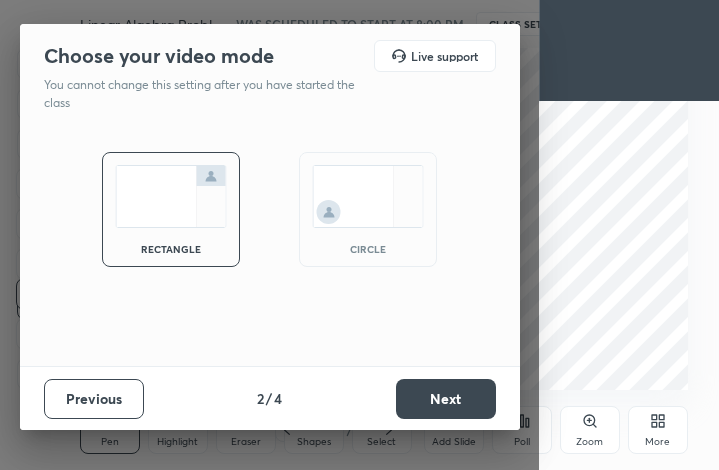 click on "Next" at bounding box center [446, 399] 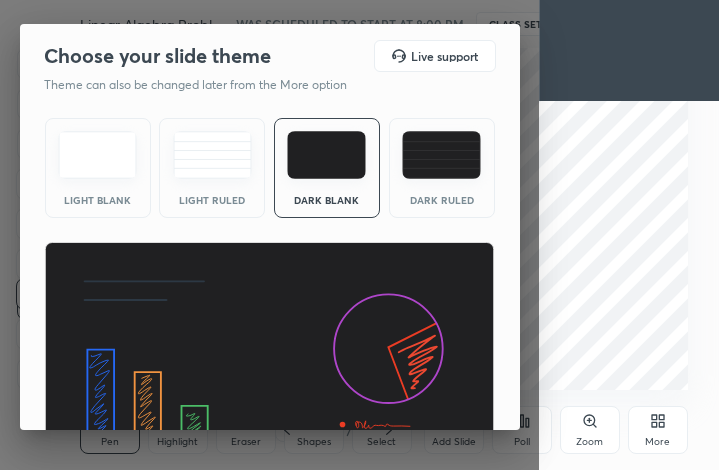 scroll, scrollTop: 130, scrollLeft: 0, axis: vertical 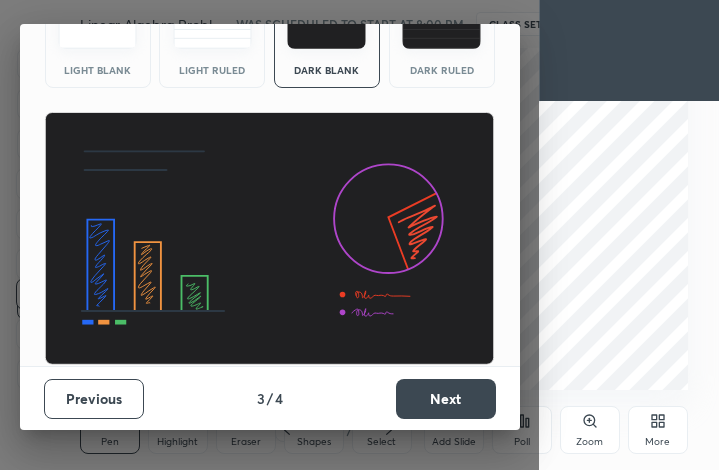 click on "Next" at bounding box center [446, 399] 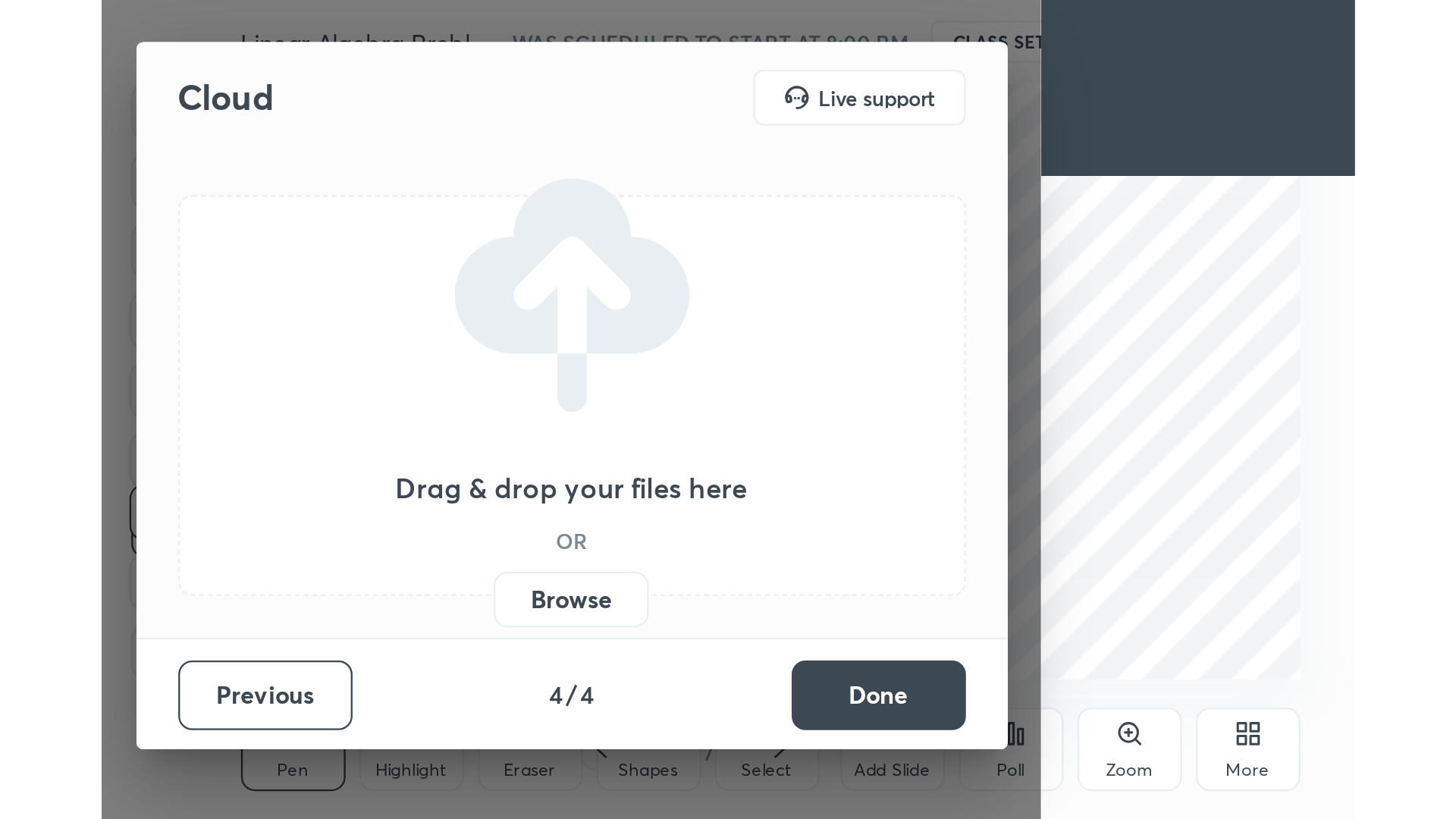 scroll, scrollTop: 0, scrollLeft: 0, axis: both 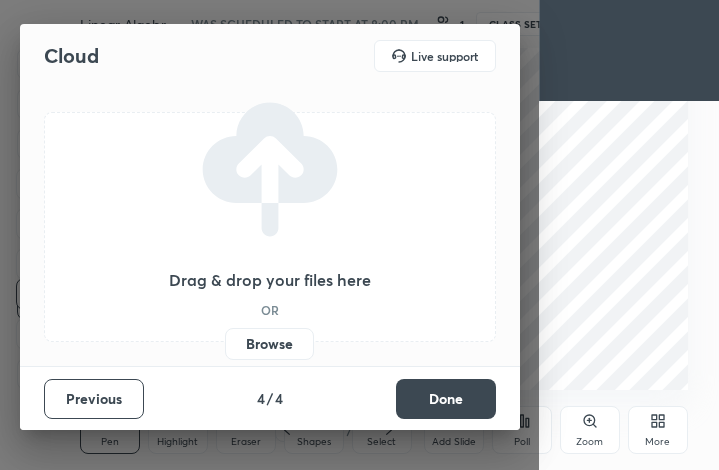 click on "Browse" at bounding box center (269, 344) 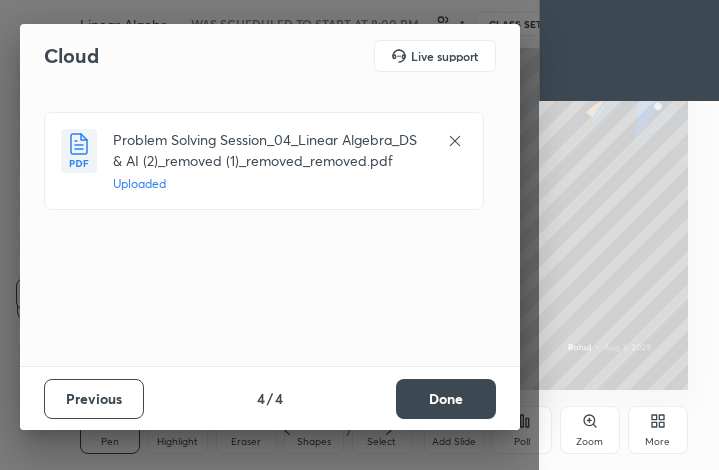 click on "Done" at bounding box center (446, 399) 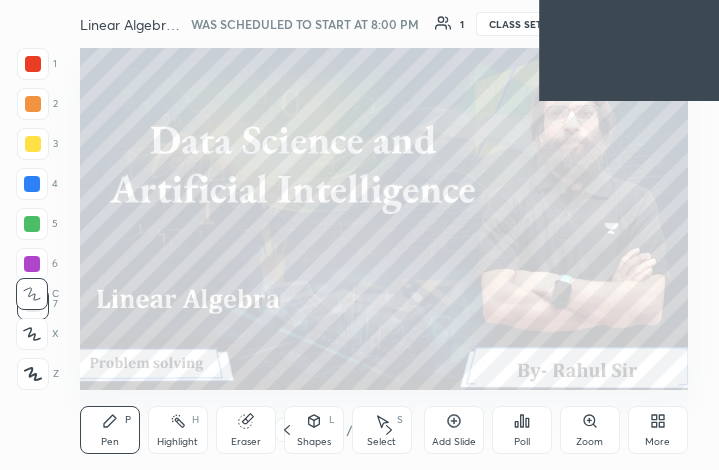 click 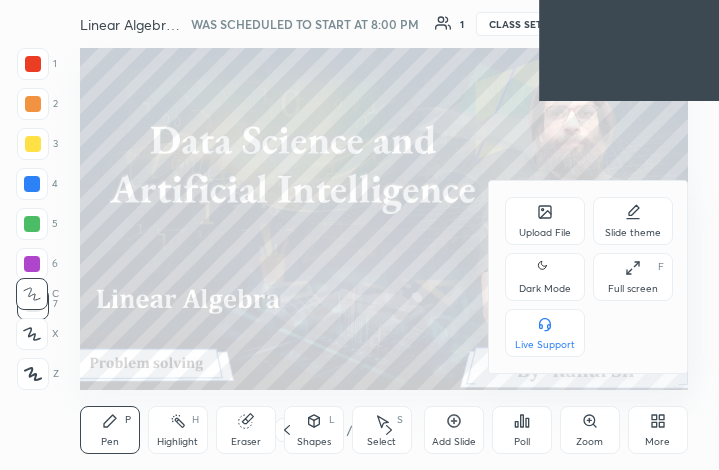 click on "Full screen" at bounding box center (633, 289) 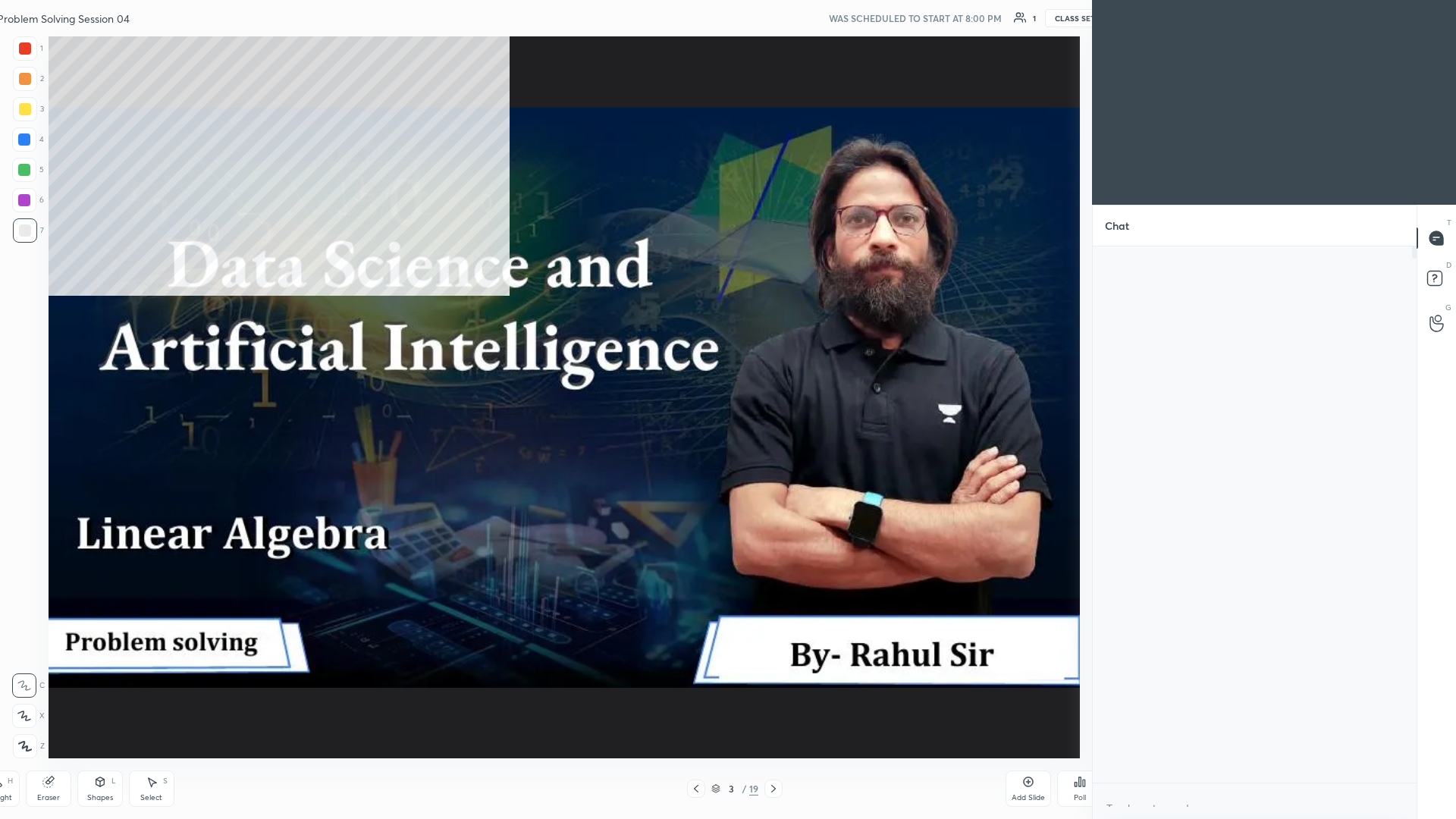 scroll, scrollTop: 75111, scrollLeft: 74458, axis: both 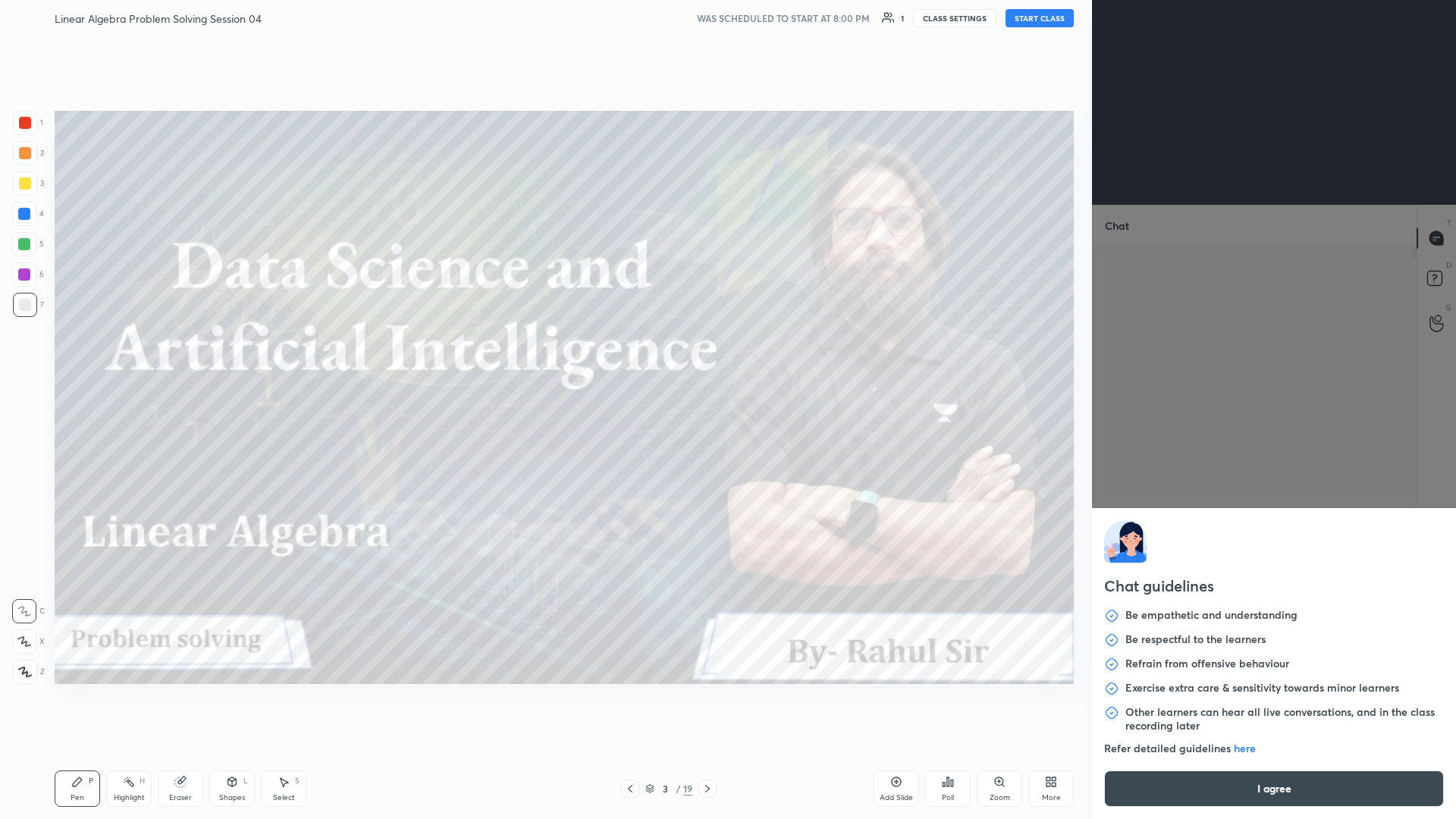 click on "1 2 3 4 5 6 7 C X Z C X Z E E Erase all   H H Linear Algebra Problem Solving Session 04 WAS SCHEDULED TO START AT  8:00 PM 1 CLASS SETTINGS START CLASS Setting up your live class Back Linear Algebra Problem Solving Session 04 [PERSON] P Highlight H Eraser Shapes L Select S 3 / 19 Add Slide Poll Zoom More Chat You  joined 1 NEW MESSAGE Enable hand raising Enable raise hand to speak to learners. Once enabled, chat will be turned off temporarily. Enable x   introducing Raise a hand with a doubt Now learners can raise their hand along with a doubt  How it works? Doubts asked by learners will show up here Raise hand disabled You have disabled Raise hand currently. Enable it to invite learners to speak Enable Can't raise hand Looks like educator just invited you to speak. Please wait before you can raise your hand again. Got it T Messages (T) D Doubts (D) G Raise Hand (G) Report an issue Reason for reporting Buffering Chat not working Audio - Video sync issue Educator video quality low ​ Attach an image Report" at bounding box center [728, 410] 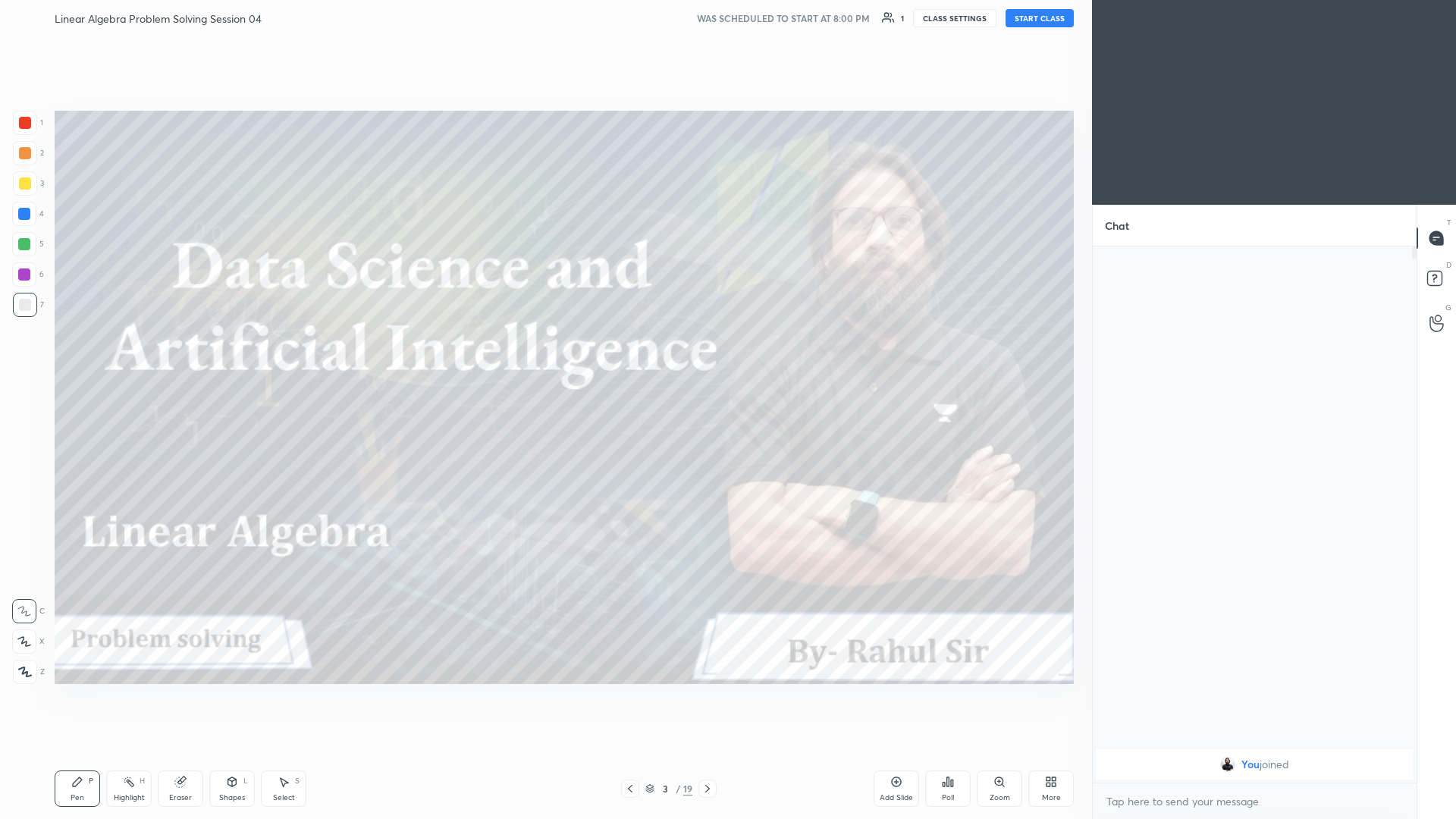 click on "Chat guidelines Be empathetic and understanding Be respectful to the learners Refrain from offensive behaviour Exercise extra care & sensitivity towards minor learners Other learners can hear all live conversations, and in the class recording later Refer detailed guidelines   here I agree" at bounding box center (1274, 410) 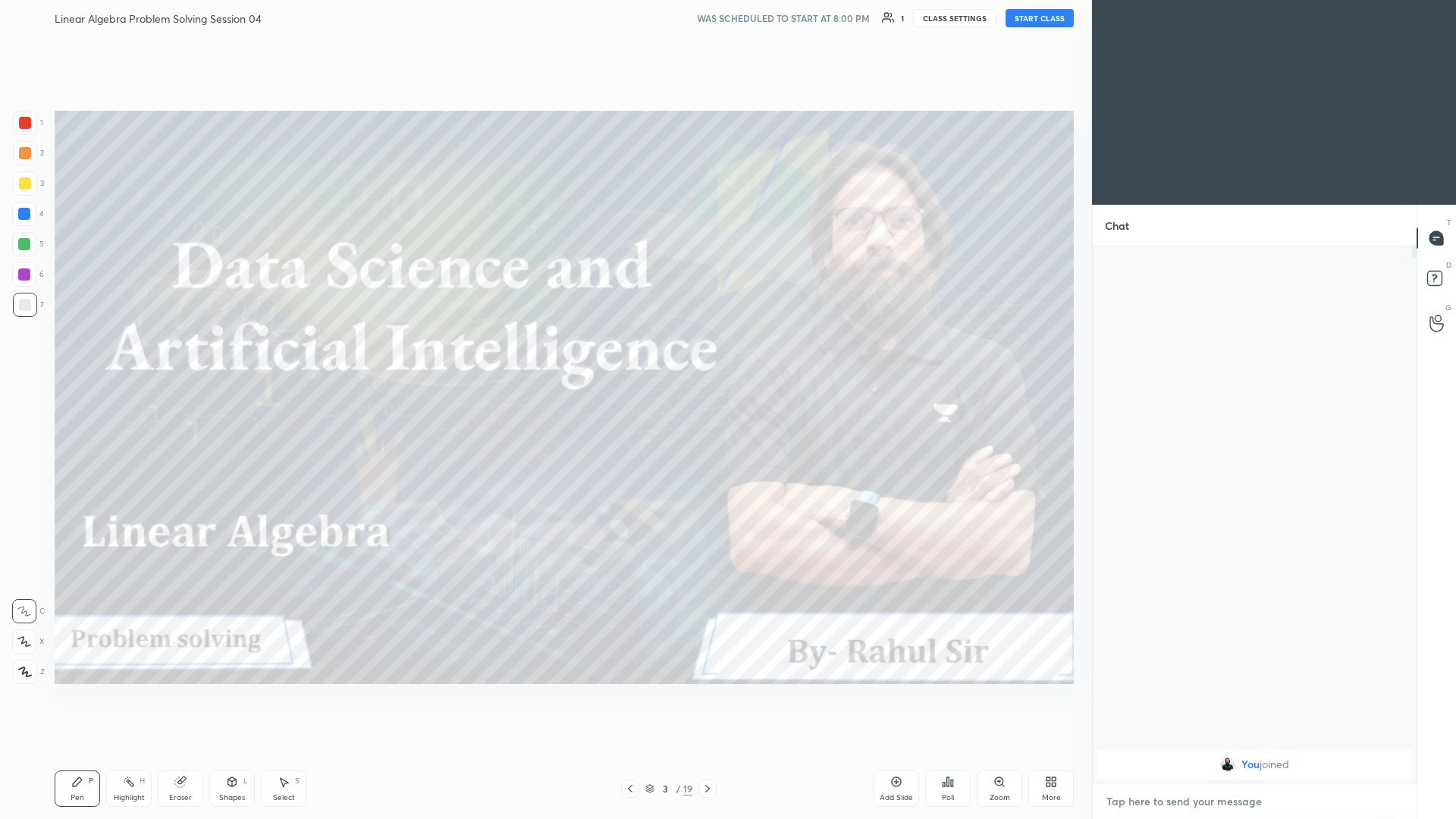 type on "x" 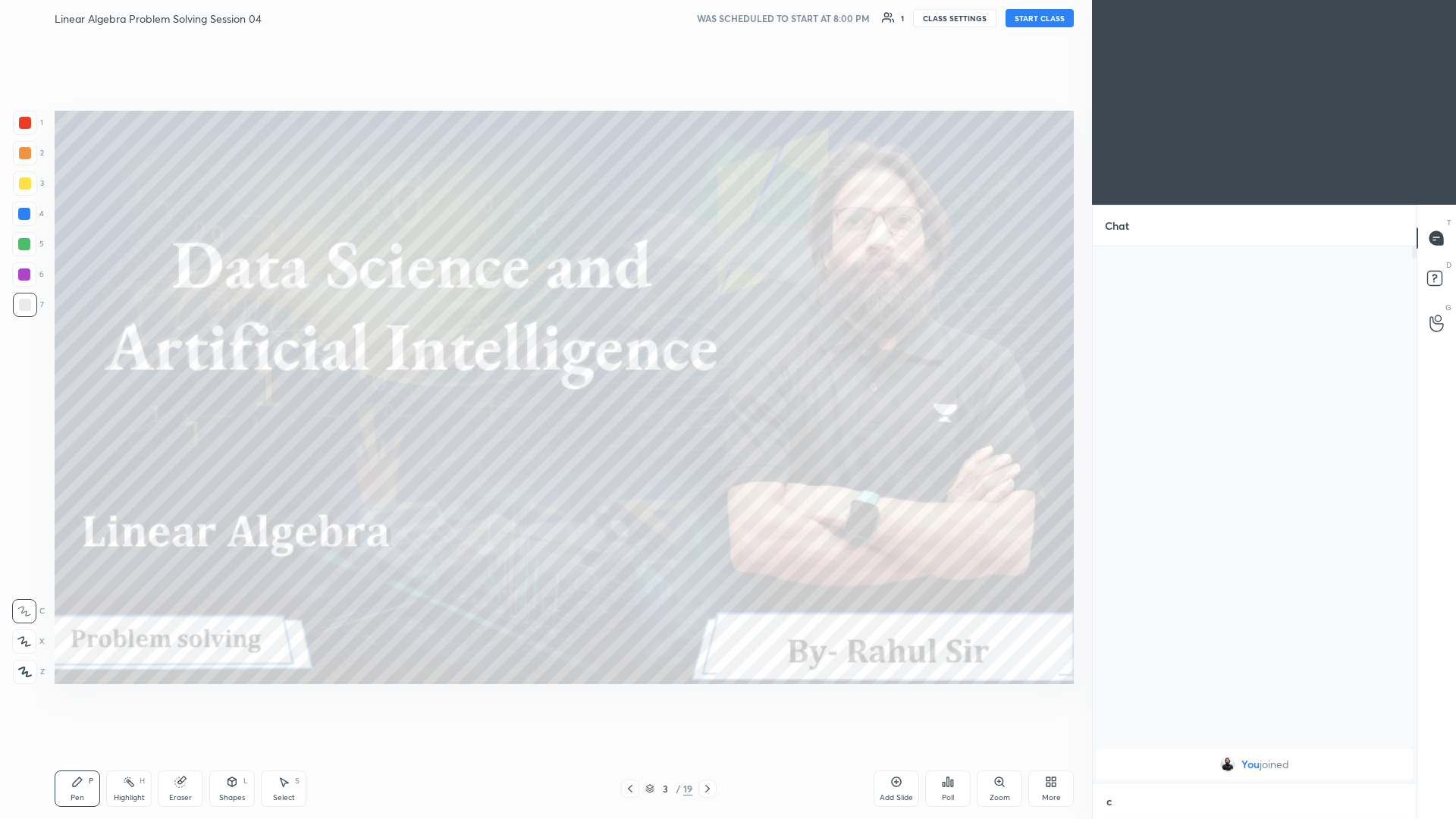 scroll, scrollTop: 527, scrollLeft: 319, axis: both 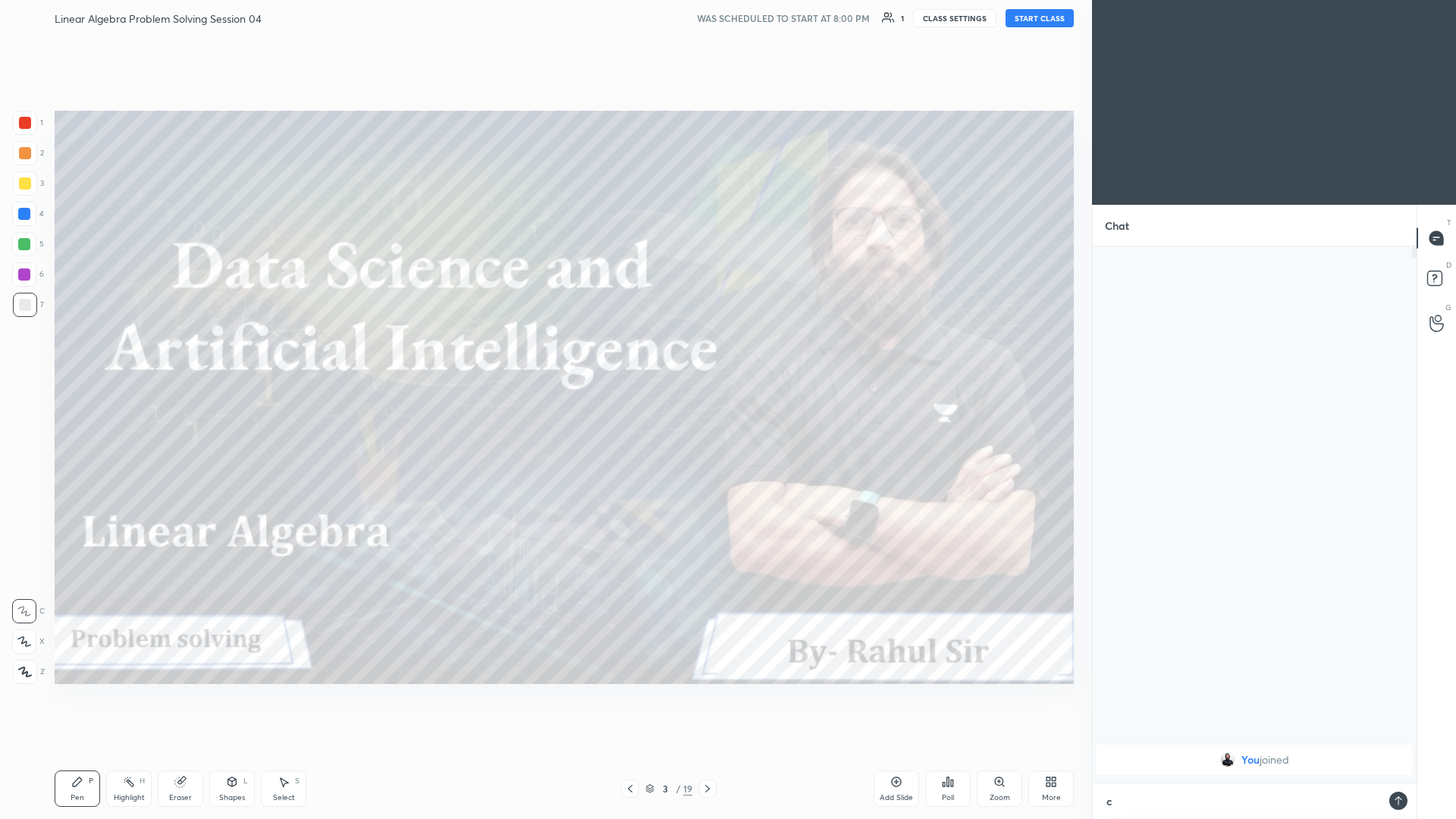 type on "cl" 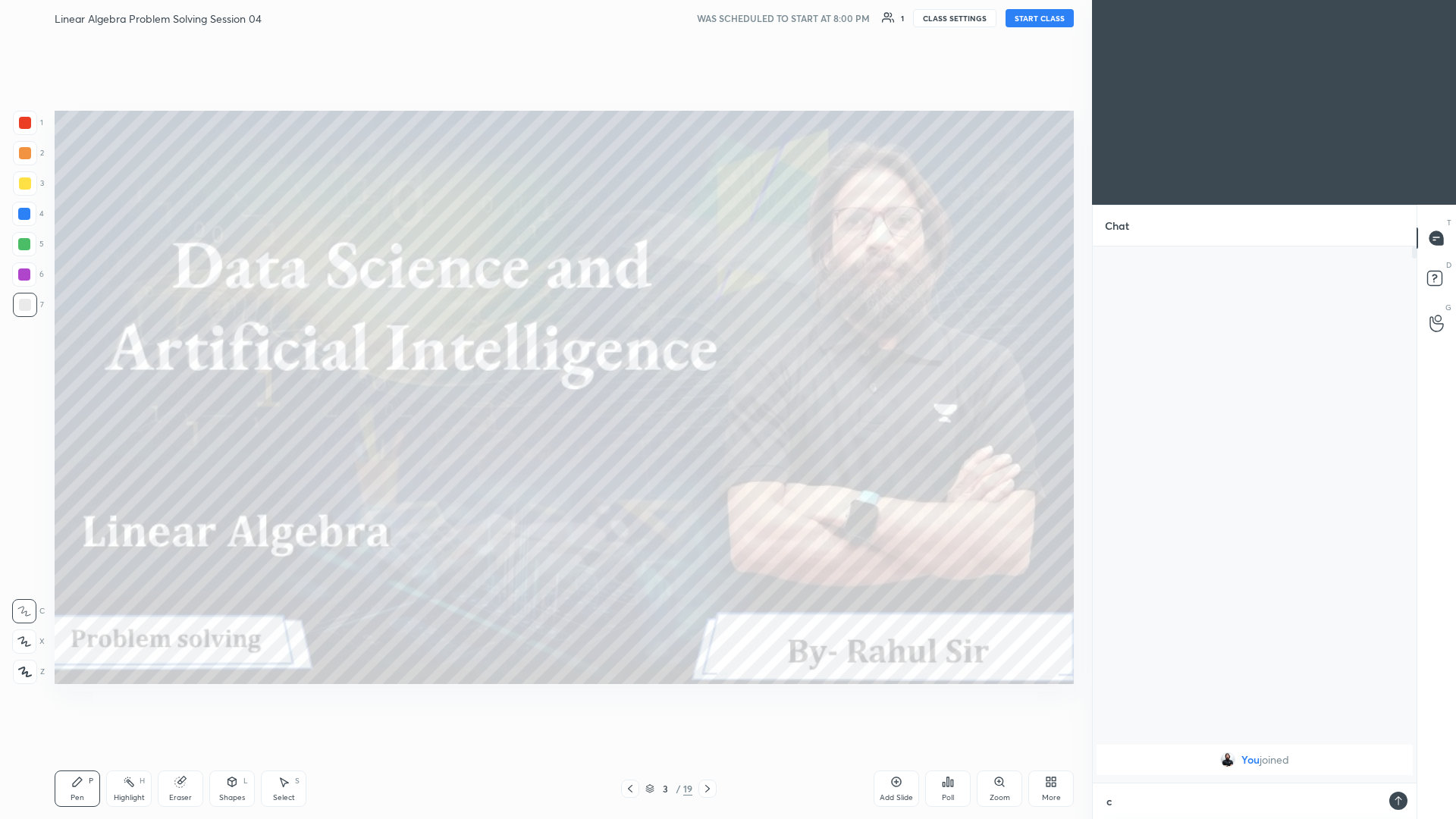 type on "x" 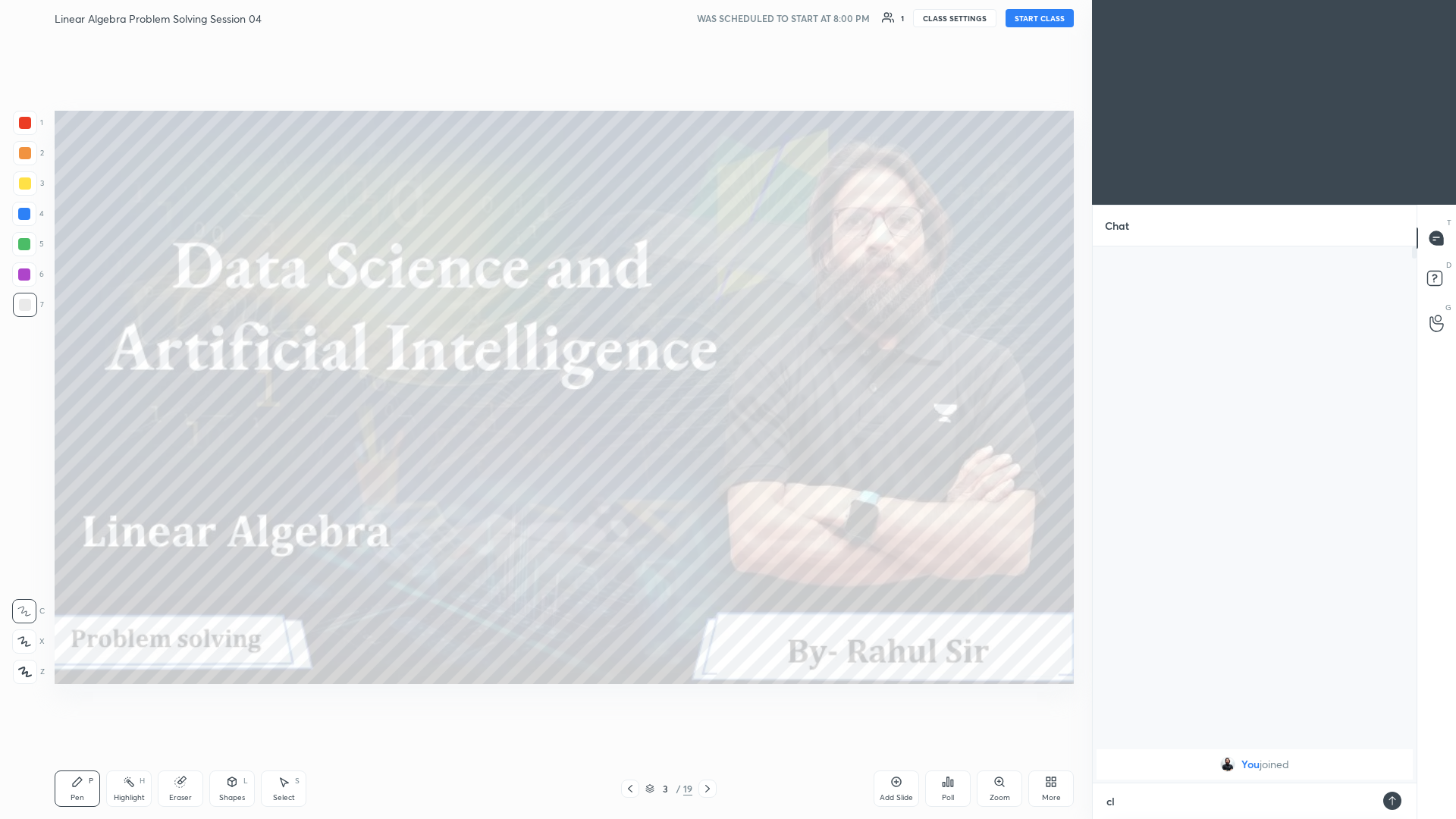 type on "cla" 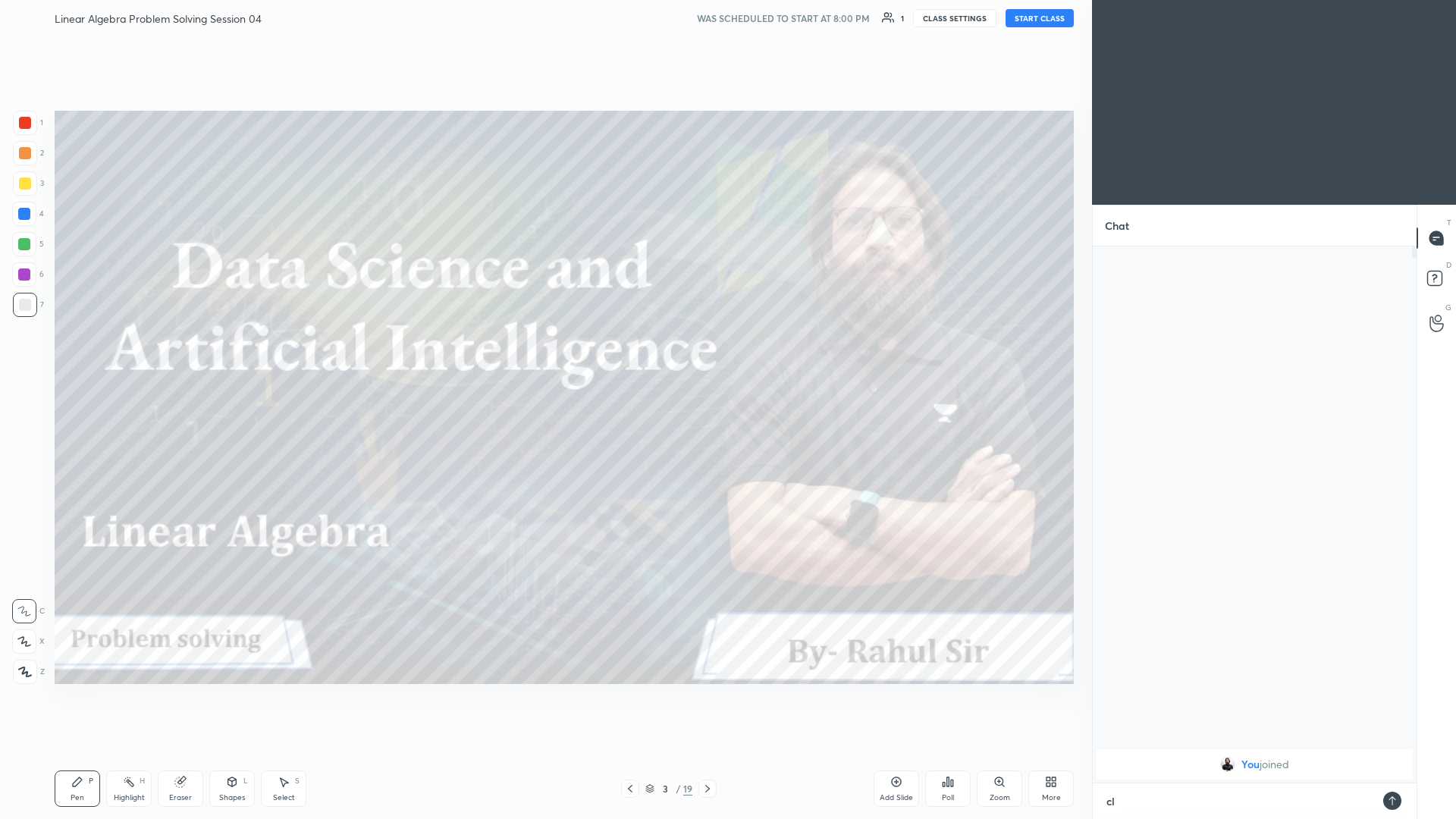 type on "x" 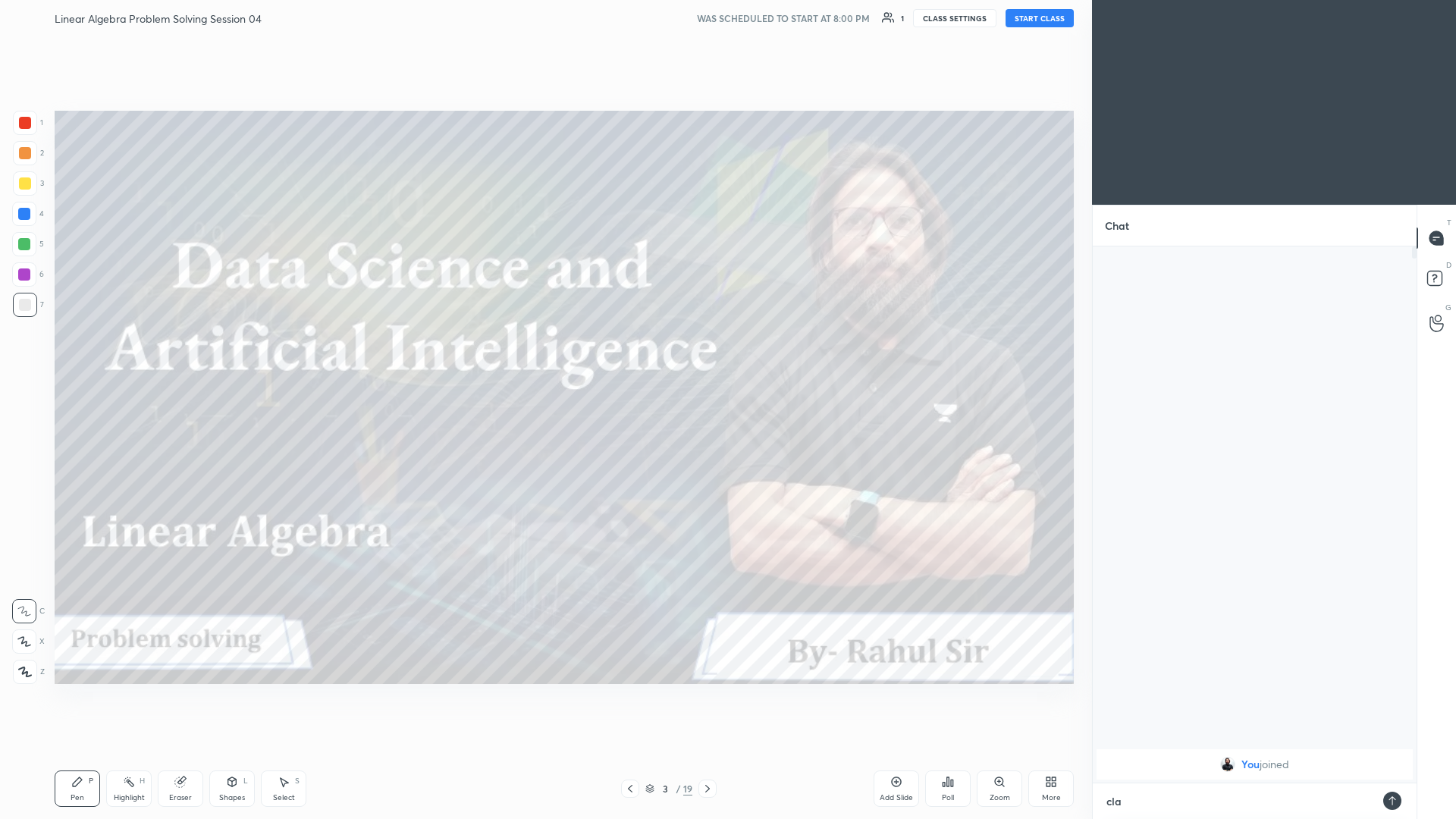 type on "clas" 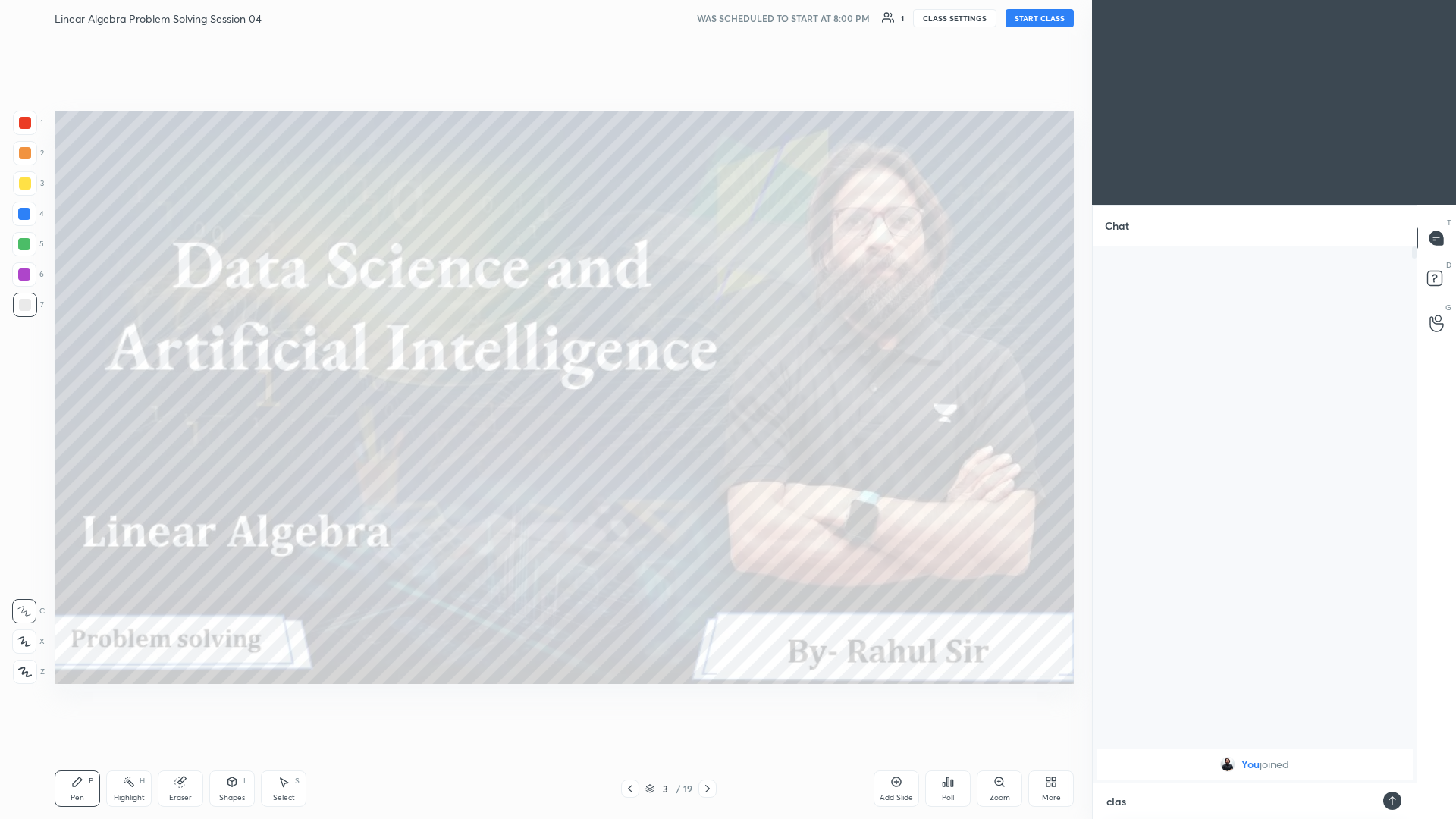 type on "class" 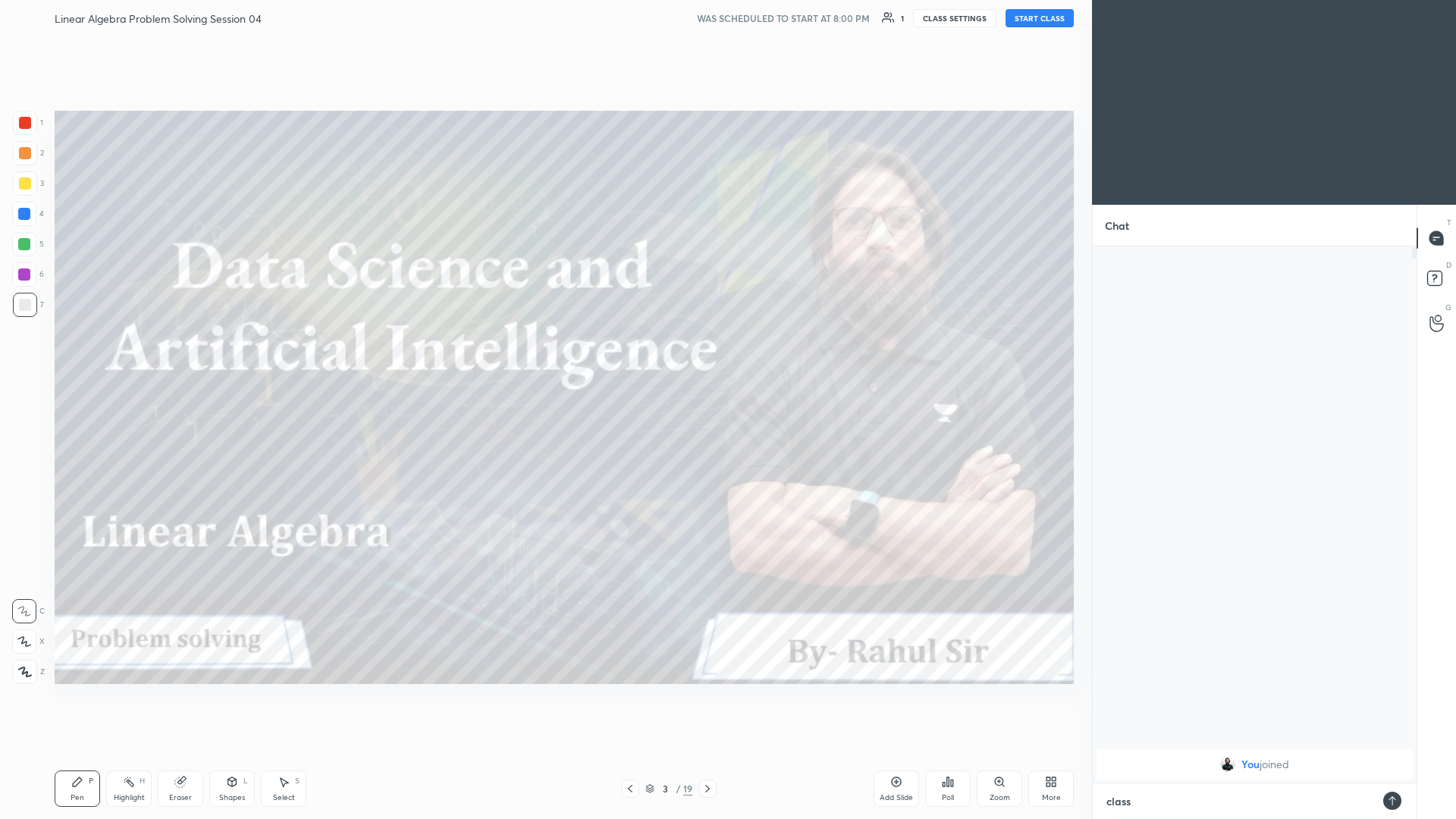 type on "class" 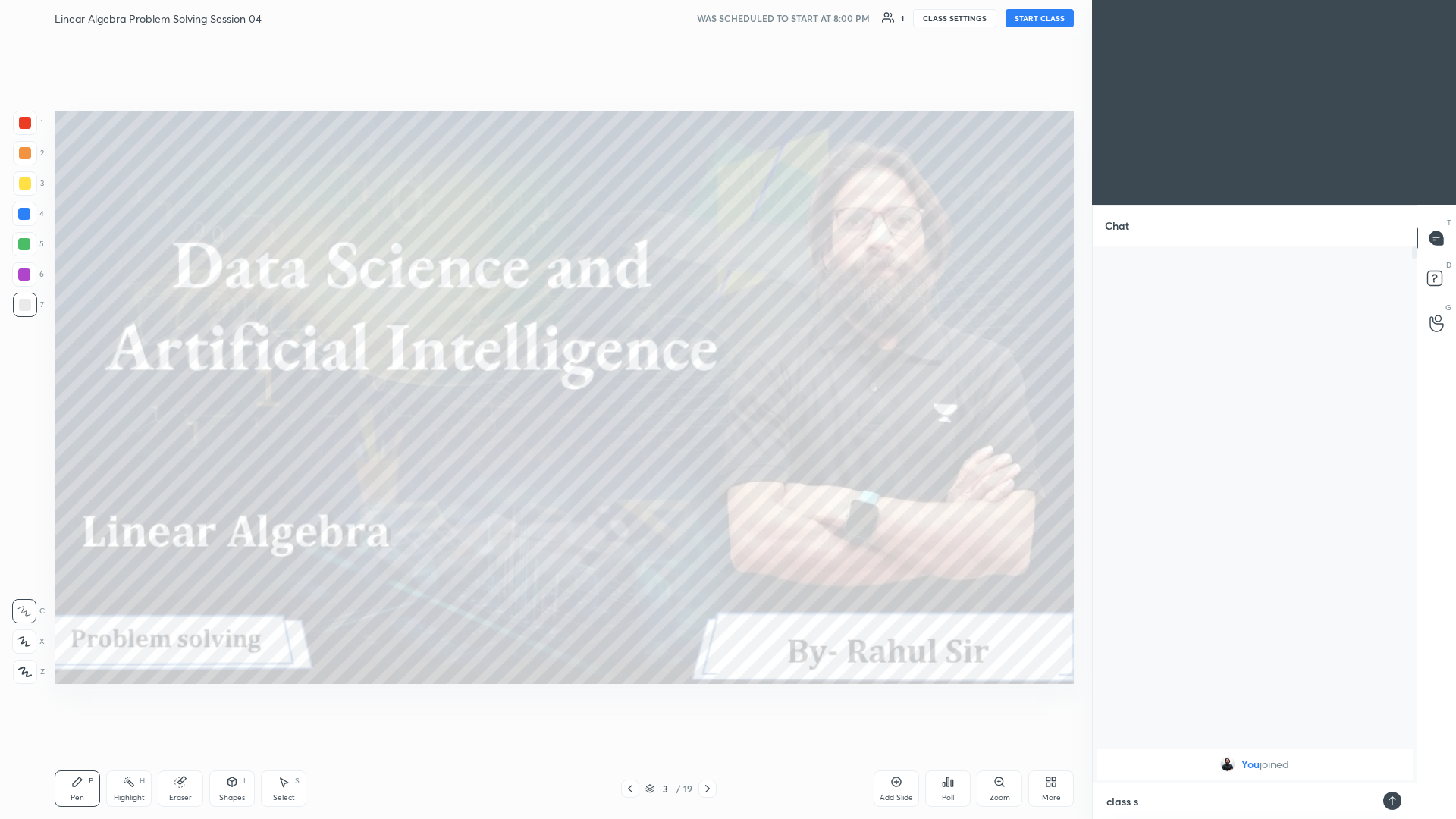 type on "class st" 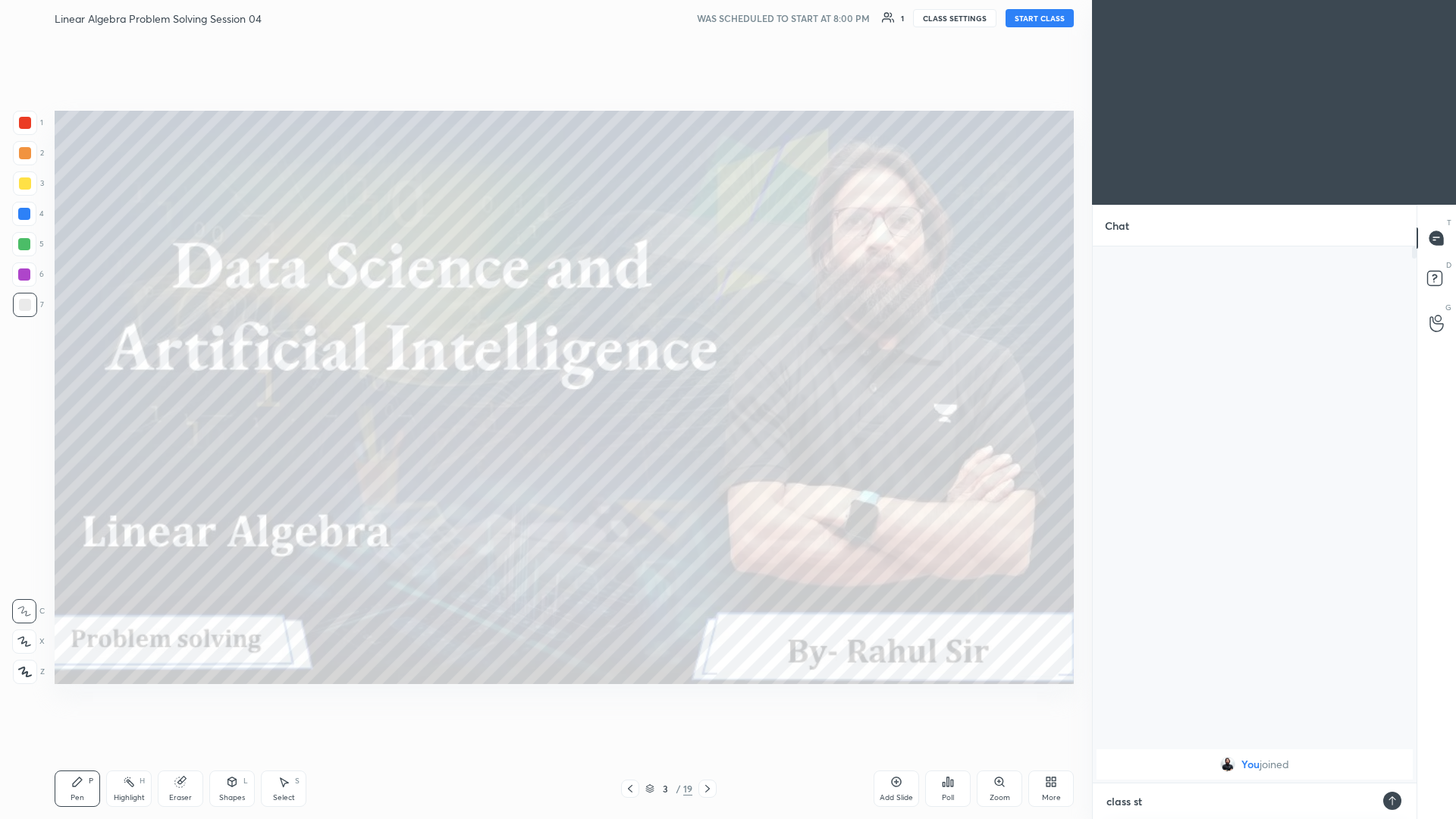 type on "class sta" 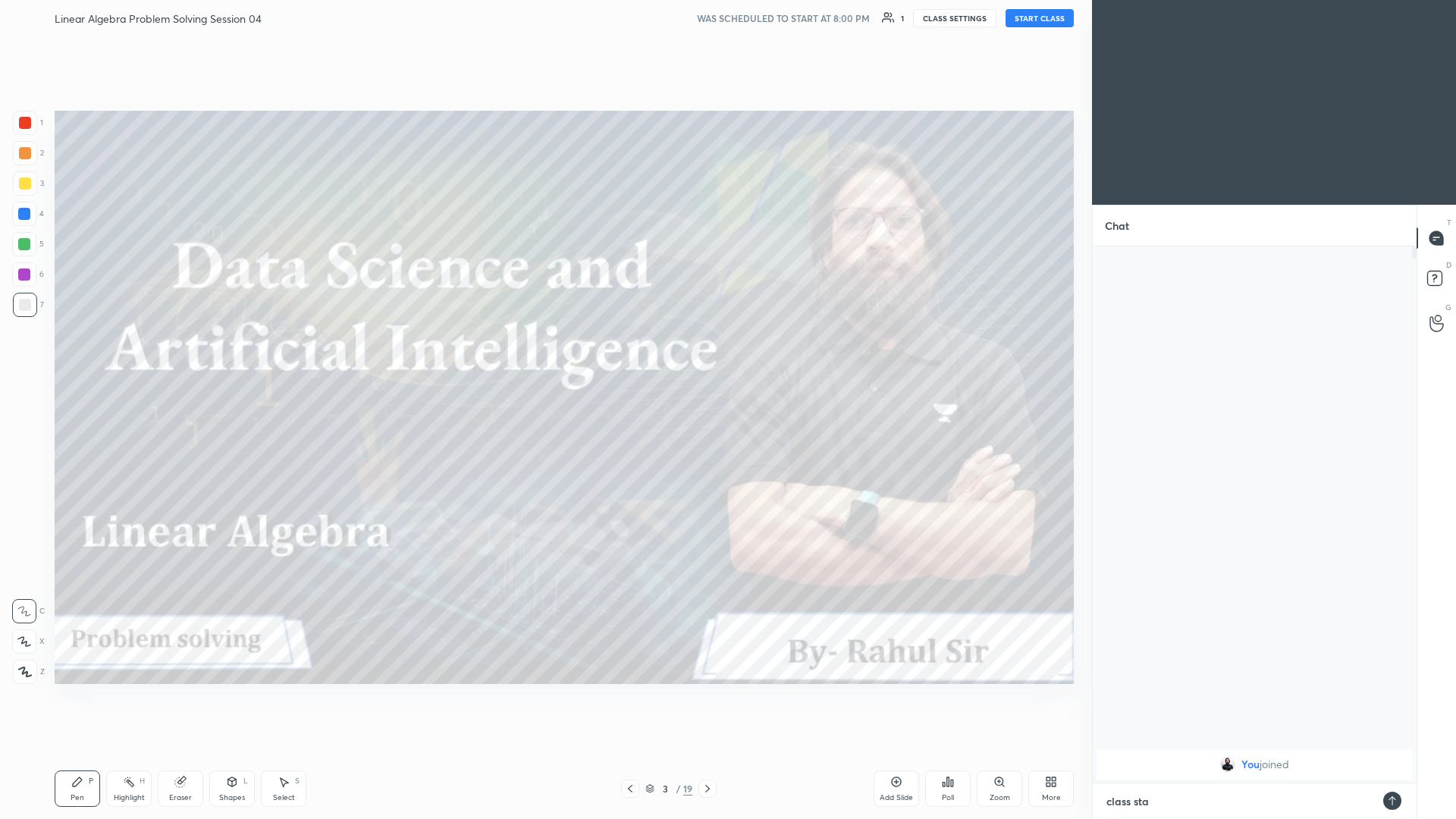 type on "class star" 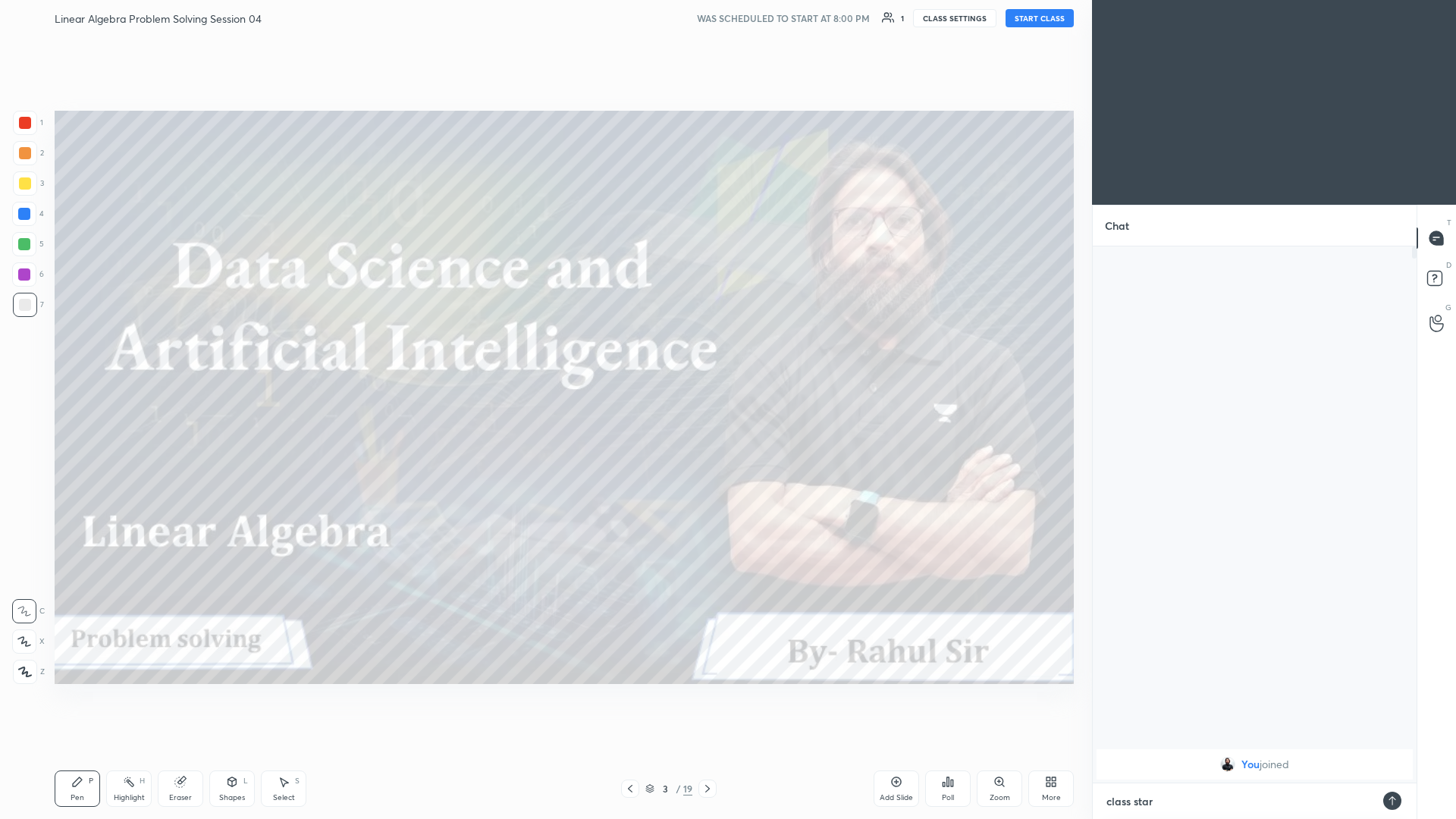 type on "class start" 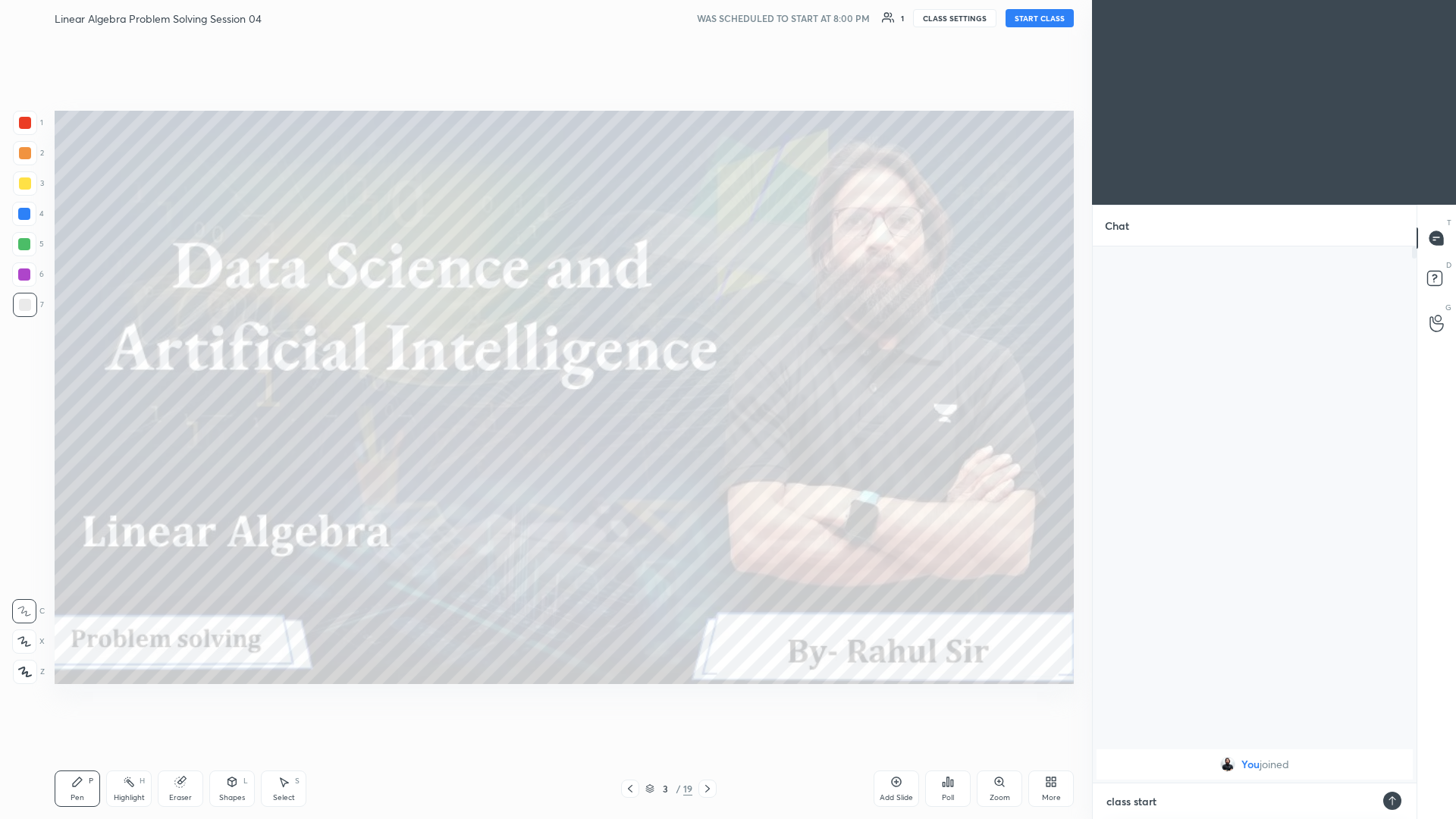 type on "class start" 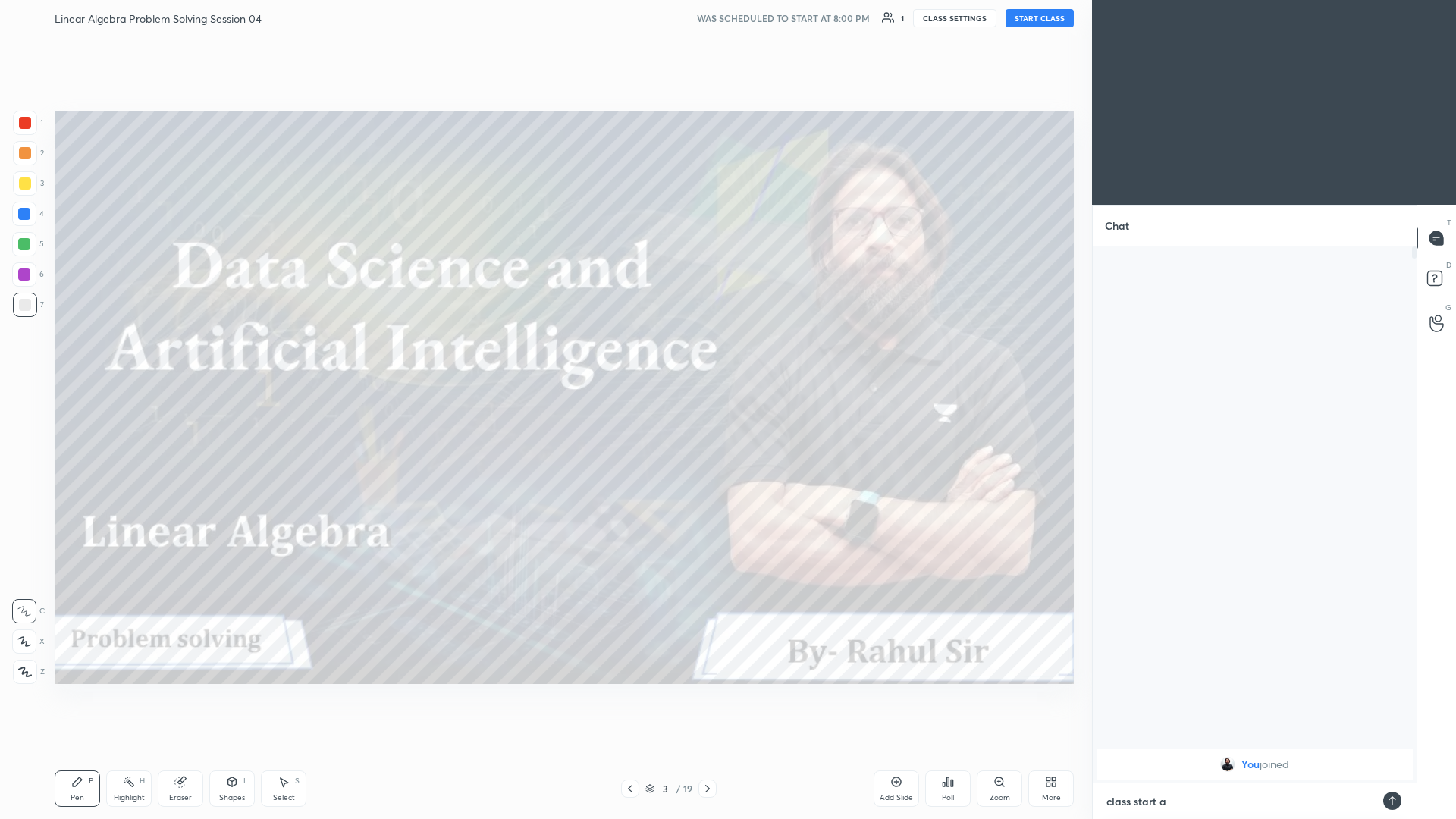type on "class start at" 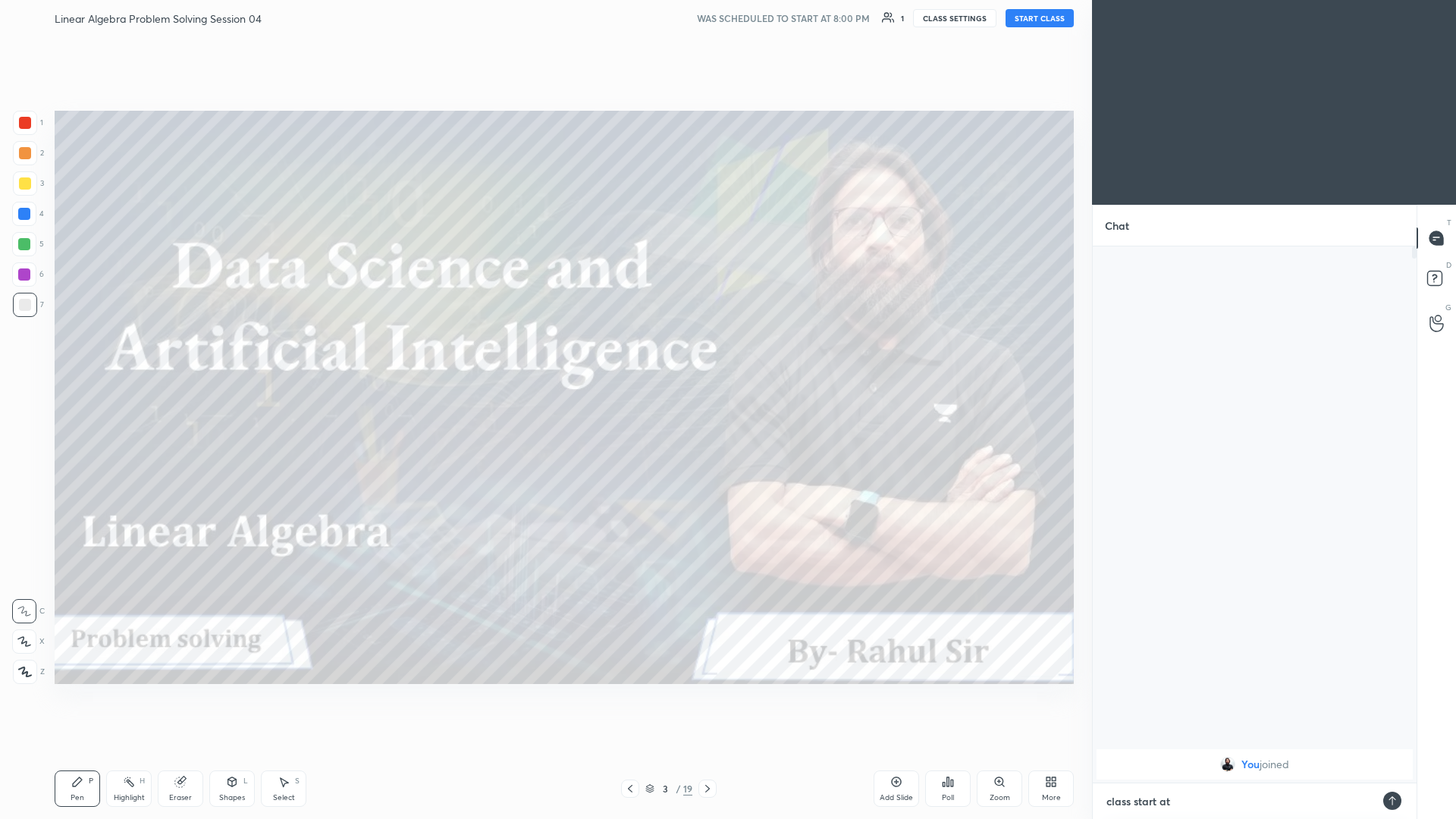 type on "class start at" 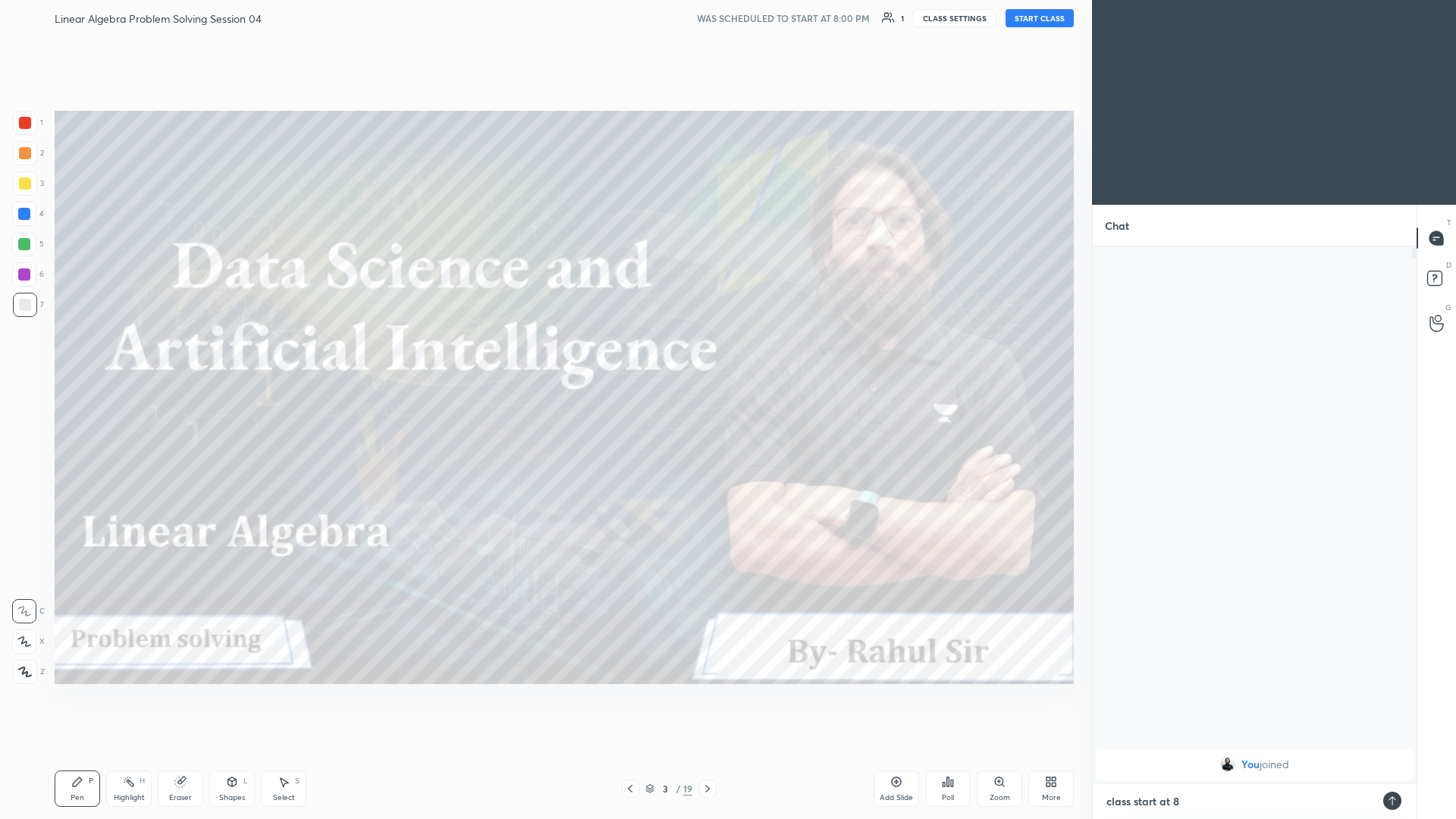type on "class start at 8" 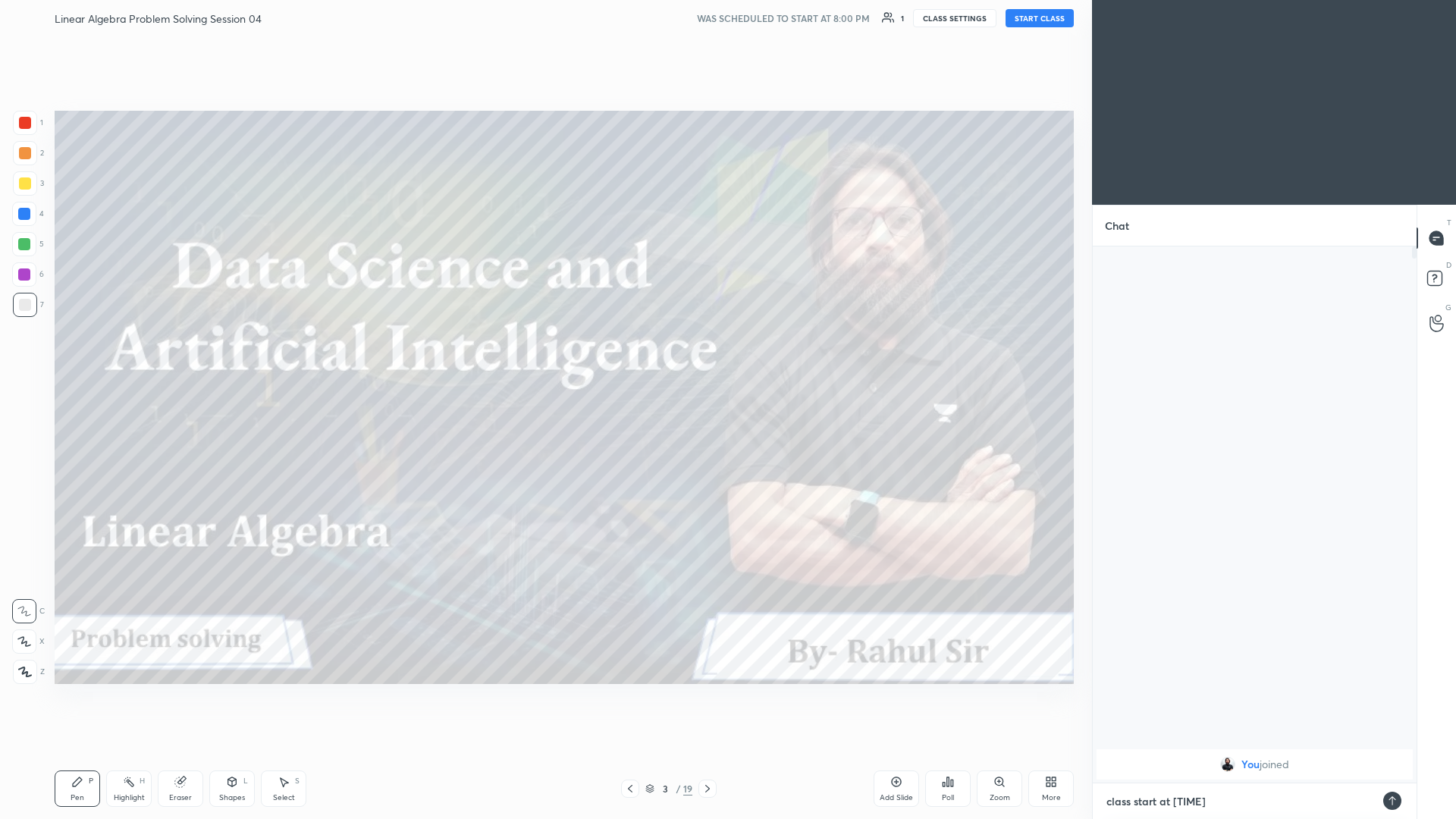 type on "class start at 8 pm" 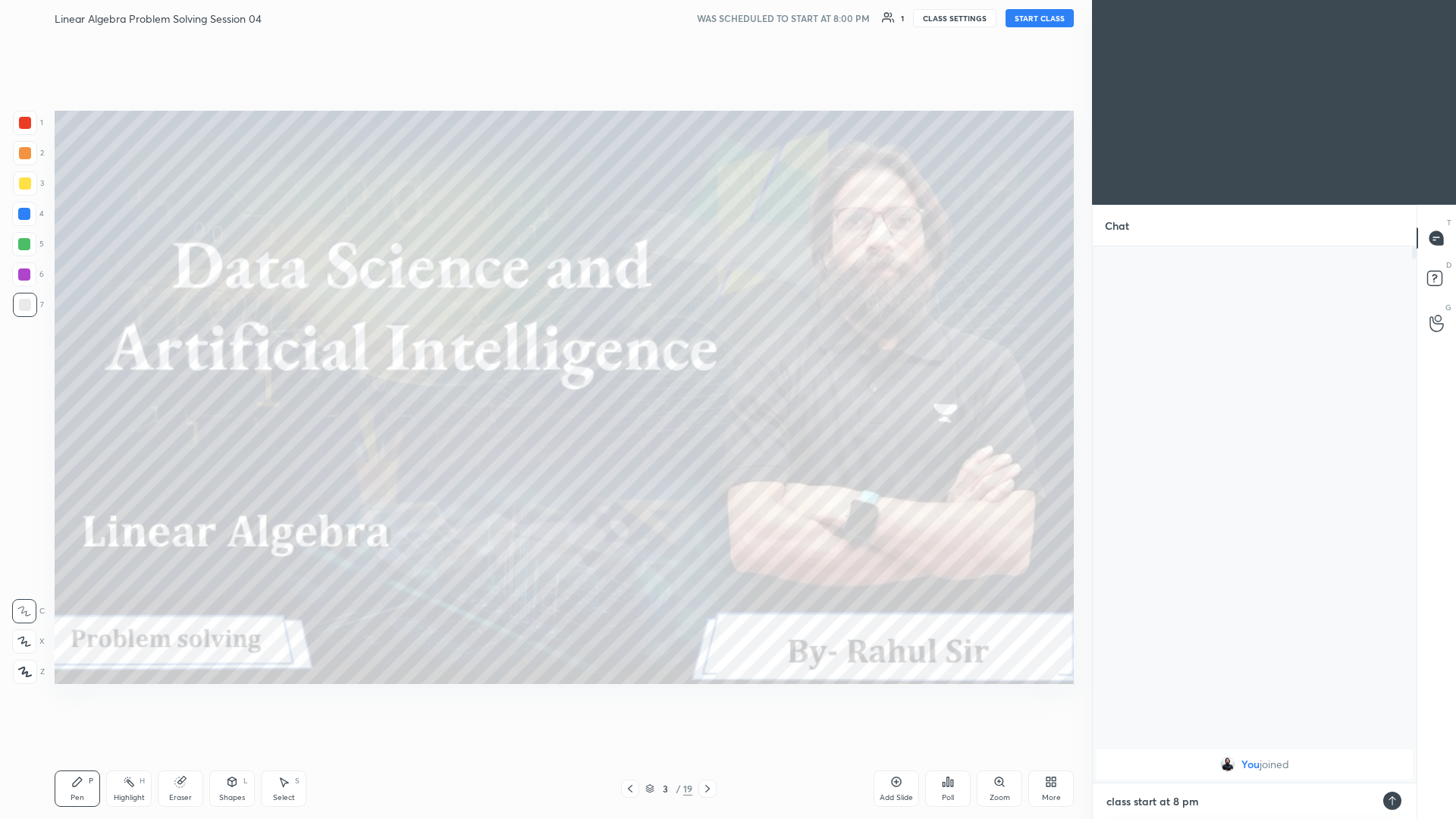 type on "class start at 8 pm" 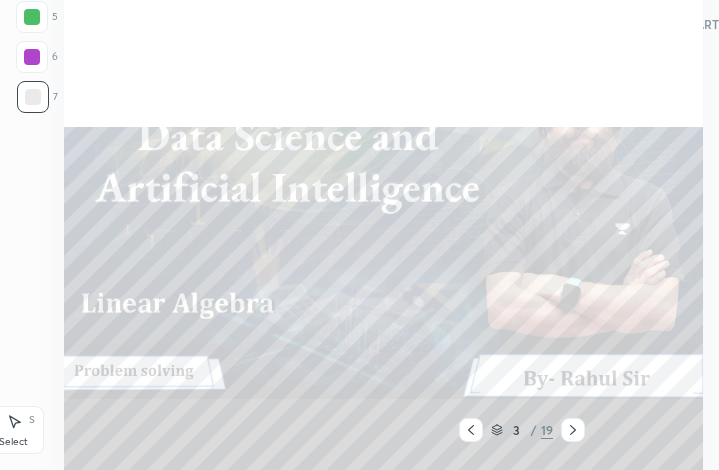 scroll, scrollTop: 342, scrollLeft: 470, axis: both 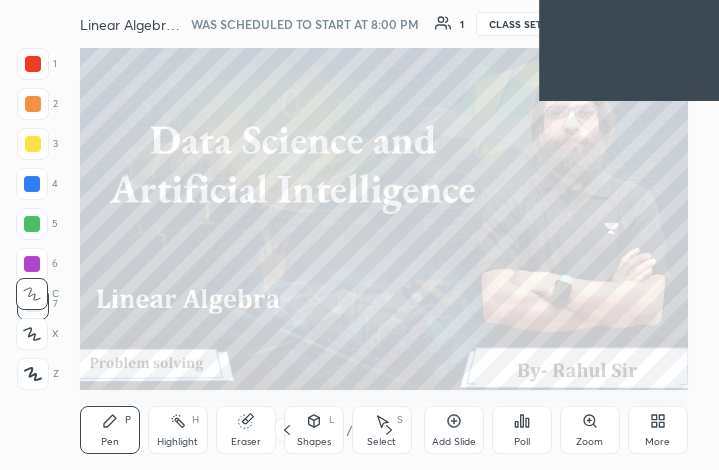 click on "More" at bounding box center [658, 430] 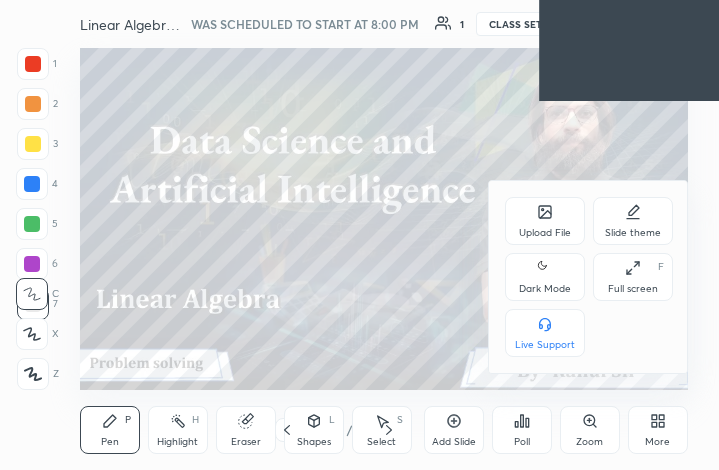 click on "Full screen F" at bounding box center (633, 277) 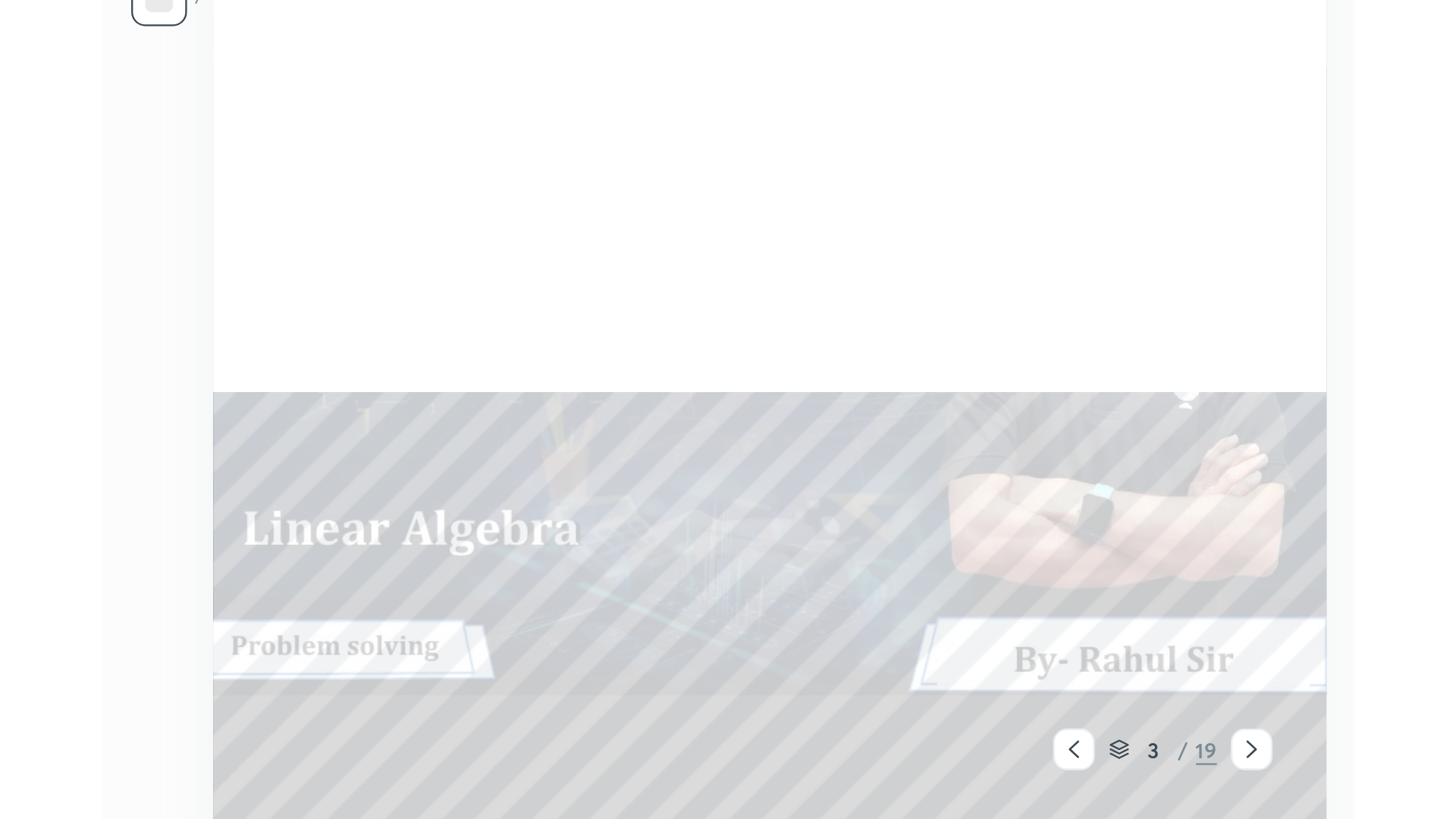 scroll, scrollTop: 75111, scrollLeft: 74451, axis: both 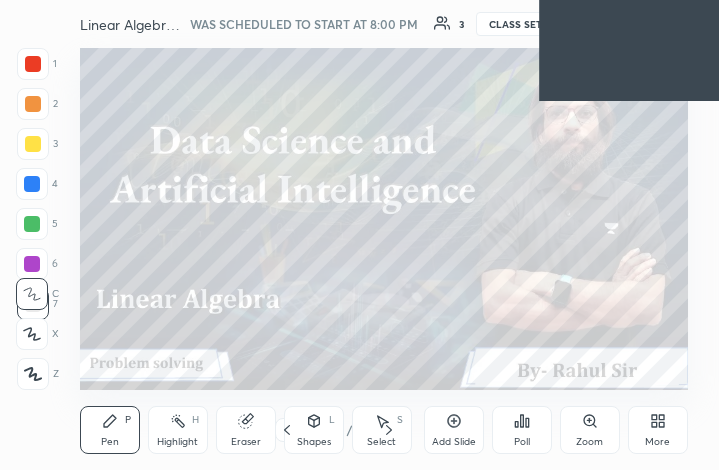 click on "More" at bounding box center [658, 430] 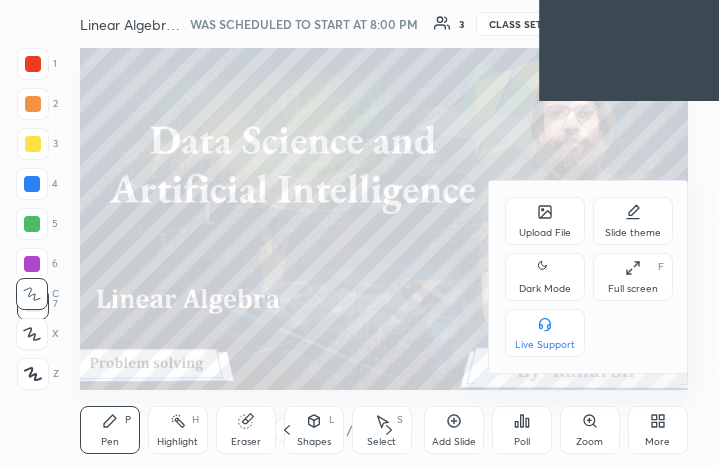 click 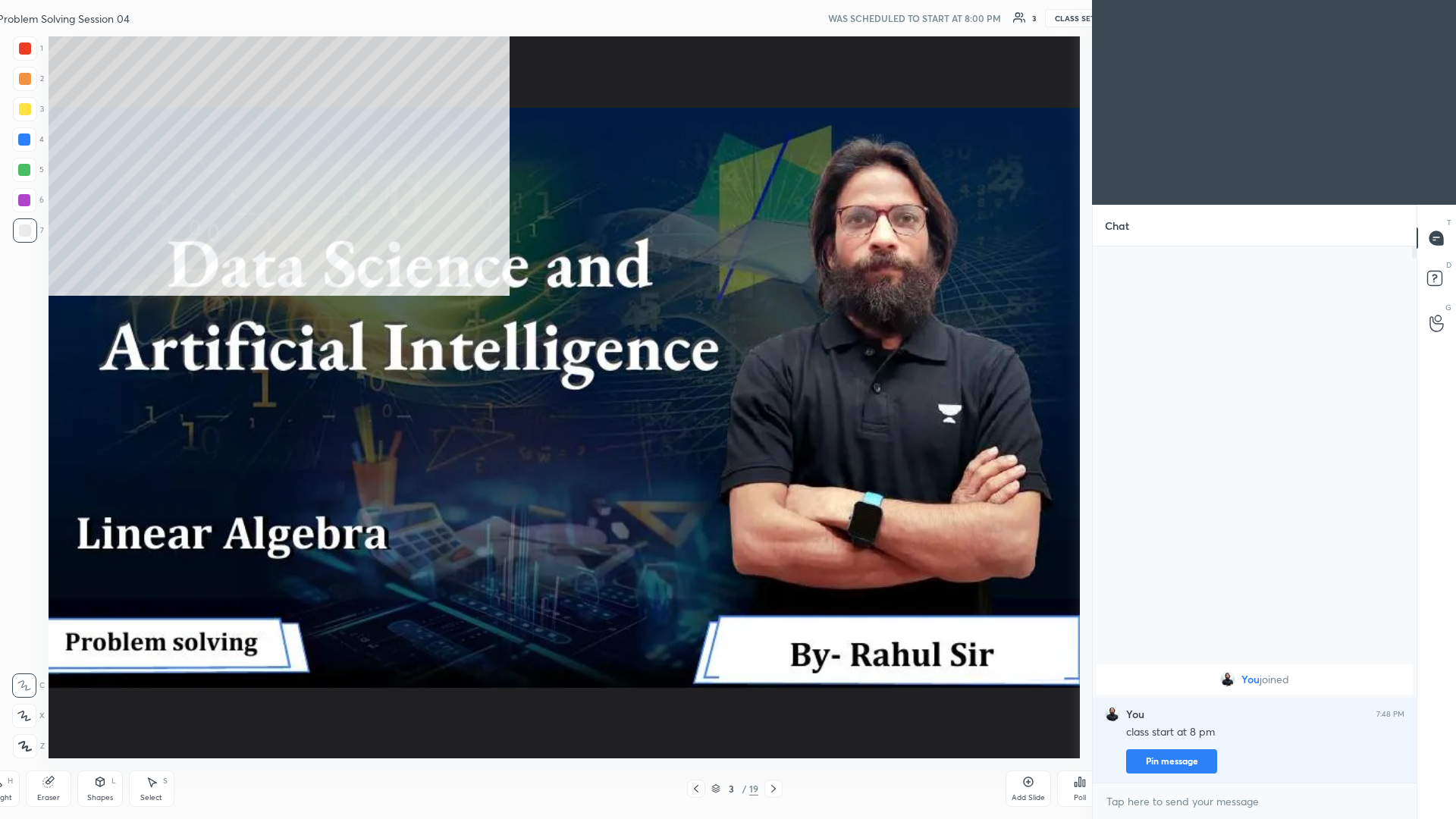 scroll, scrollTop: 75111, scrollLeft: 74451, axis: both 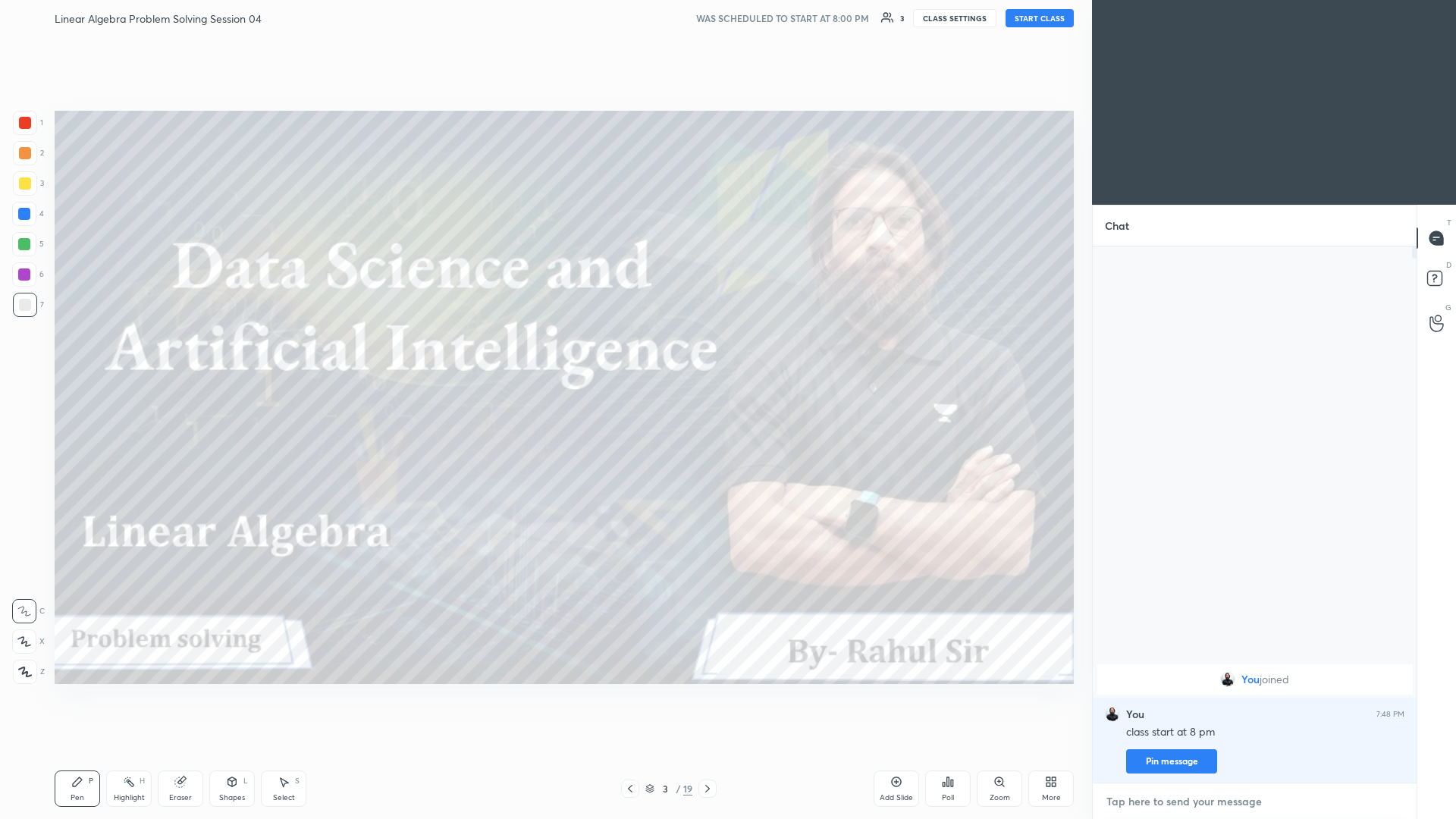 click at bounding box center (1254, 802) 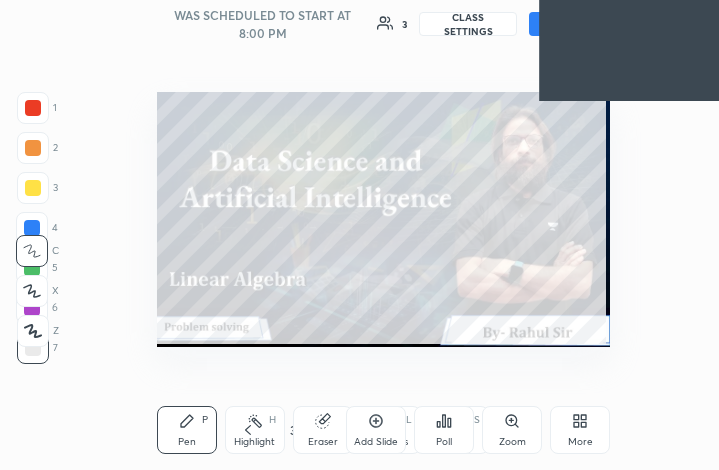 scroll, scrollTop: 342, scrollLeft: 474, axis: both 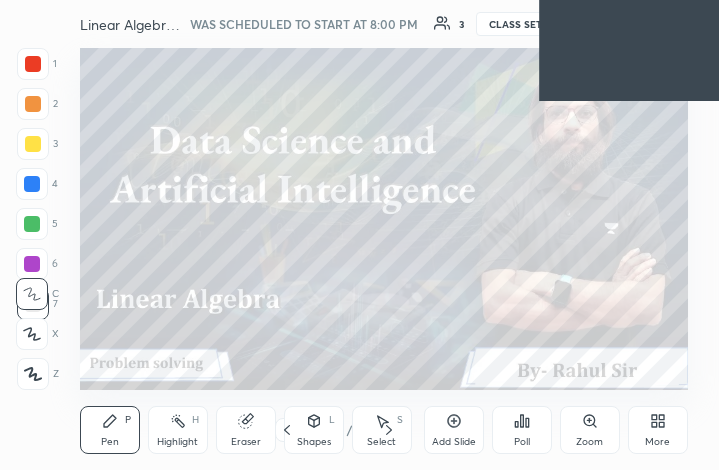 click on "More" at bounding box center (658, 430) 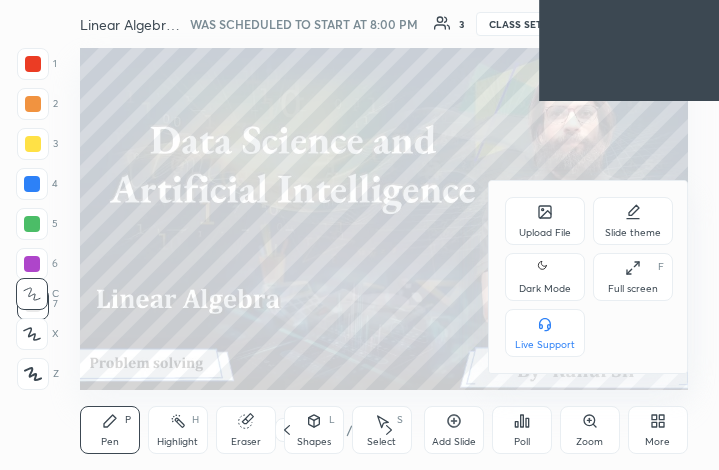 click on "Upload File Slide theme Dark Mode Full screen F Live Support" at bounding box center [589, 277] 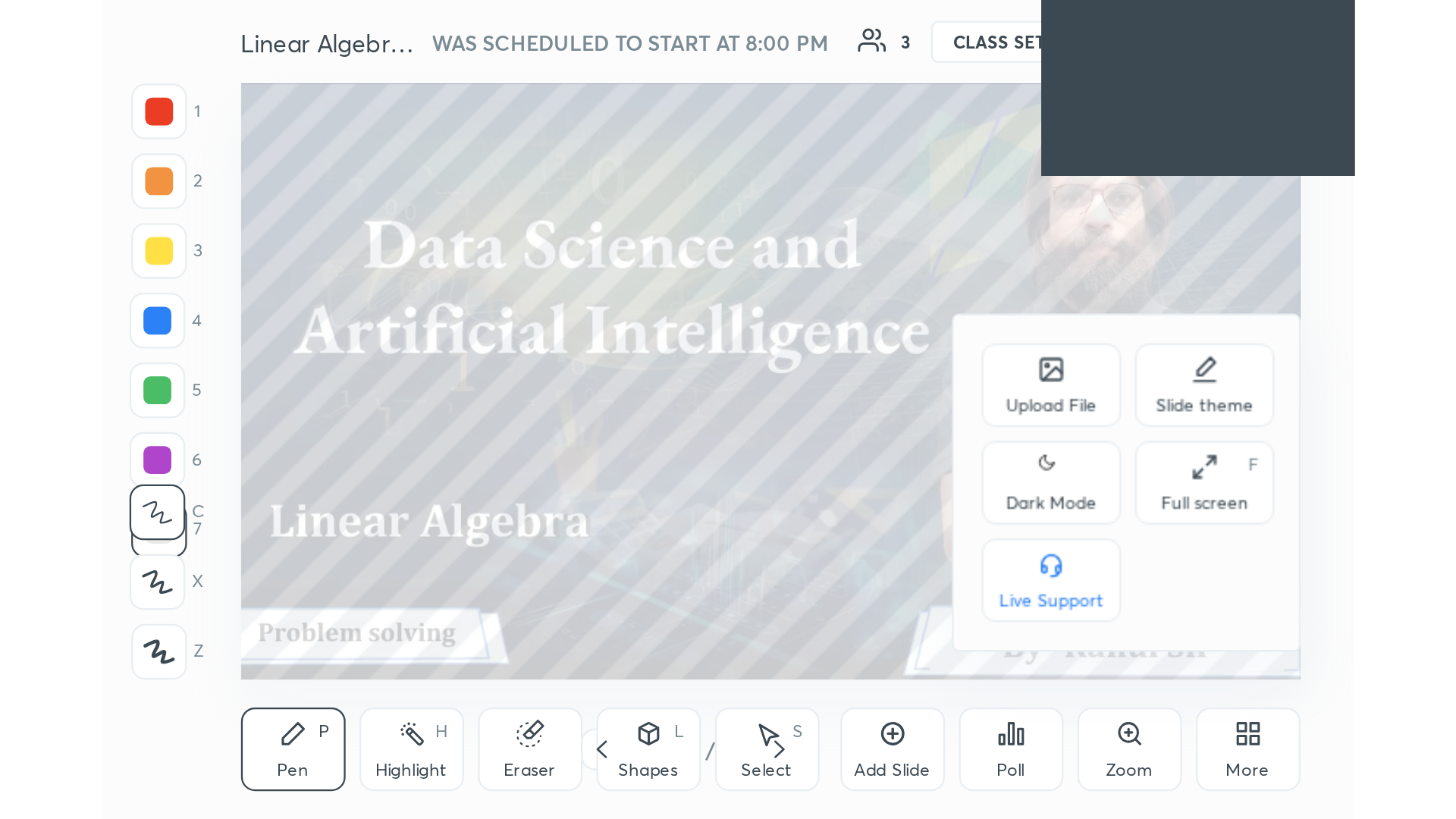 scroll, scrollTop: 75111, scrollLeft: 74458, axis: both 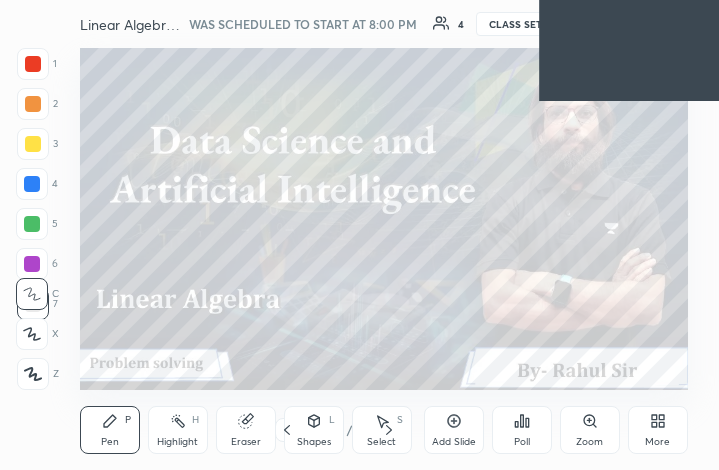 click on "More" at bounding box center (657, 442) 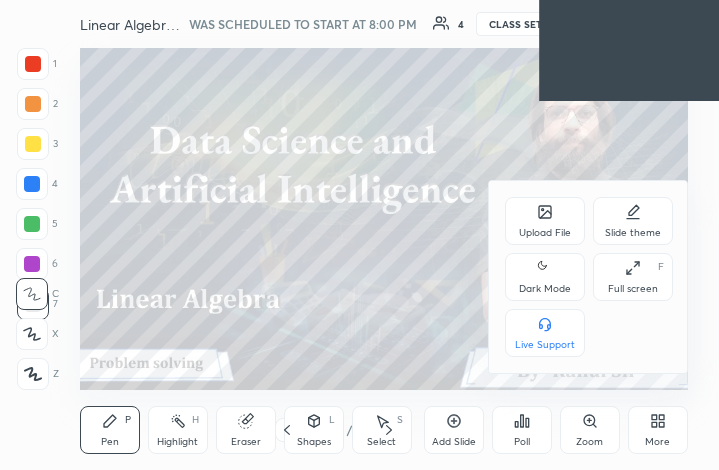 click on "Full screen" at bounding box center (633, 289) 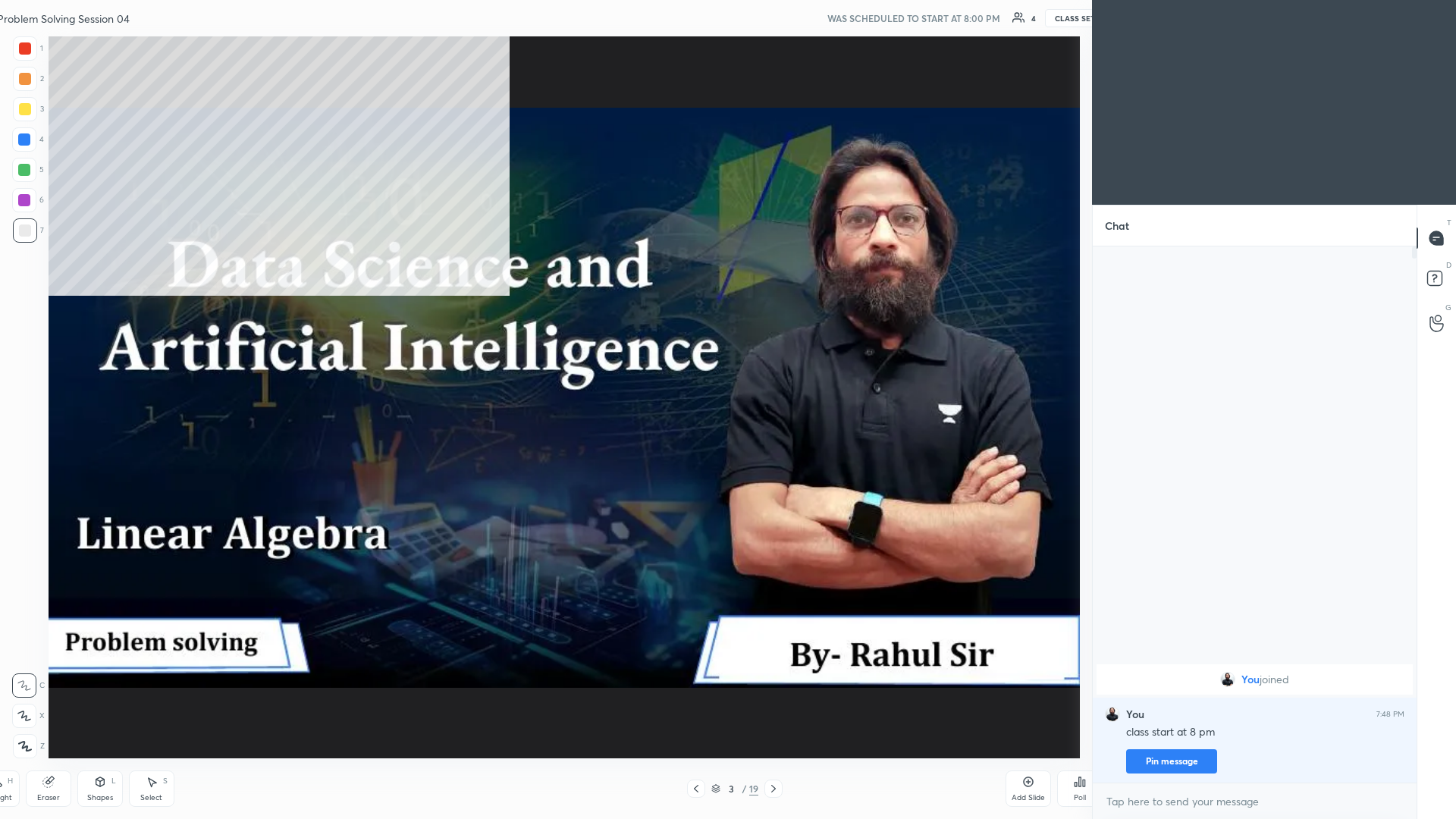 scroll, scrollTop: 75111, scrollLeft: 74458, axis: both 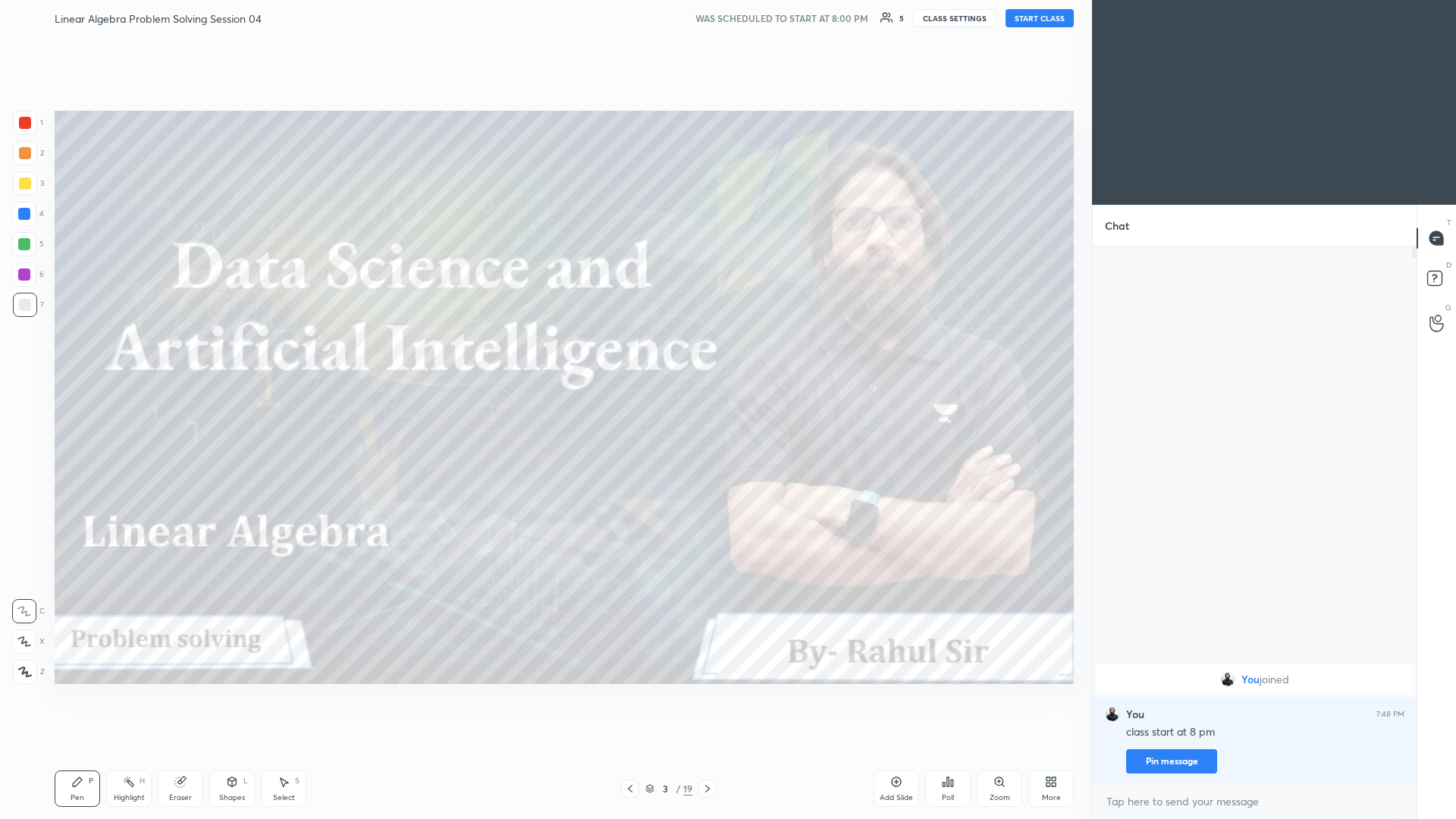 click on "START CLASS" at bounding box center (1040, 18) 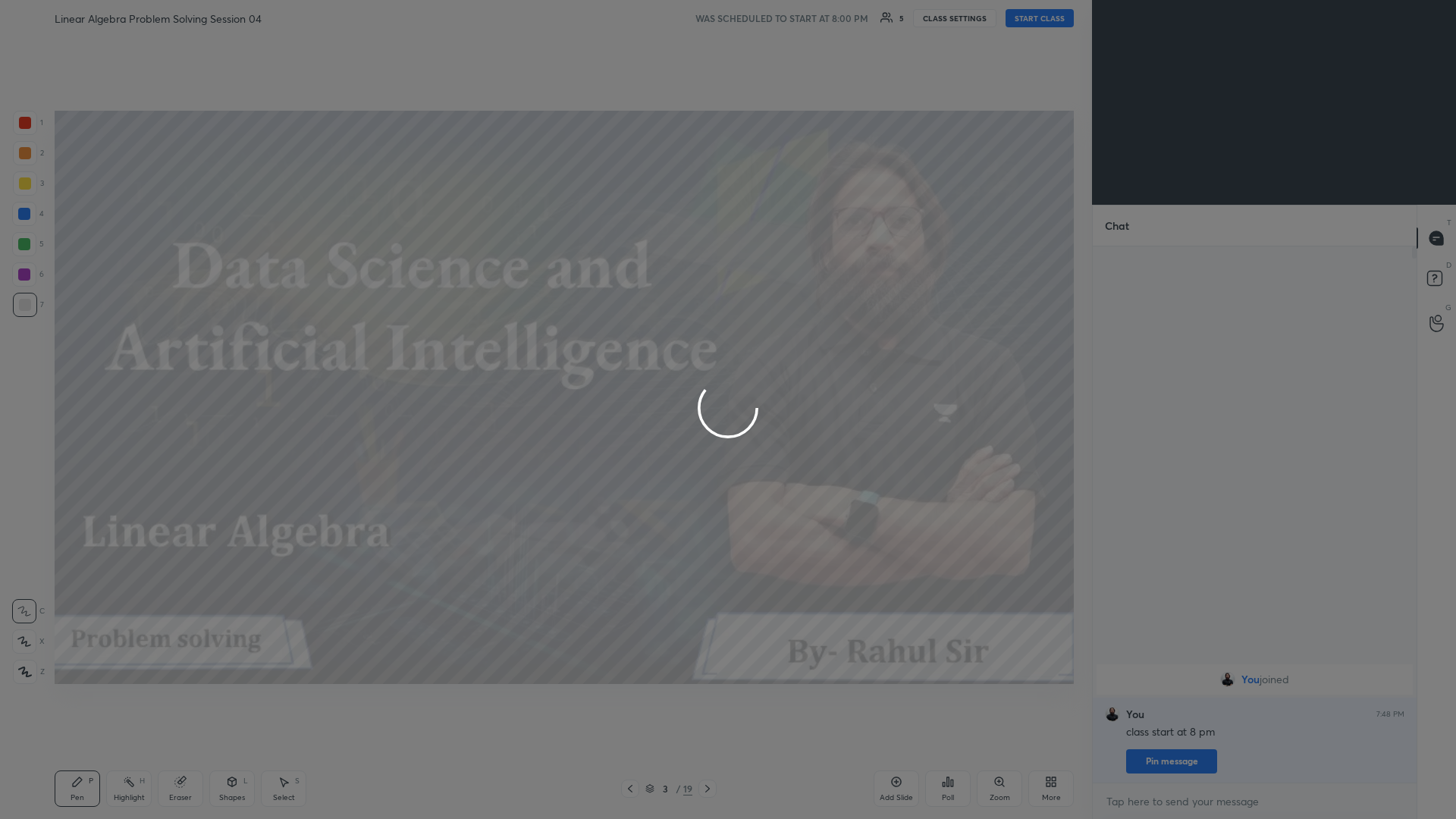 type on "x" 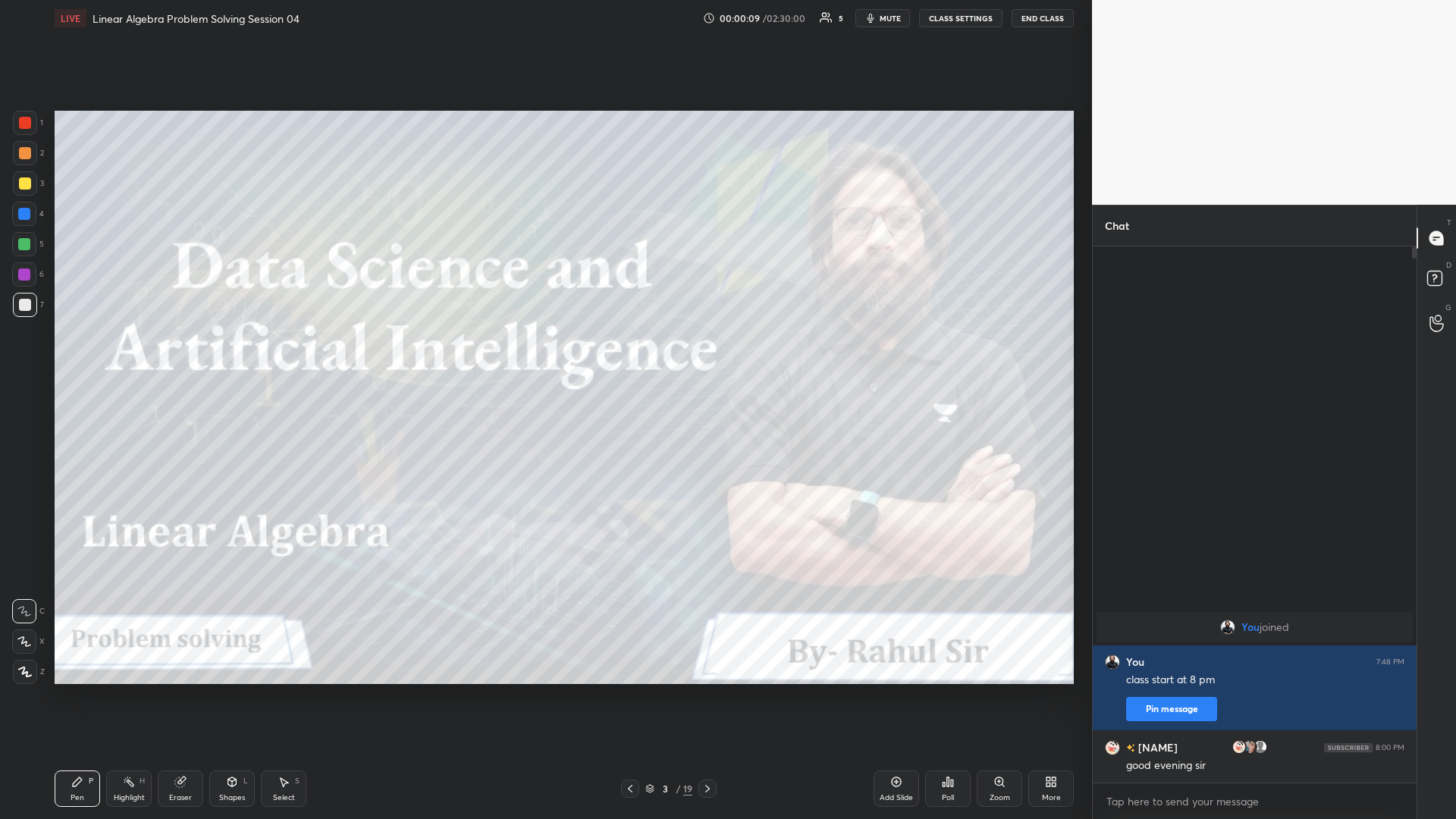 type 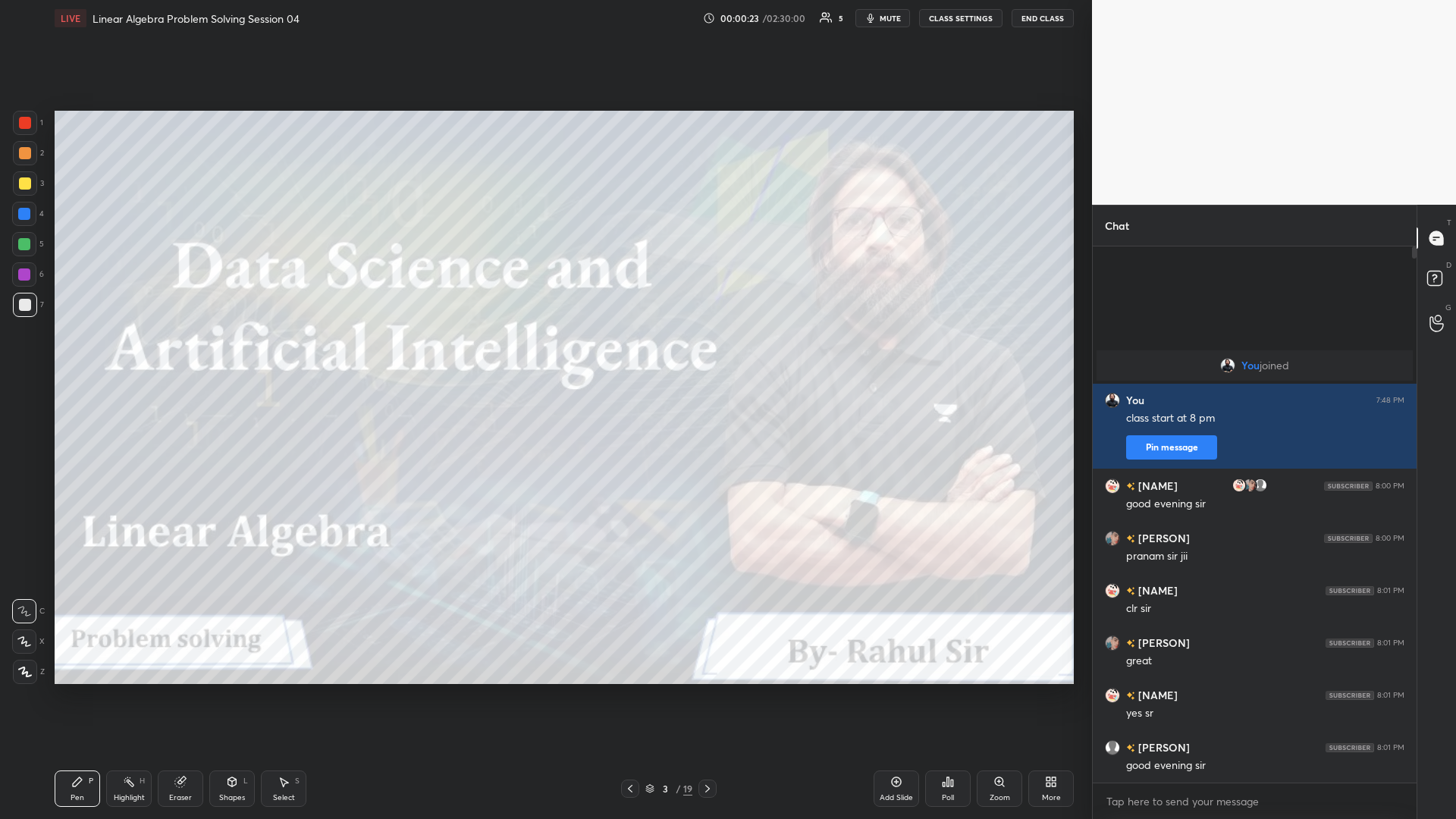 click 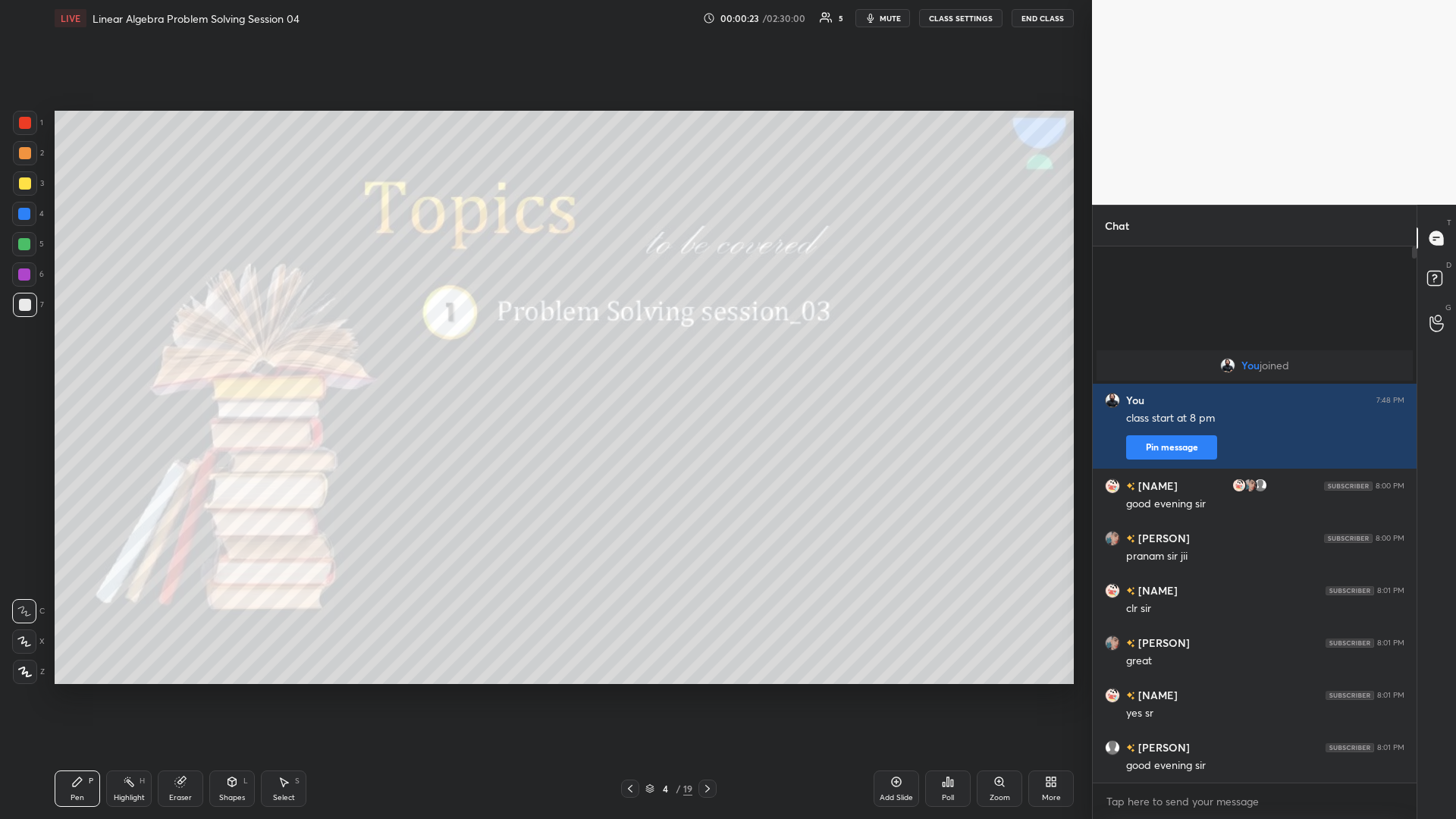 click at bounding box center [708, 789] 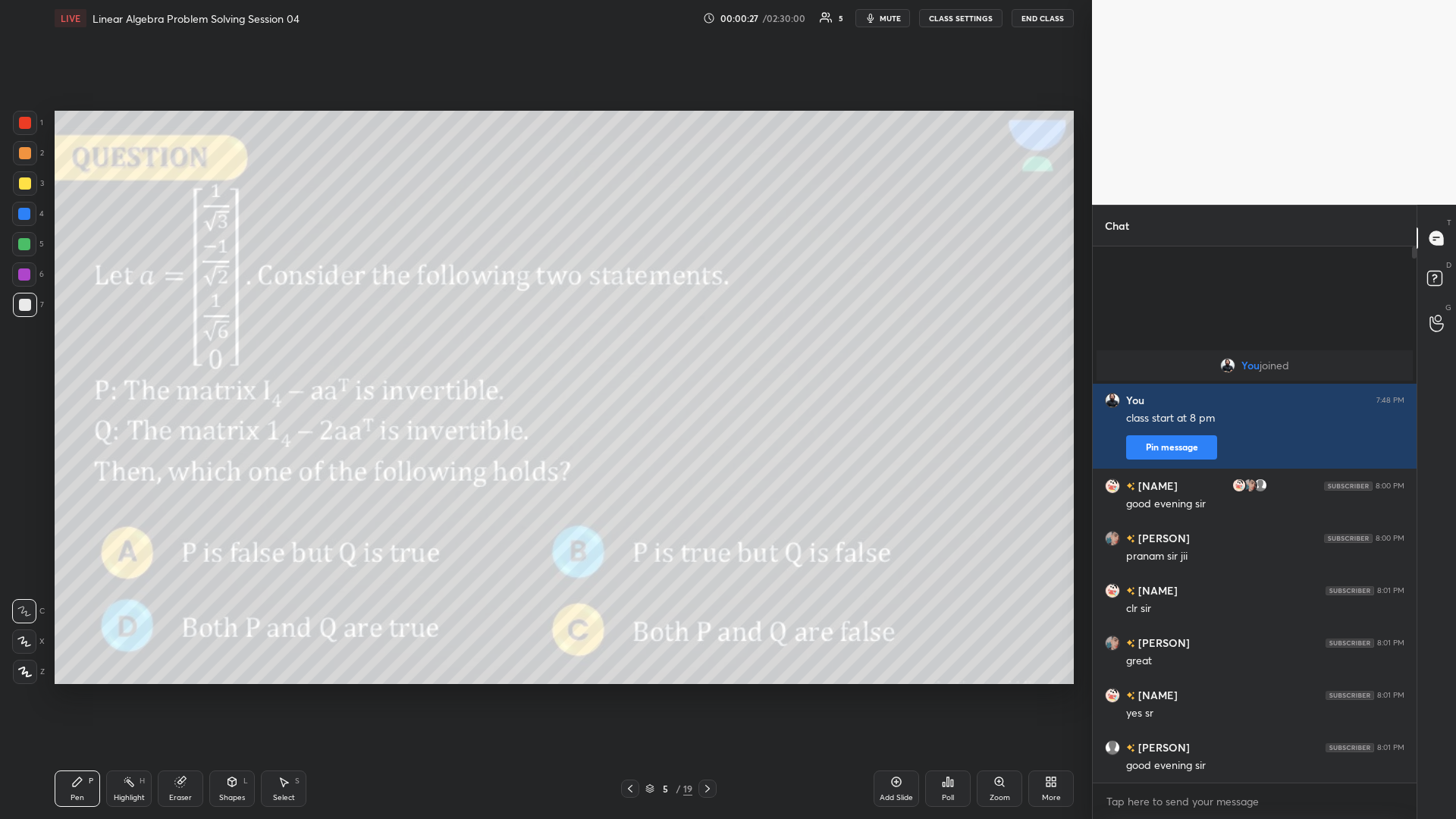 click at bounding box center [25, 153] 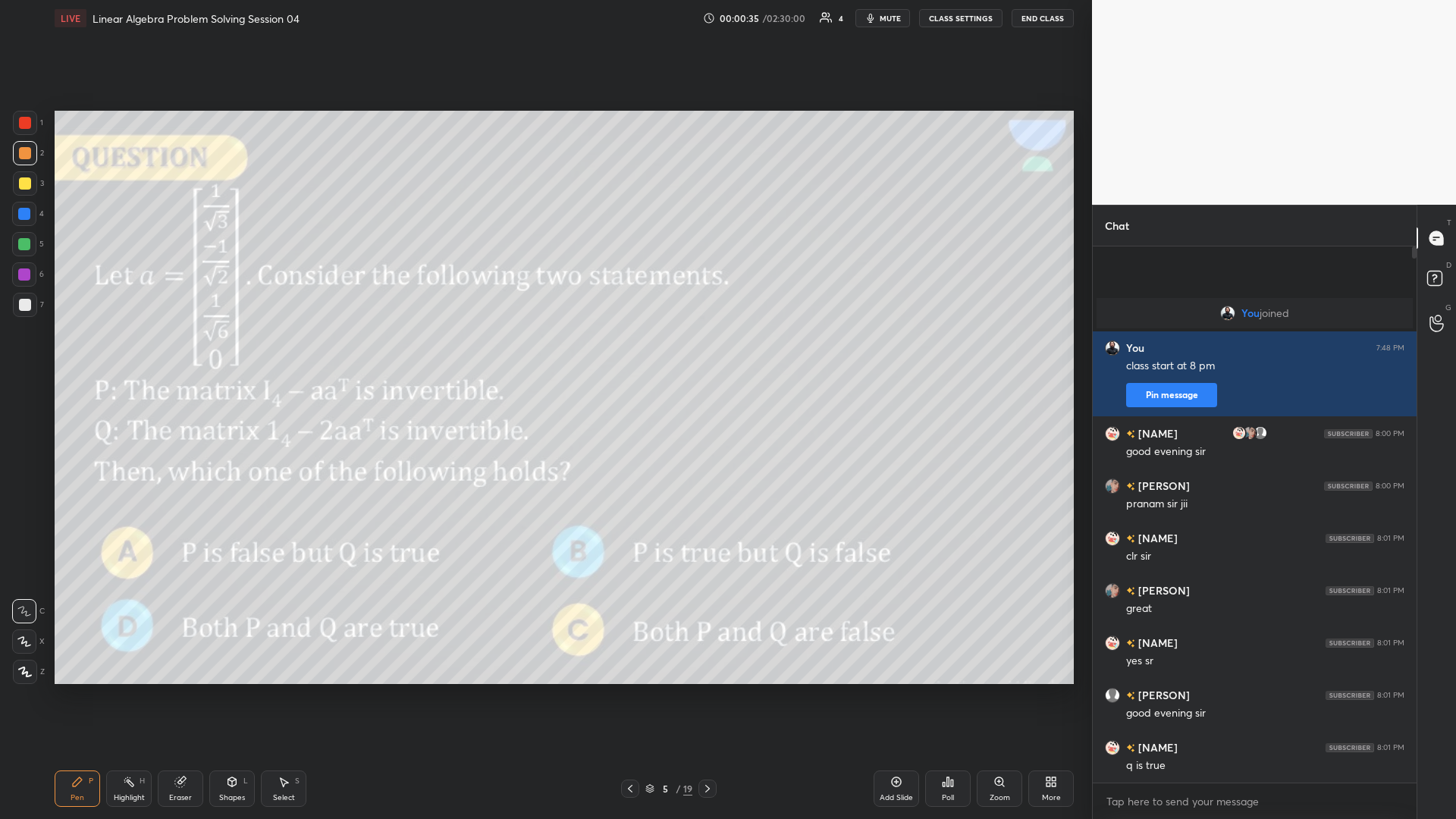 click 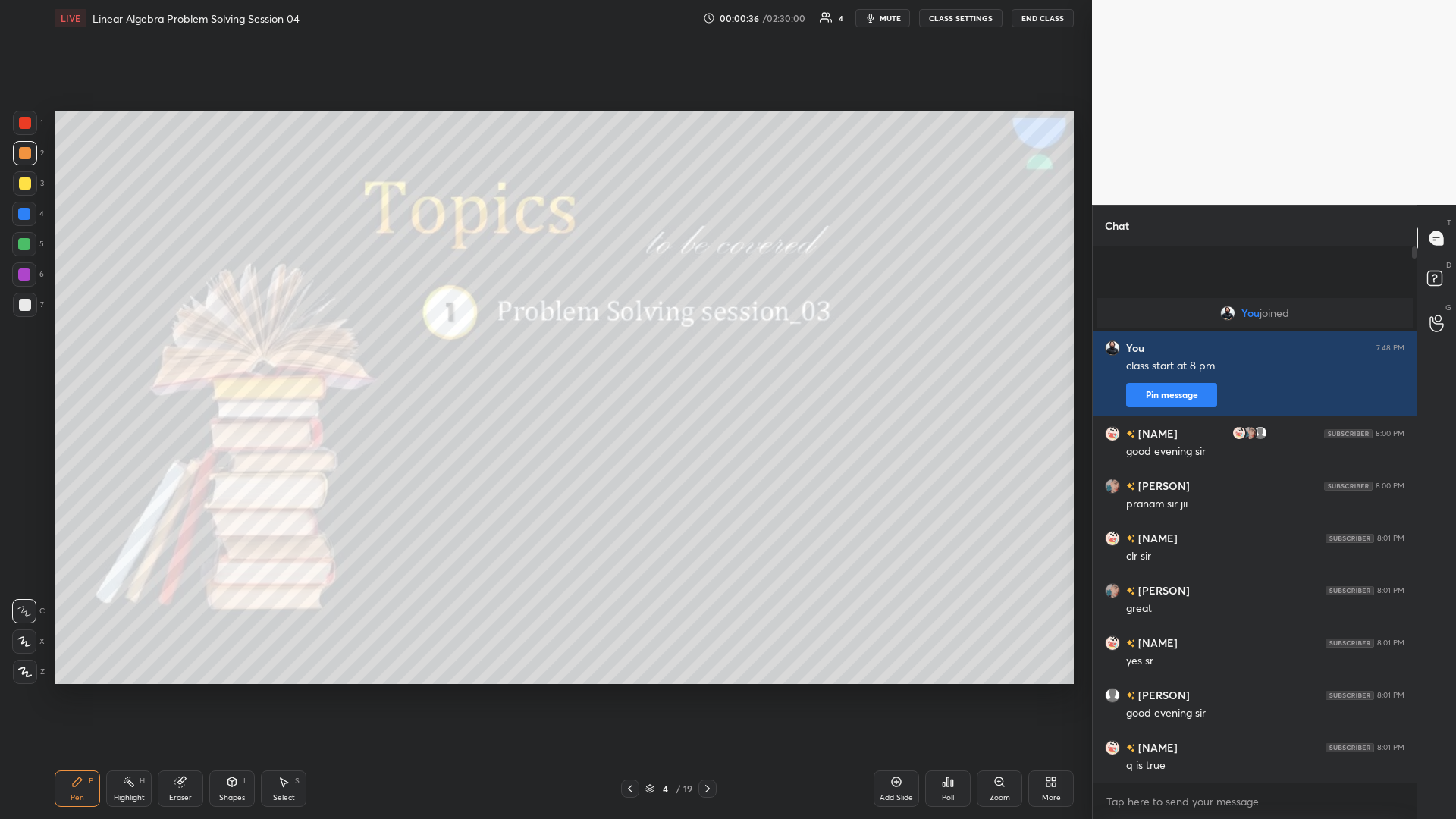 click at bounding box center (25, 305) 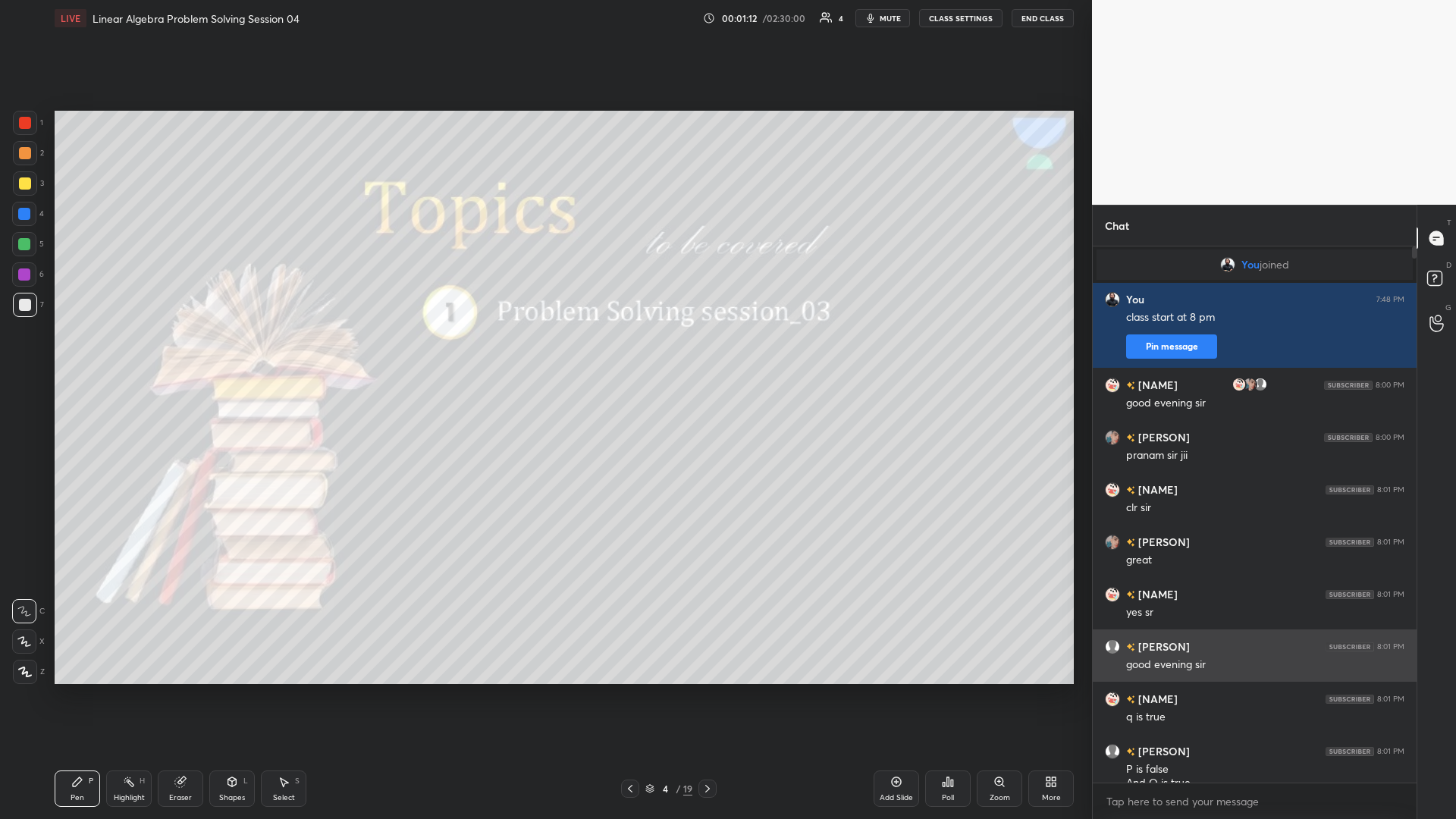 scroll, scrollTop: 17, scrollLeft: 0, axis: vertical 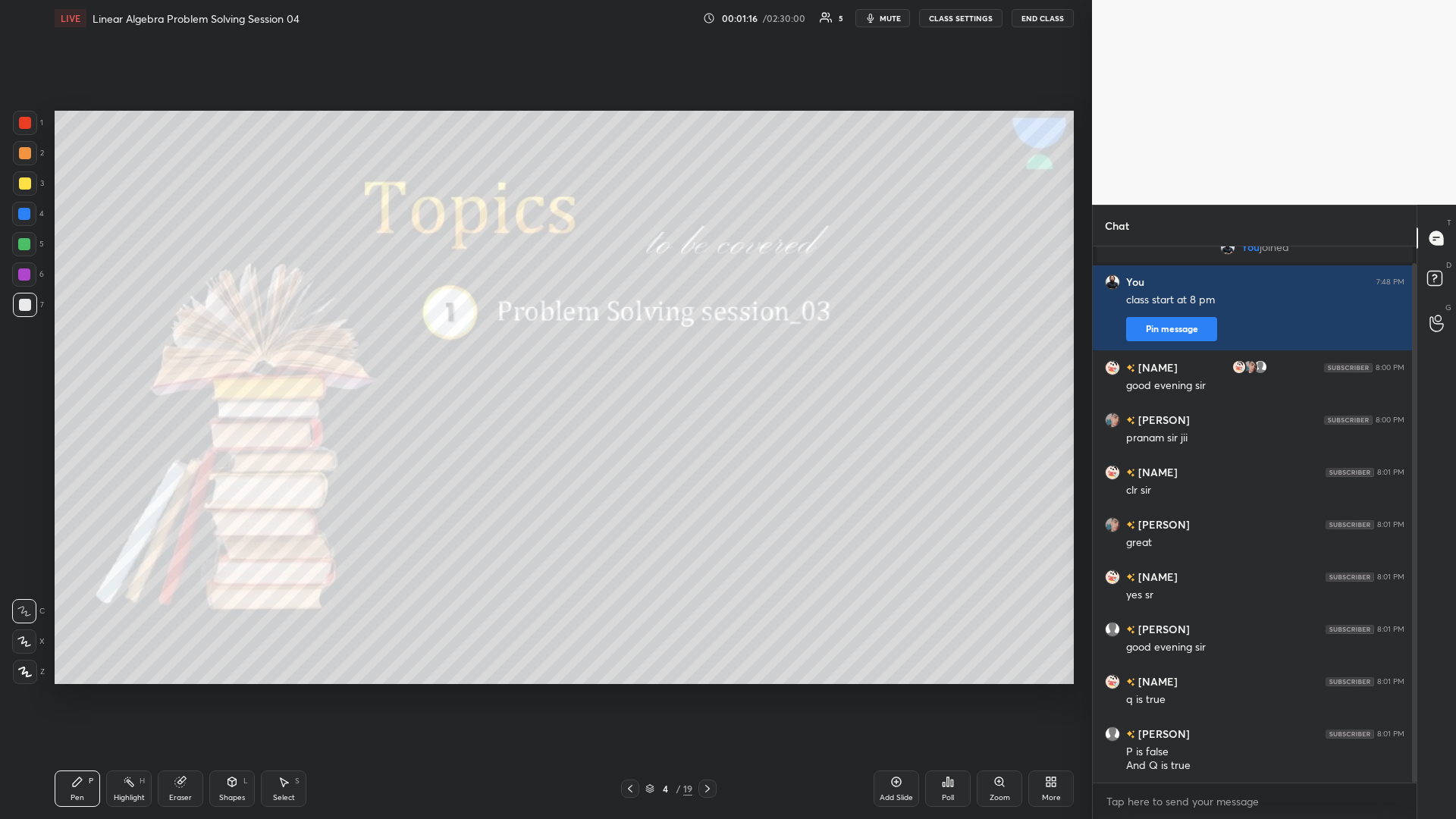 click 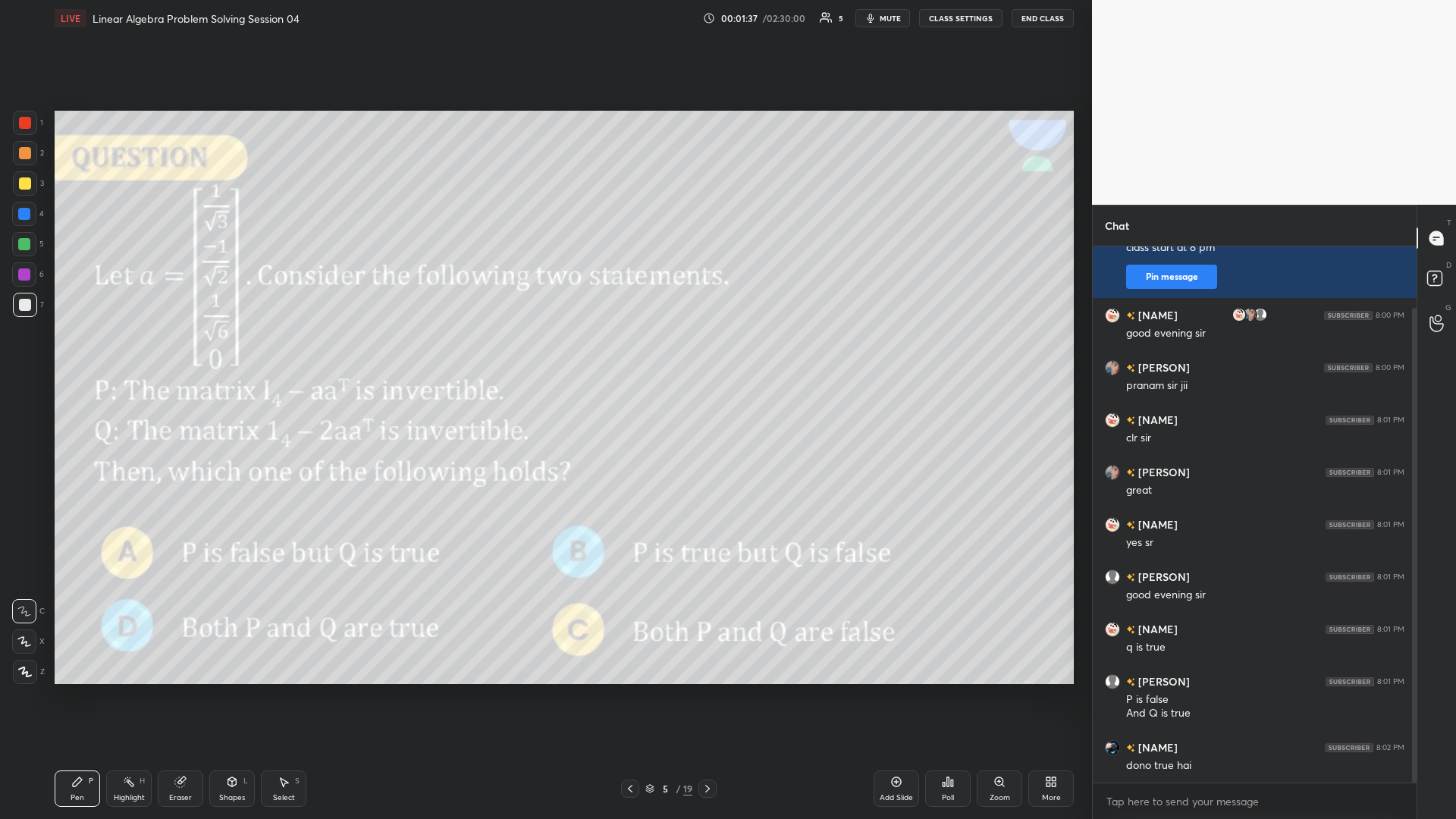 scroll, scrollTop: 122, scrollLeft: 0, axis: vertical 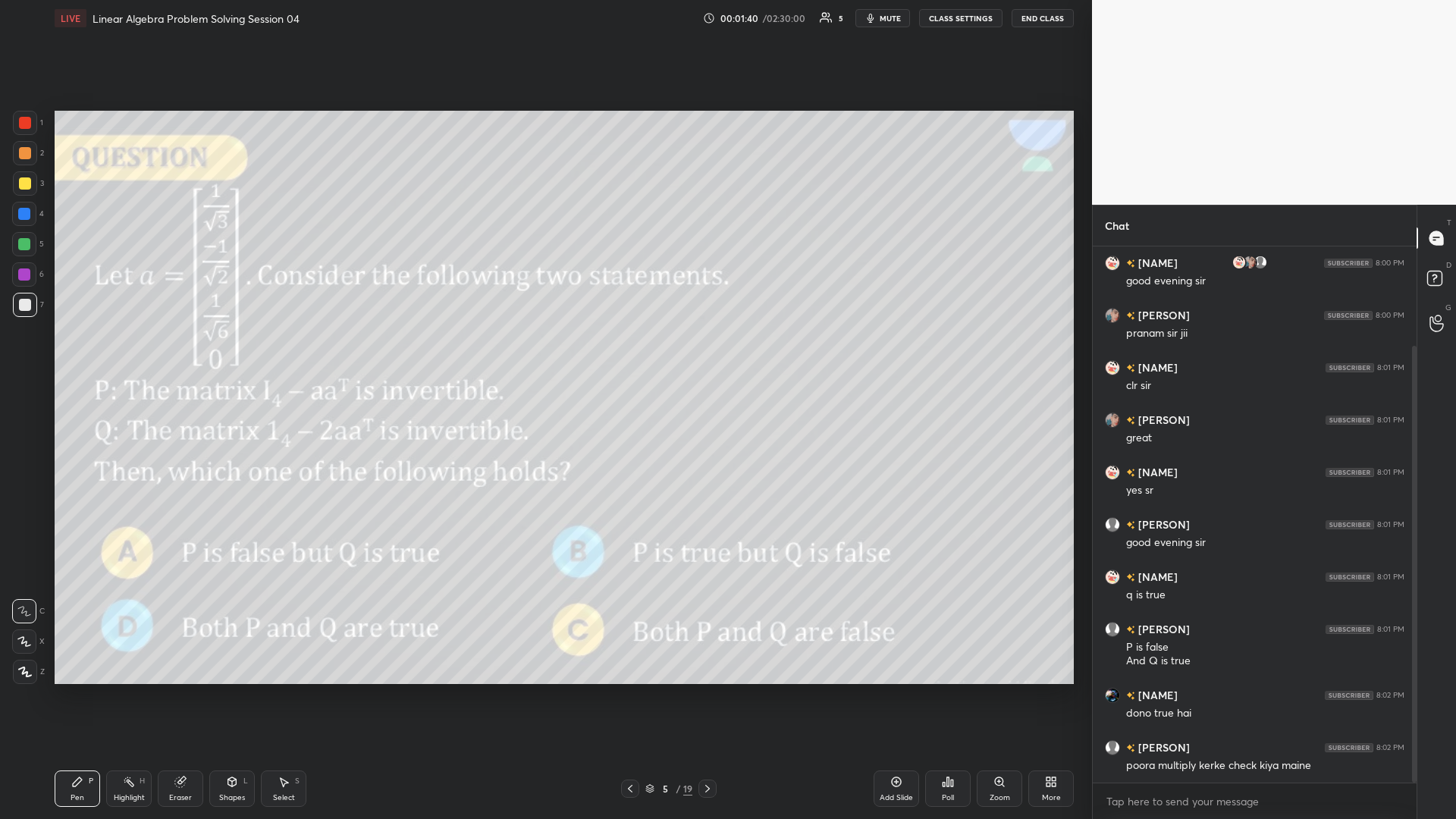 click on "Add Slide" at bounding box center (896, 789) 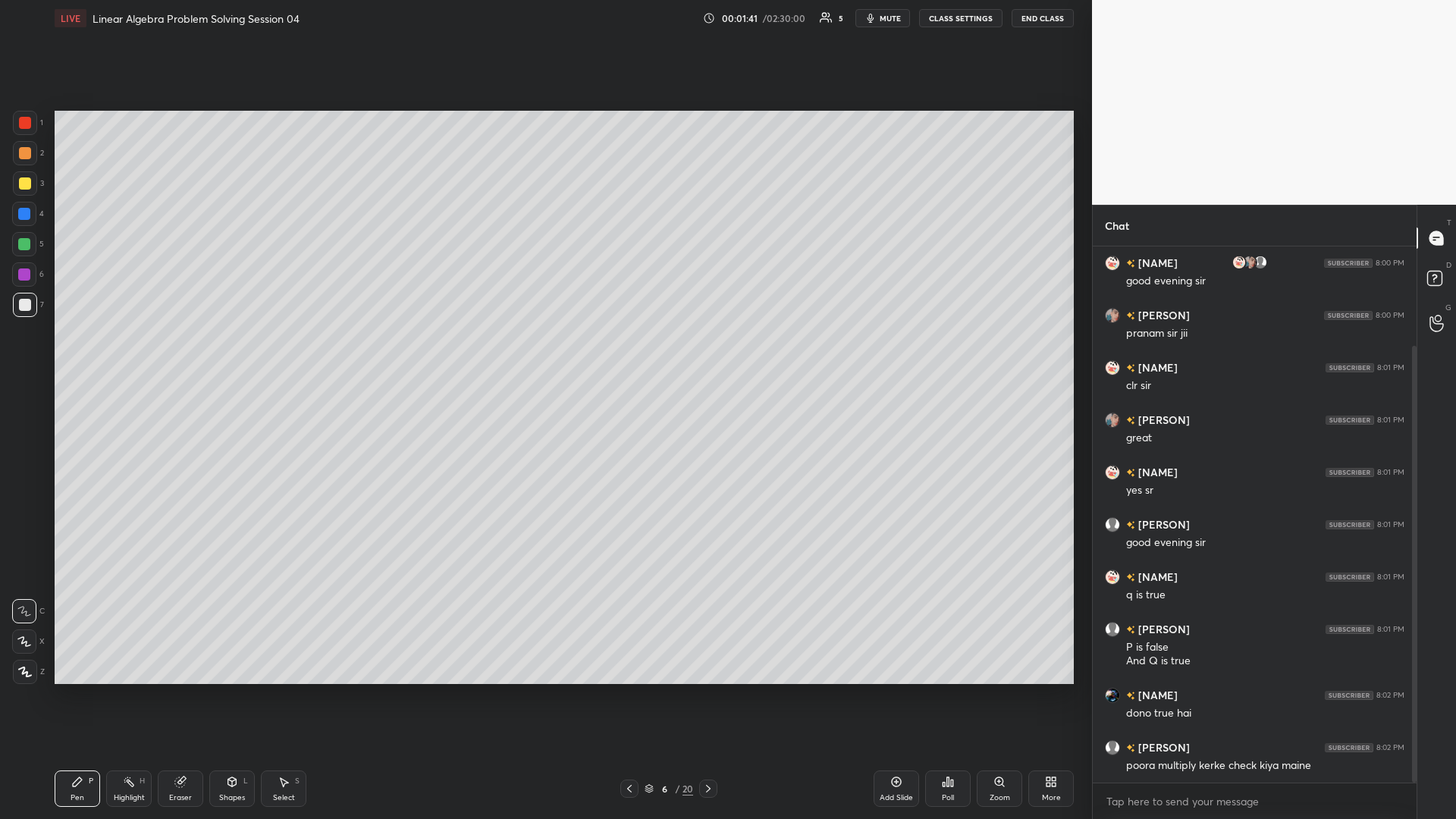 click at bounding box center [25, 184] 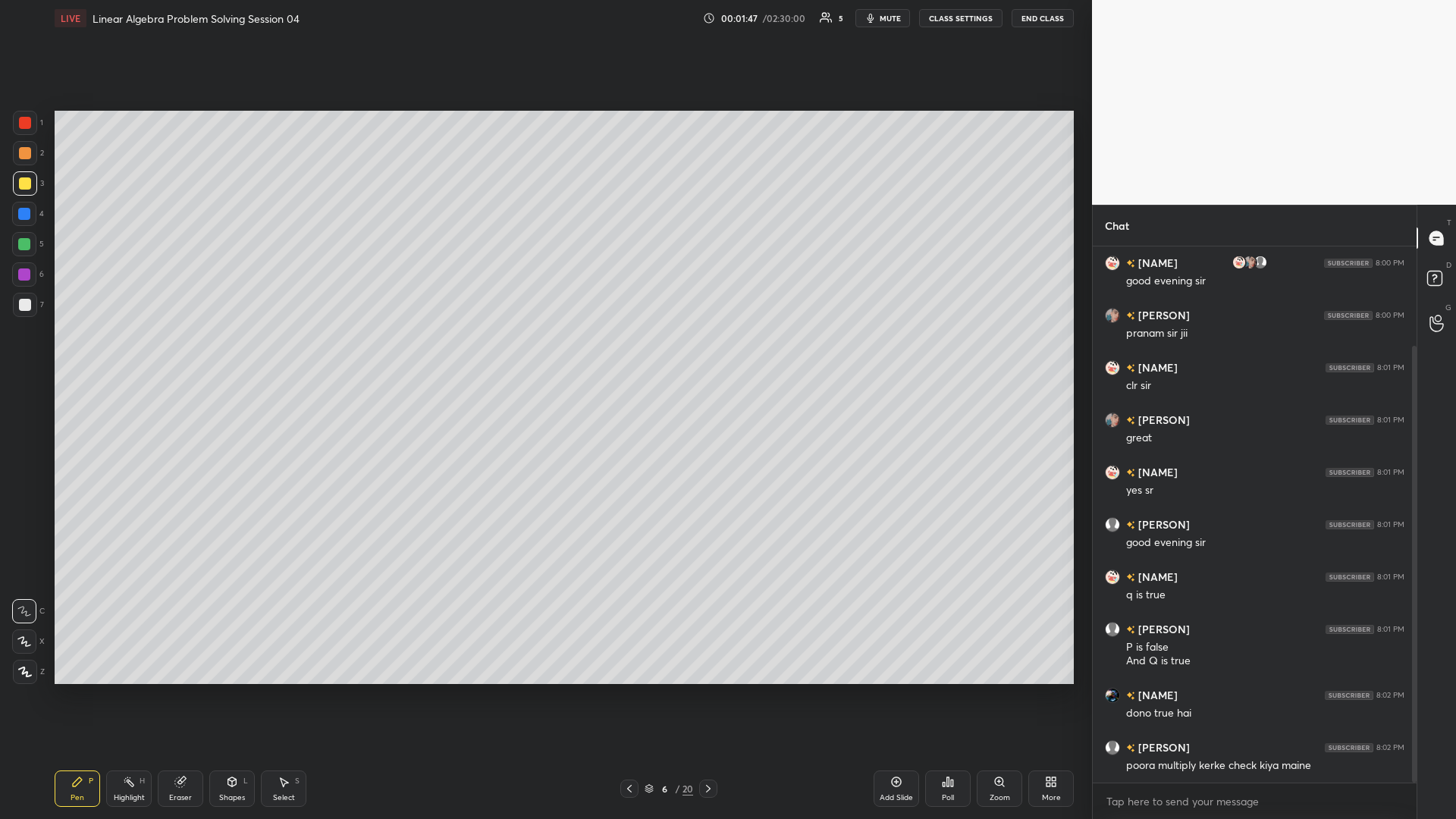 click 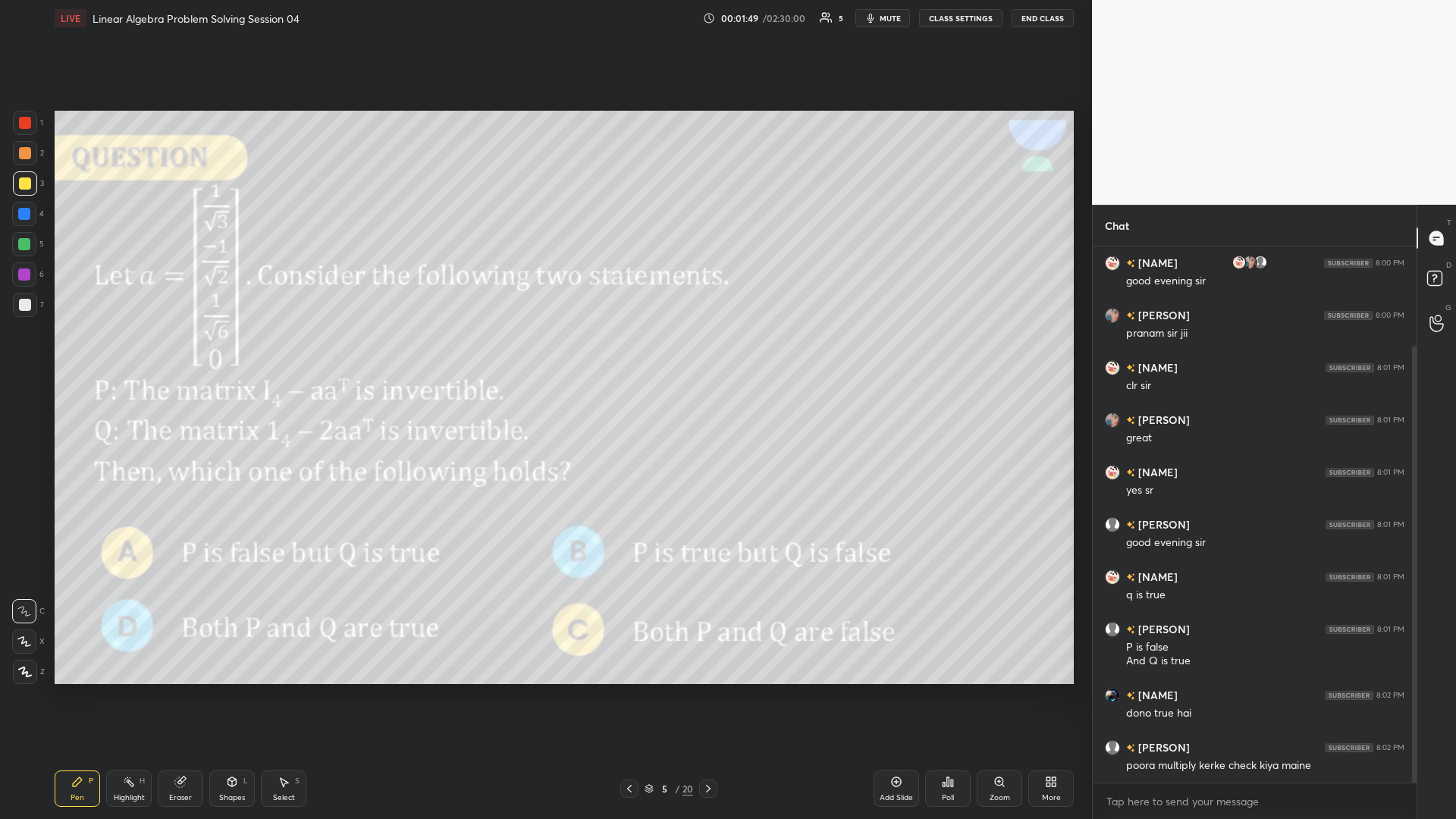 click at bounding box center (708, 789) 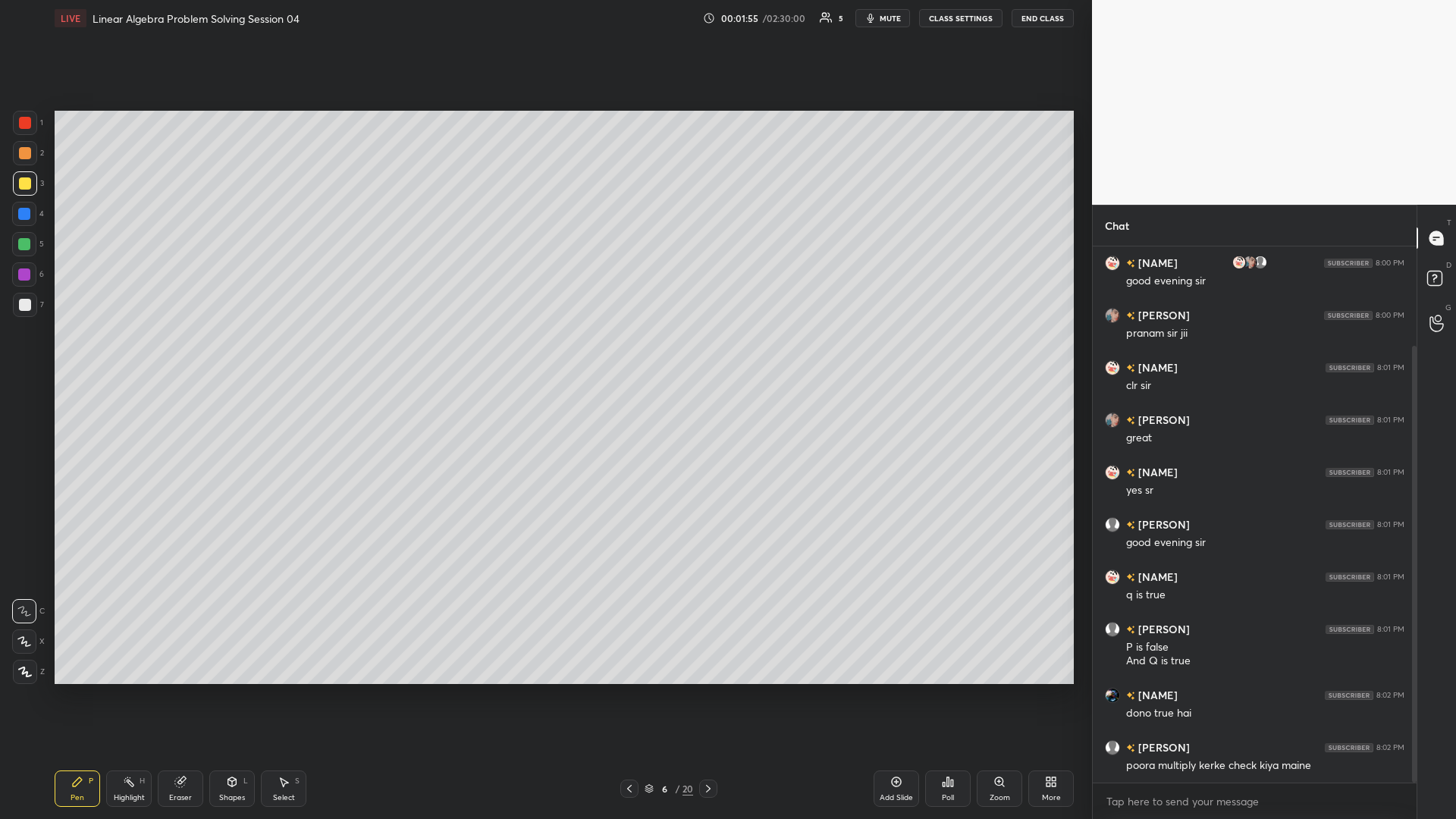 click 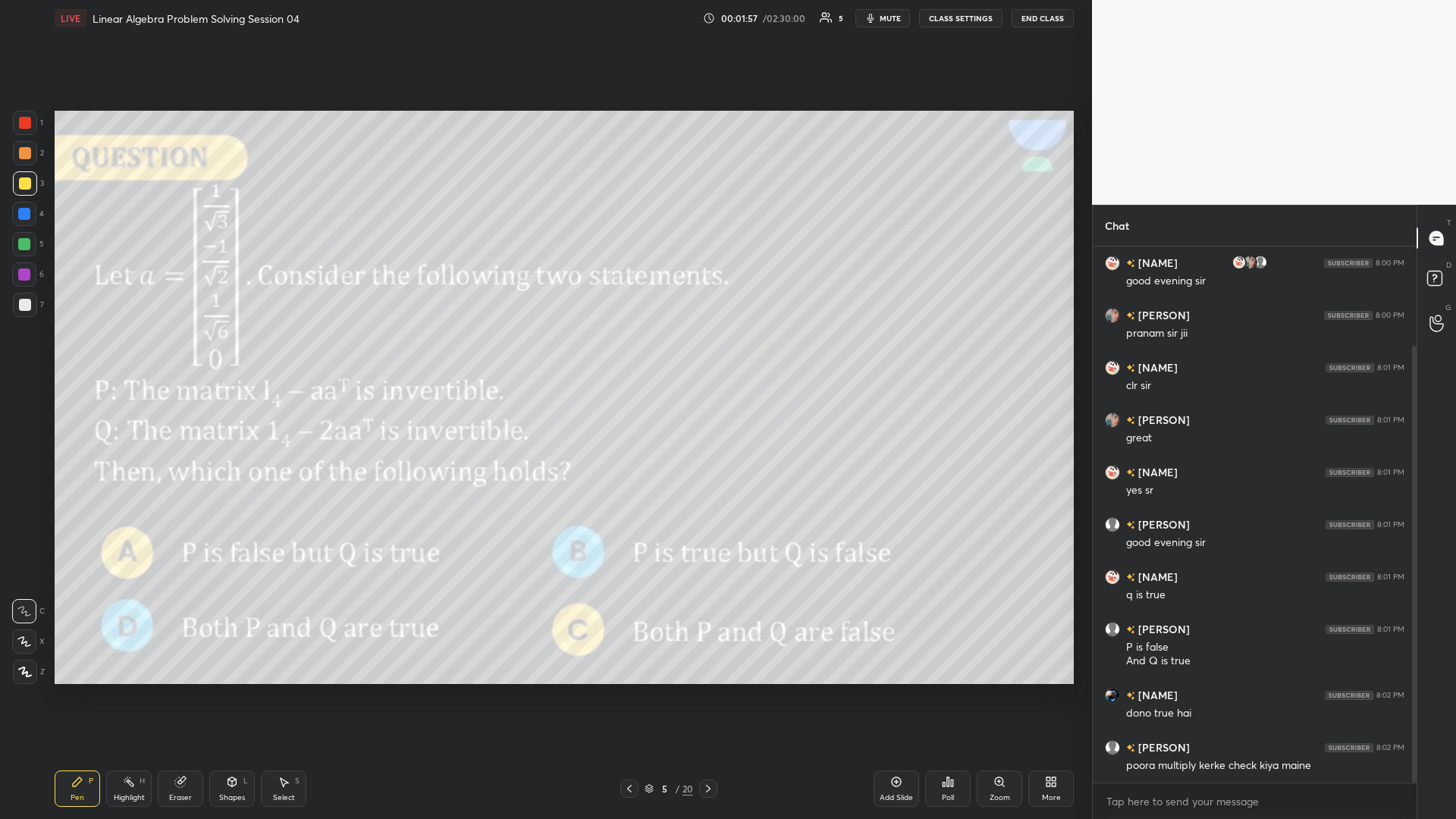click 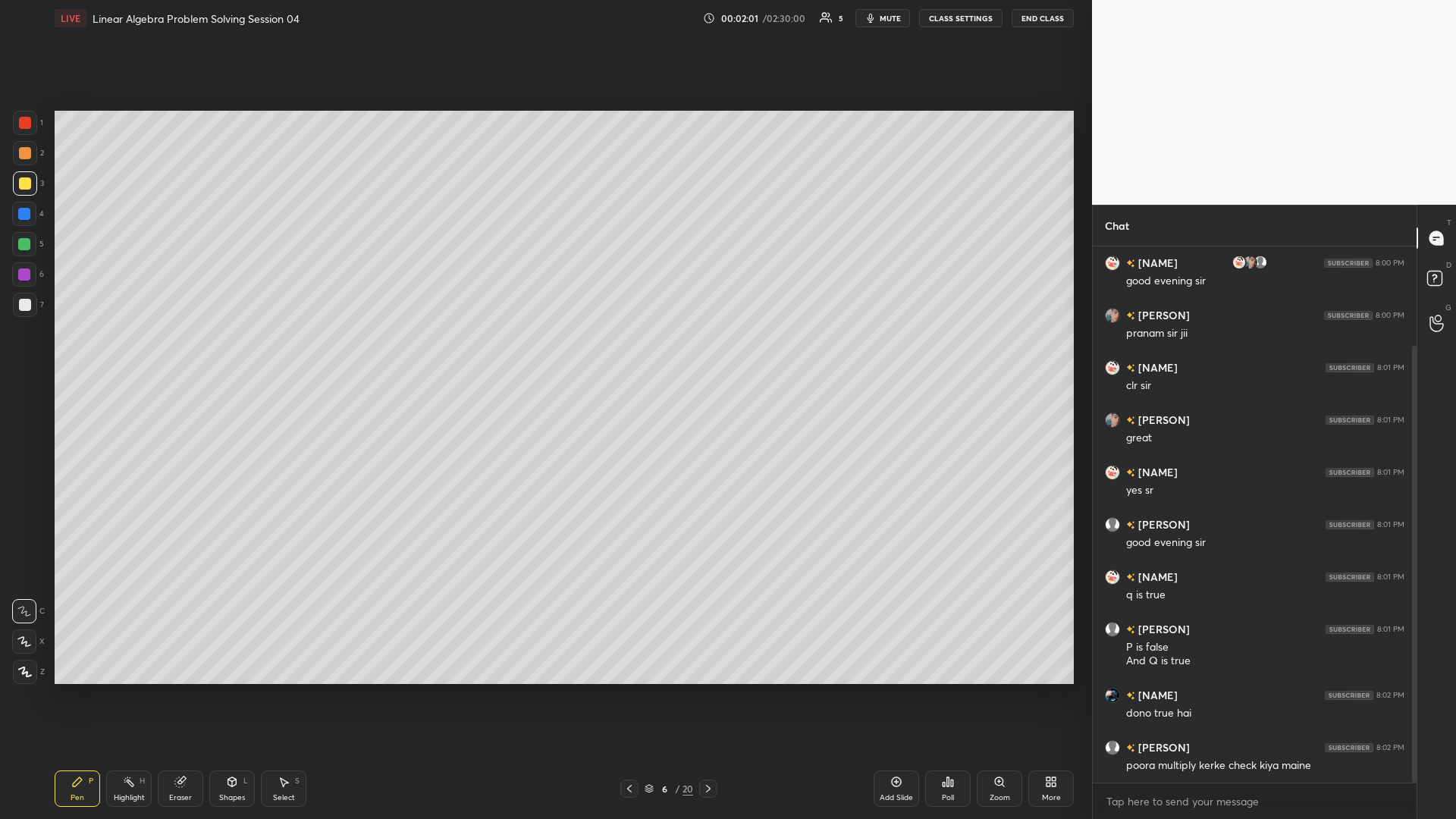 click 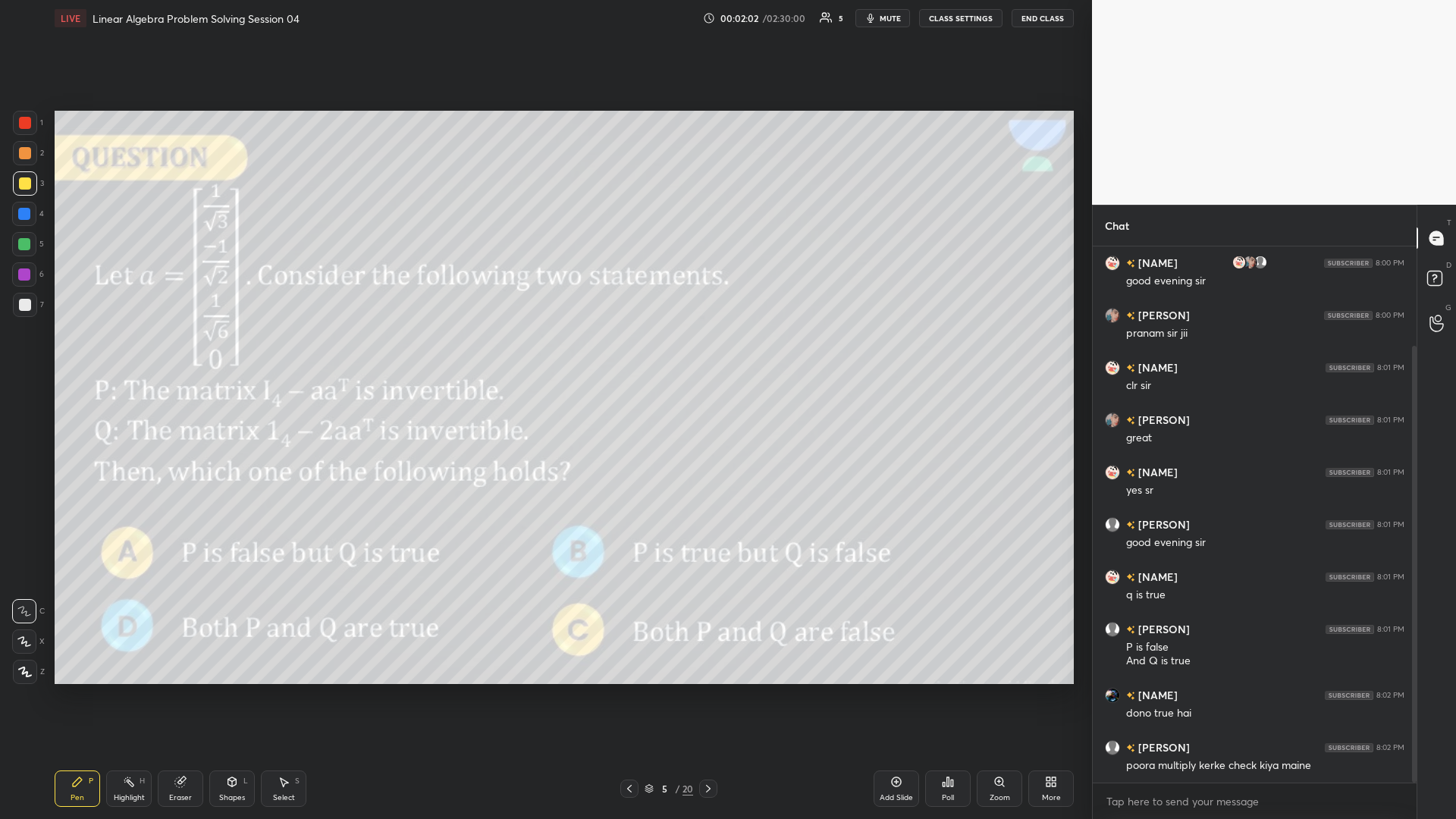 scroll, scrollTop: 174, scrollLeft: 0, axis: vertical 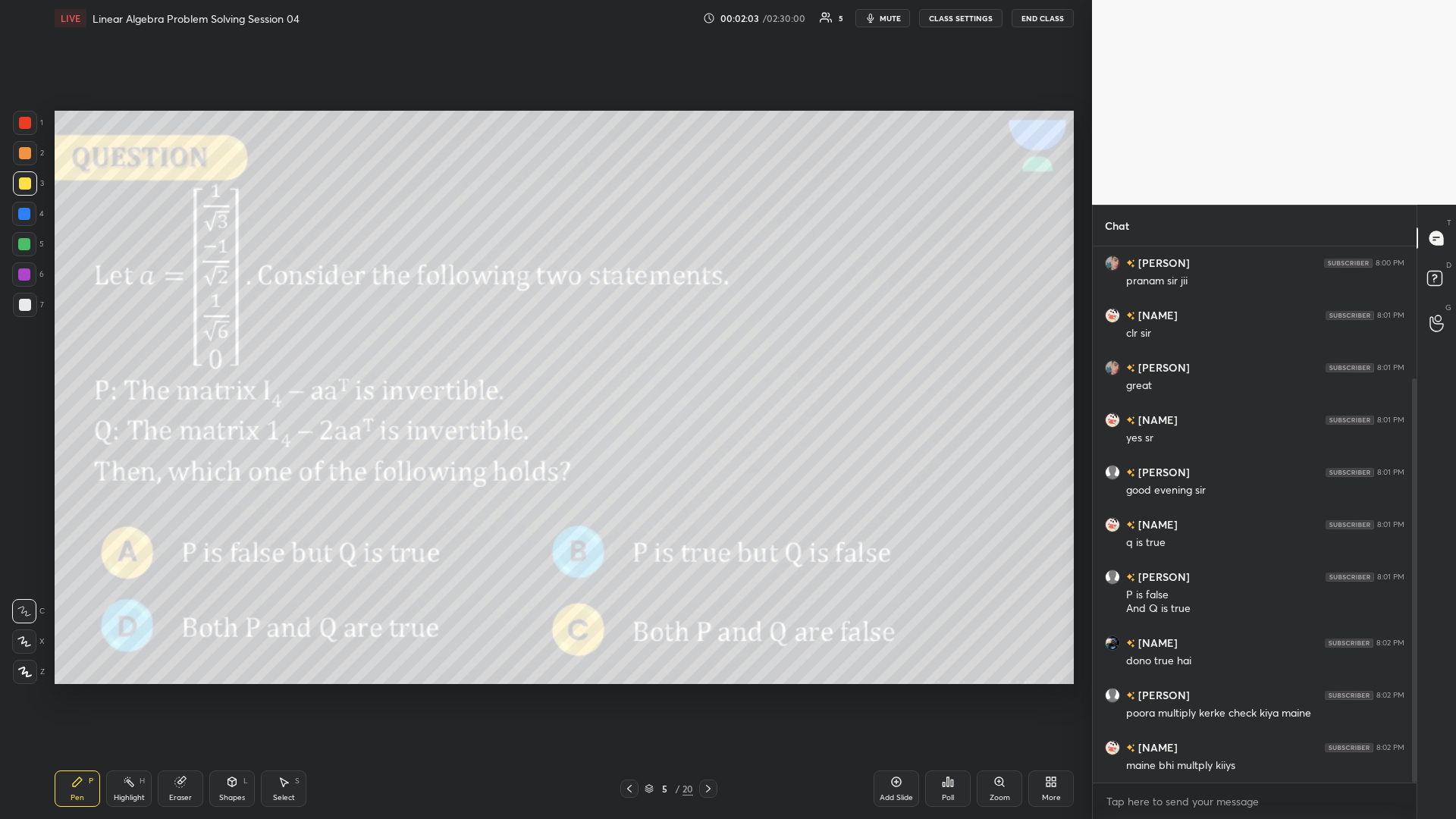 click 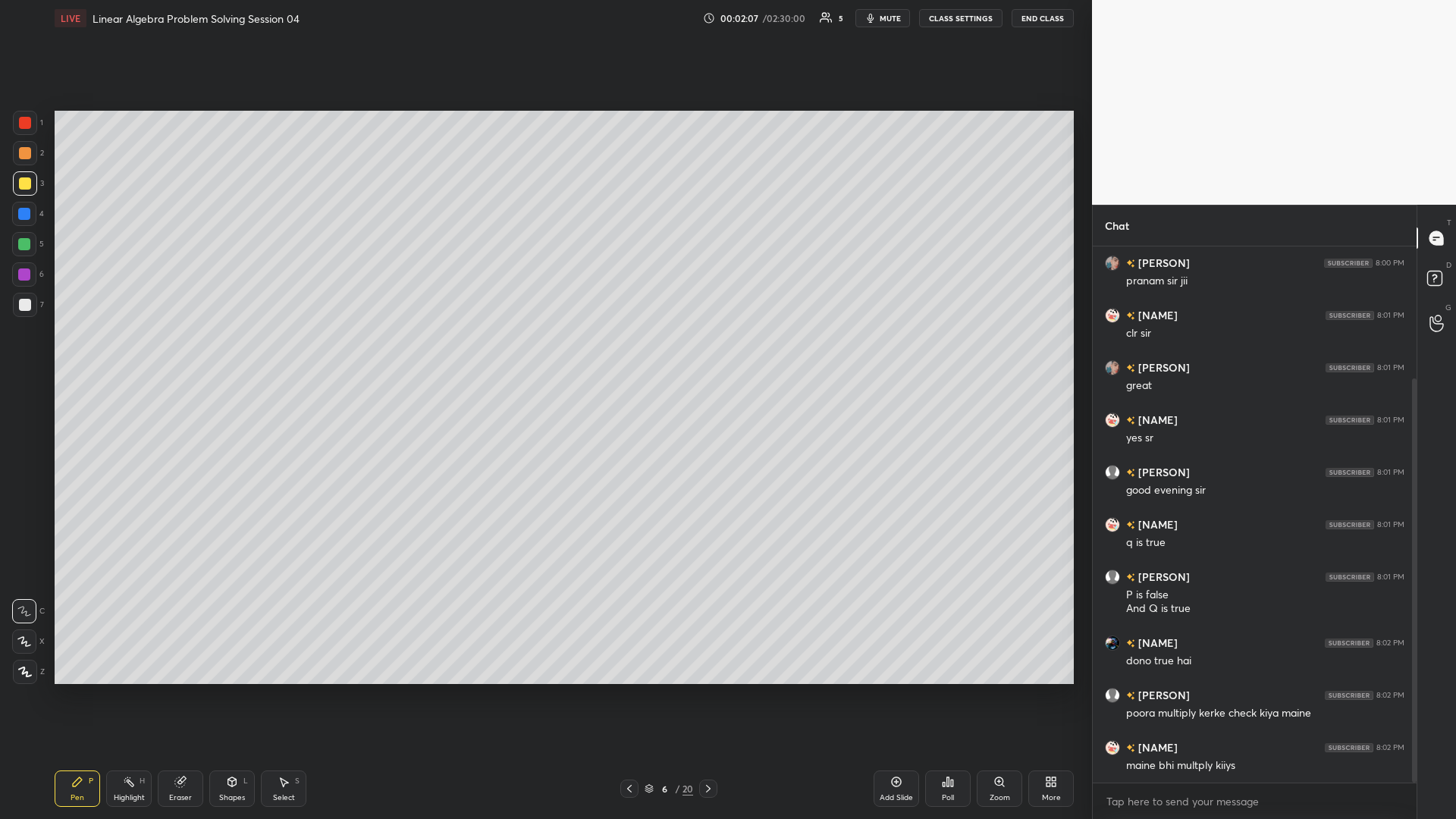 click 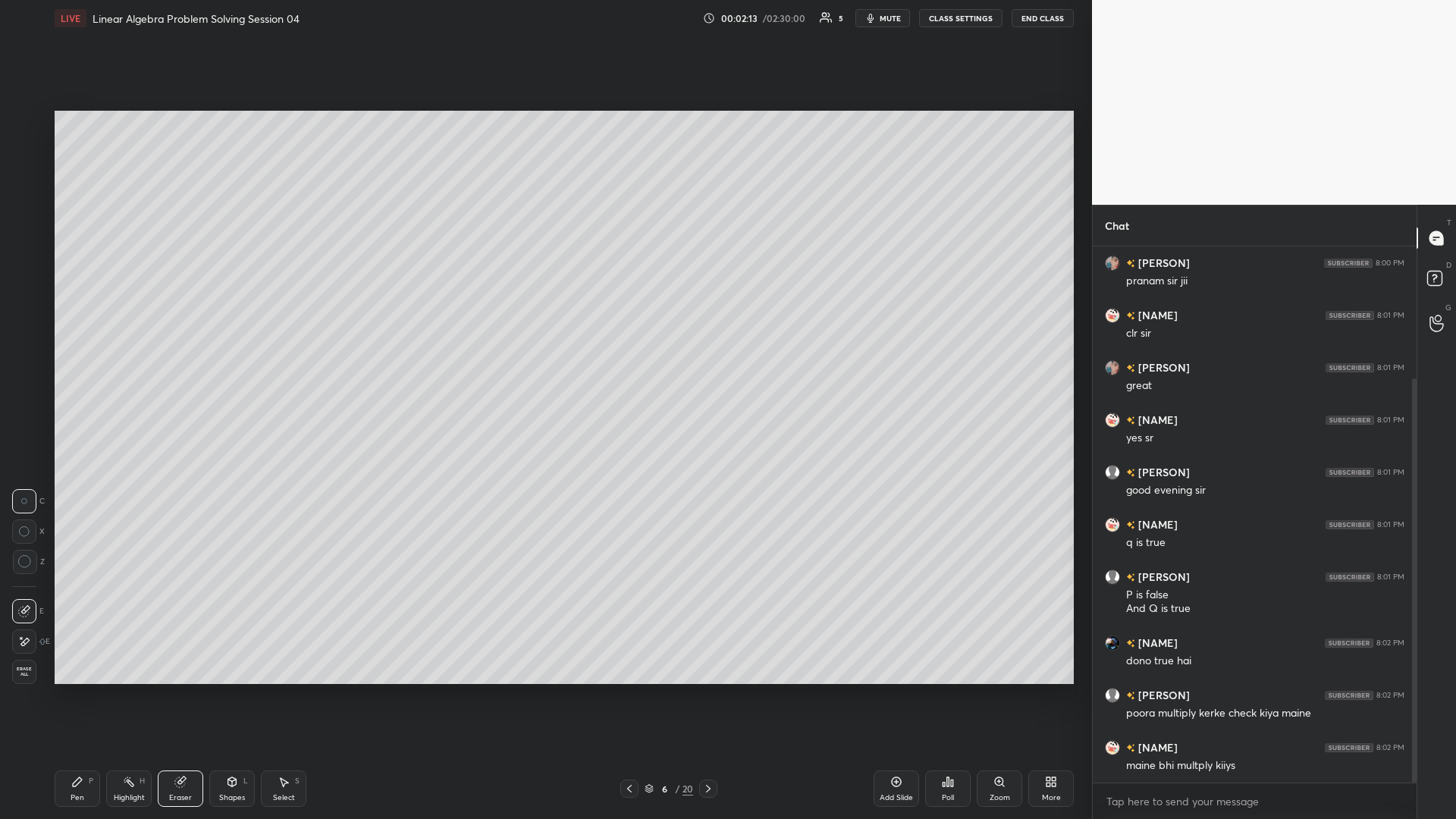 click on "Pen P" at bounding box center (77, 789) 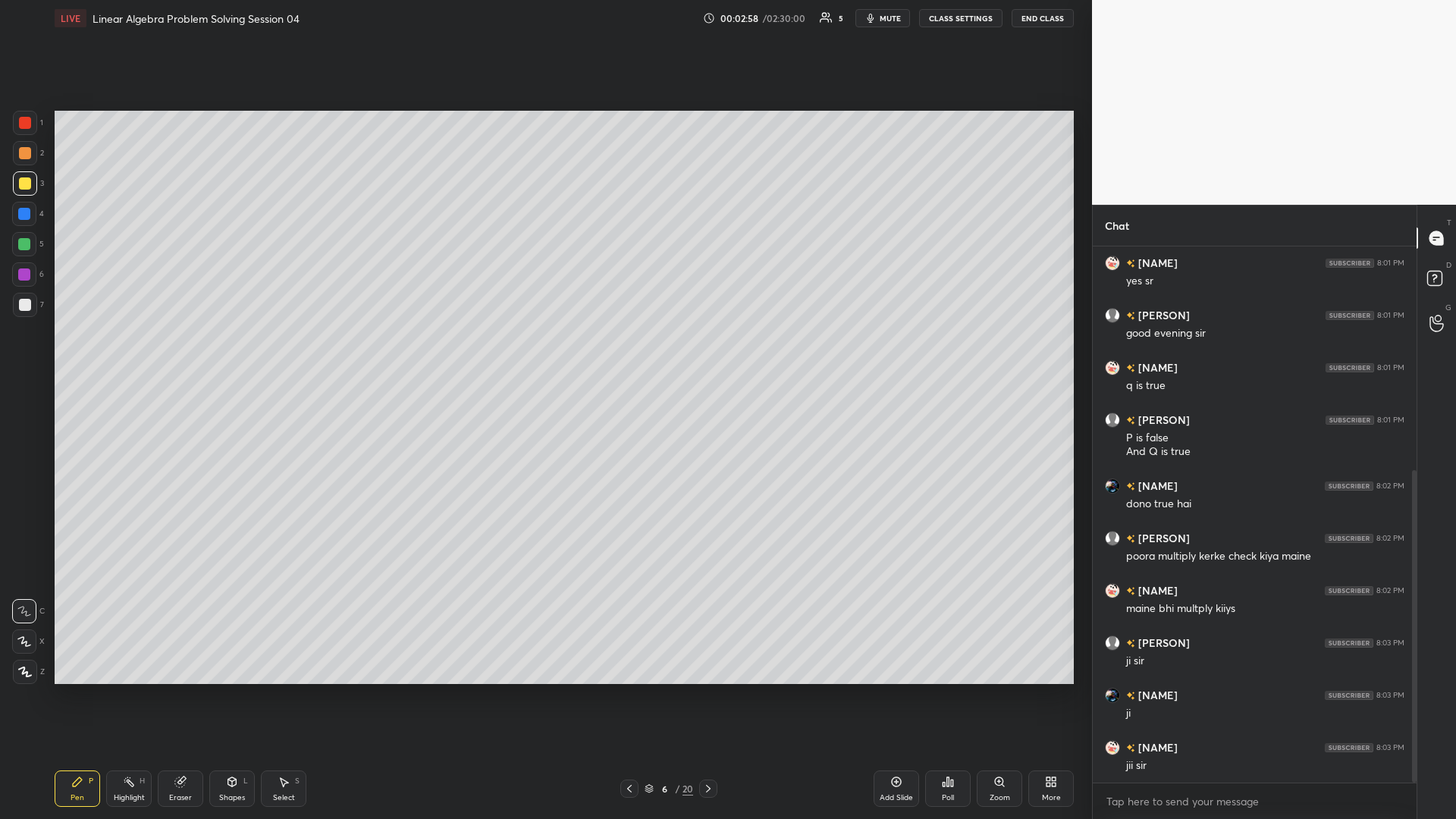 scroll, scrollTop: 384, scrollLeft: 0, axis: vertical 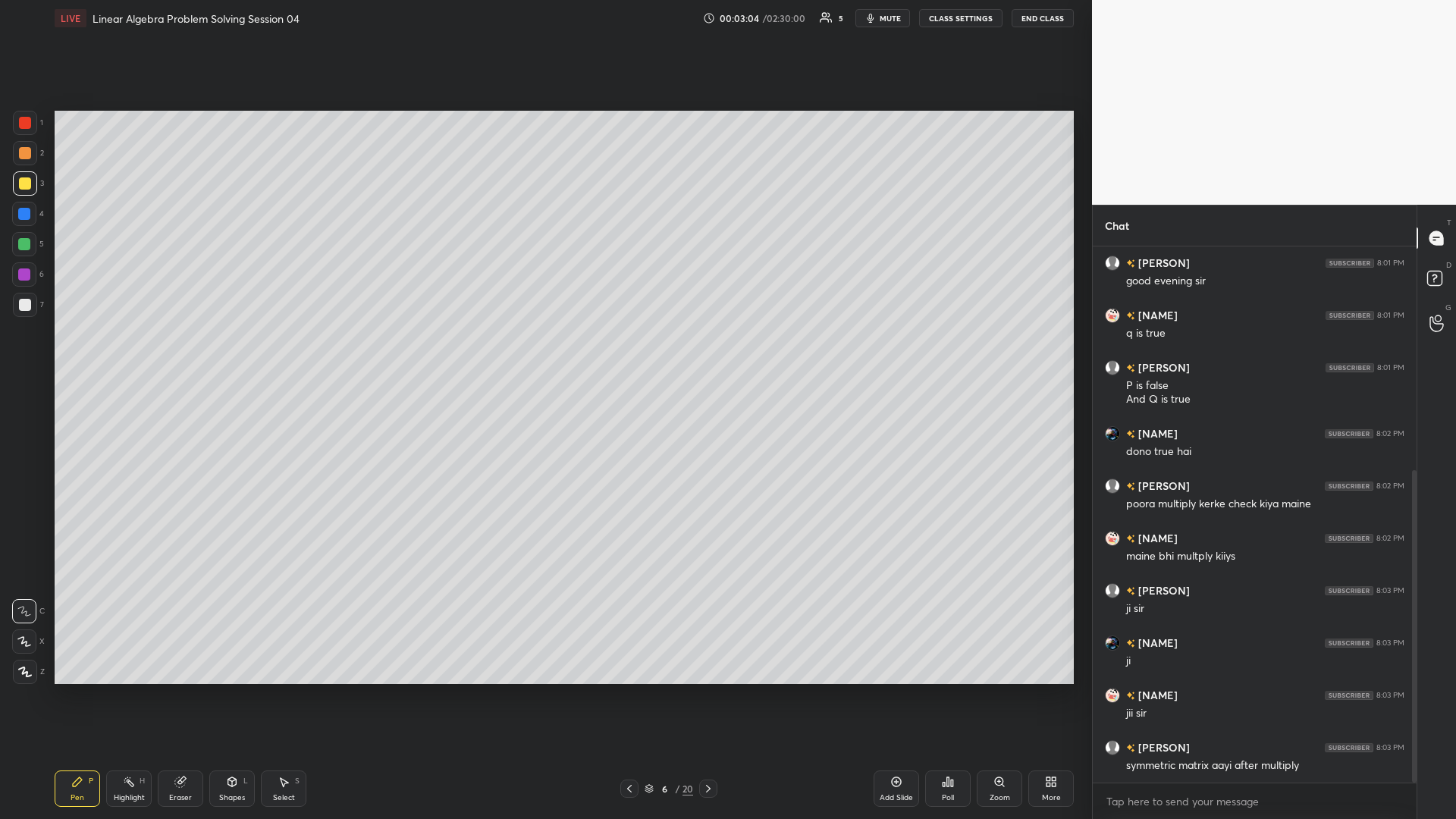 click 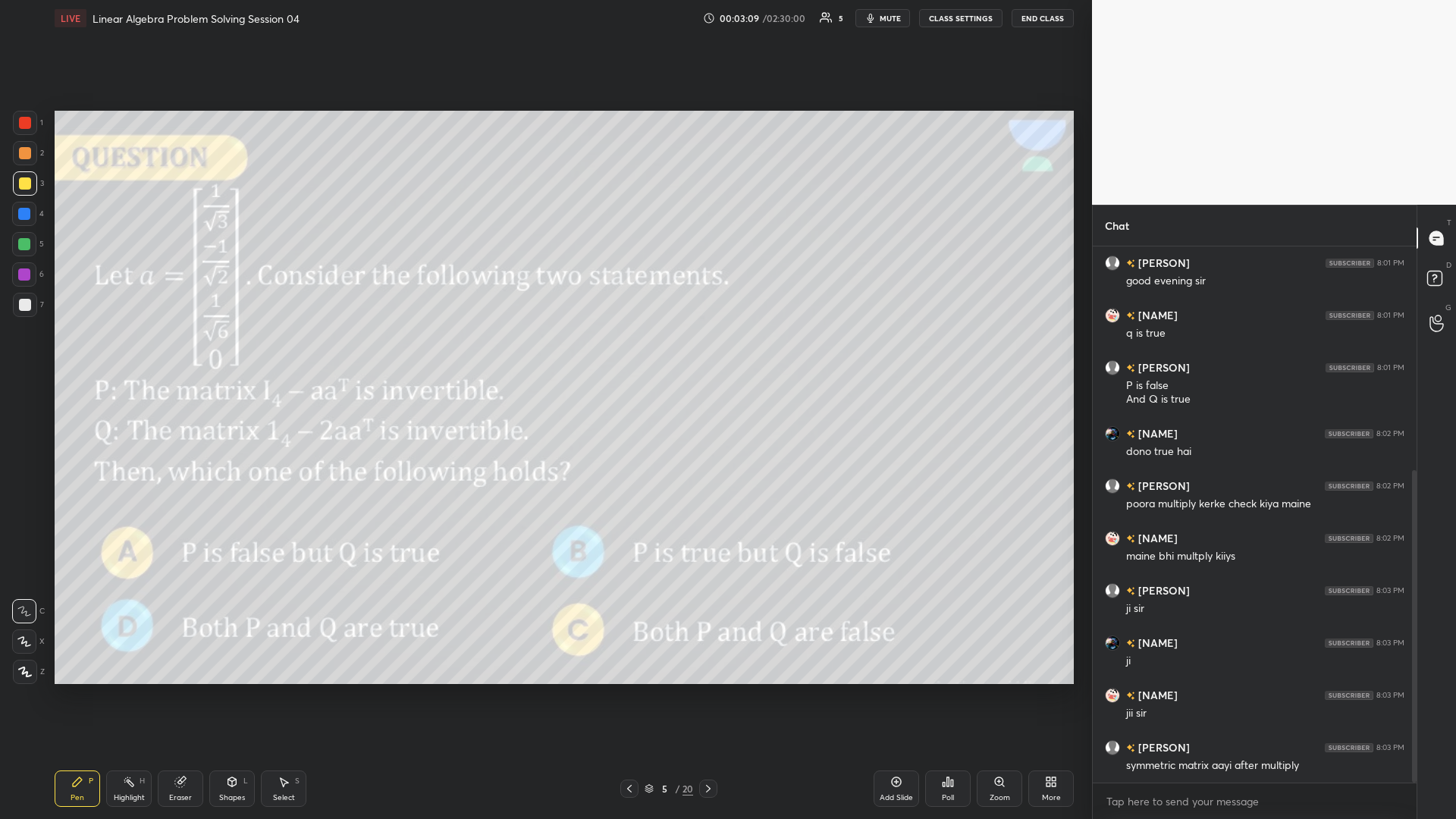 click 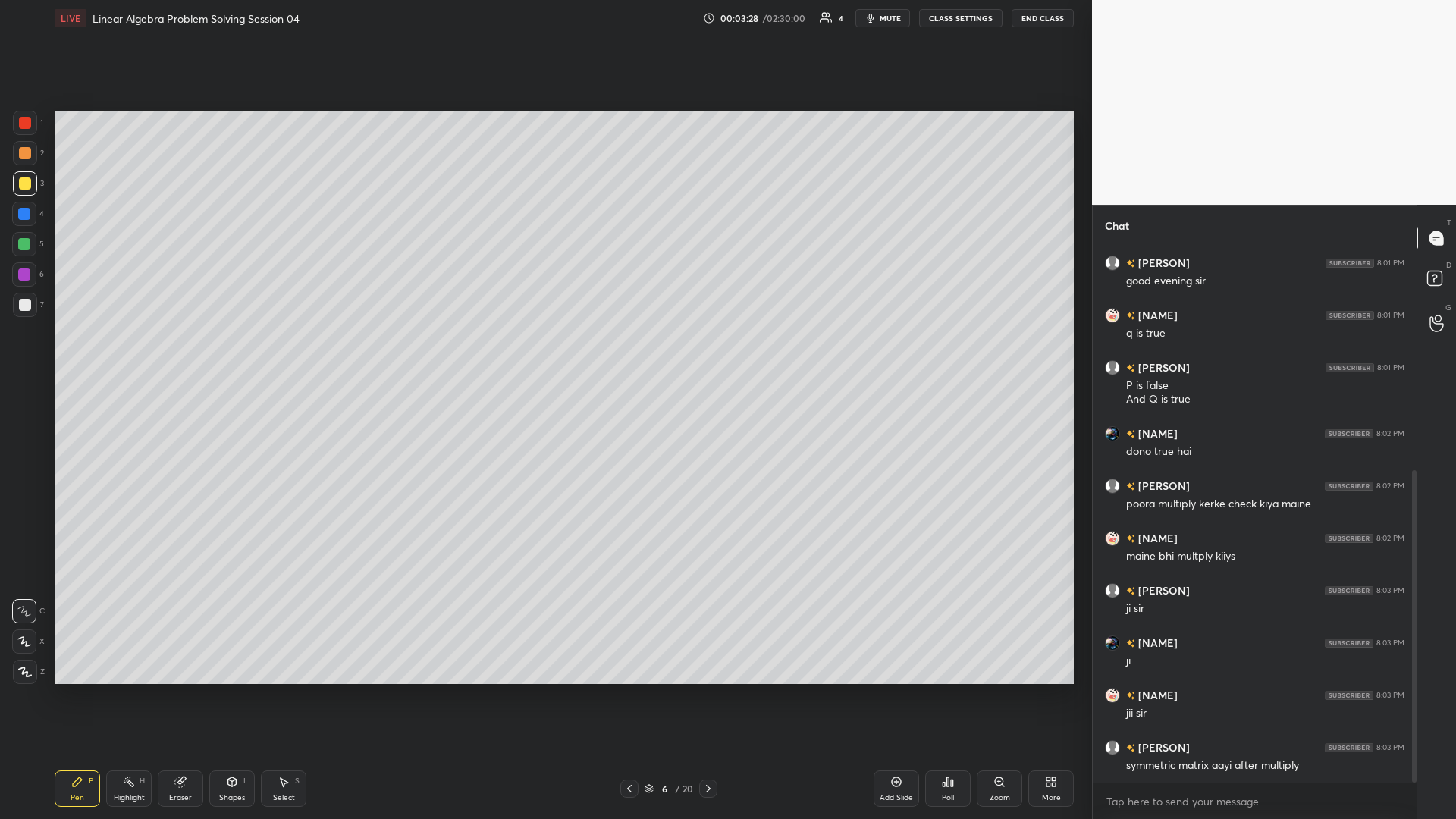 click 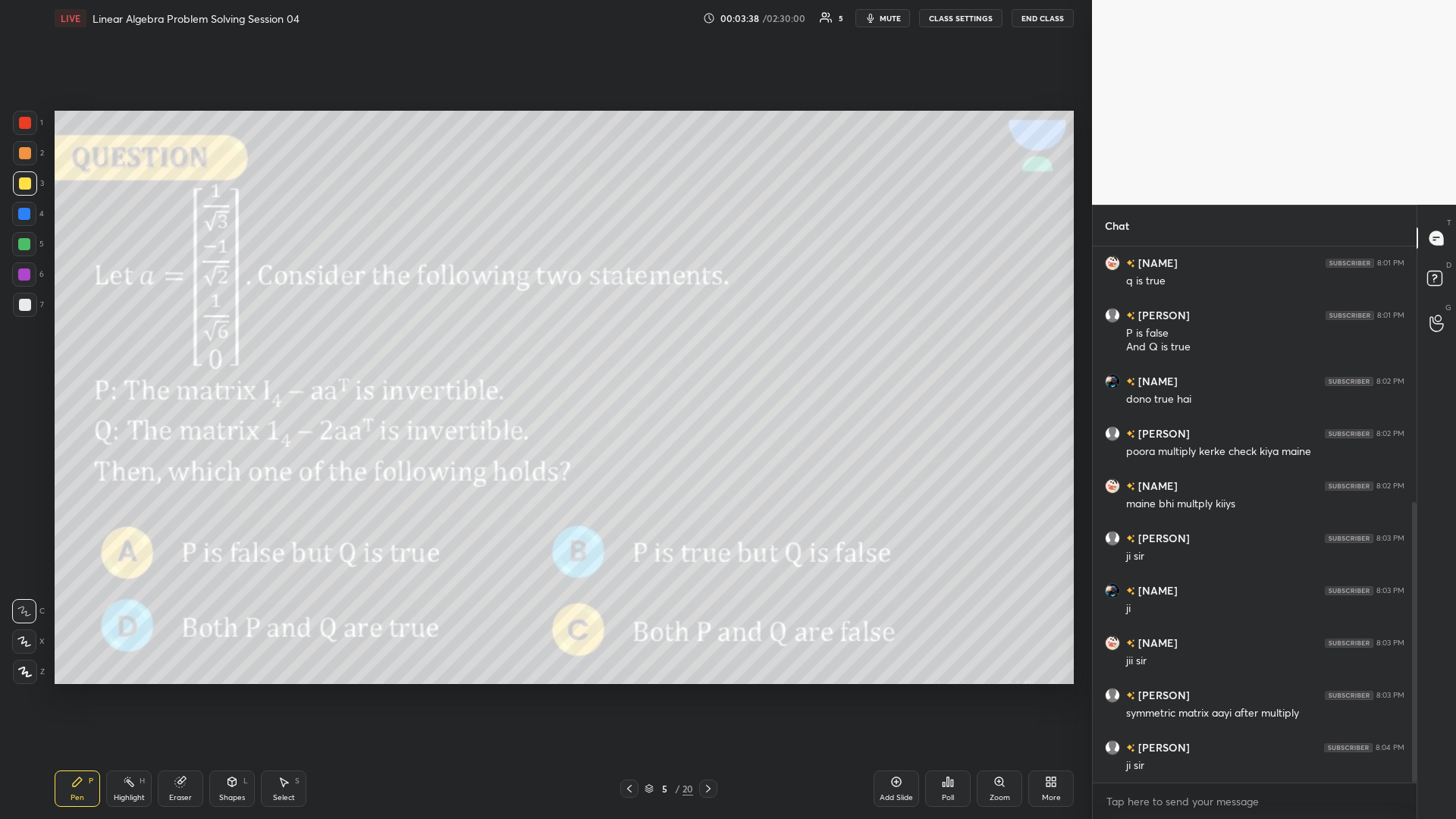 scroll, scrollTop: 488, scrollLeft: 0, axis: vertical 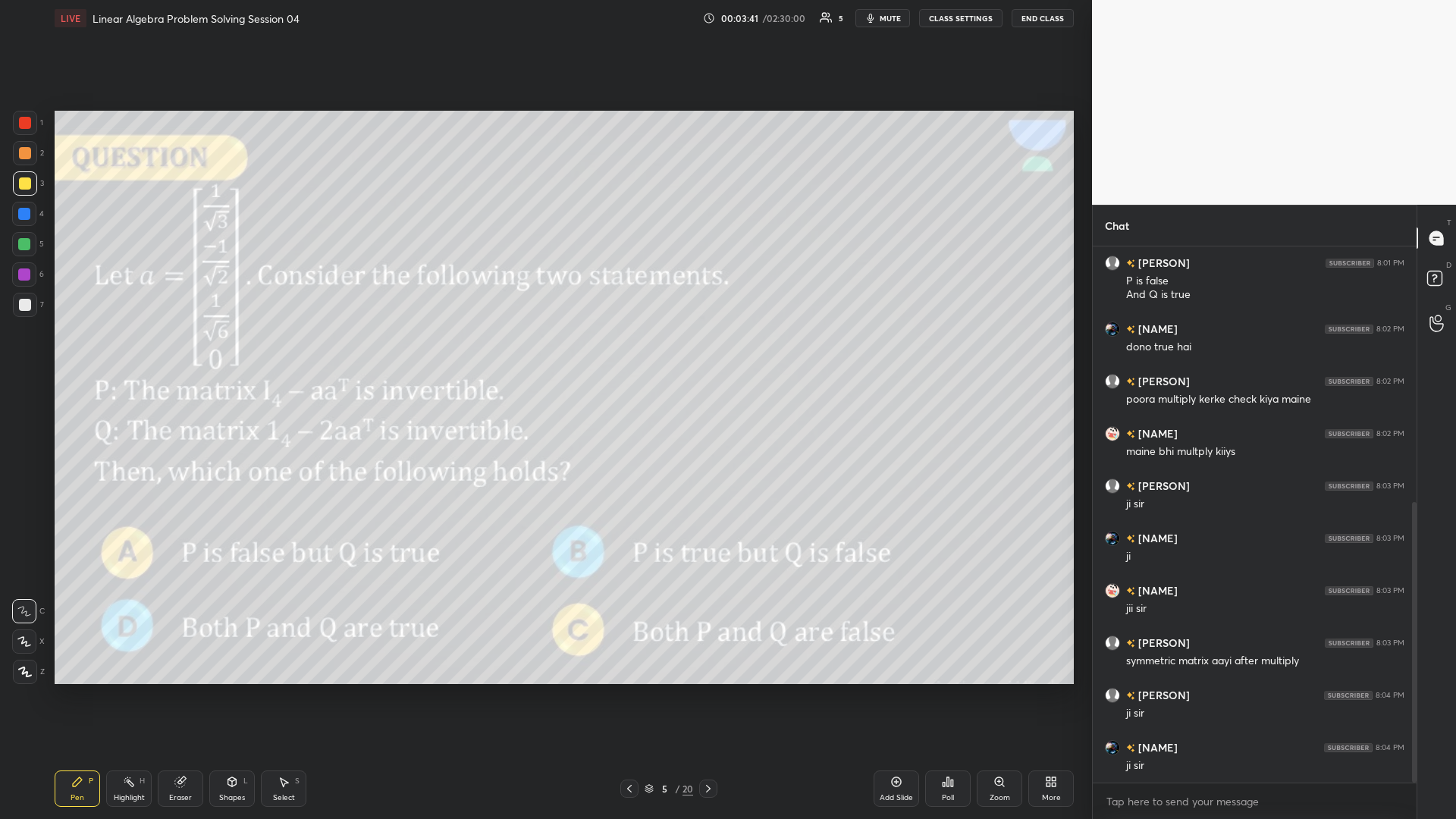click 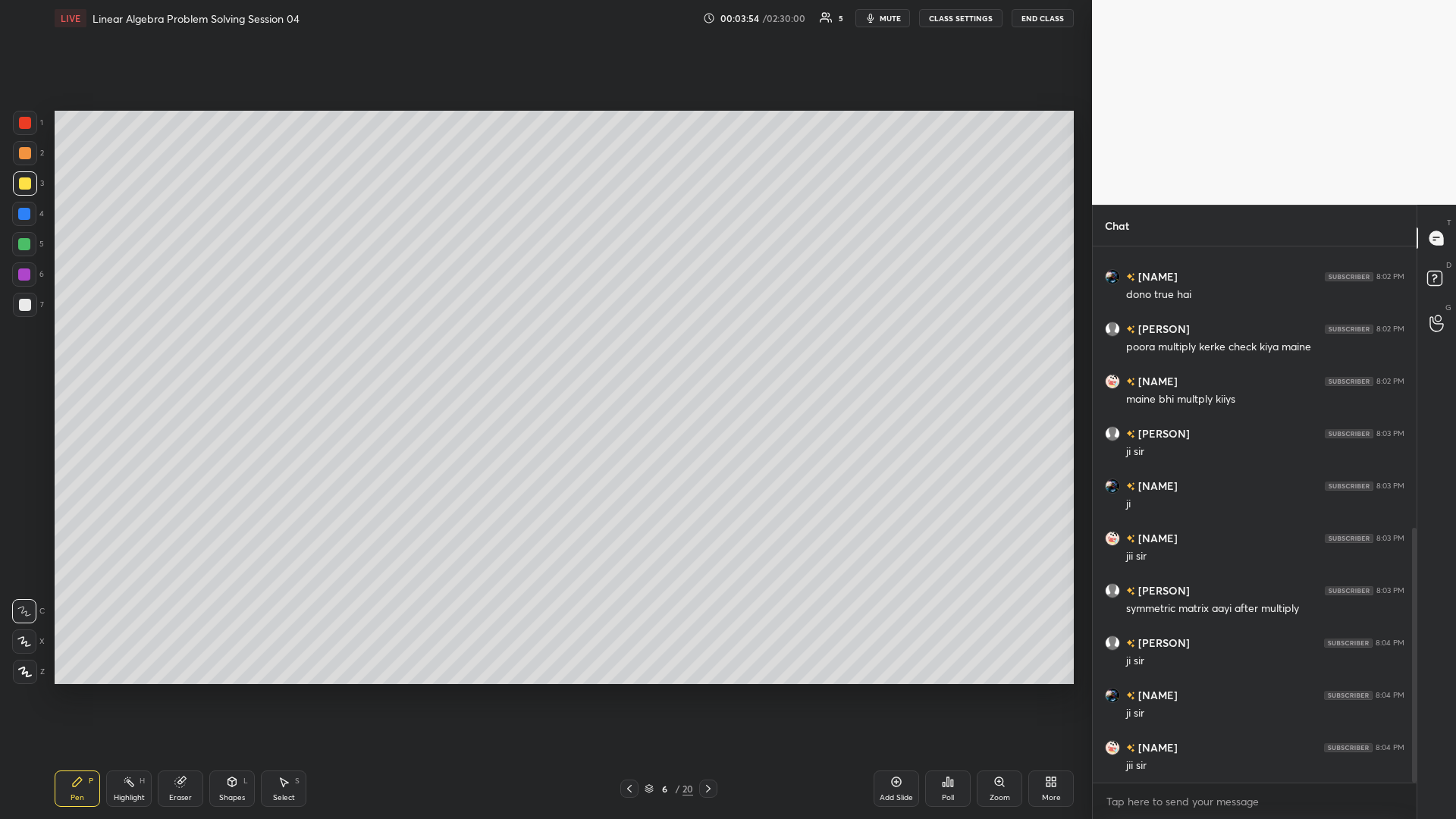 scroll, scrollTop: 593, scrollLeft: 0, axis: vertical 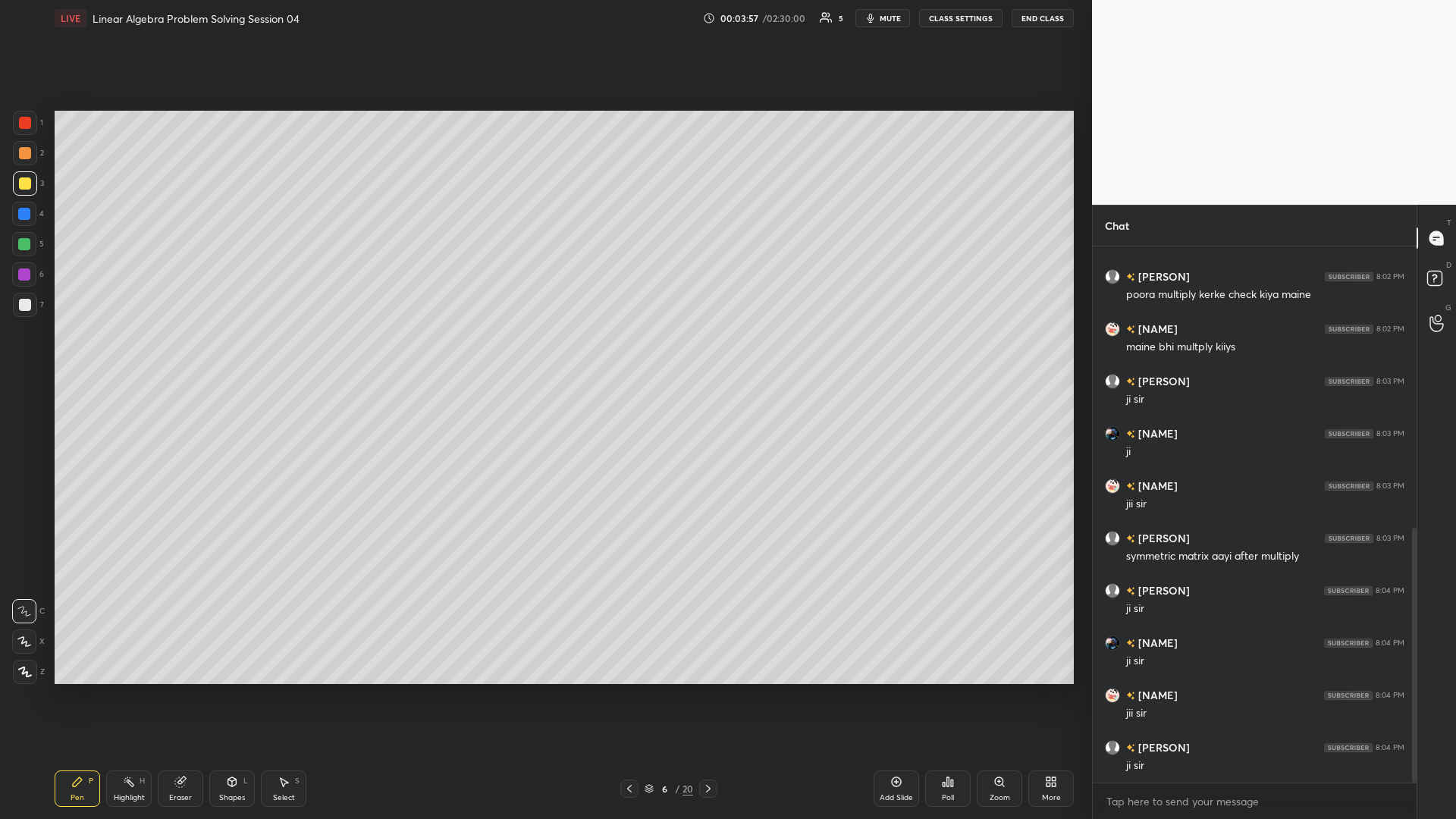 click at bounding box center [25, 153] 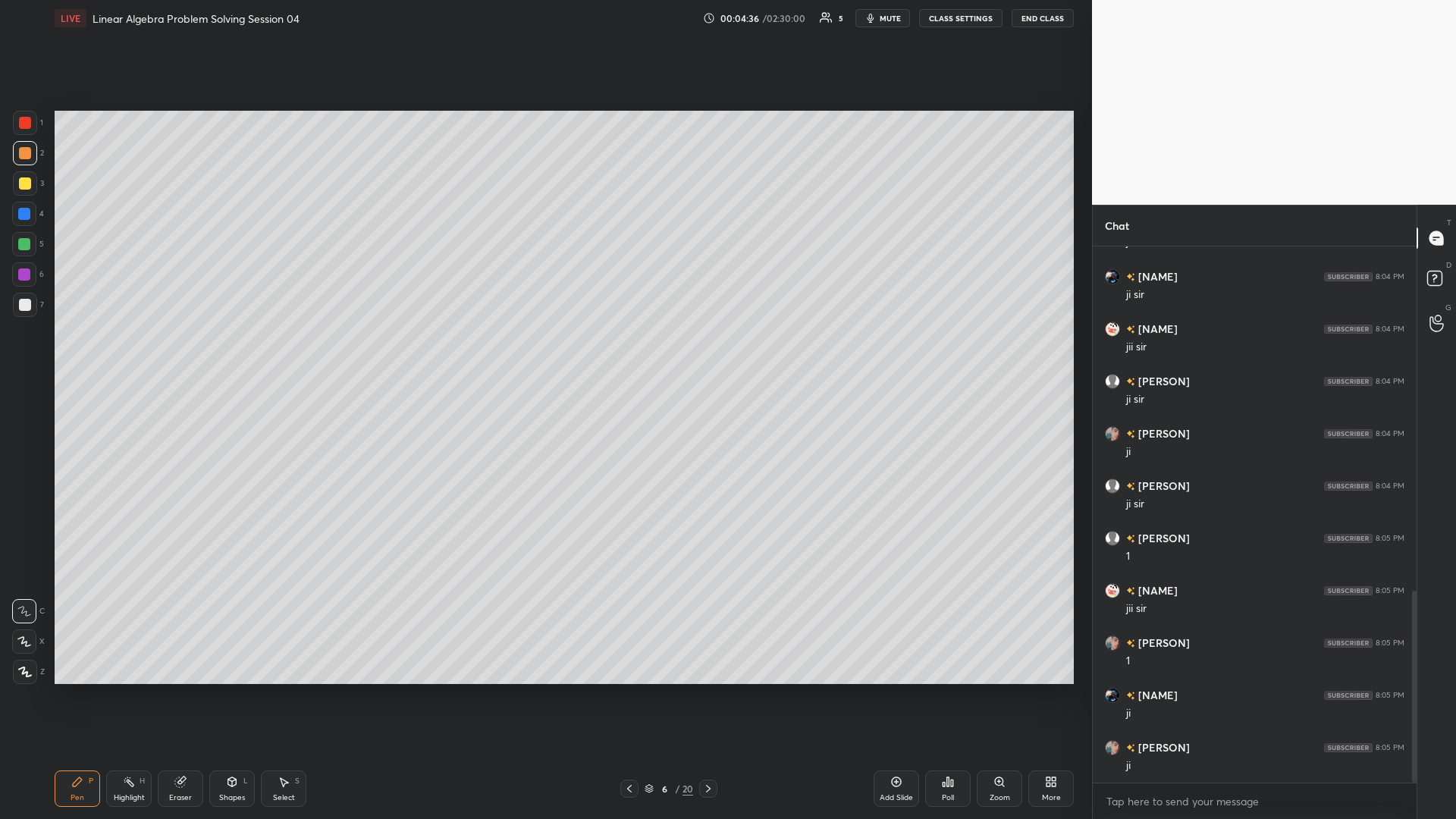 scroll, scrollTop: 1012, scrollLeft: 0, axis: vertical 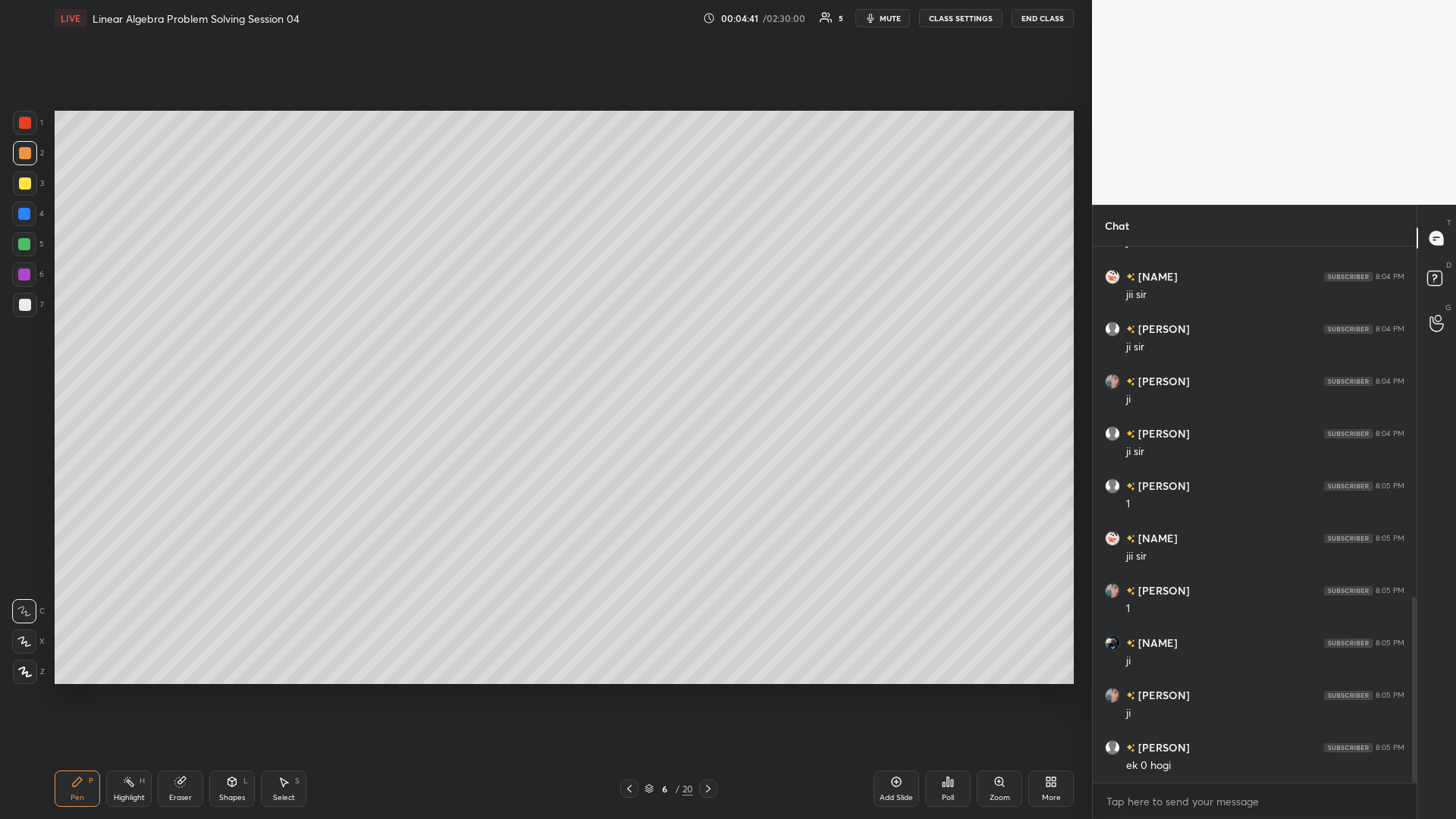 click 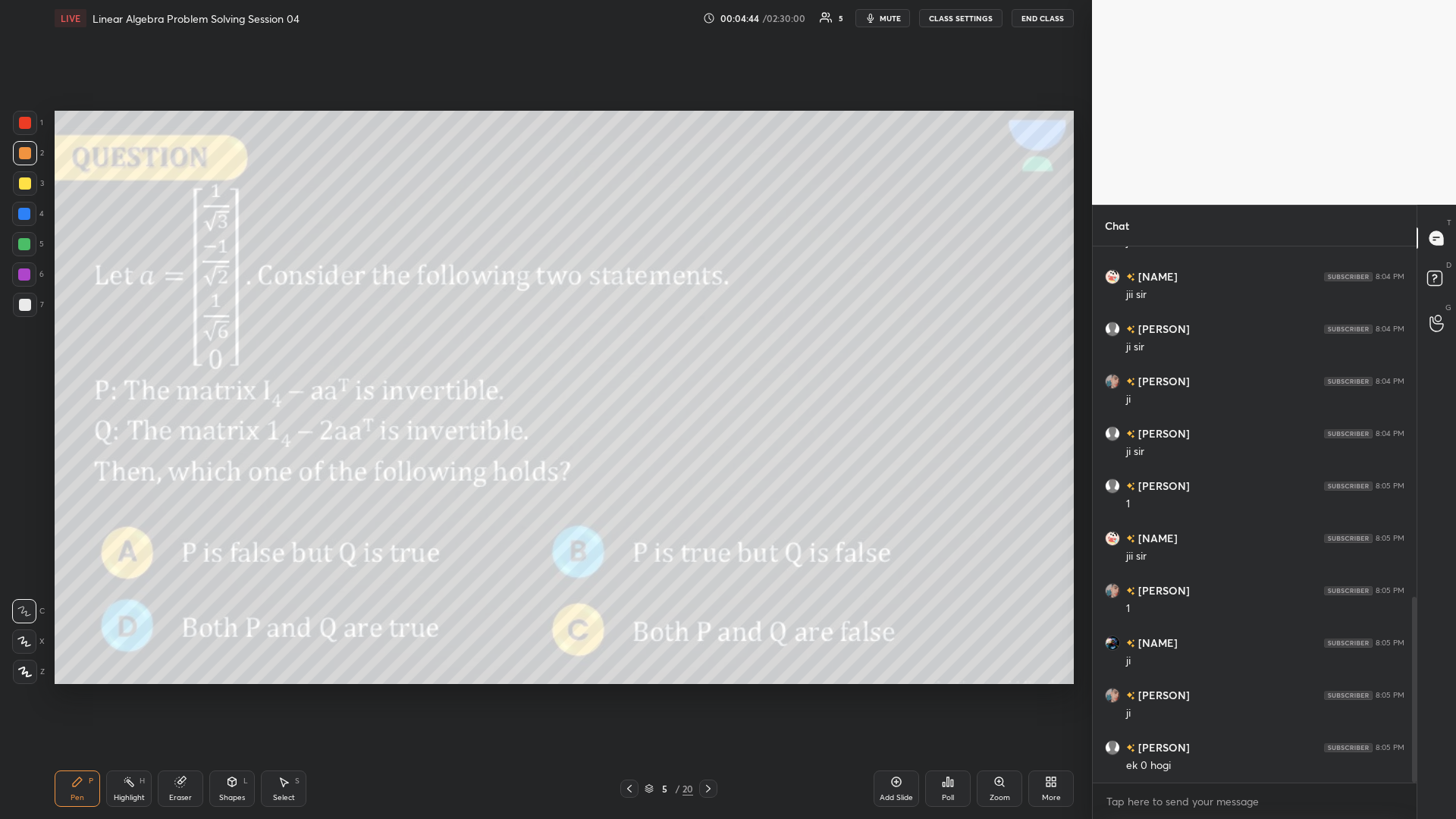 click 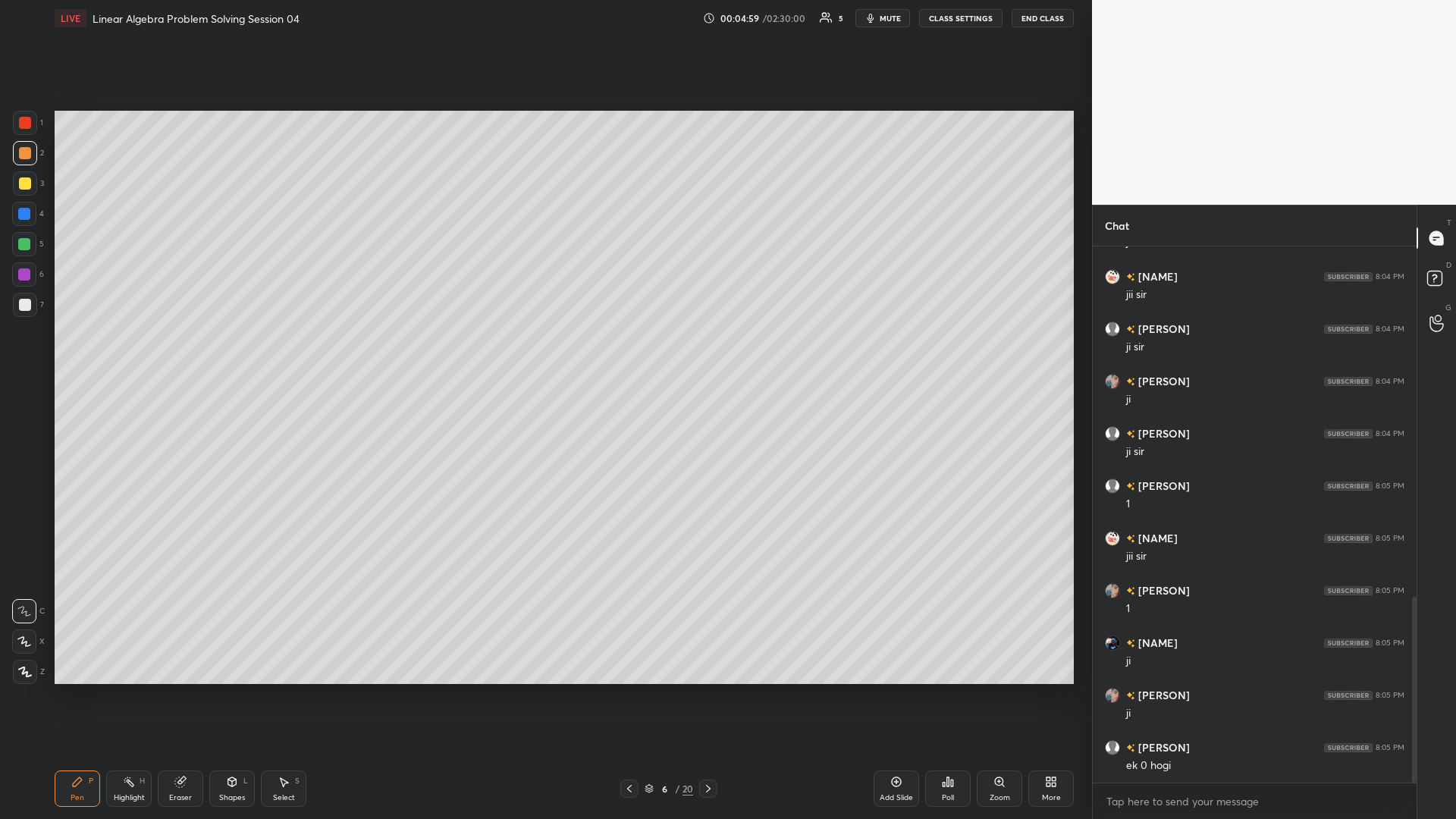 click 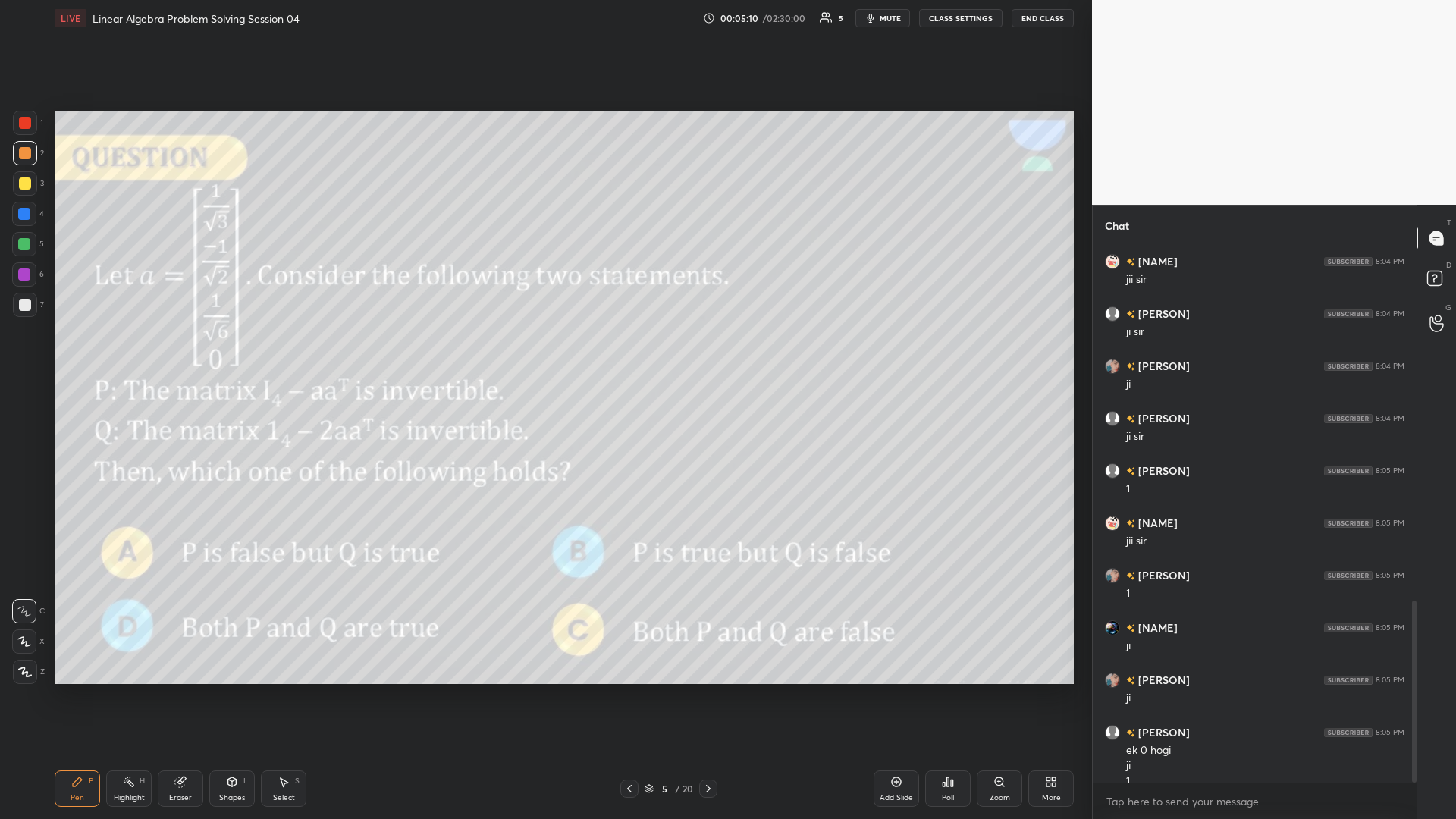 scroll, scrollTop: 1042, scrollLeft: 0, axis: vertical 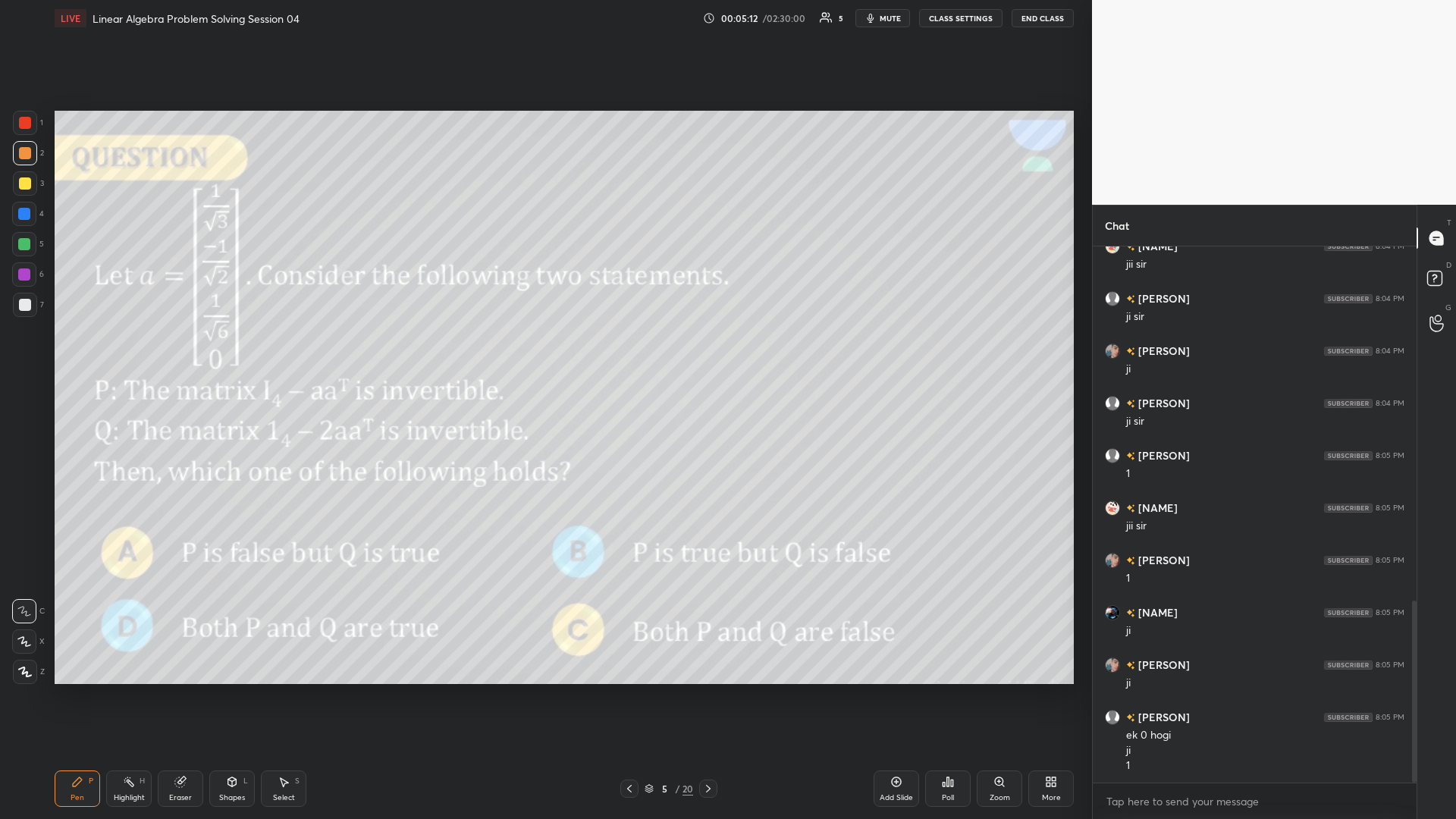 click 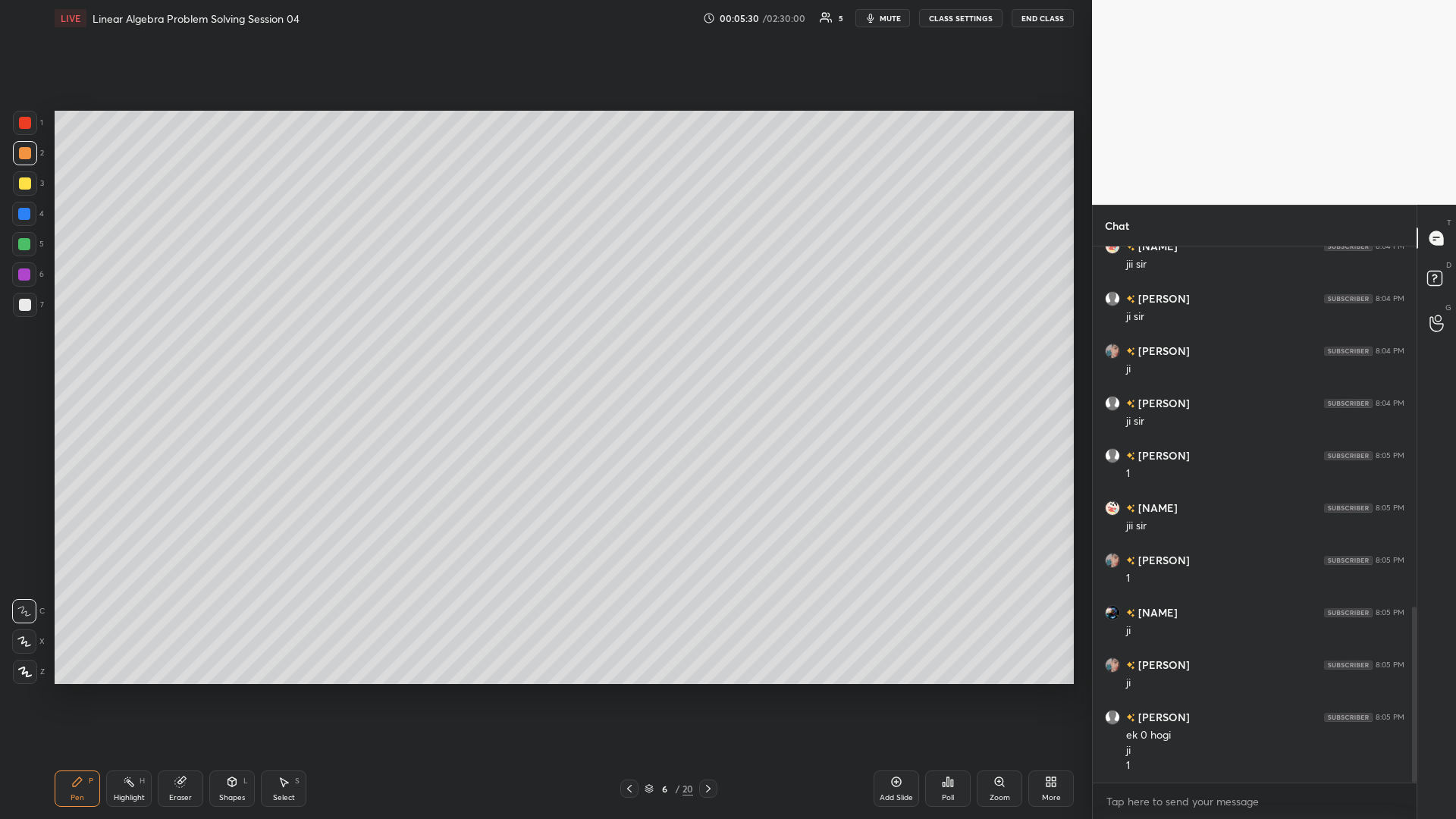 scroll, scrollTop: 1094, scrollLeft: 0, axis: vertical 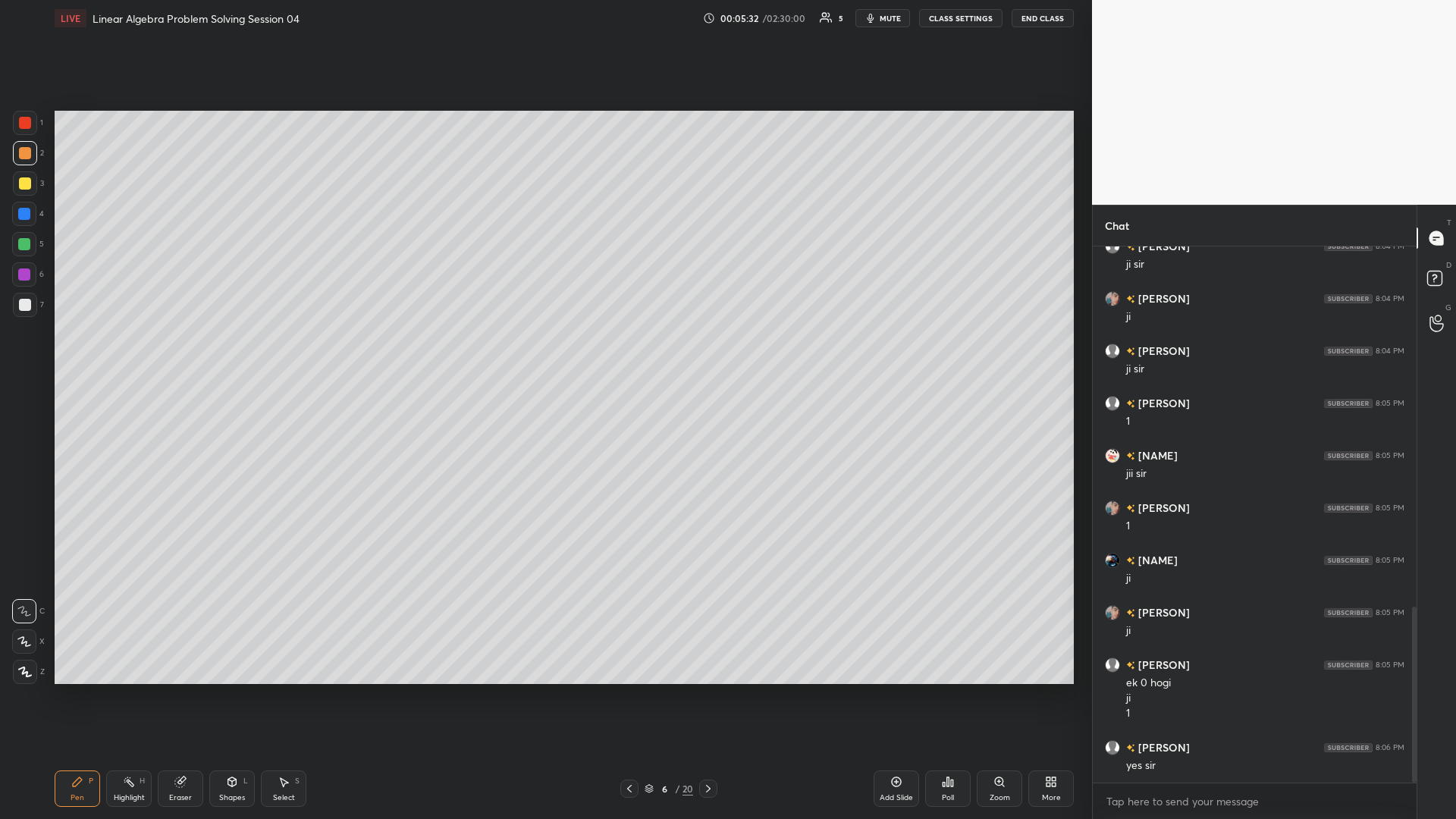 click on "Select S" at bounding box center [284, 789] 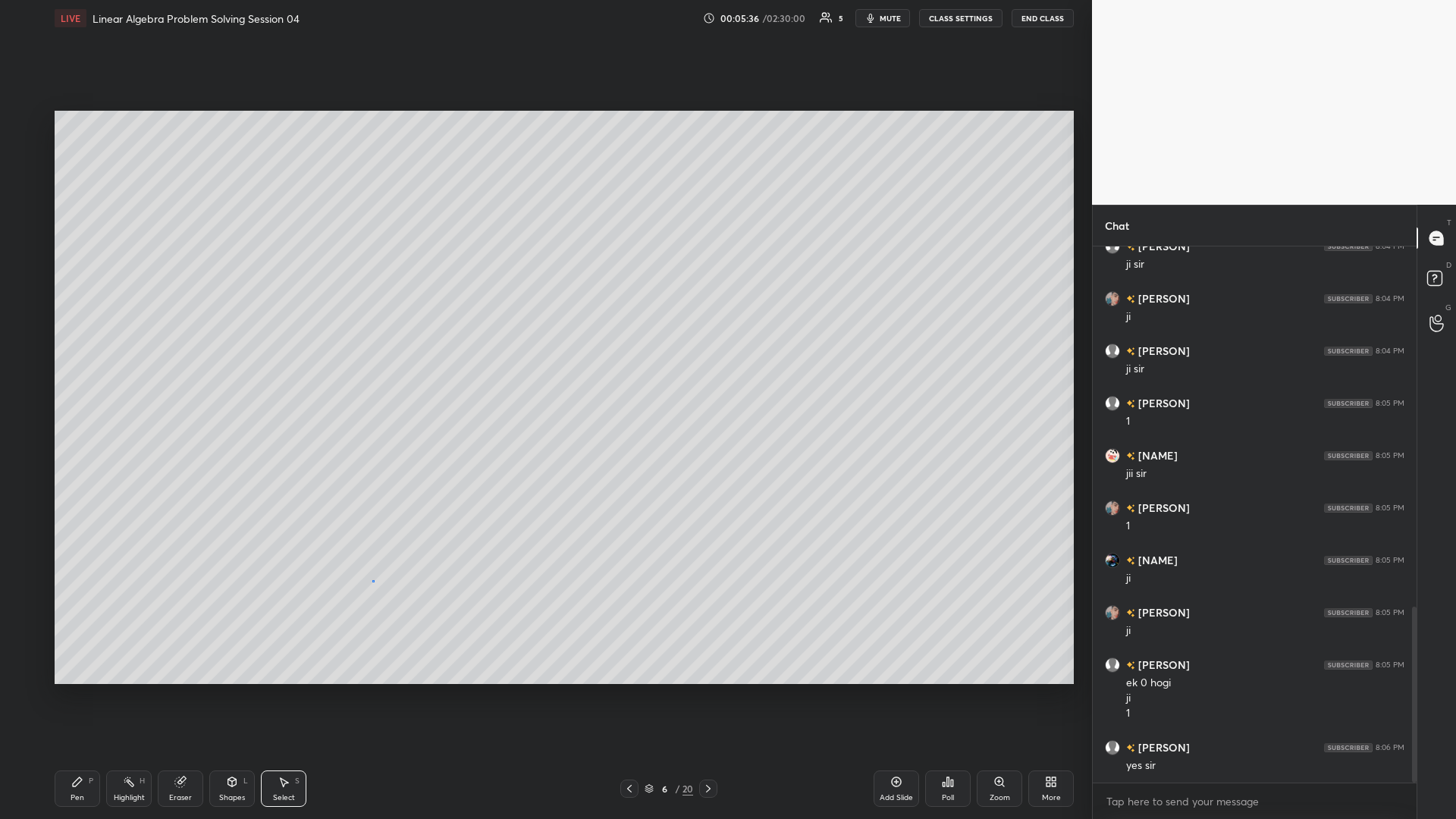 click on "0 ° Undo Copy Duplicate Duplicate to new slide Delete" at bounding box center (564, 397) 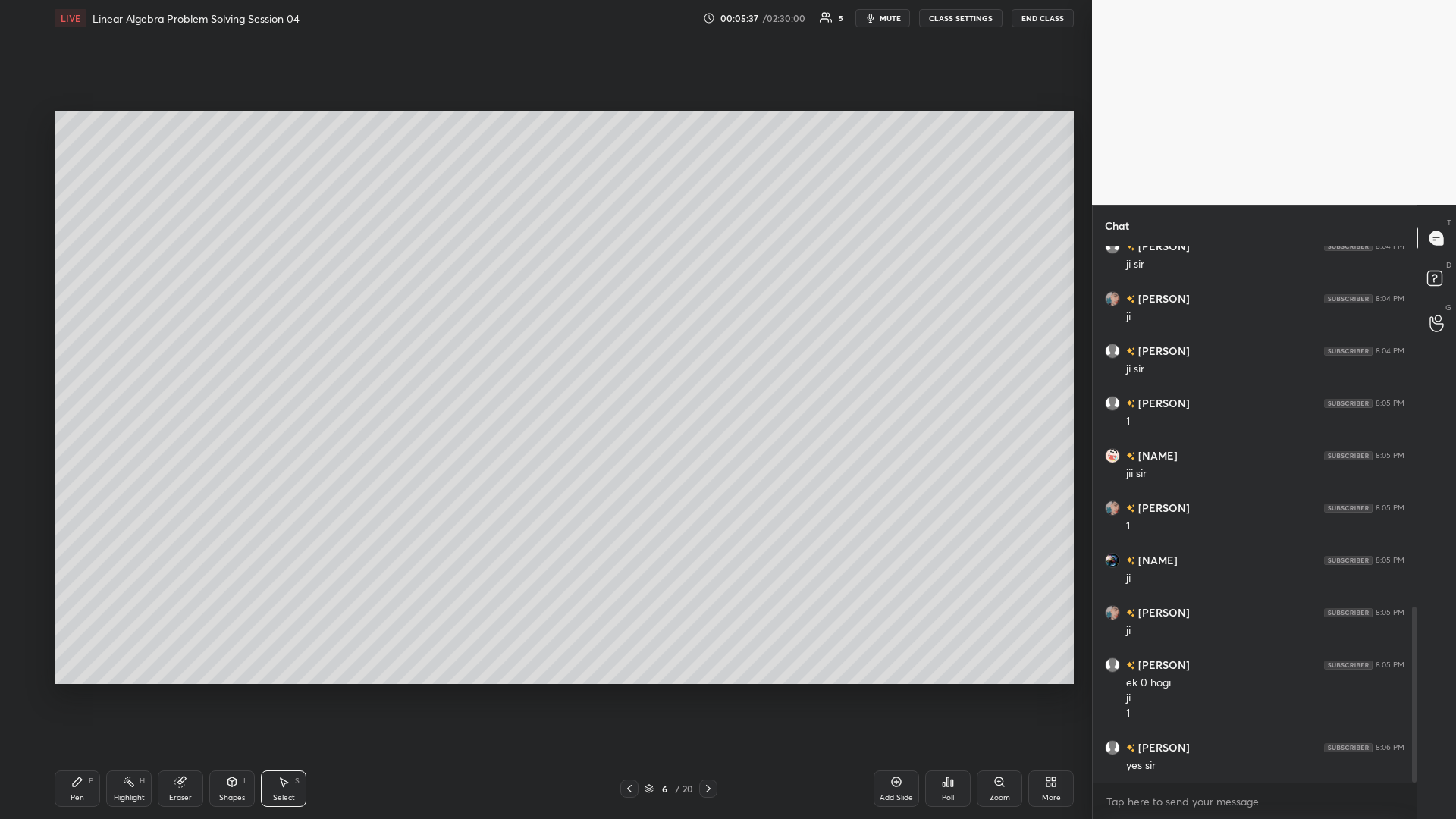click 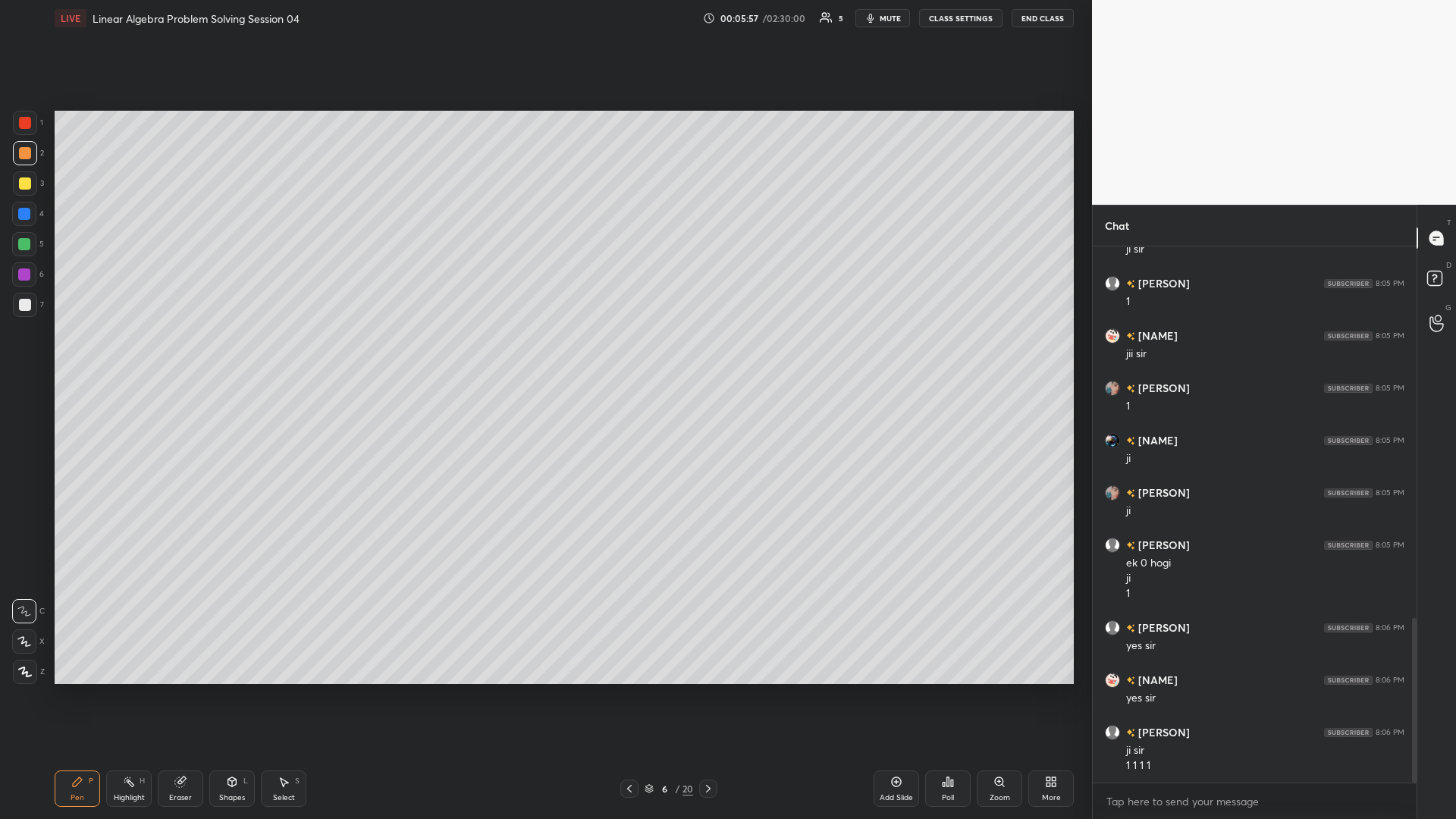 scroll, scrollTop: 1266, scrollLeft: 0, axis: vertical 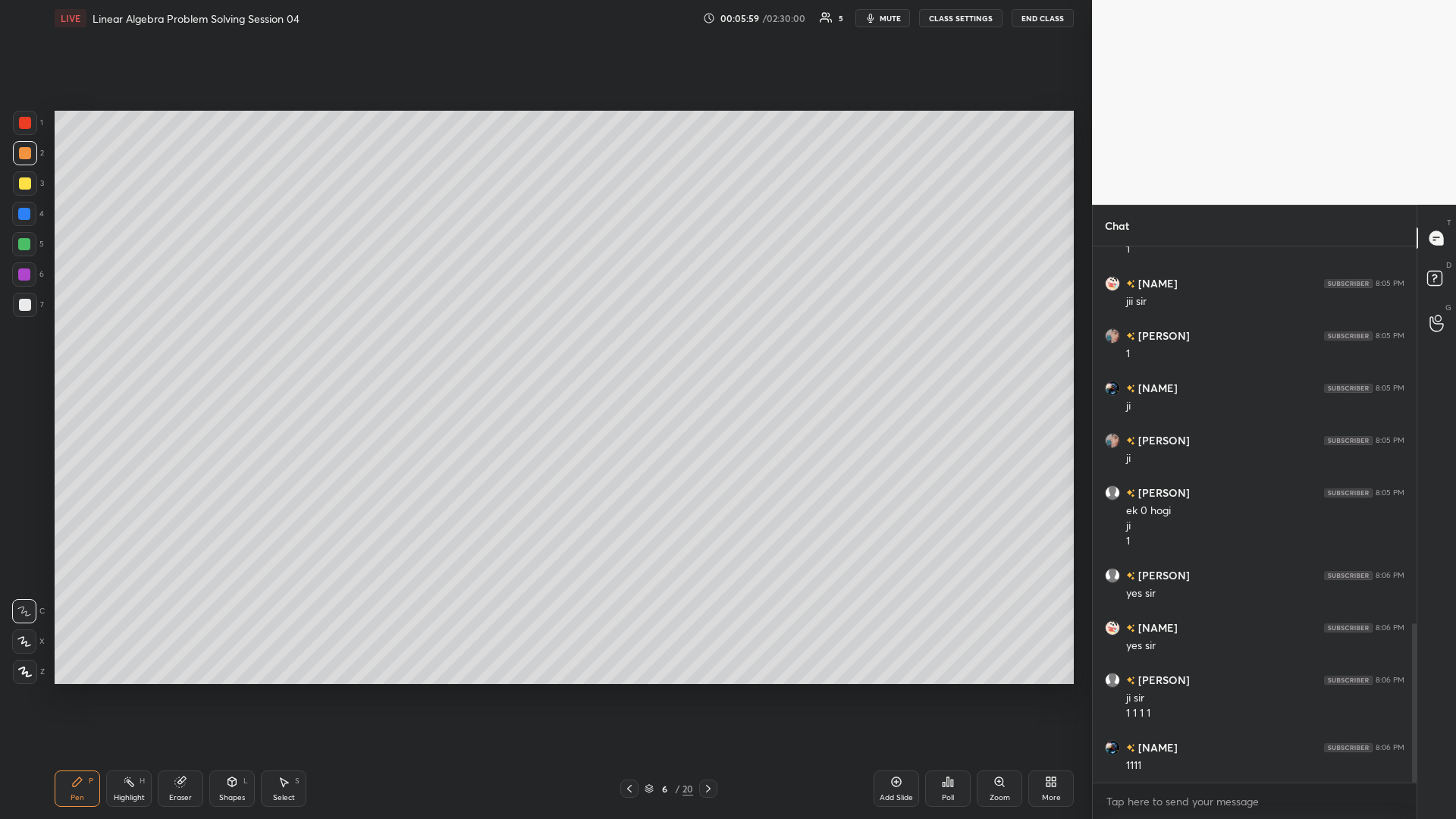 click on "Eraser" at bounding box center [180, 789] 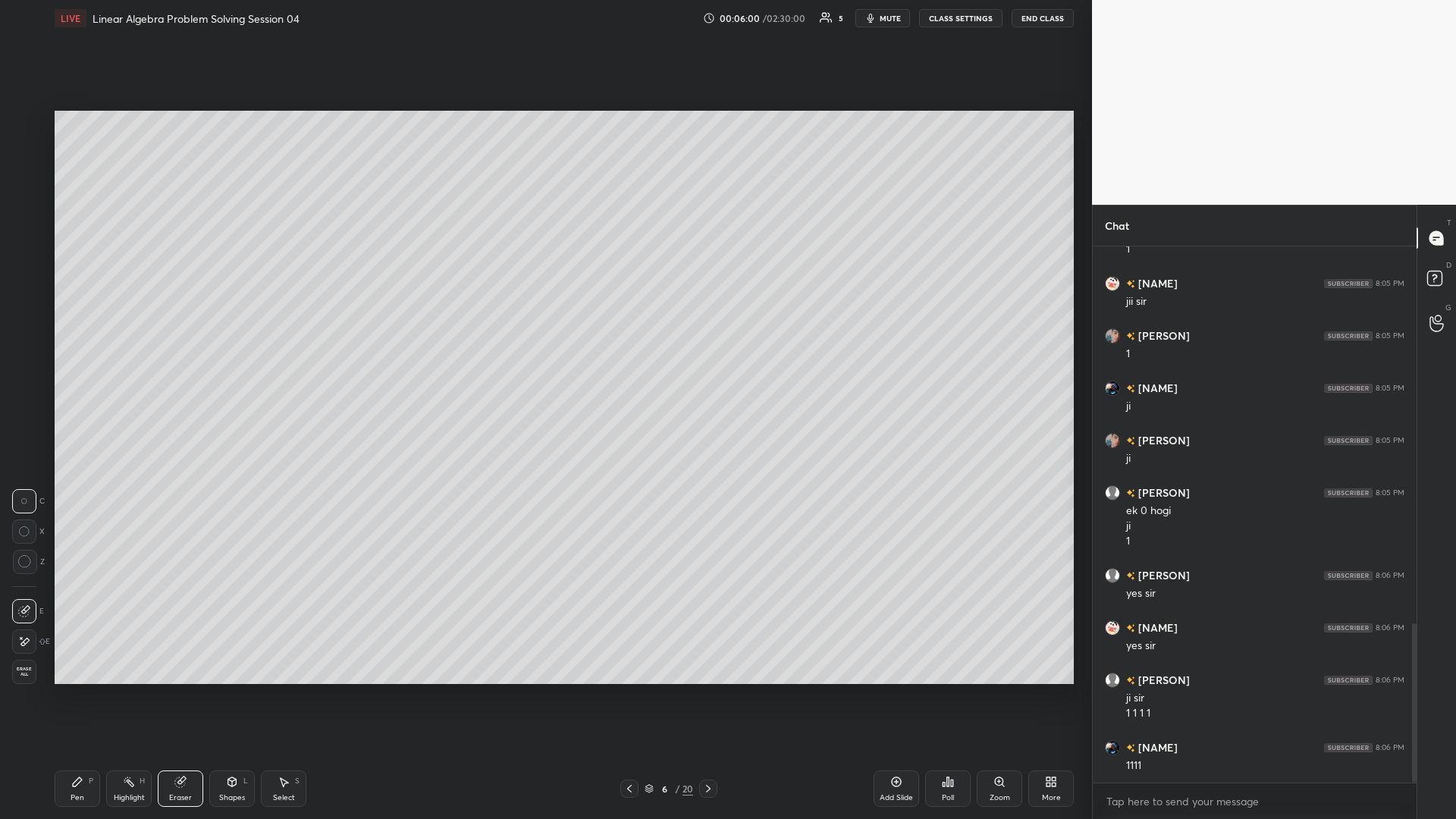scroll, scrollTop: 1319, scrollLeft: 0, axis: vertical 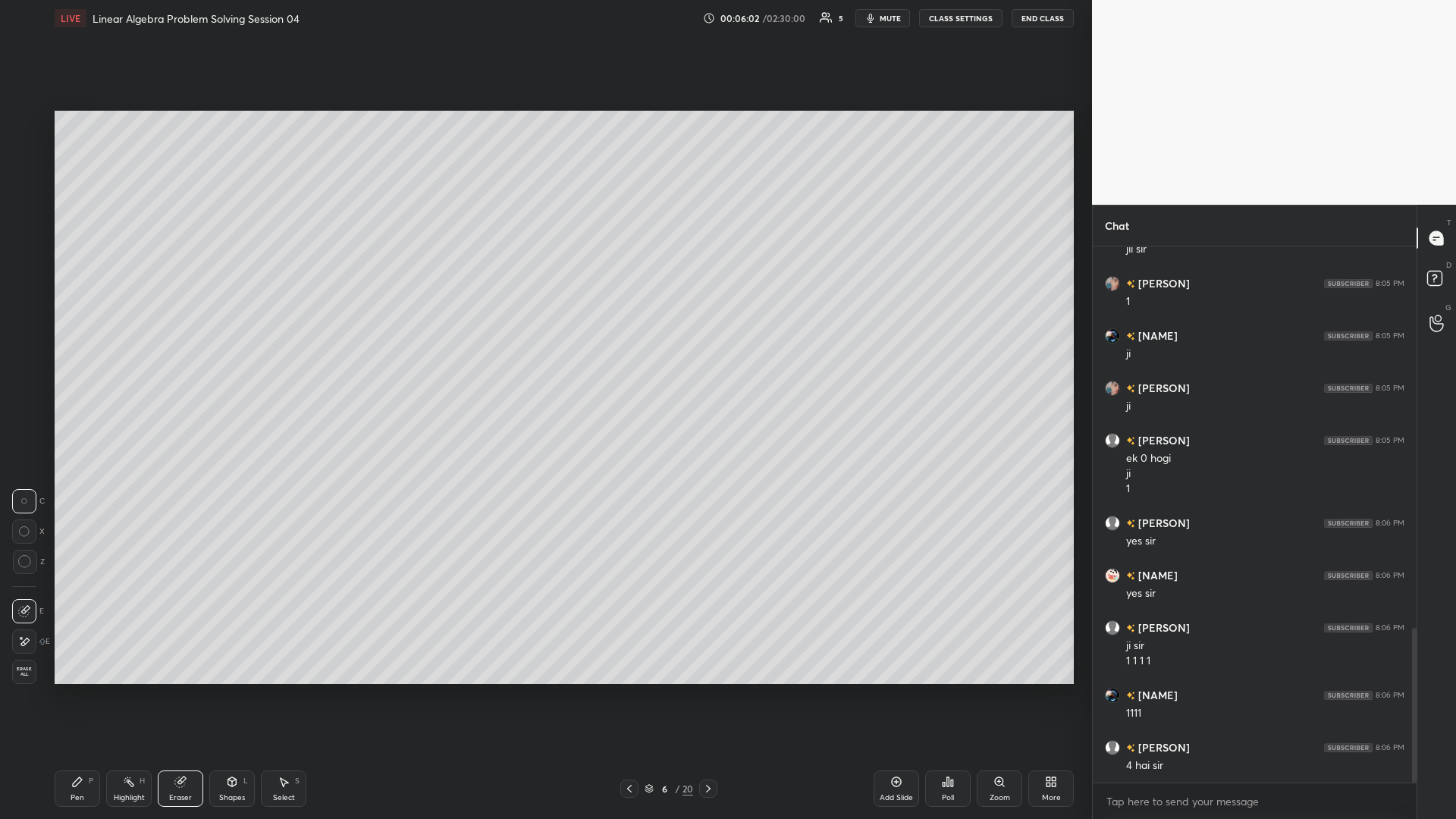 click 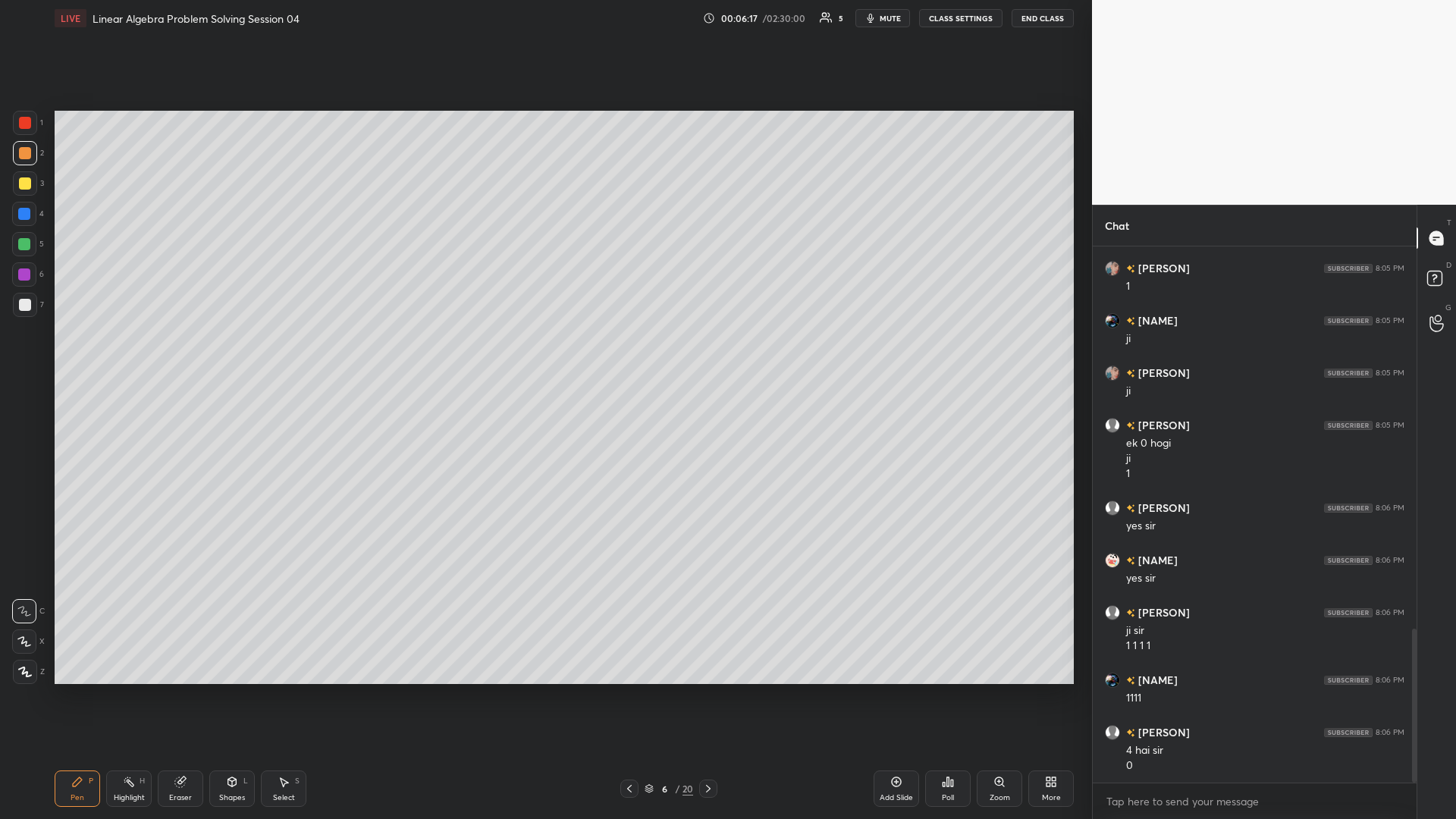scroll, scrollTop: 1386, scrollLeft: 0, axis: vertical 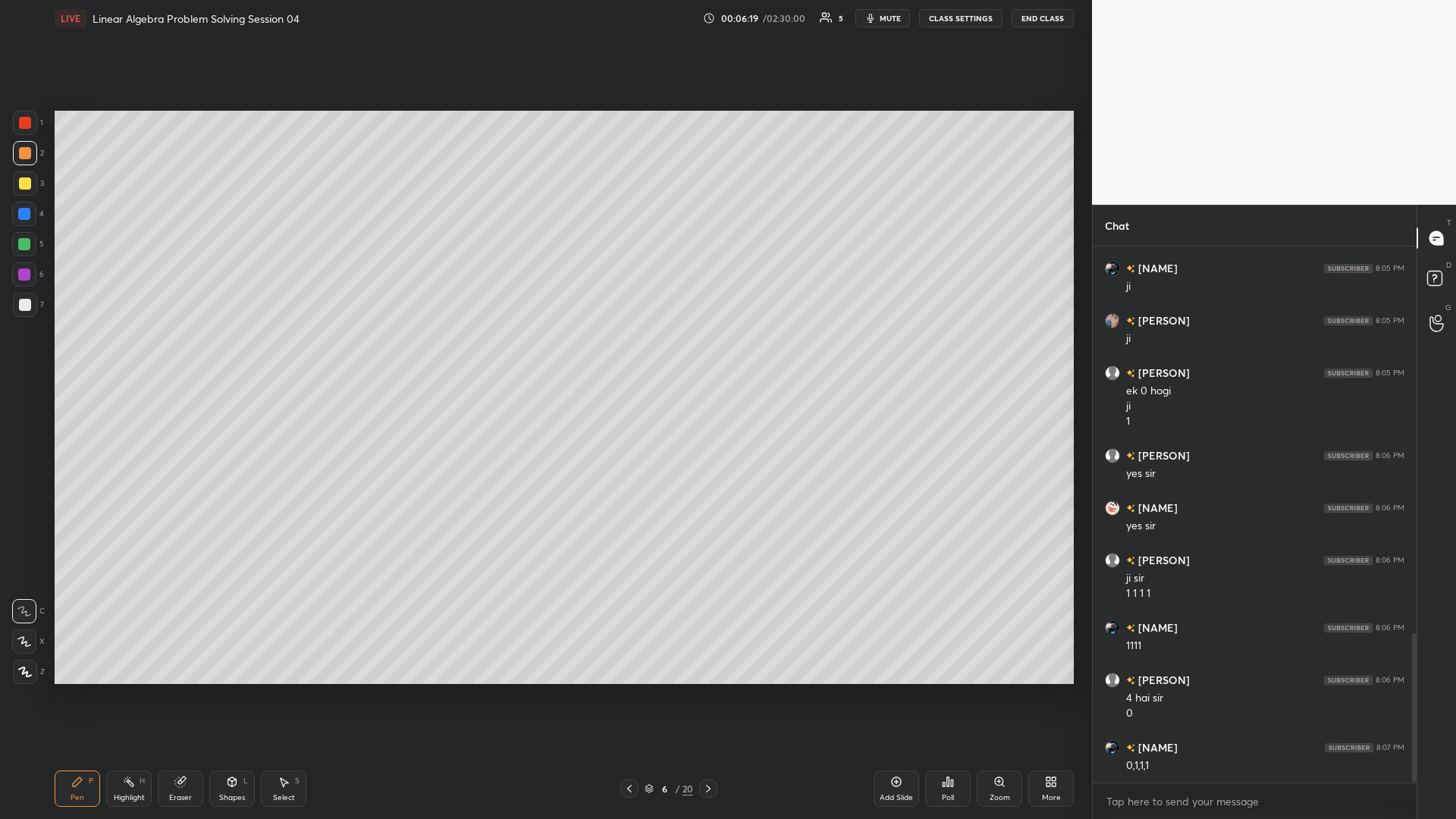 click at bounding box center [25, 305] 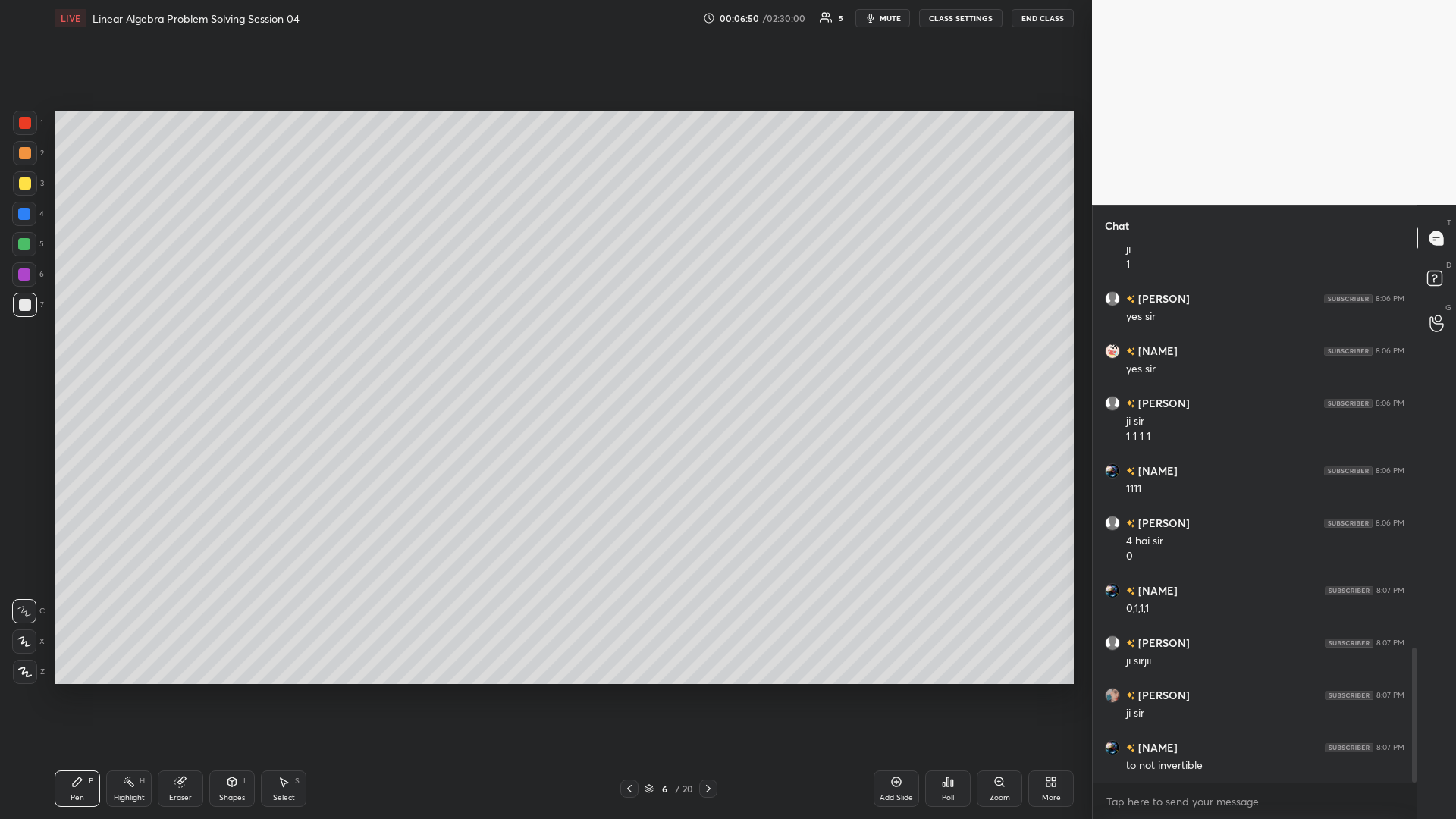 scroll, scrollTop: 1596, scrollLeft: 0, axis: vertical 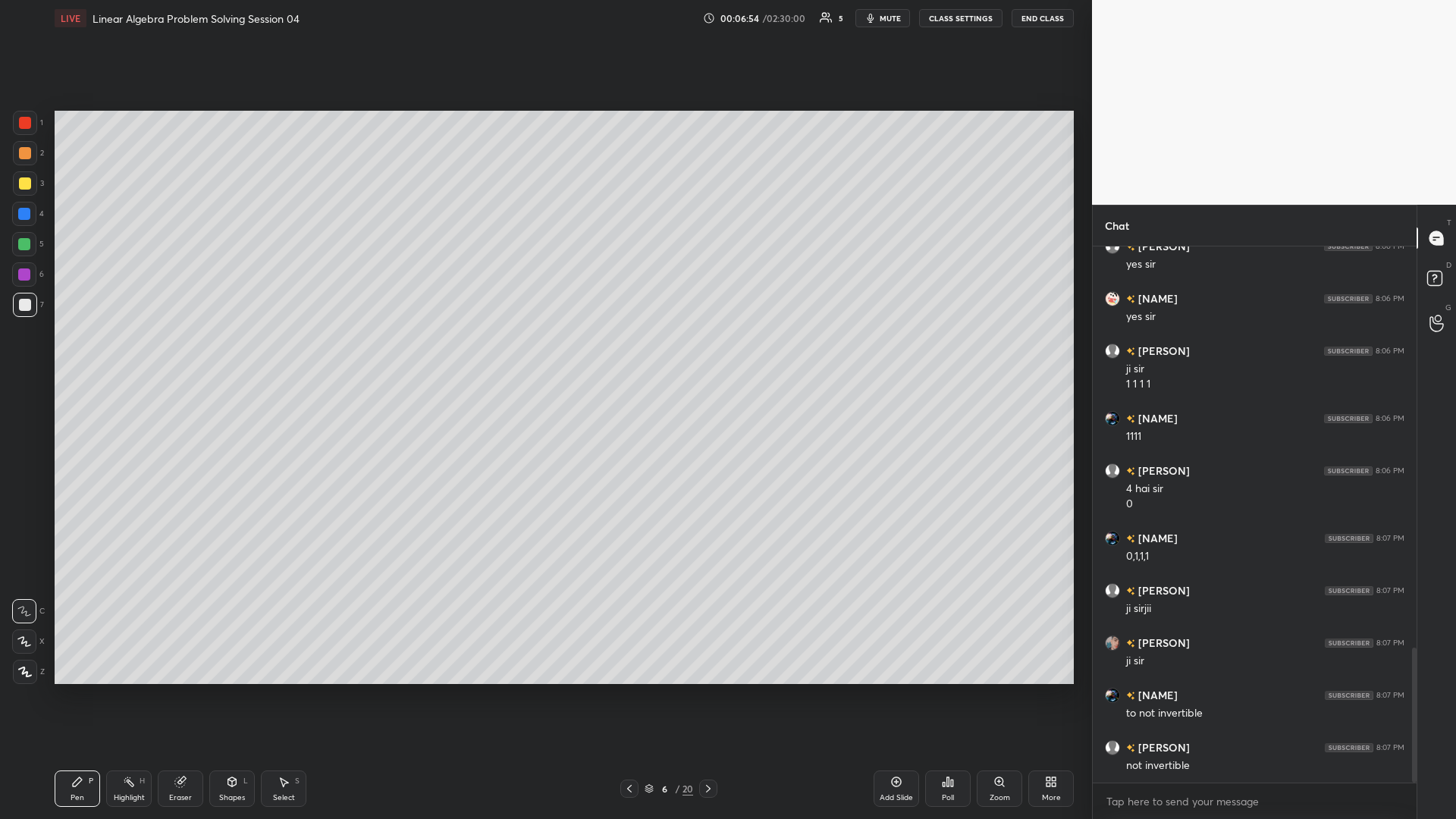 click on "Select S" at bounding box center (284, 789) 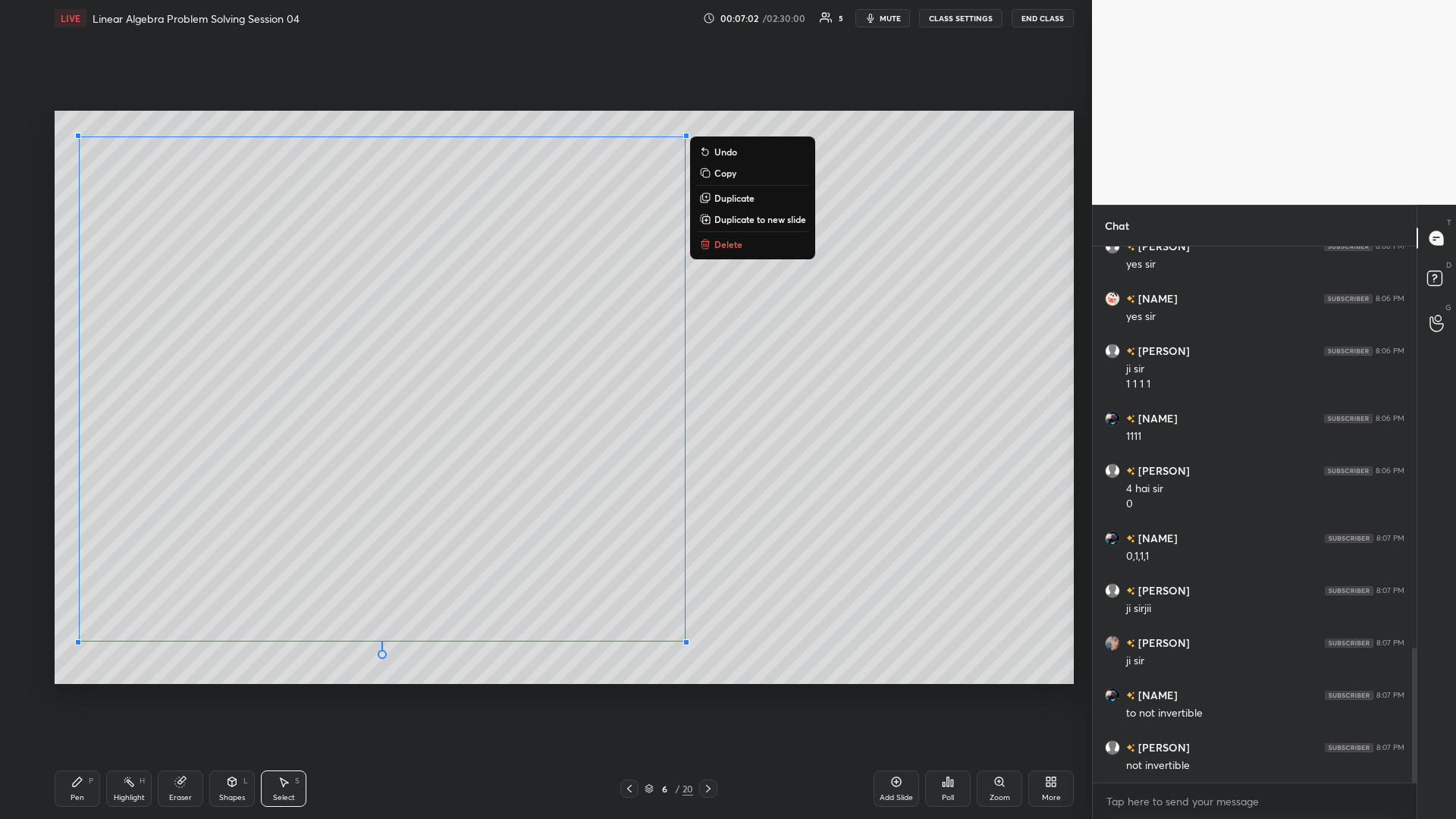 click 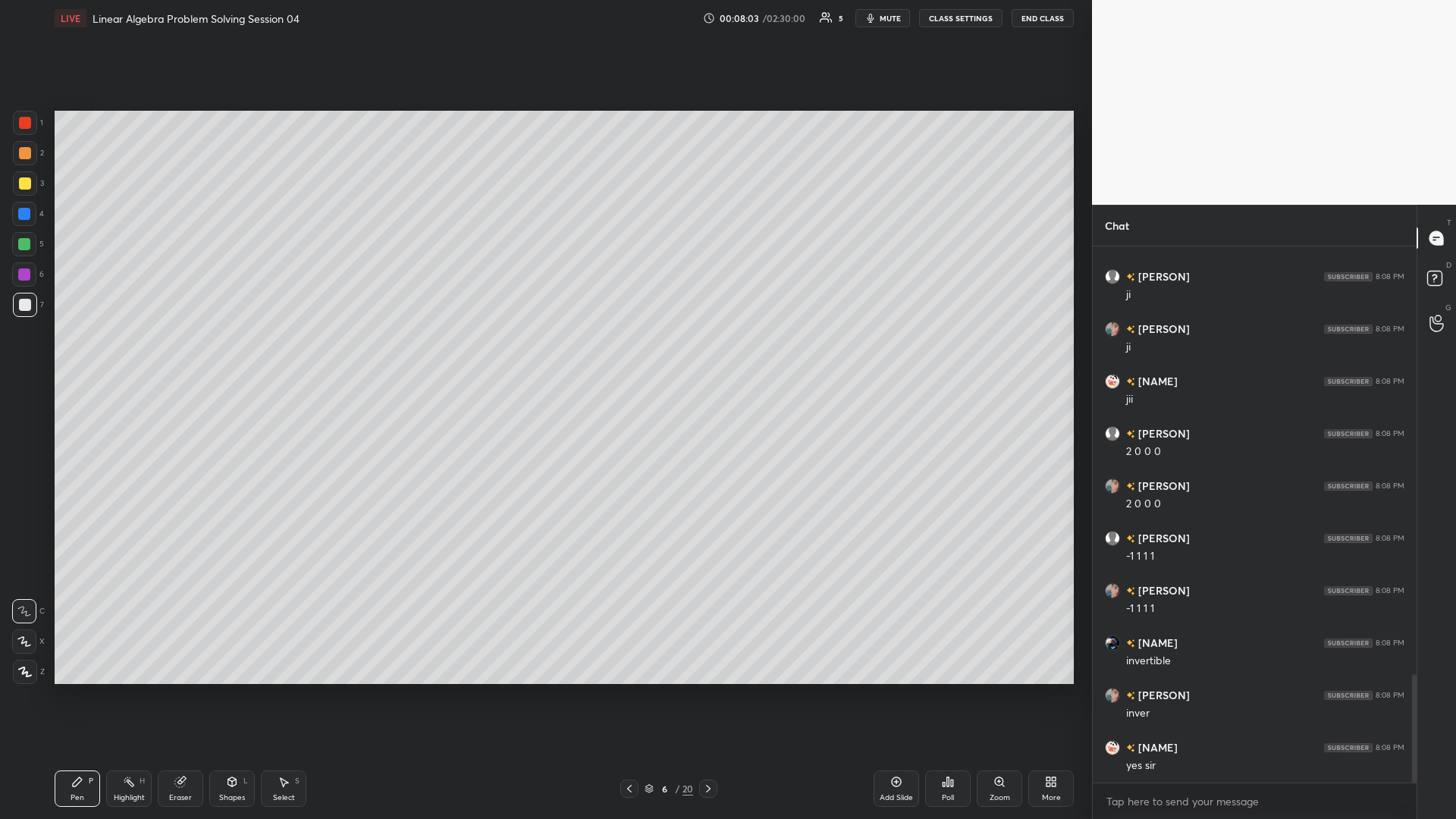 scroll, scrollTop: 2276, scrollLeft: 0, axis: vertical 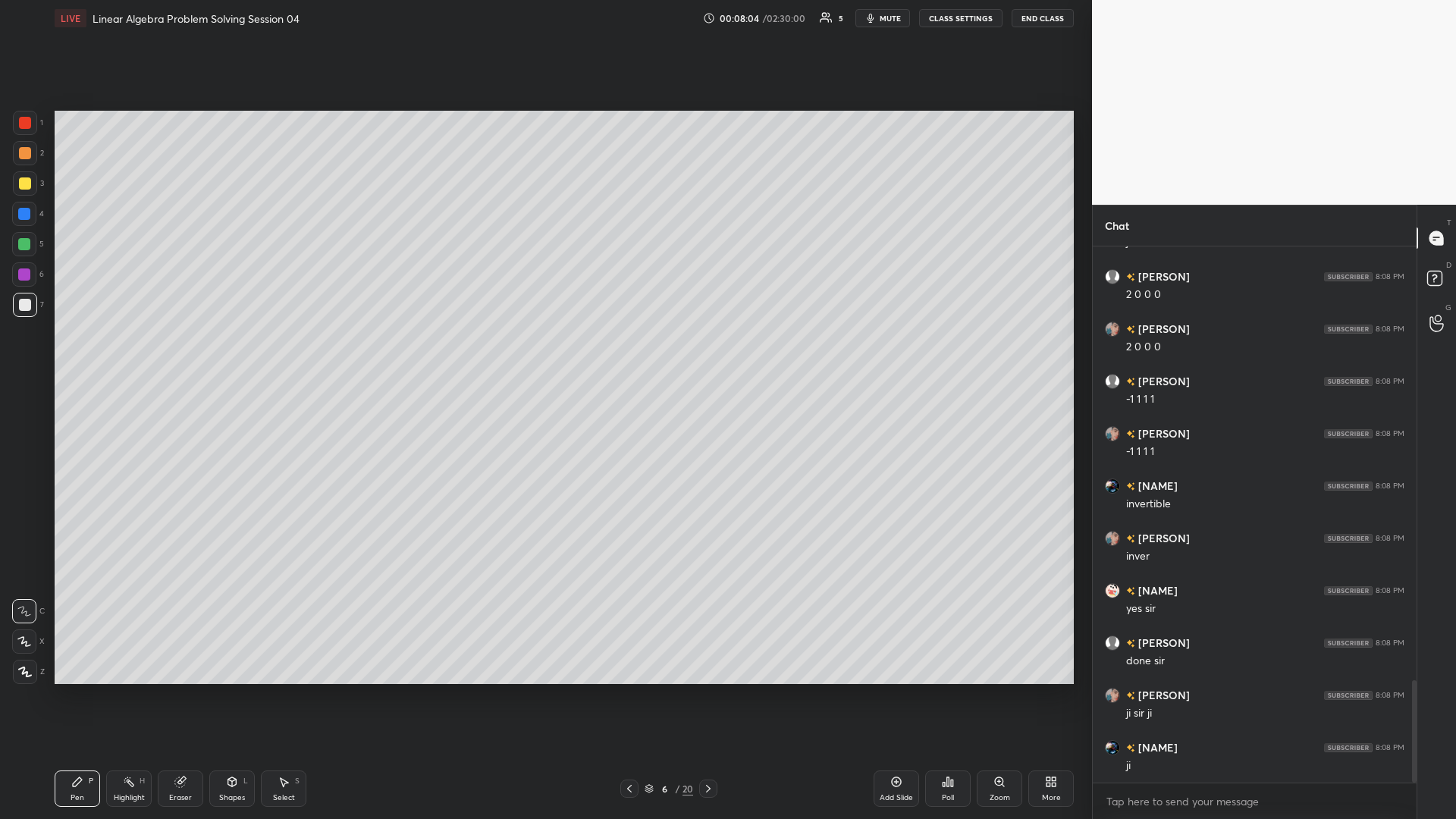 click 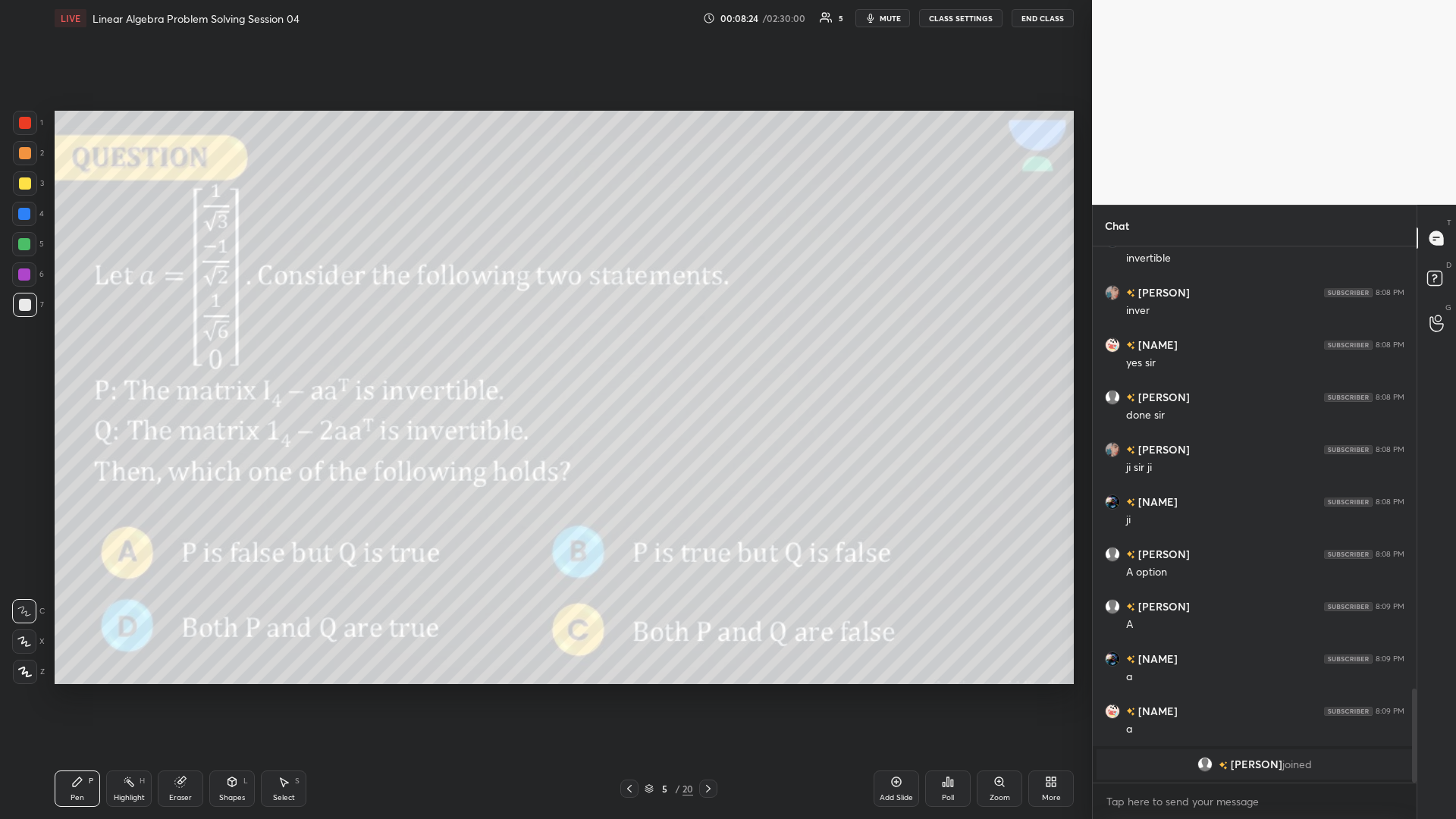 scroll, scrollTop: 2031, scrollLeft: 0, axis: vertical 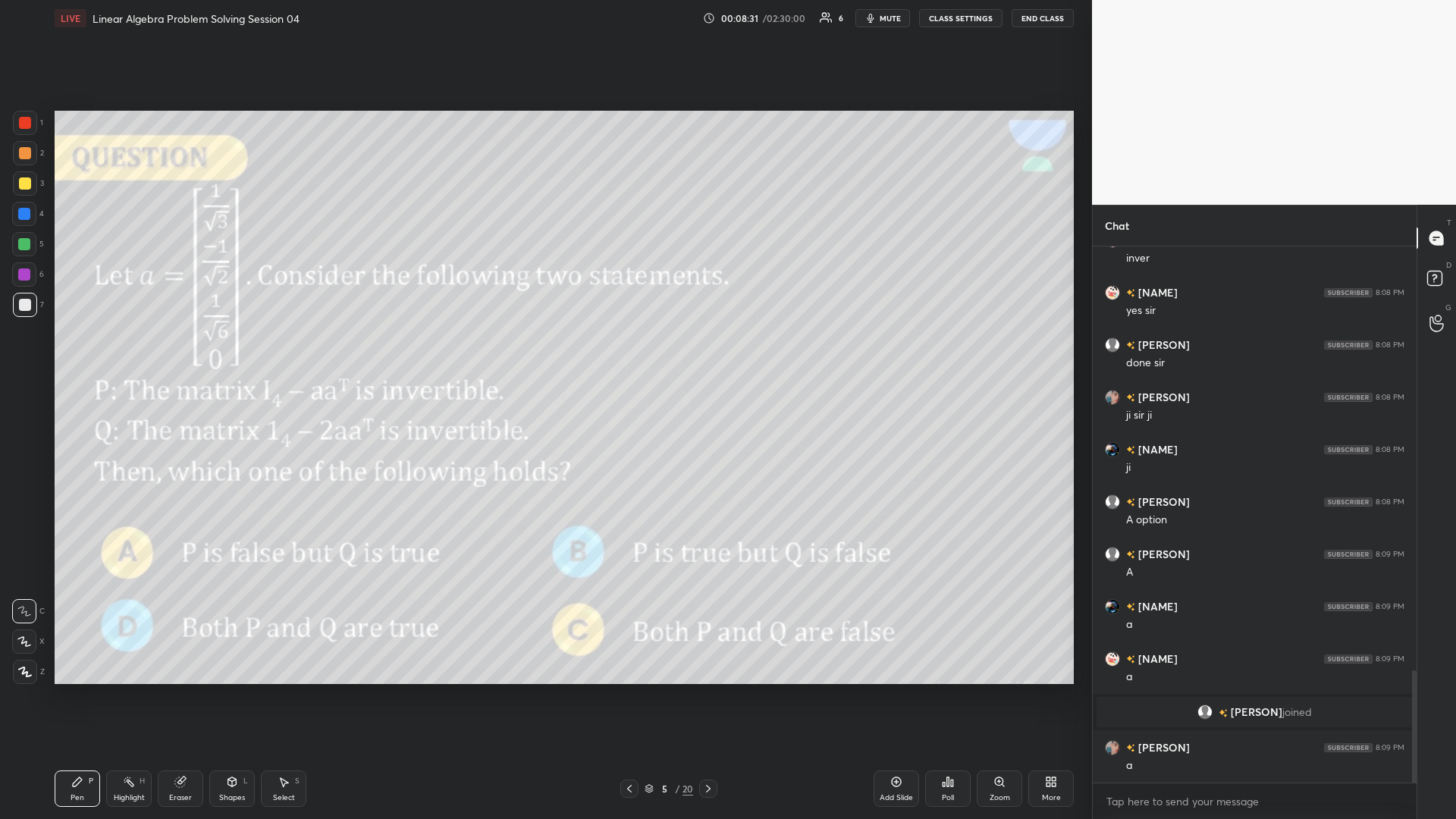 click 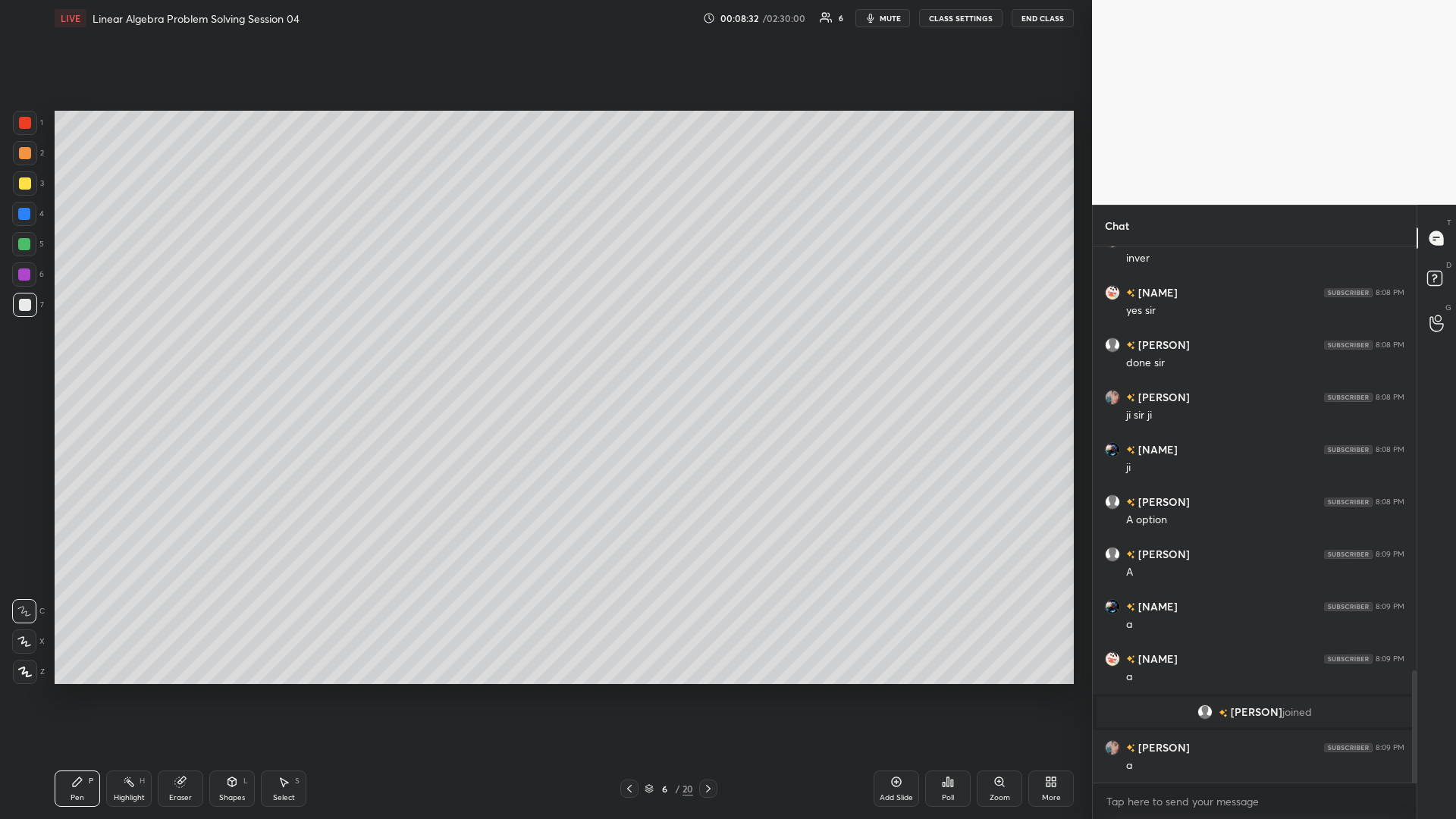 click 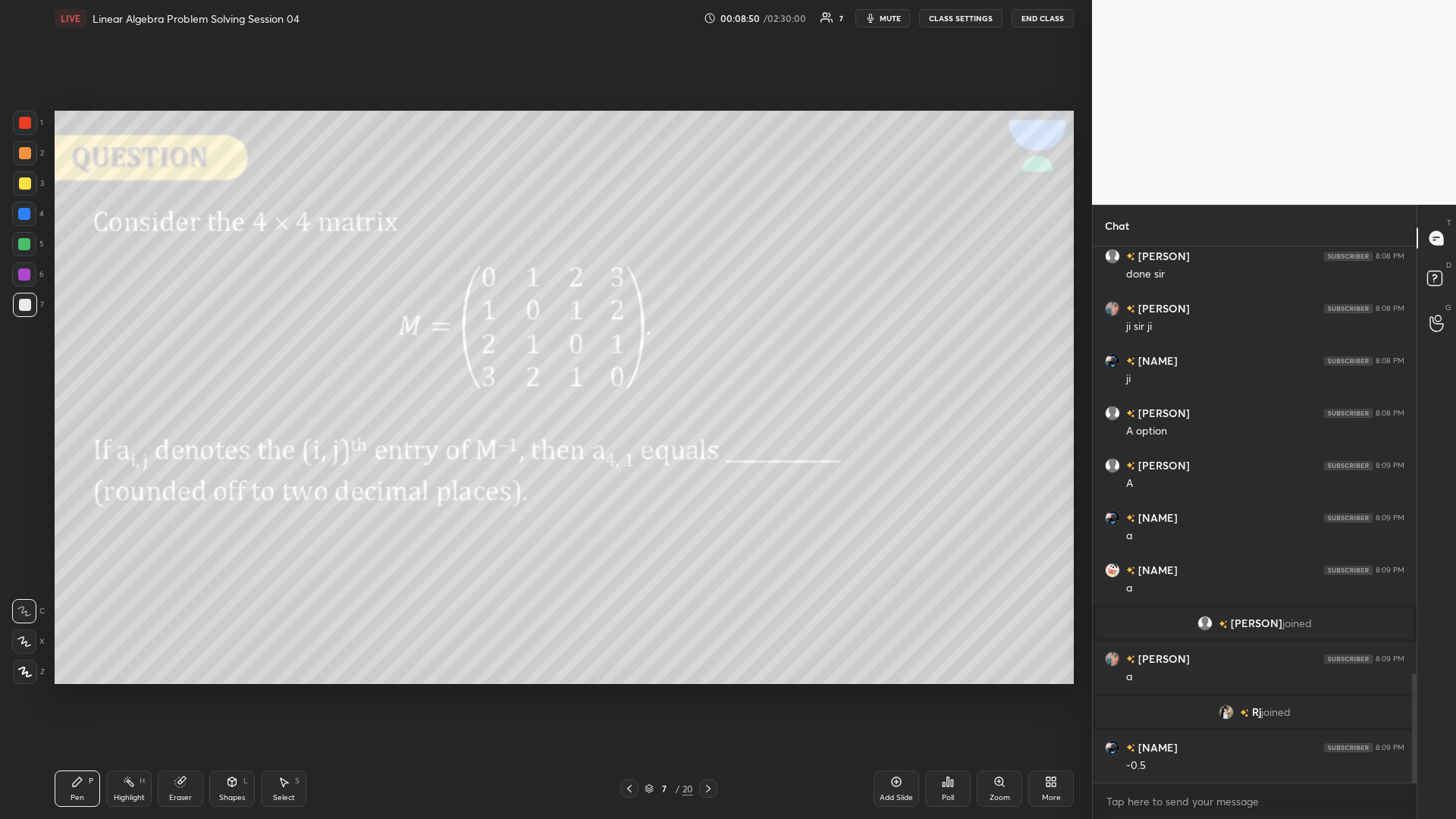 scroll, scrollTop: 2143, scrollLeft: 0, axis: vertical 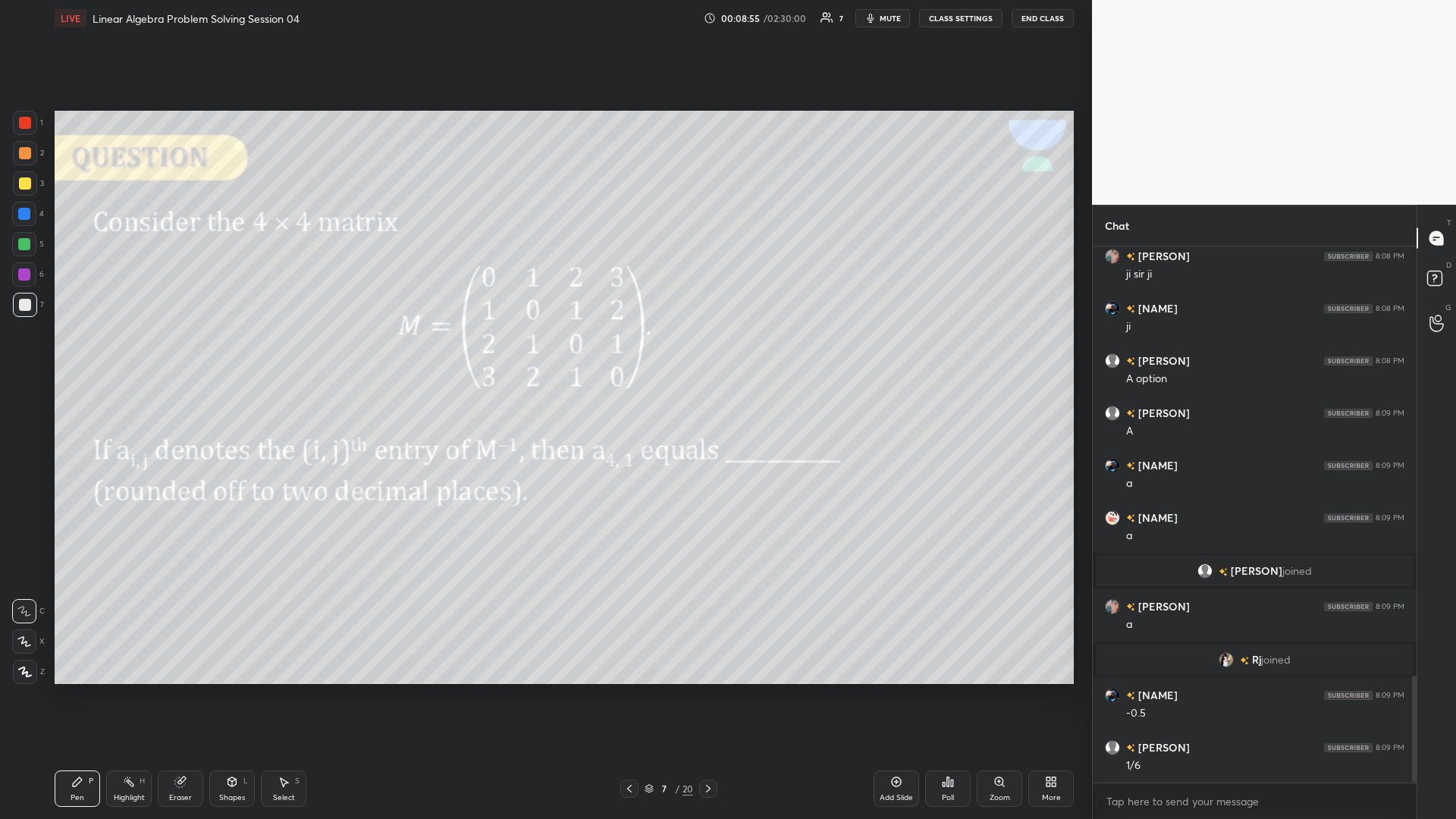 click at bounding box center (25, 305) 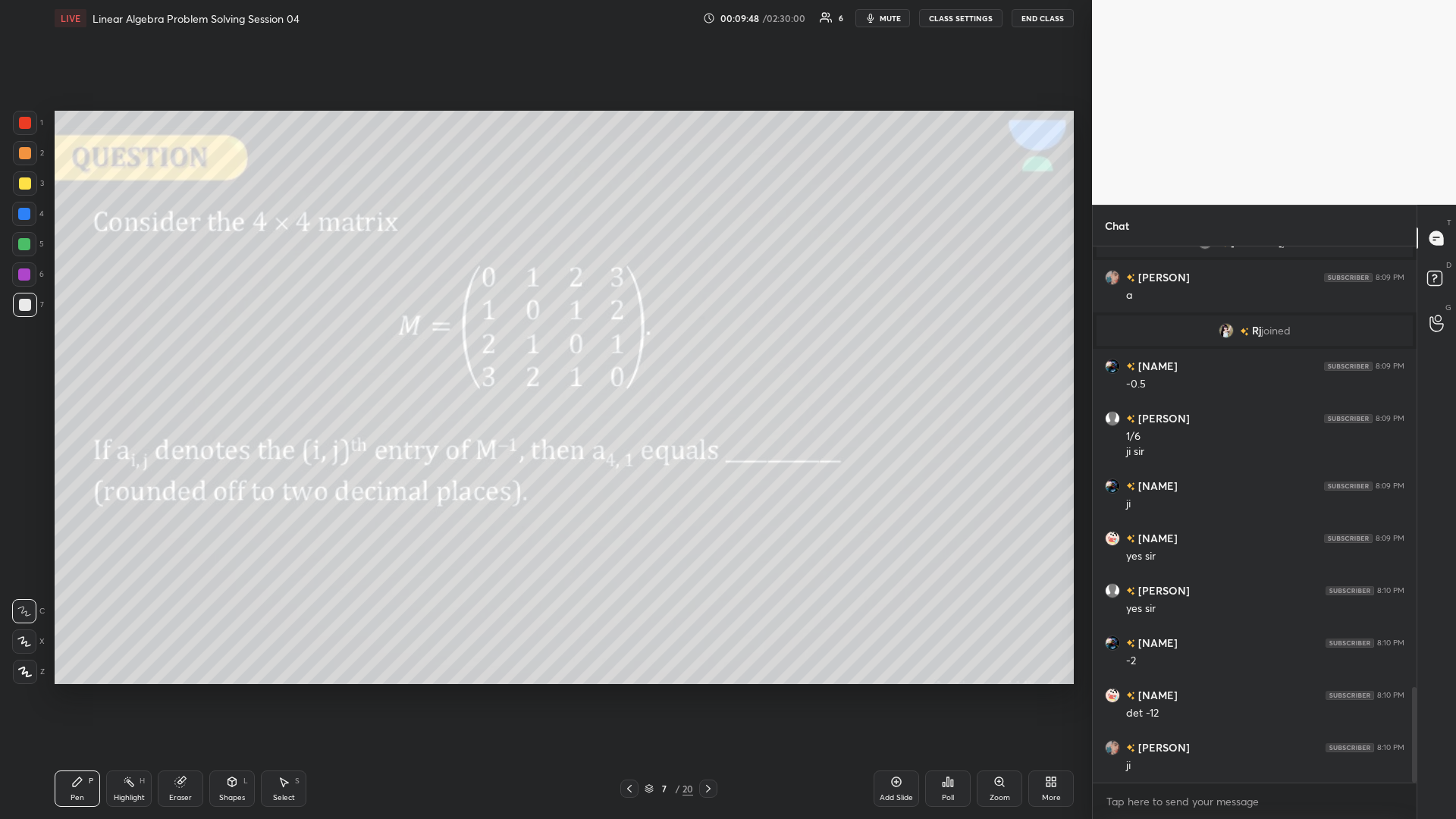 scroll, scrollTop: 2524, scrollLeft: 0, axis: vertical 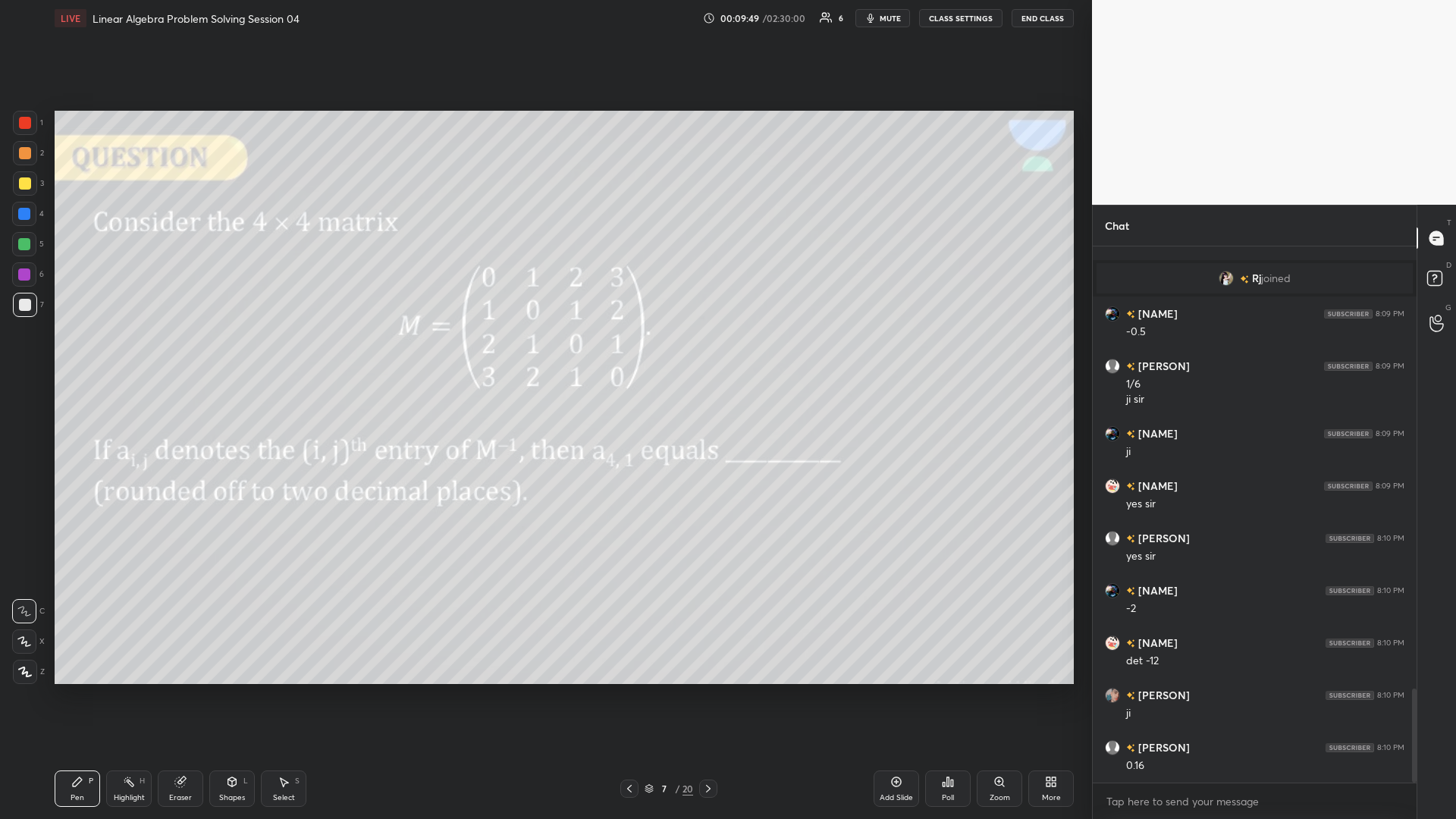click 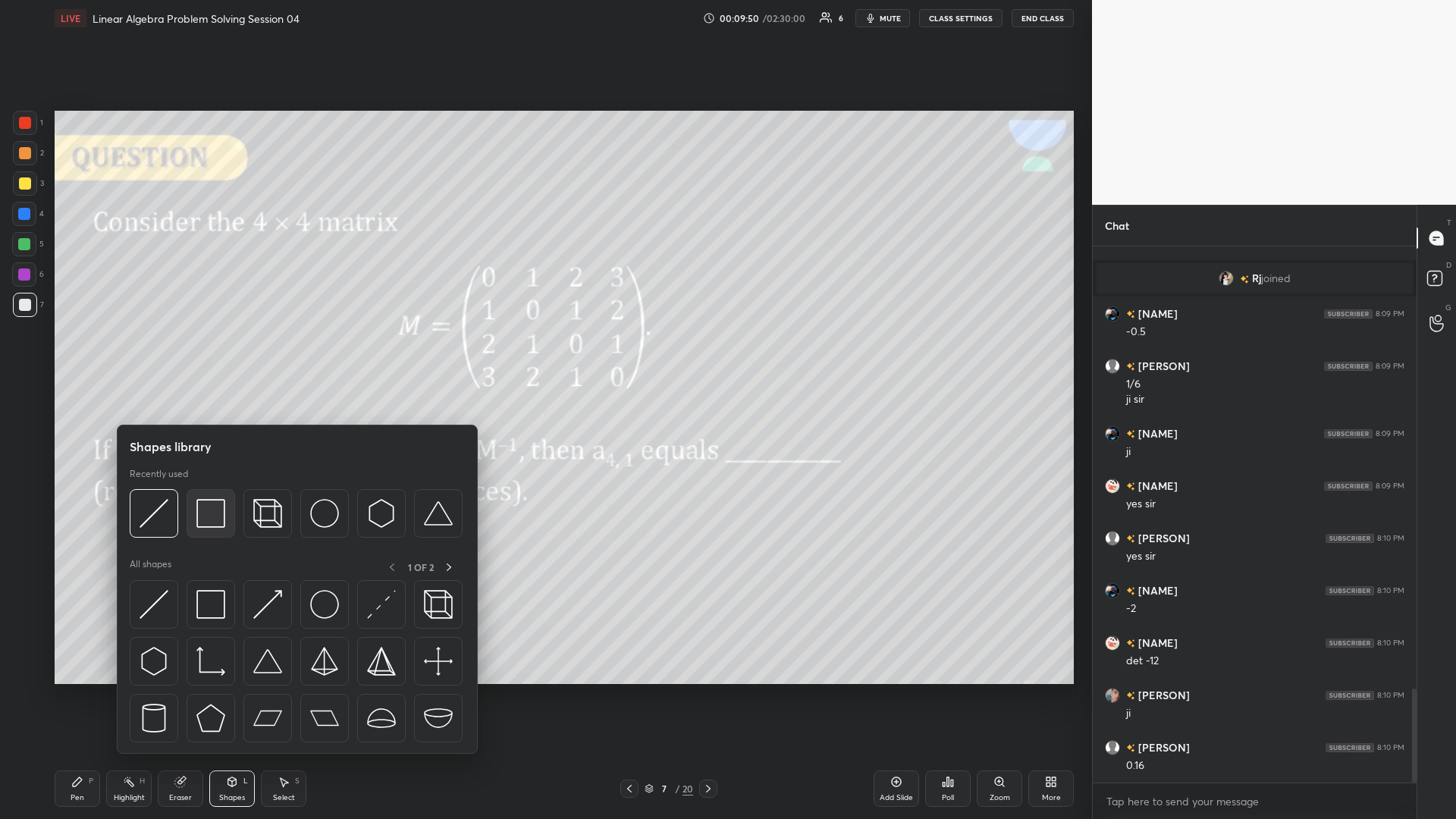scroll, scrollTop: 2577, scrollLeft: 0, axis: vertical 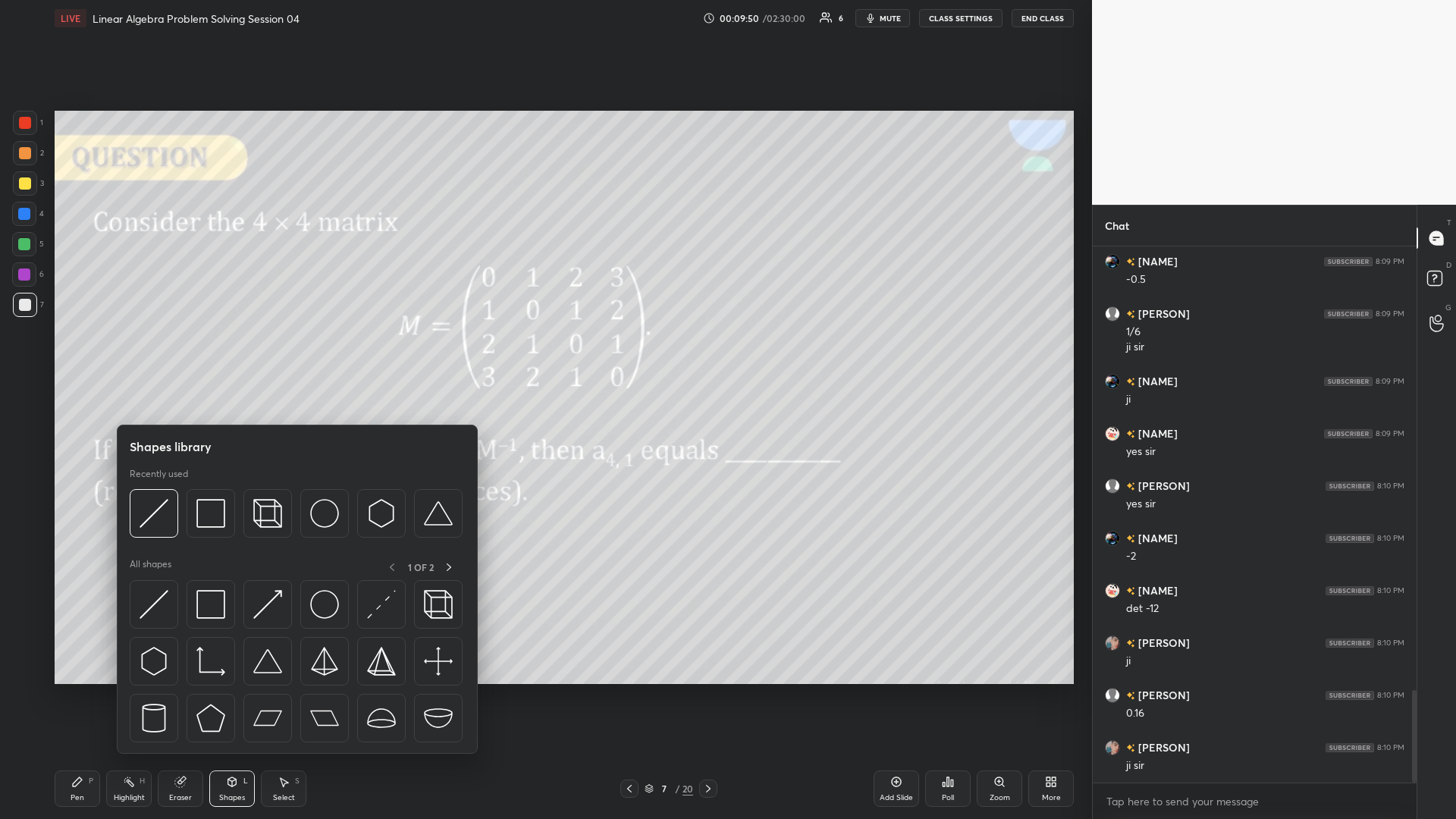 click at bounding box center [211, 513] 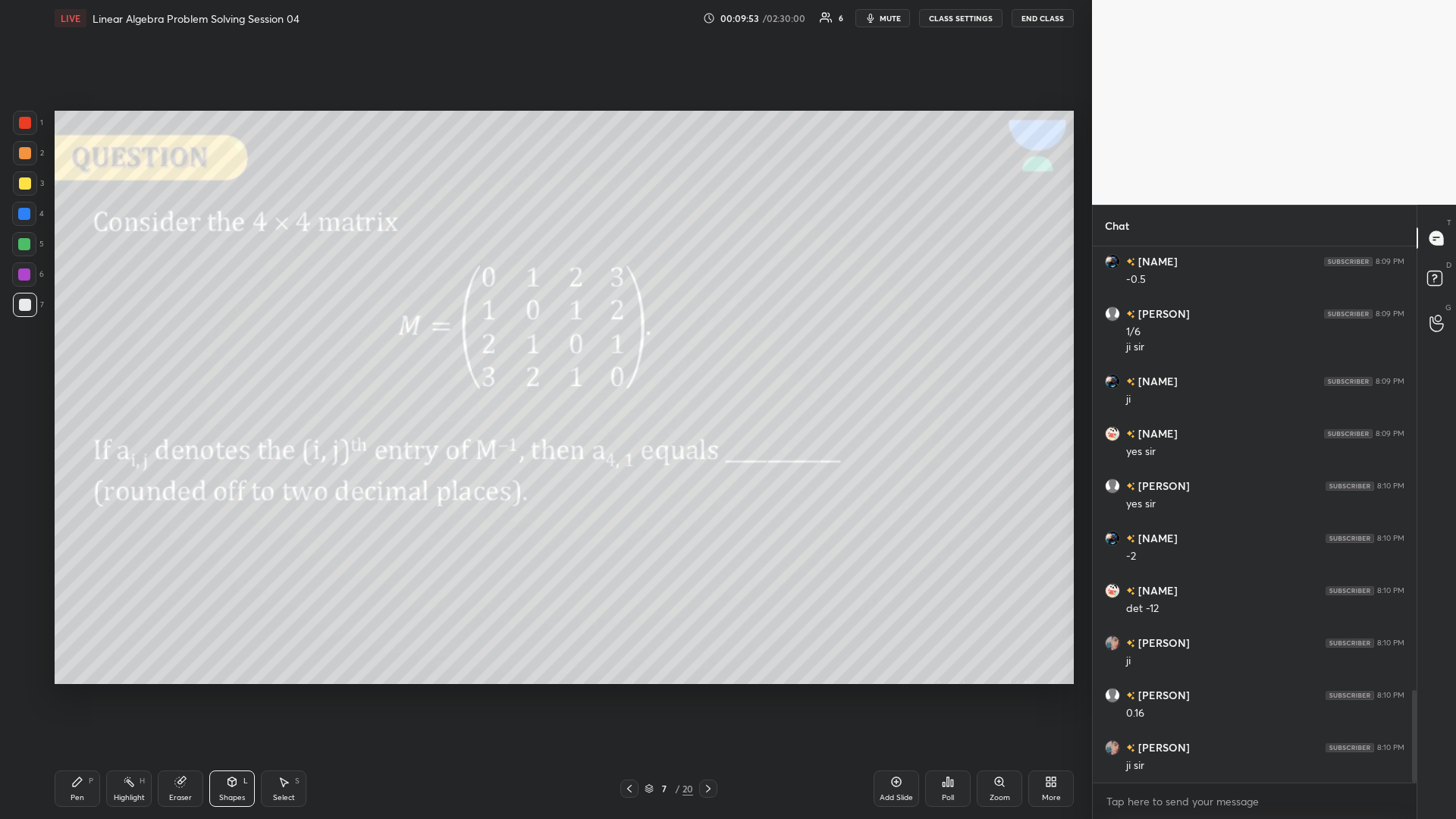 click on "Pen P" at bounding box center (77, 789) 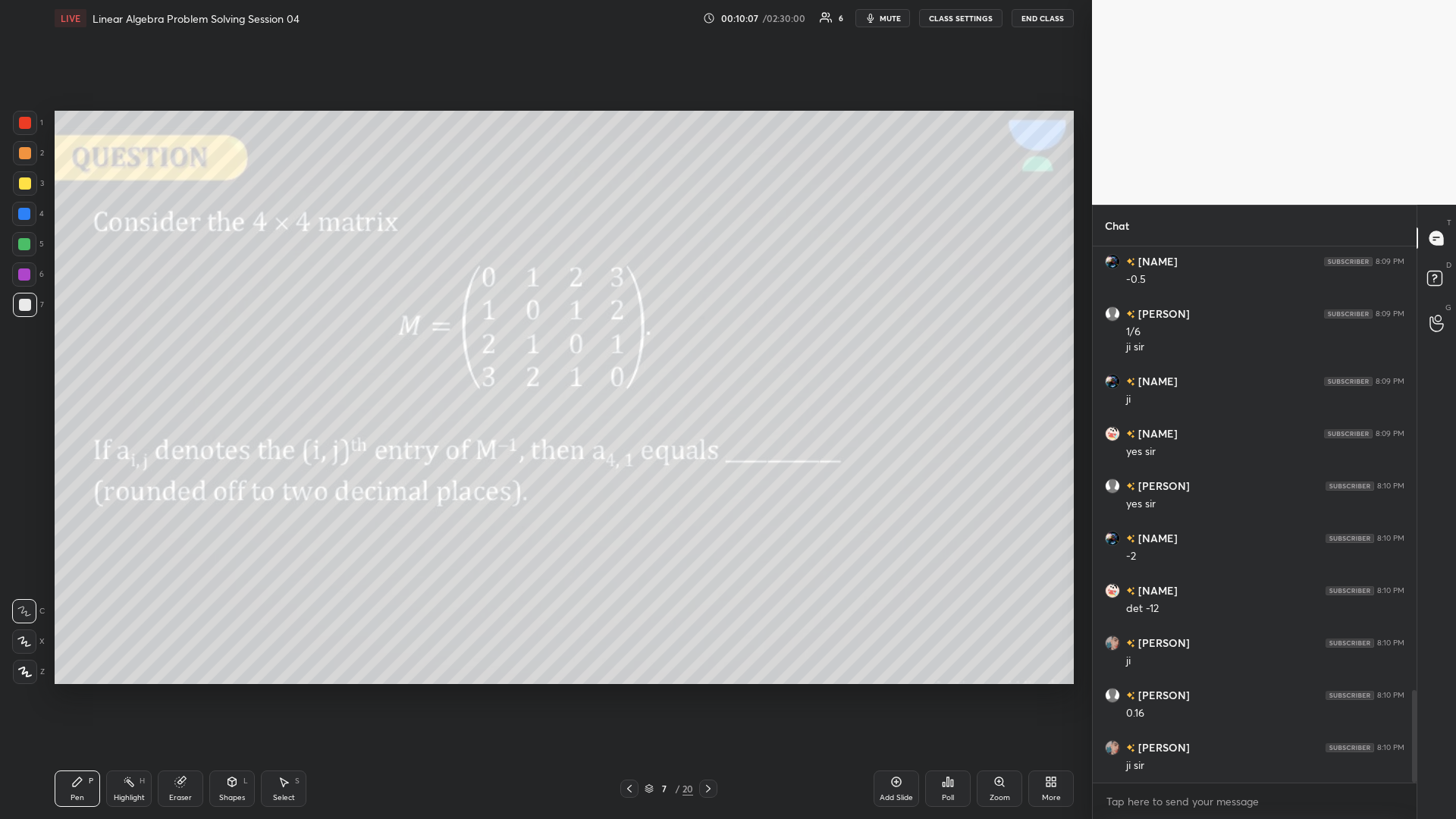 click 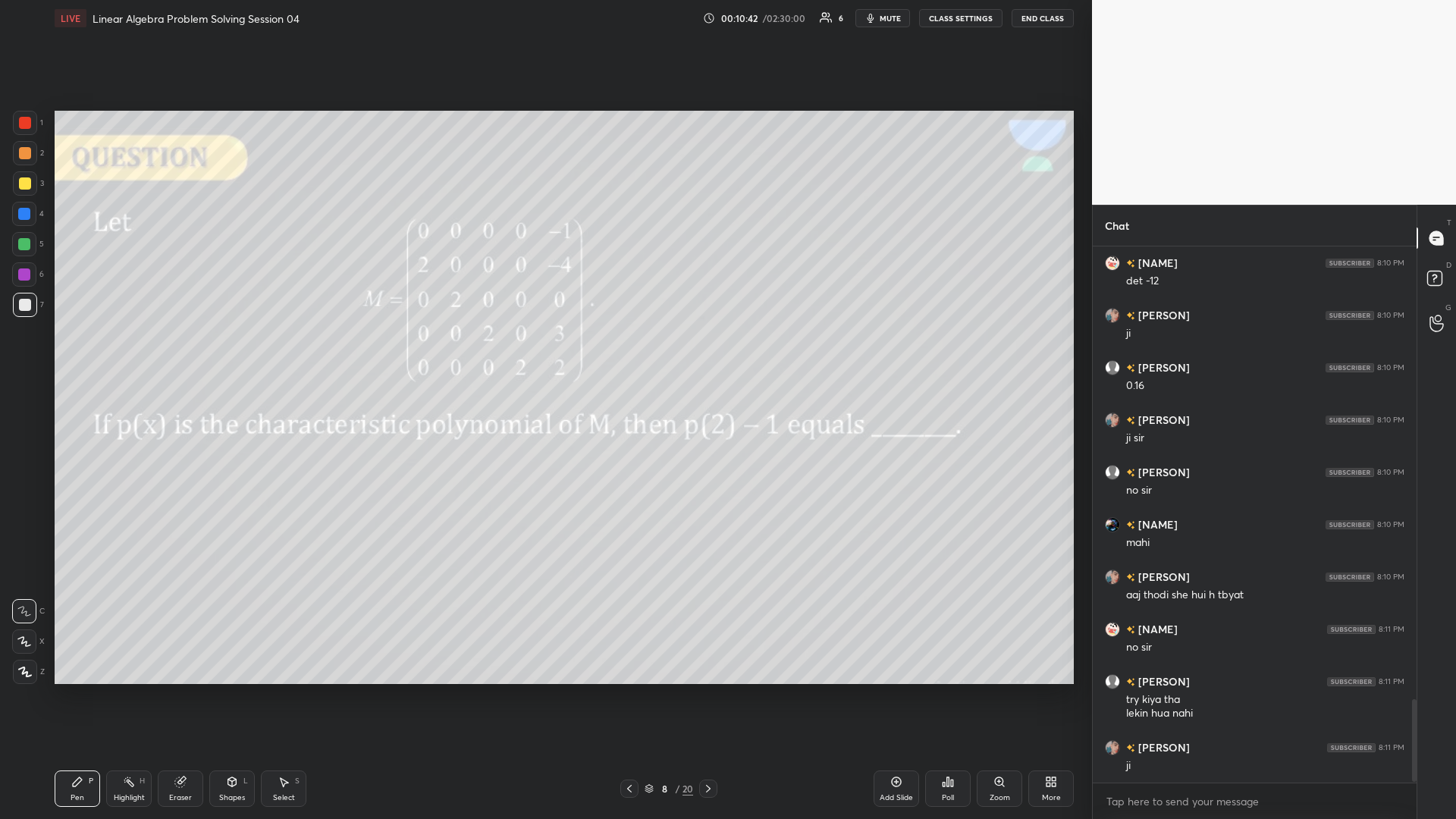scroll, scrollTop: 2957, scrollLeft: 0, axis: vertical 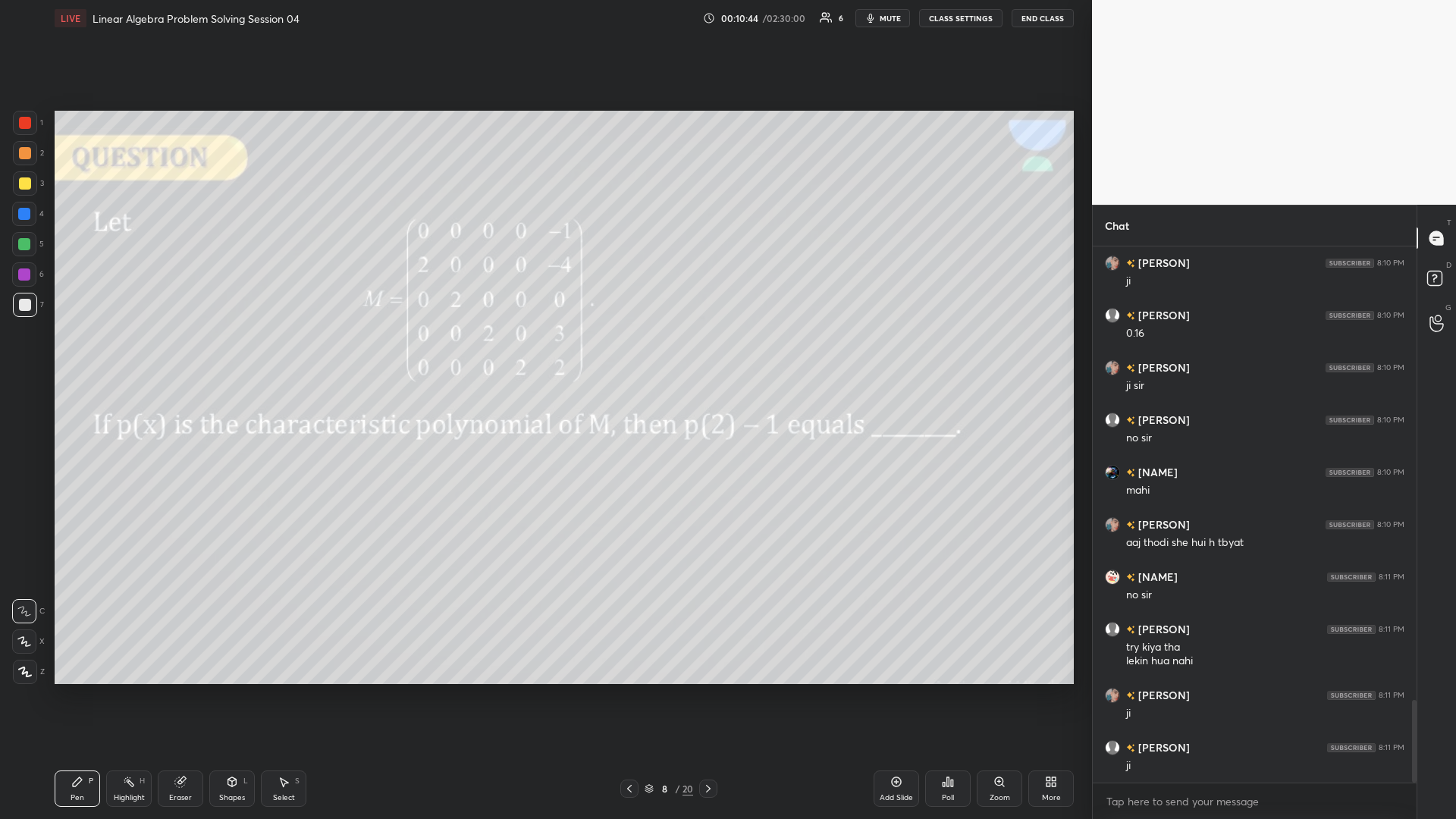 click at bounding box center (25, 184) 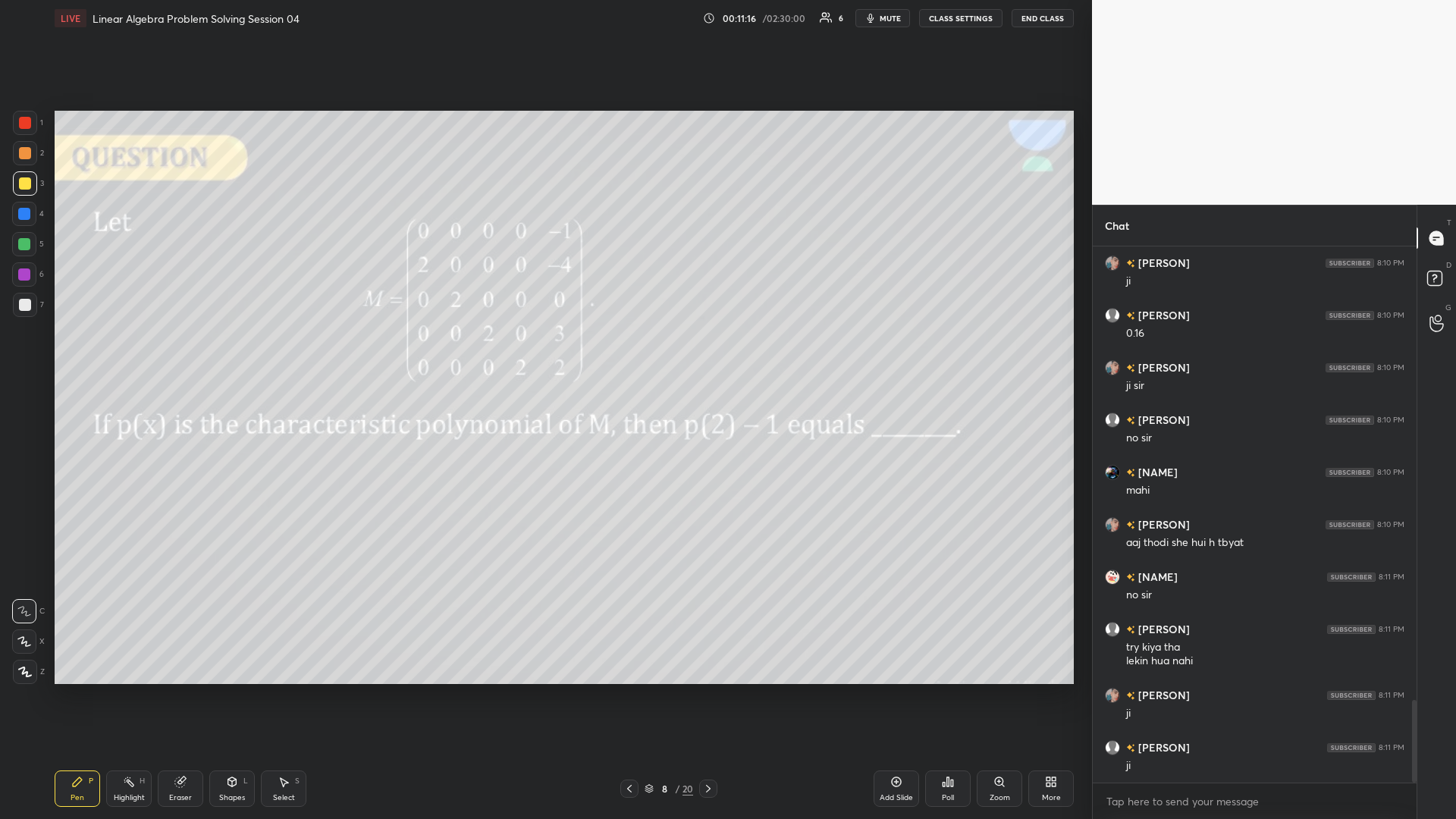 click 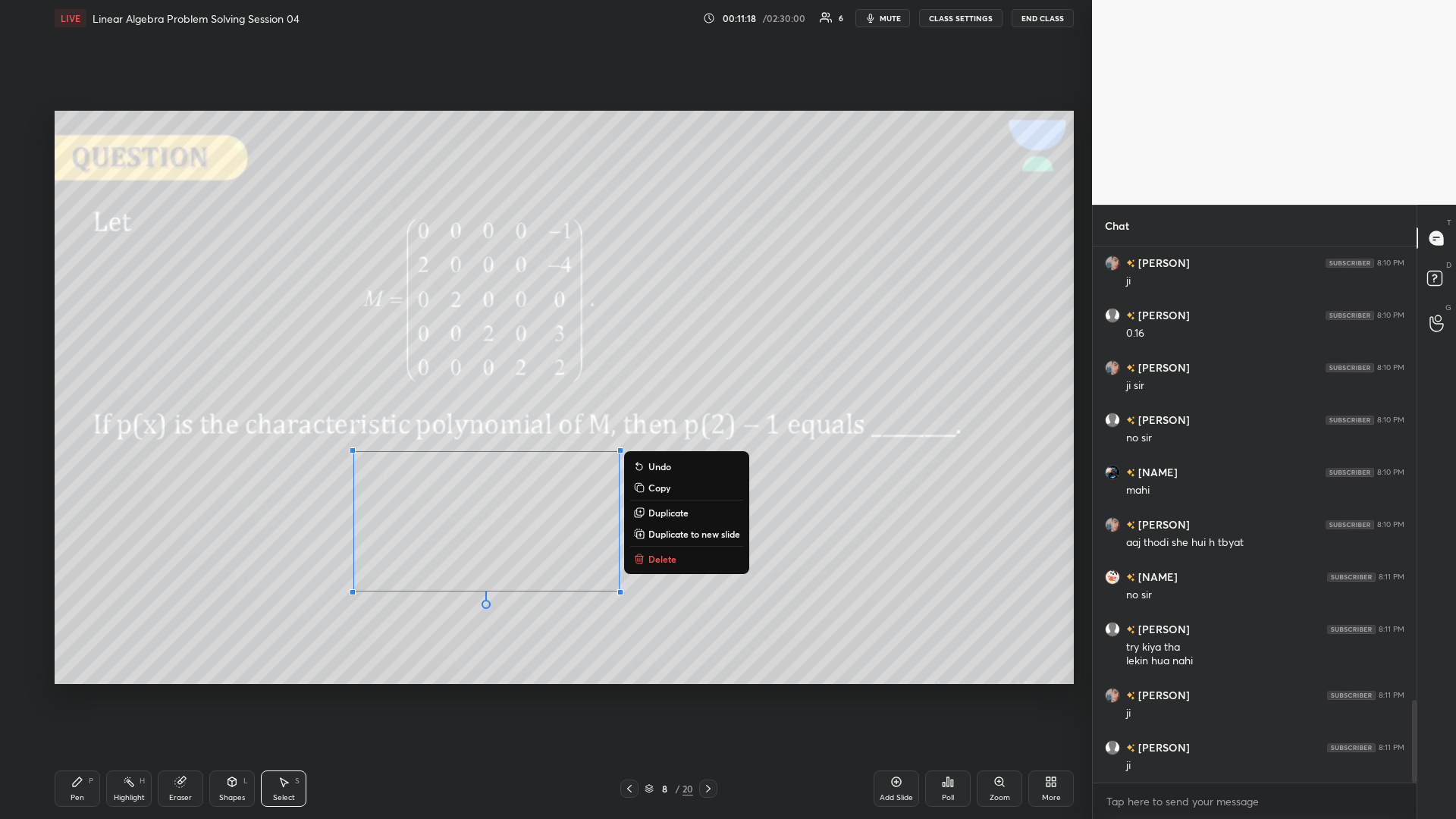 click on "Copy" at bounding box center (659, 488) 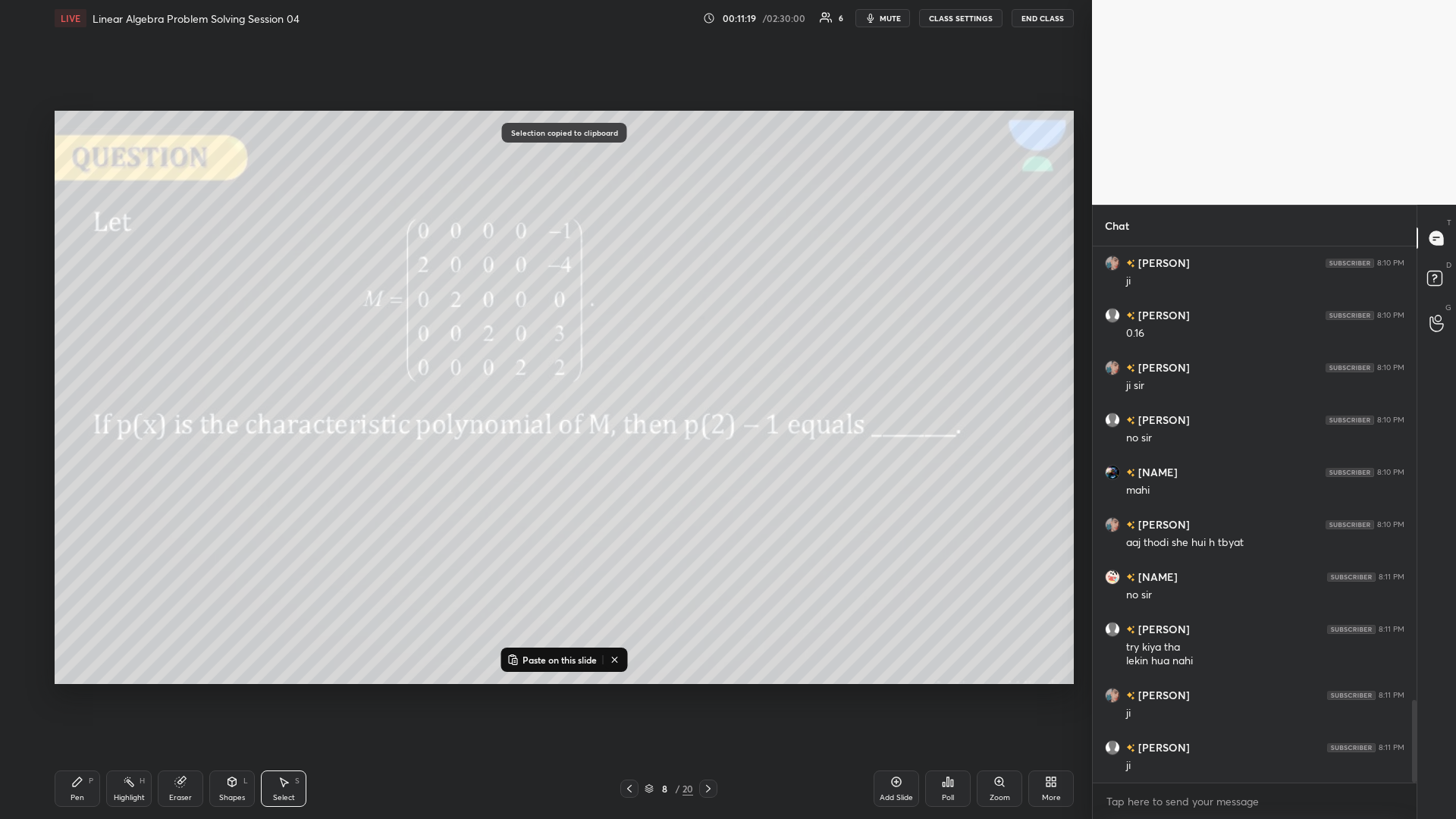 click on "Add Slide" at bounding box center [896, 789] 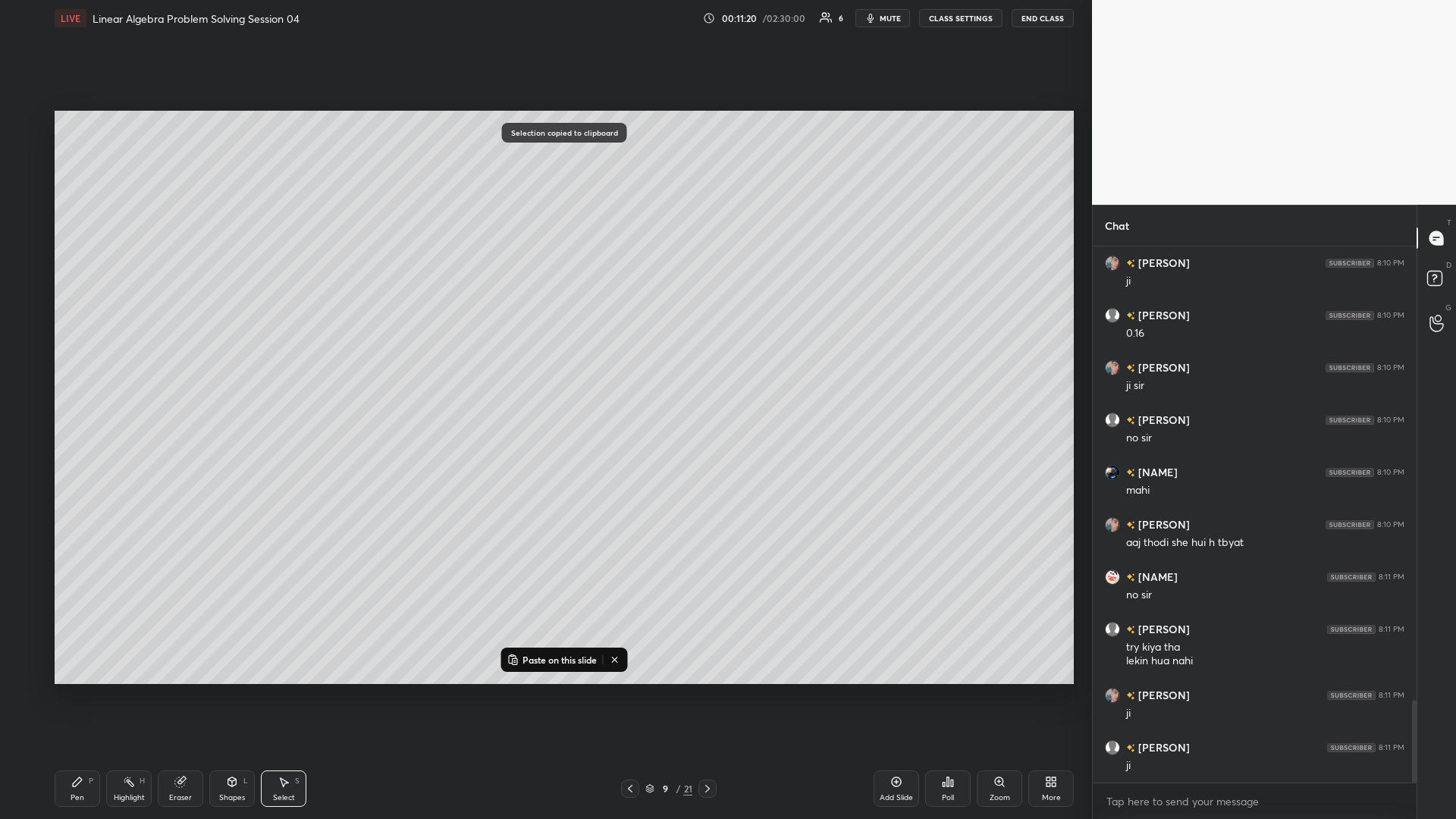 click on "Paste on this slide" at bounding box center [560, 660] 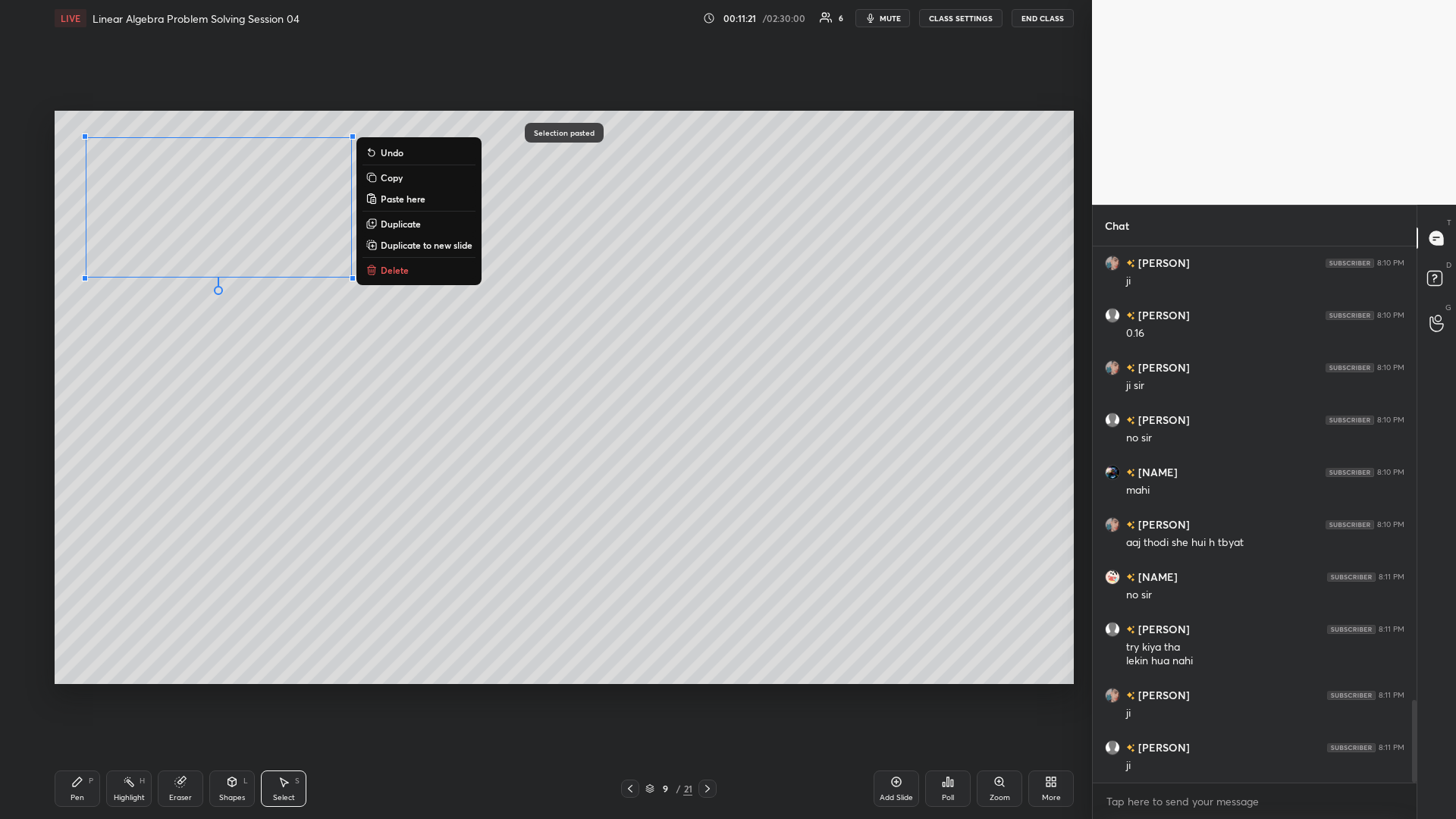 click on "0 ° Undo Copy Paste here Duplicate Duplicate to new slide Delete" at bounding box center [564, 397] 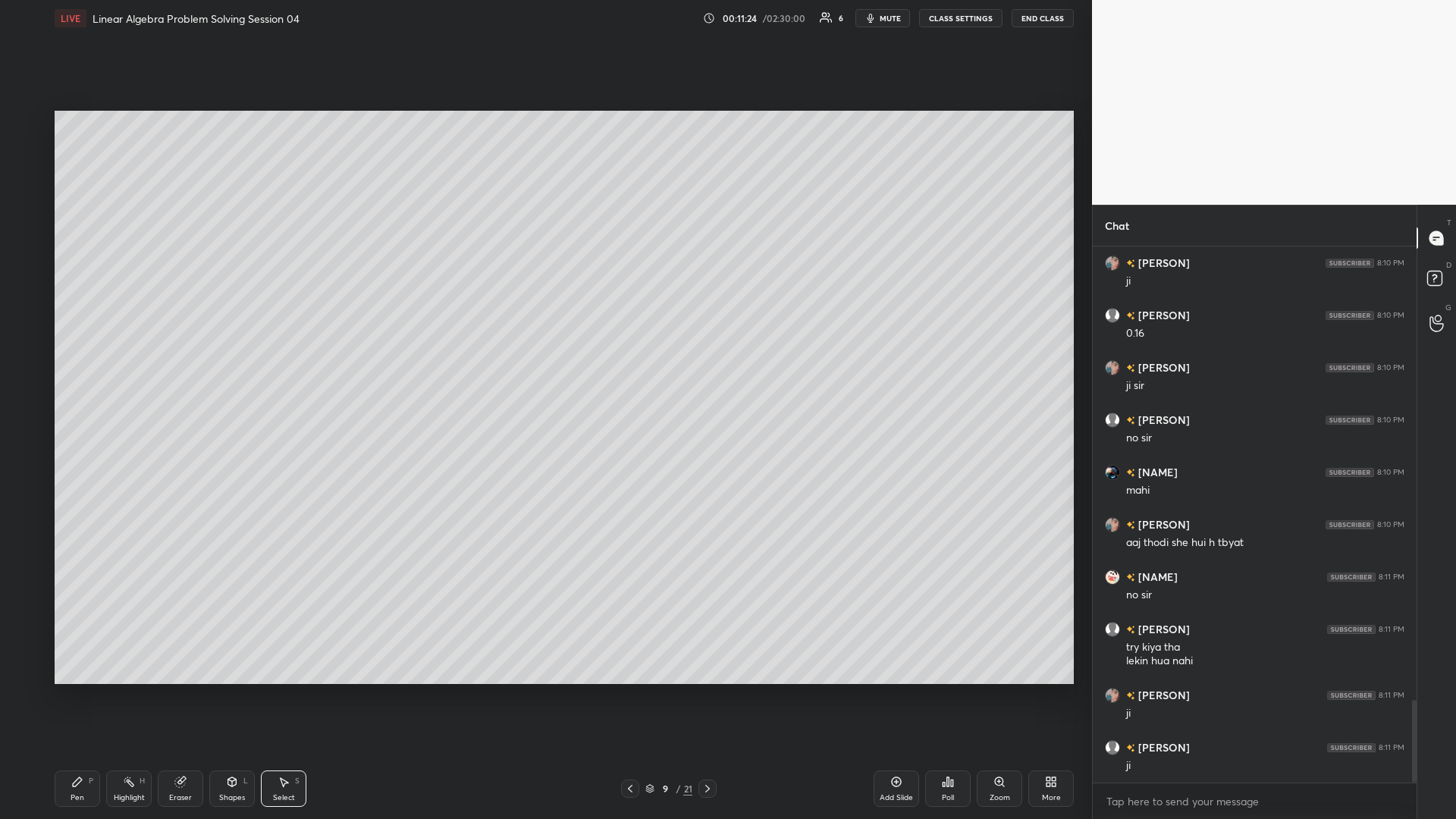 click on "L" at bounding box center (246, 781) 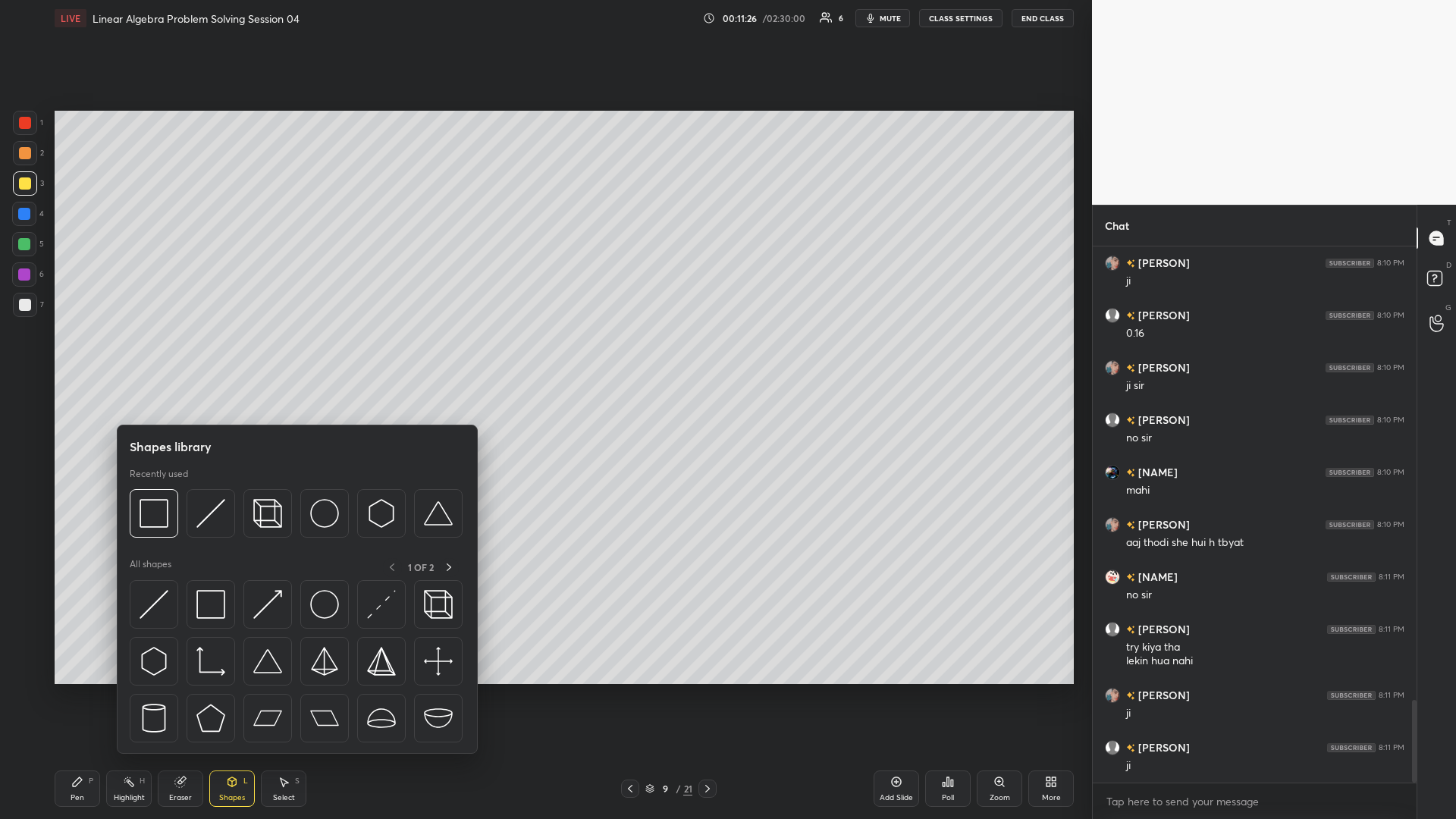 click on "All shapes" at bounding box center (150, 567) 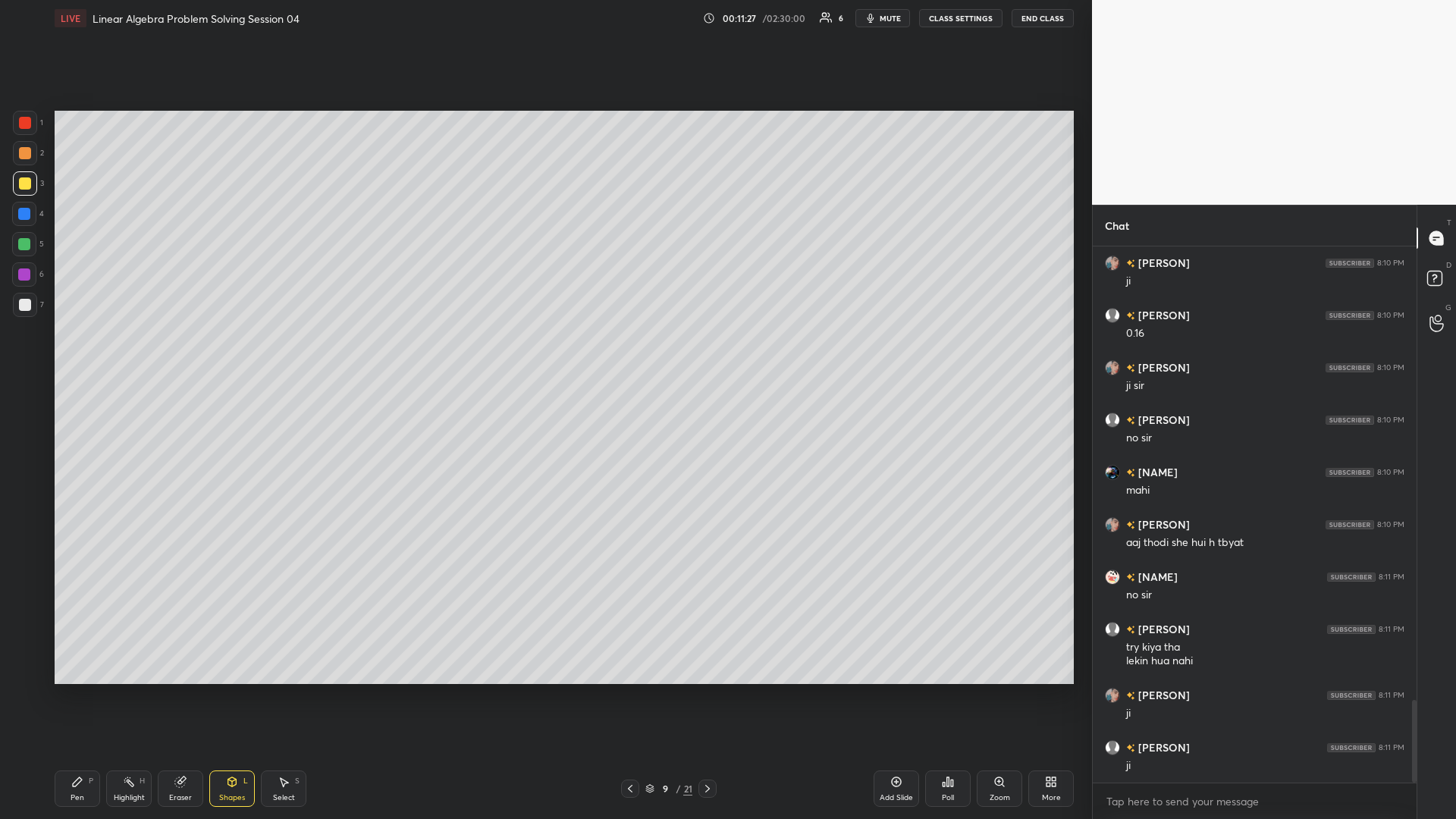click 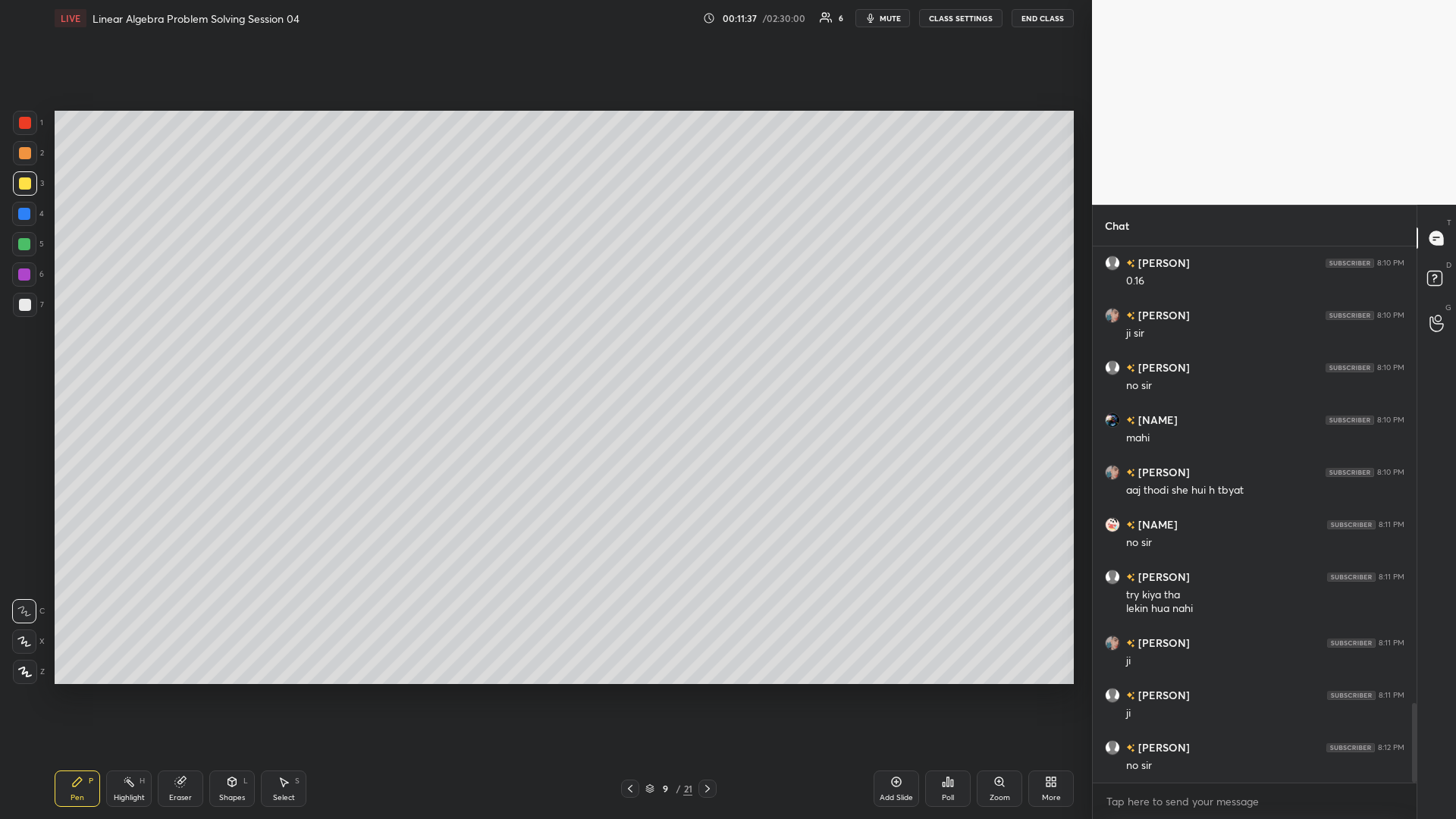 scroll, scrollTop: 3061, scrollLeft: 0, axis: vertical 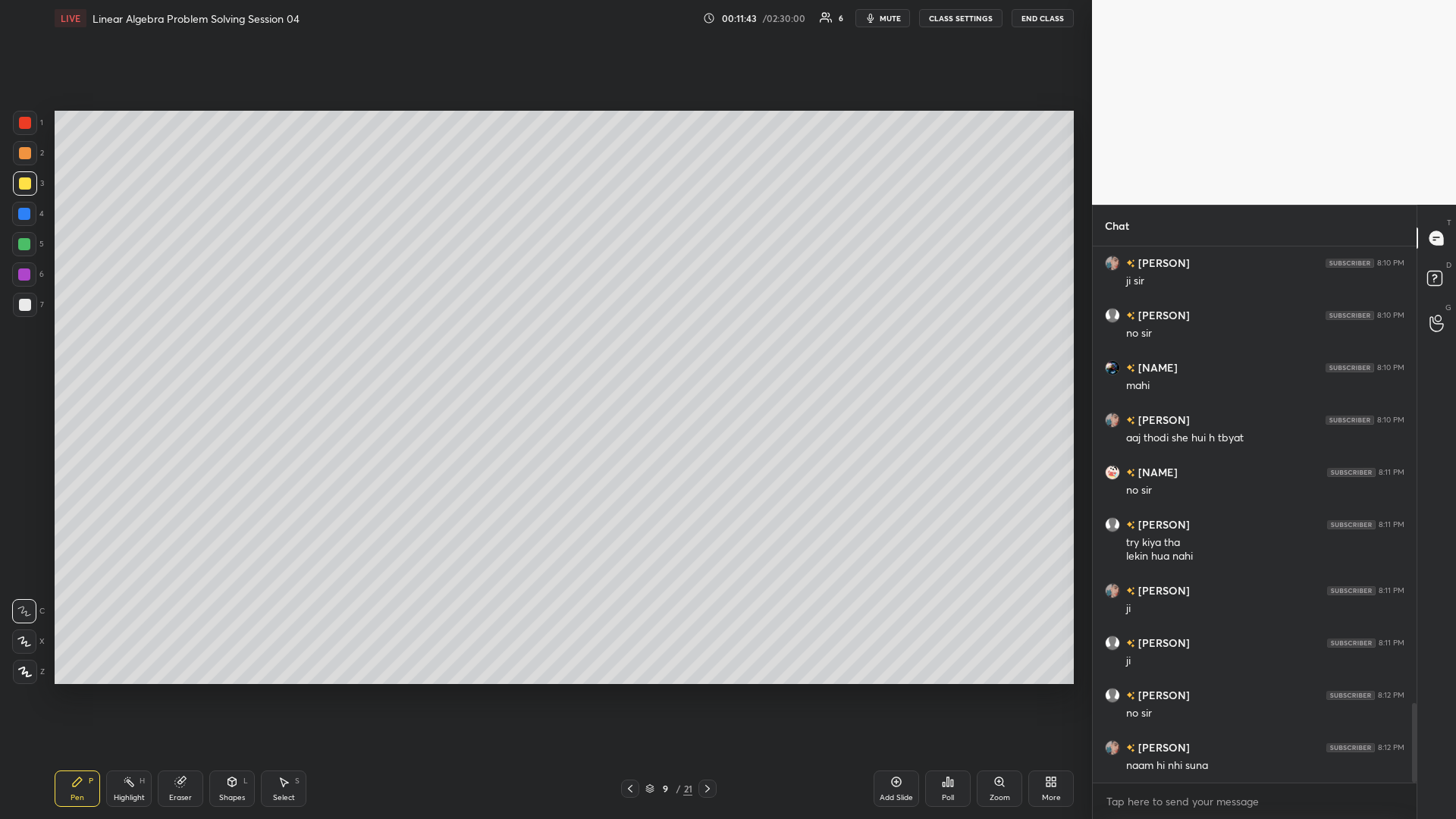 click at bounding box center (25, 153) 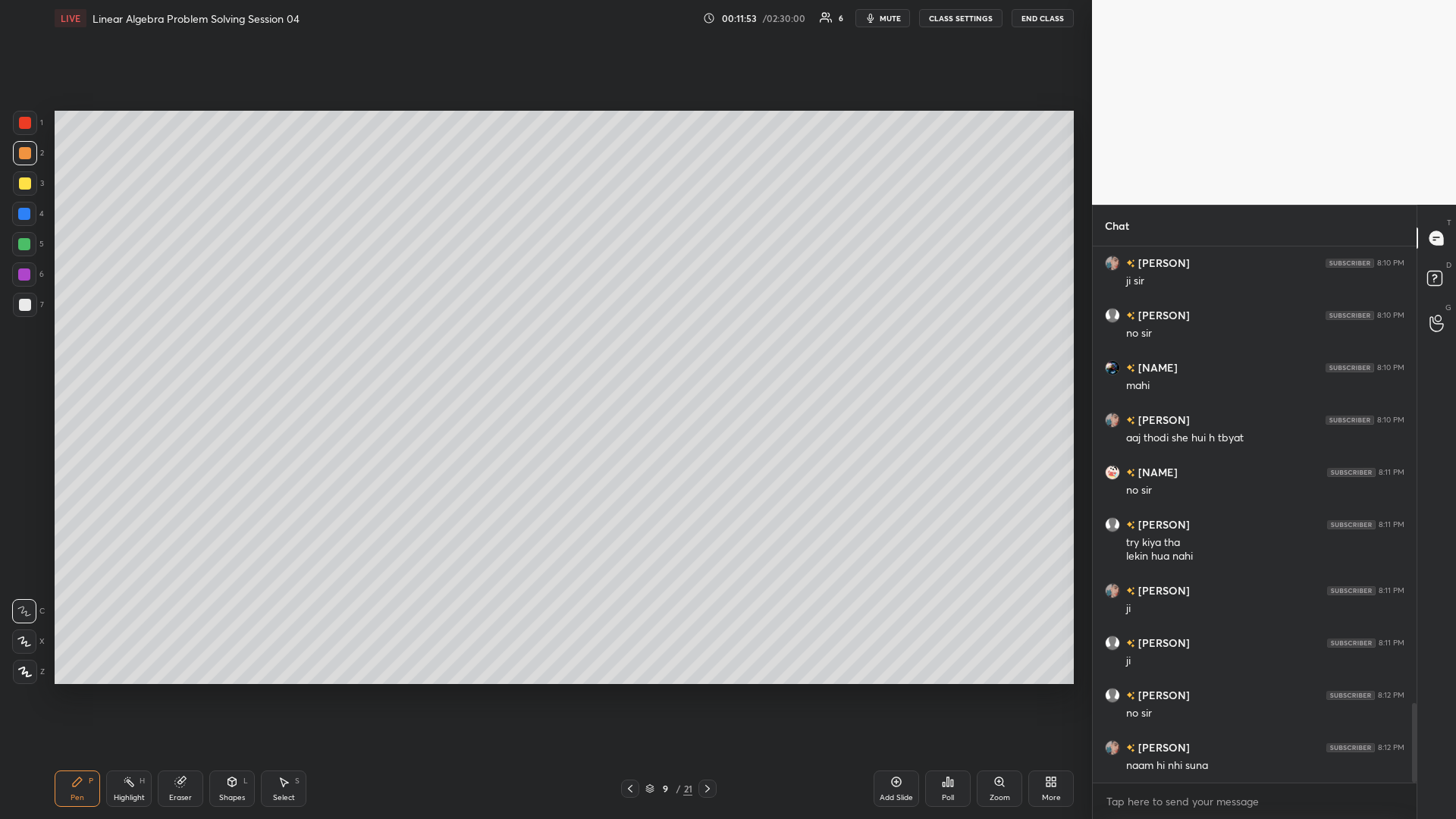 click 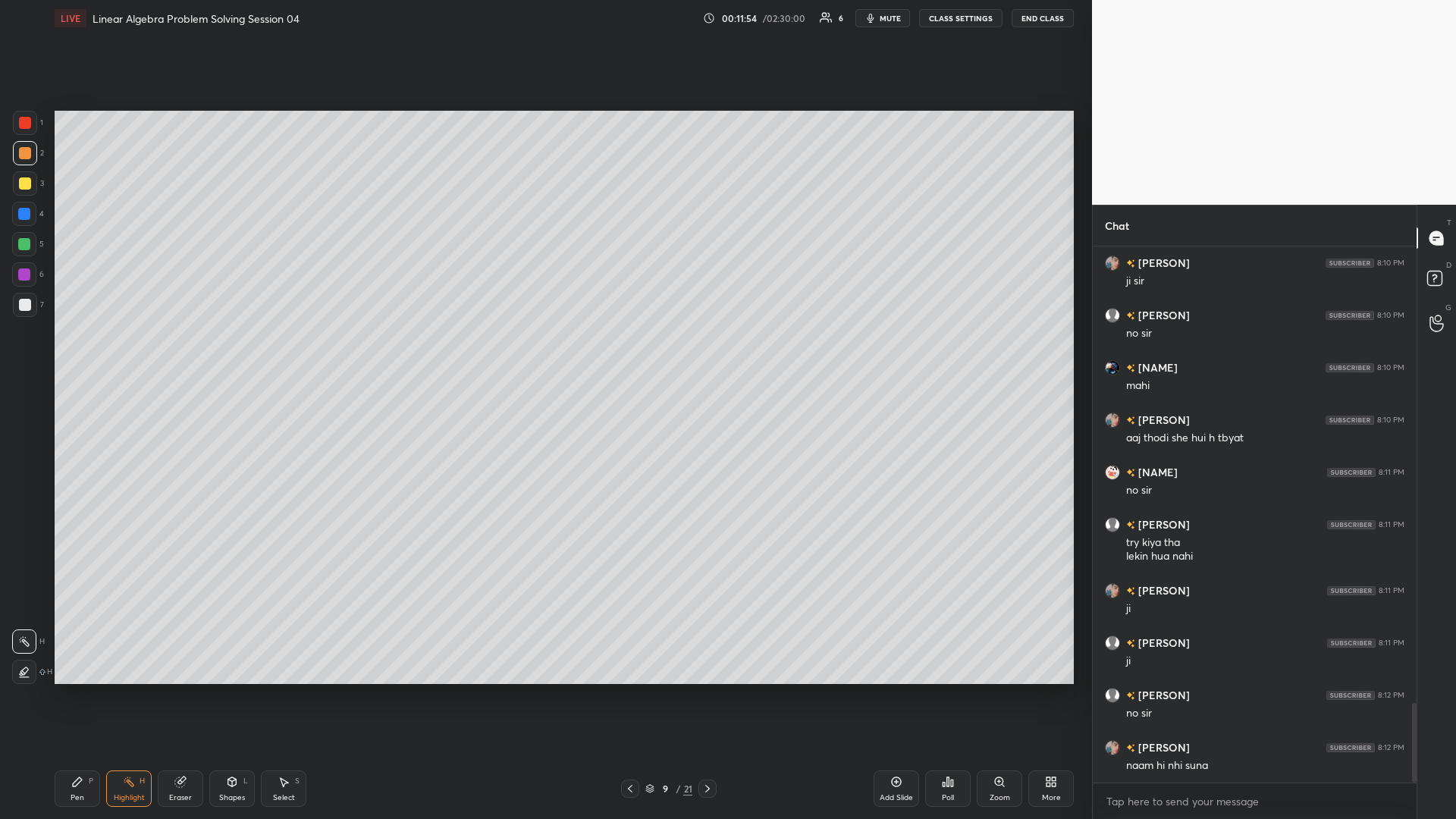 click 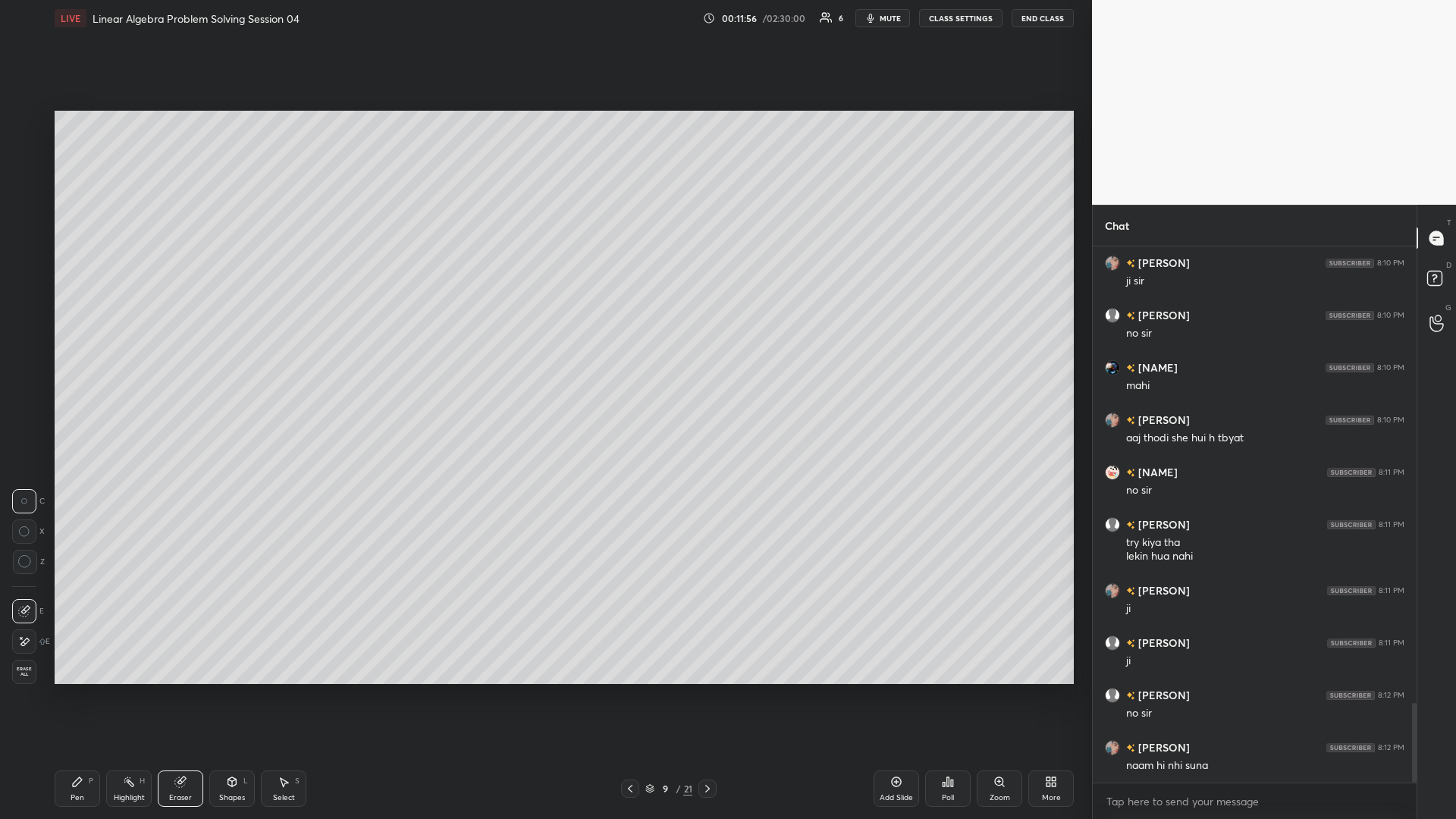 click 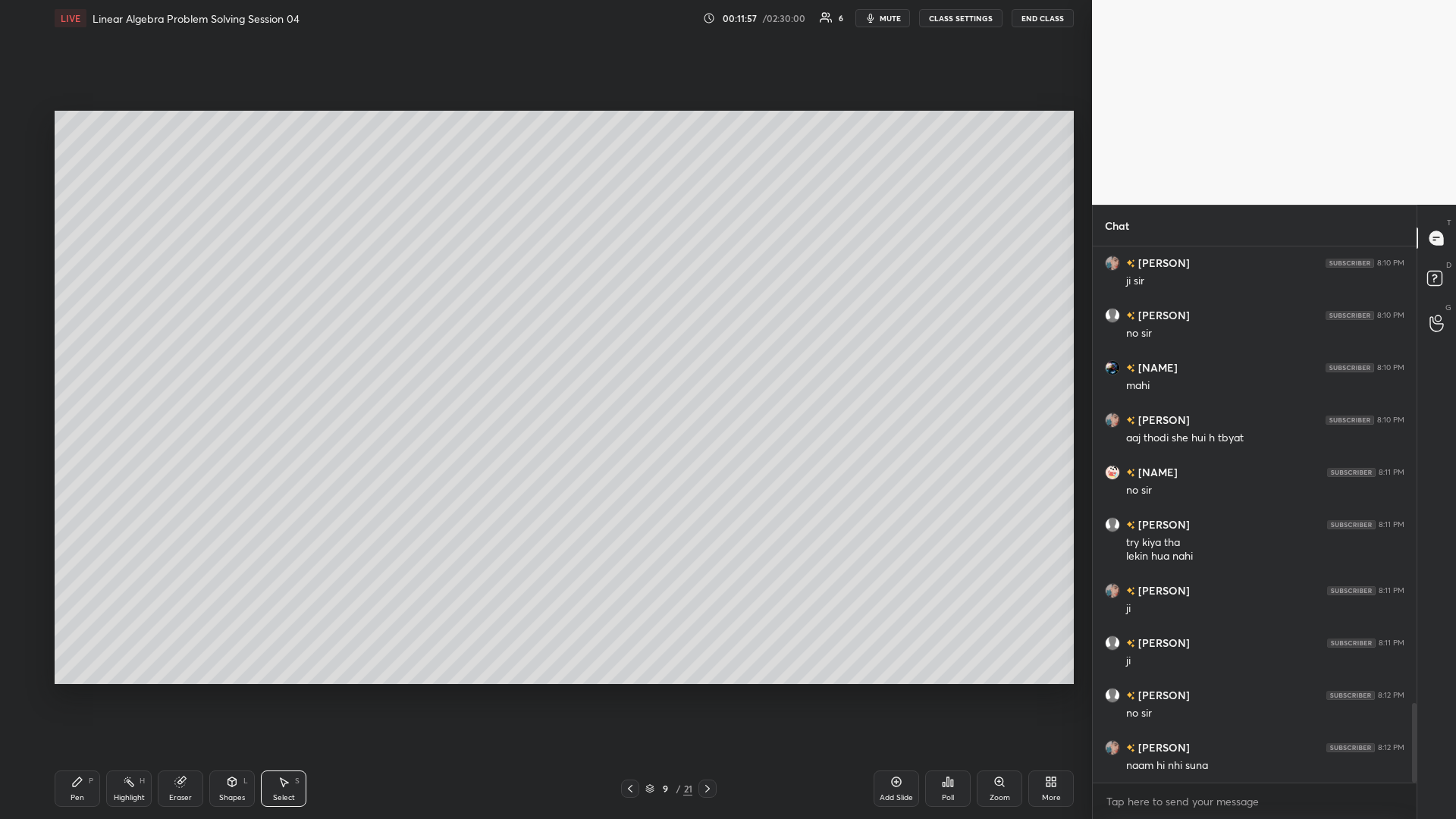 click 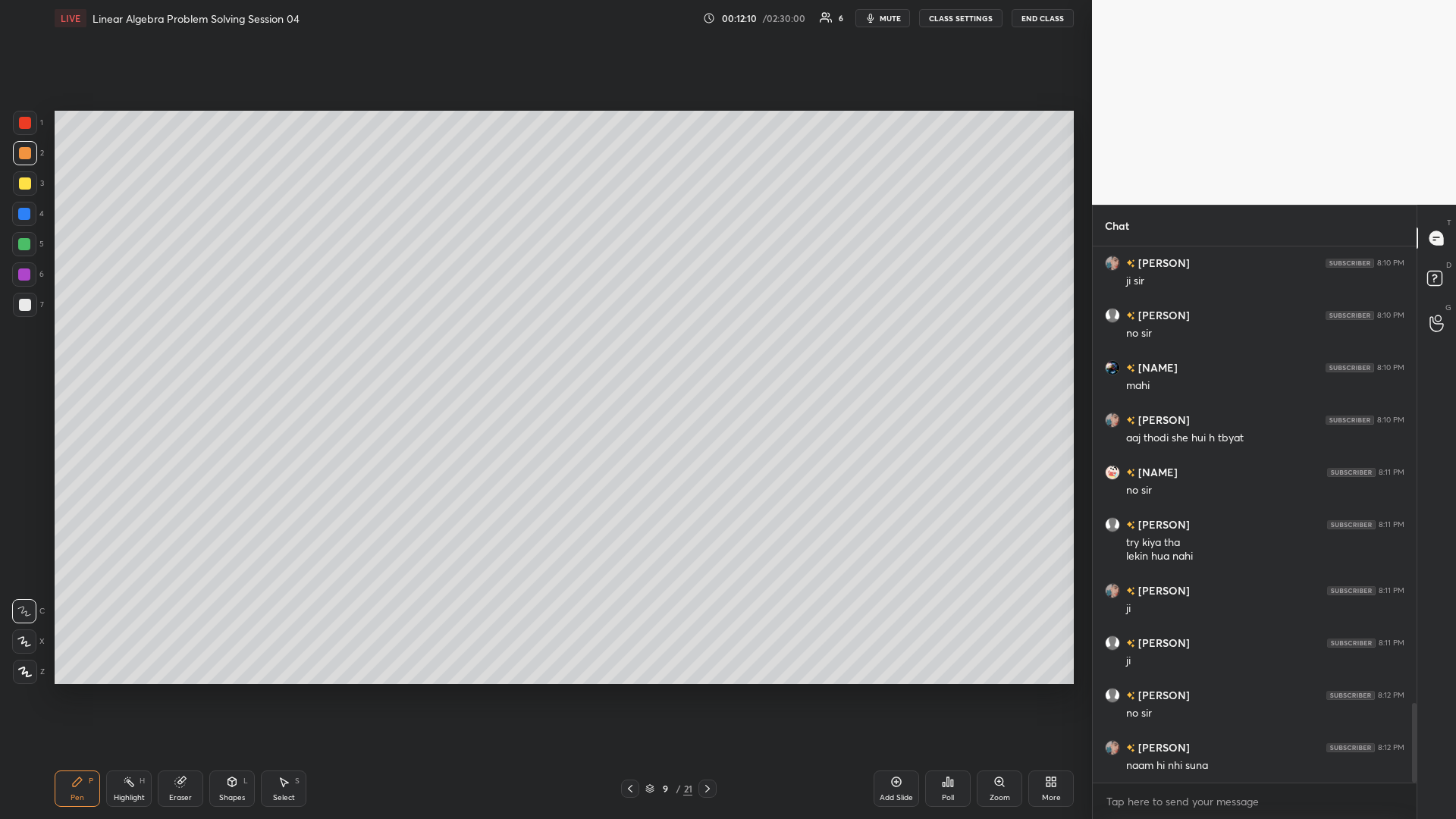 click at bounding box center [24, 244] 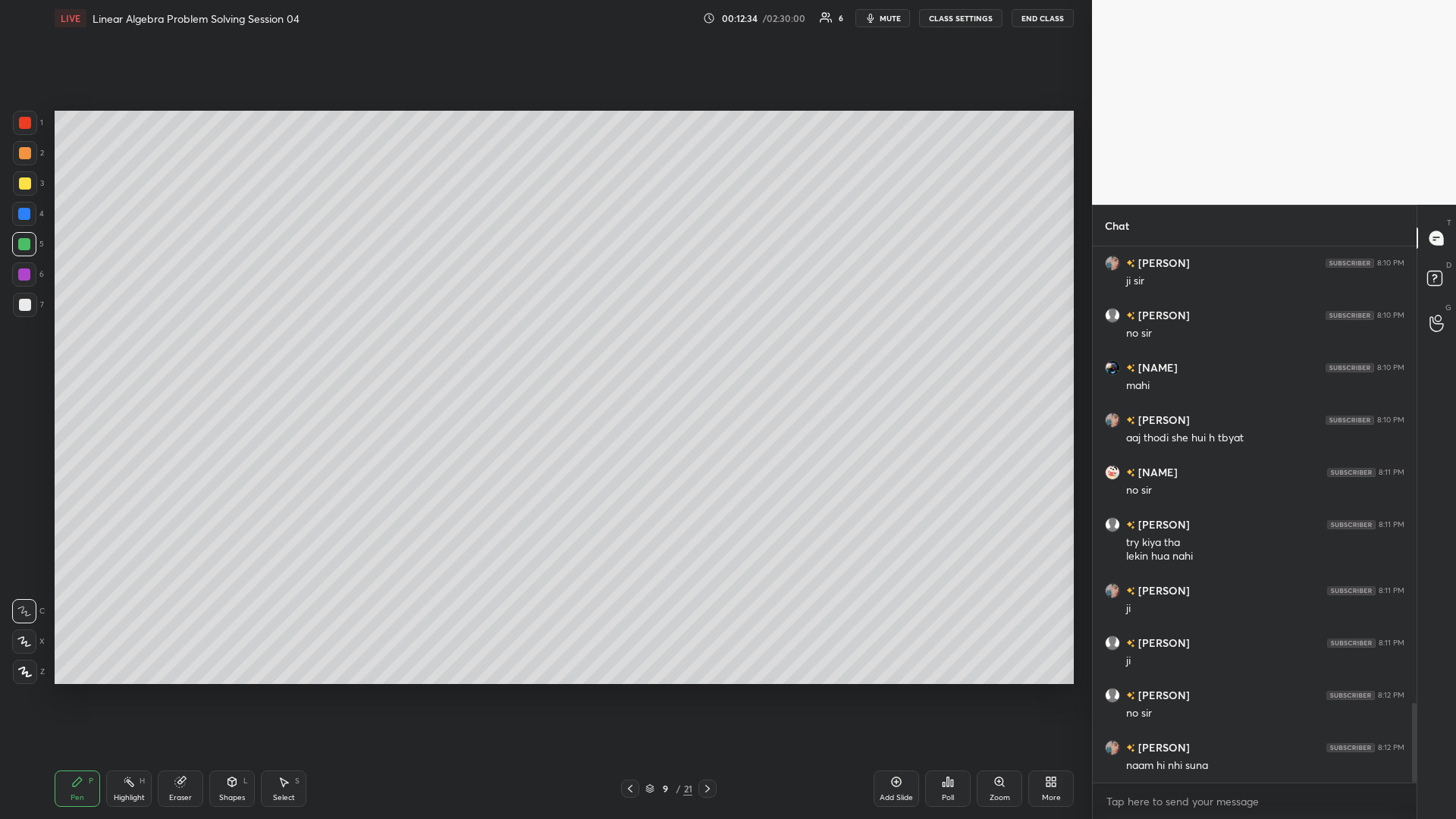 click at bounding box center [25, 184] 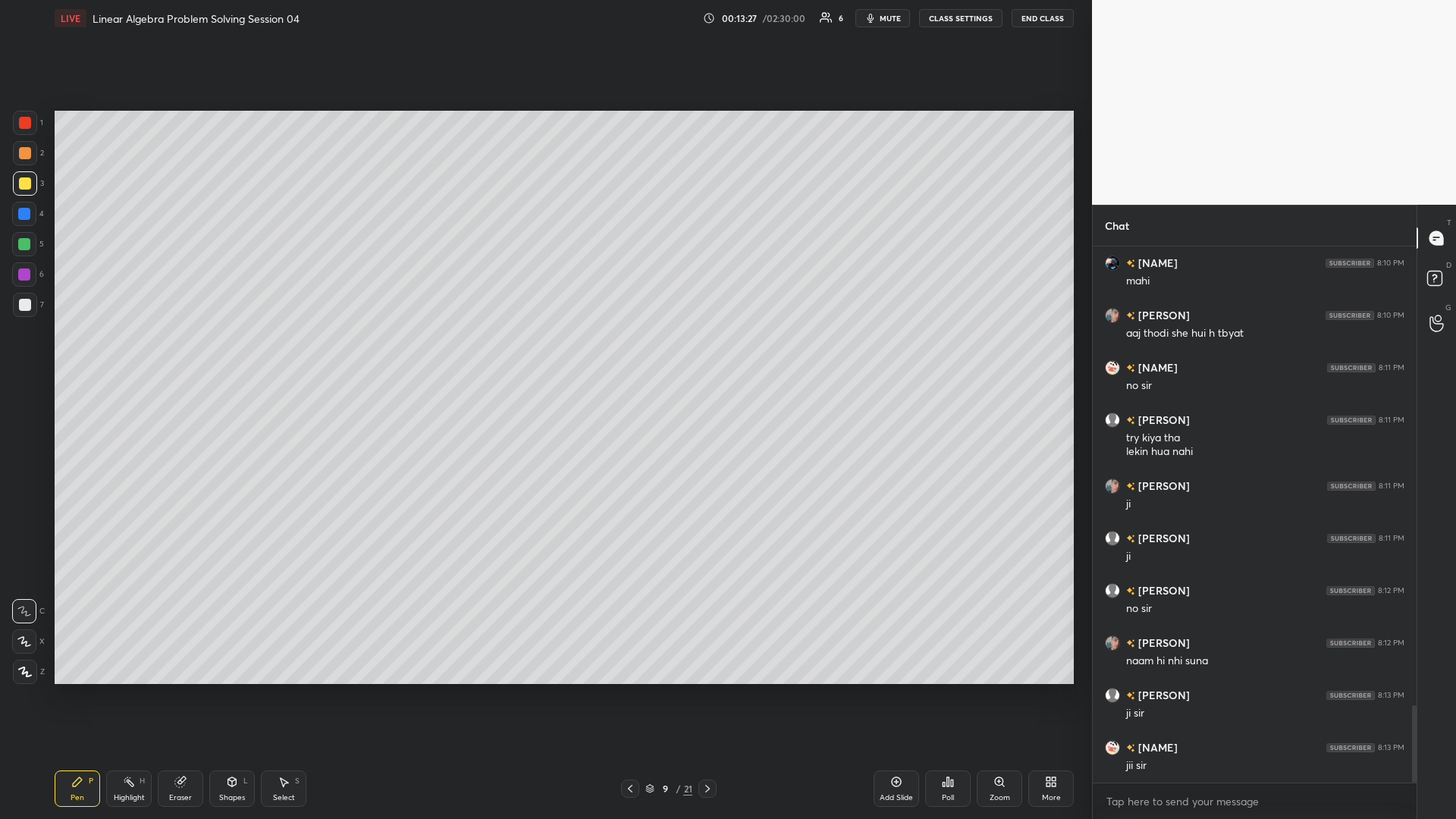 scroll, scrollTop: 3218, scrollLeft: 0, axis: vertical 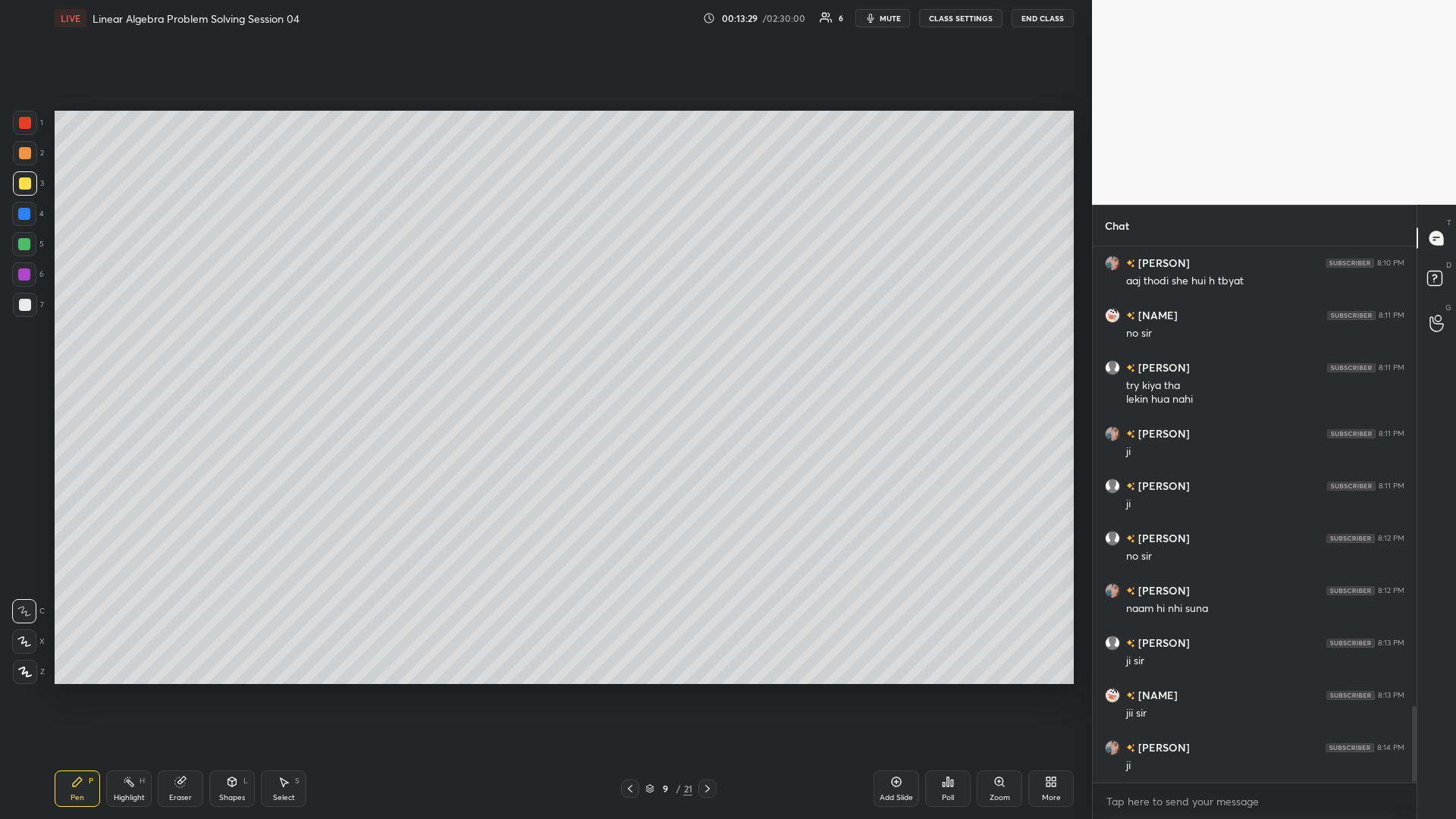 click on "Eraser" at bounding box center (180, 789) 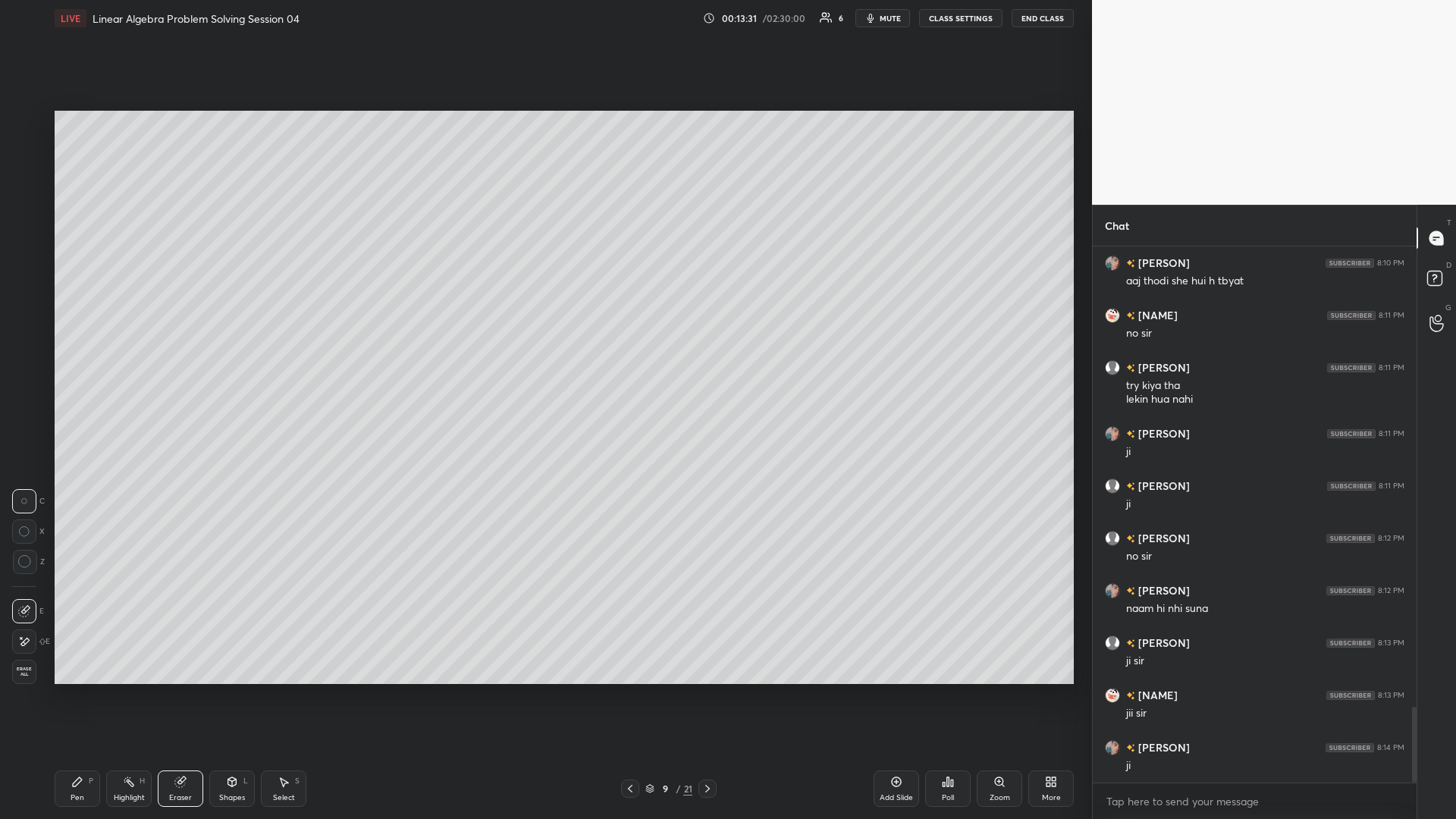 scroll, scrollTop: 3271, scrollLeft: 0, axis: vertical 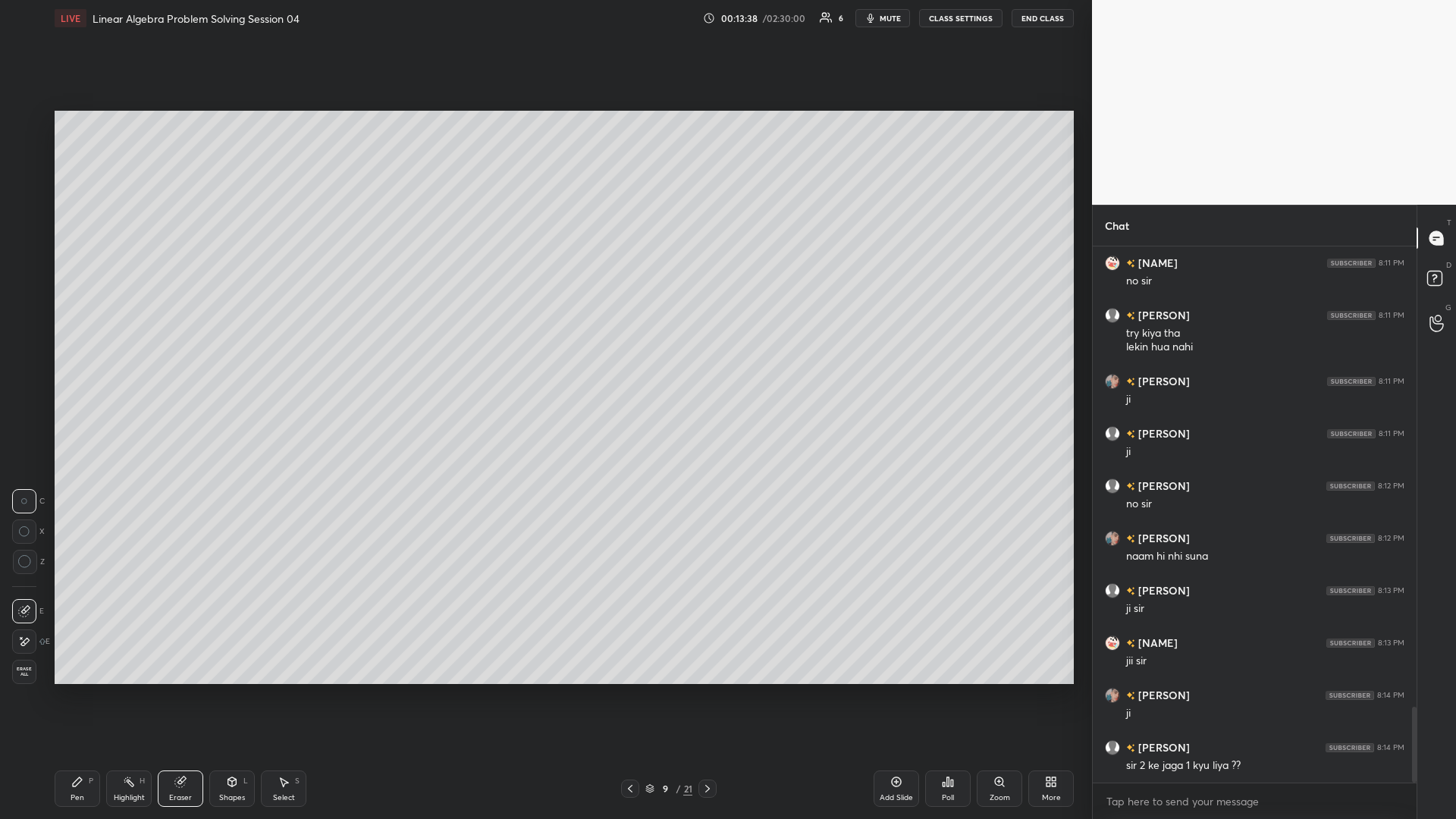 click on "Pen P" at bounding box center [77, 789] 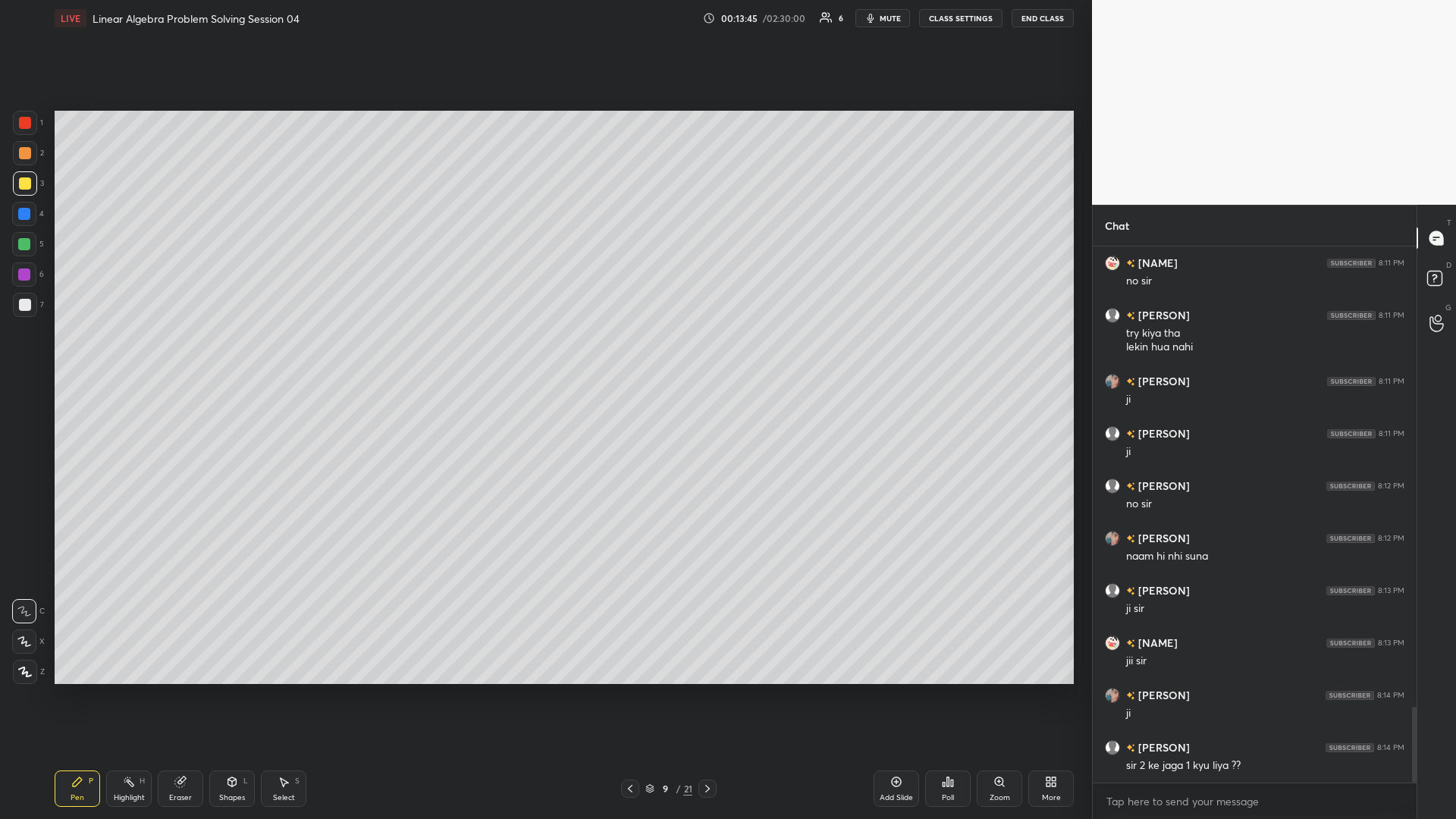 click 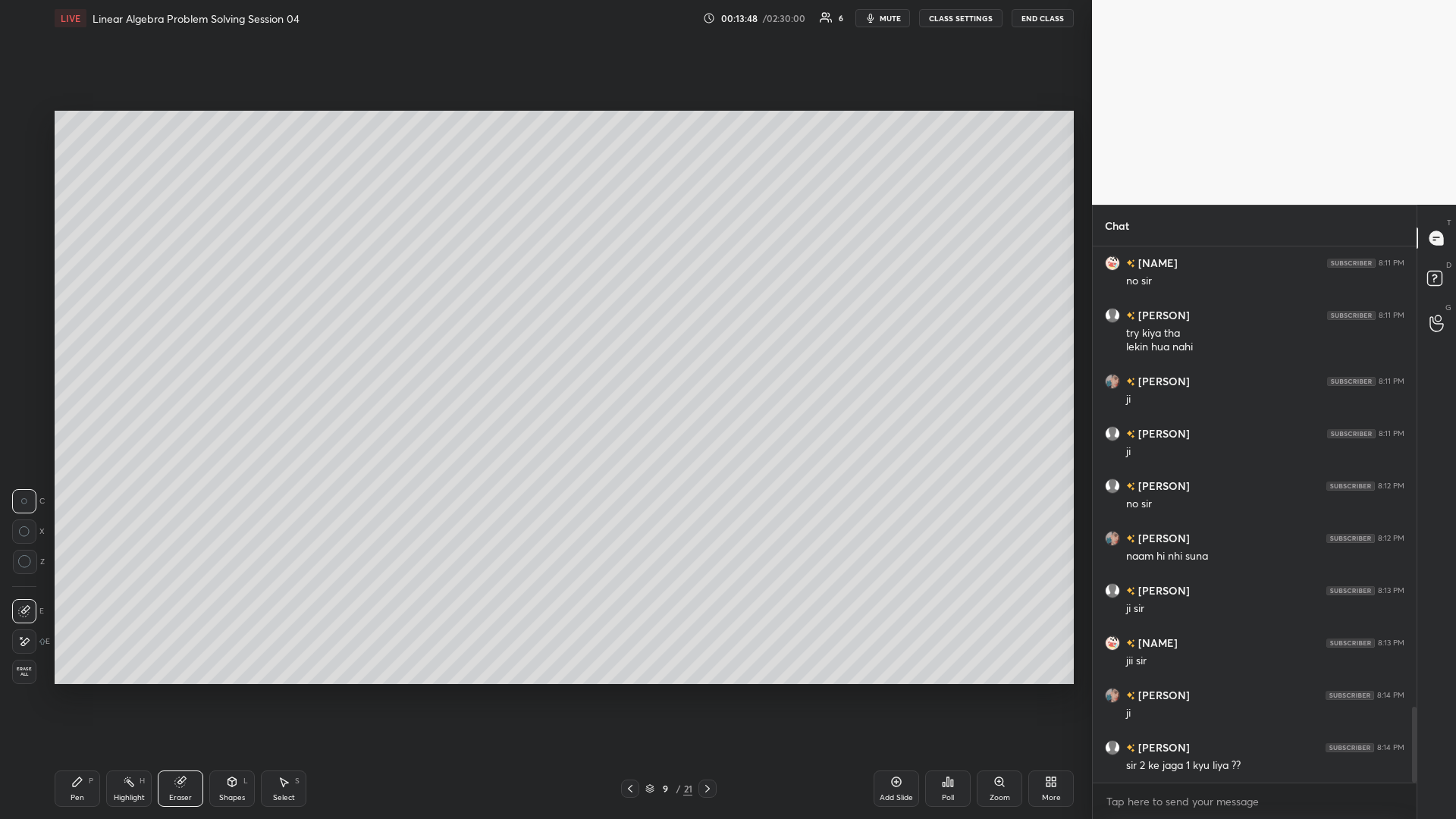 click on "Pen P" at bounding box center [77, 789] 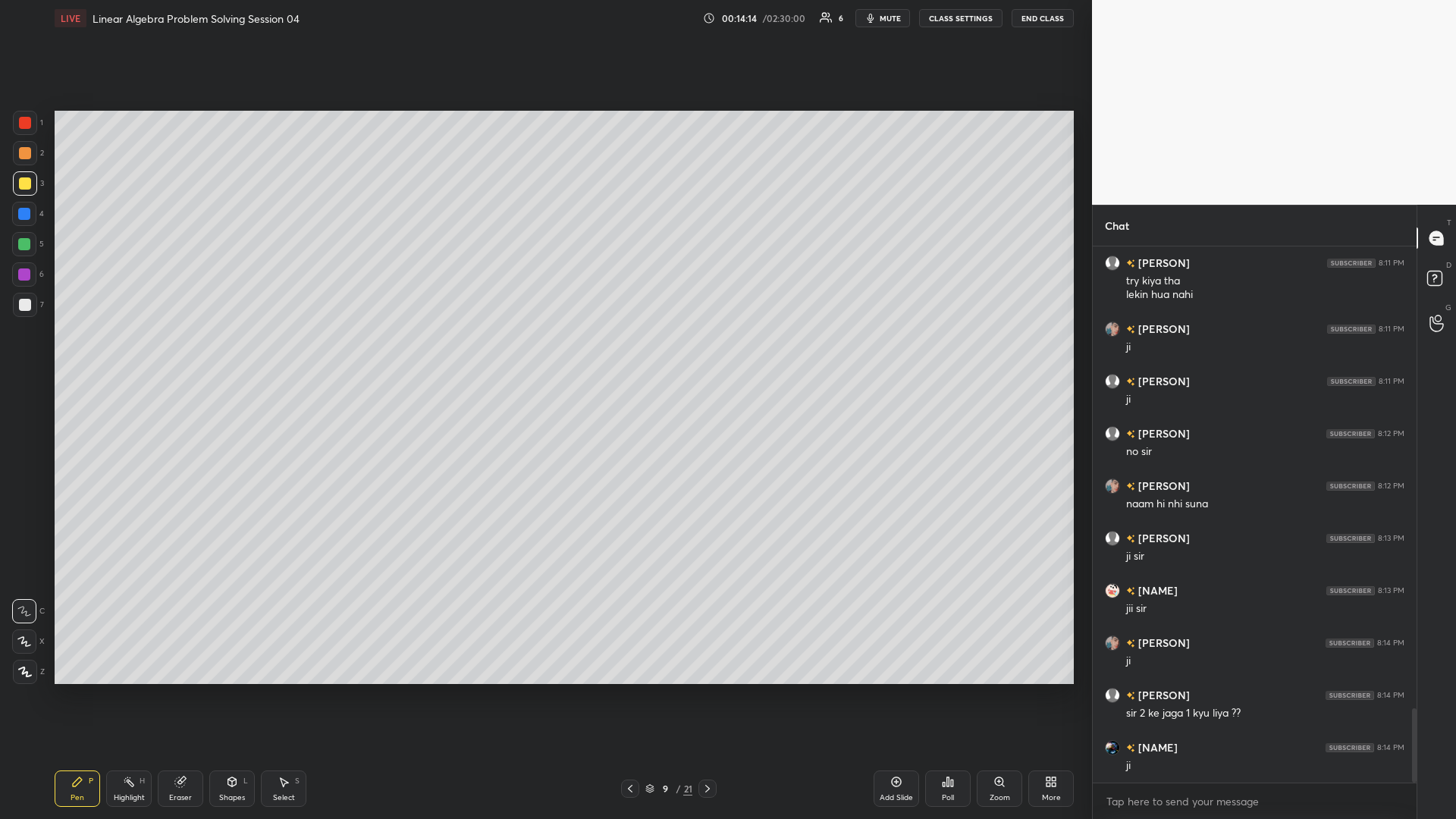 scroll, scrollTop: 3375, scrollLeft: 0, axis: vertical 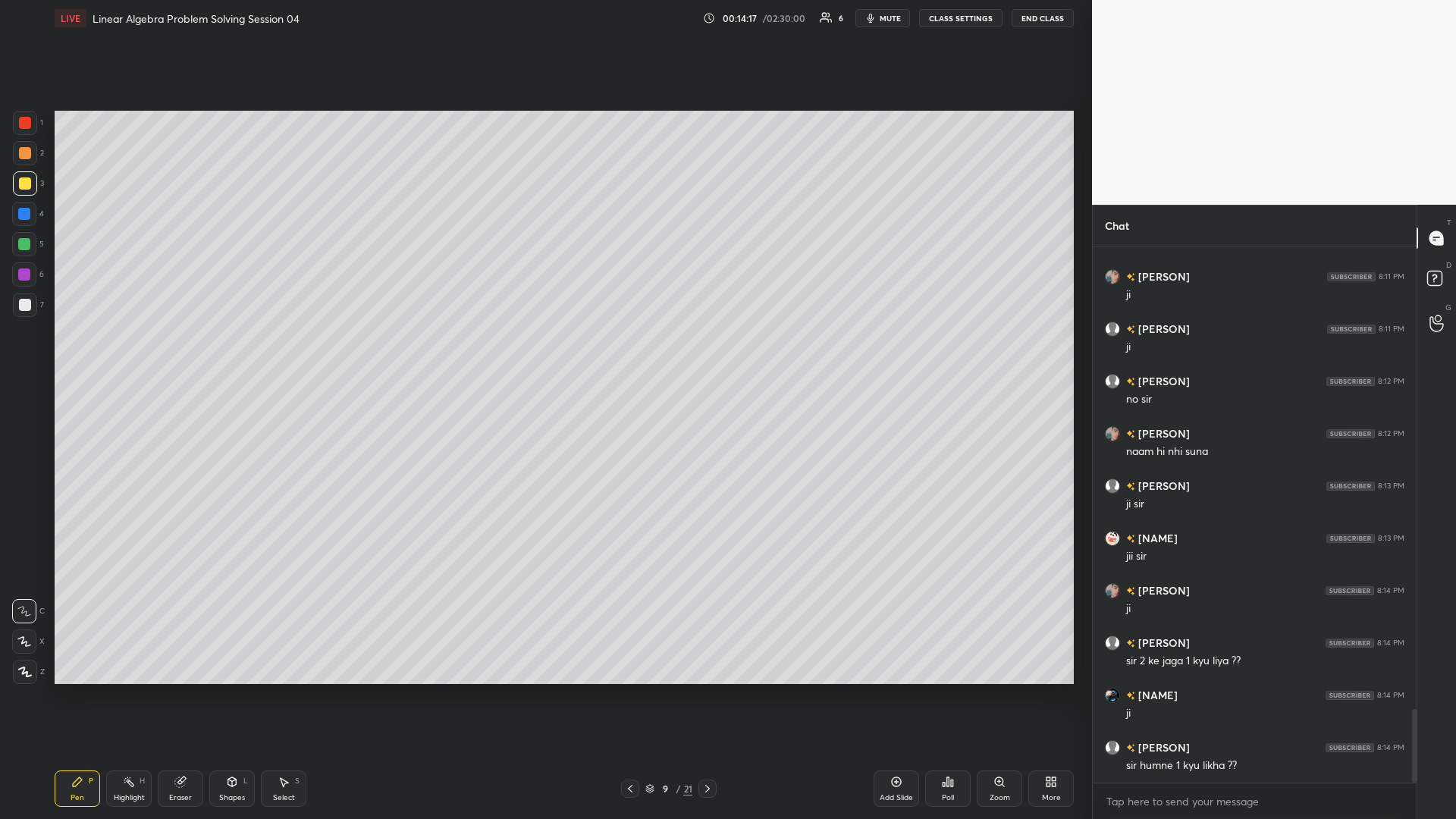 click at bounding box center [24, 244] 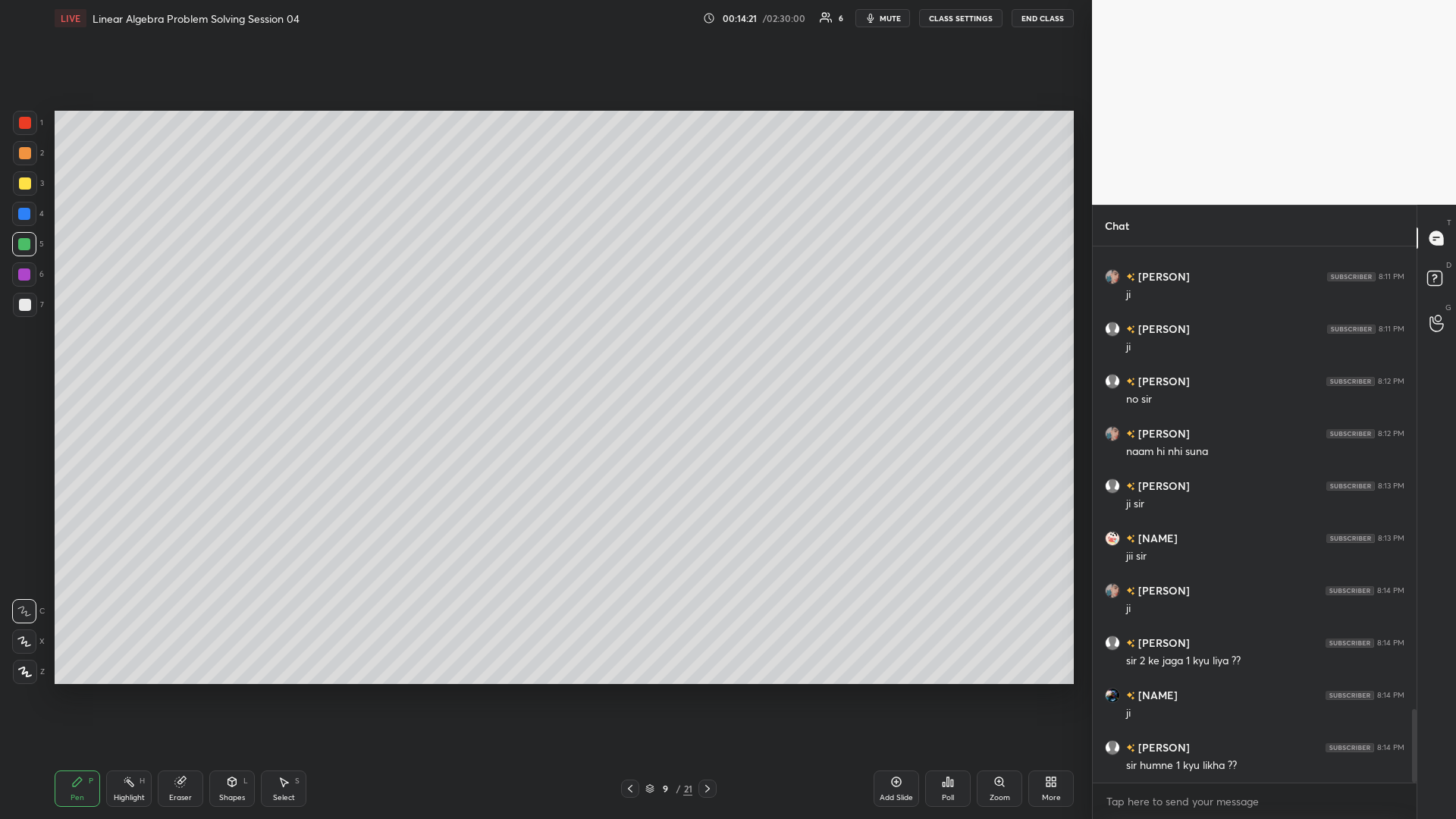 scroll, scrollTop: 3428, scrollLeft: 0, axis: vertical 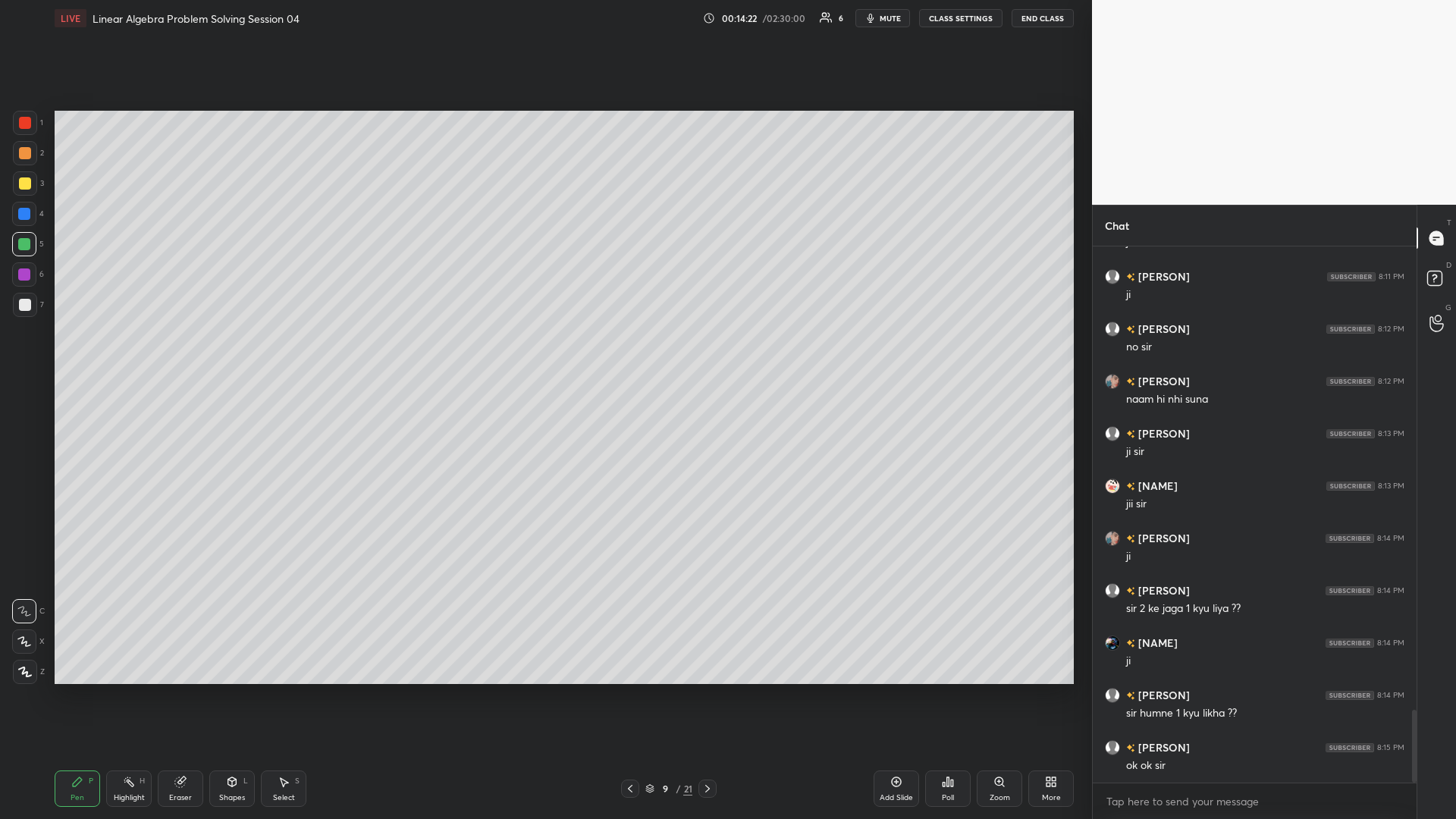 click 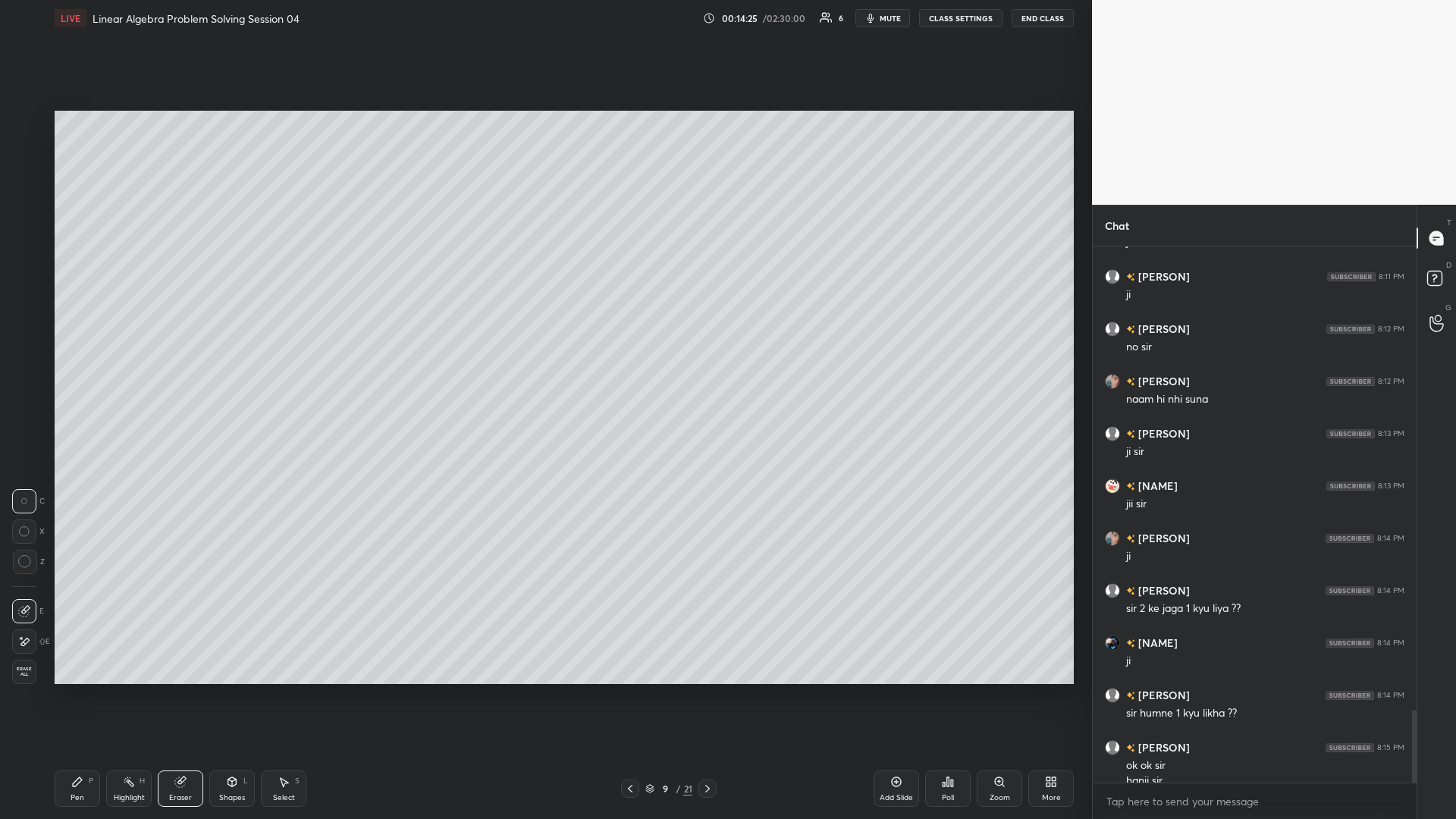 click on "Pen P" at bounding box center (77, 789) 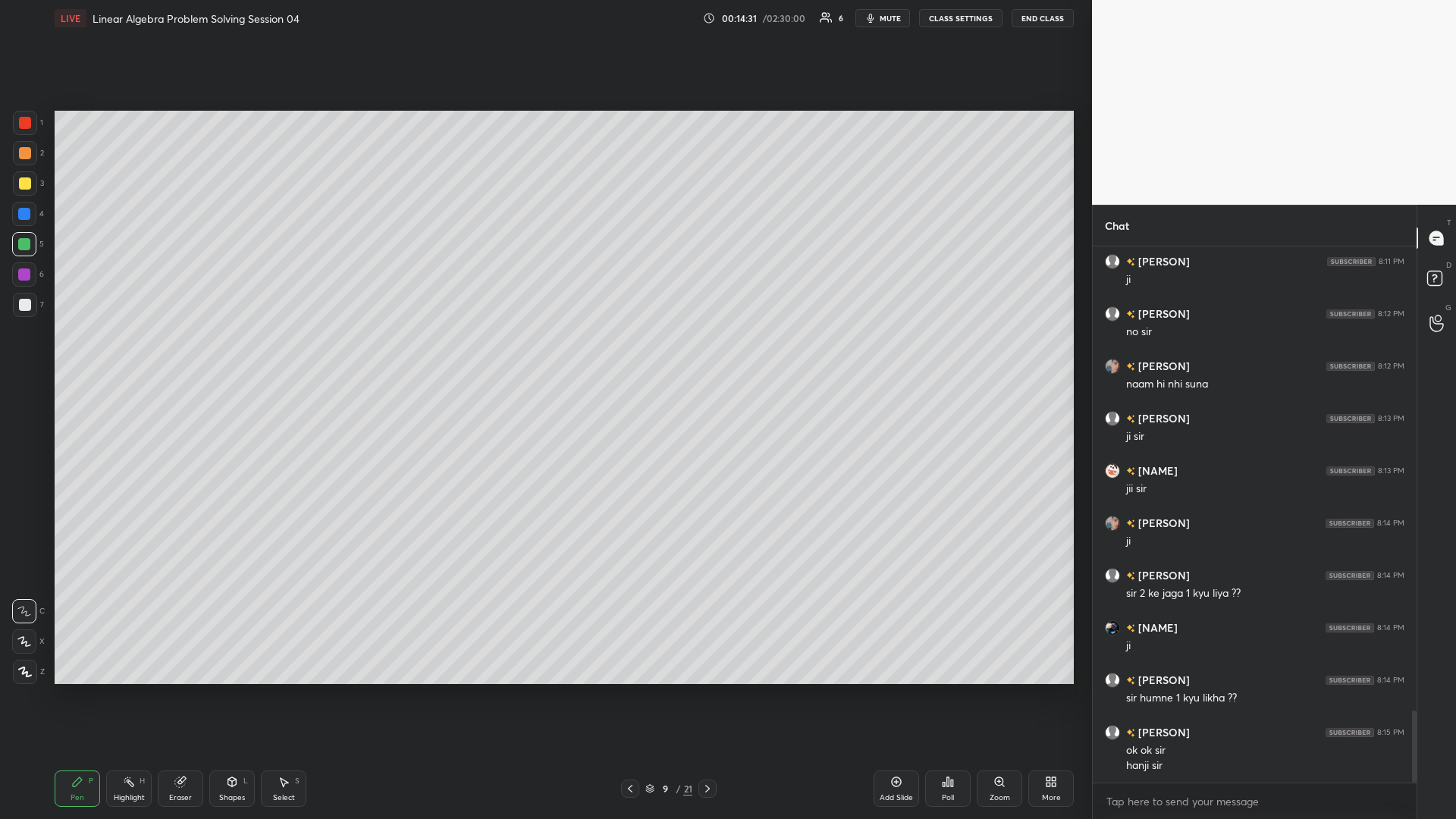 click at bounding box center [25, 153] 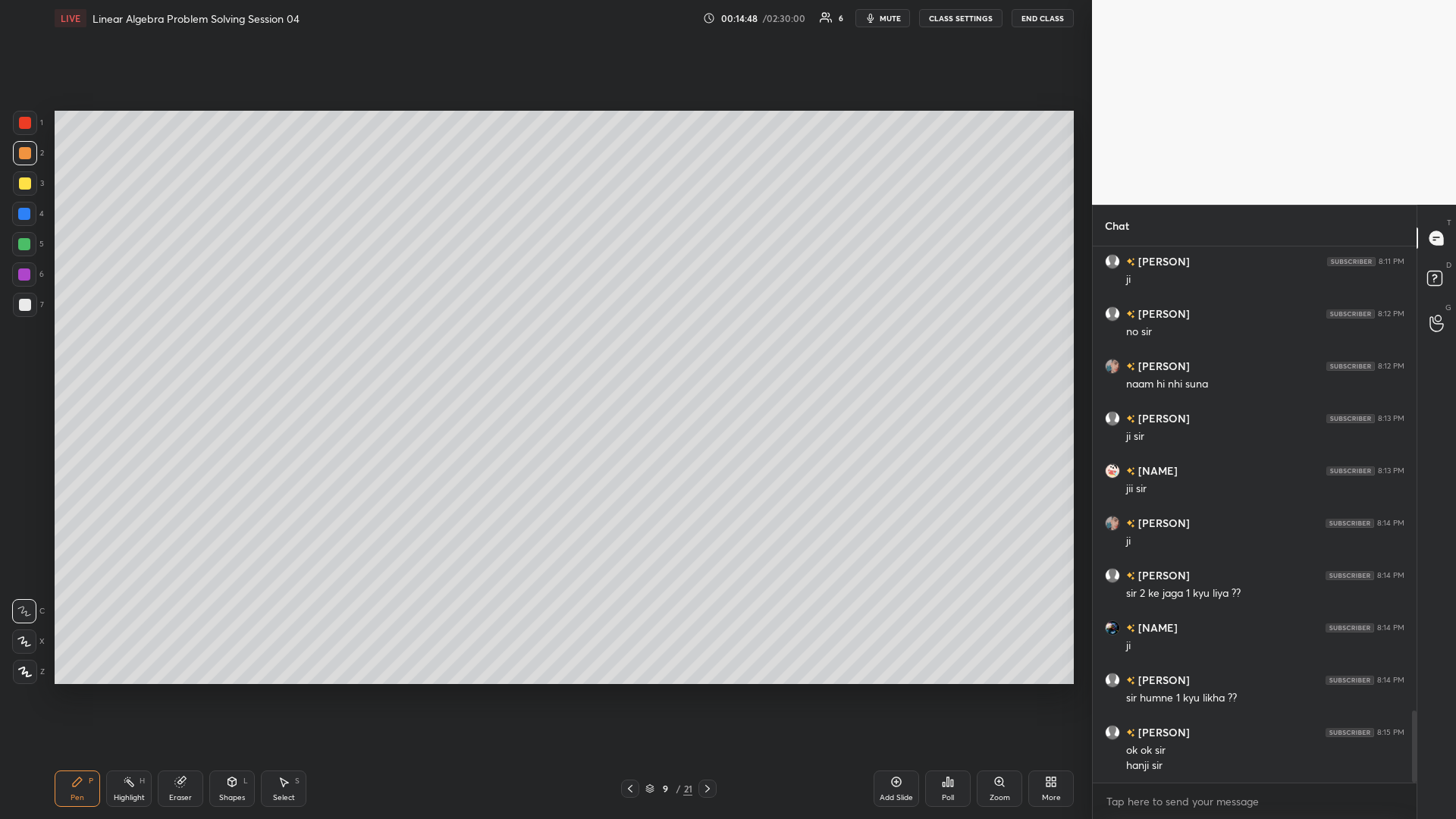 scroll, scrollTop: 3495, scrollLeft: 0, axis: vertical 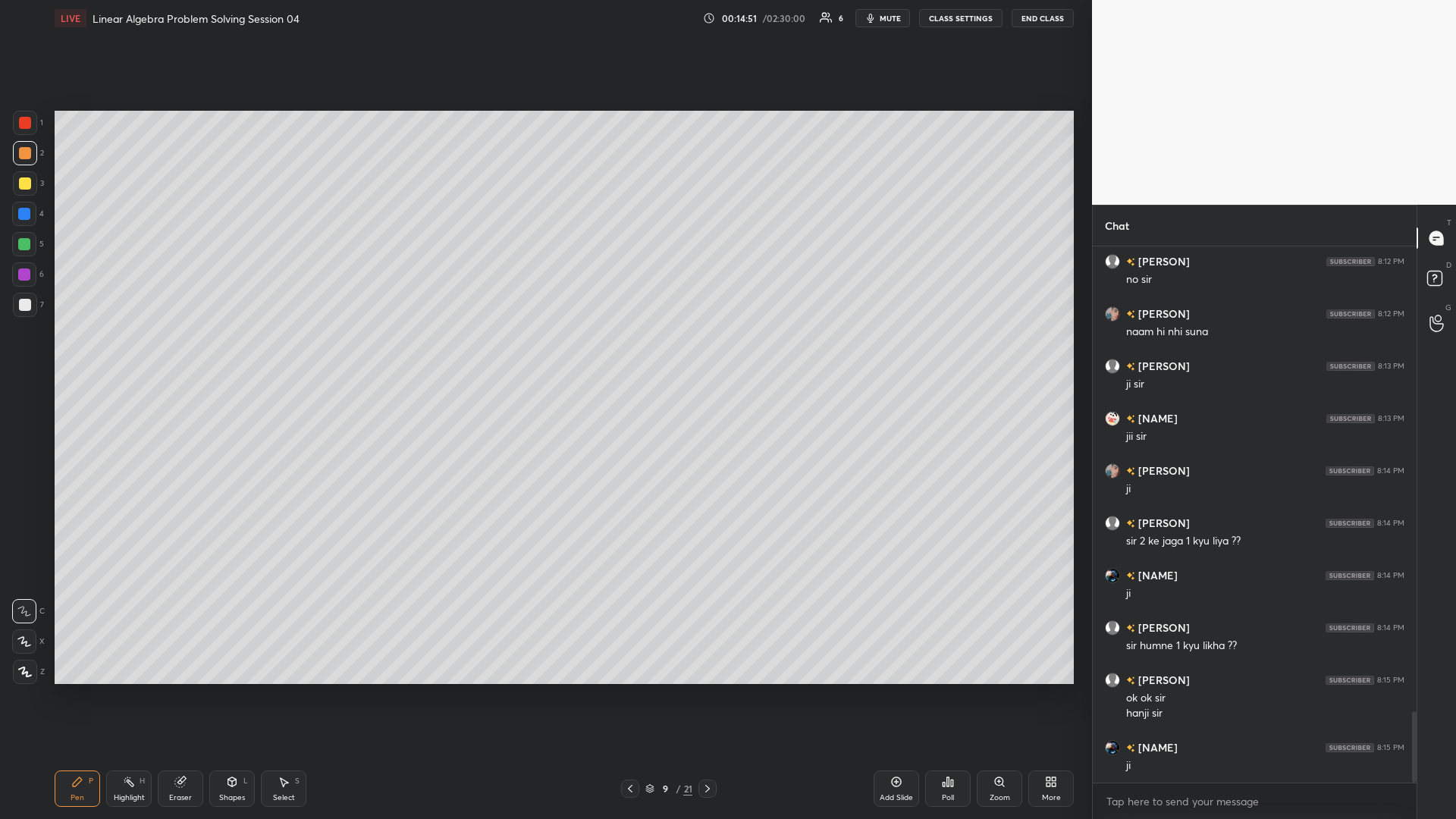 click at bounding box center (25, 184) 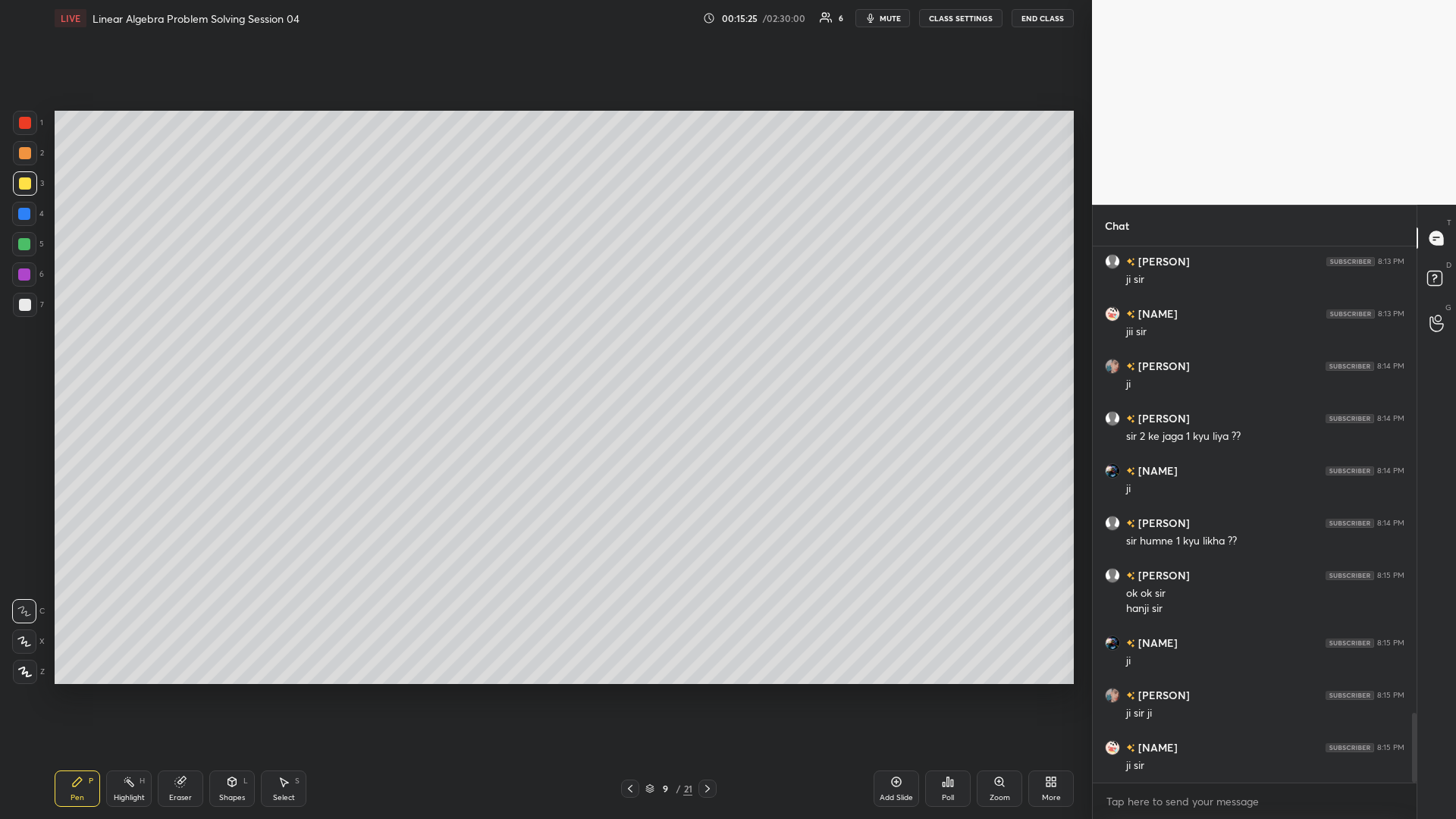 scroll, scrollTop: 3652, scrollLeft: 0, axis: vertical 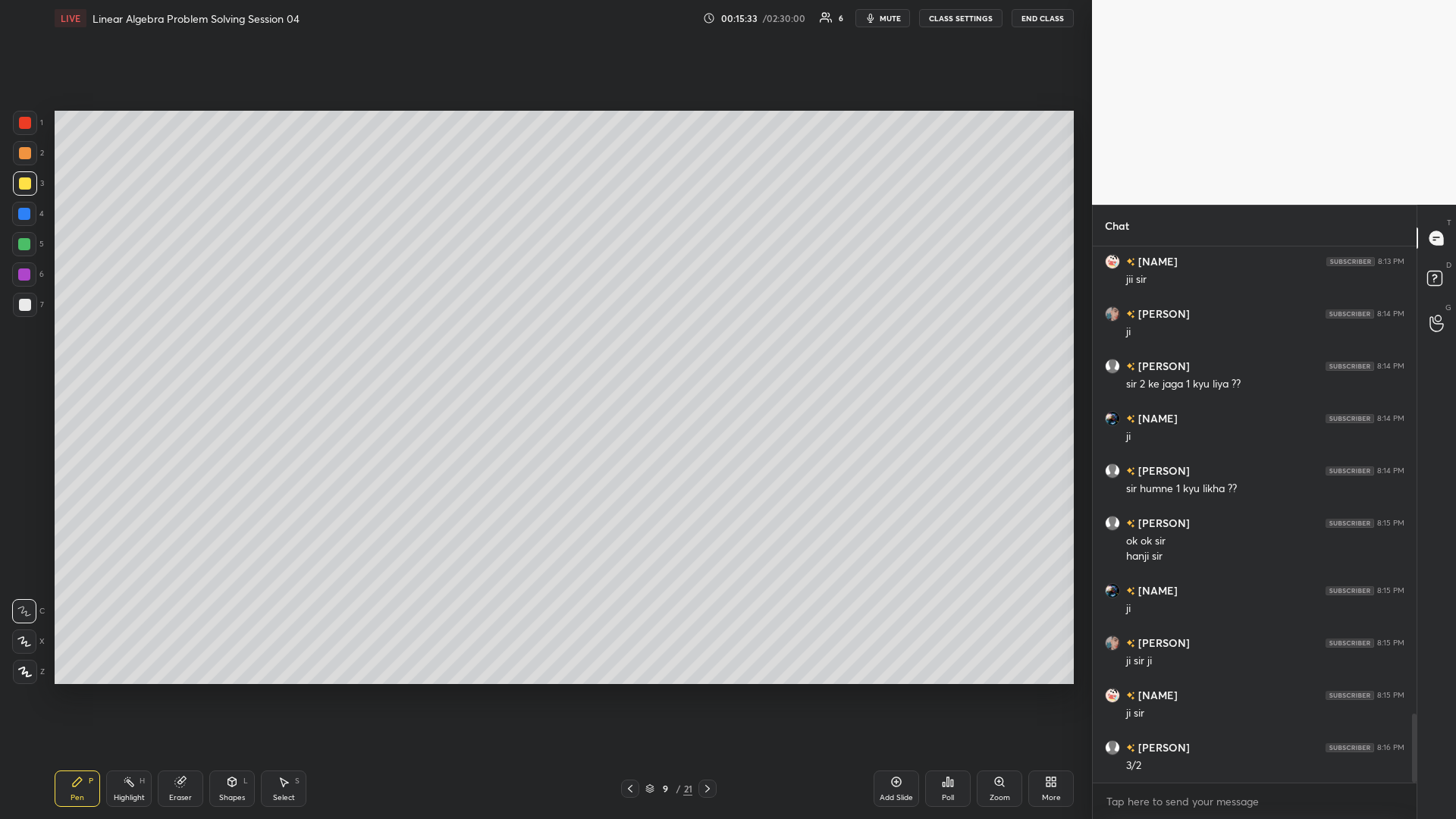 click on "Eraser" at bounding box center [180, 789] 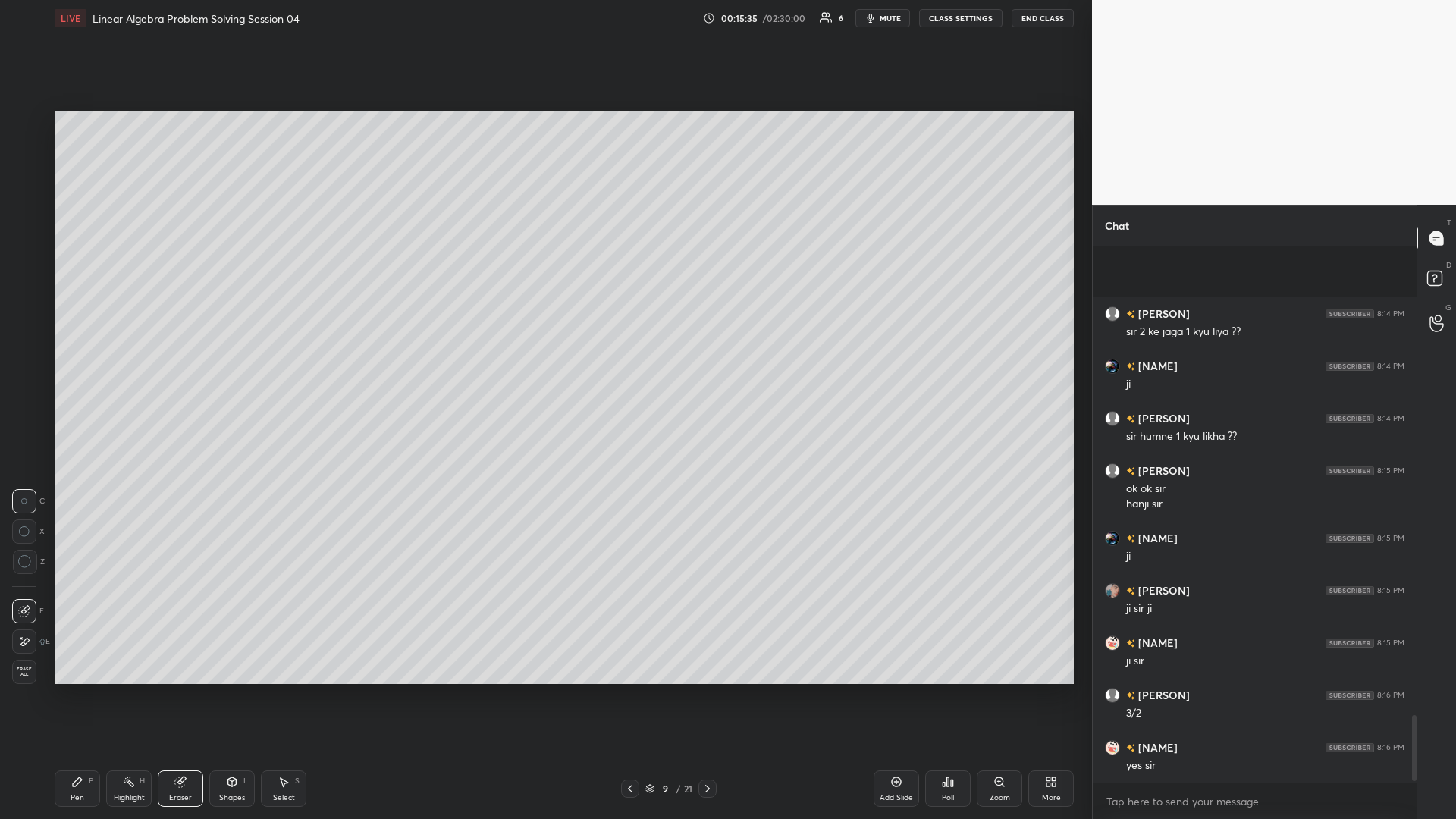 scroll, scrollTop: 3809, scrollLeft: 0, axis: vertical 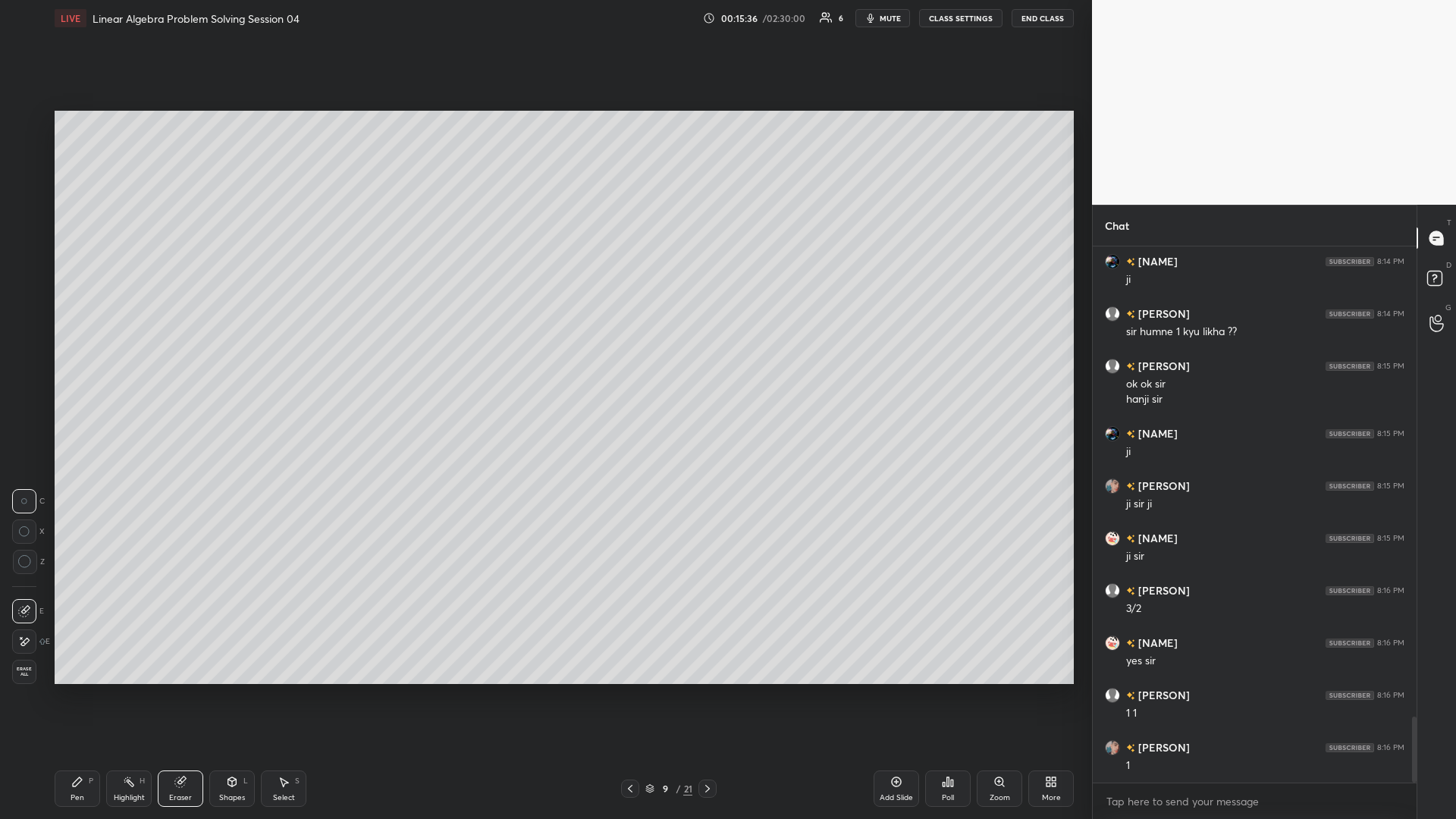 click 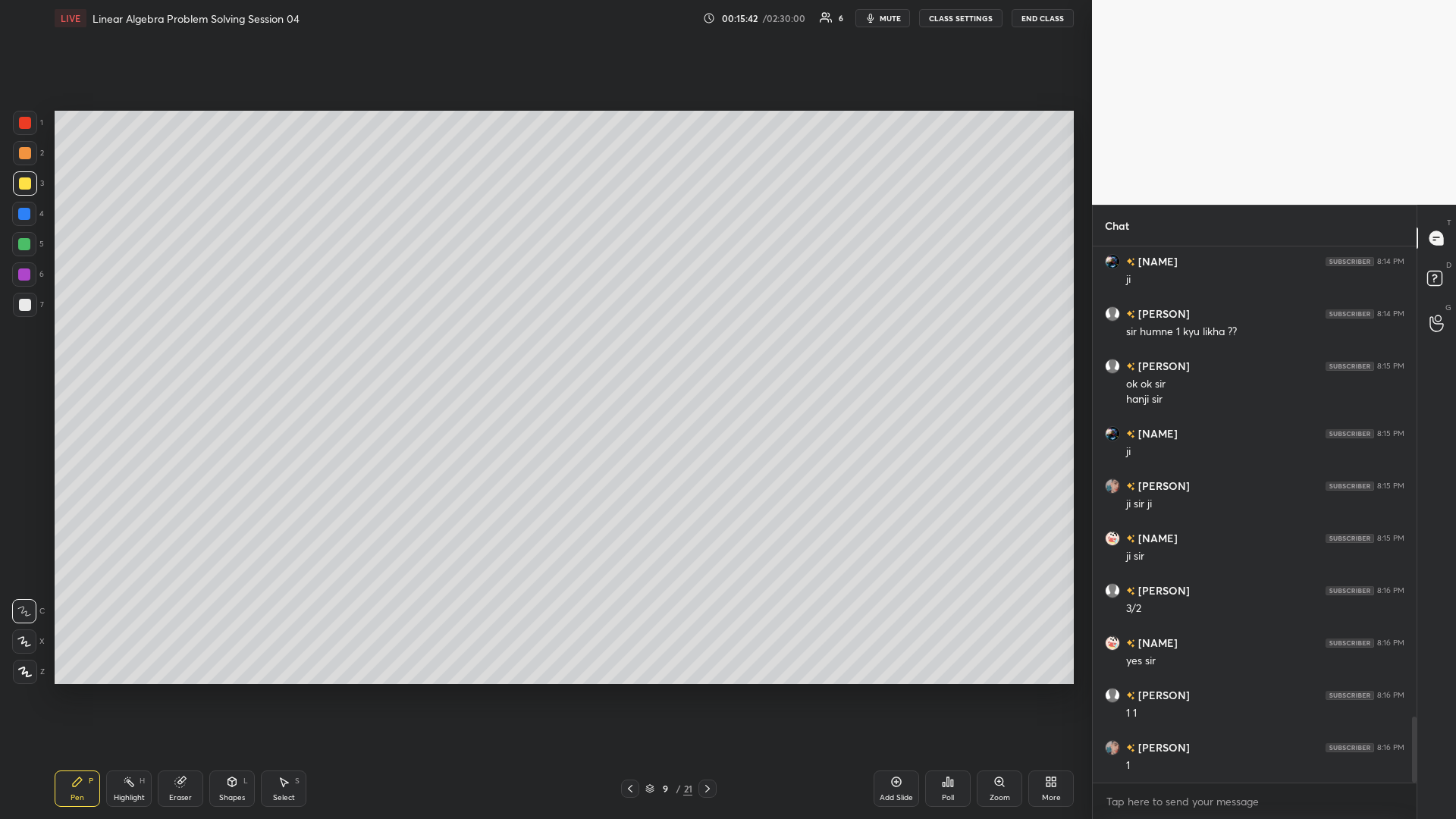 scroll, scrollTop: 3861, scrollLeft: 0, axis: vertical 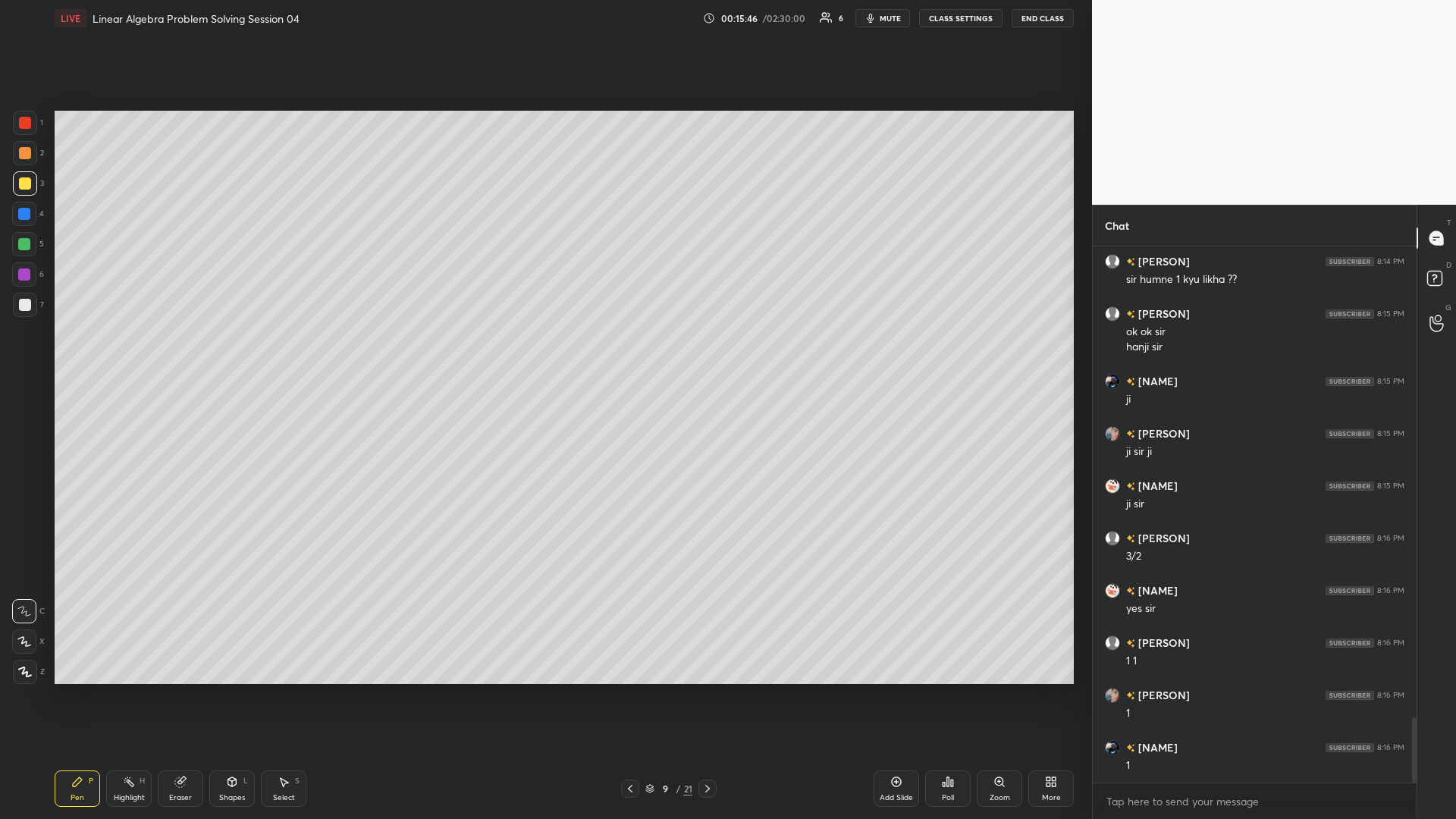 click on "Shapes L" at bounding box center (232, 789) 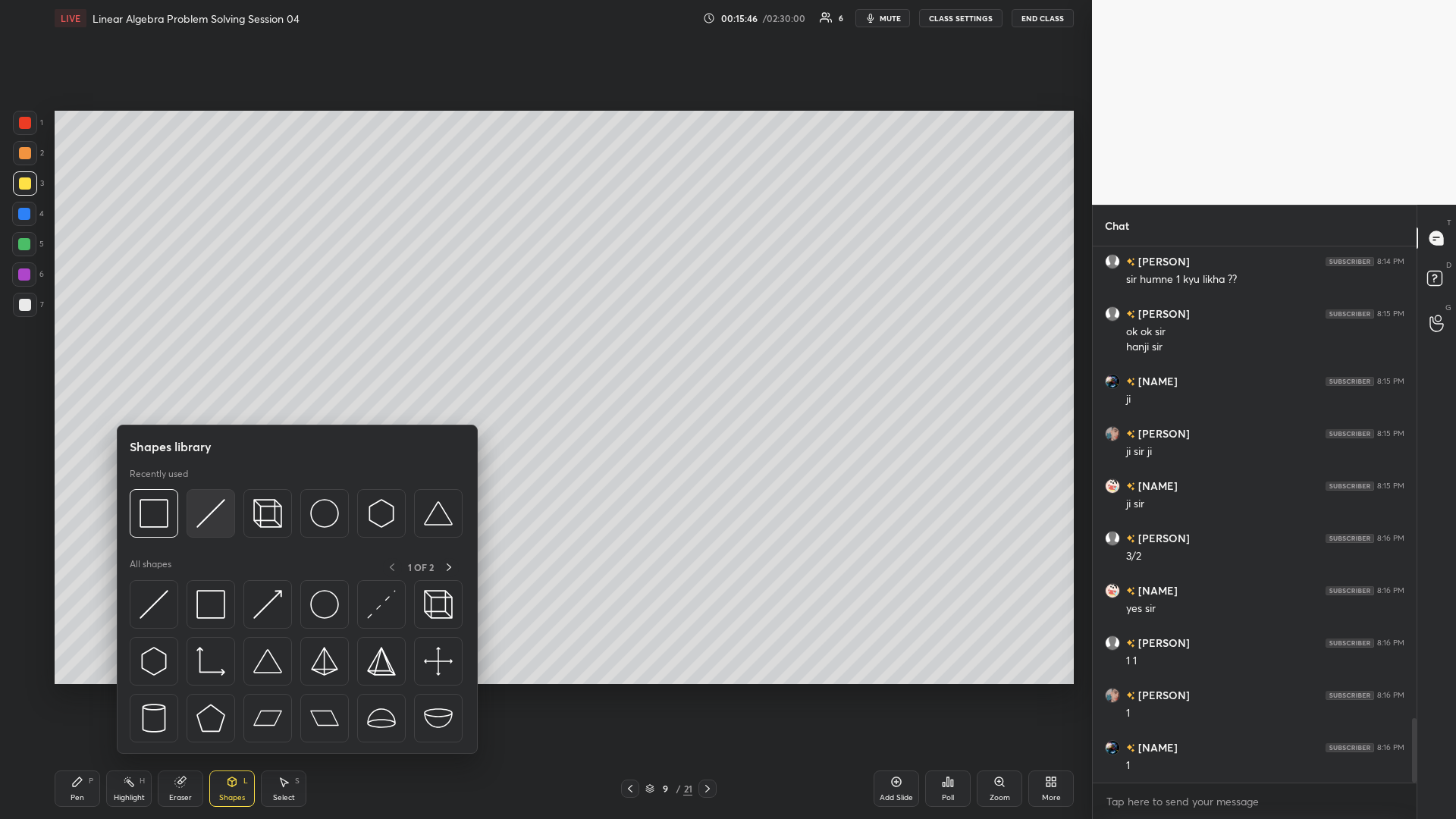 scroll, scrollTop: 3914, scrollLeft: 0, axis: vertical 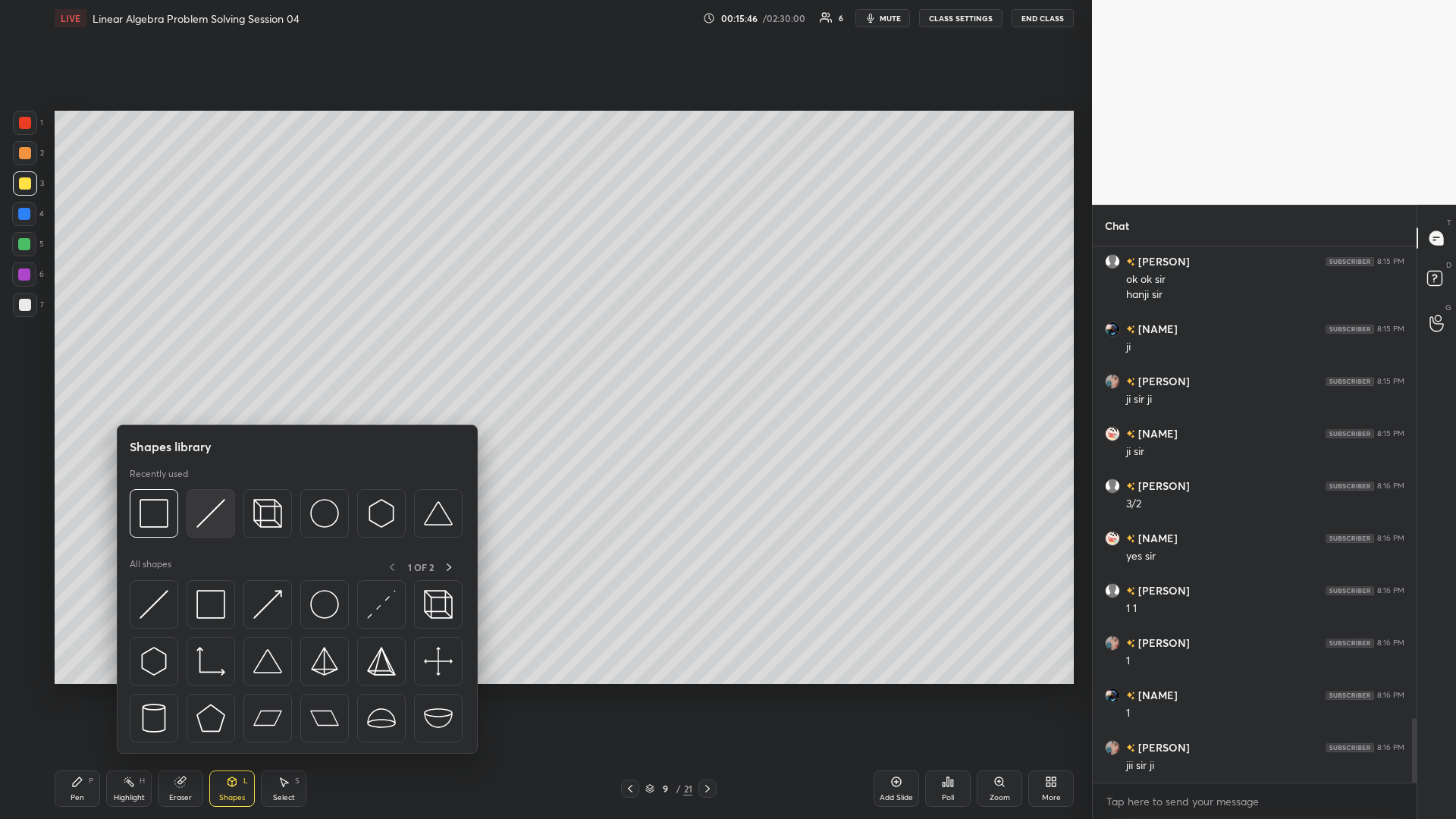 click at bounding box center (211, 513) 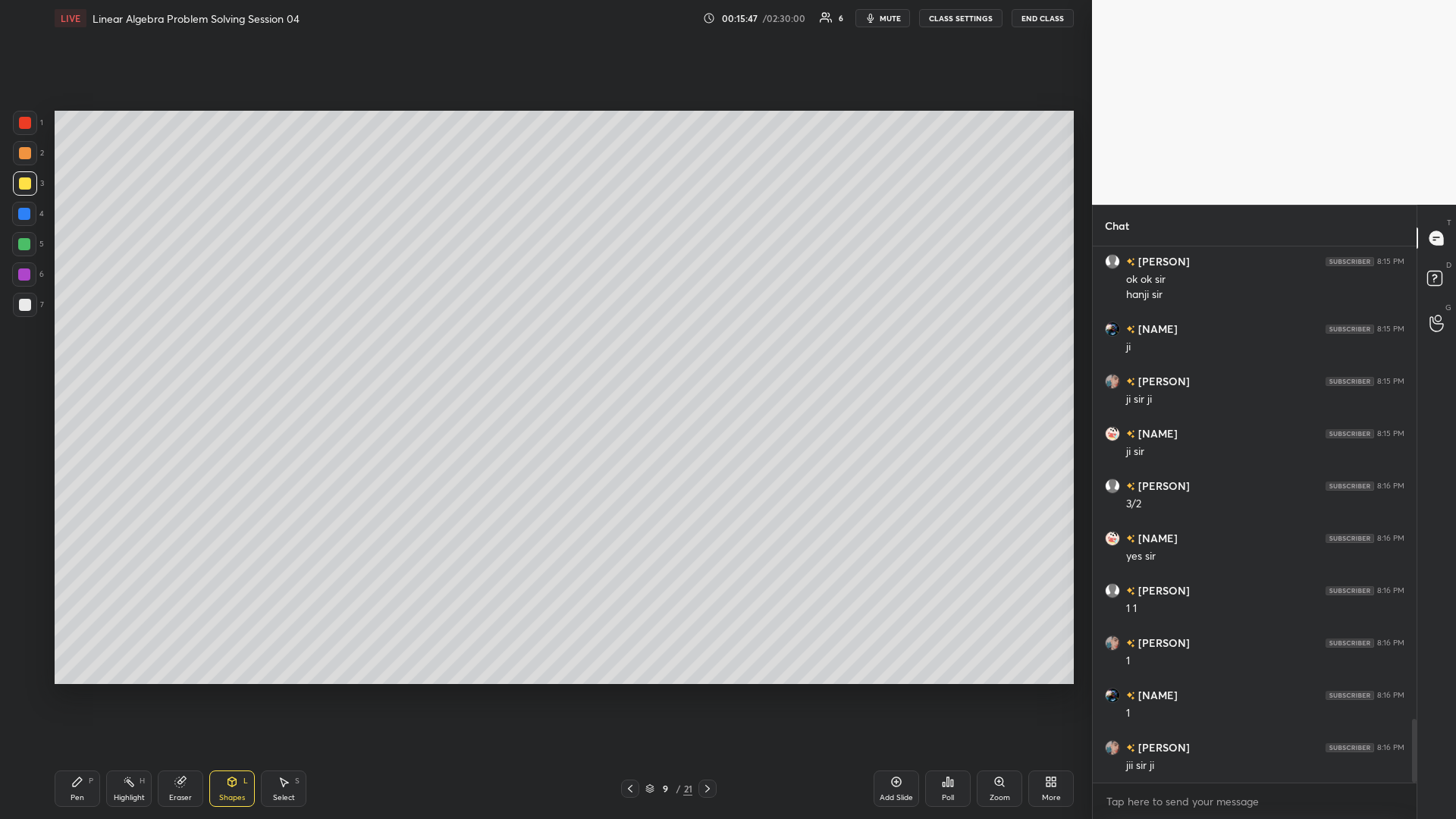 scroll, scrollTop: 3966, scrollLeft: 0, axis: vertical 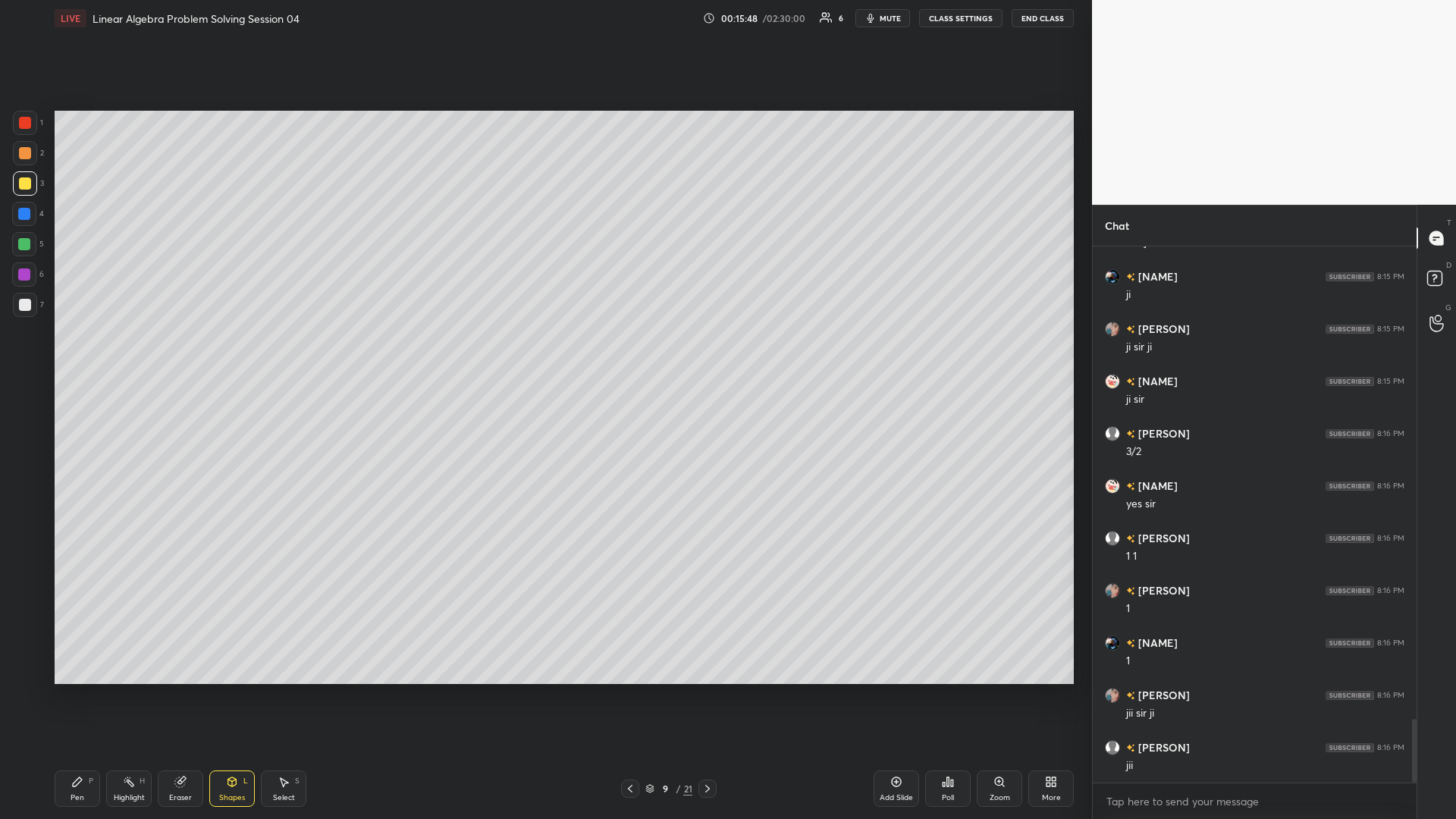 click 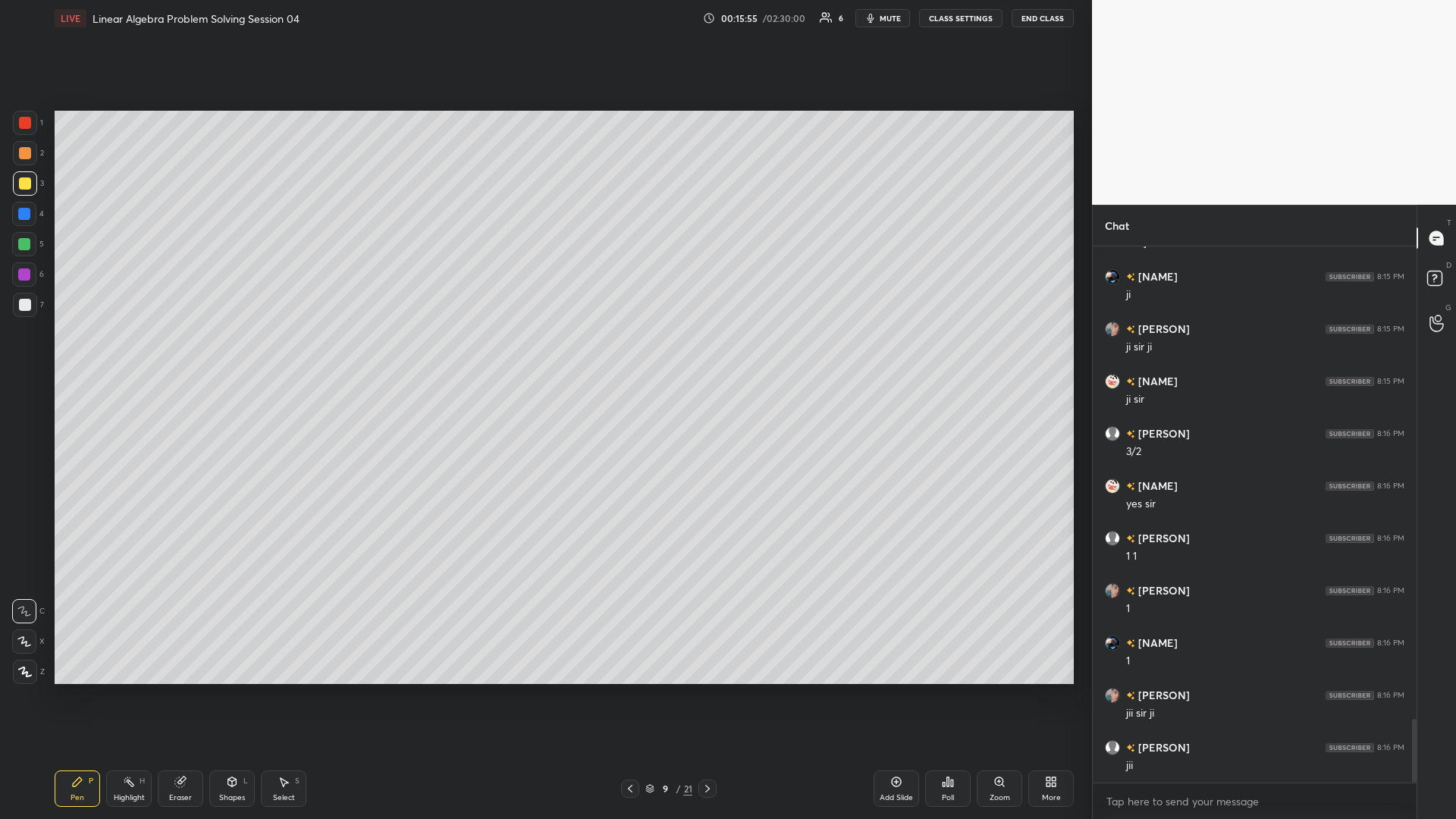 click on "Select" at bounding box center [284, 798] 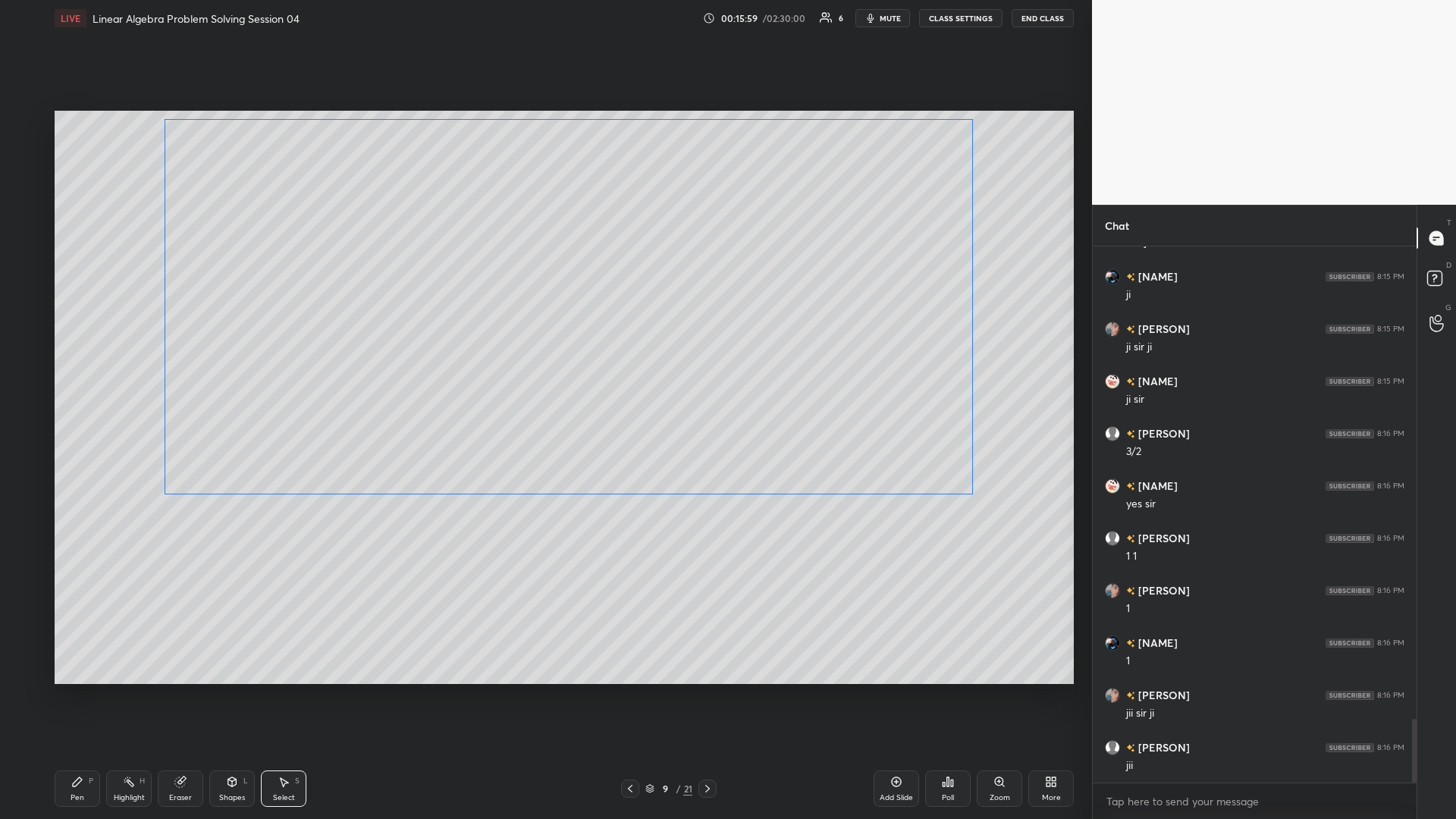 click on "0 ° Undo Copy Paste here Duplicate Duplicate to new slide Delete" at bounding box center [564, 397] 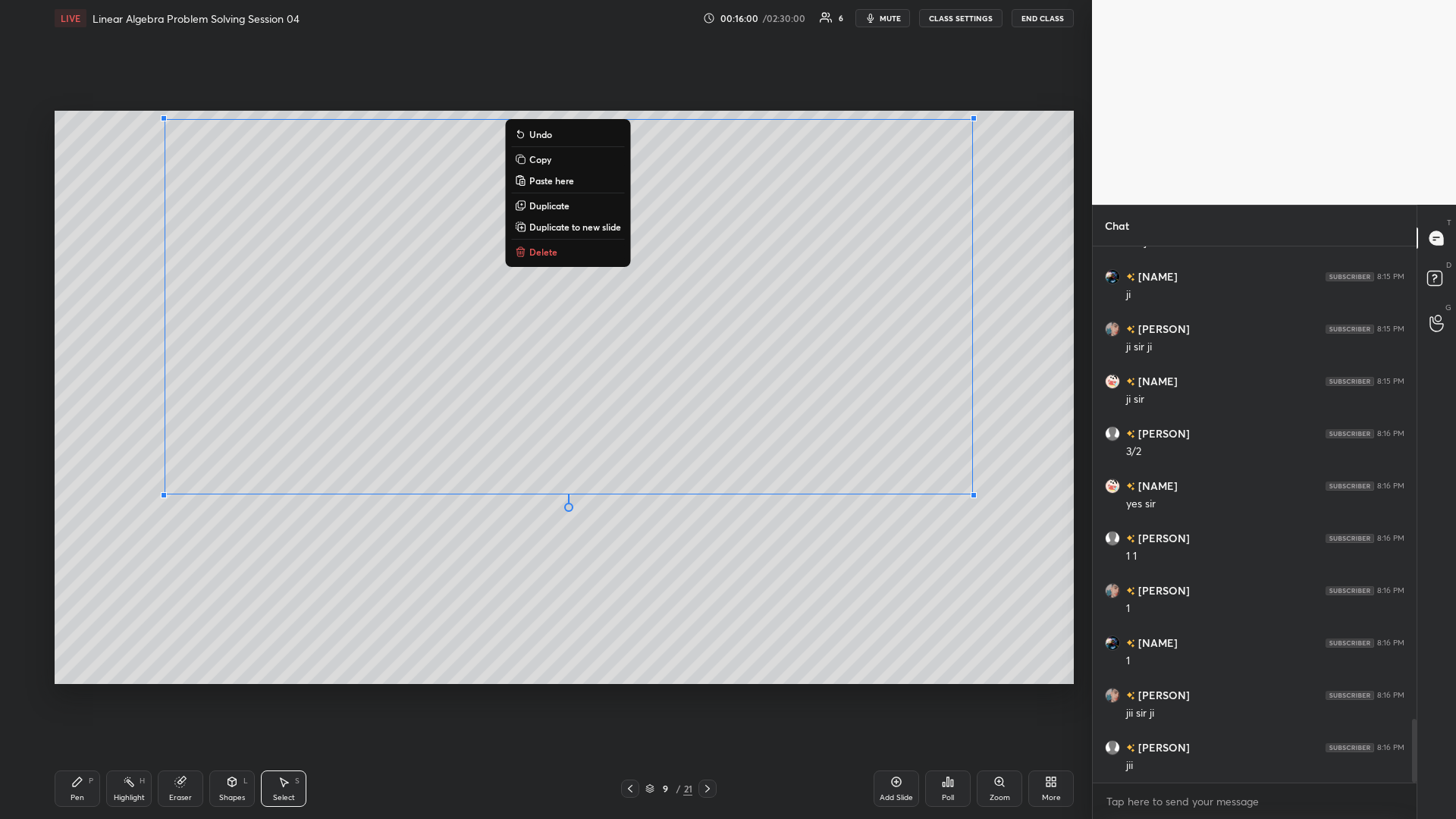 click on "0 ° Undo Copy Paste here Duplicate Duplicate to new slide Delete" at bounding box center [564, 397] 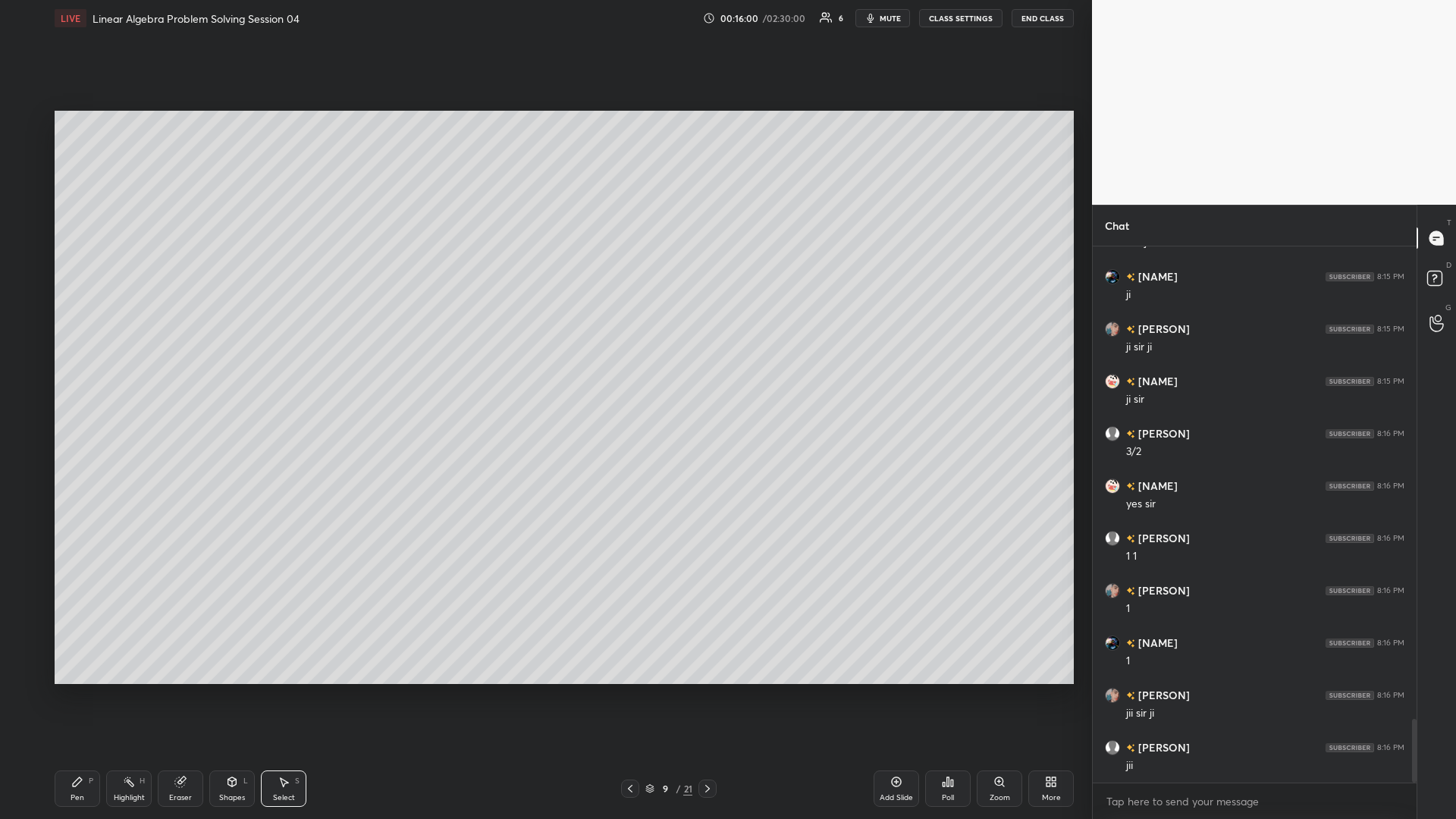 click on "Pen P" at bounding box center (77, 789) 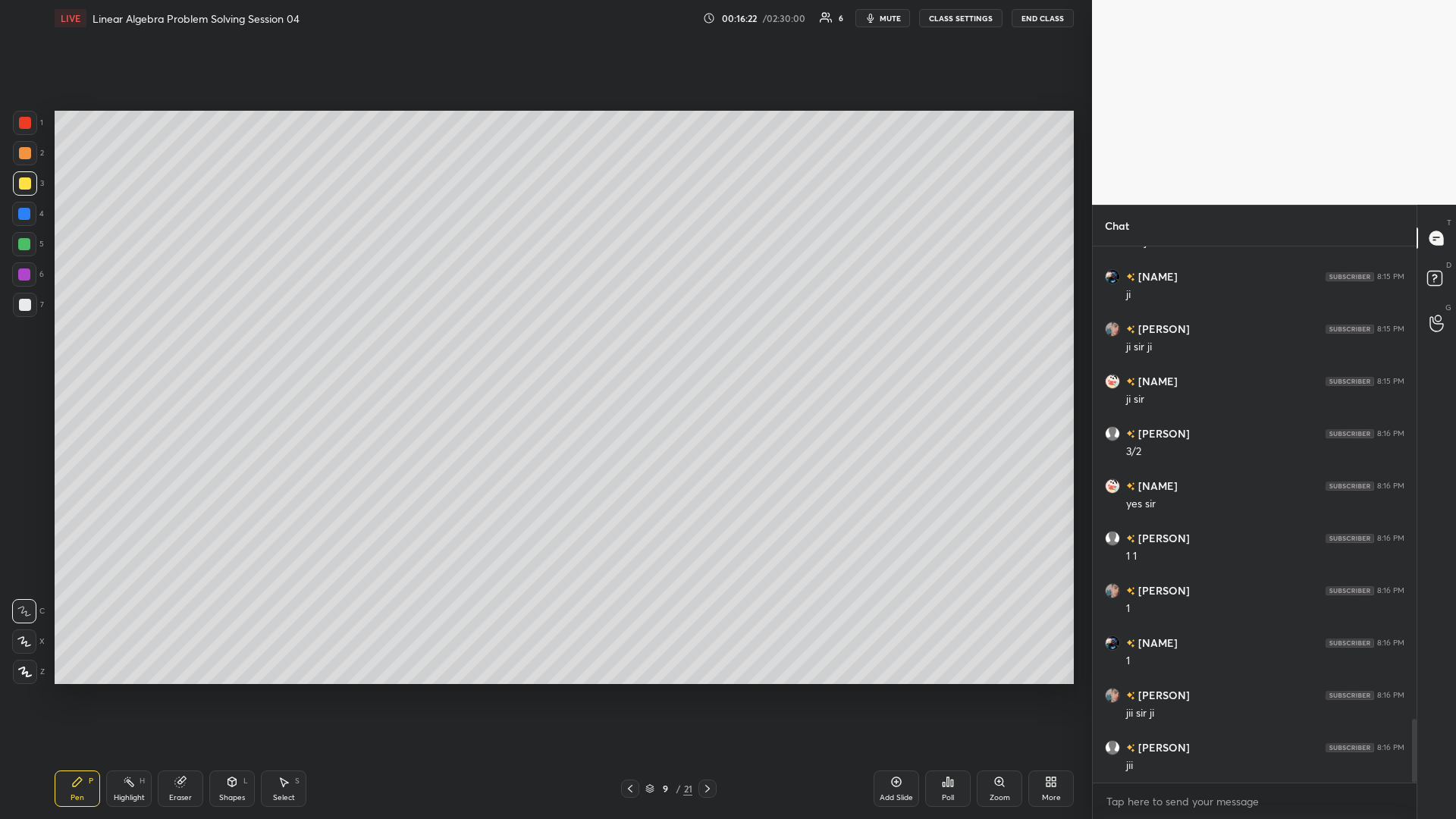 click at bounding box center [25, 305] 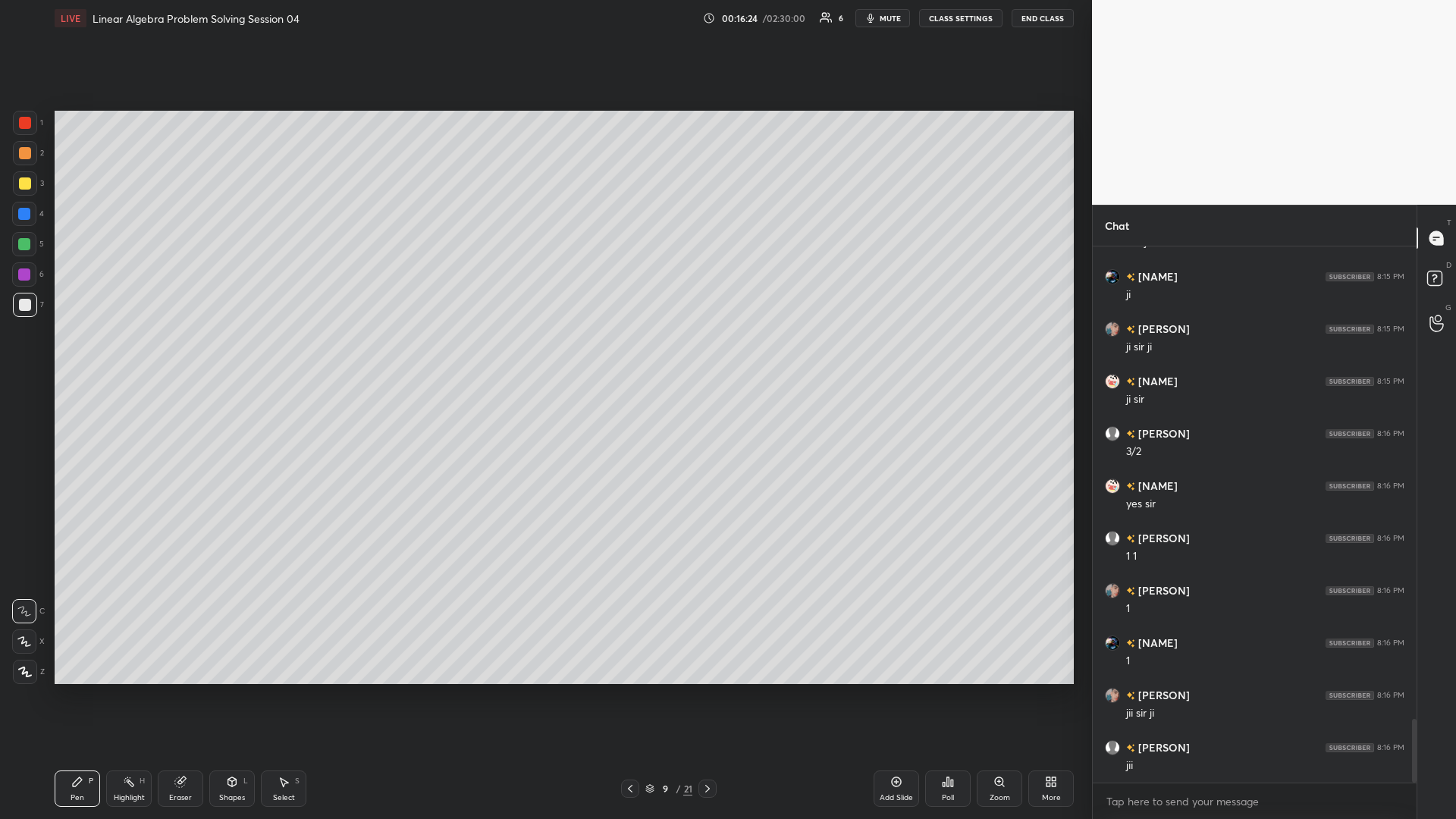 click 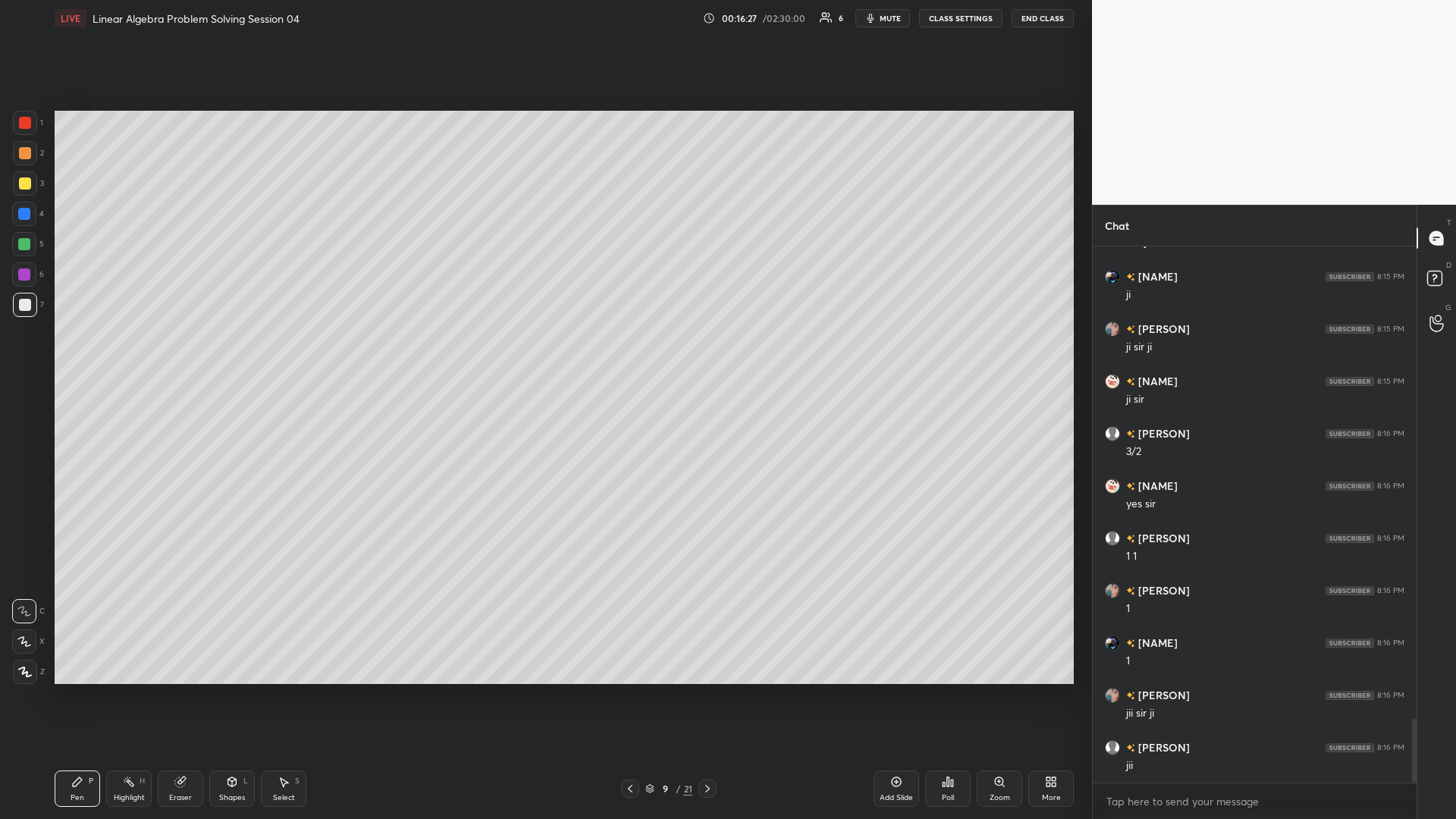 click on "Eraser" at bounding box center [180, 789] 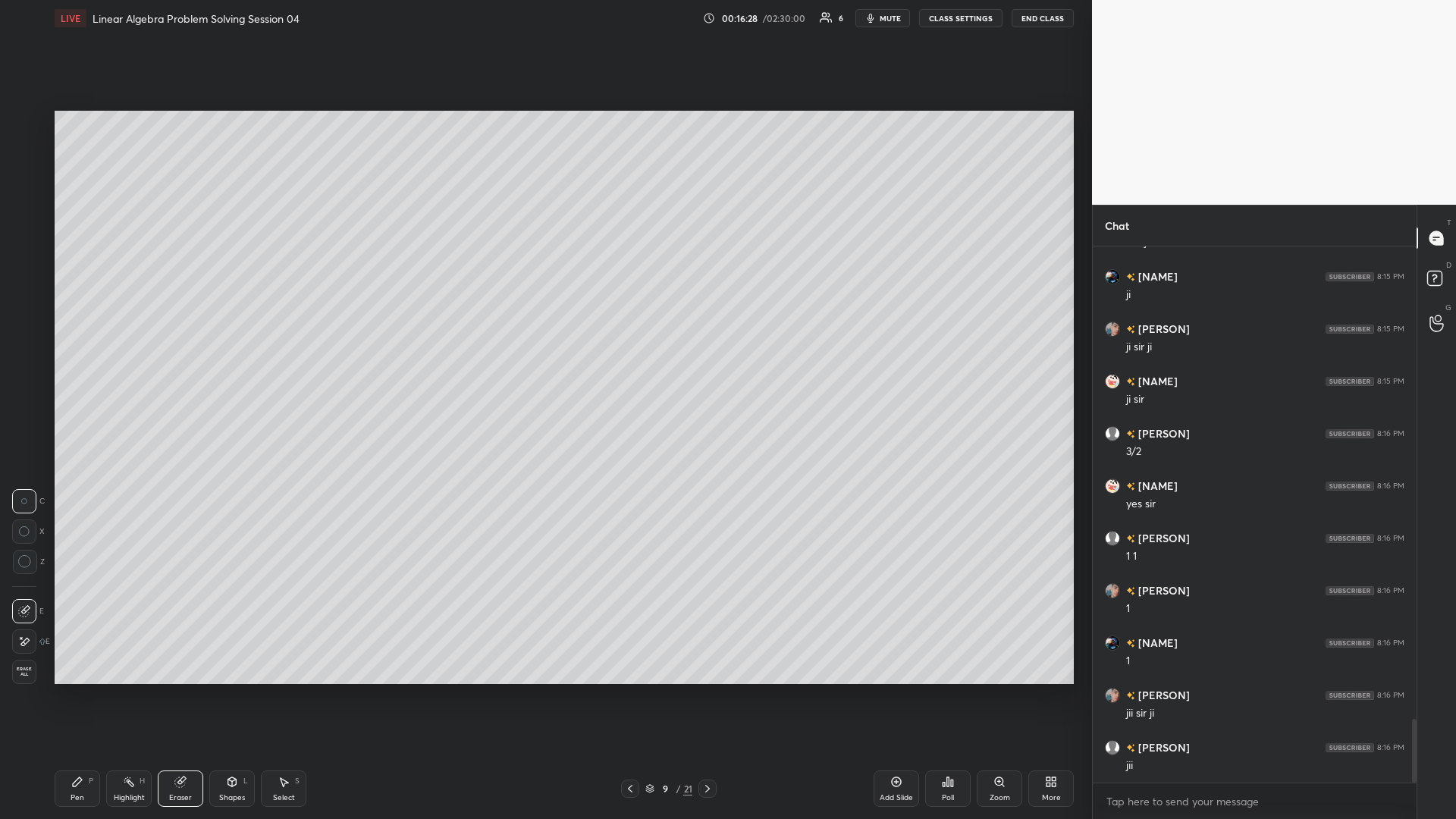 click on "Pen P" at bounding box center [77, 789] 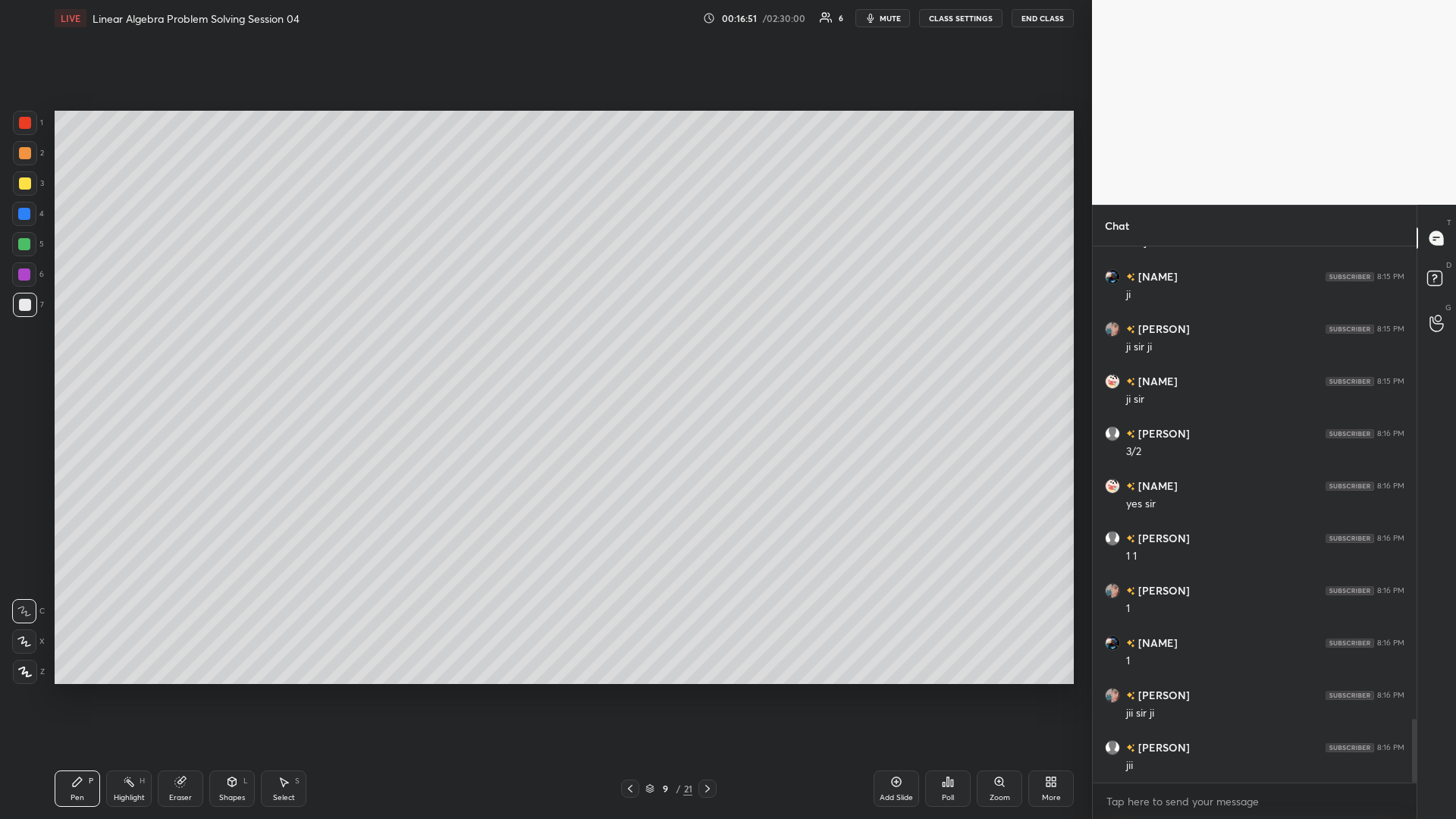 click on "Eraser" at bounding box center [180, 789] 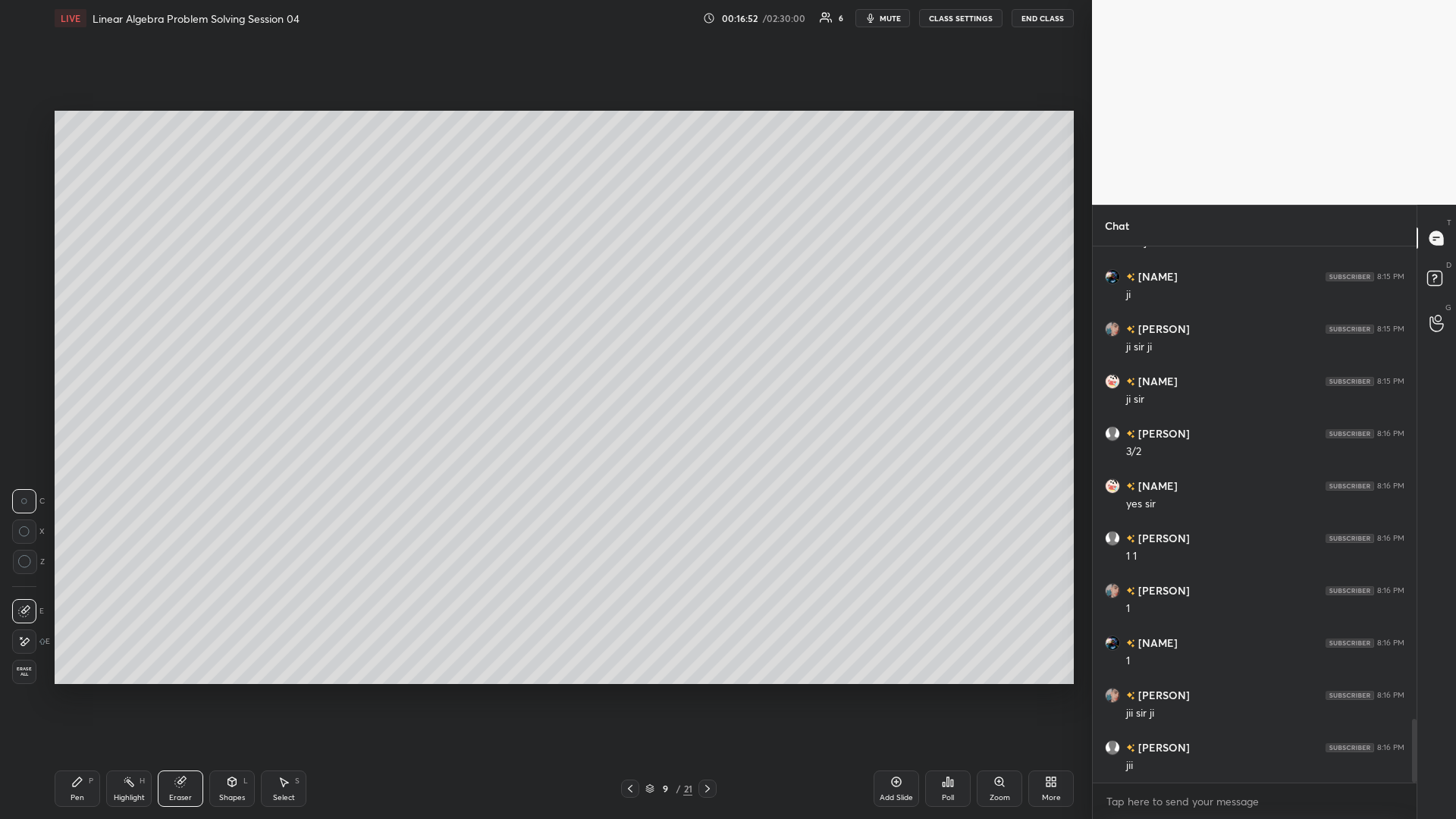click on "Pen P" at bounding box center (77, 789) 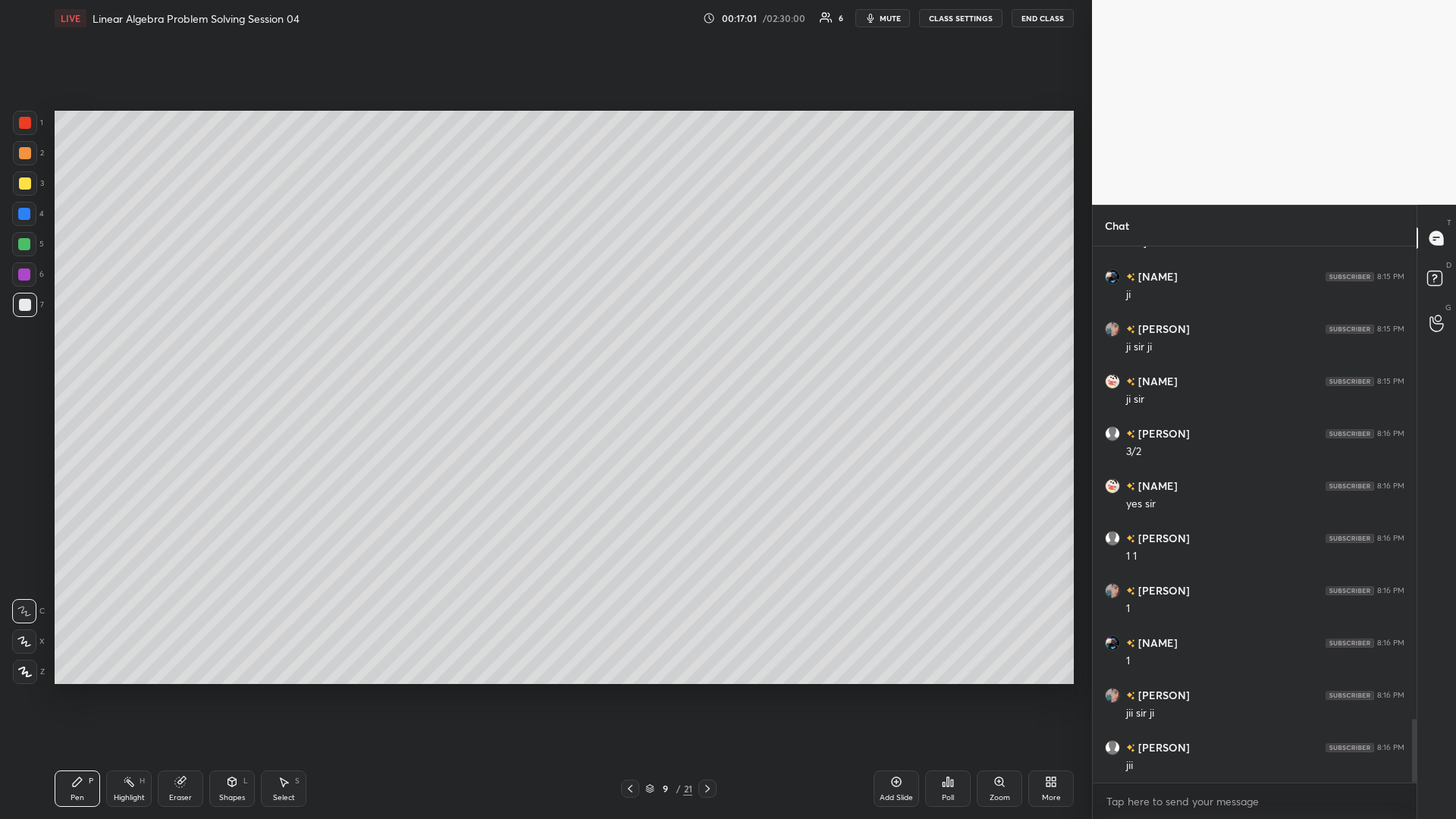 click 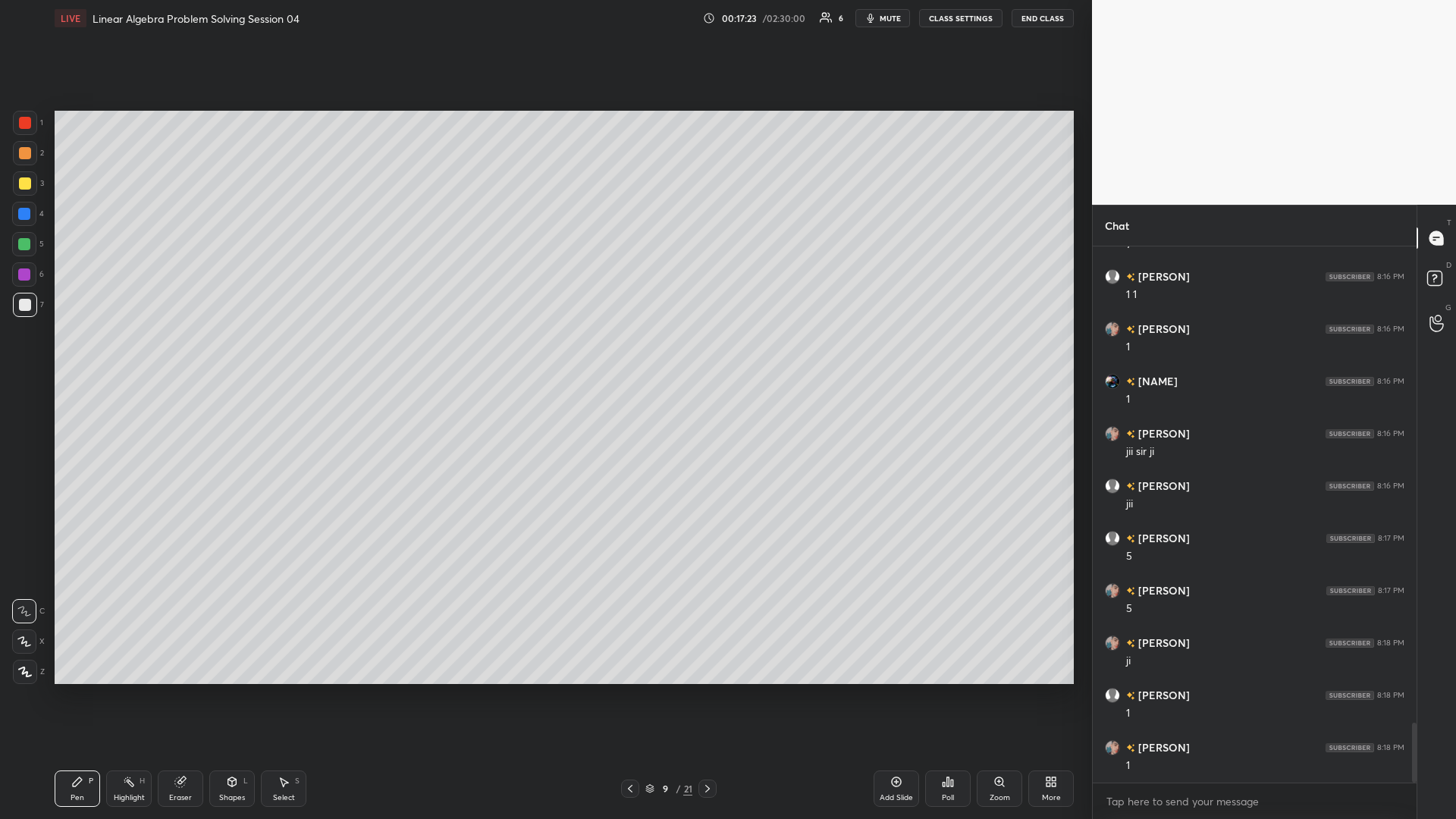 scroll, scrollTop: 4280, scrollLeft: 0, axis: vertical 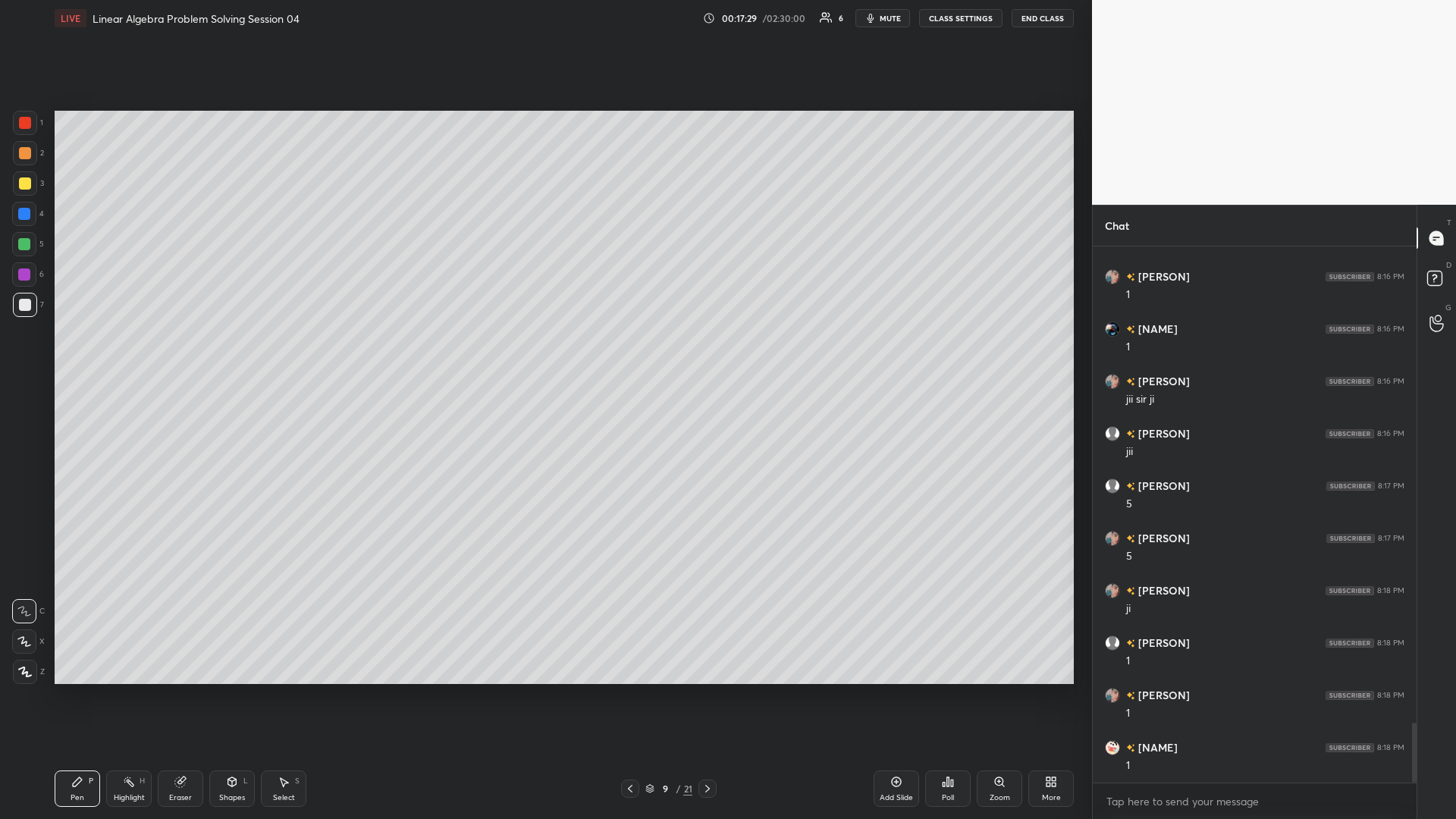 click 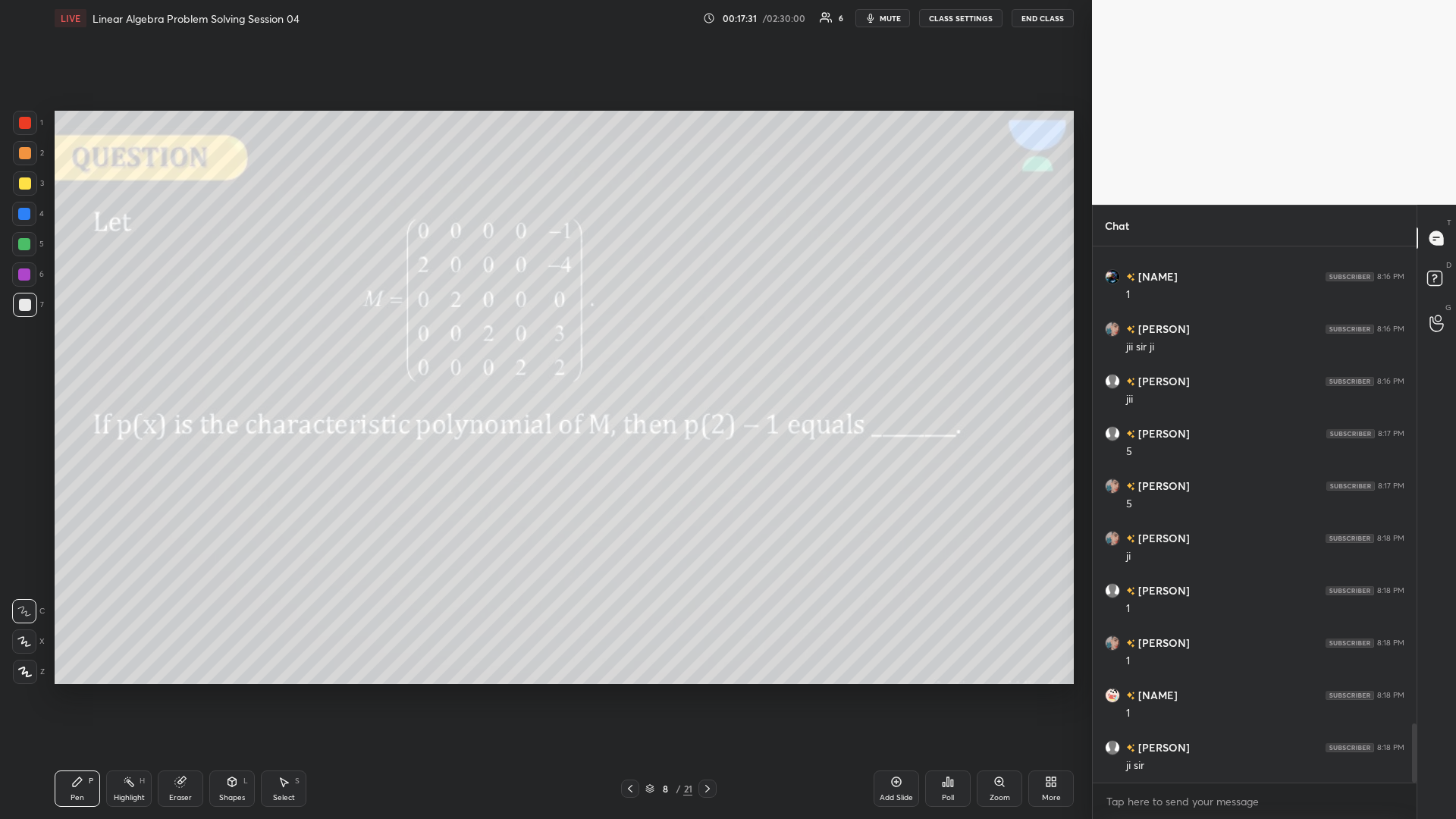 scroll, scrollTop: 4385, scrollLeft: 0, axis: vertical 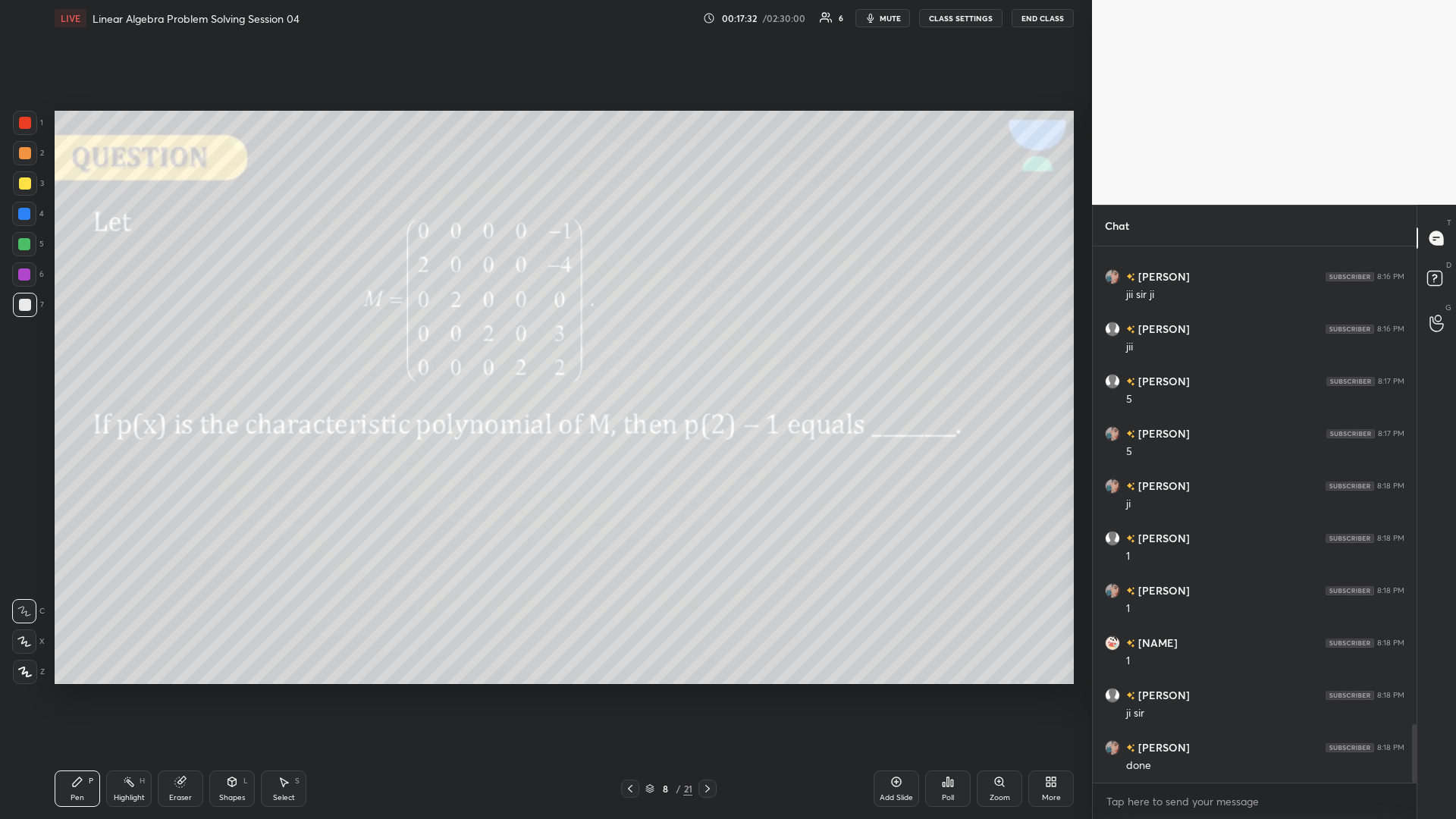 click 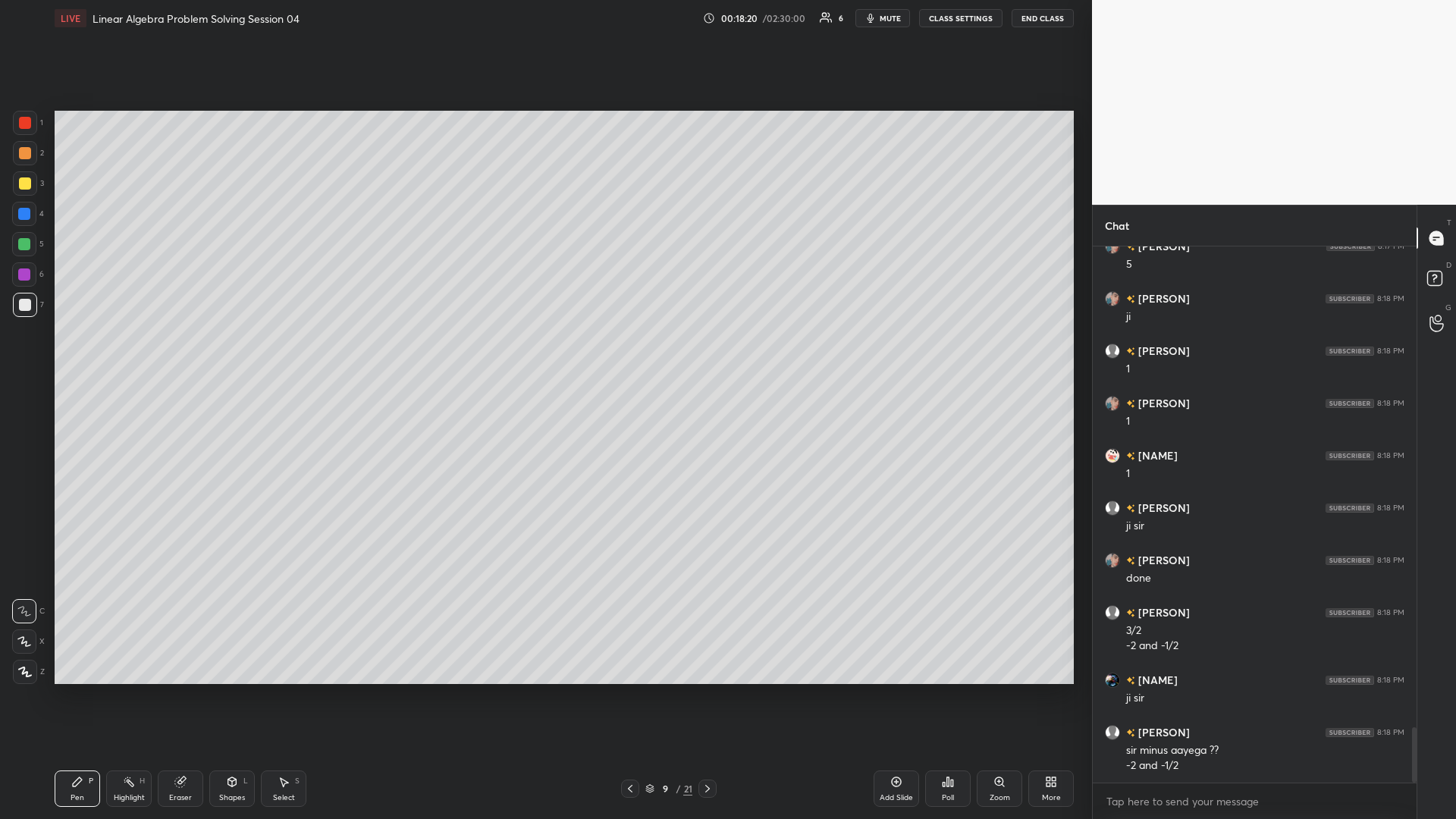scroll, scrollTop: 4624, scrollLeft: 0, axis: vertical 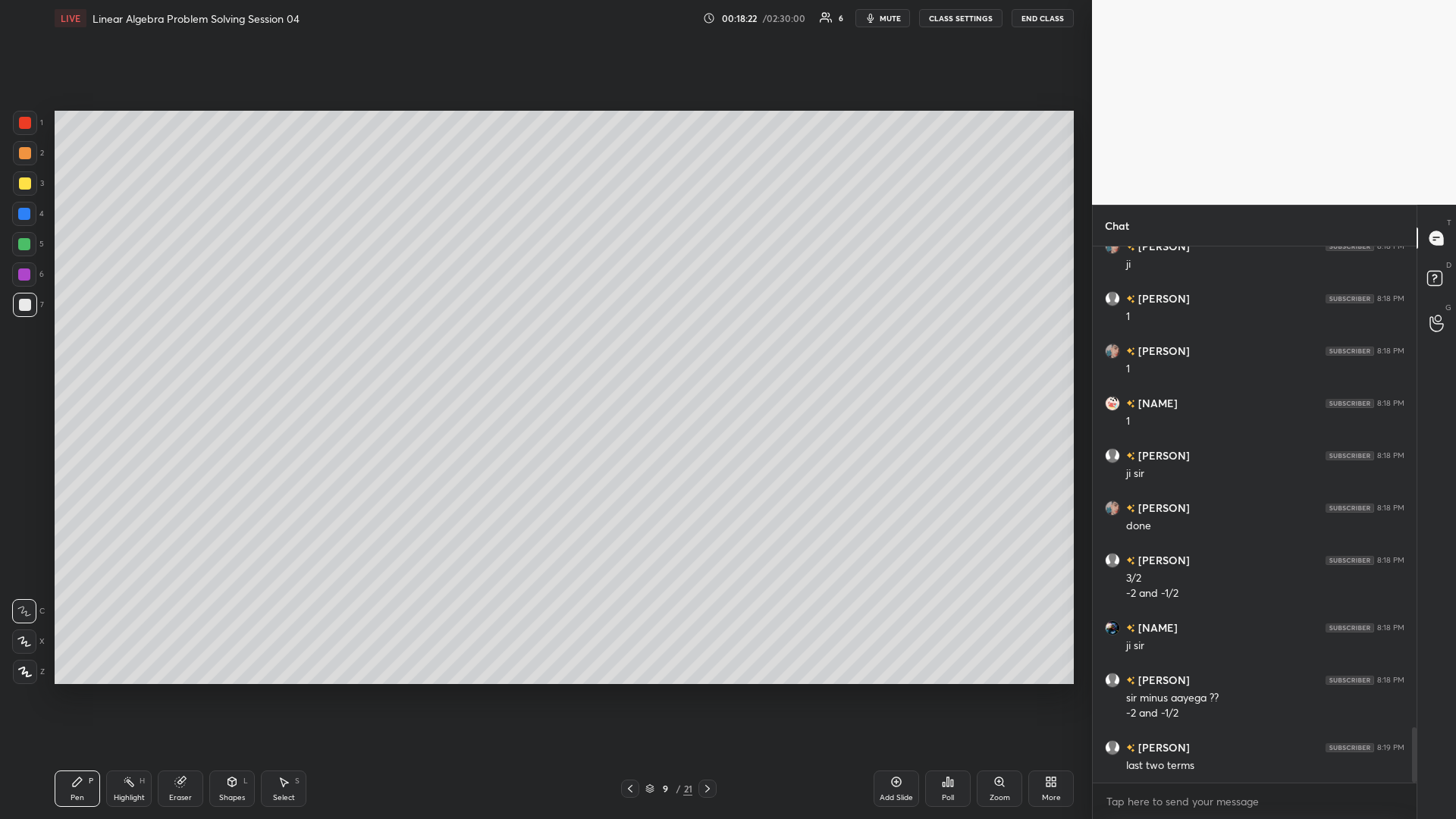 click 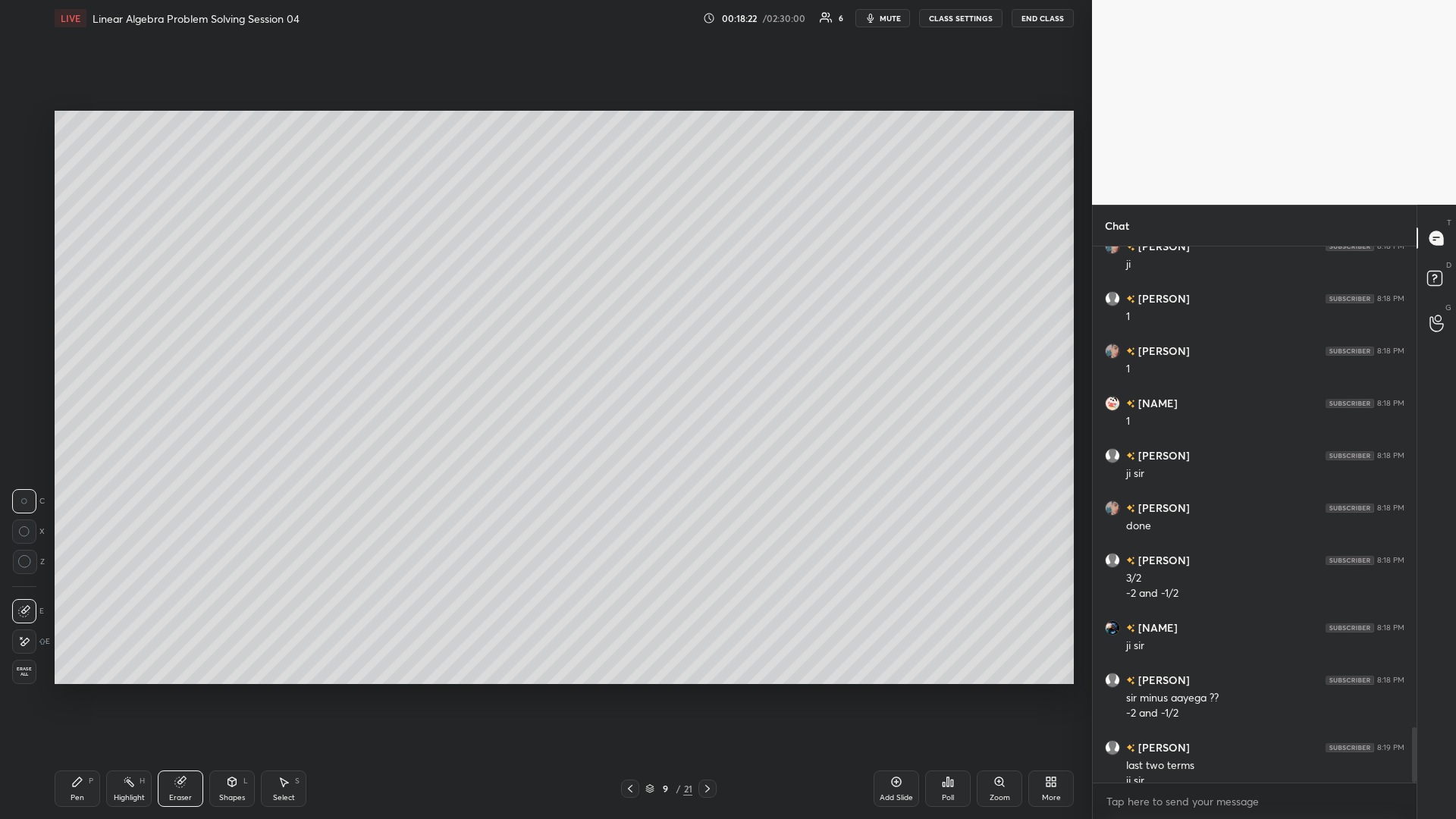 scroll, scrollTop: 4639, scrollLeft: 0, axis: vertical 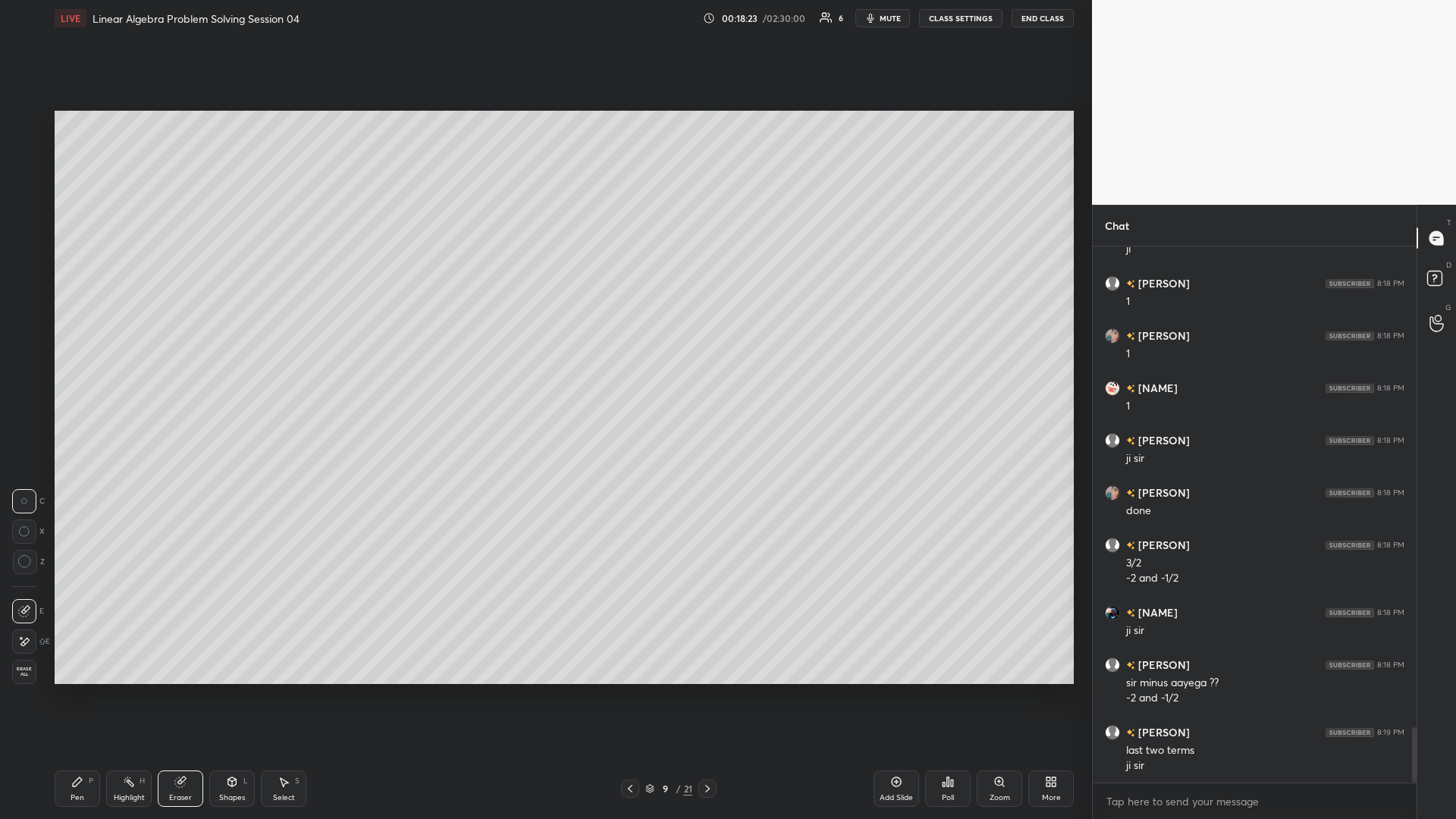 click 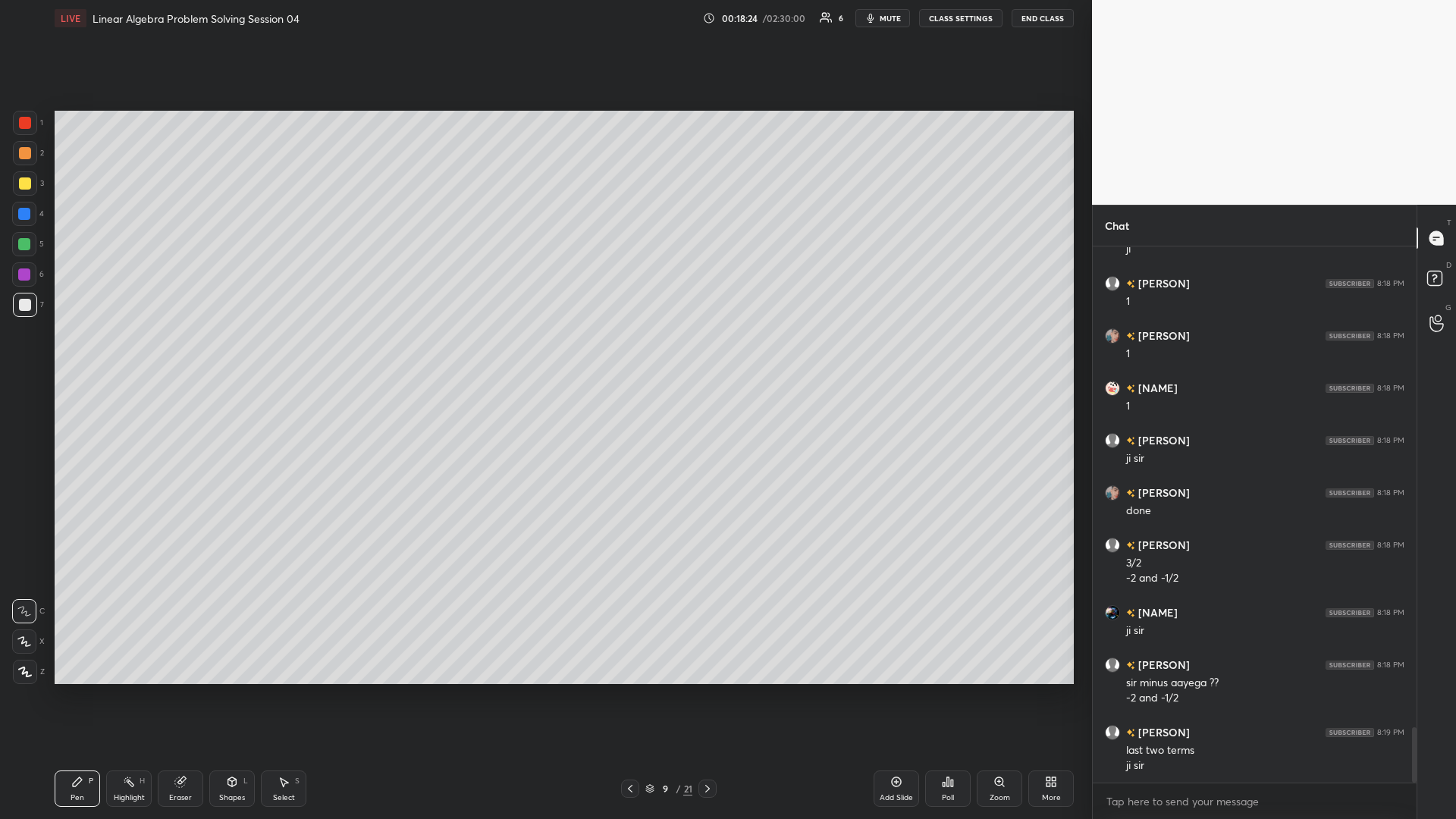 click on "Select S" at bounding box center (284, 789) 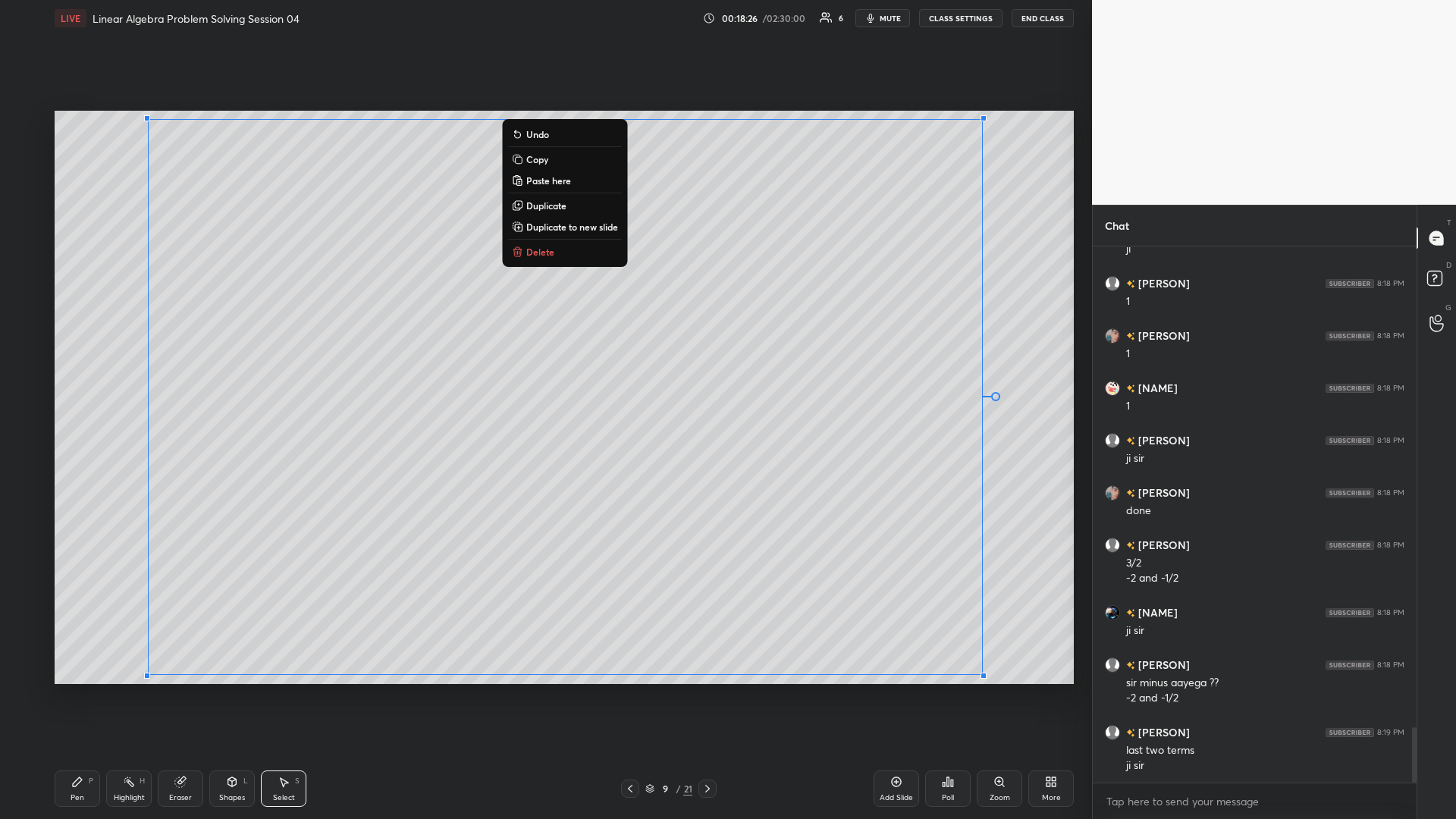 scroll, scrollTop: 4692, scrollLeft: 0, axis: vertical 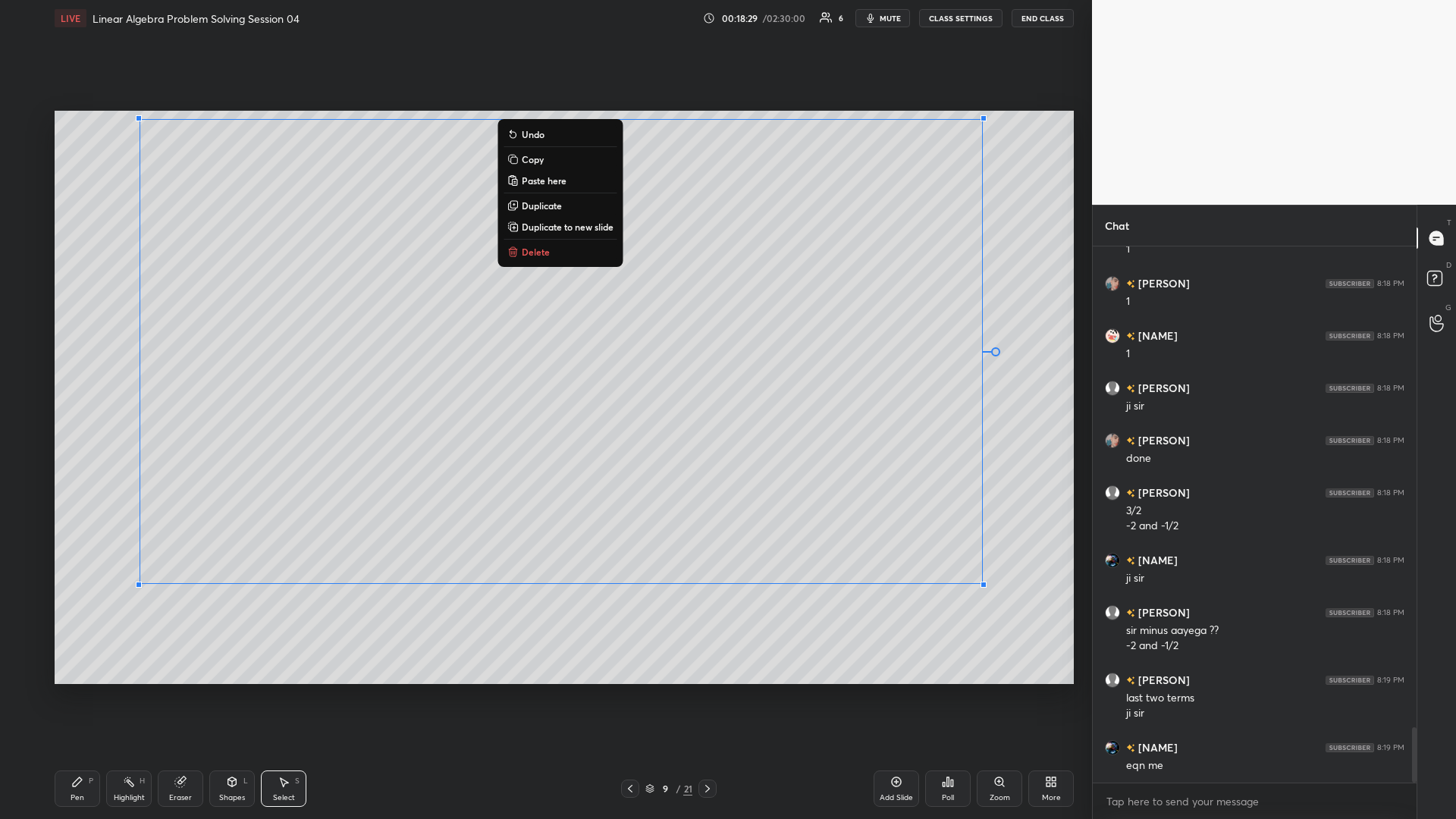 click on "0 ° Undo Copy Paste here Duplicate Duplicate to new slide Delete" at bounding box center (564, 397) 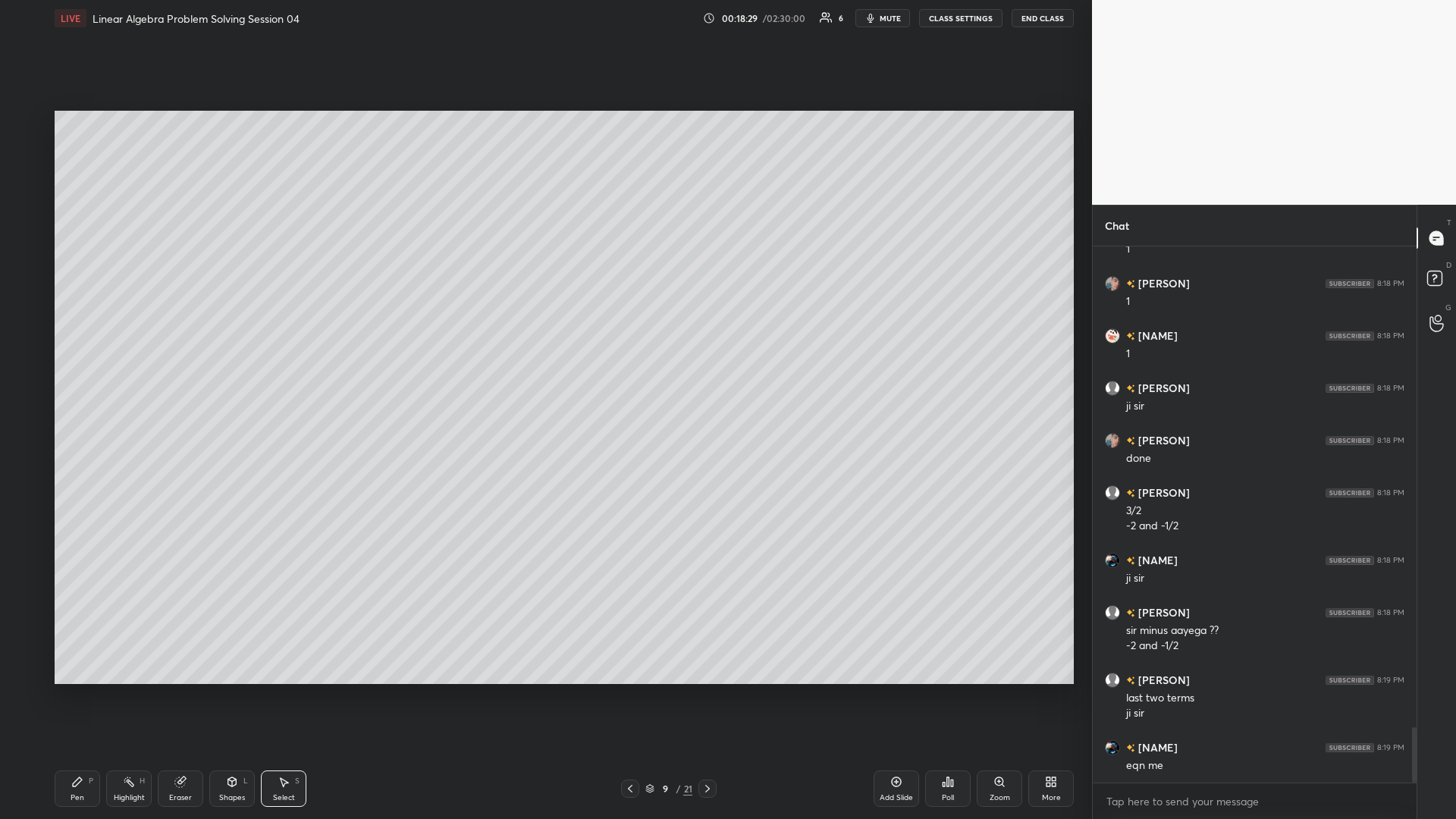 click 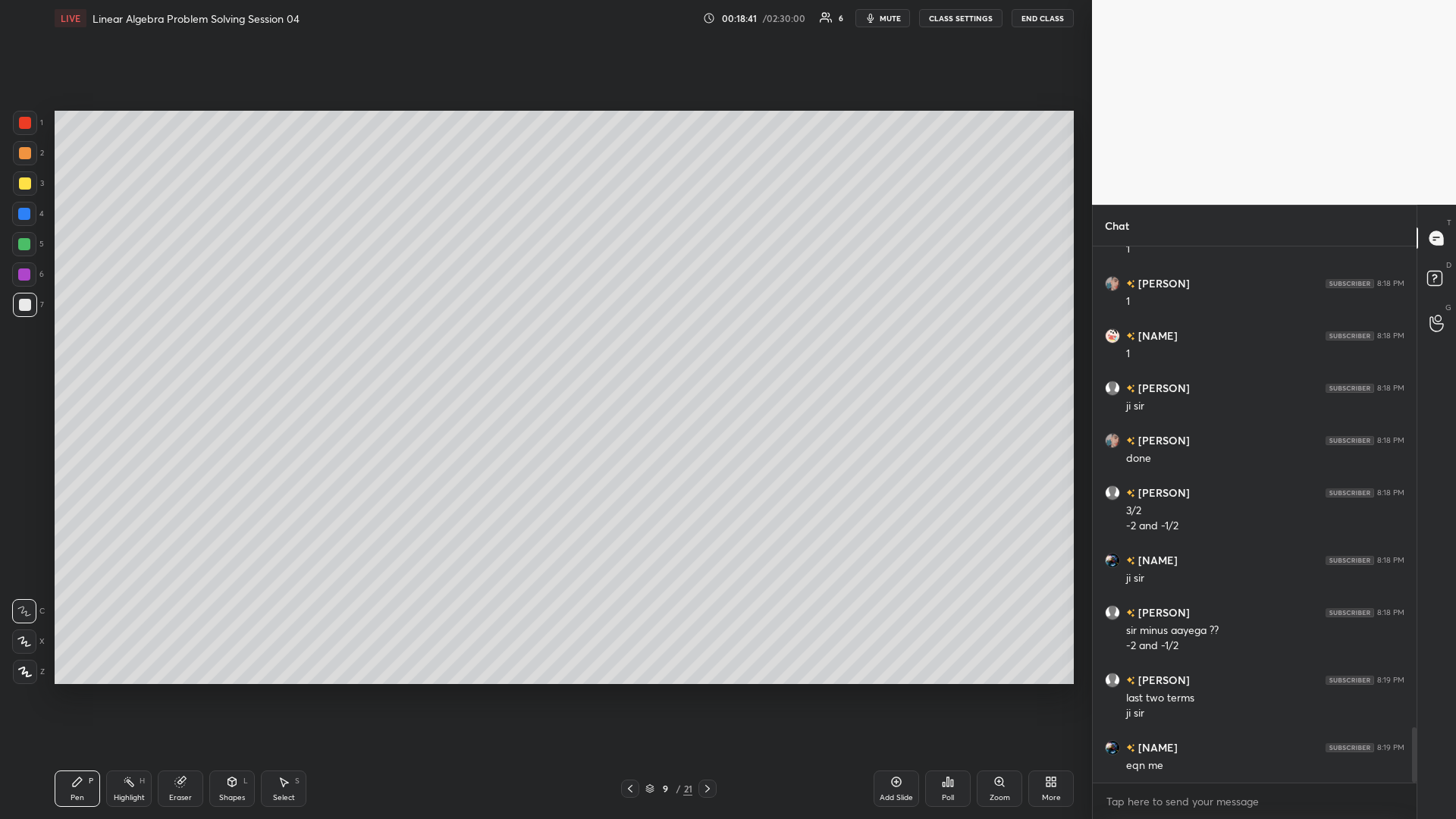 click on "Eraser" at bounding box center [180, 789] 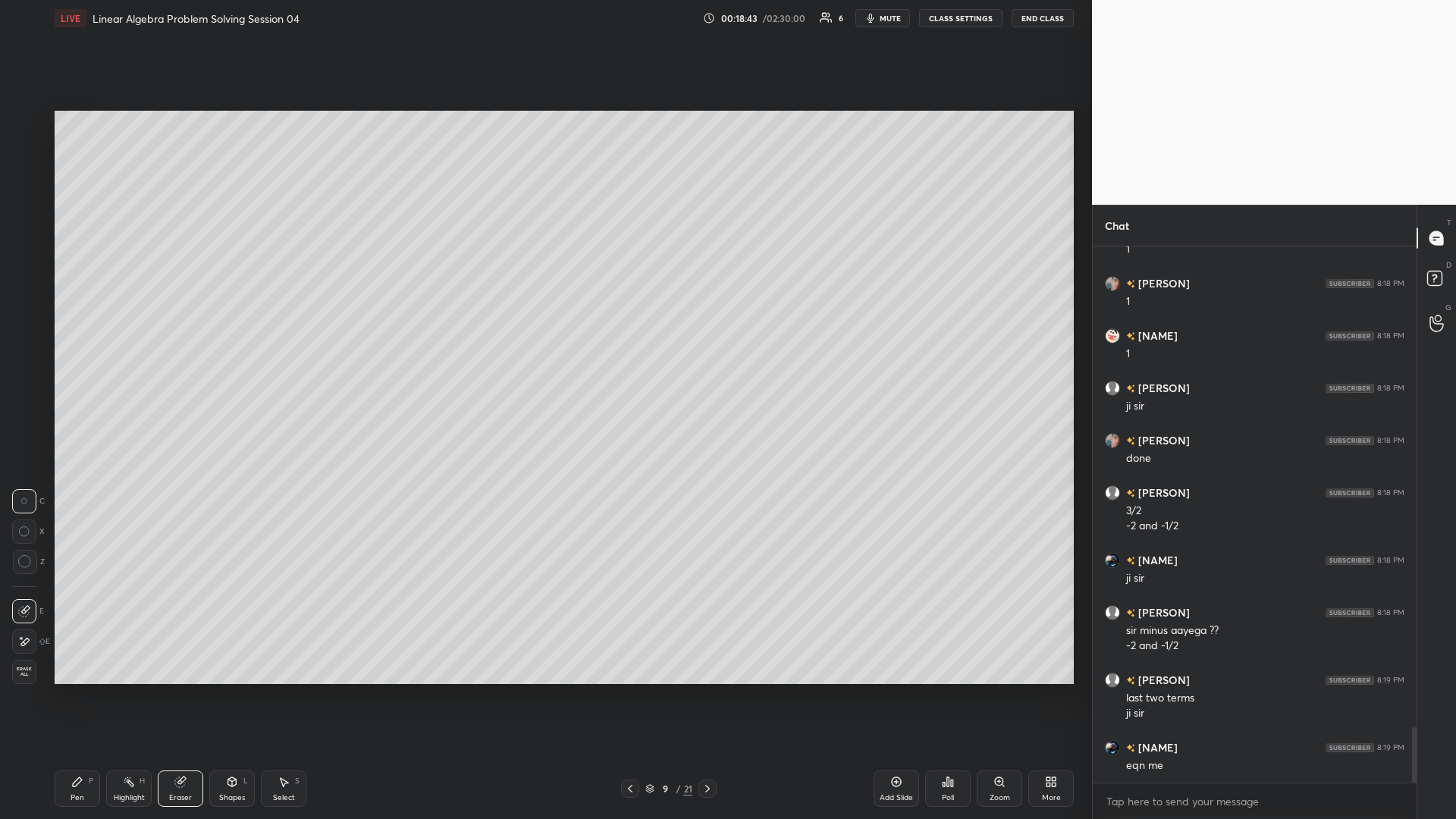 click on "Pen P" at bounding box center [77, 789] 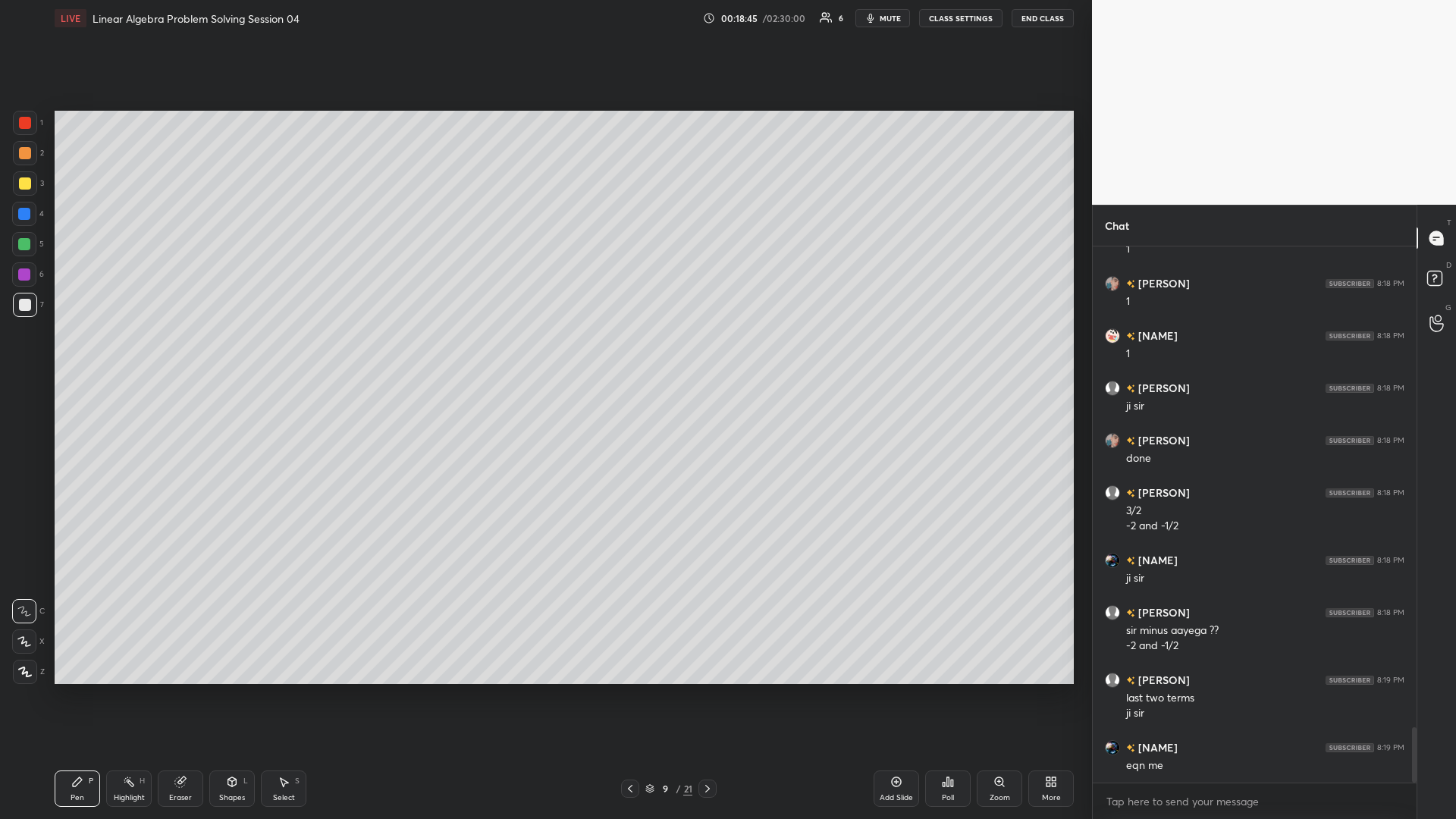 click 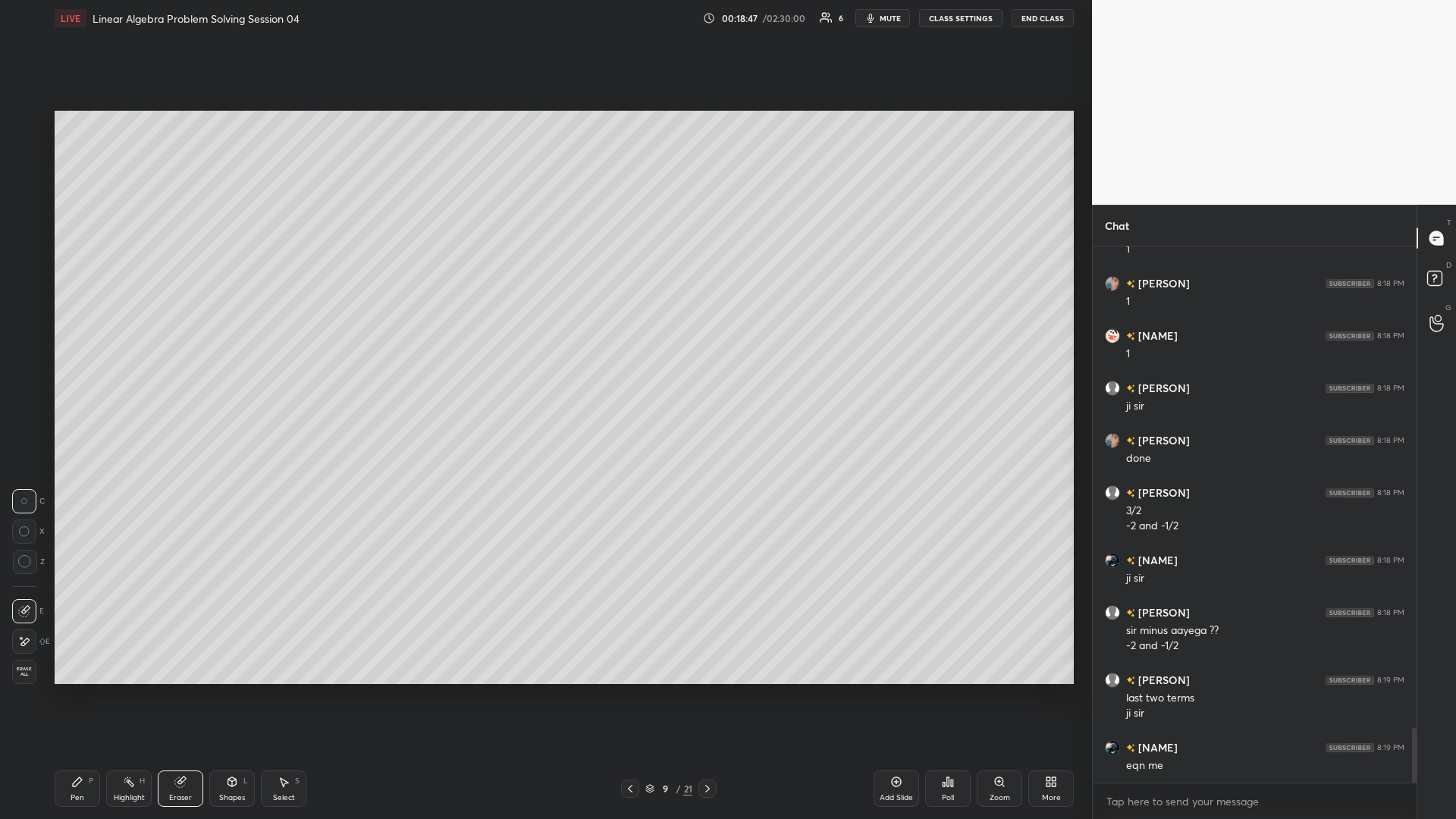 scroll, scrollTop: 4744, scrollLeft: 0, axis: vertical 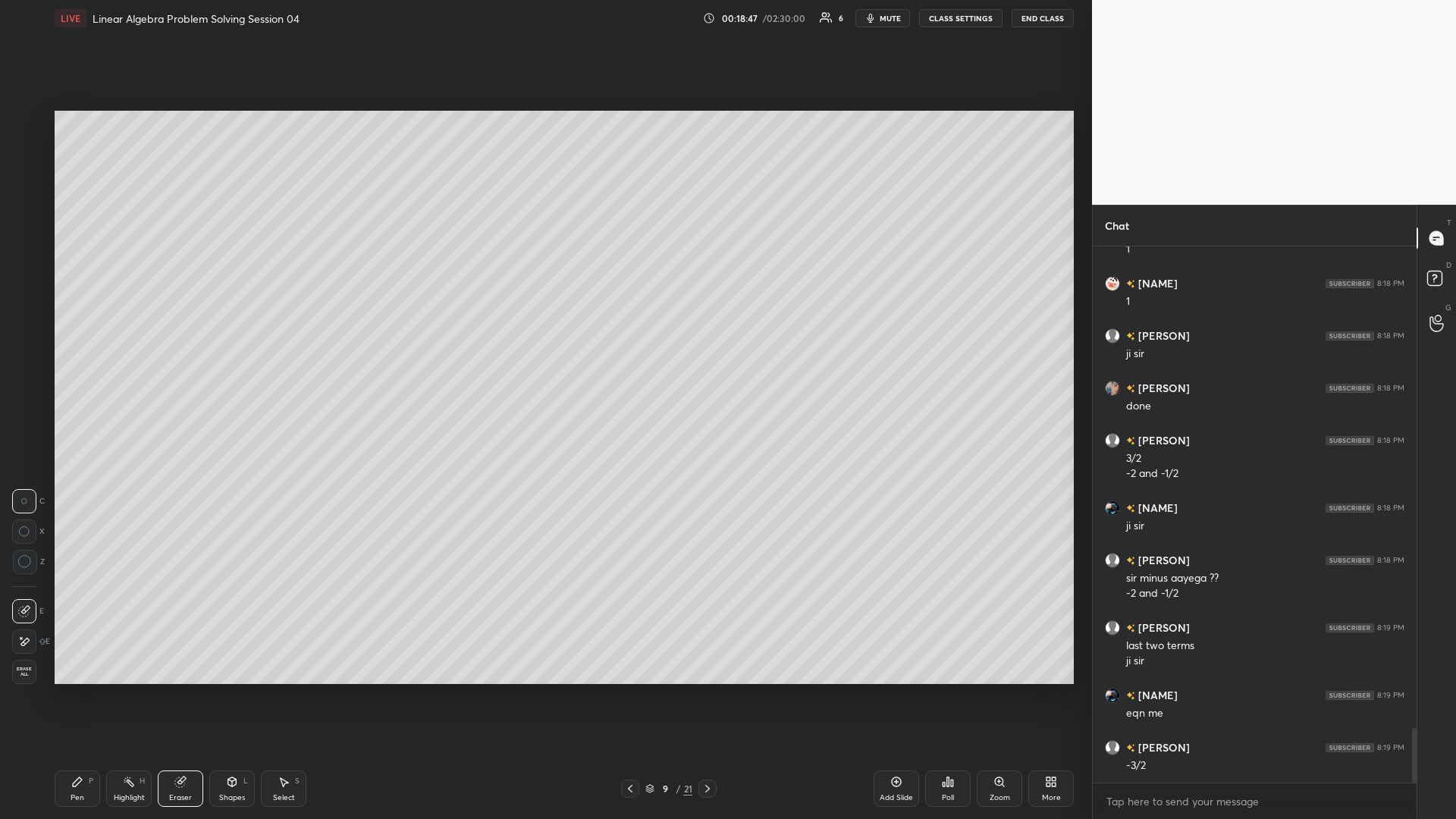 click 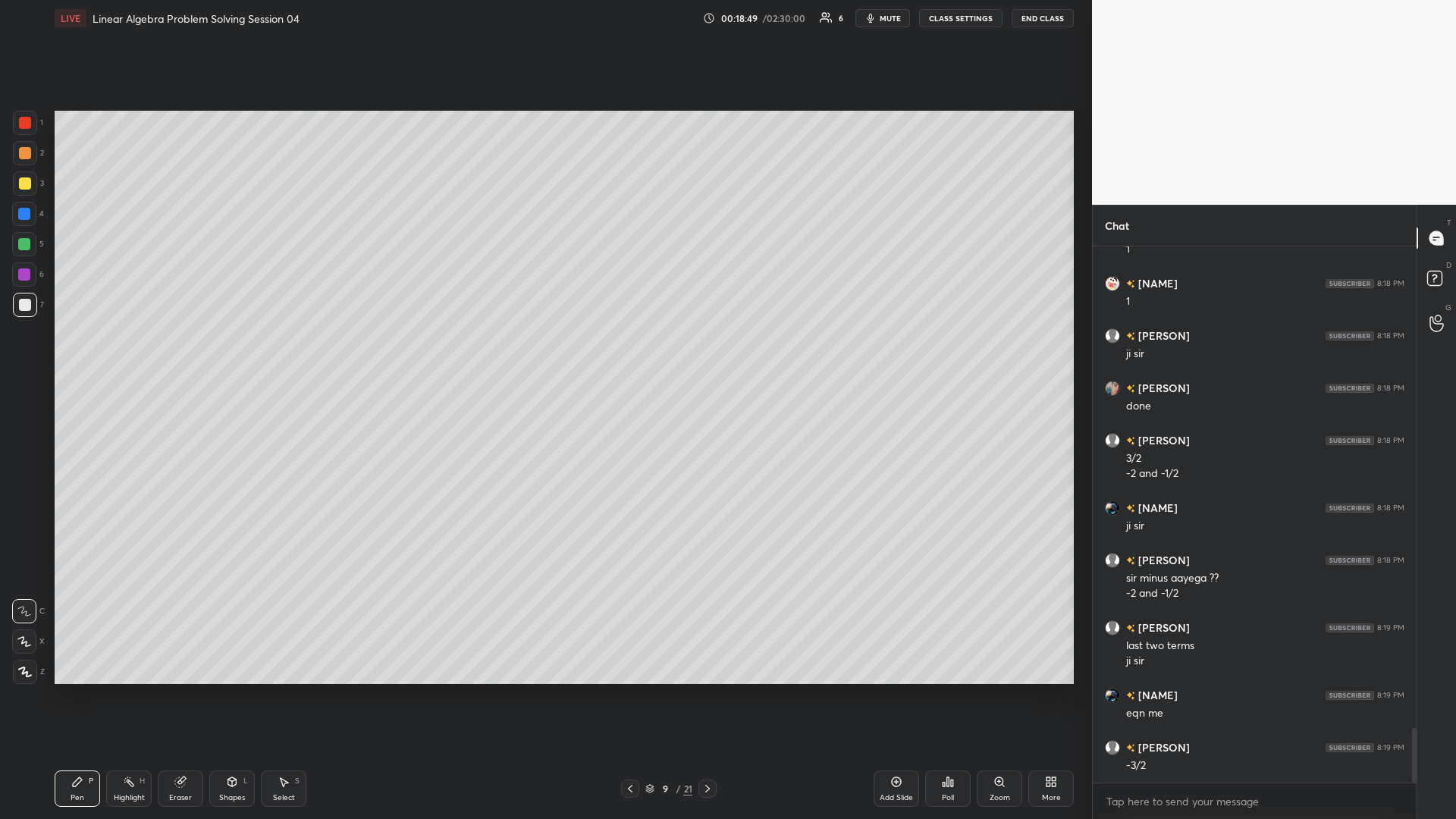 click on "Pen P" at bounding box center [77, 789] 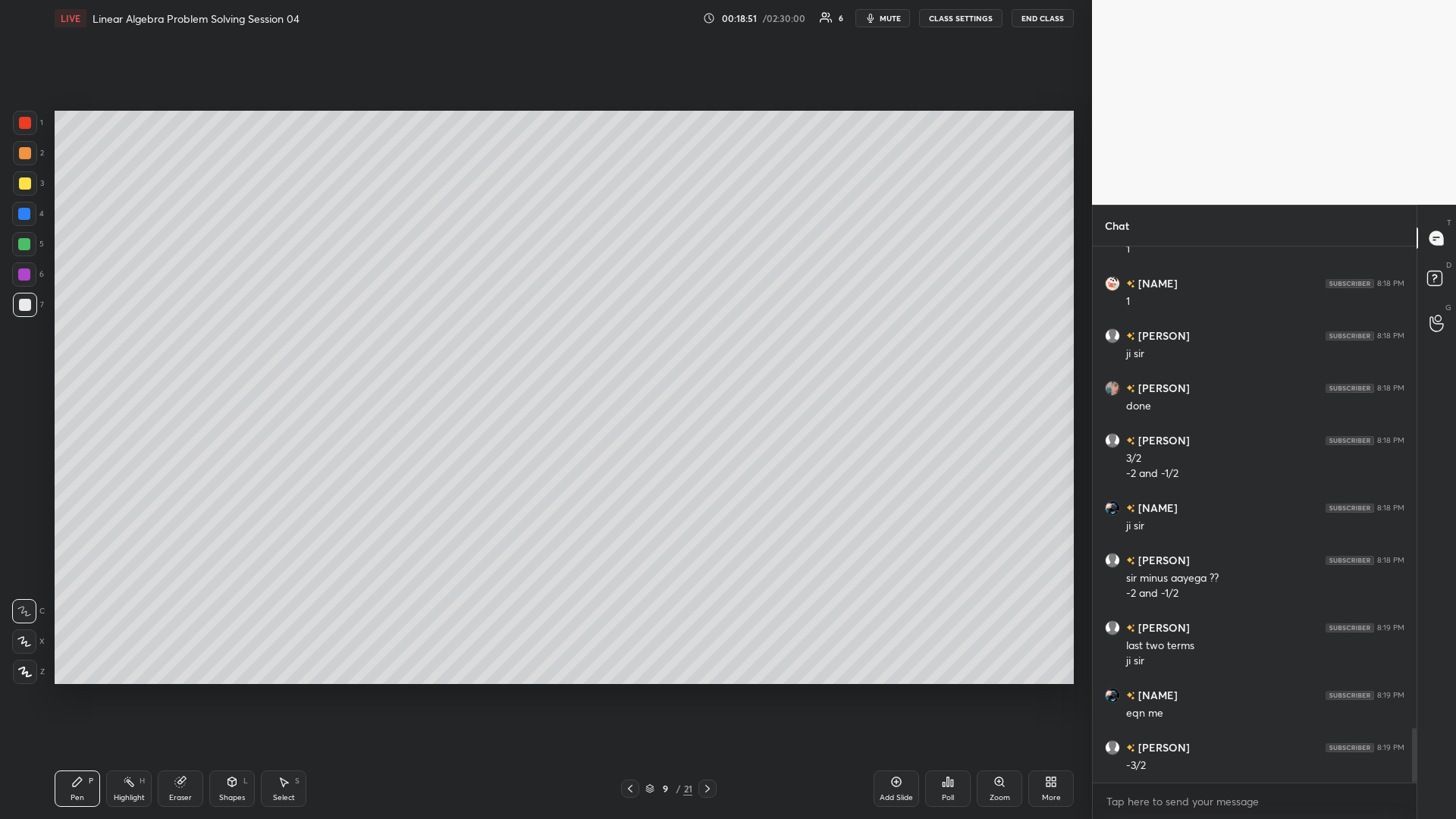 click 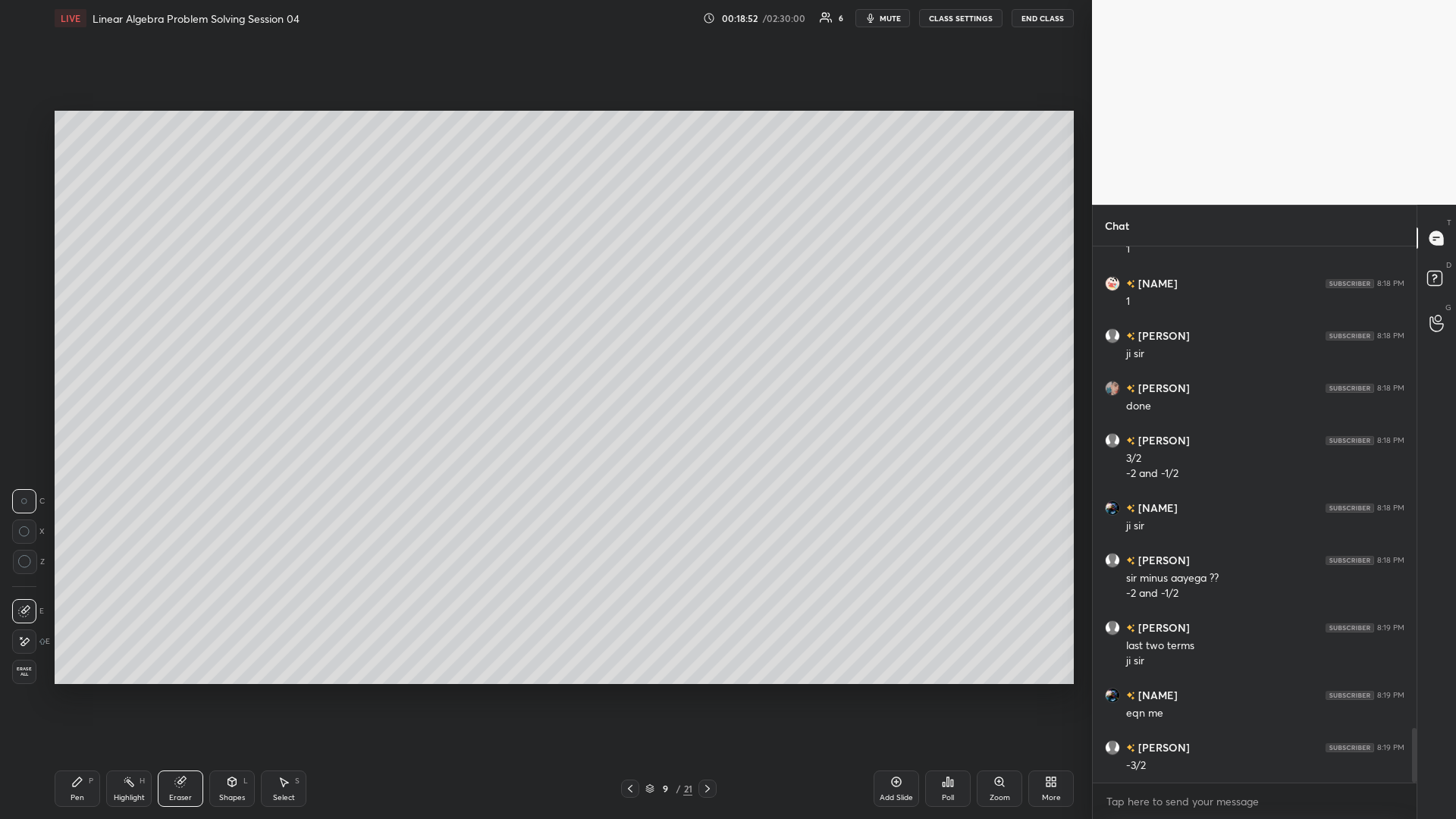 click 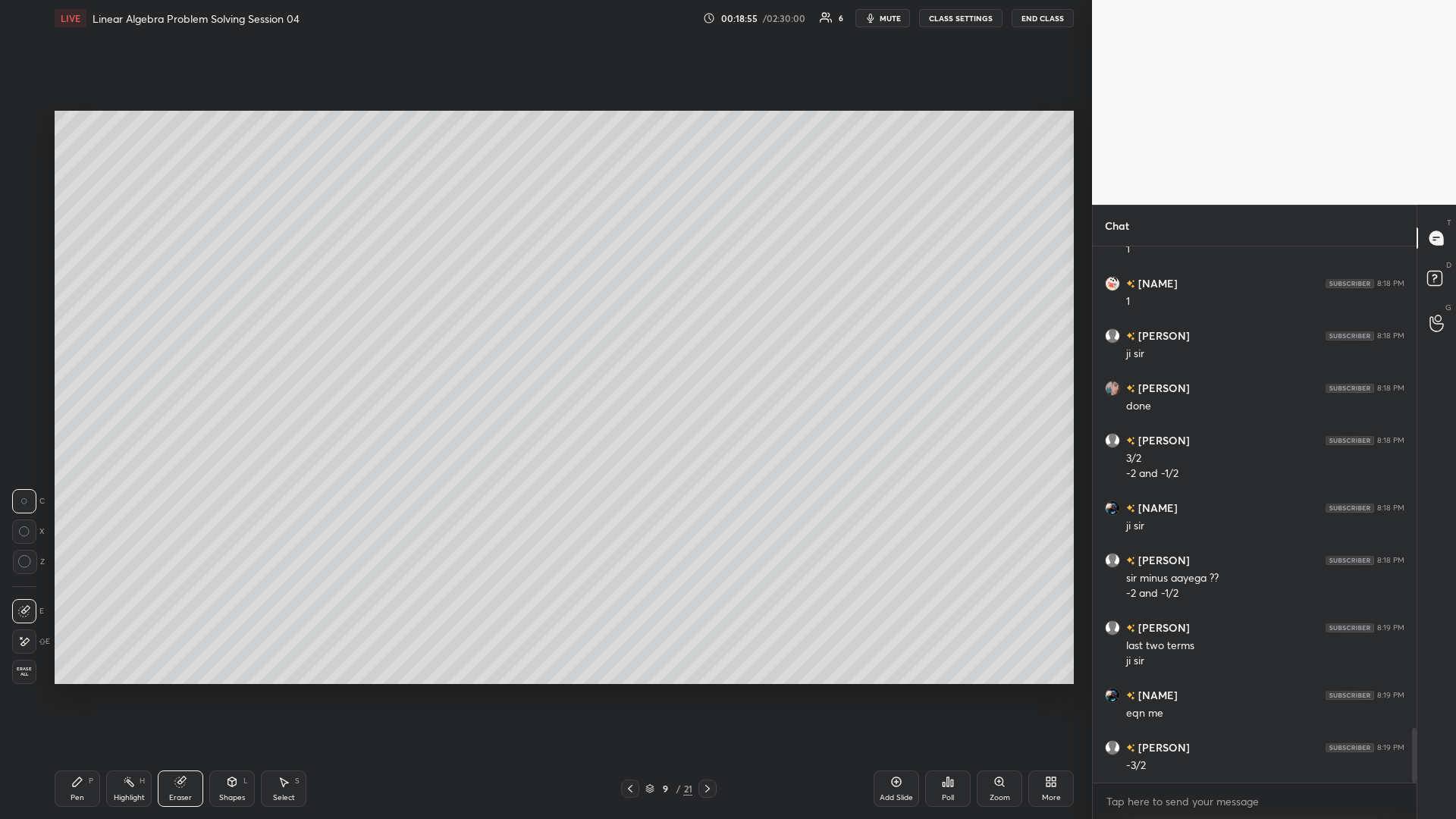 click on "Pen P" at bounding box center [77, 789] 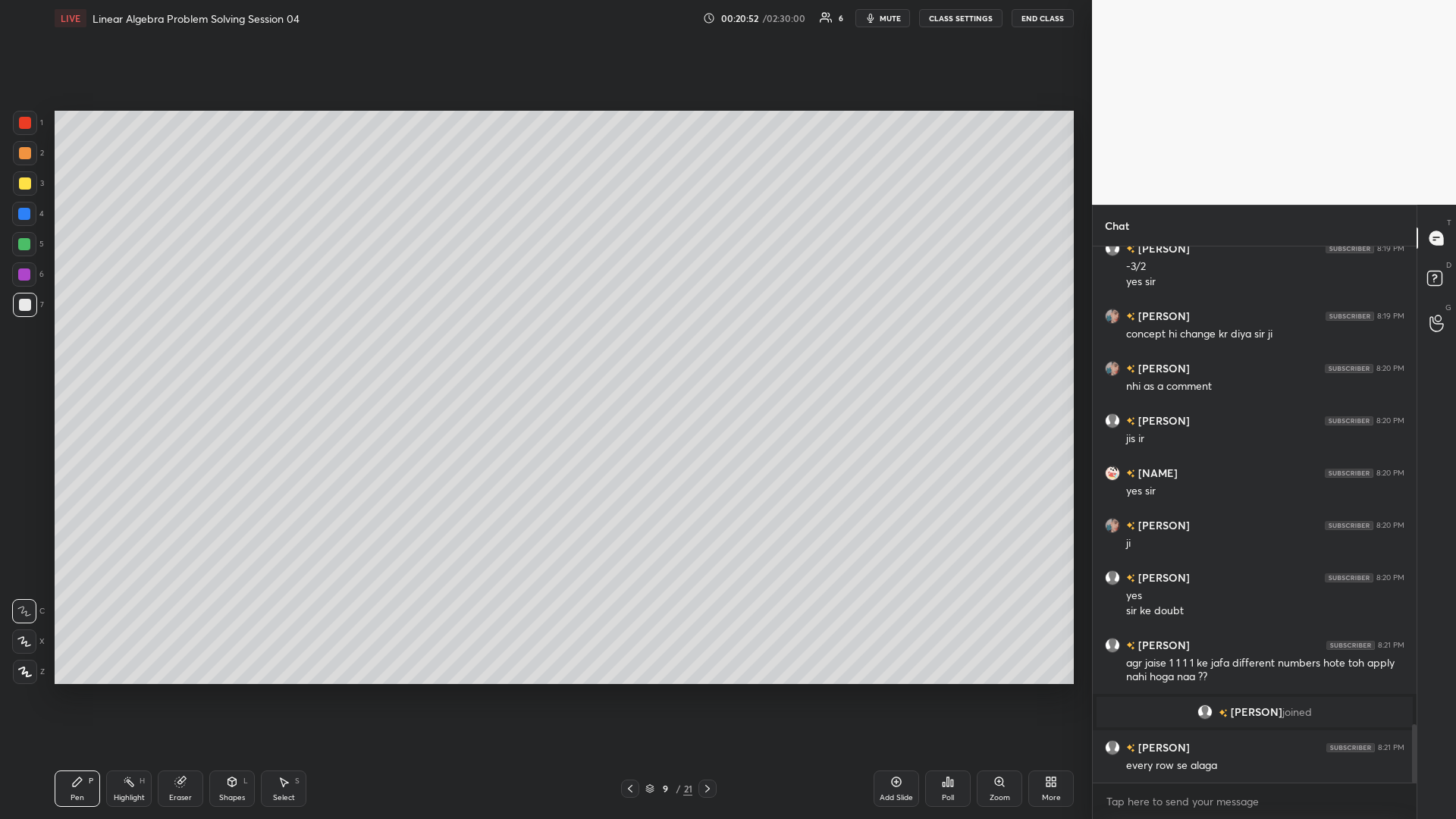 scroll, scrollTop: 4396, scrollLeft: 0, axis: vertical 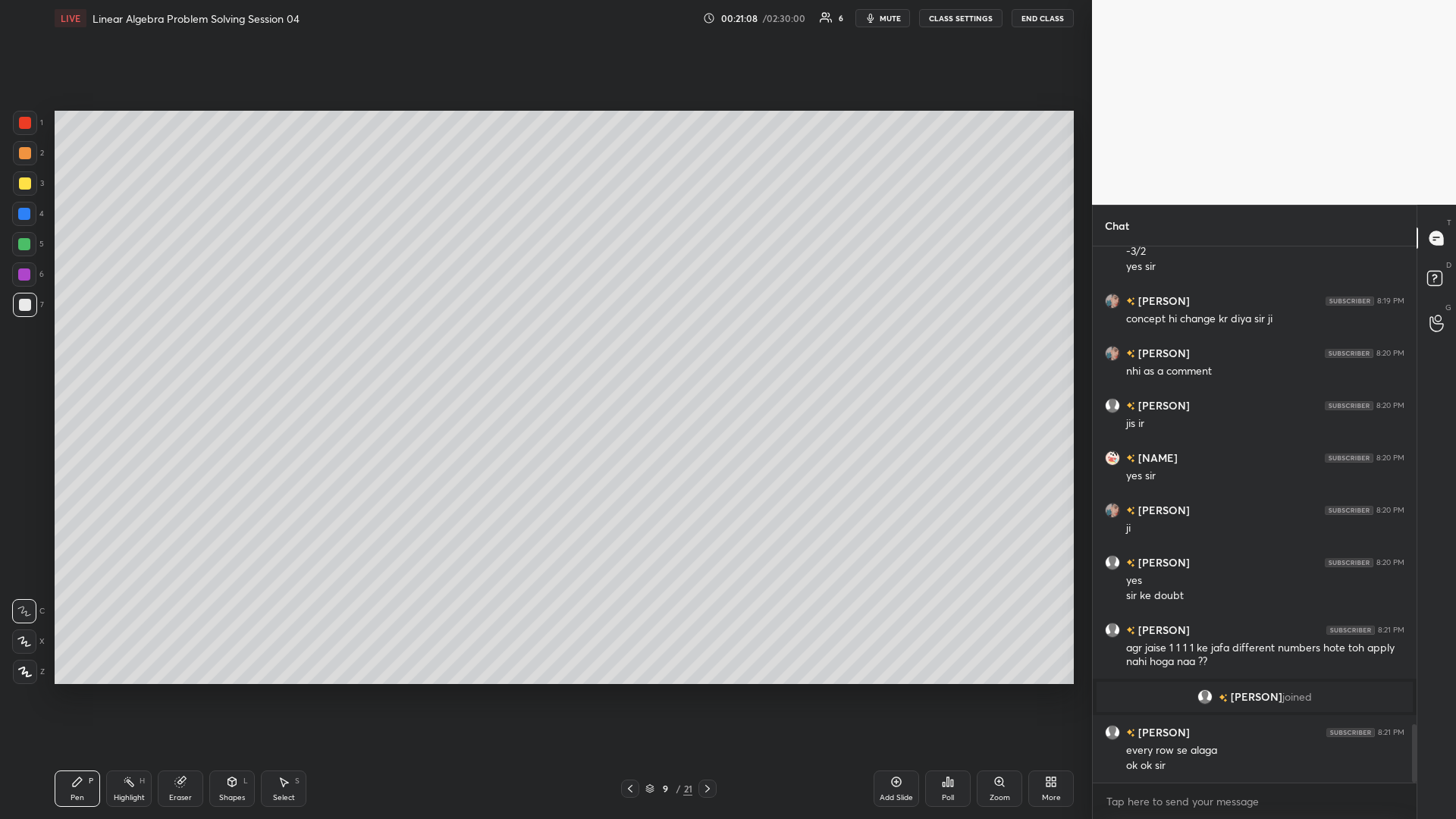 click on "Select" at bounding box center [284, 798] 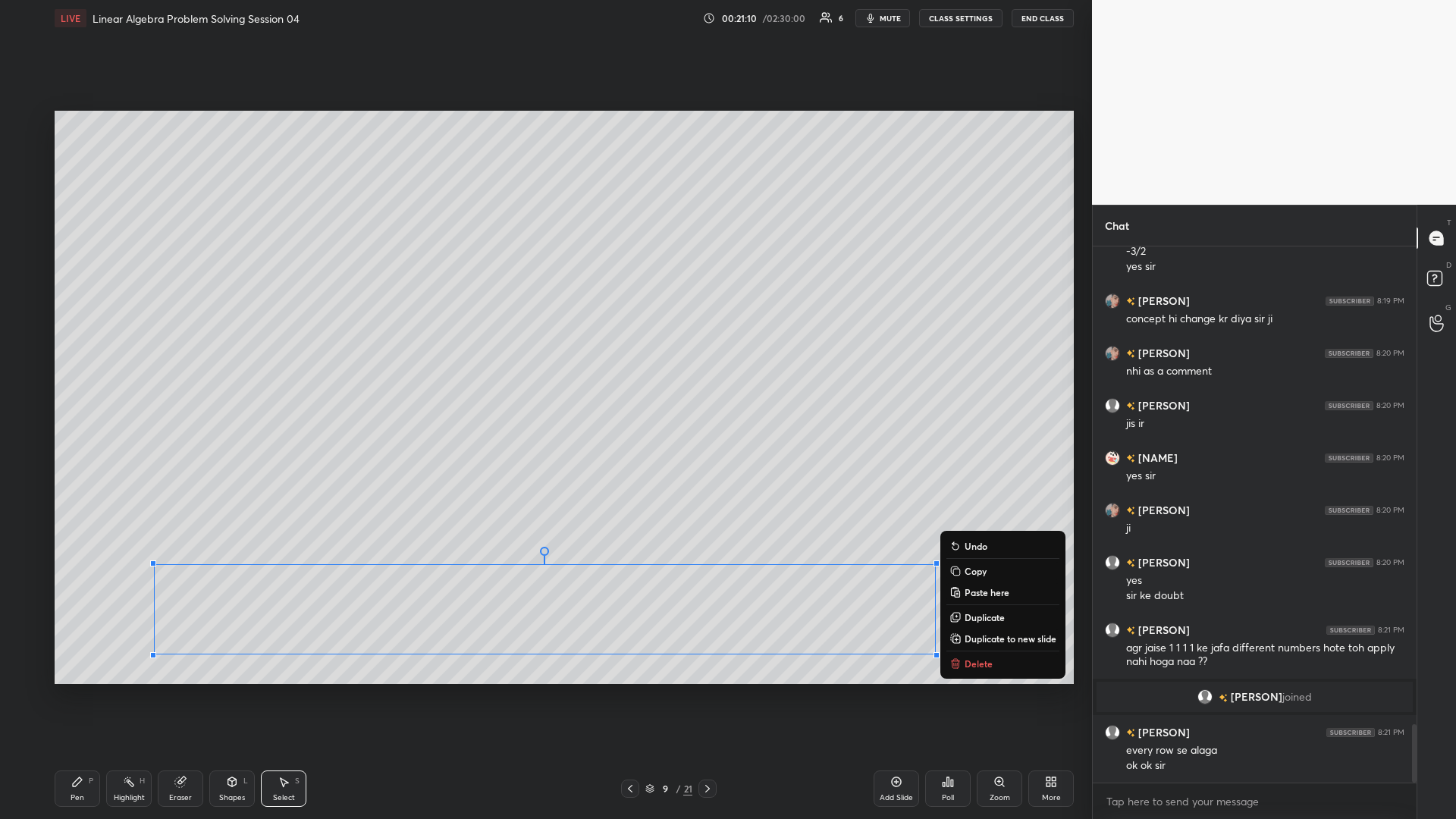 click on "Copy" at bounding box center [975, 571] 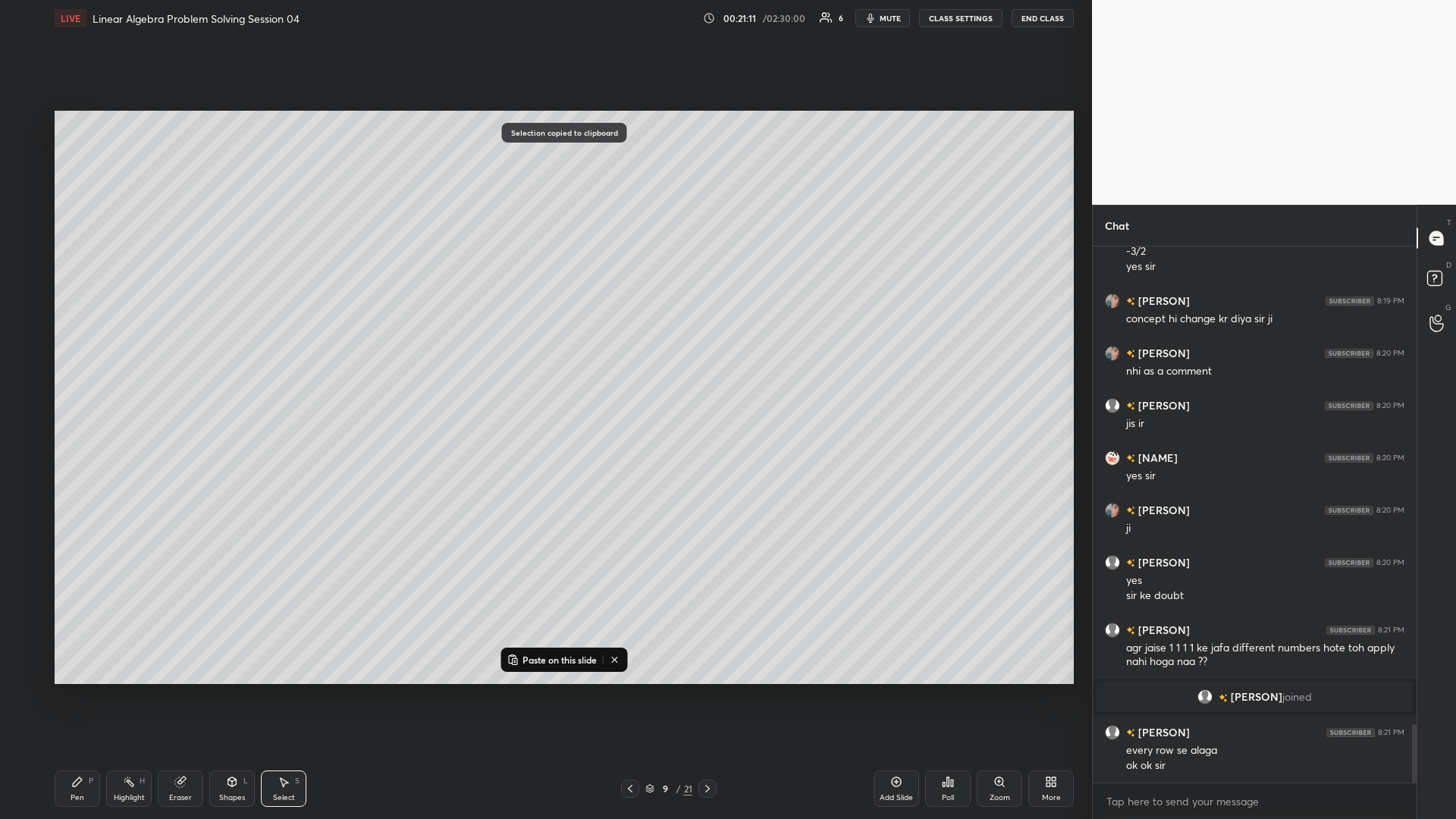 click on "Add Slide" at bounding box center [896, 789] 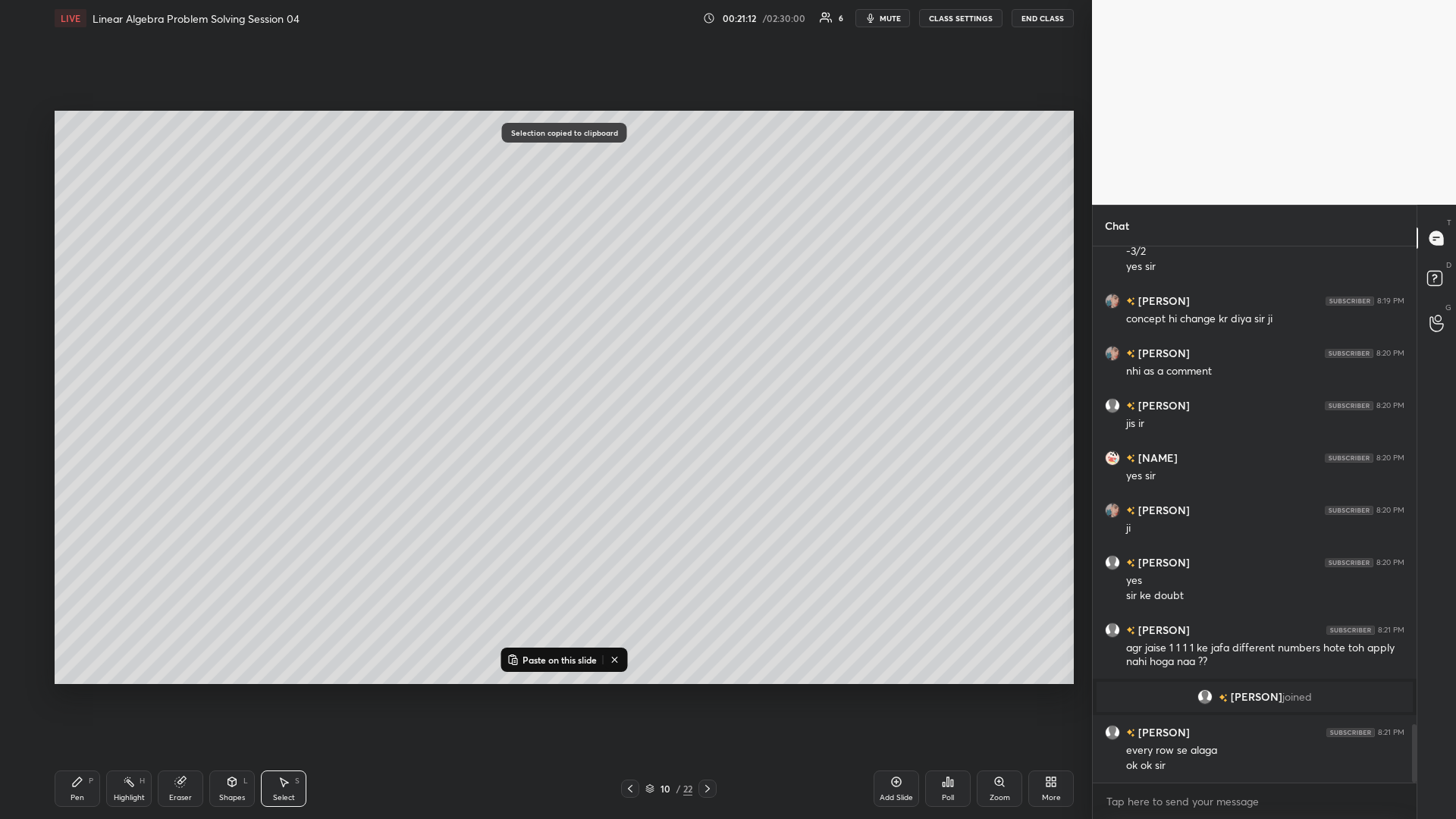 click on "Paste on this slide" at bounding box center [560, 660] 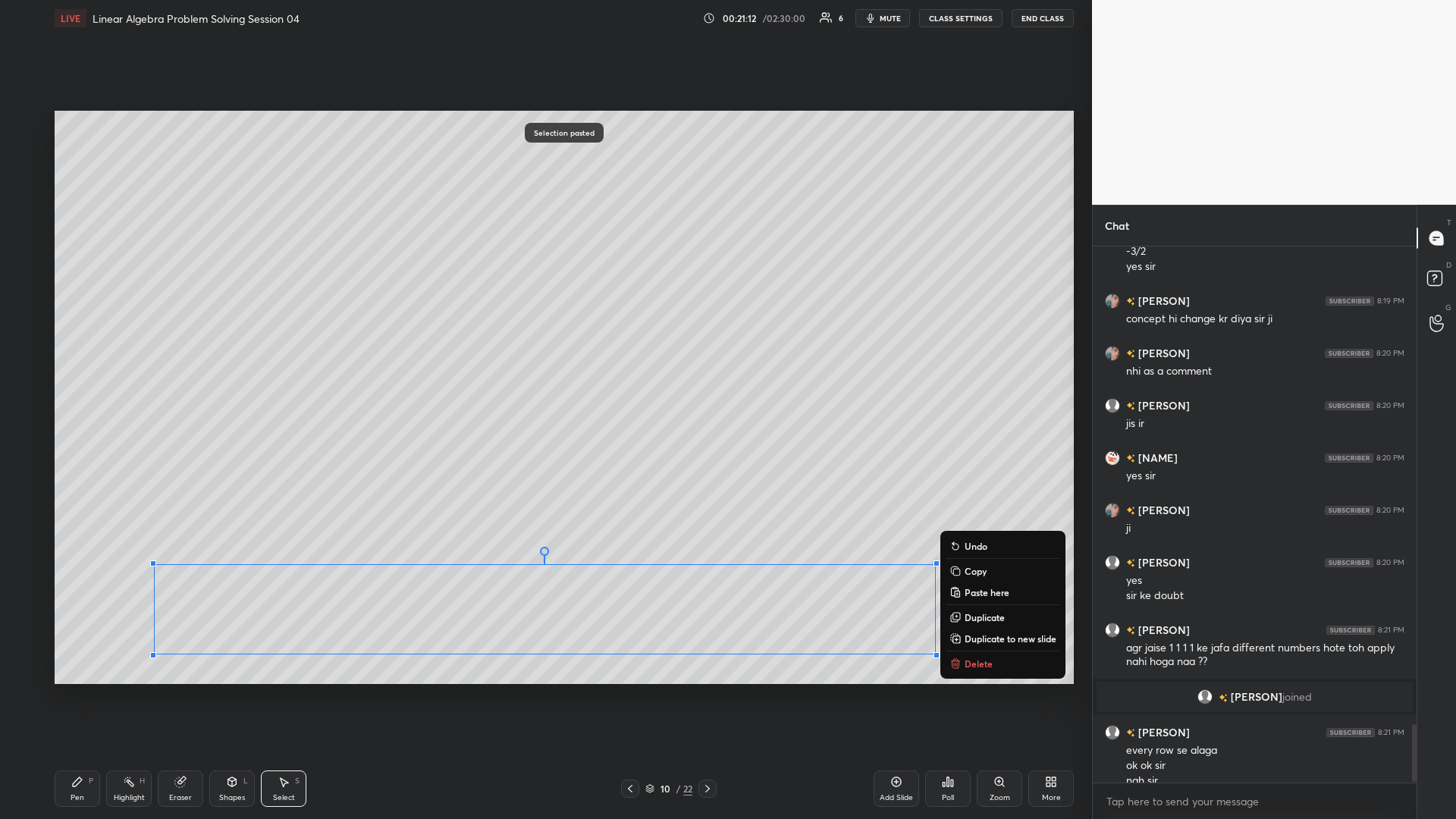 scroll, scrollTop: 4439, scrollLeft: 0, axis: vertical 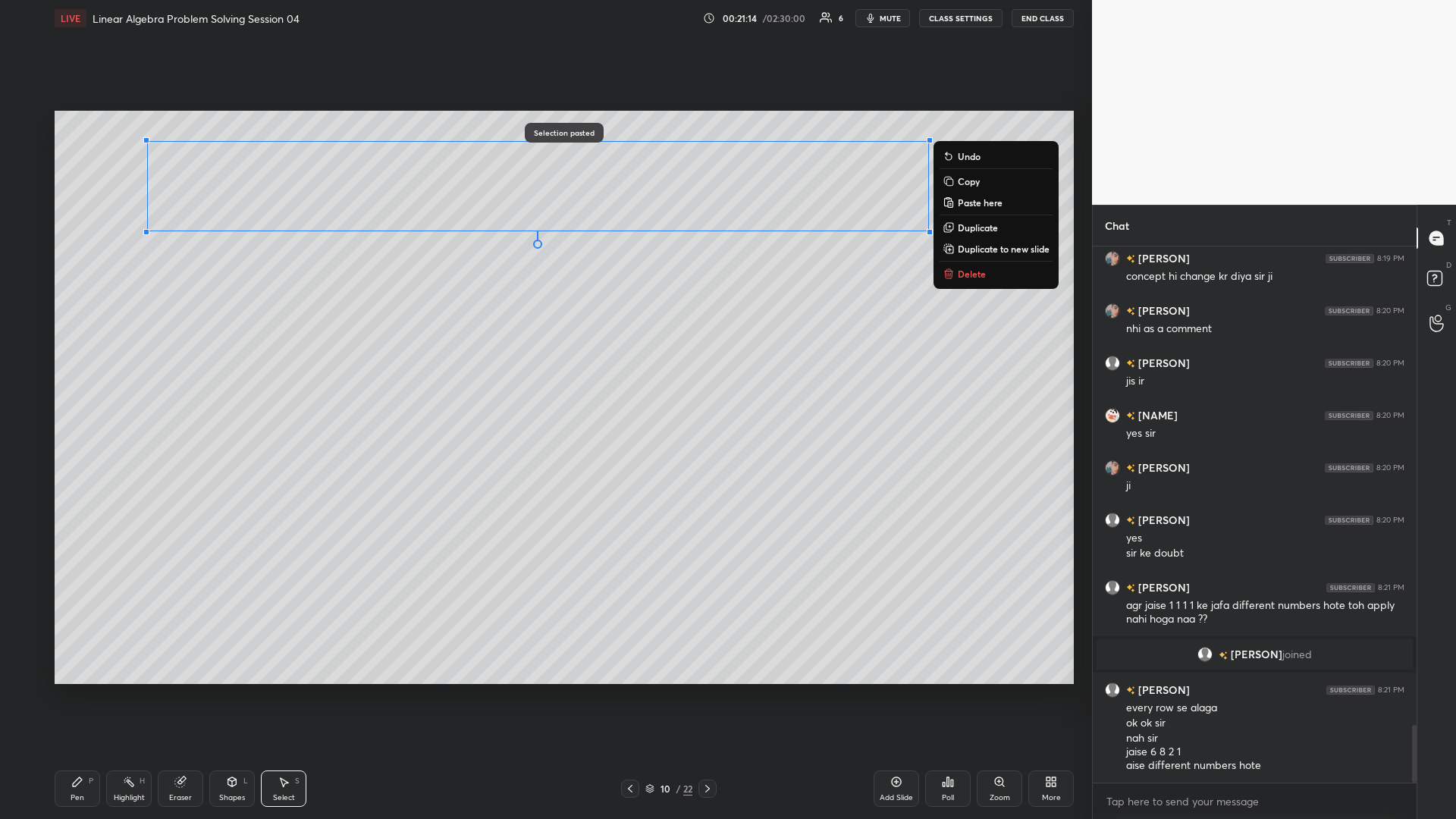 click on "0 ° Undo Copy Paste here Duplicate Duplicate to new slide Delete" at bounding box center [564, 397] 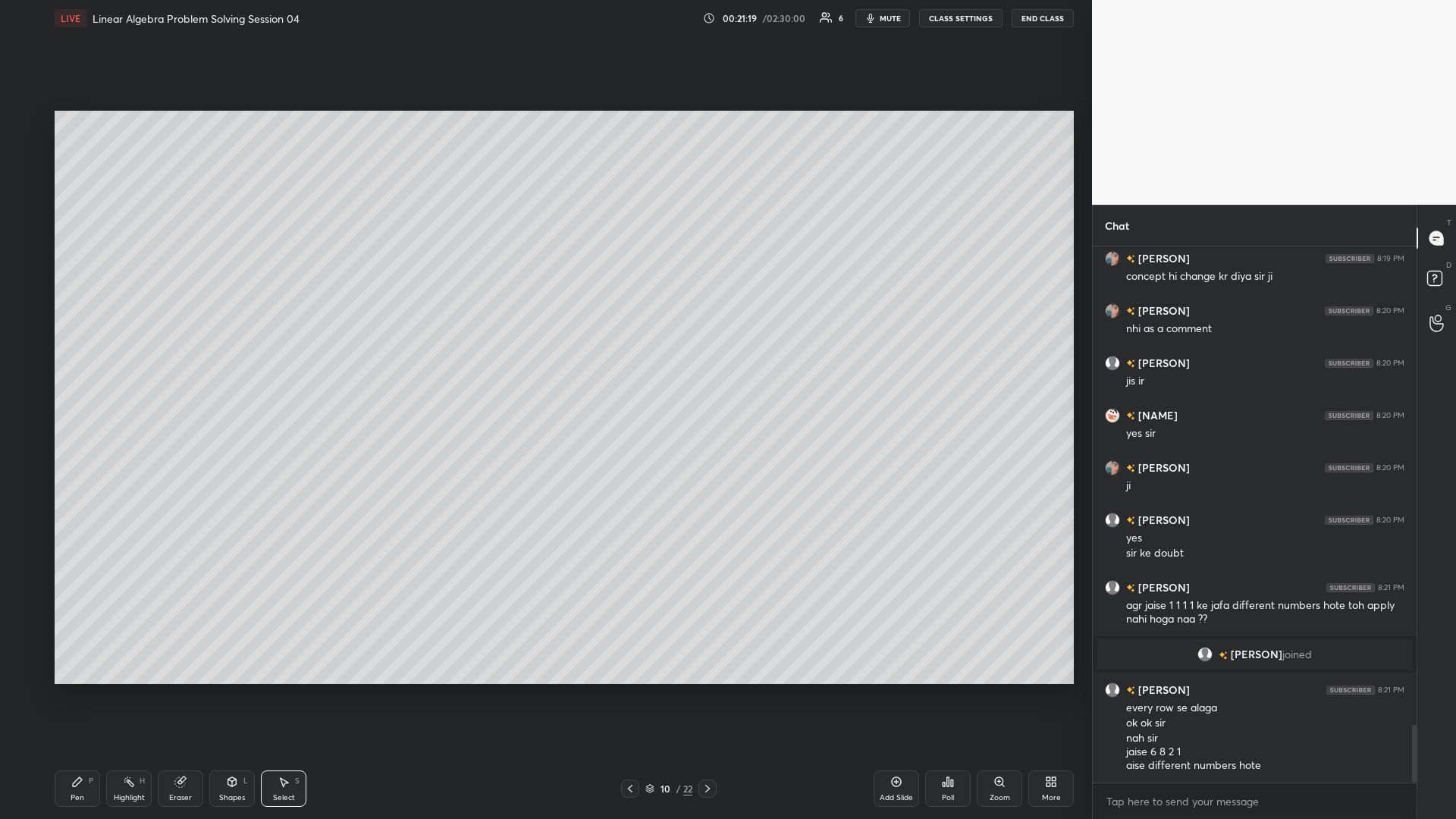 click 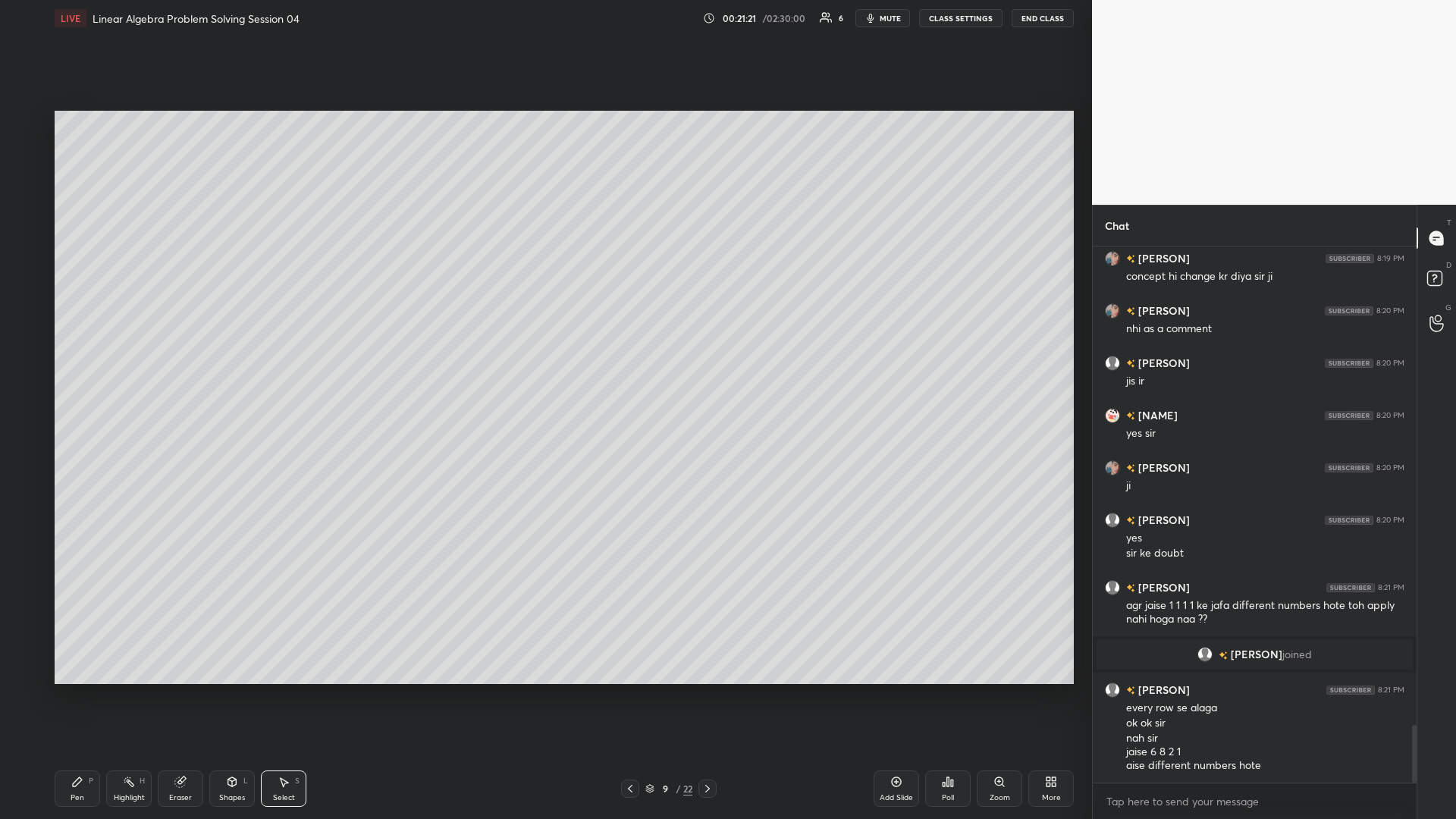 click 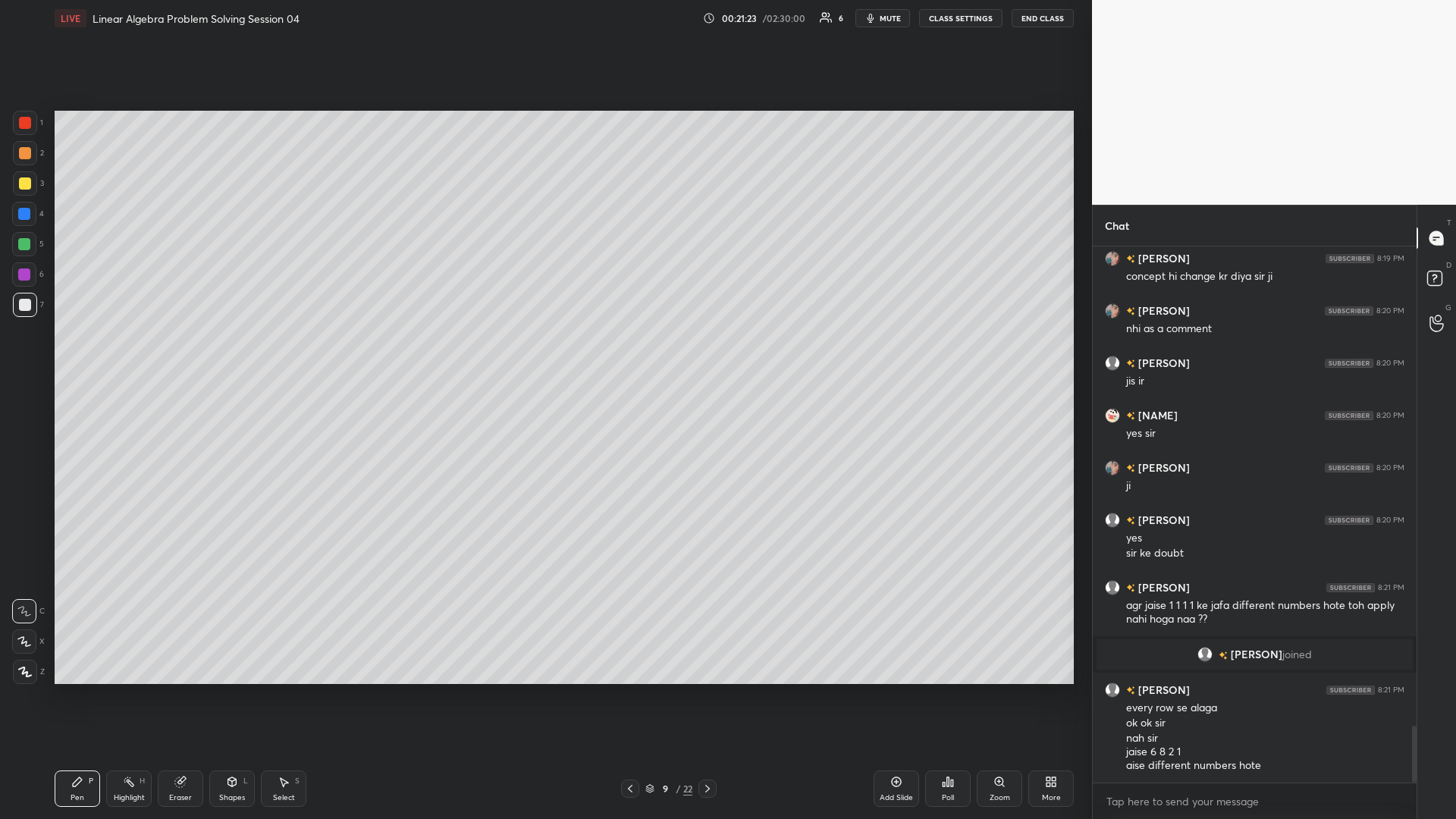 scroll, scrollTop: 4491, scrollLeft: 0, axis: vertical 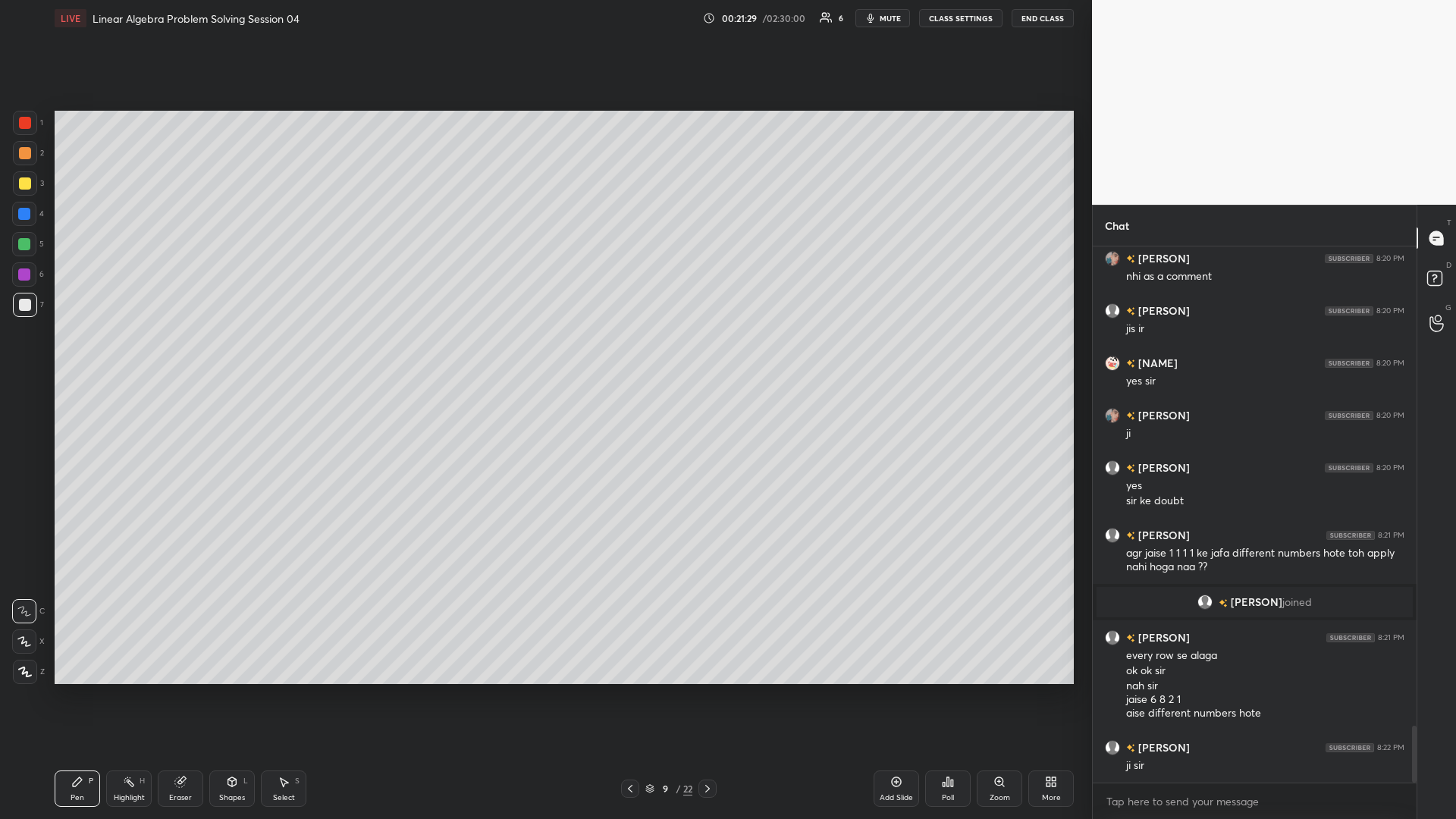 click 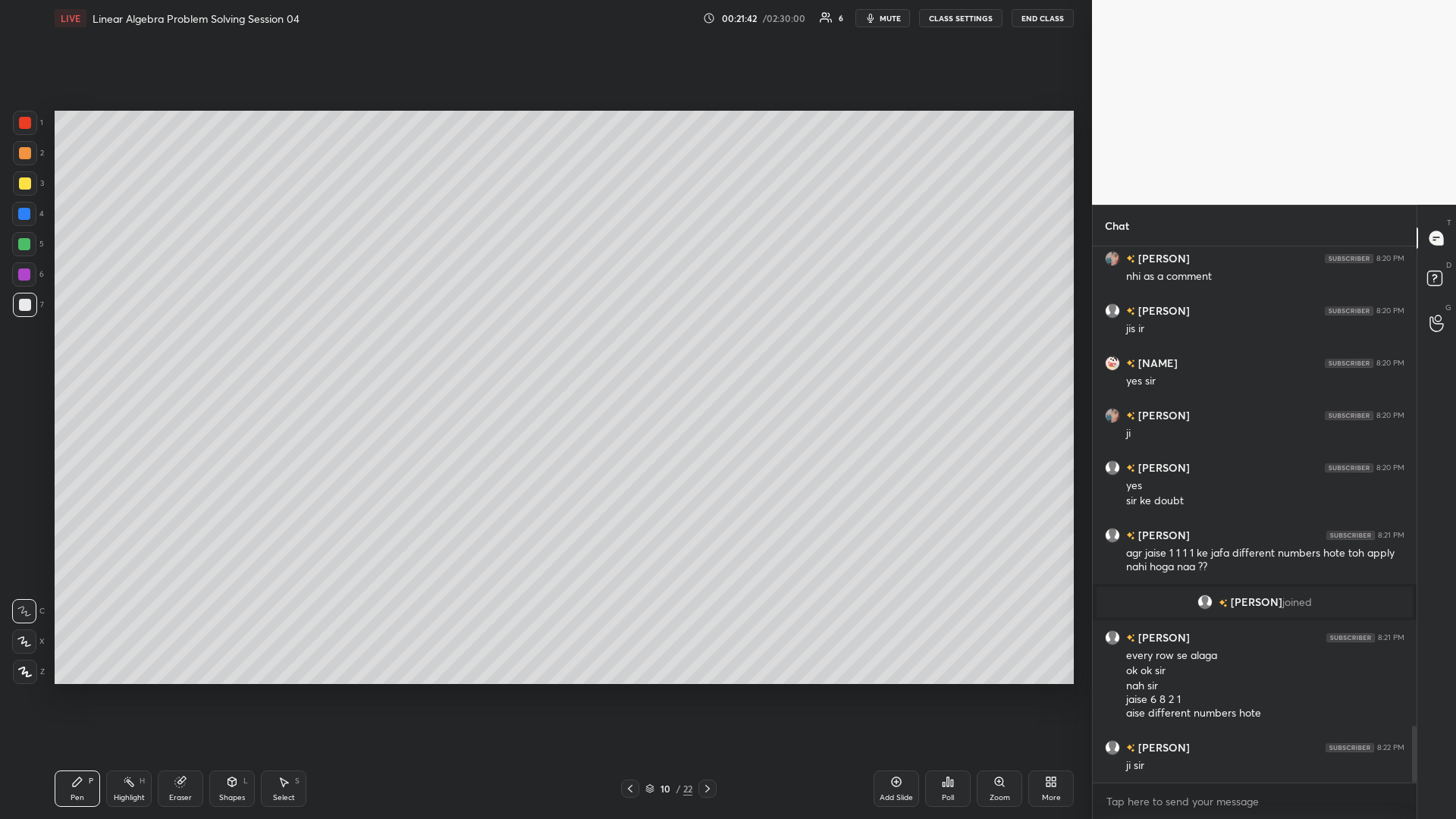 click 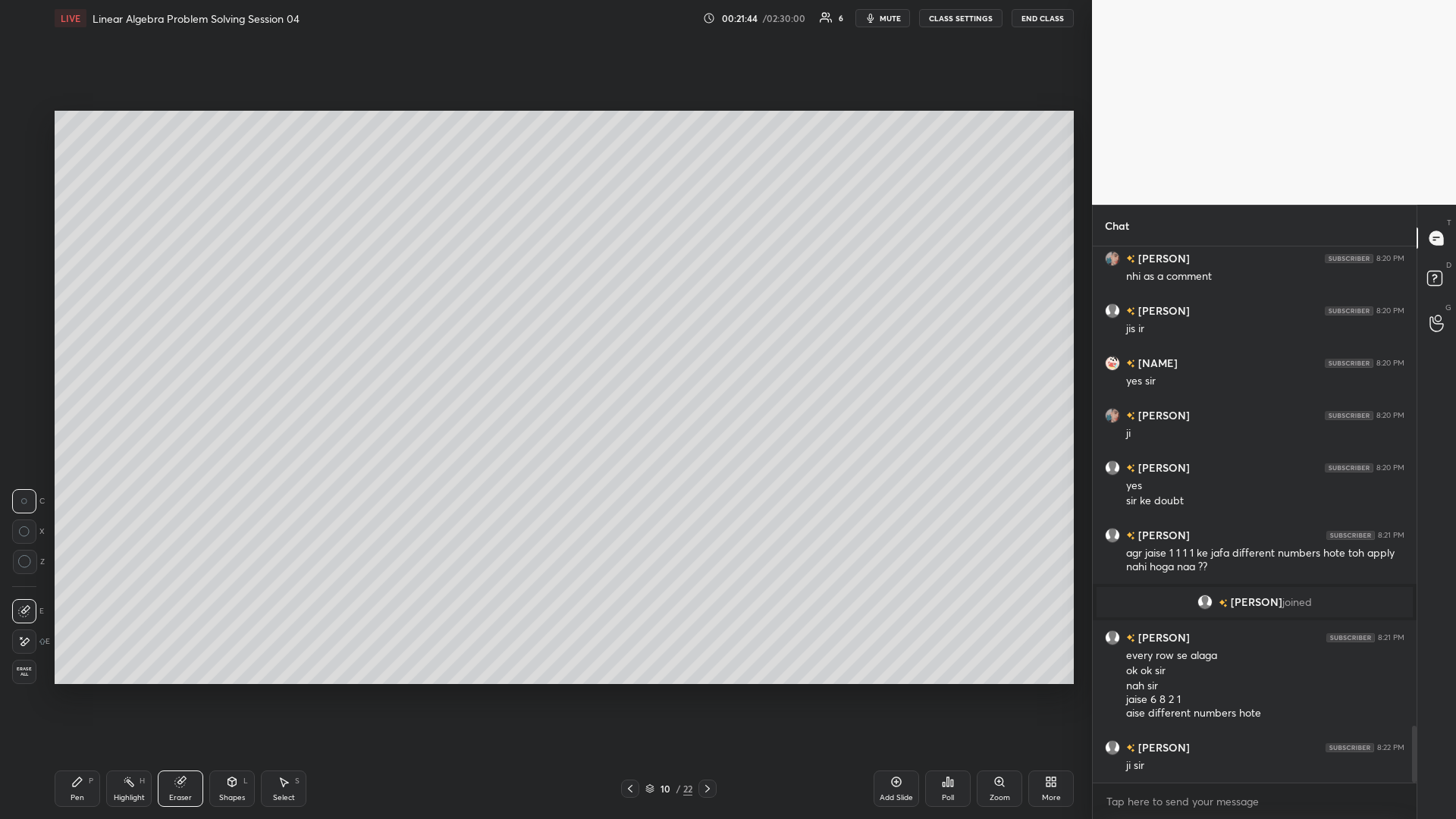 click on "Pen P" at bounding box center (77, 789) 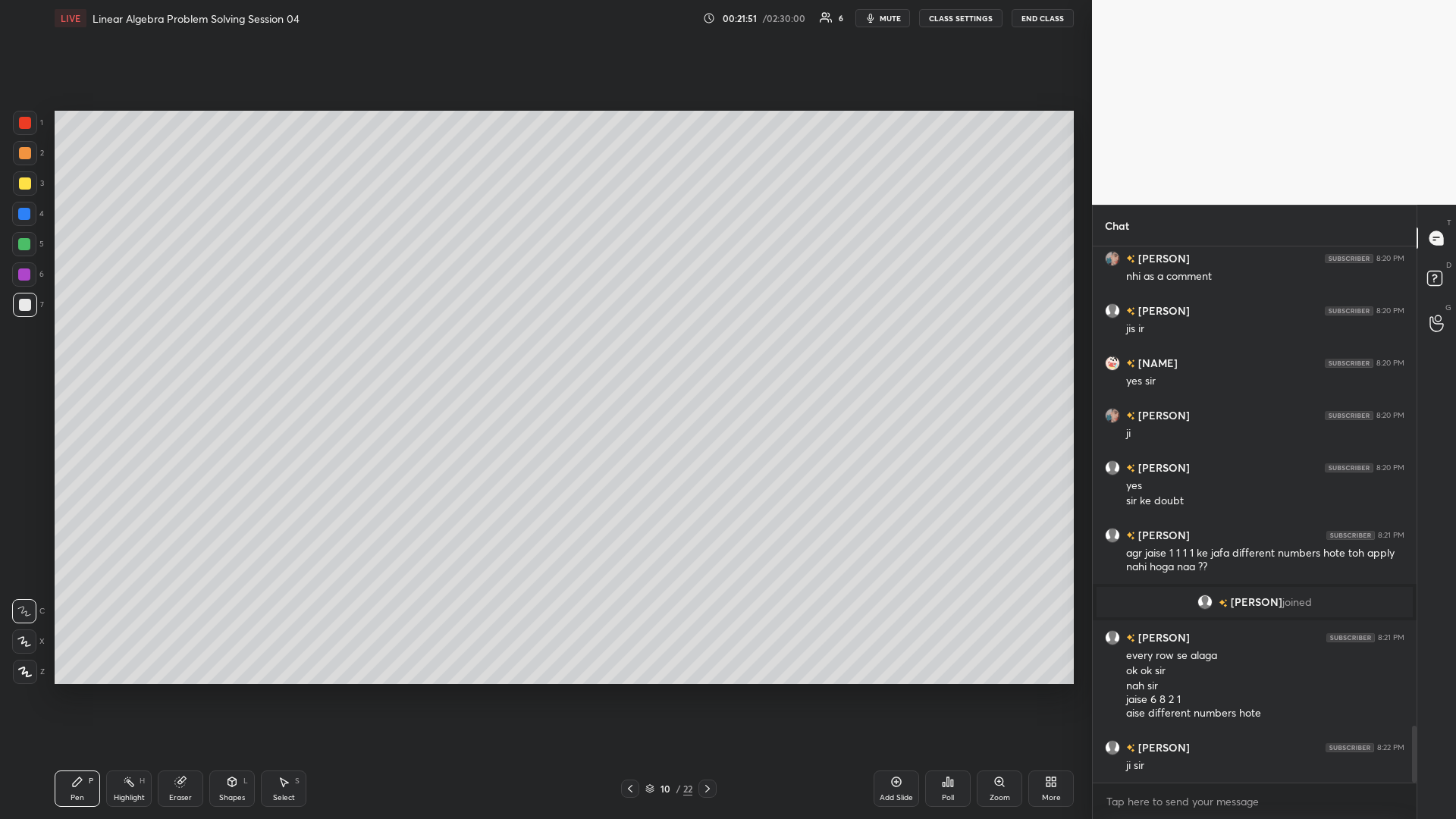 scroll, scrollTop: 4543, scrollLeft: 0, axis: vertical 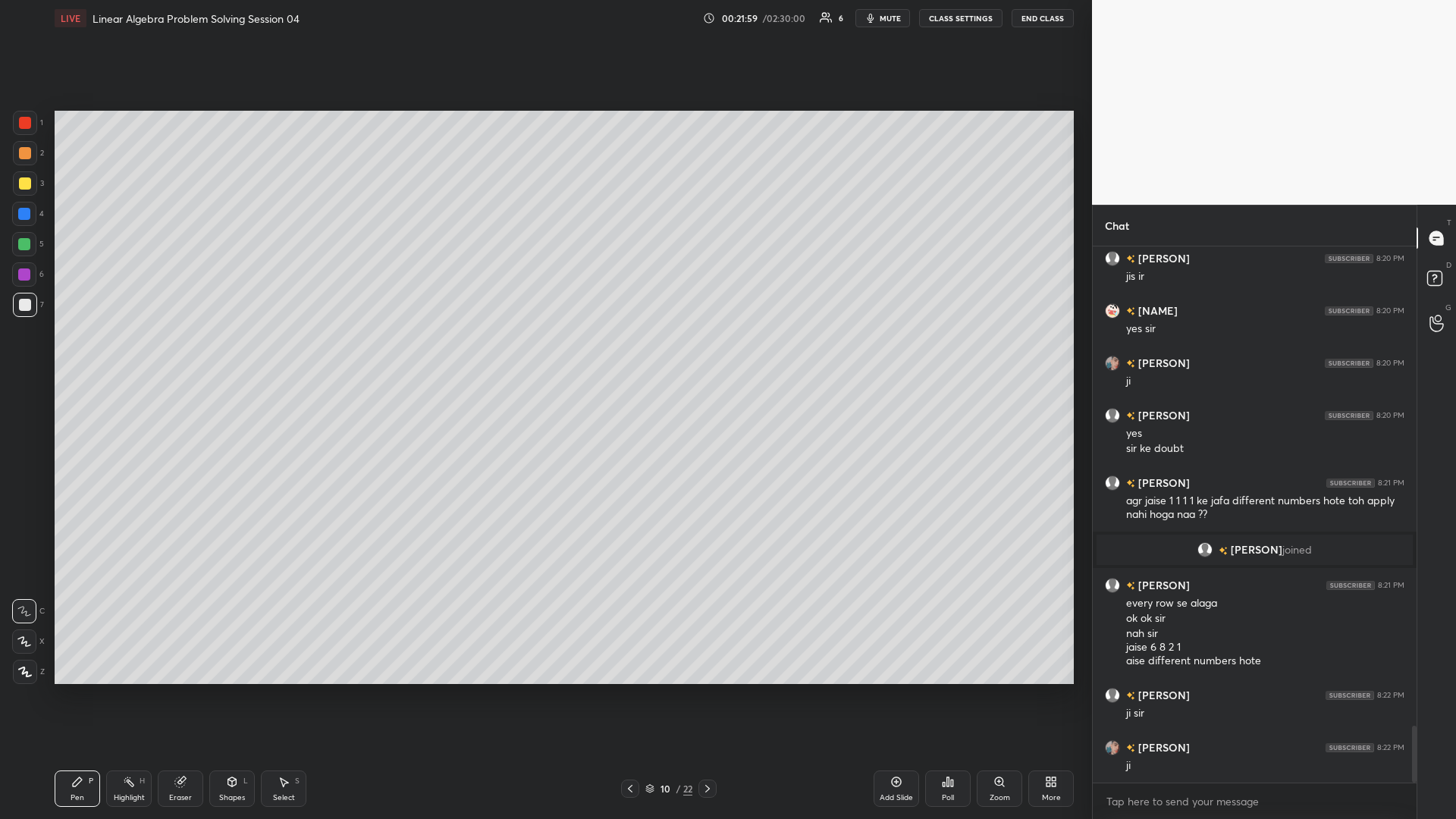 click 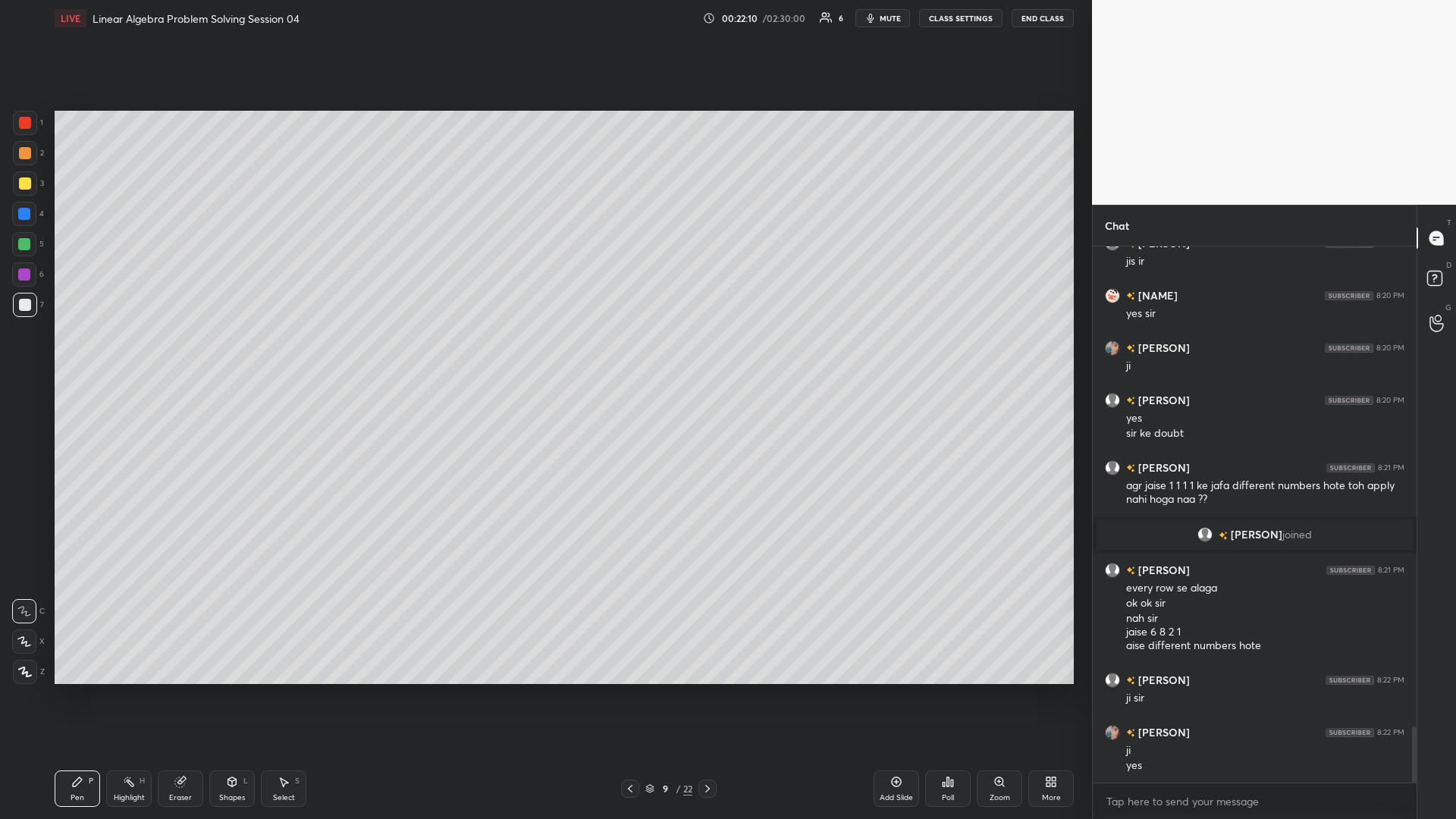 scroll, scrollTop: 4611, scrollLeft: 0, axis: vertical 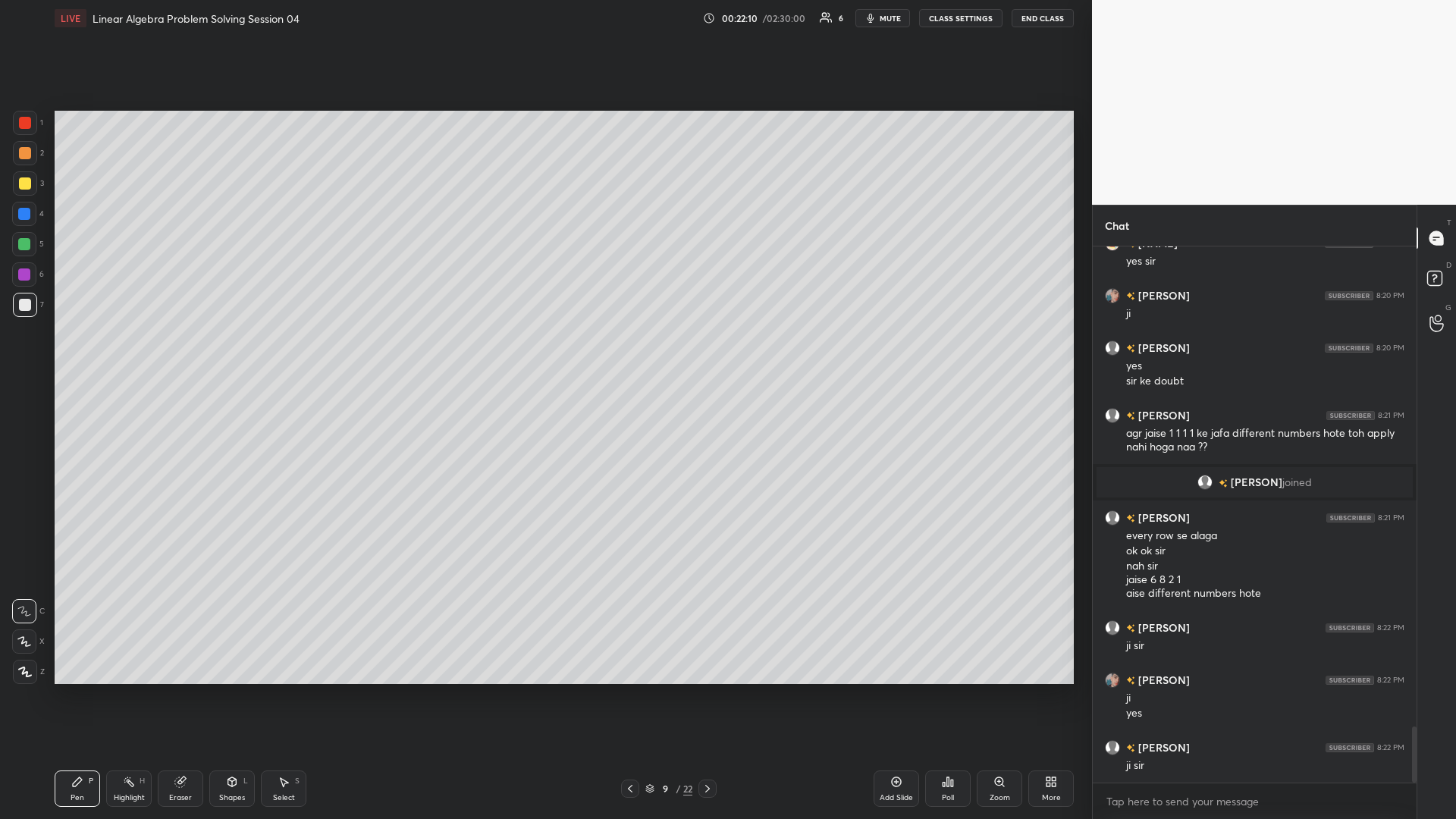 click 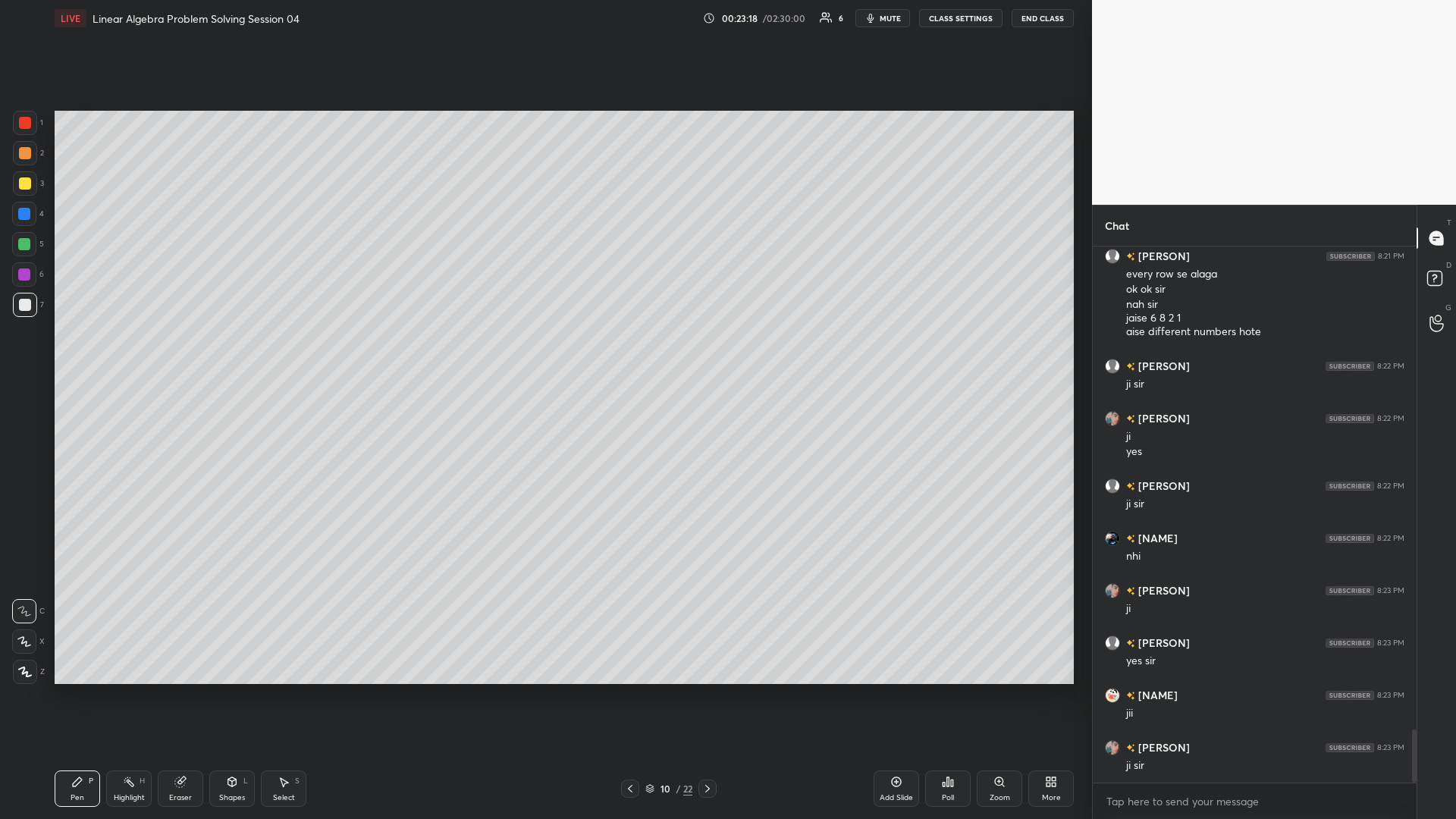 scroll, scrollTop: 4909, scrollLeft: 0, axis: vertical 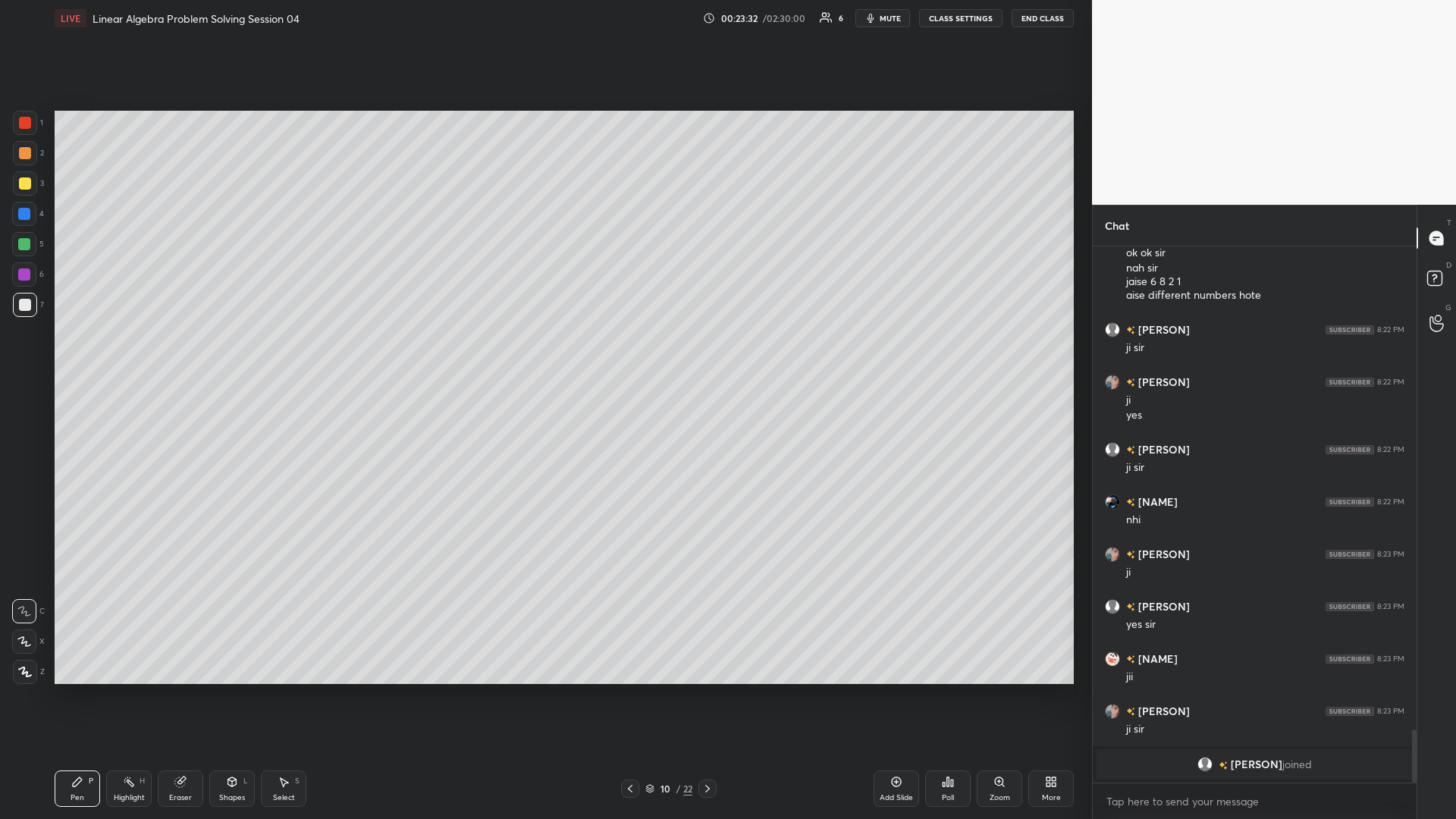 click 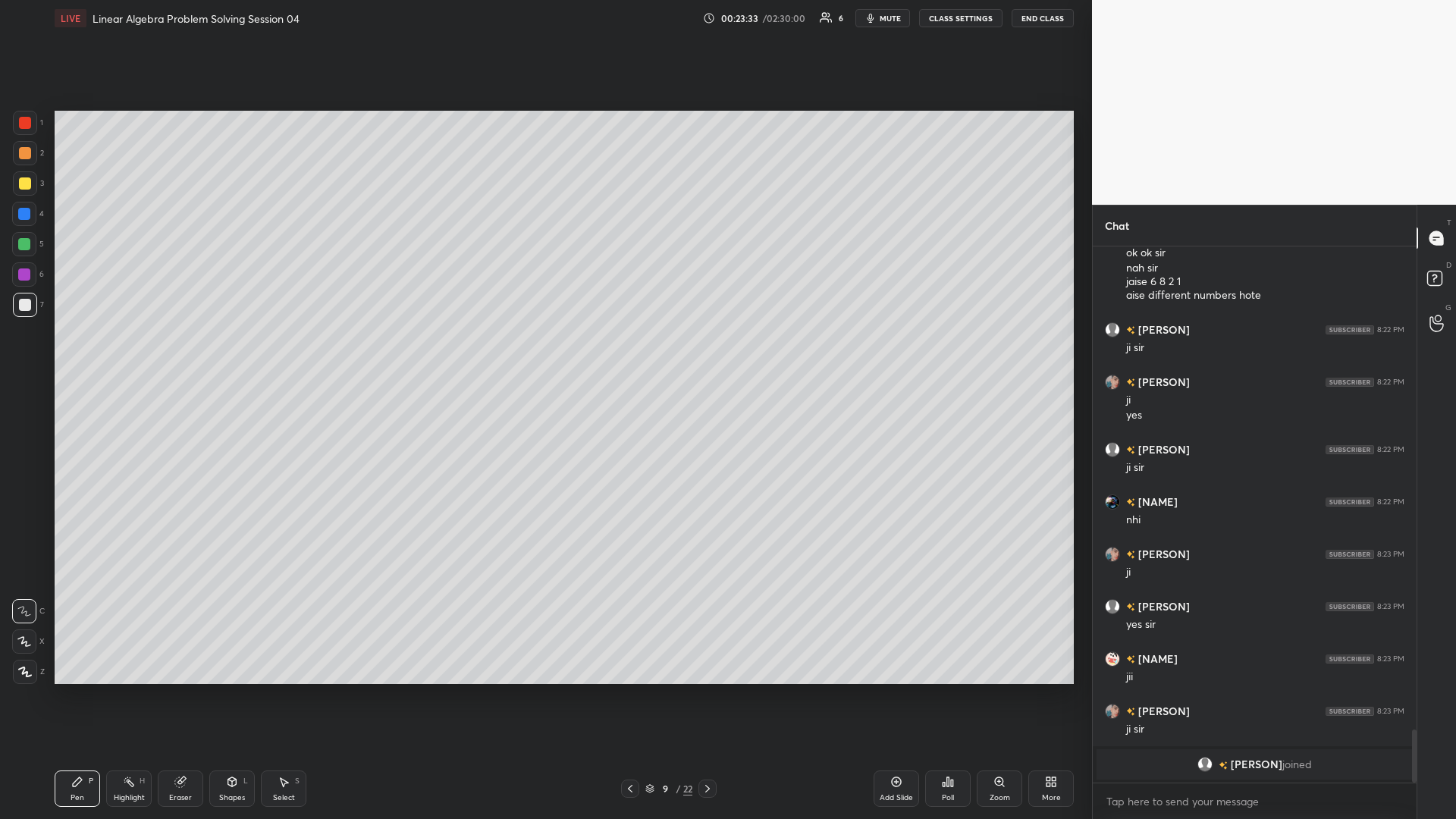 click on "P Highlight H Eraser Shapes L Select S 9 / 22 Add Slide Poll Zoom More" at bounding box center [564, 789] 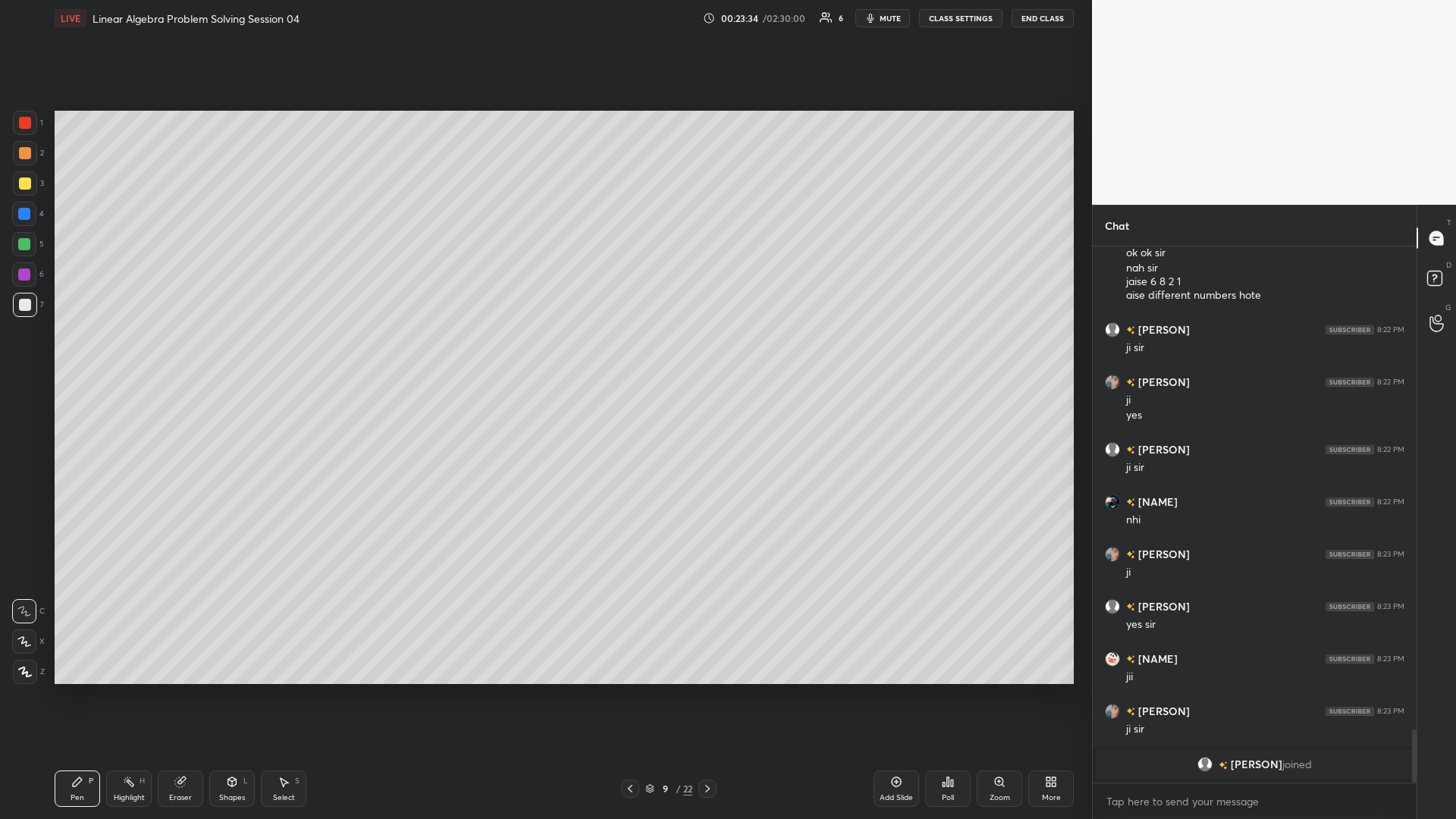click 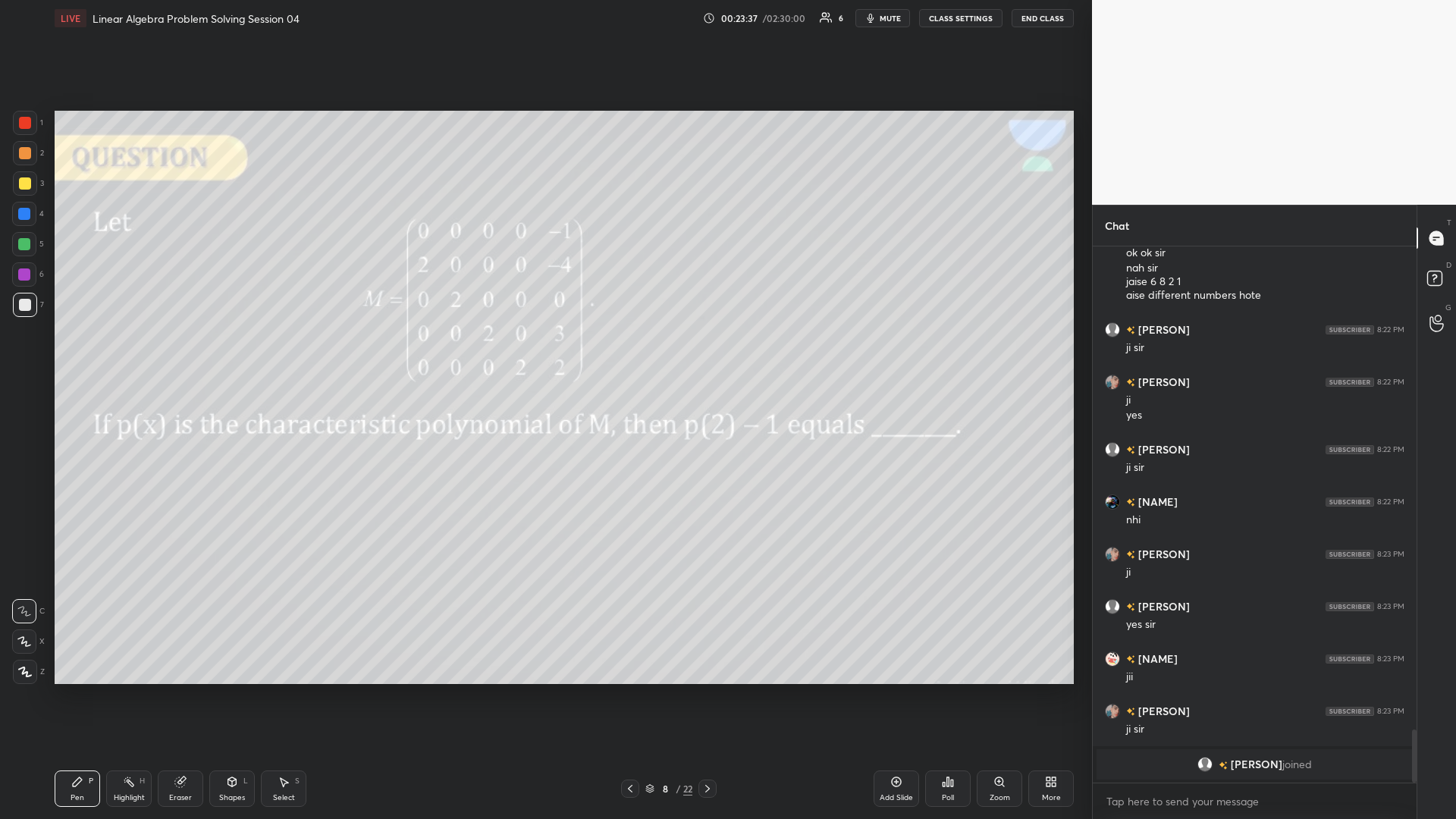 click 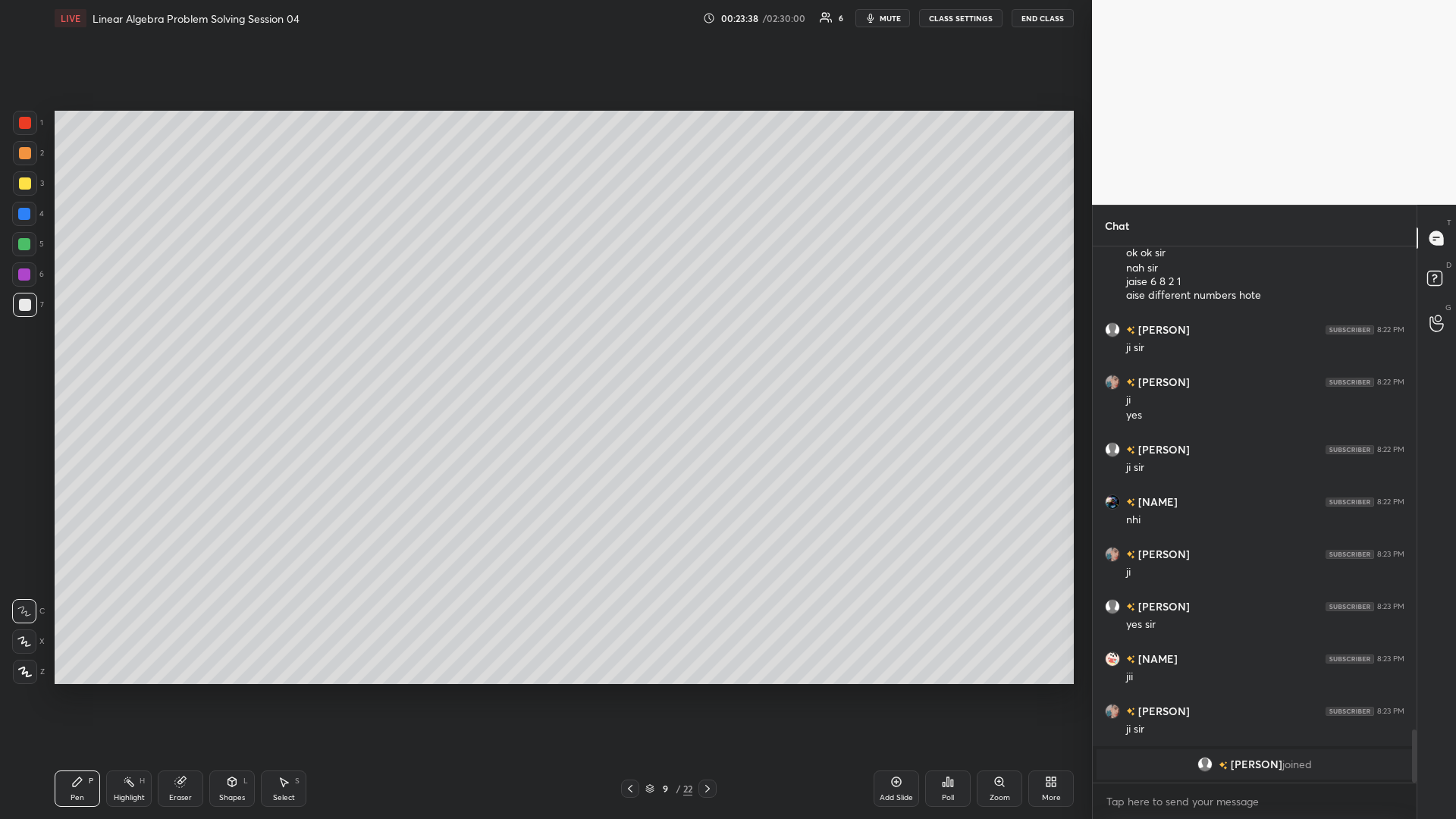 click 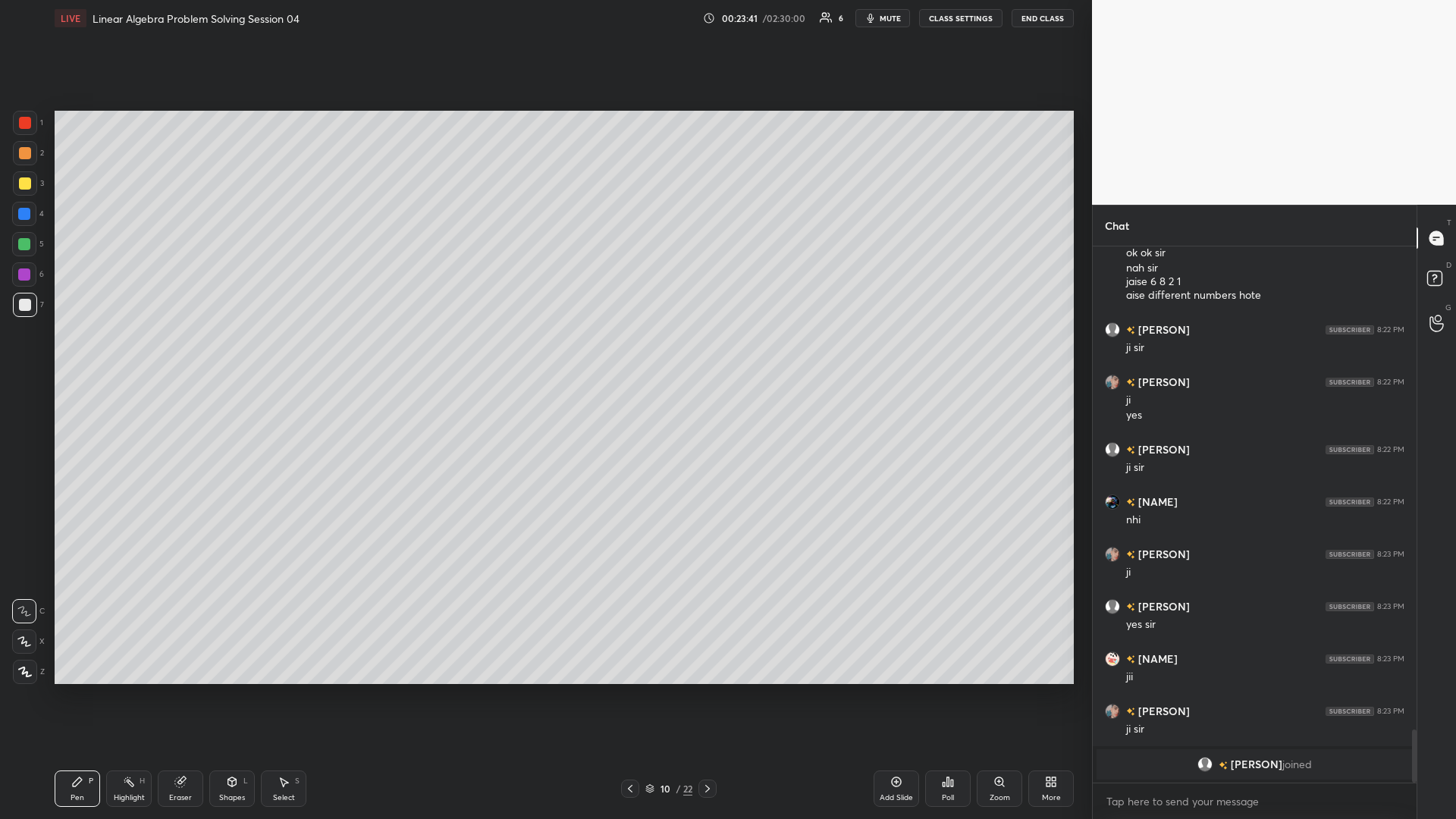 click 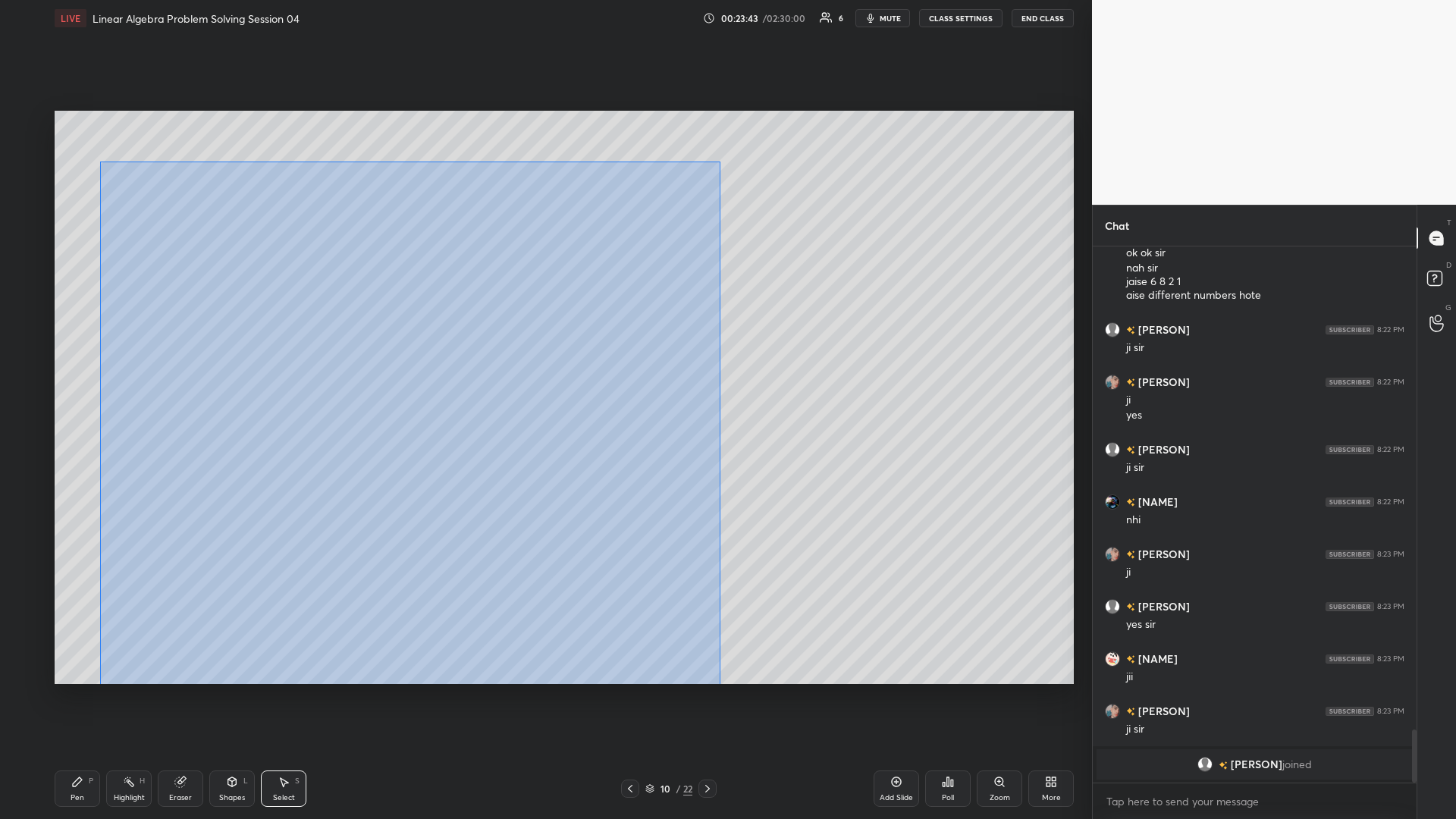 scroll, scrollTop: 4816, scrollLeft: 0, axis: vertical 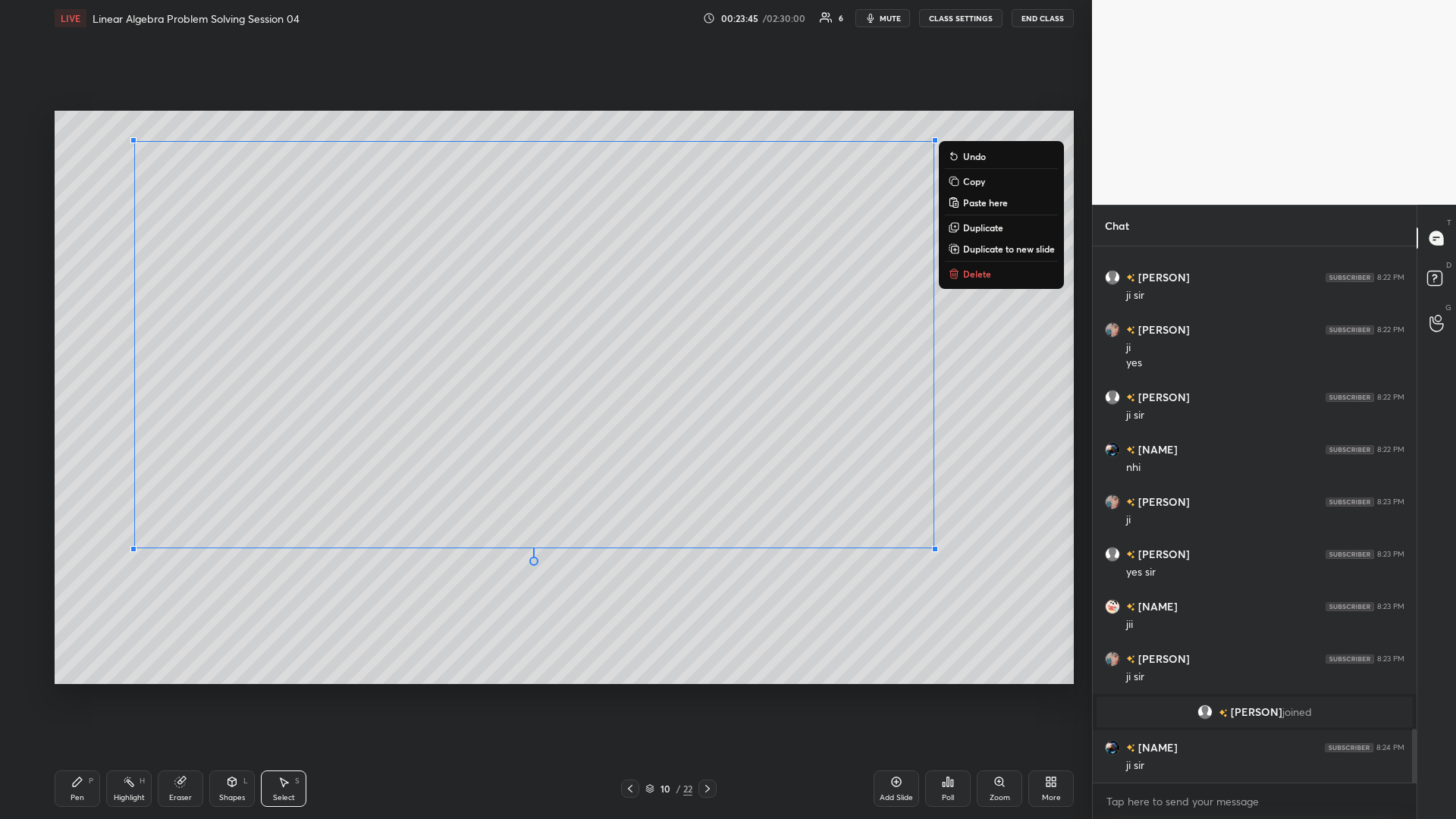 click on "0 ° Undo Copy Paste here Duplicate Duplicate to new slide Delete" at bounding box center (564, 397) 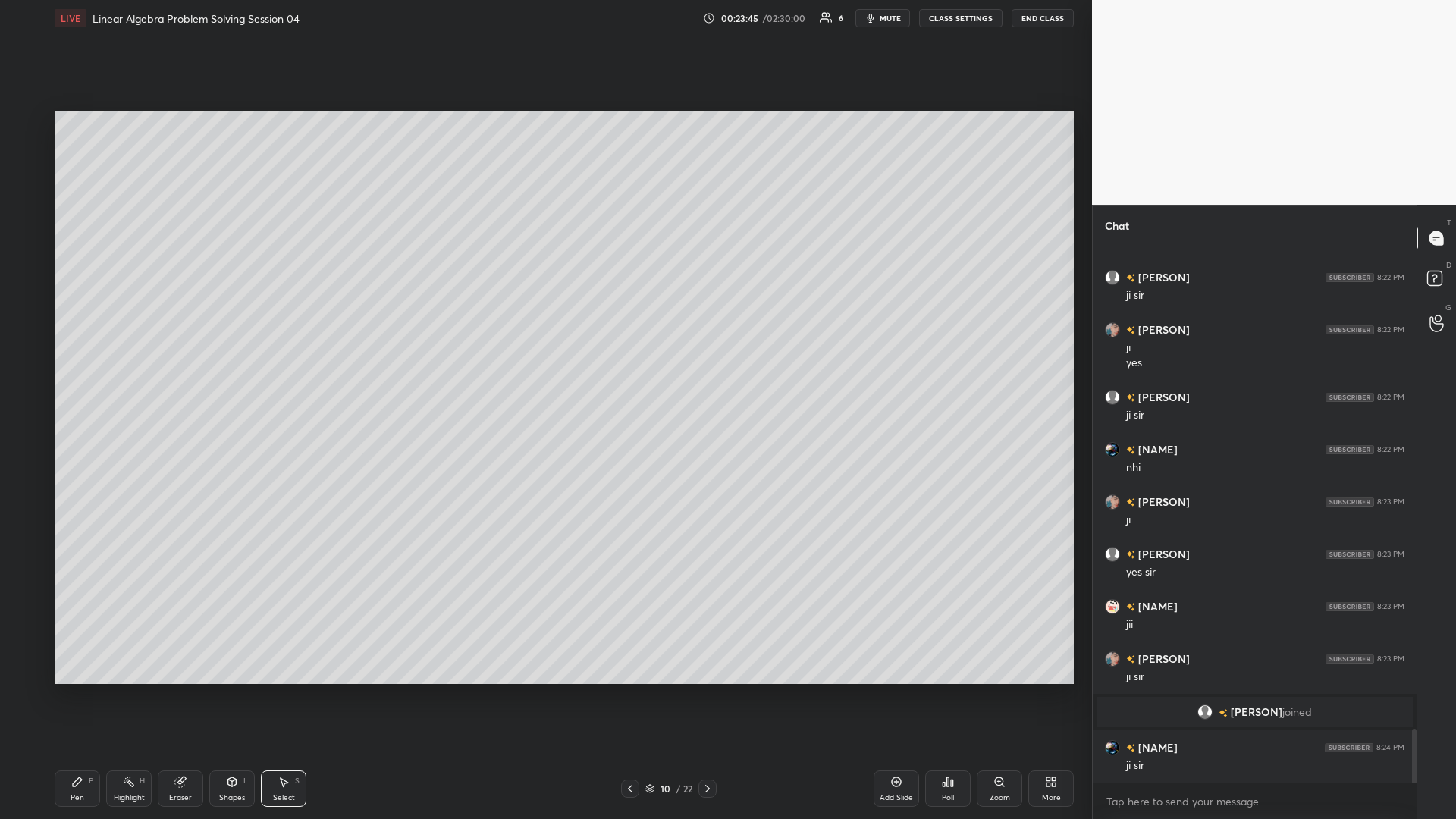 click on "Pen P" at bounding box center [77, 789] 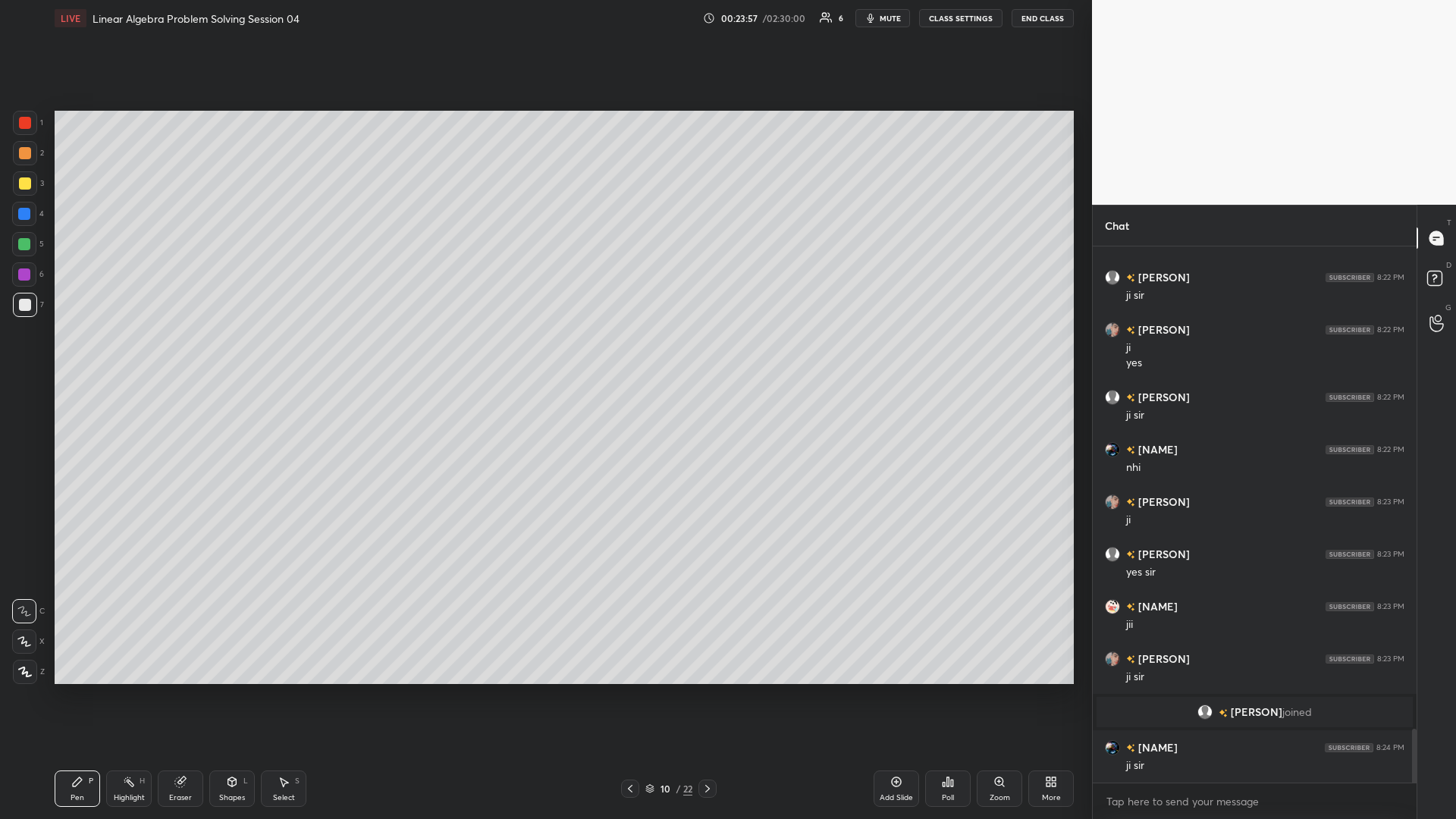 click on "Eraser" at bounding box center [180, 789] 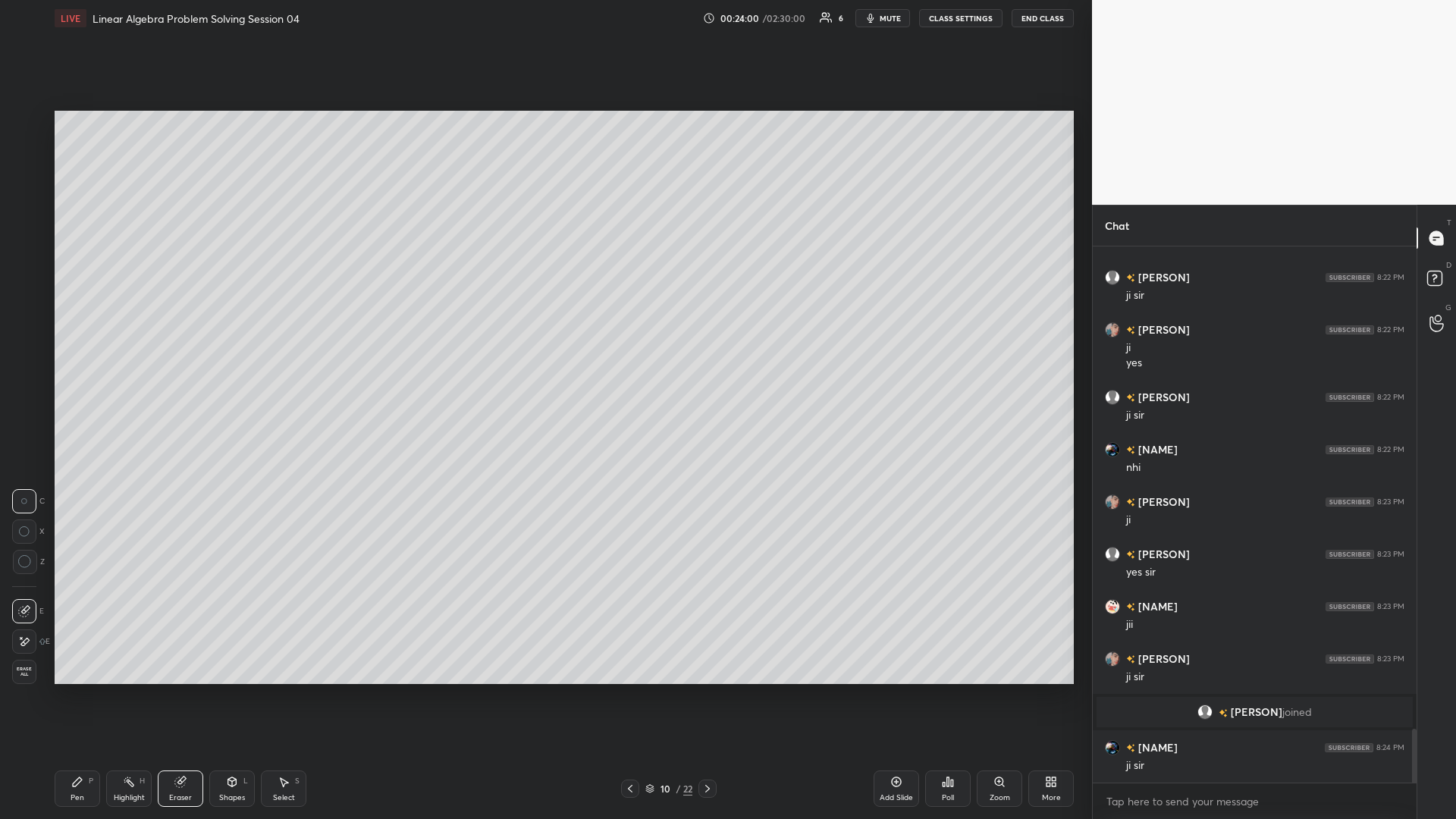 click on "Pen P" at bounding box center [77, 789] 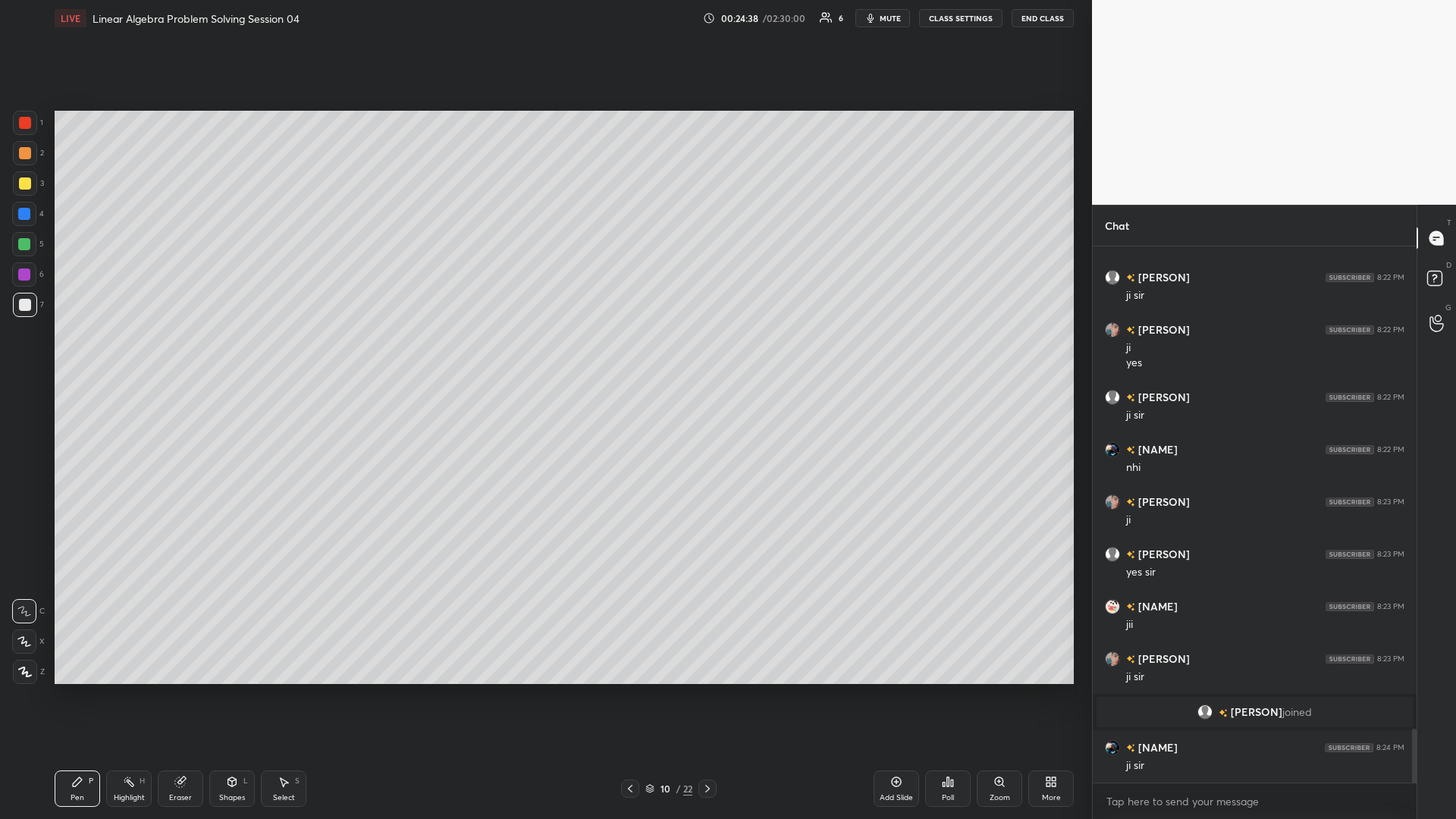 click 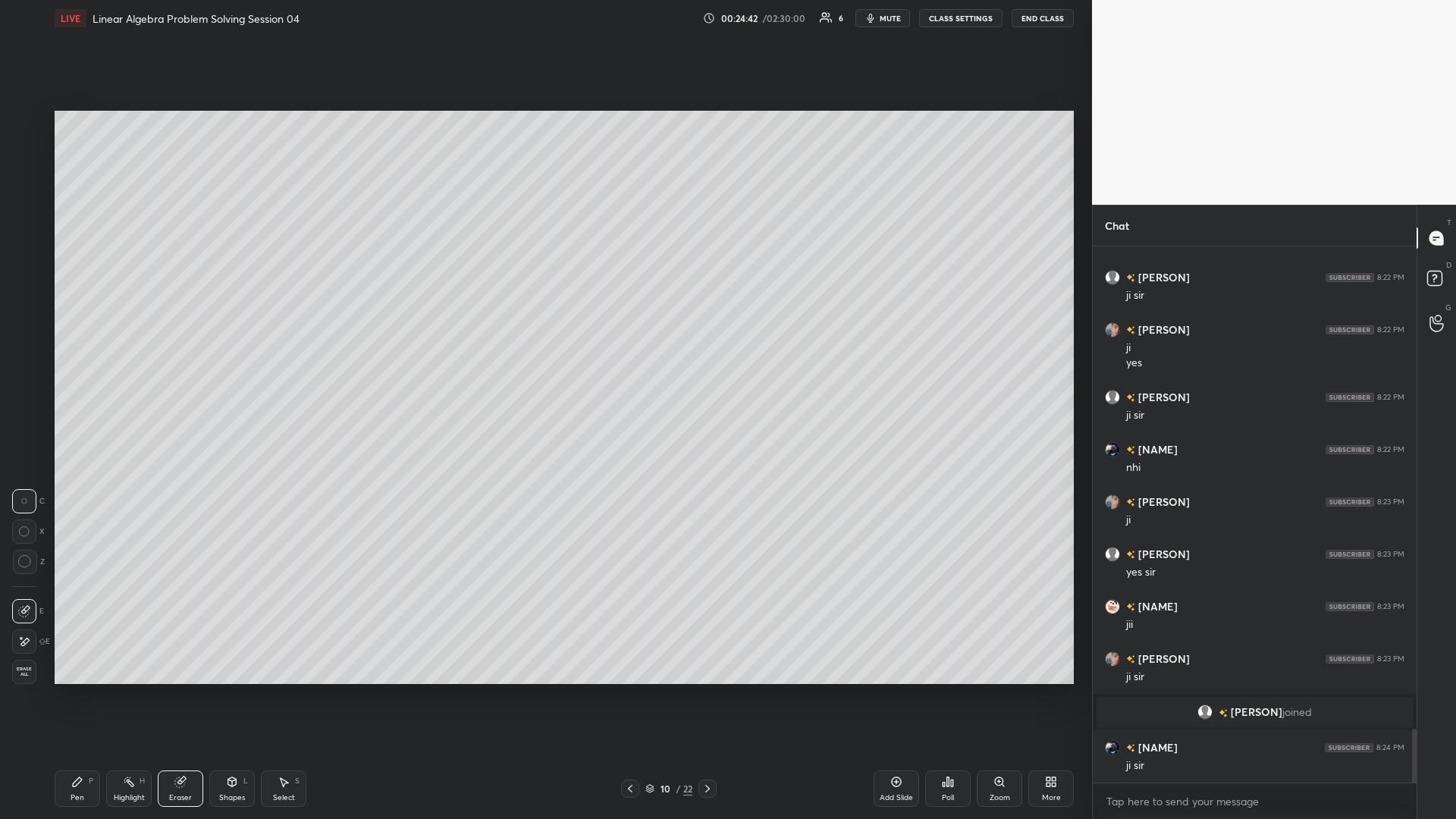 click 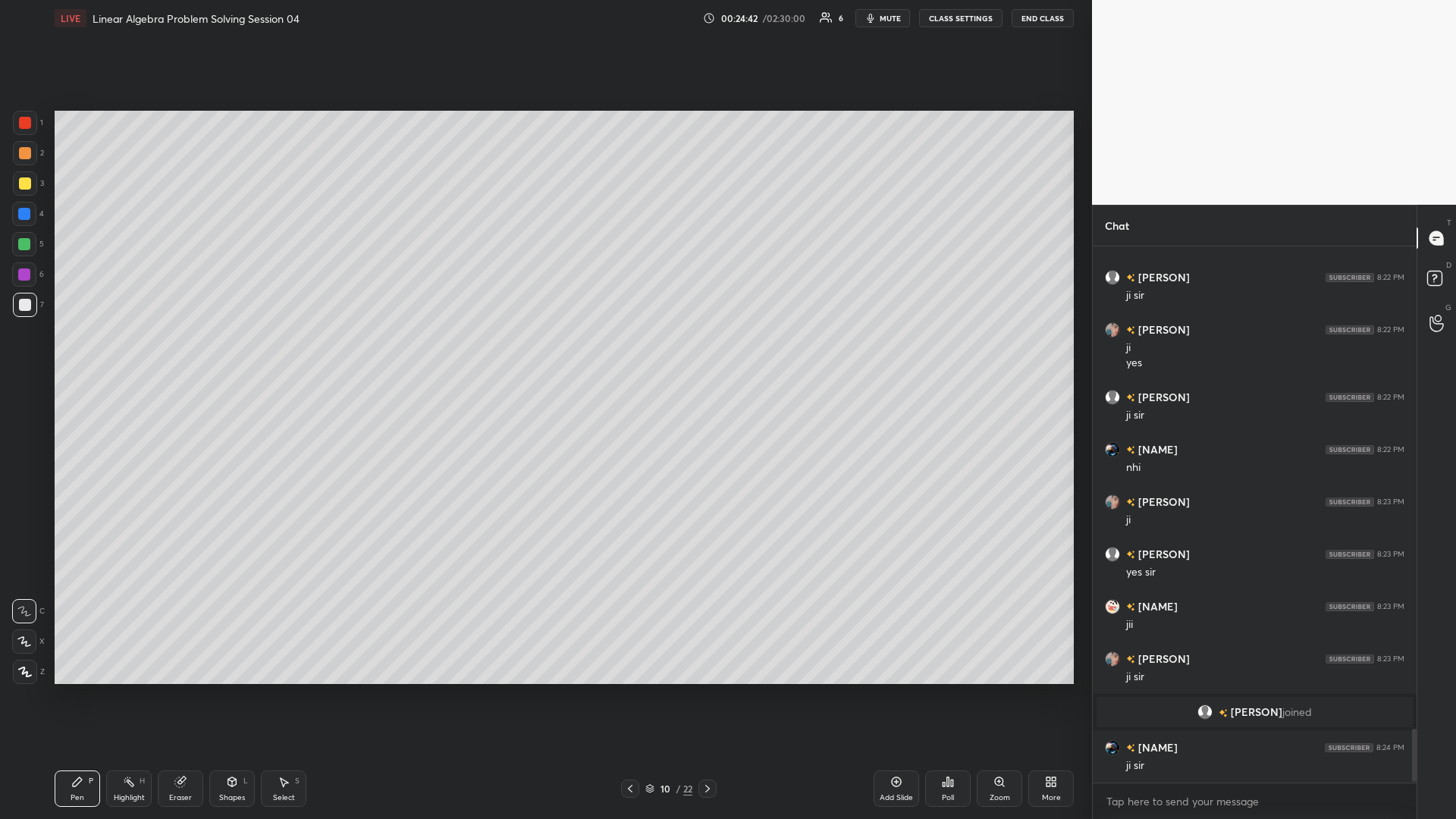 scroll, scrollTop: 4868, scrollLeft: 0, axis: vertical 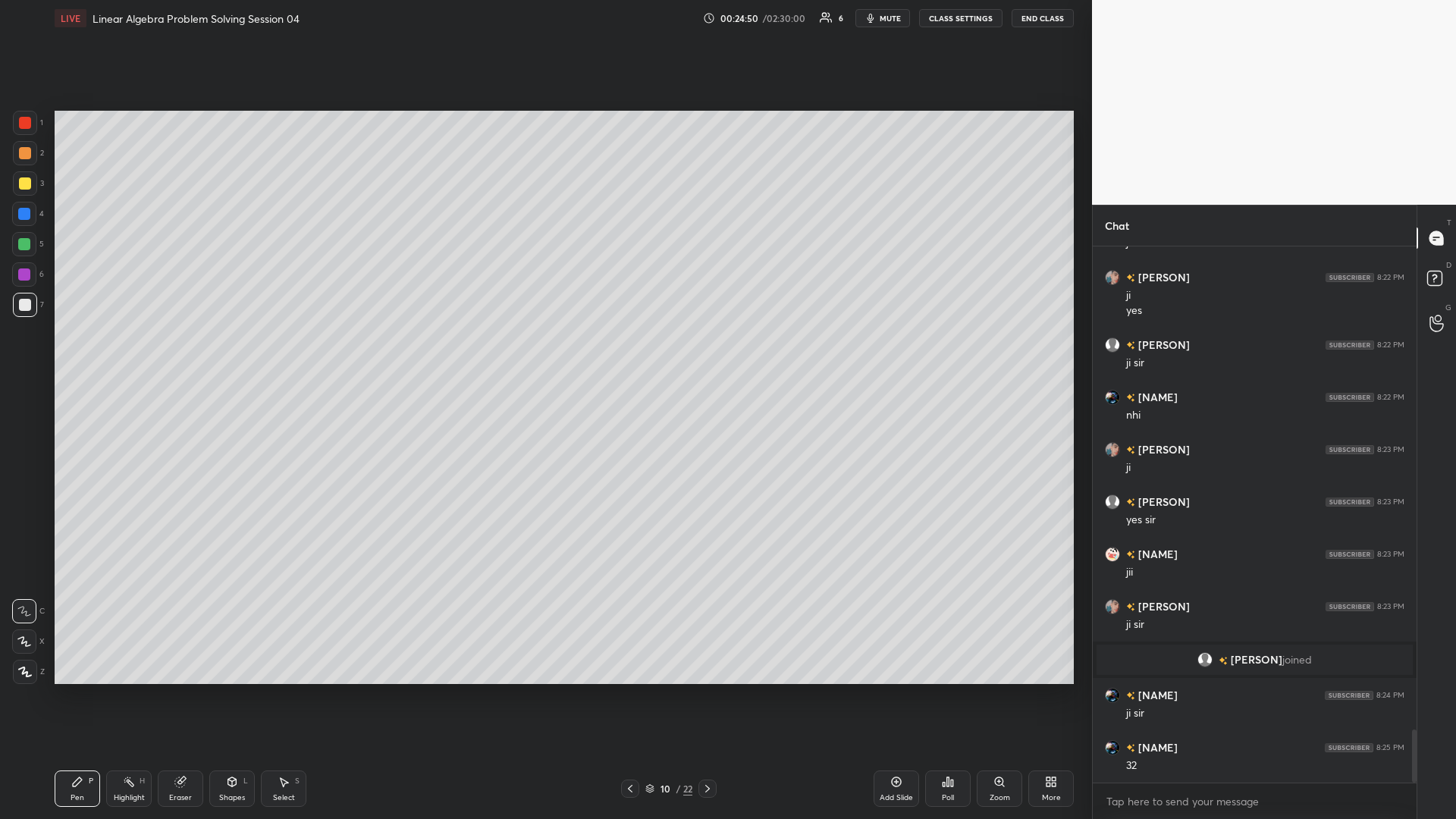 click 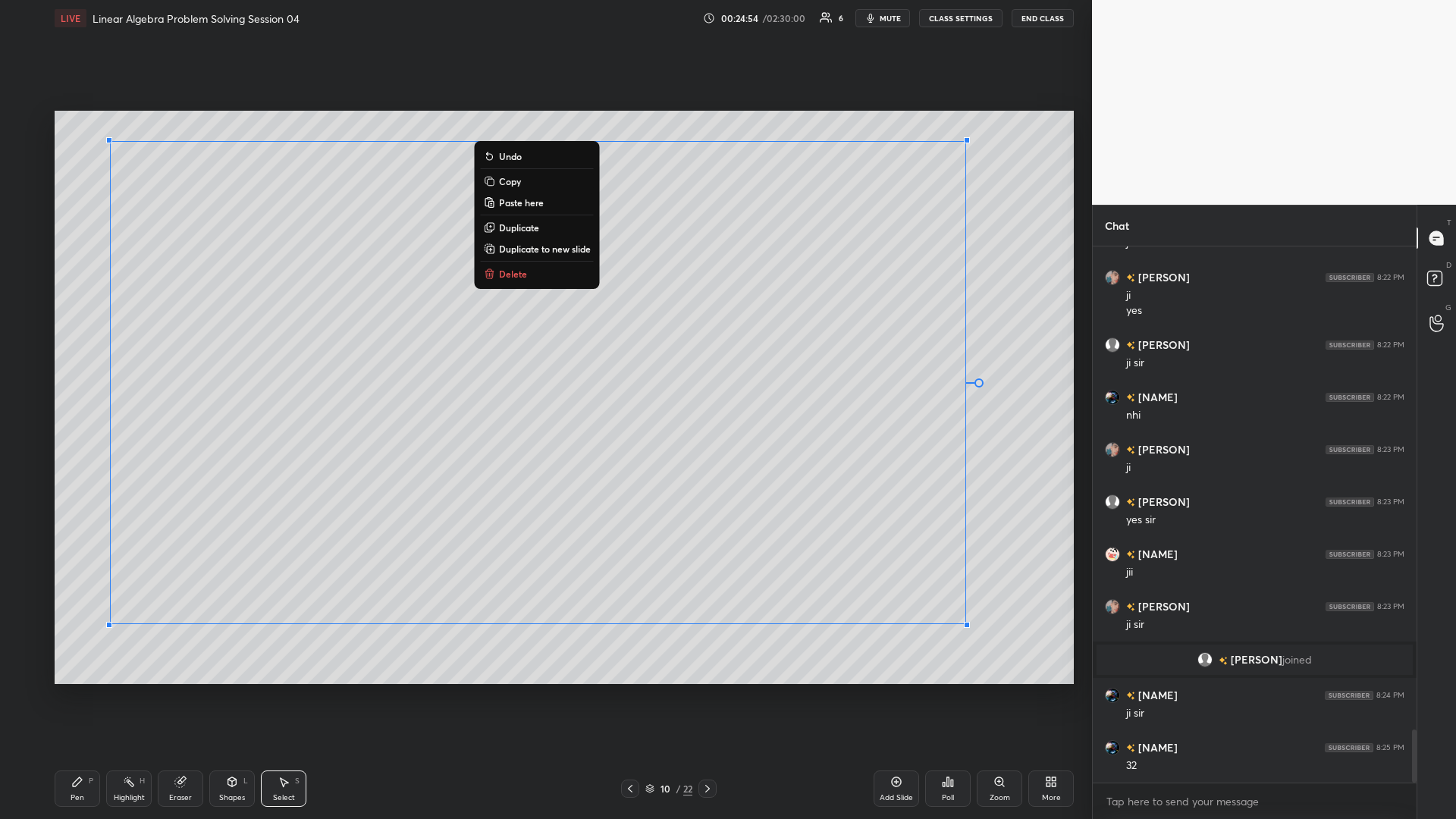 click on "0 ° Undo Copy Paste here Duplicate Duplicate to new slide Delete" at bounding box center (564, 397) 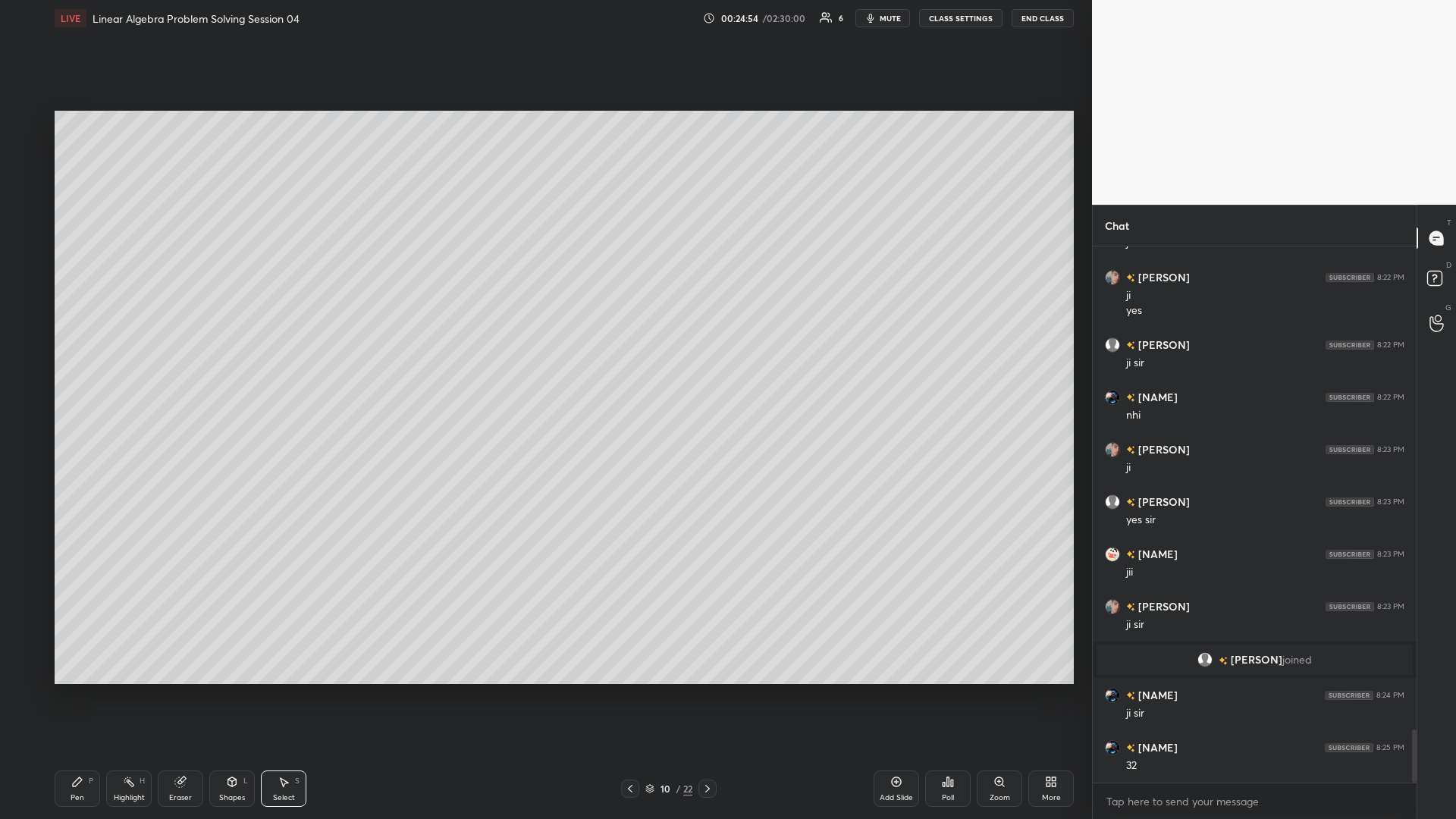 click 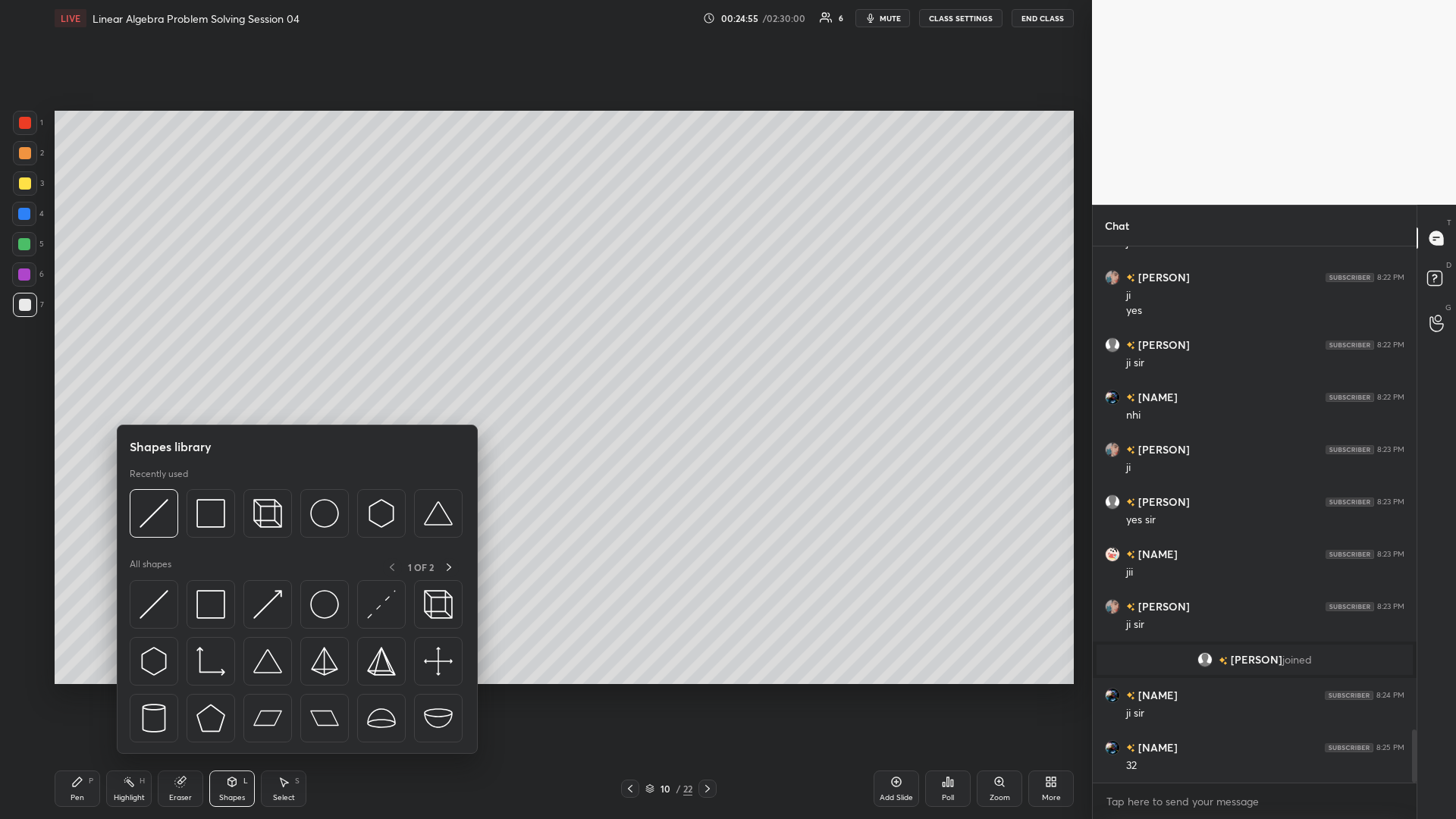 click at bounding box center [211, 513] 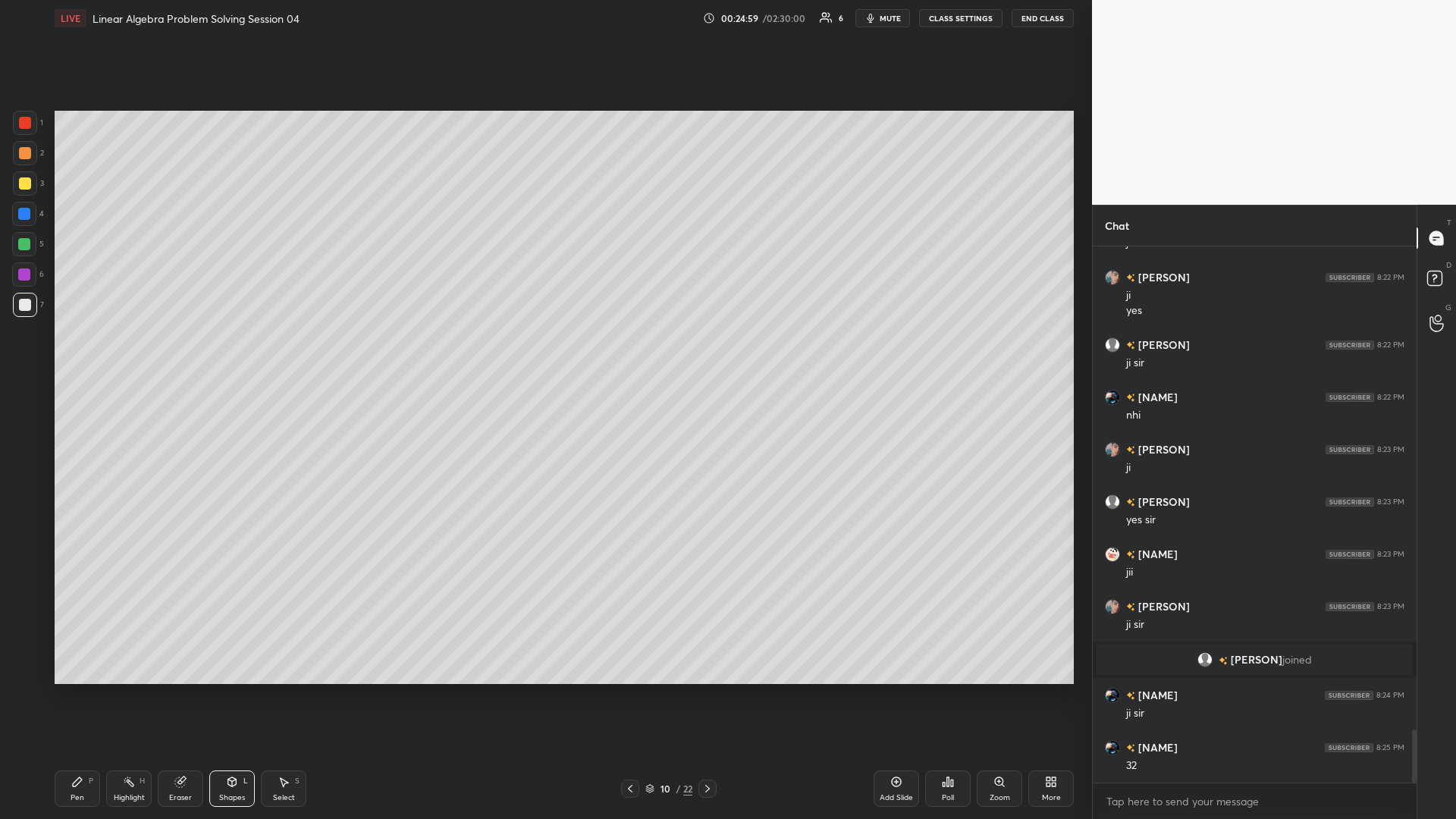 click 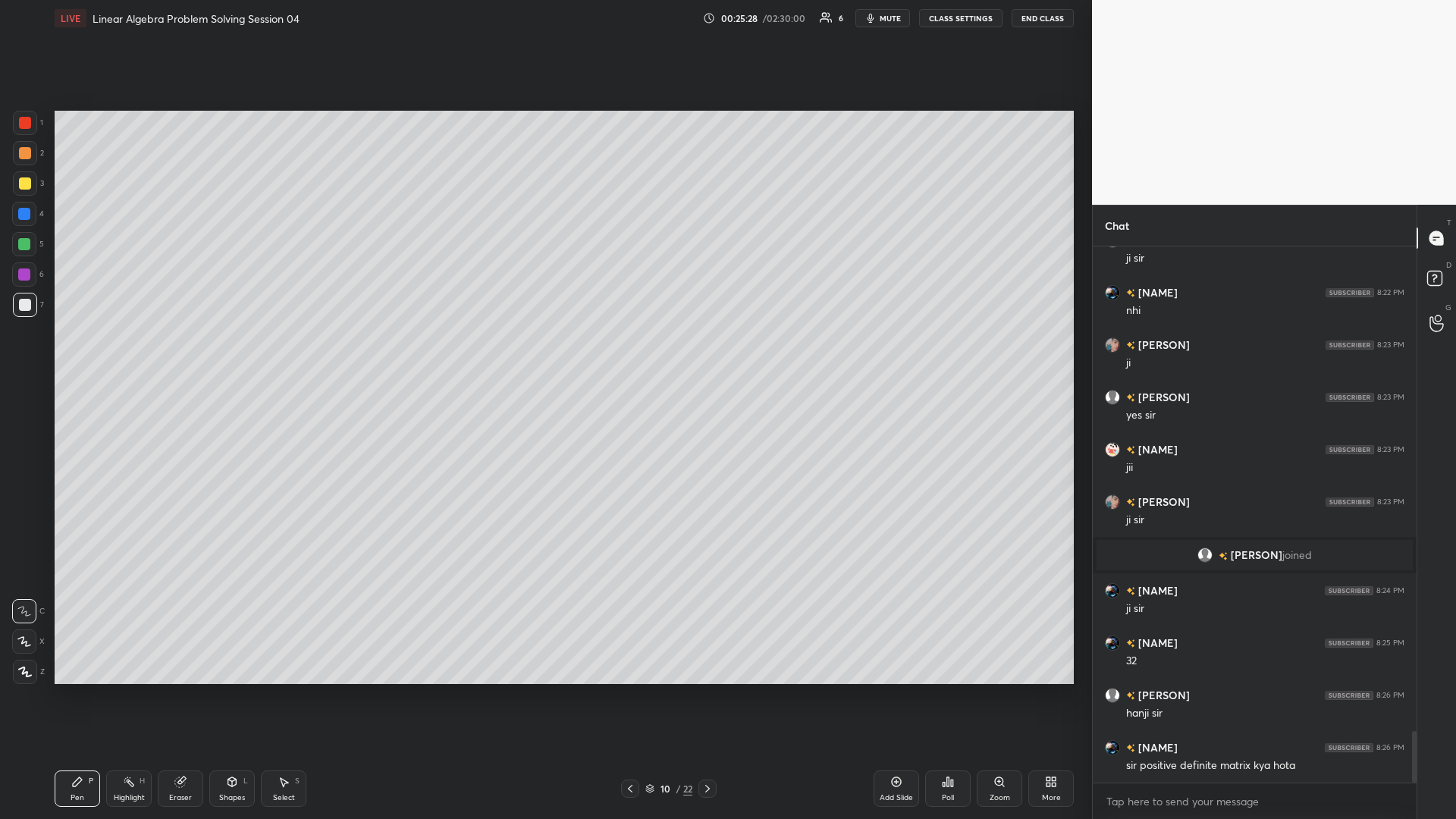 scroll, scrollTop: 5025, scrollLeft: 0, axis: vertical 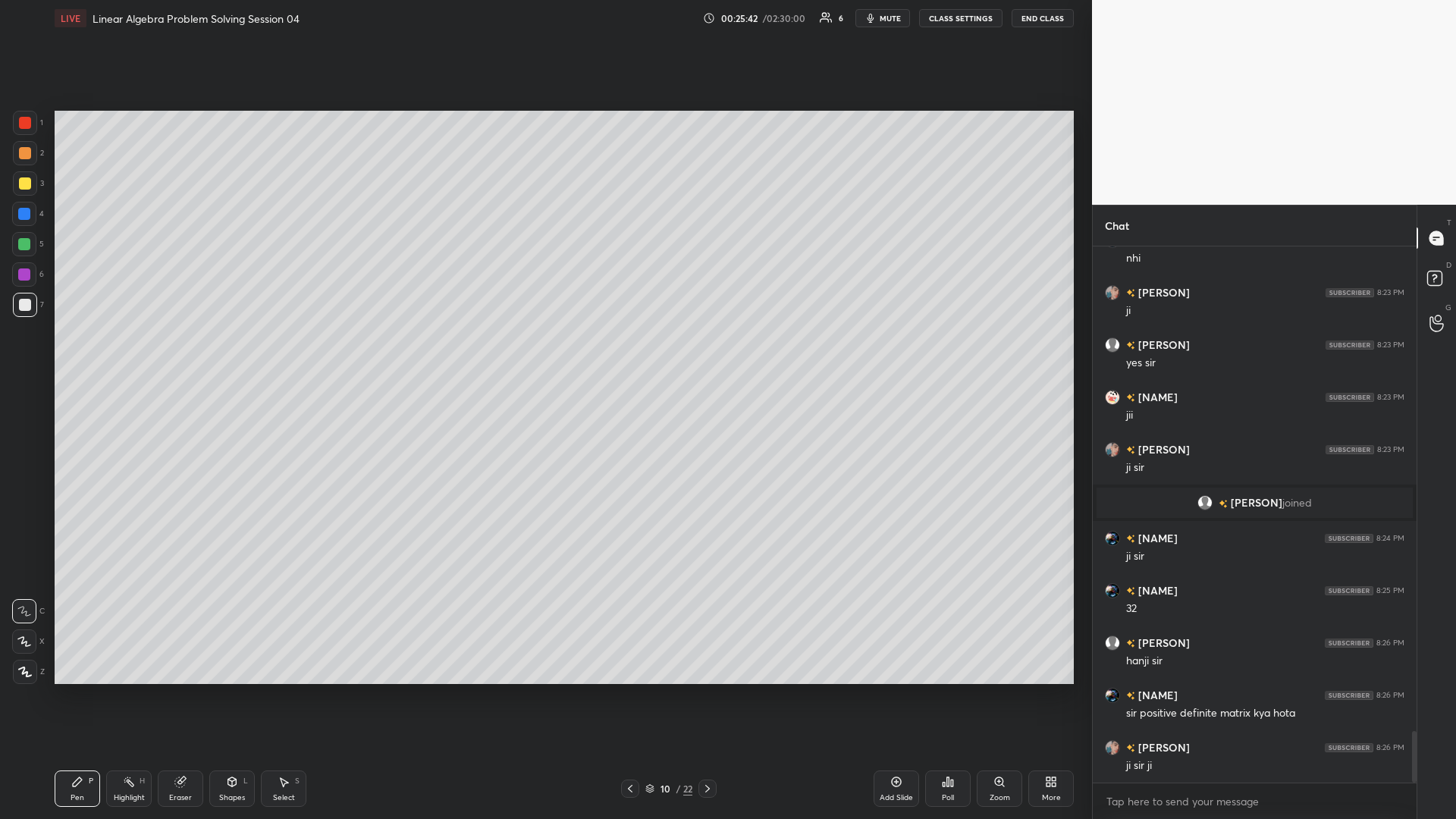 click 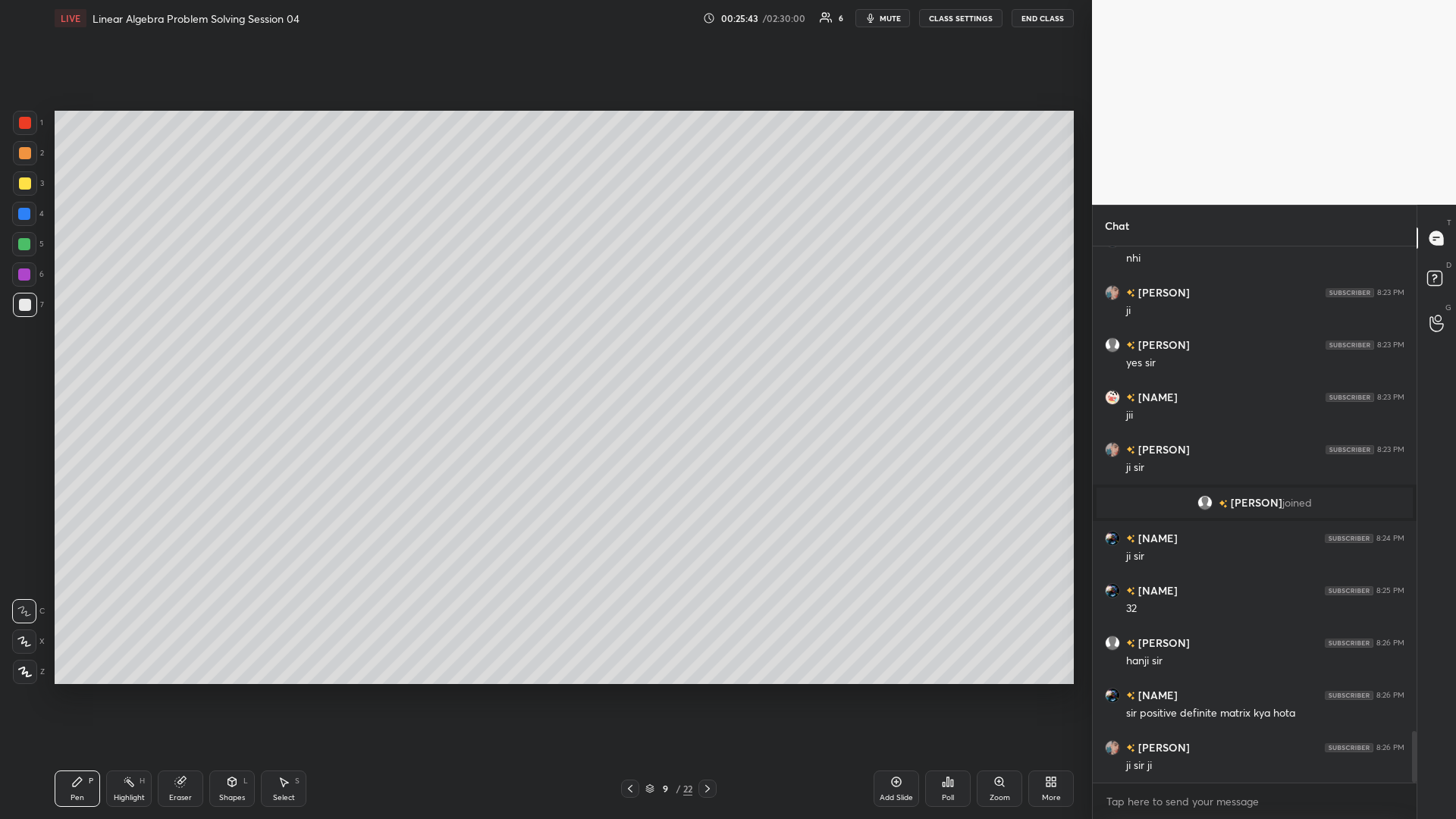 click 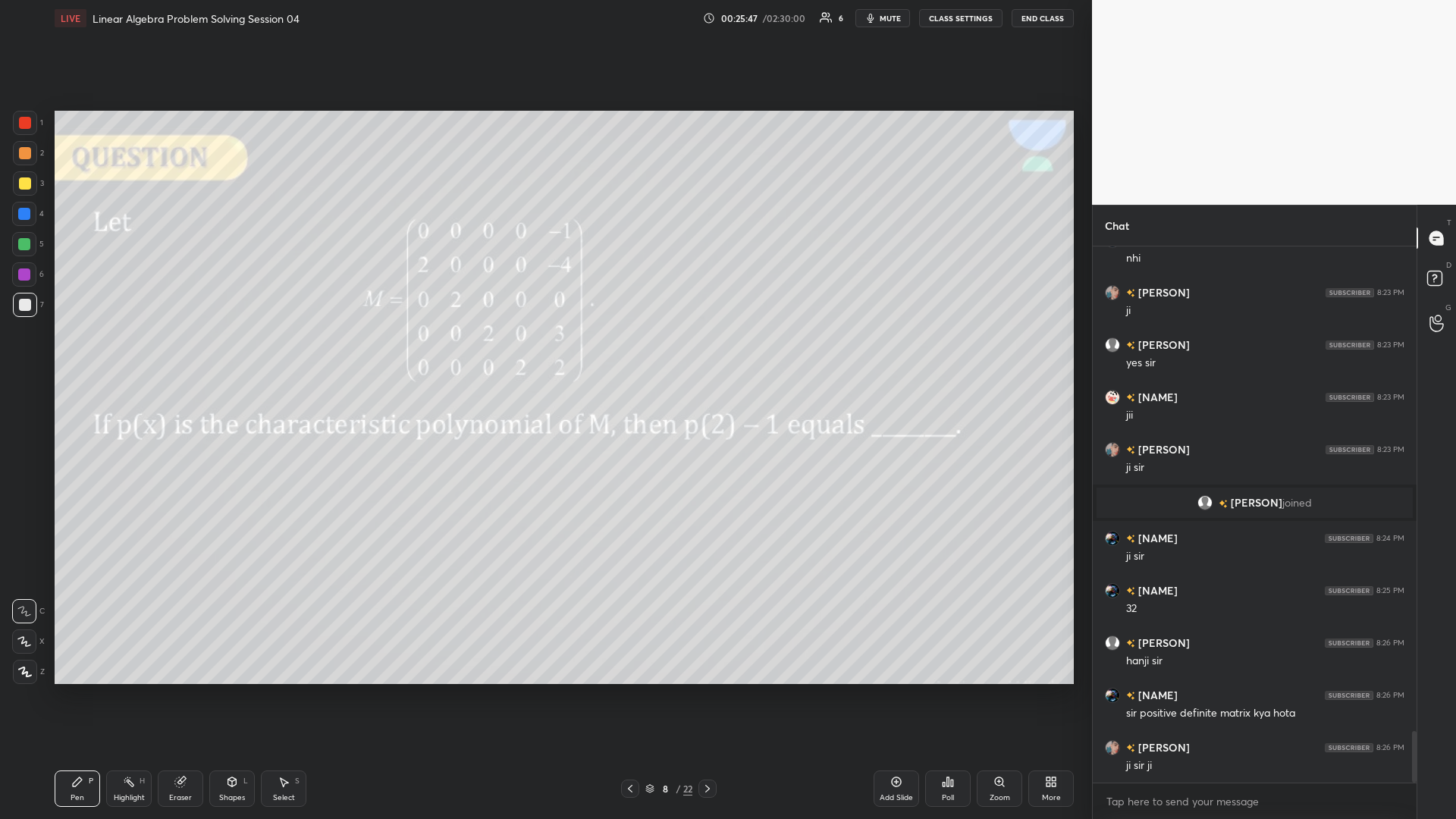 scroll, scrollTop: 5078, scrollLeft: 0, axis: vertical 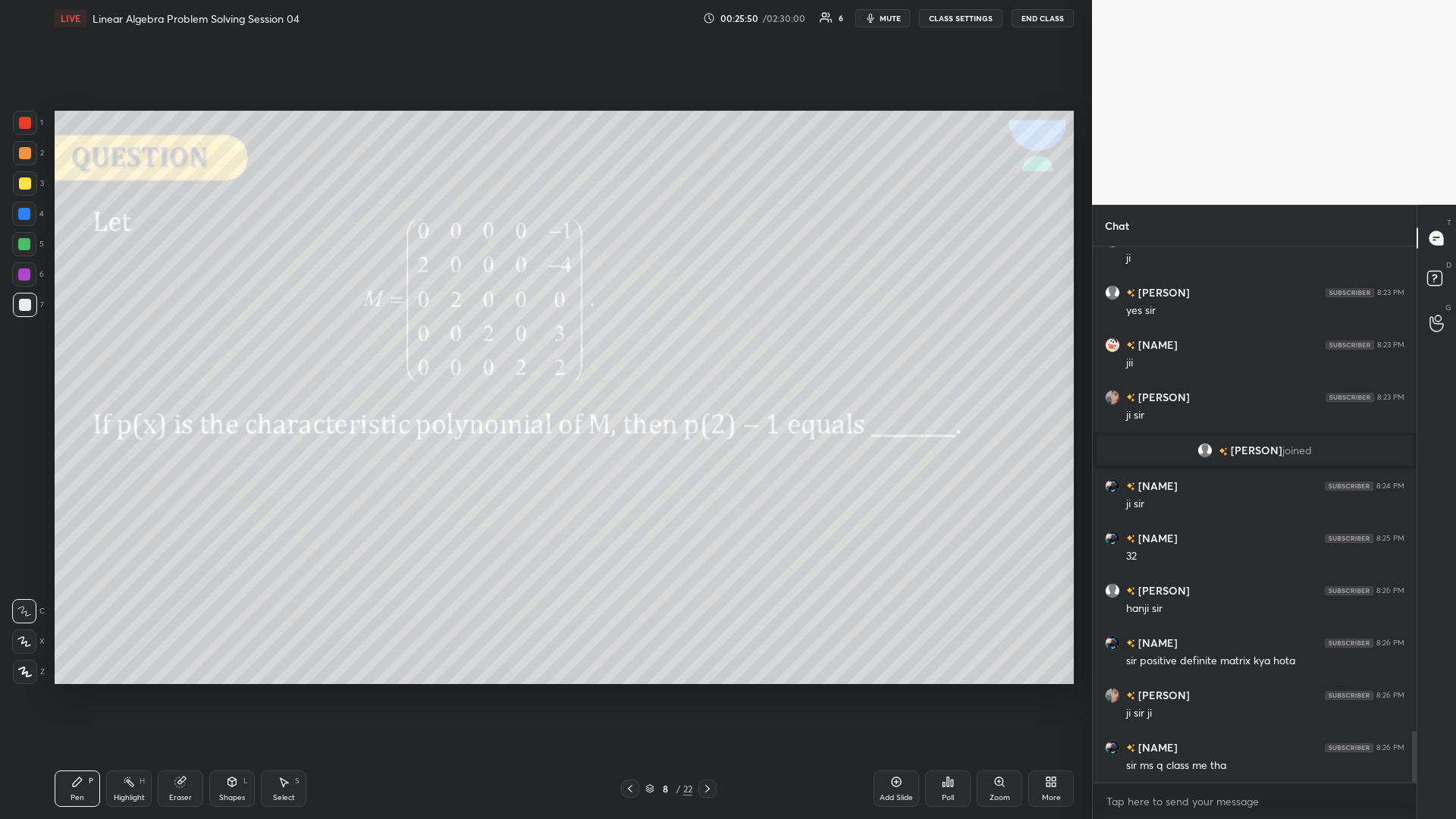 click 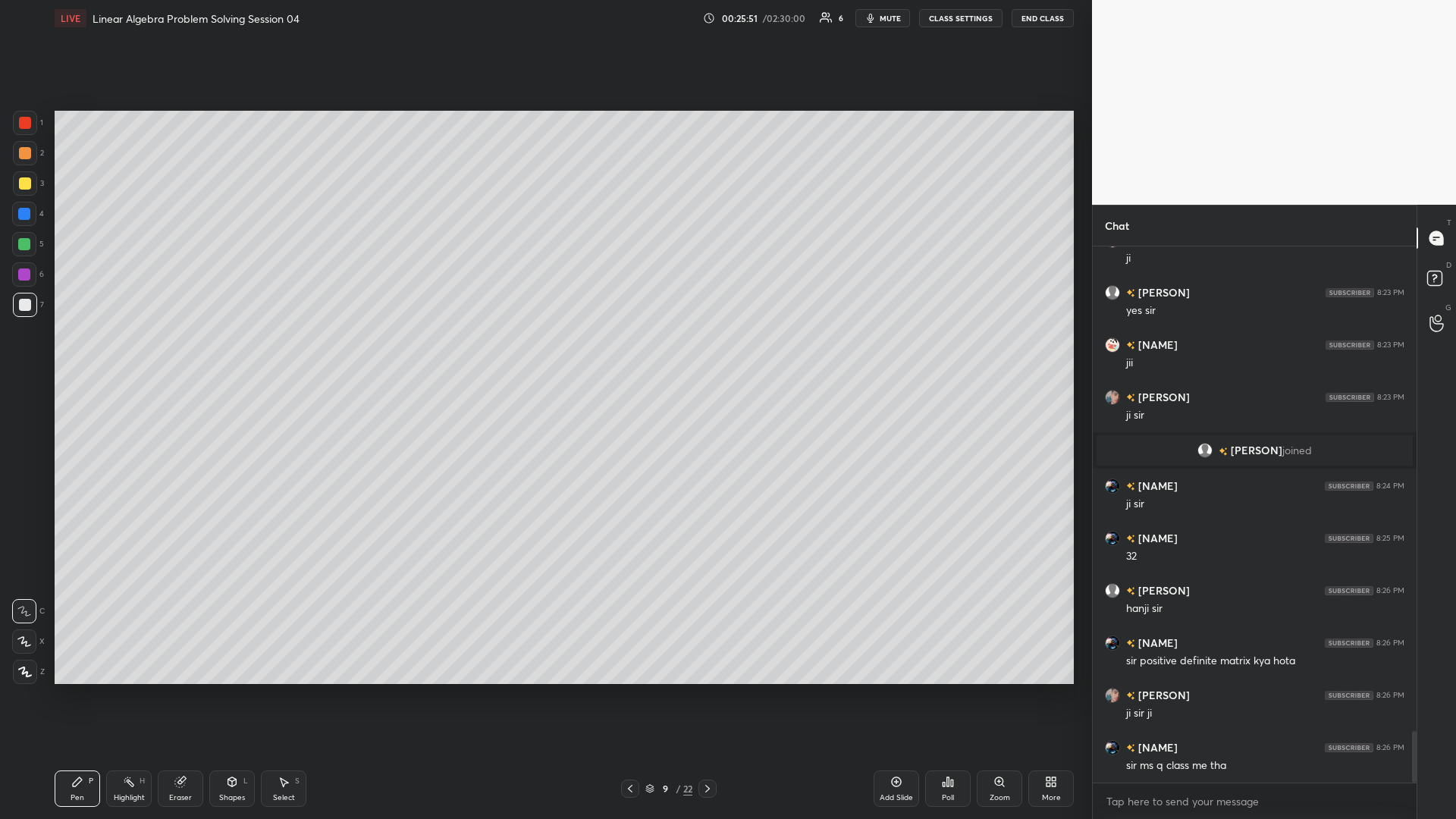 click 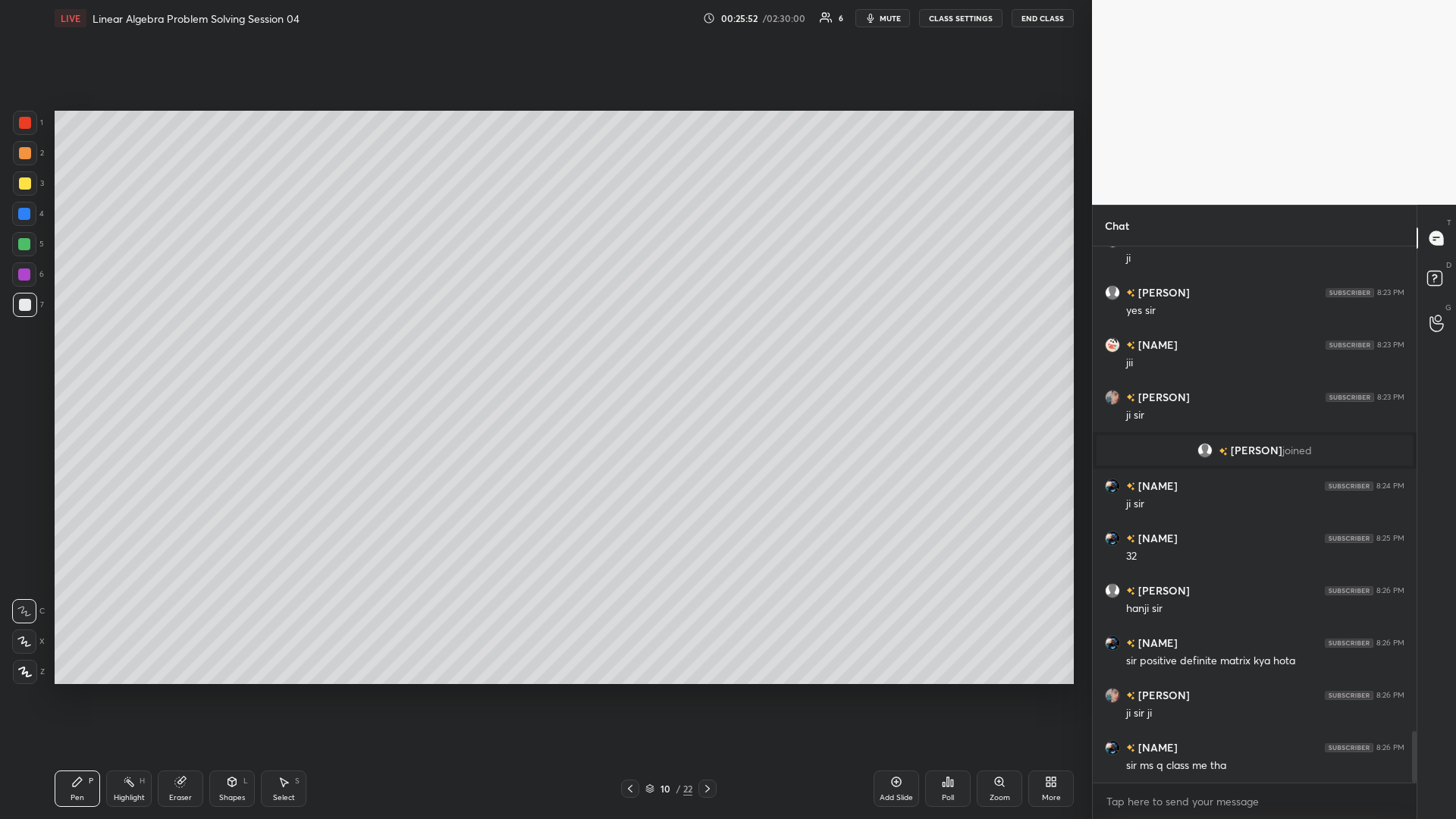 click 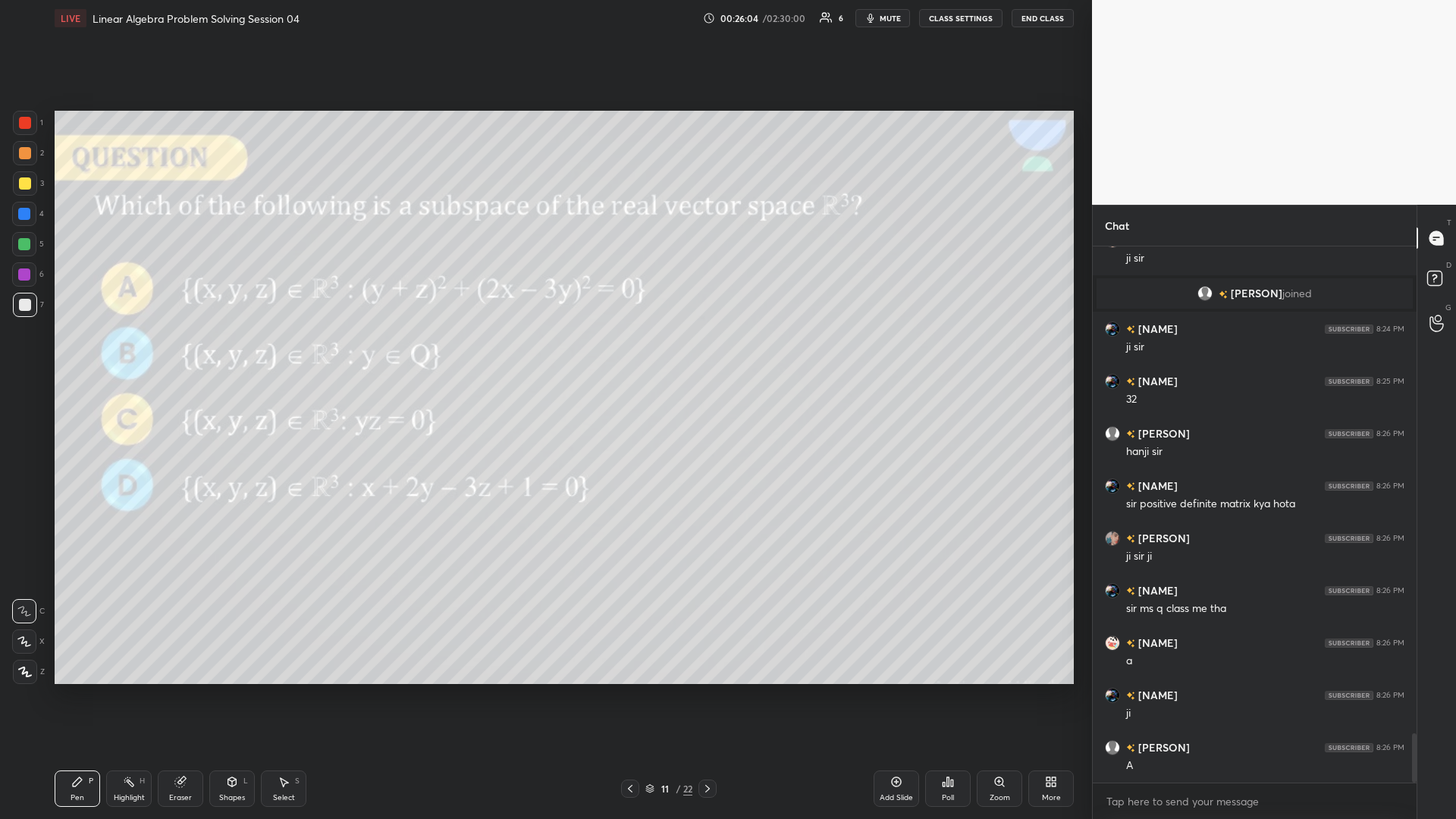 scroll, scrollTop: 5287, scrollLeft: 0, axis: vertical 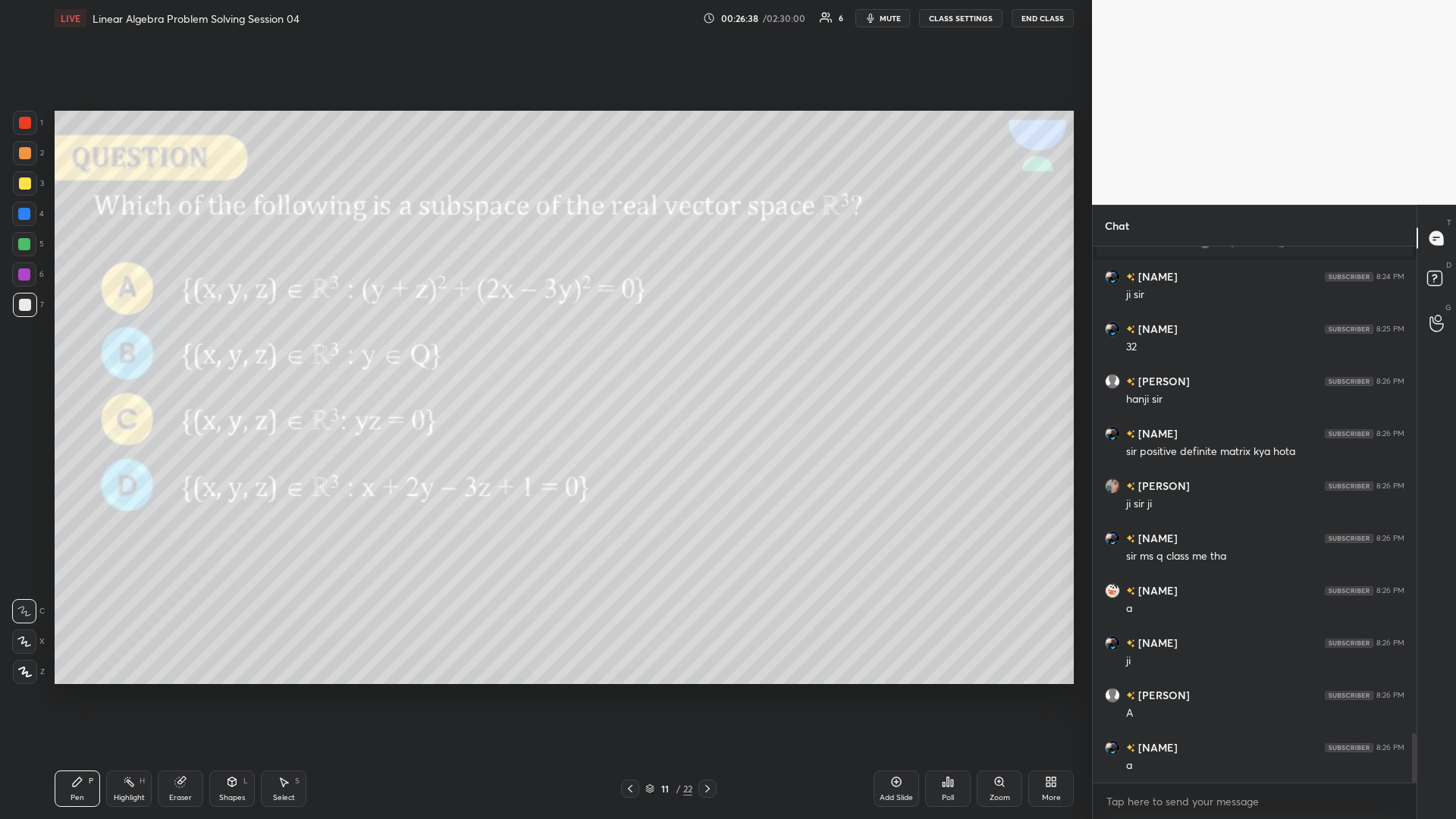 click on "Eraser" at bounding box center (180, 798) 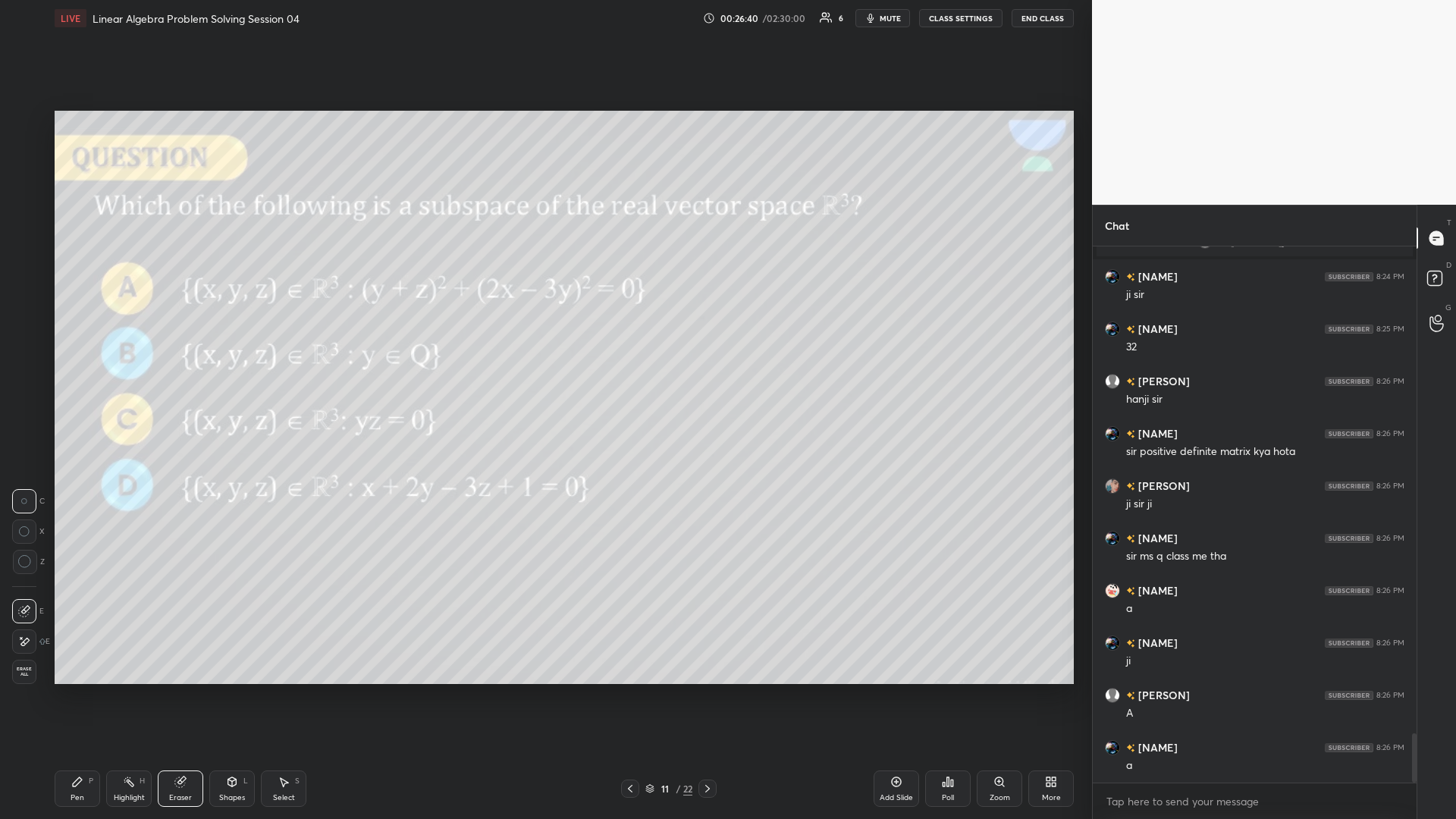 click at bounding box center [24, 642] 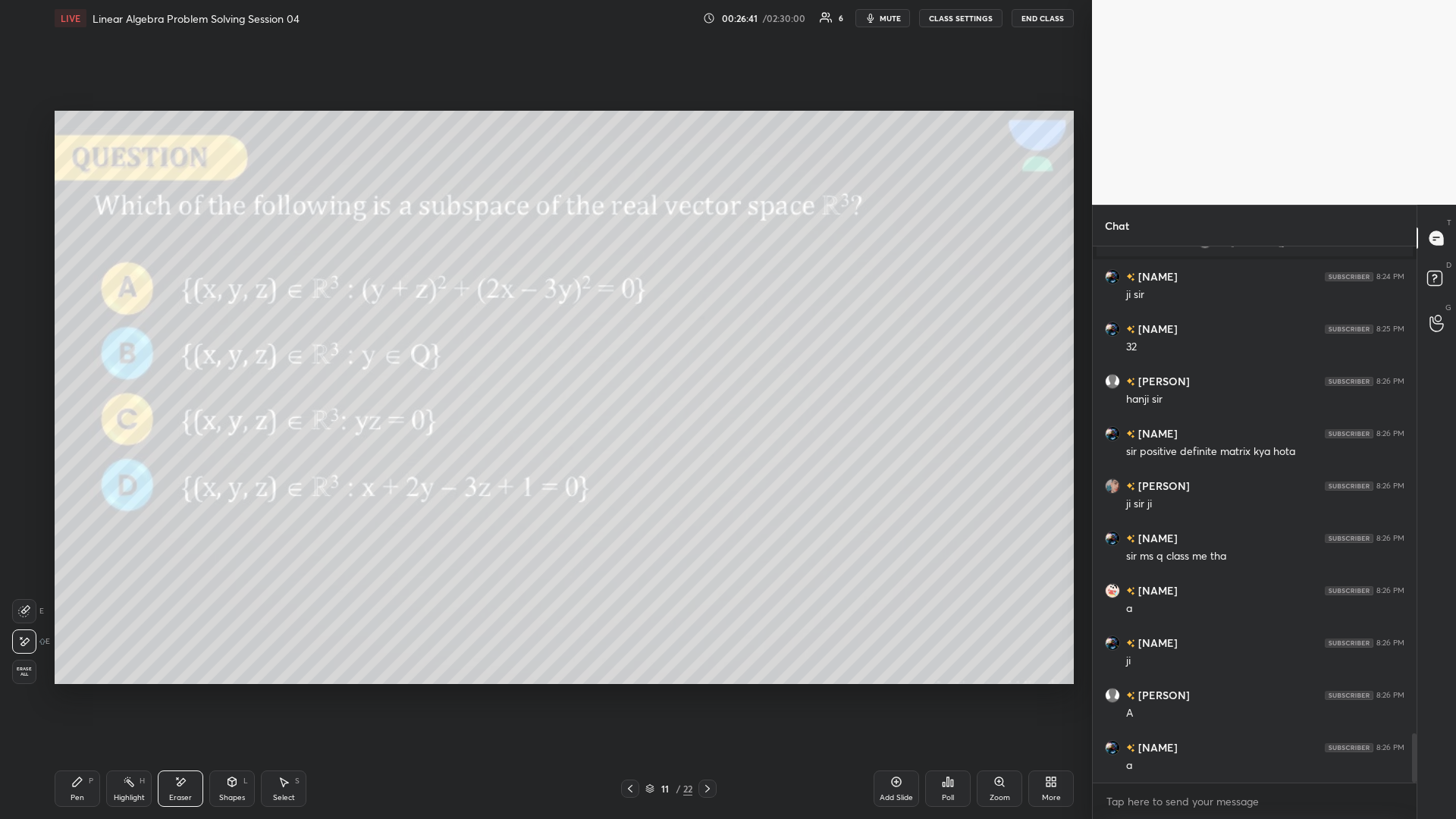 click on "Erase all" at bounding box center [24, 672] 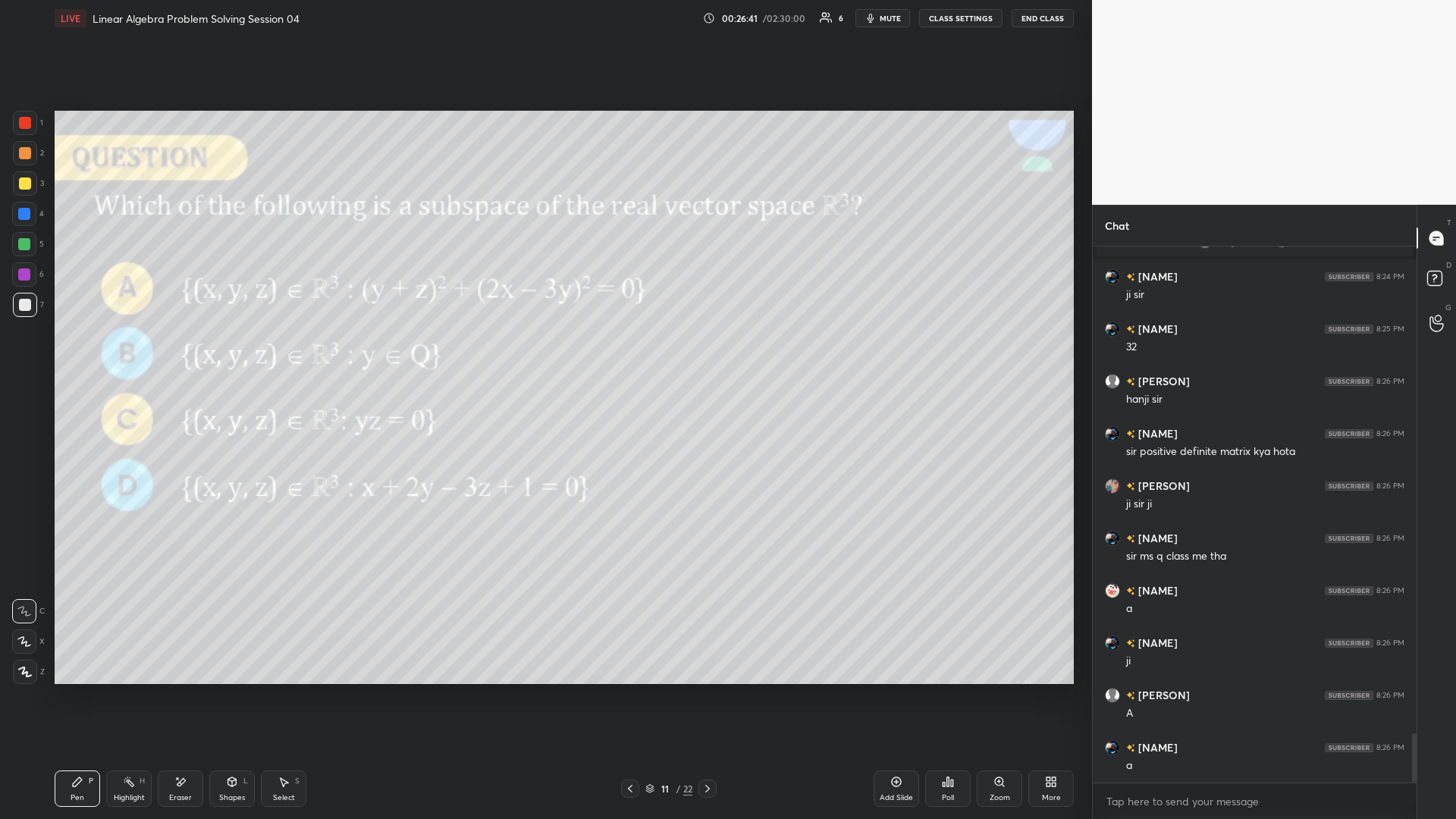 scroll, scrollTop: 5339, scrollLeft: 0, axis: vertical 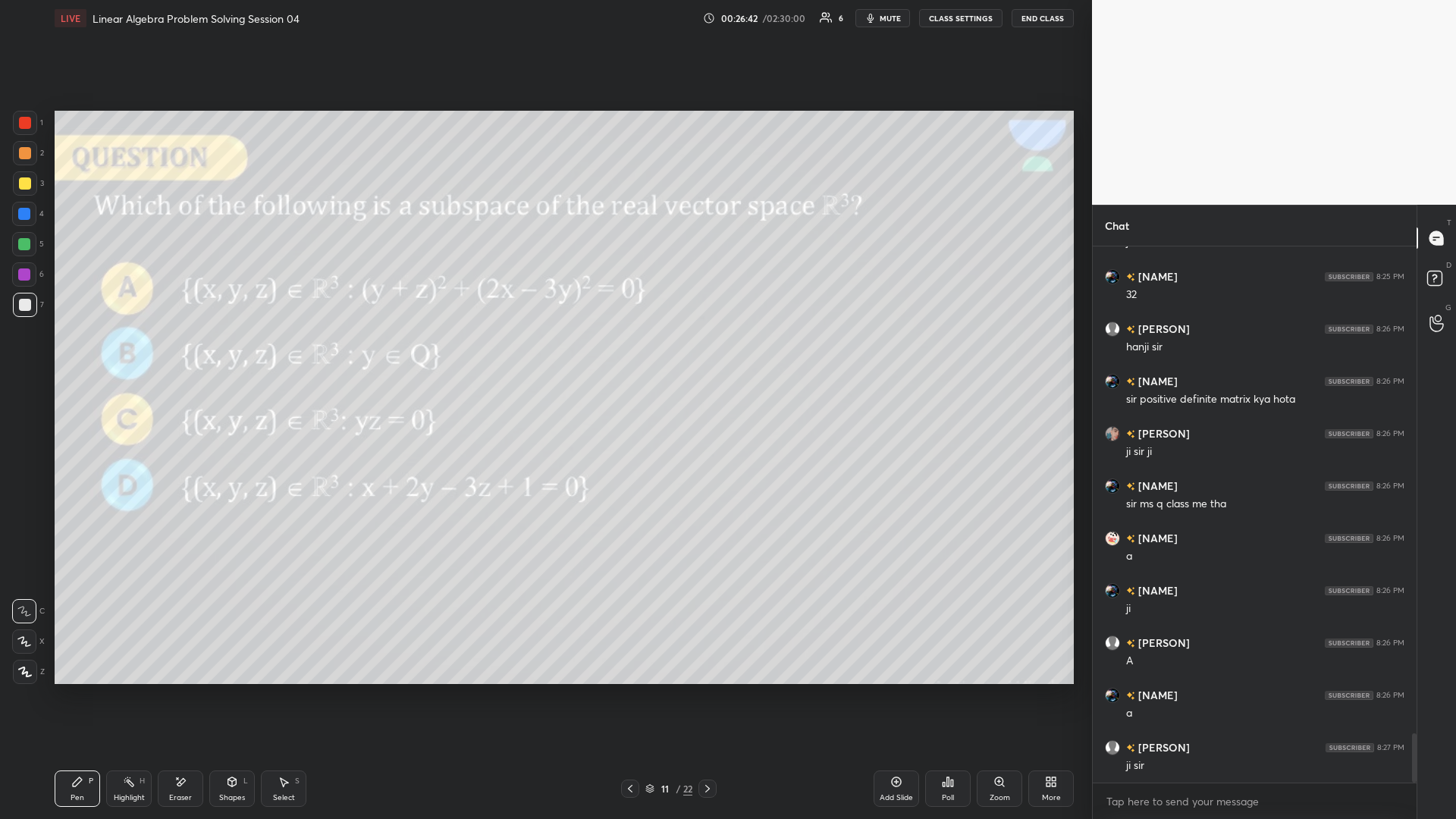 click on "Pen P" at bounding box center [77, 789] 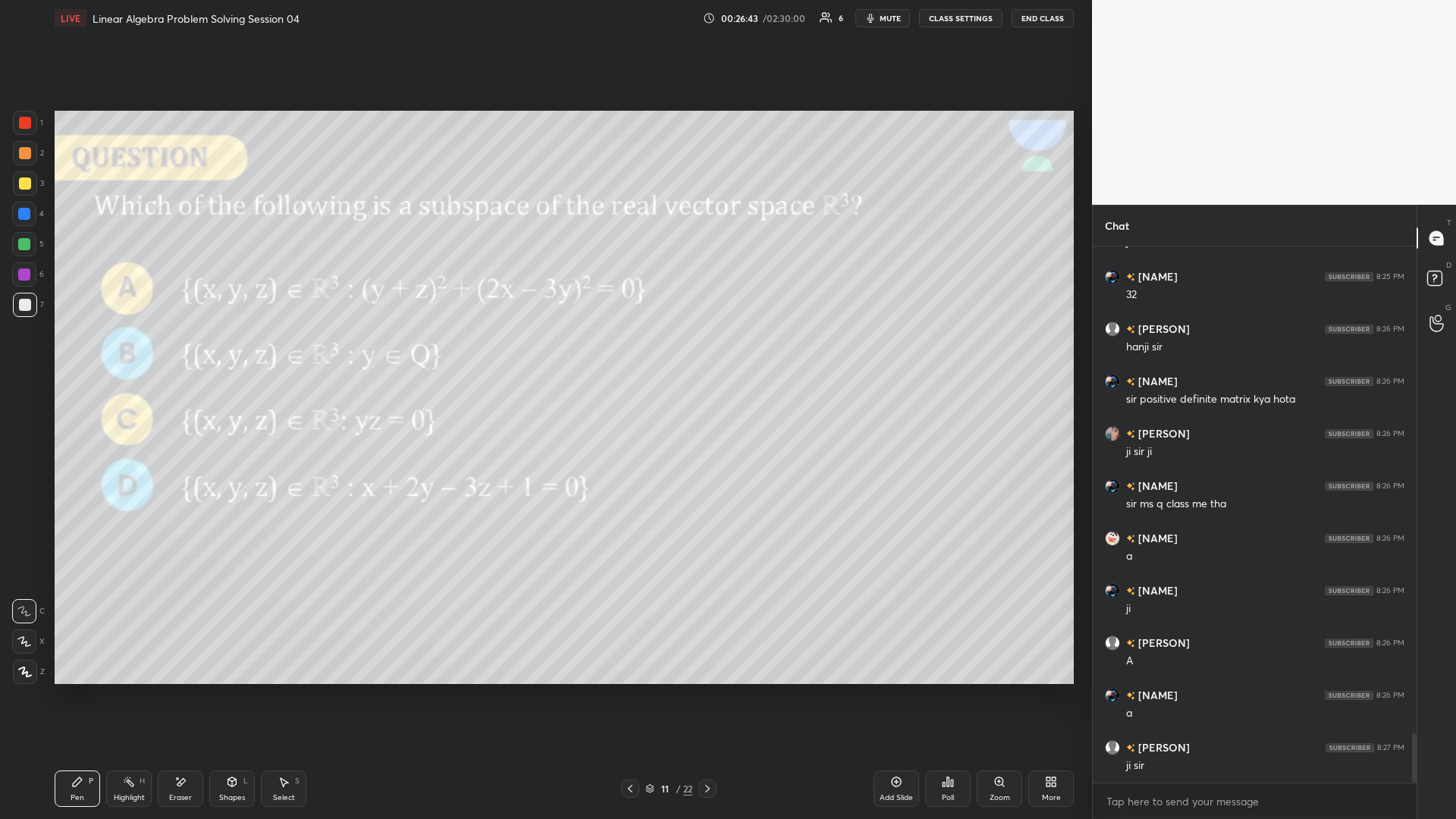click at bounding box center [25, 184] 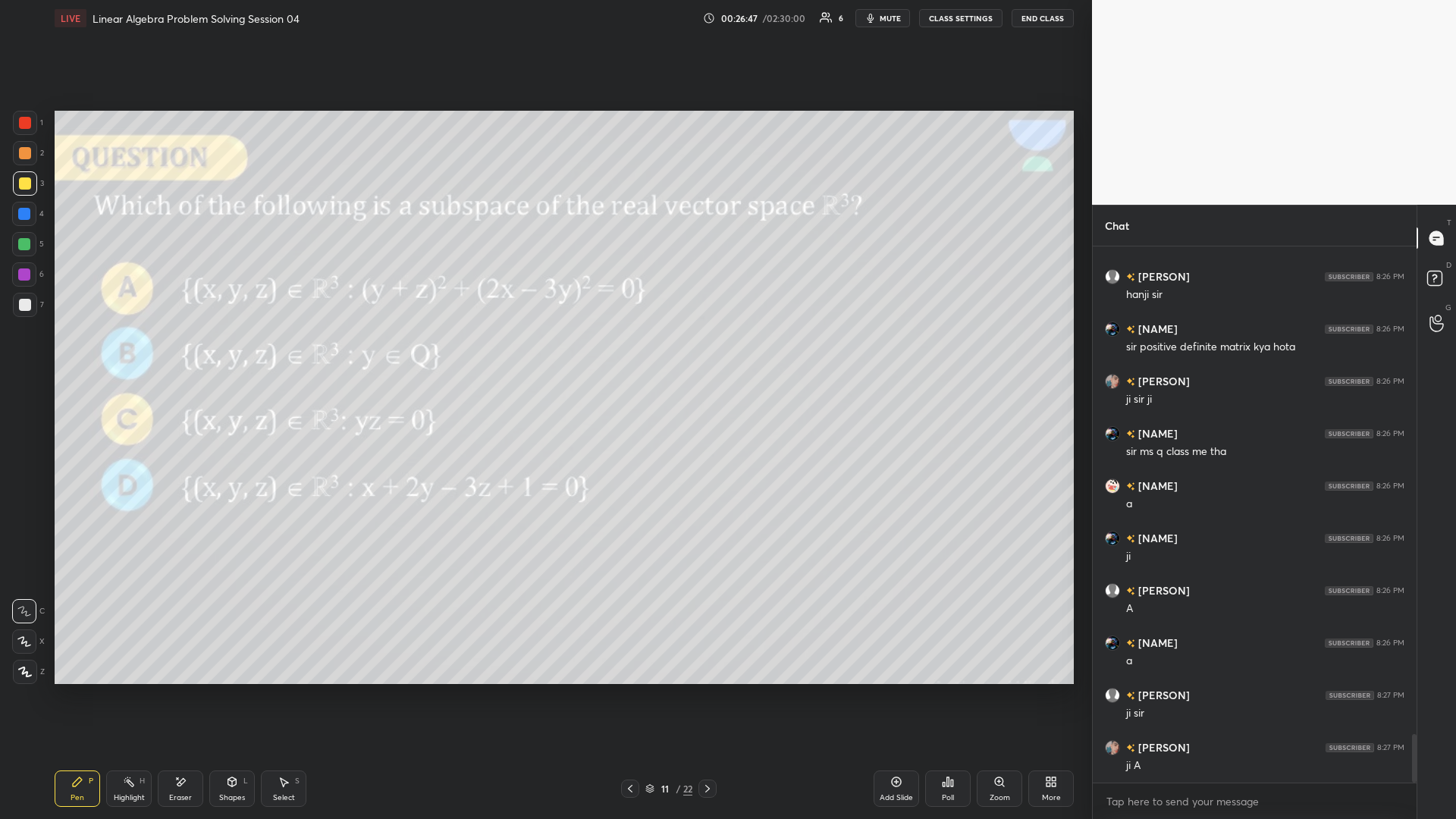 scroll, scrollTop: 5444, scrollLeft: 0, axis: vertical 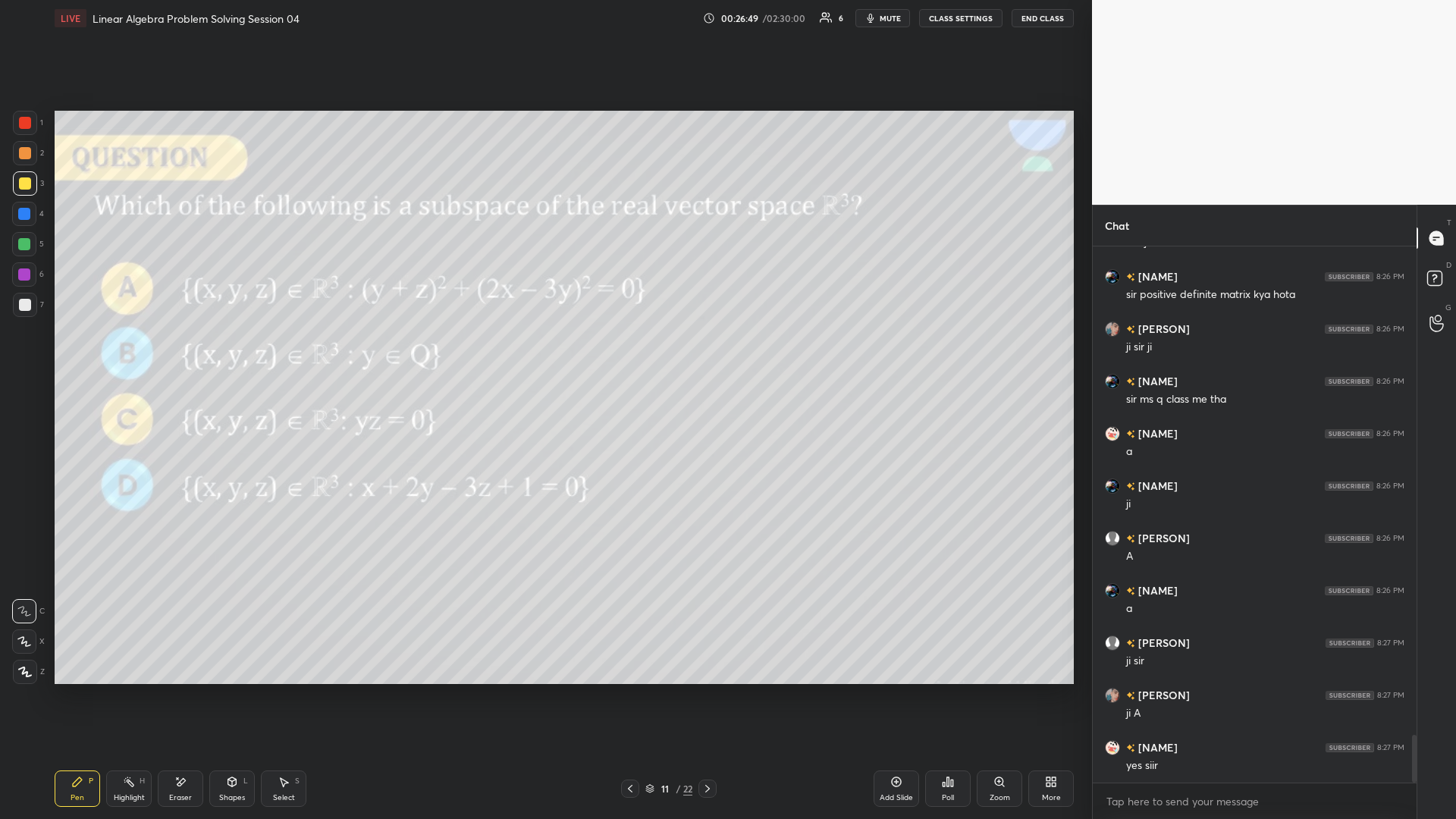 click 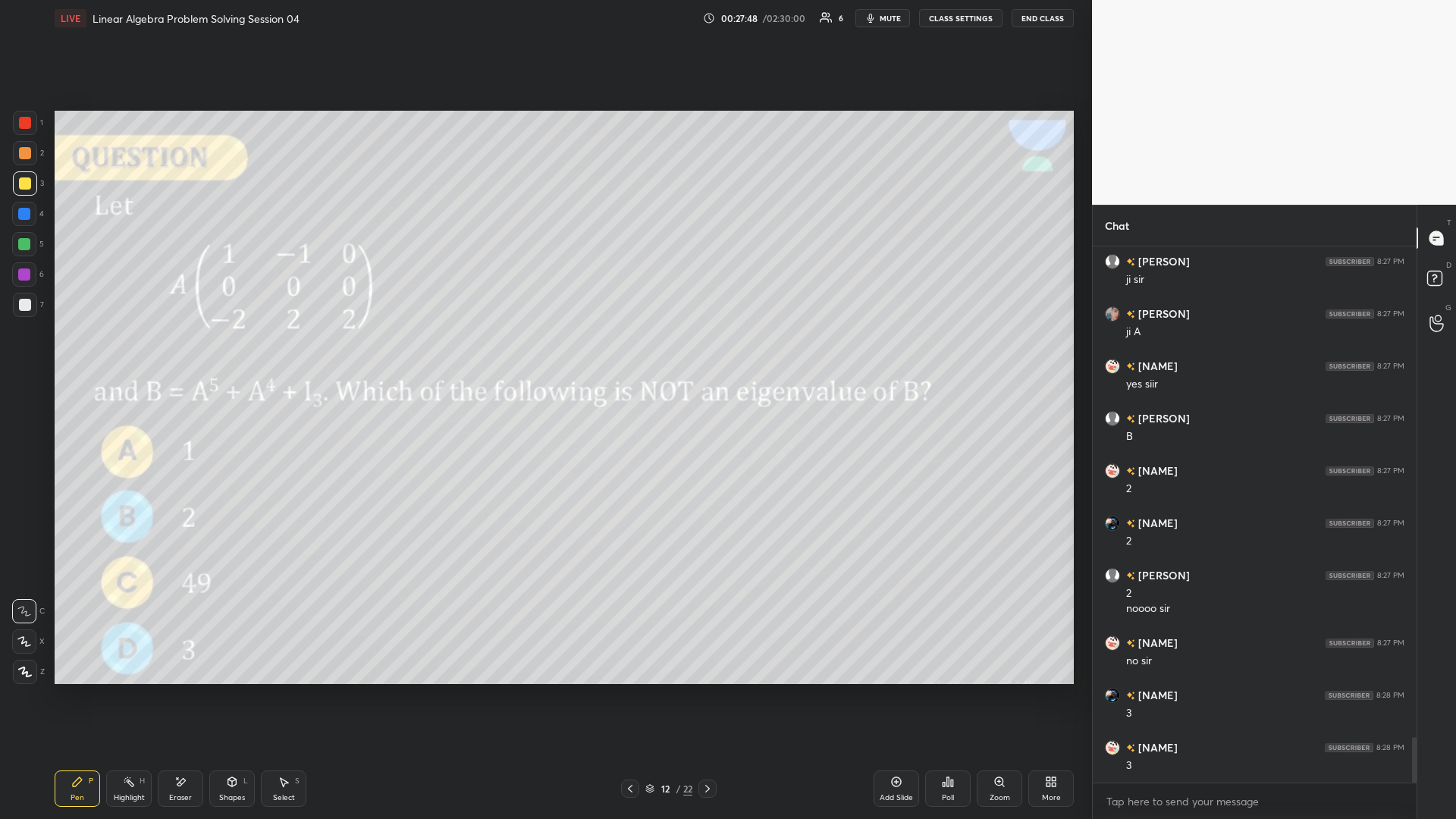 scroll, scrollTop: 5878, scrollLeft: 0, axis: vertical 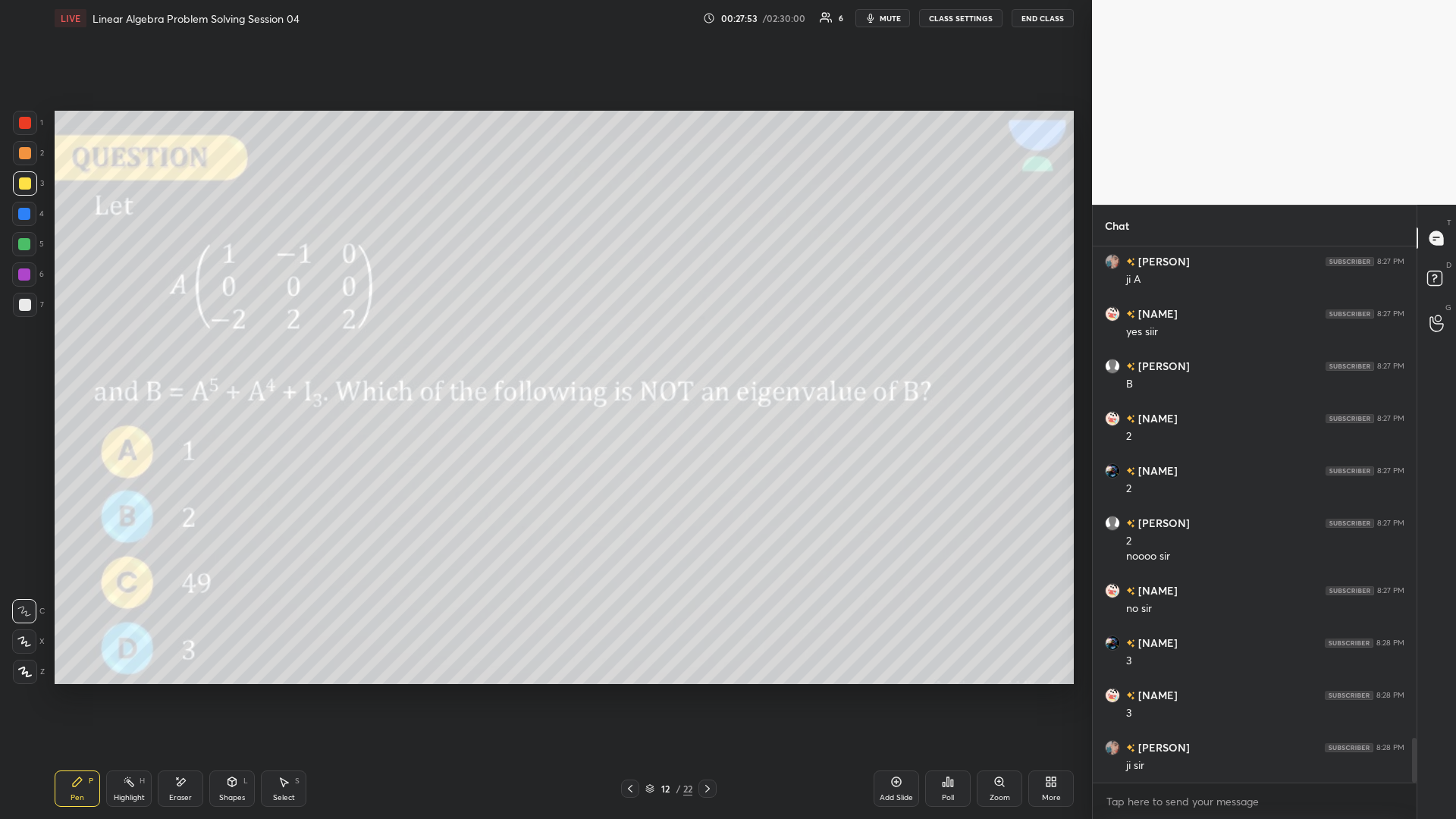 click 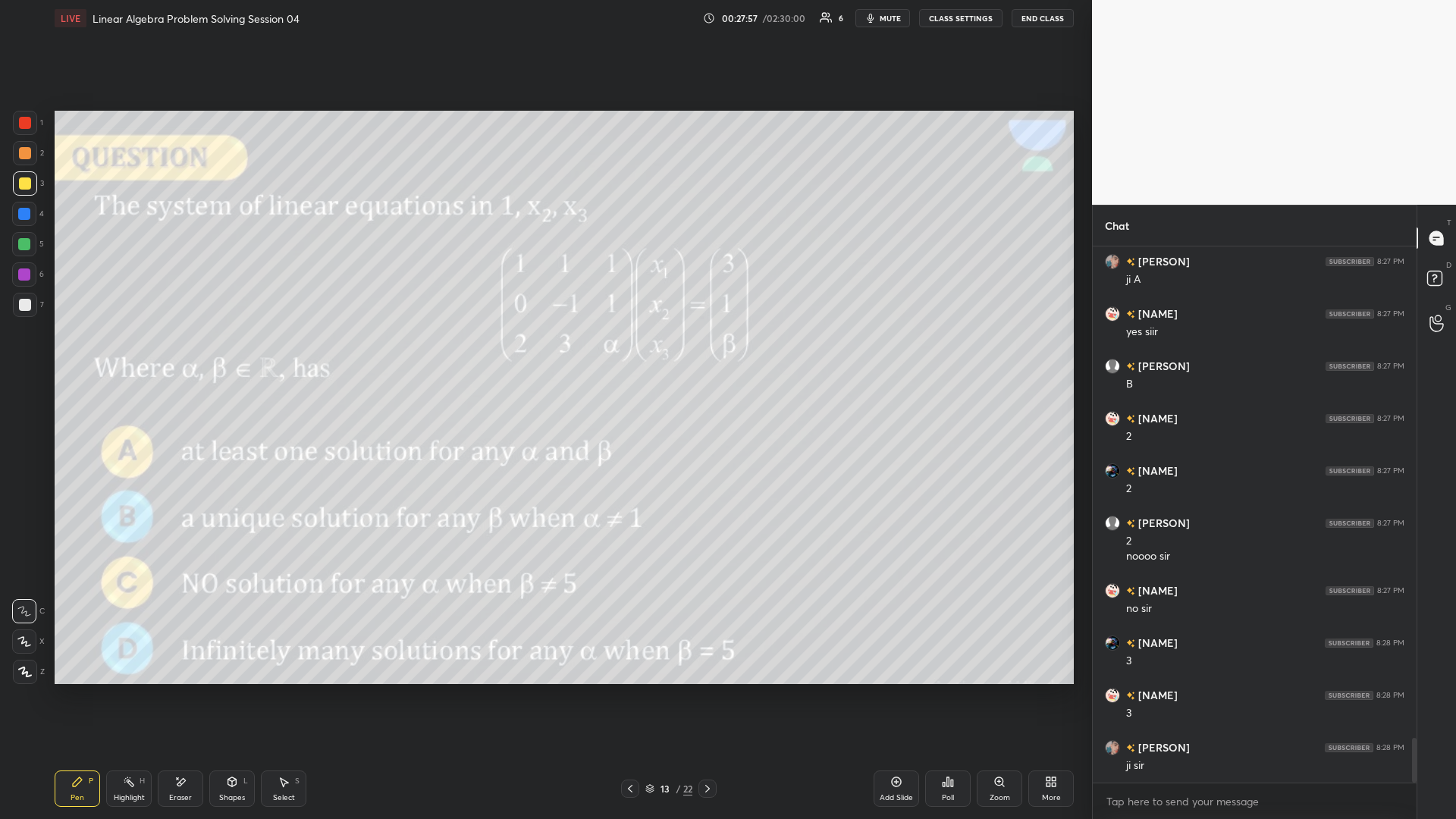 click 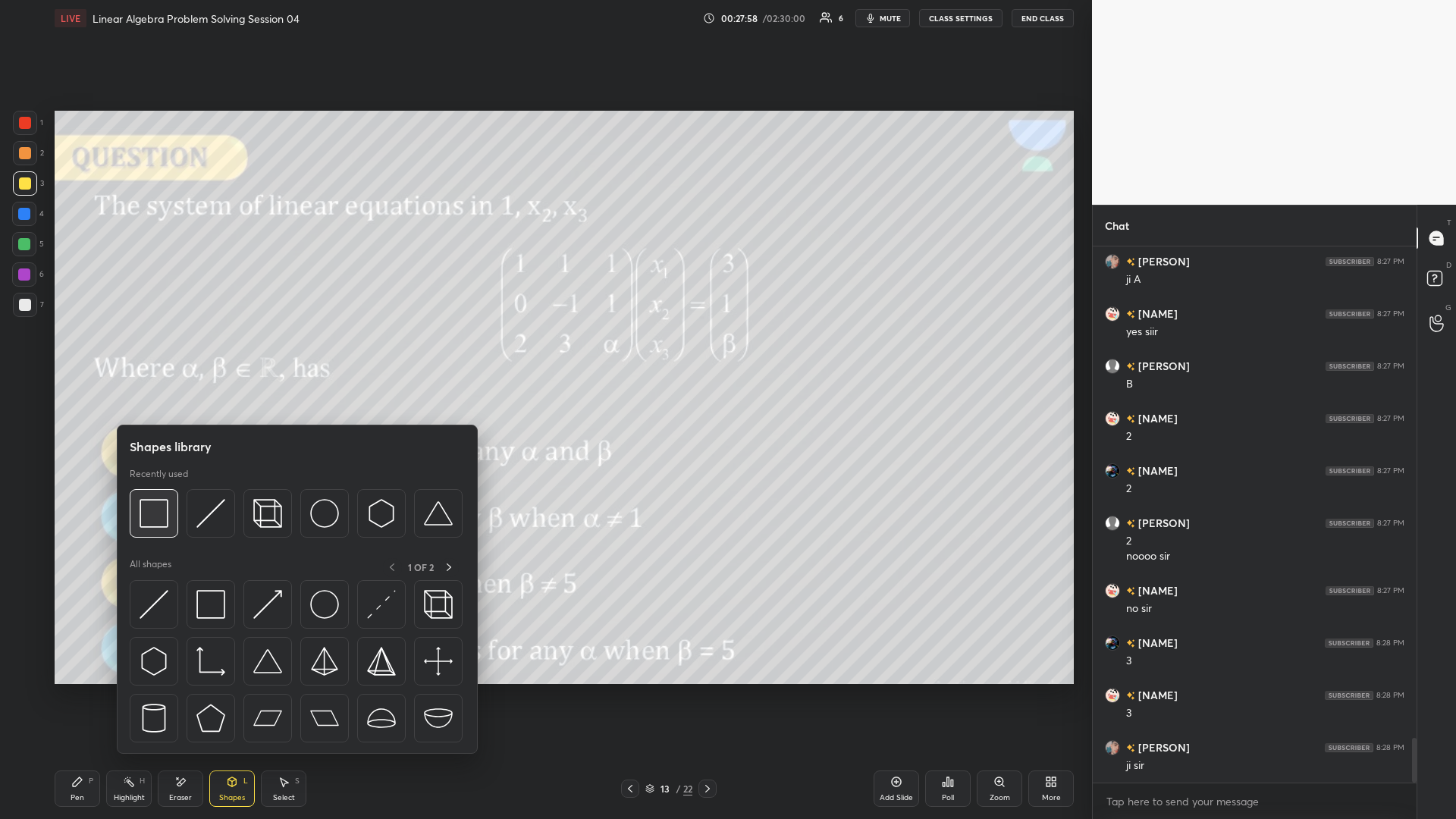 click at bounding box center [154, 513] 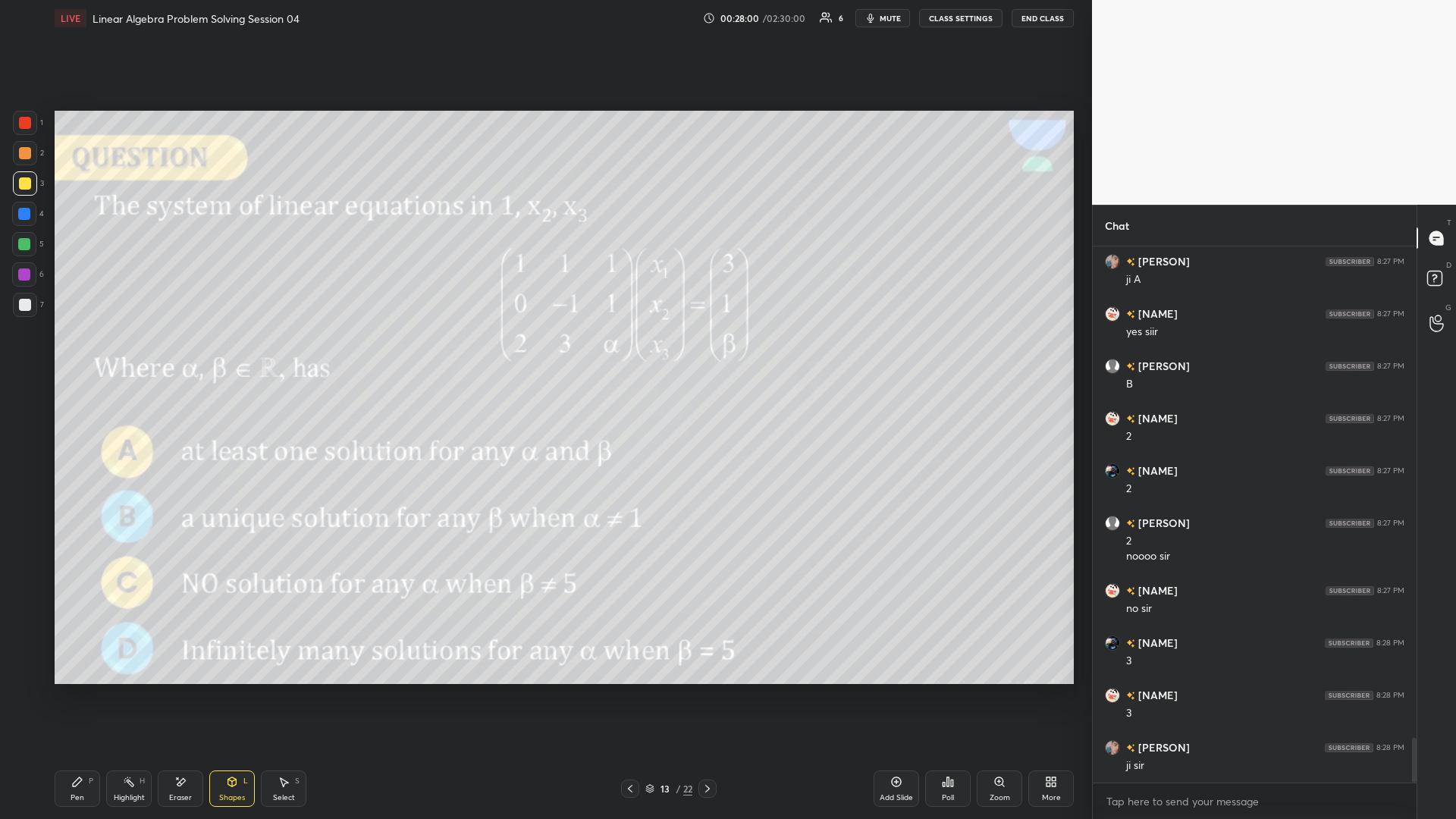 click 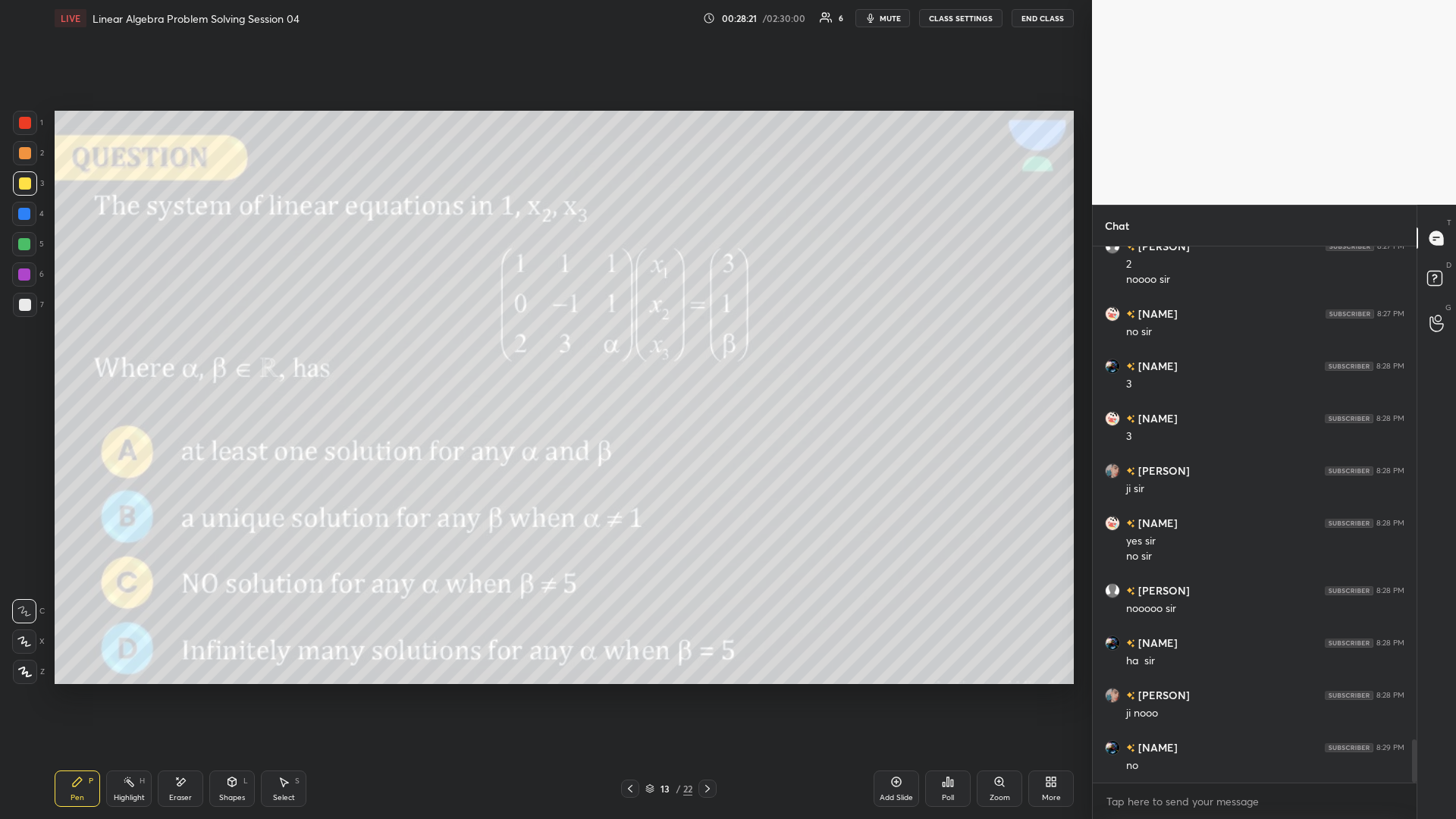 scroll, scrollTop: 6207, scrollLeft: 0, axis: vertical 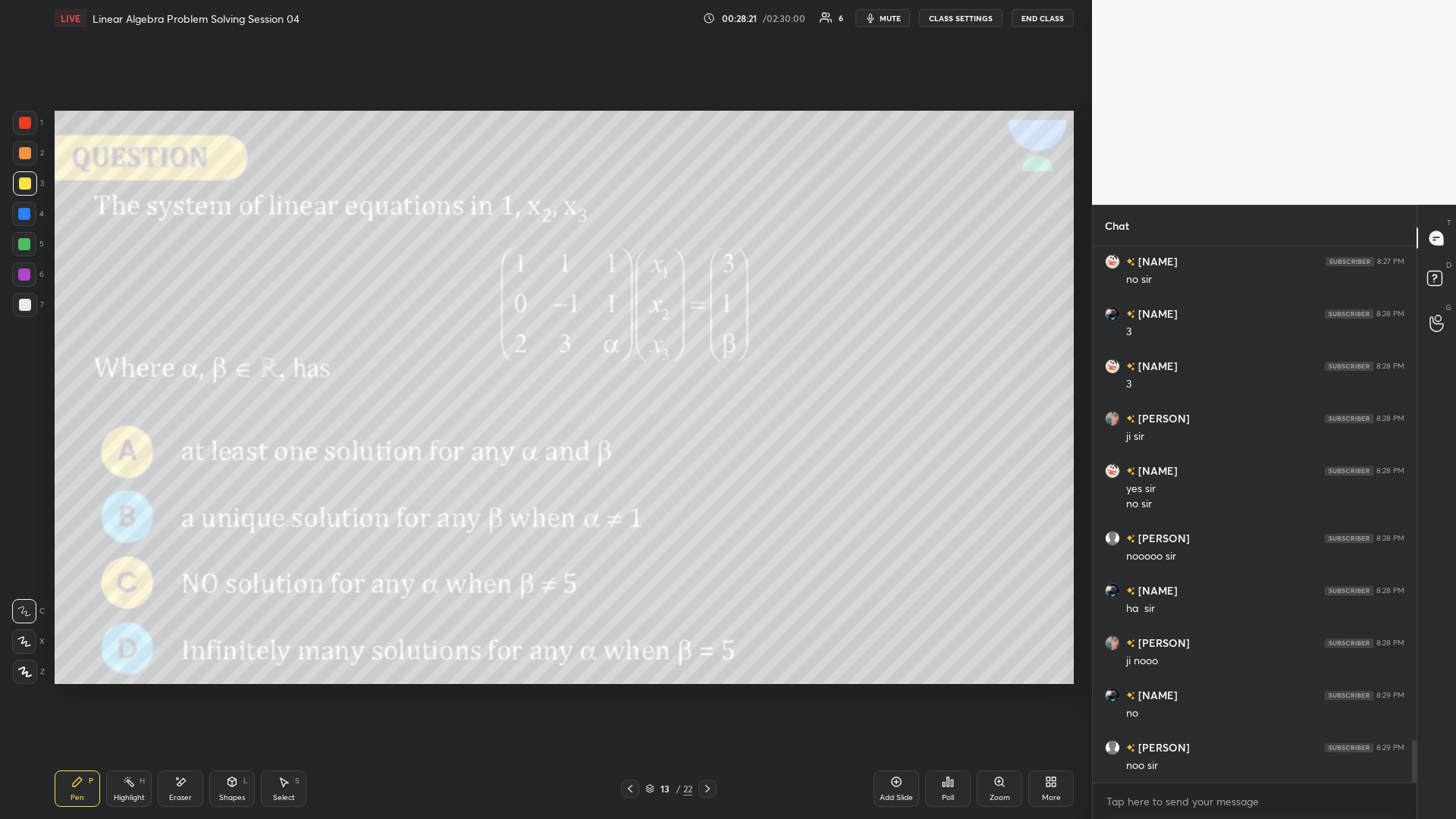 click 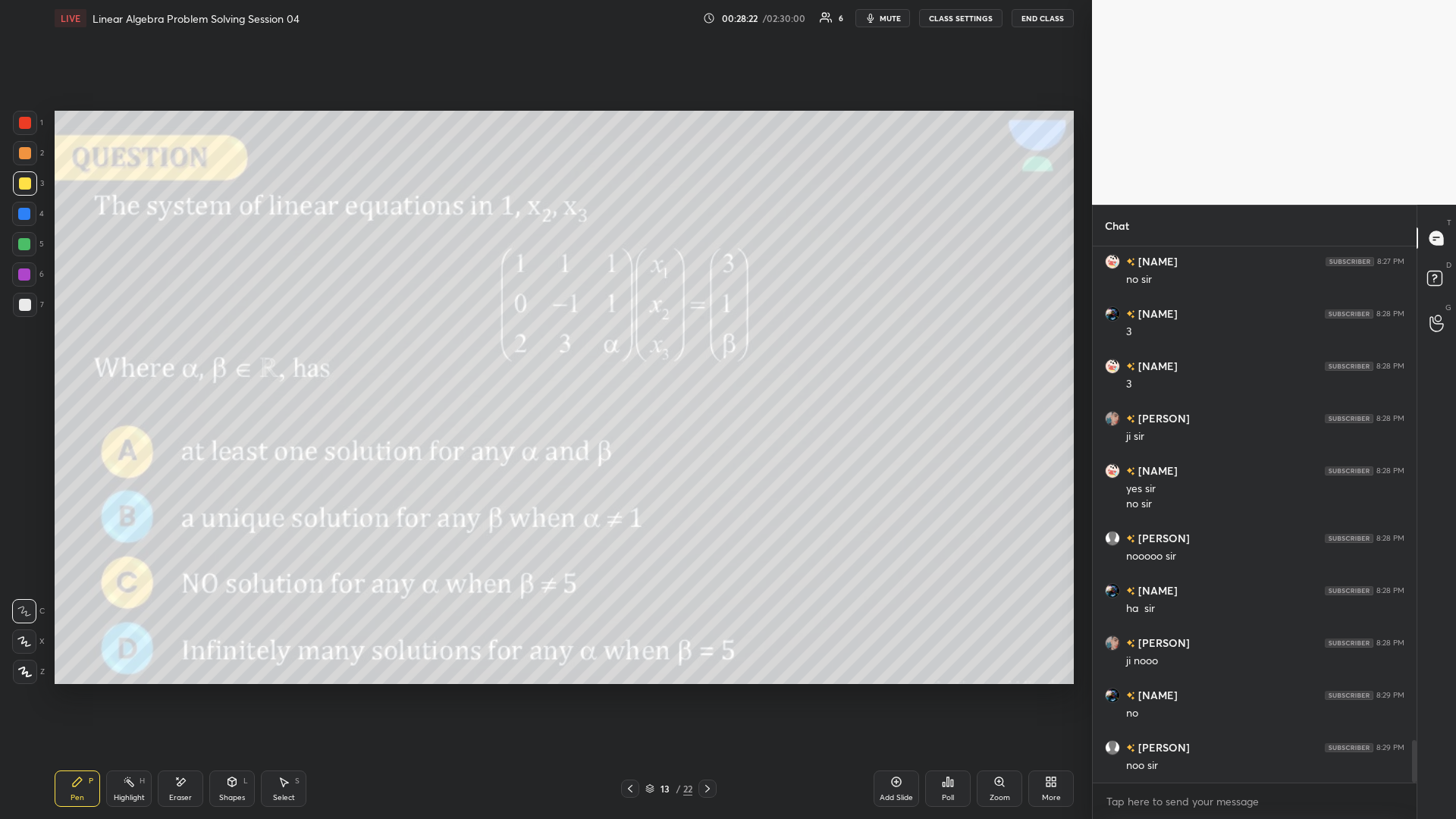 click 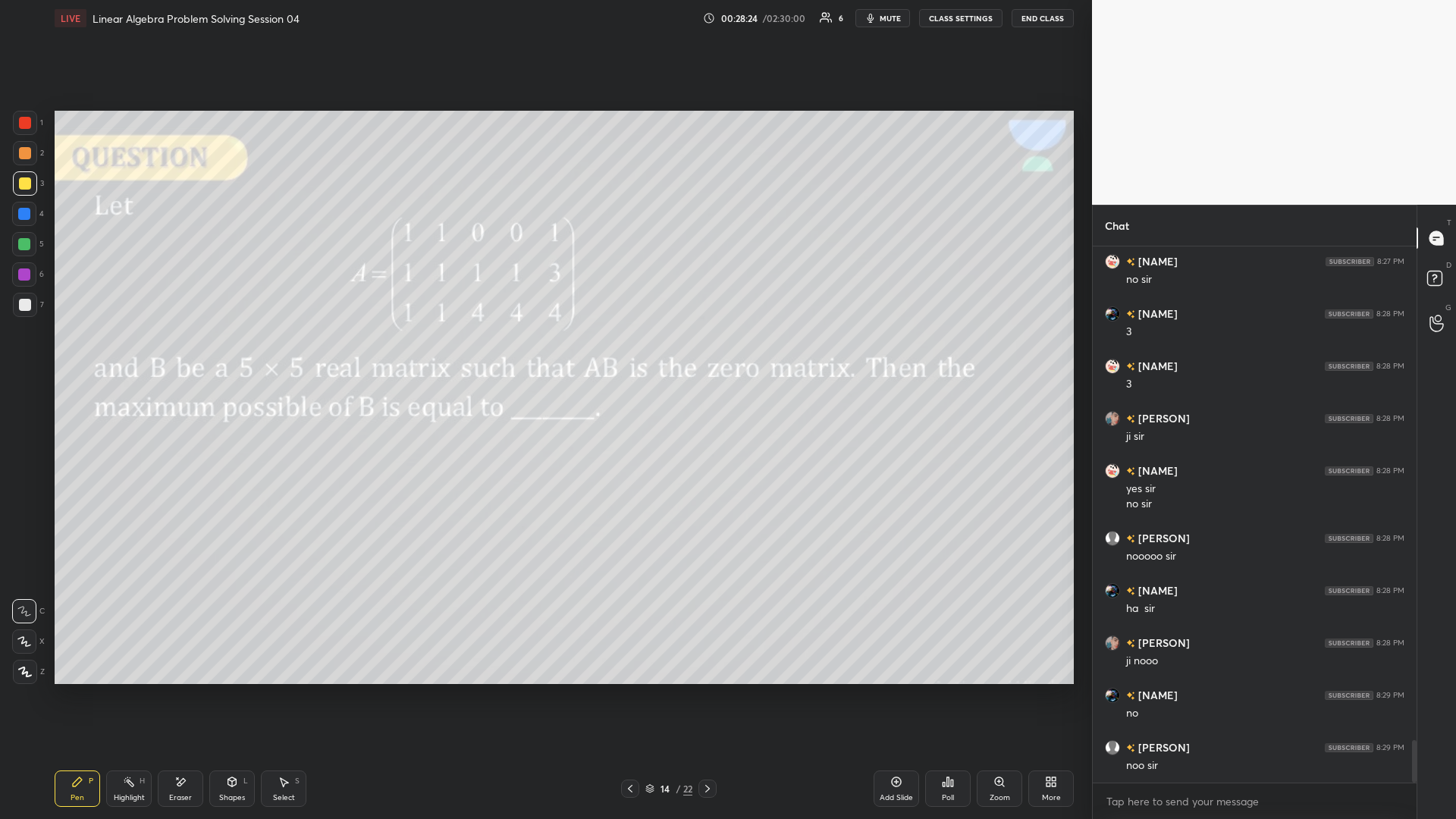 click at bounding box center [25, 153] 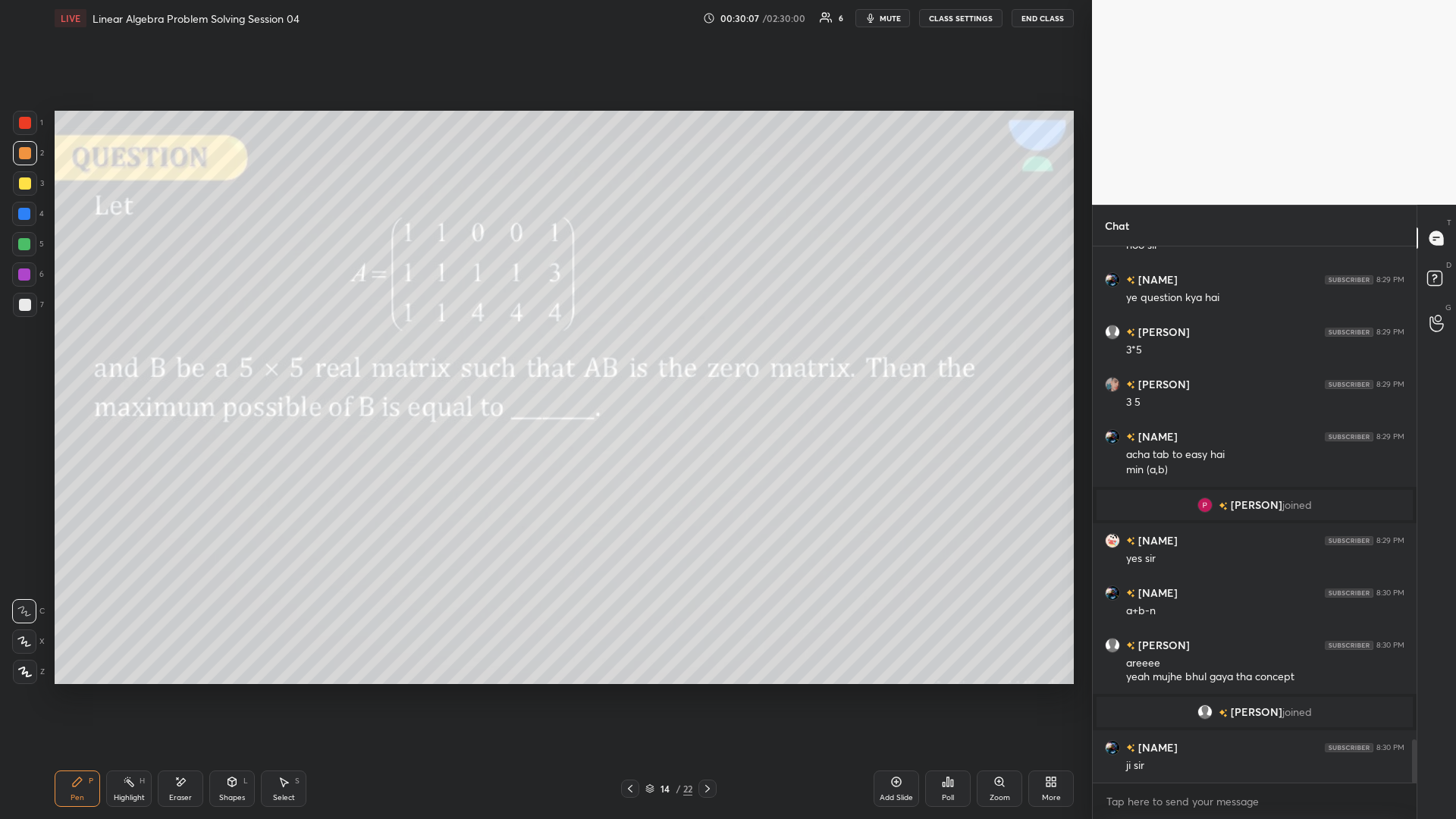 scroll, scrollTop: 6146, scrollLeft: 0, axis: vertical 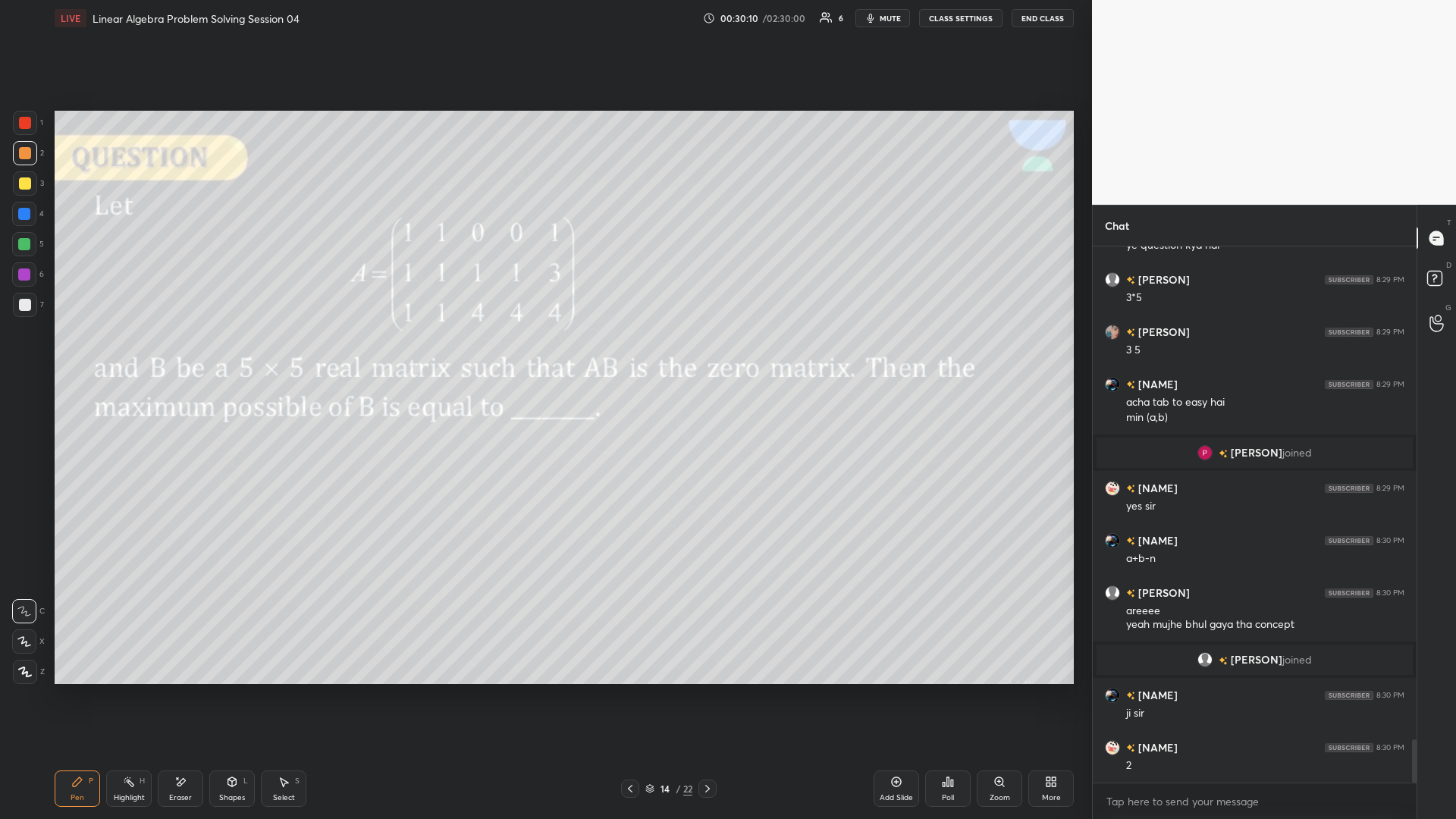 click 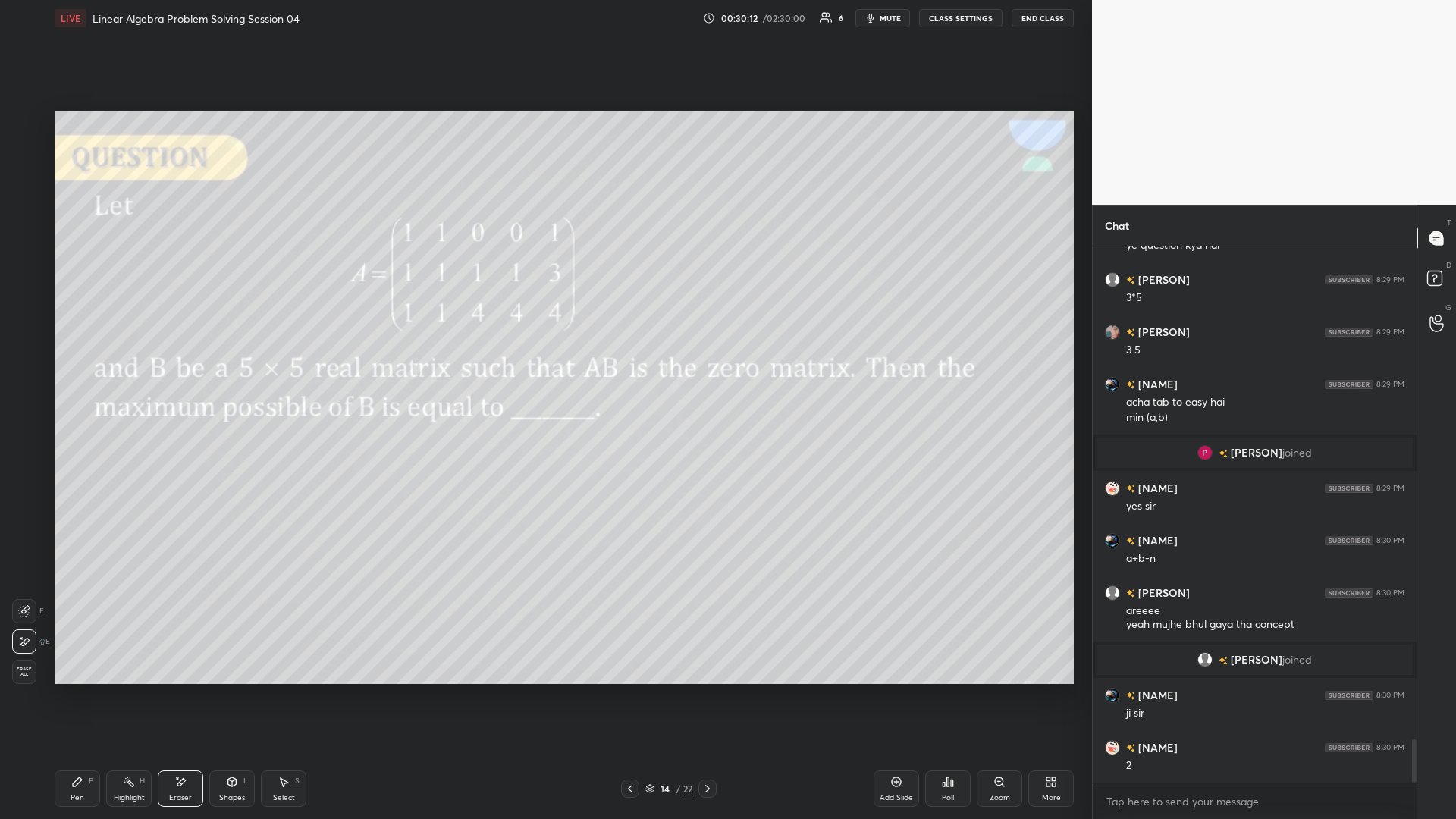 click on "Pen P" at bounding box center (77, 789) 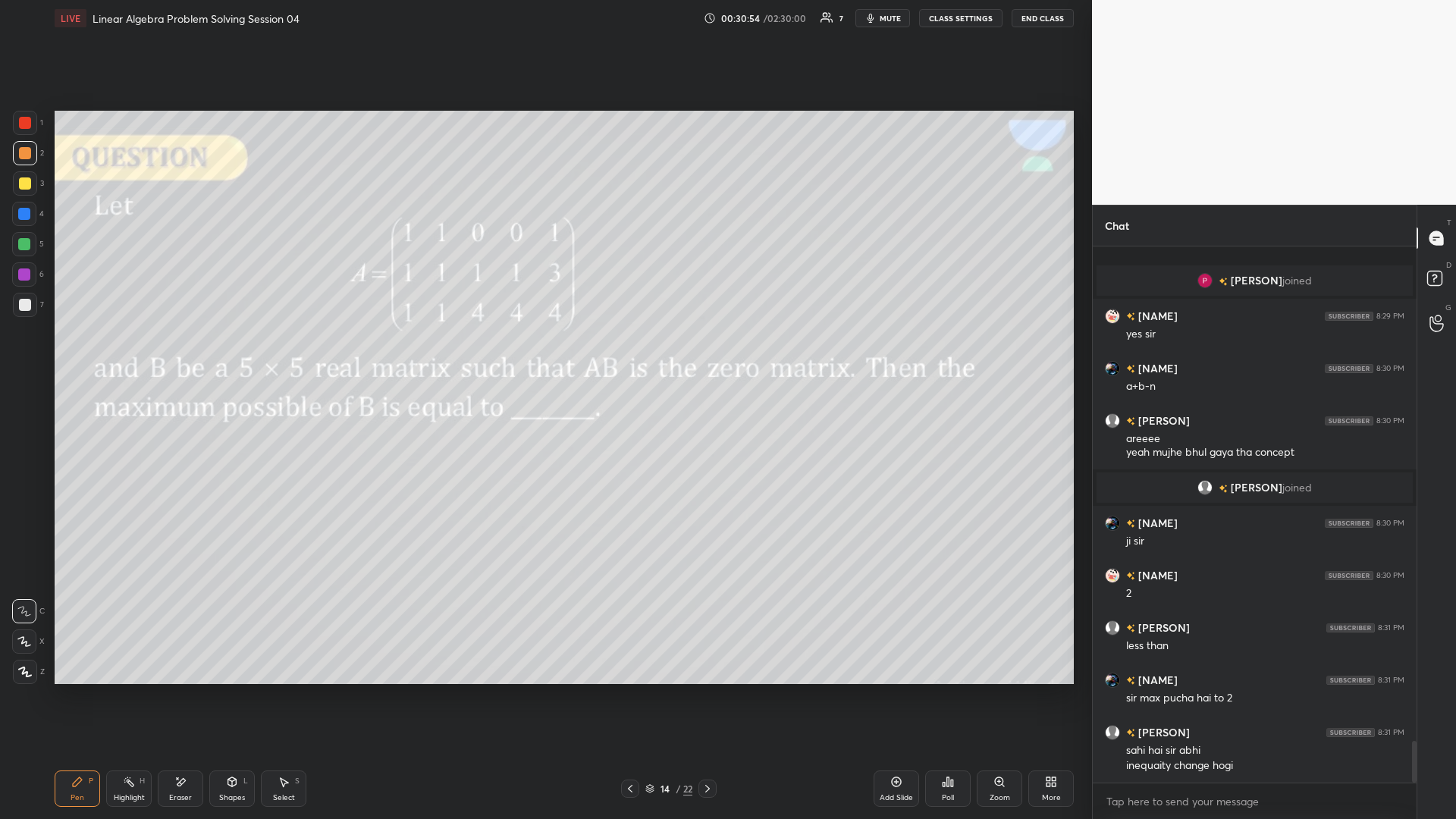 scroll, scrollTop: 6370, scrollLeft: 0, axis: vertical 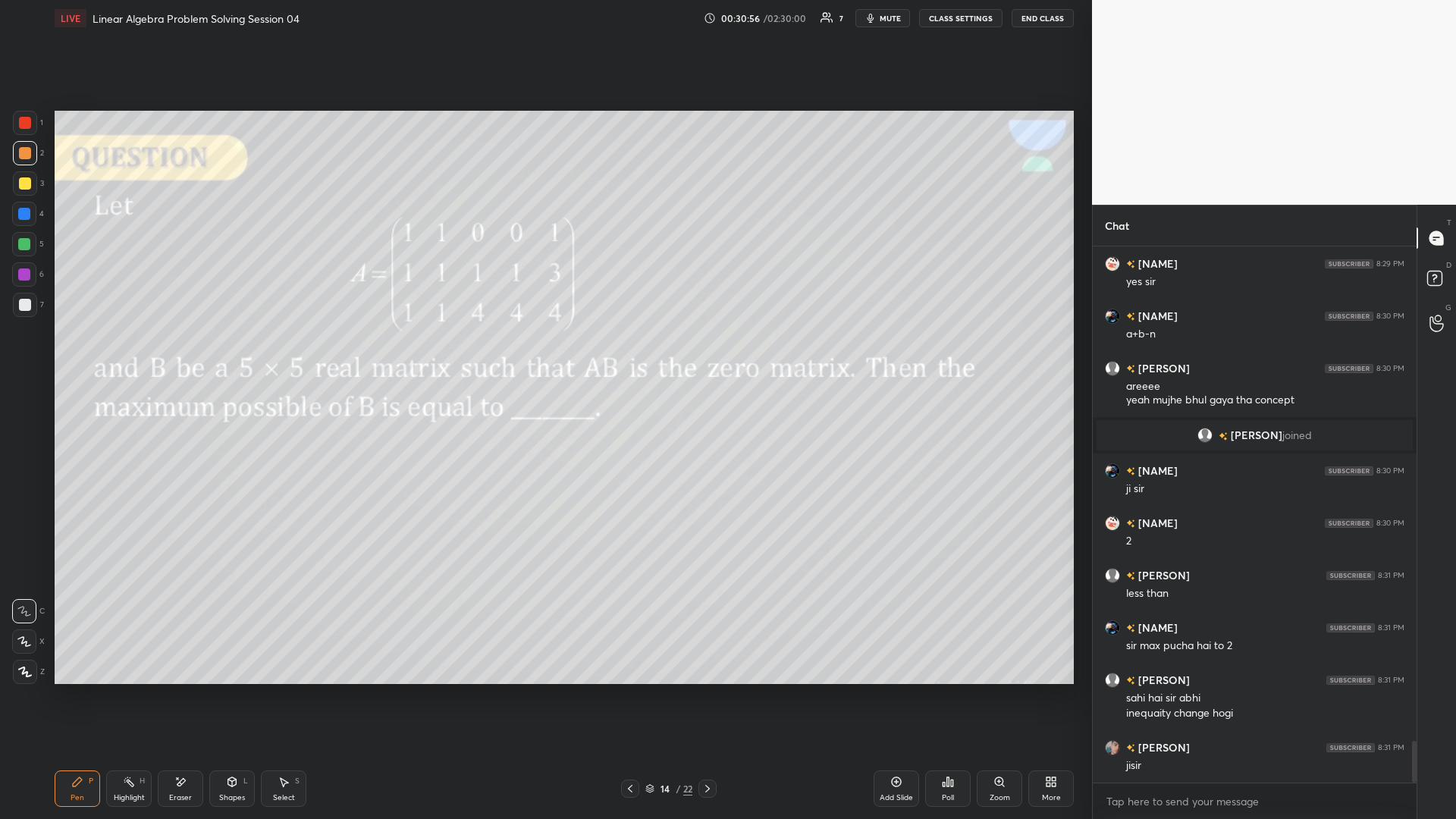 click 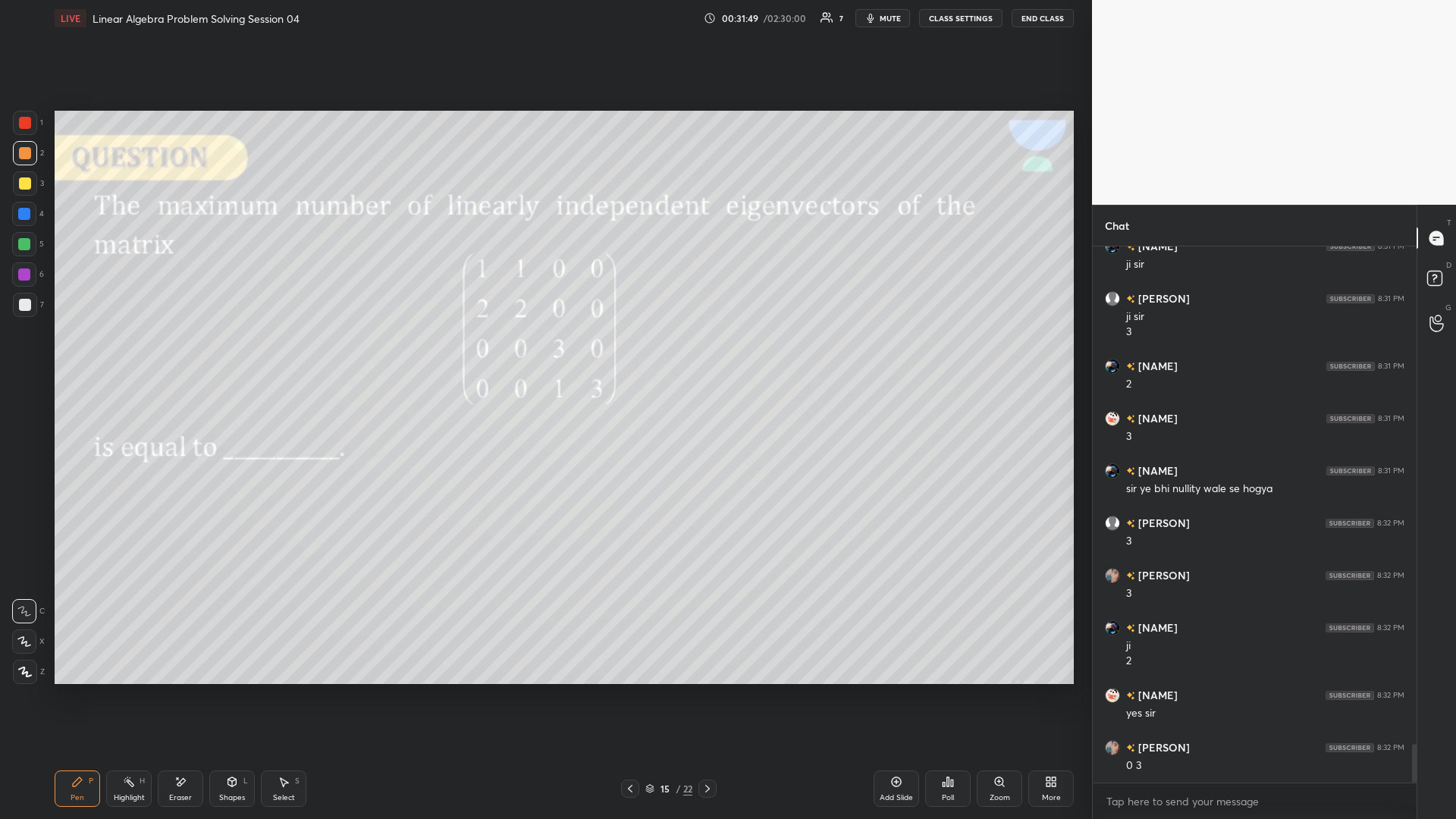 scroll, scrollTop: 6939, scrollLeft: 0, axis: vertical 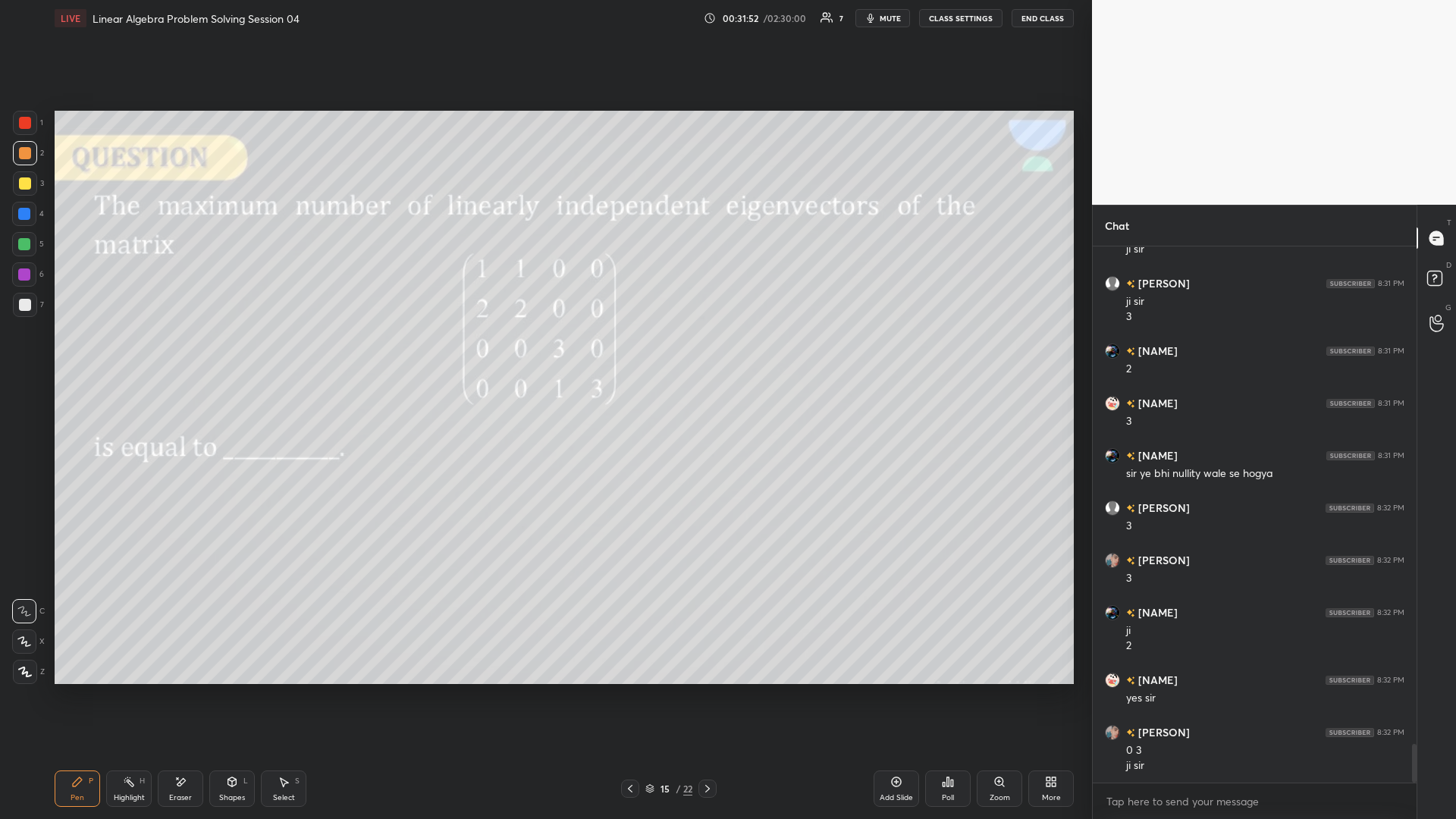 click at bounding box center [25, 184] 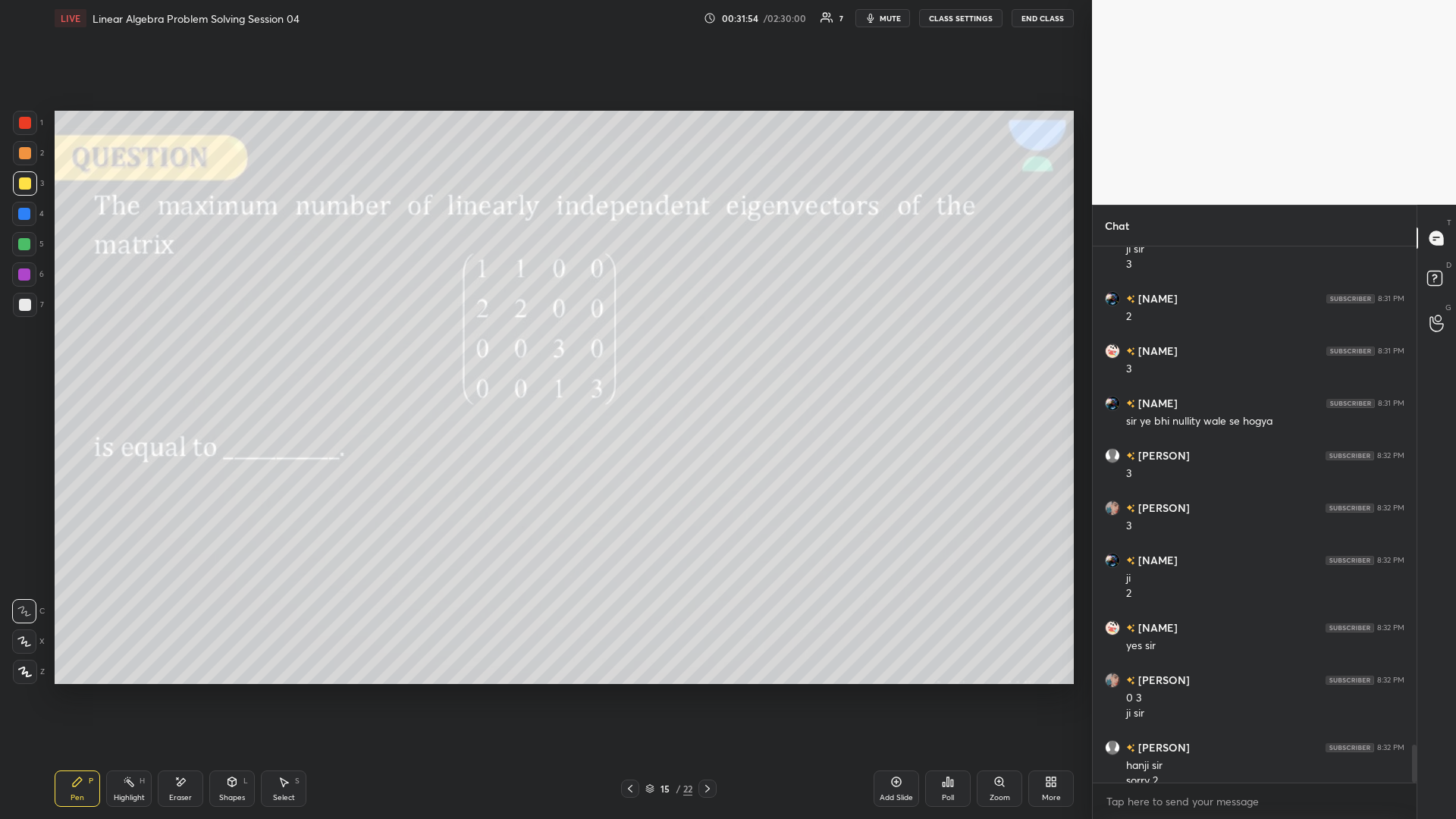 scroll, scrollTop: 7006, scrollLeft: 0, axis: vertical 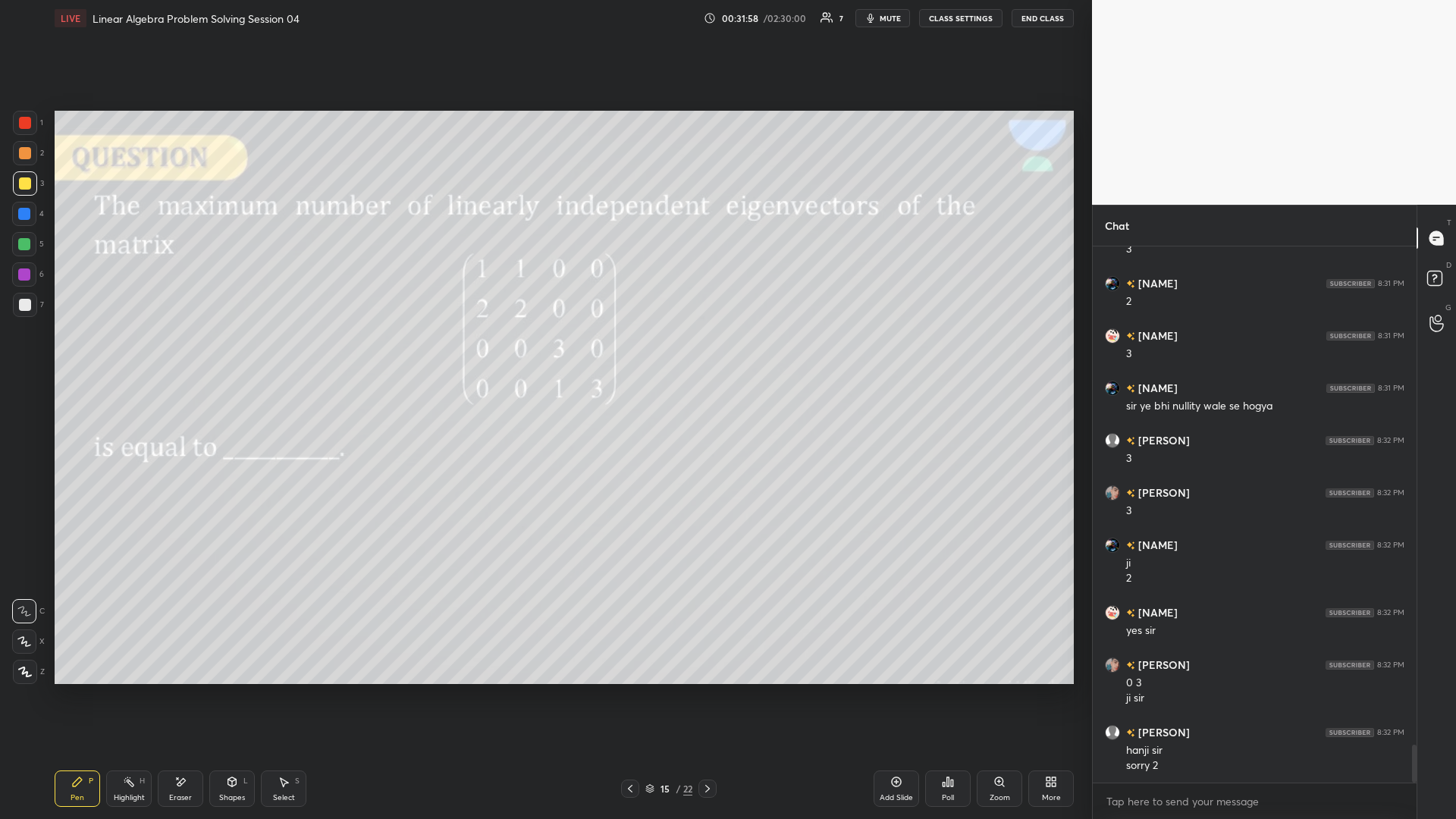 click on "Shapes L" at bounding box center (232, 789) 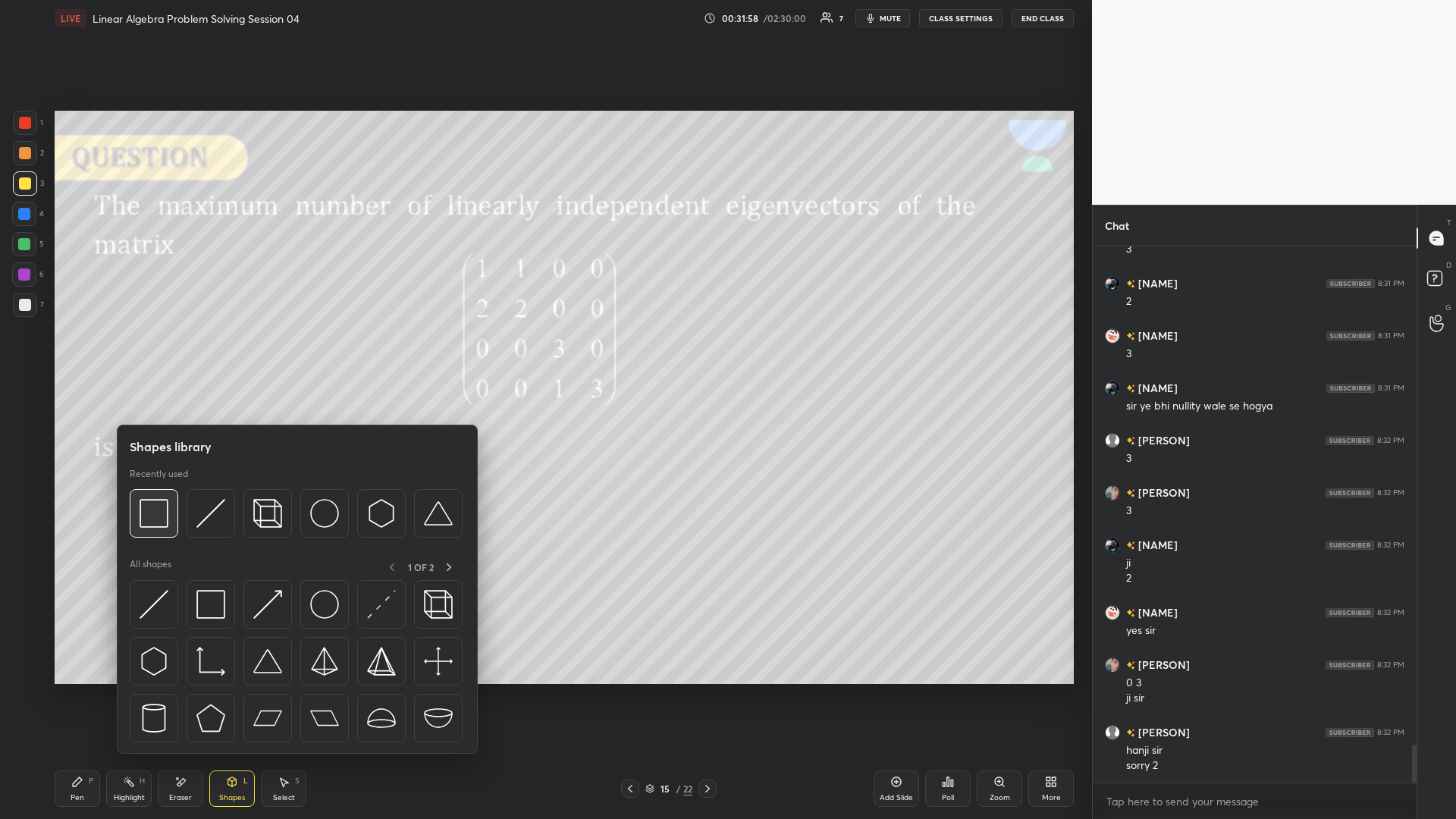 click at bounding box center (154, 513) 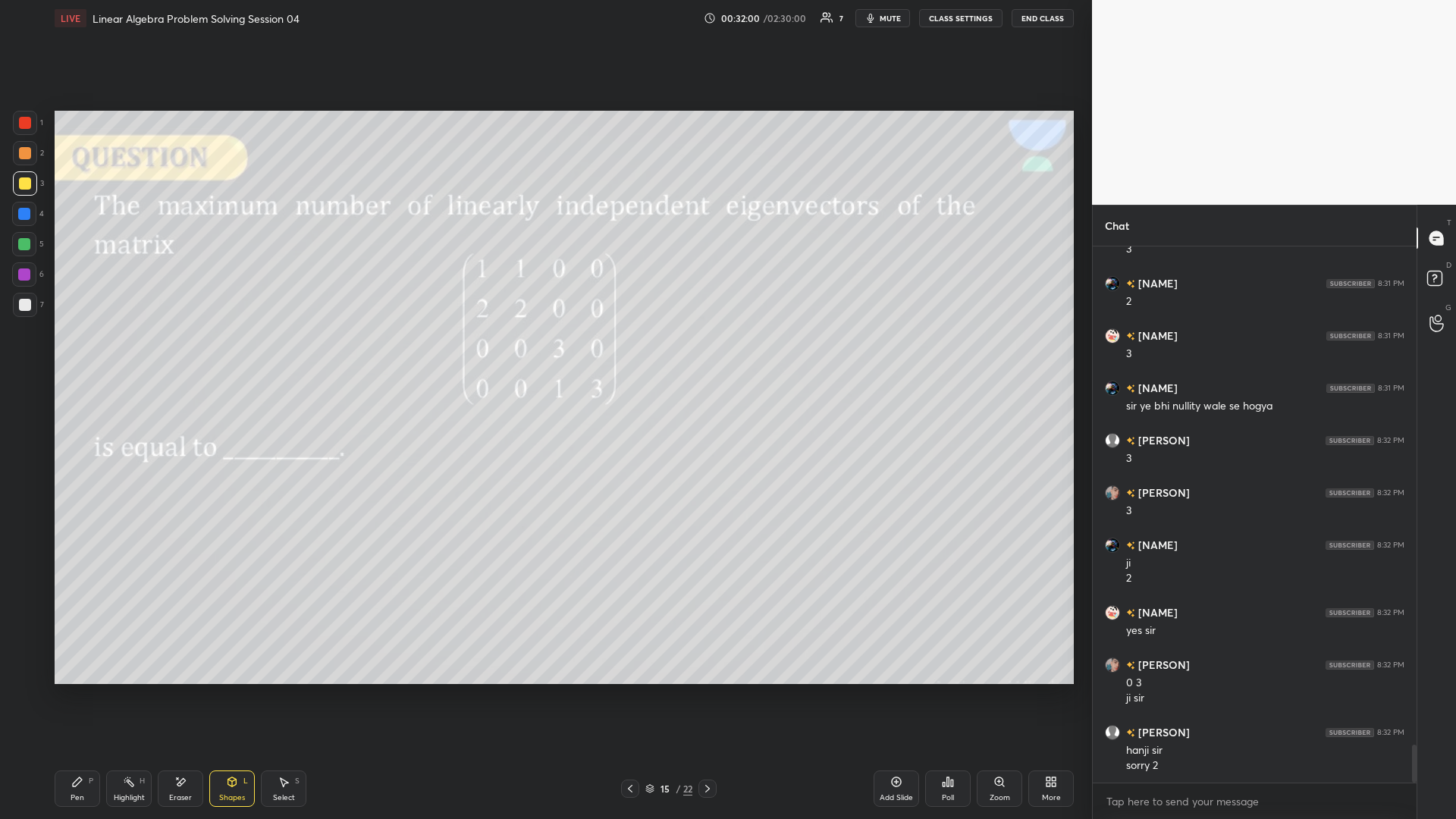 click 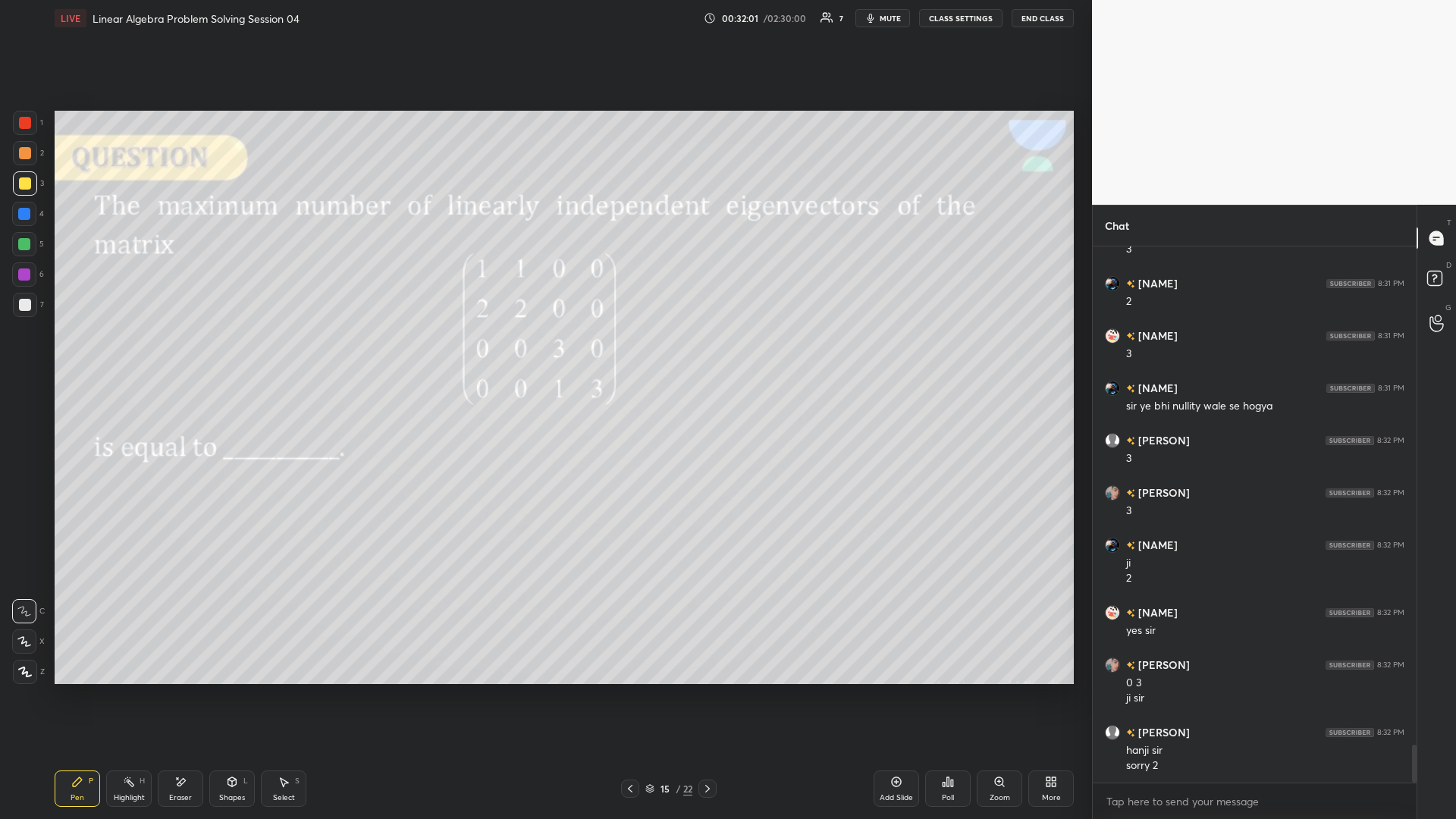scroll, scrollTop: 7021, scrollLeft: 0, axis: vertical 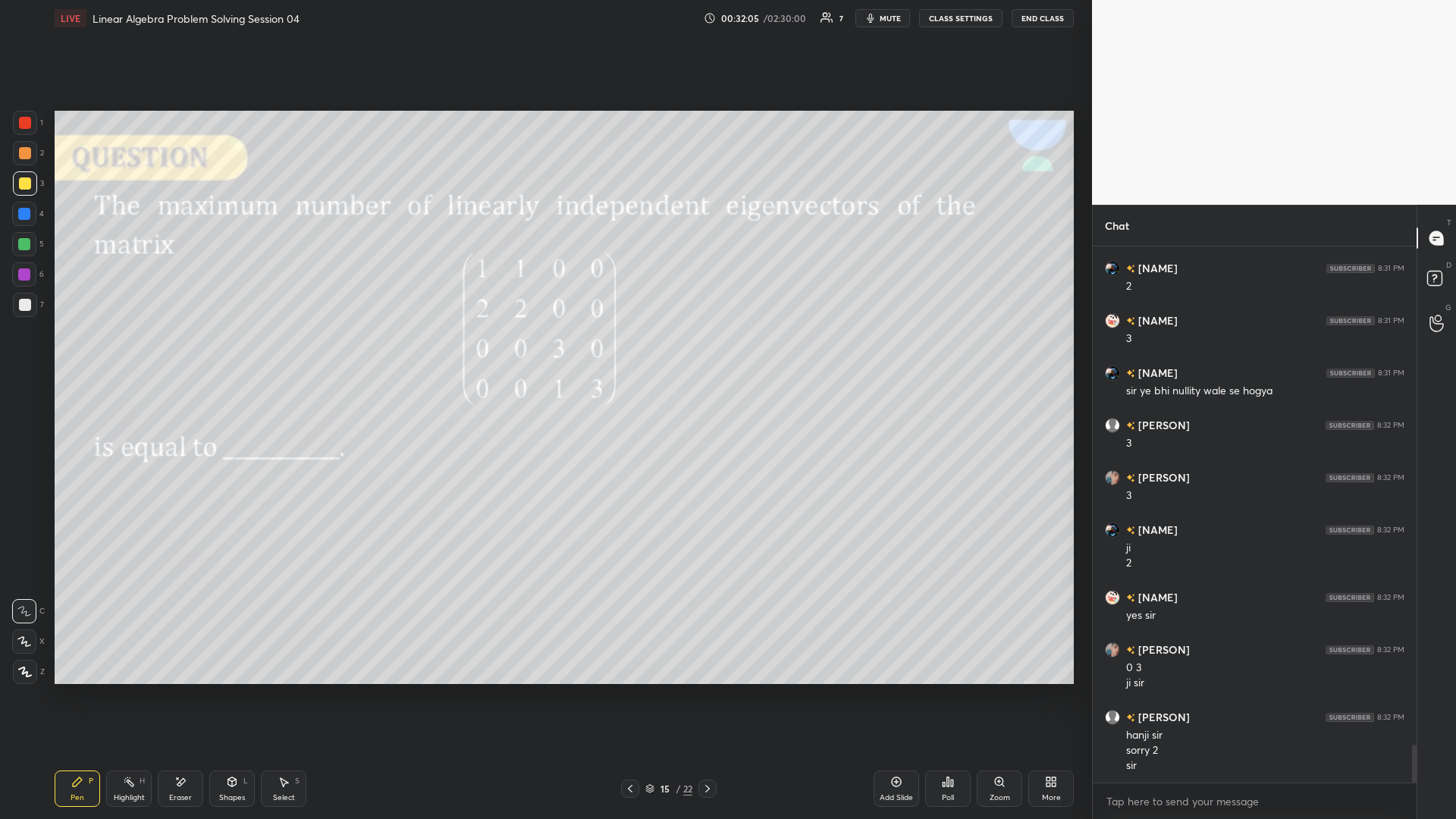 click 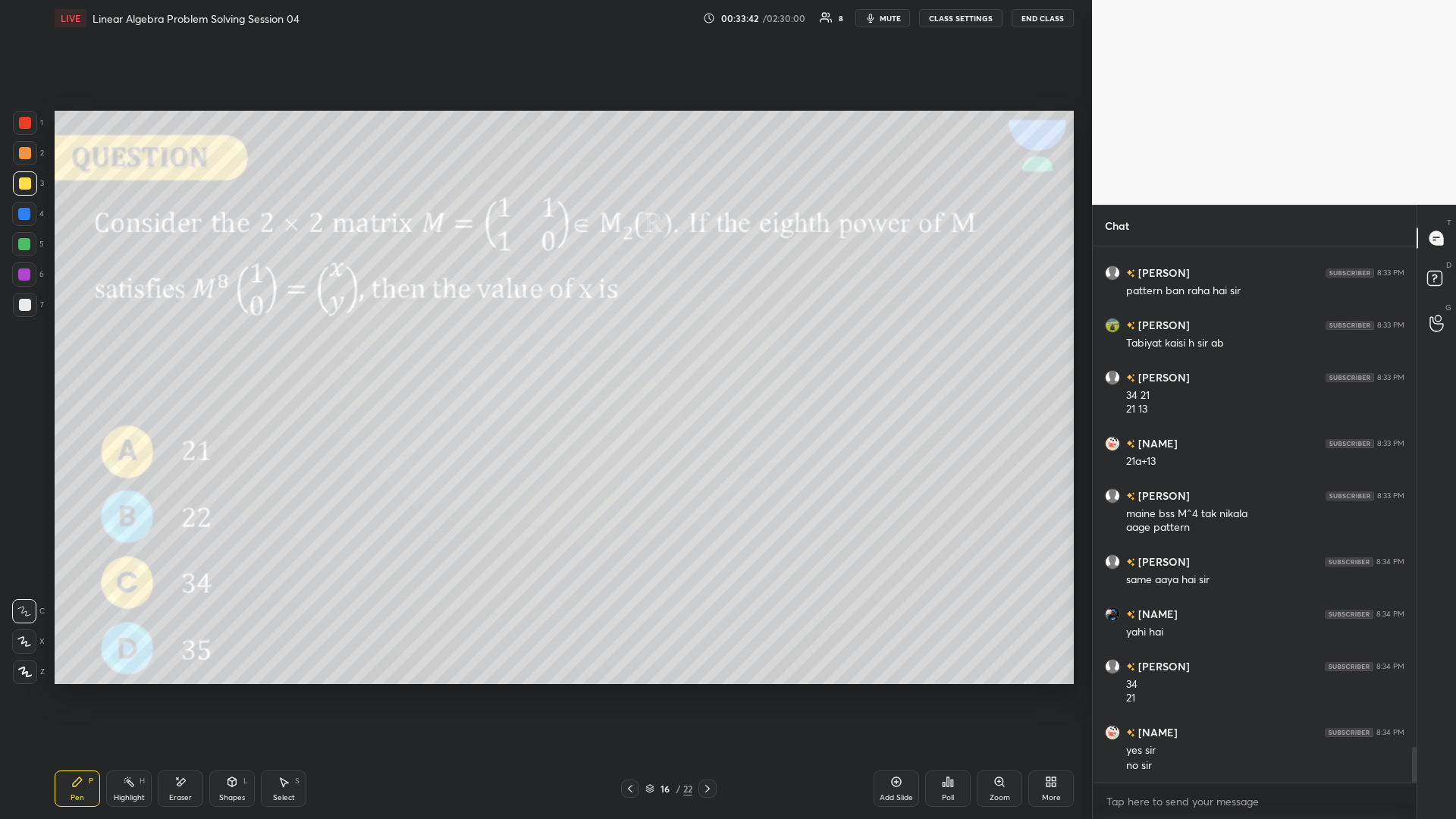 scroll, scrollTop: 7619, scrollLeft: 0, axis: vertical 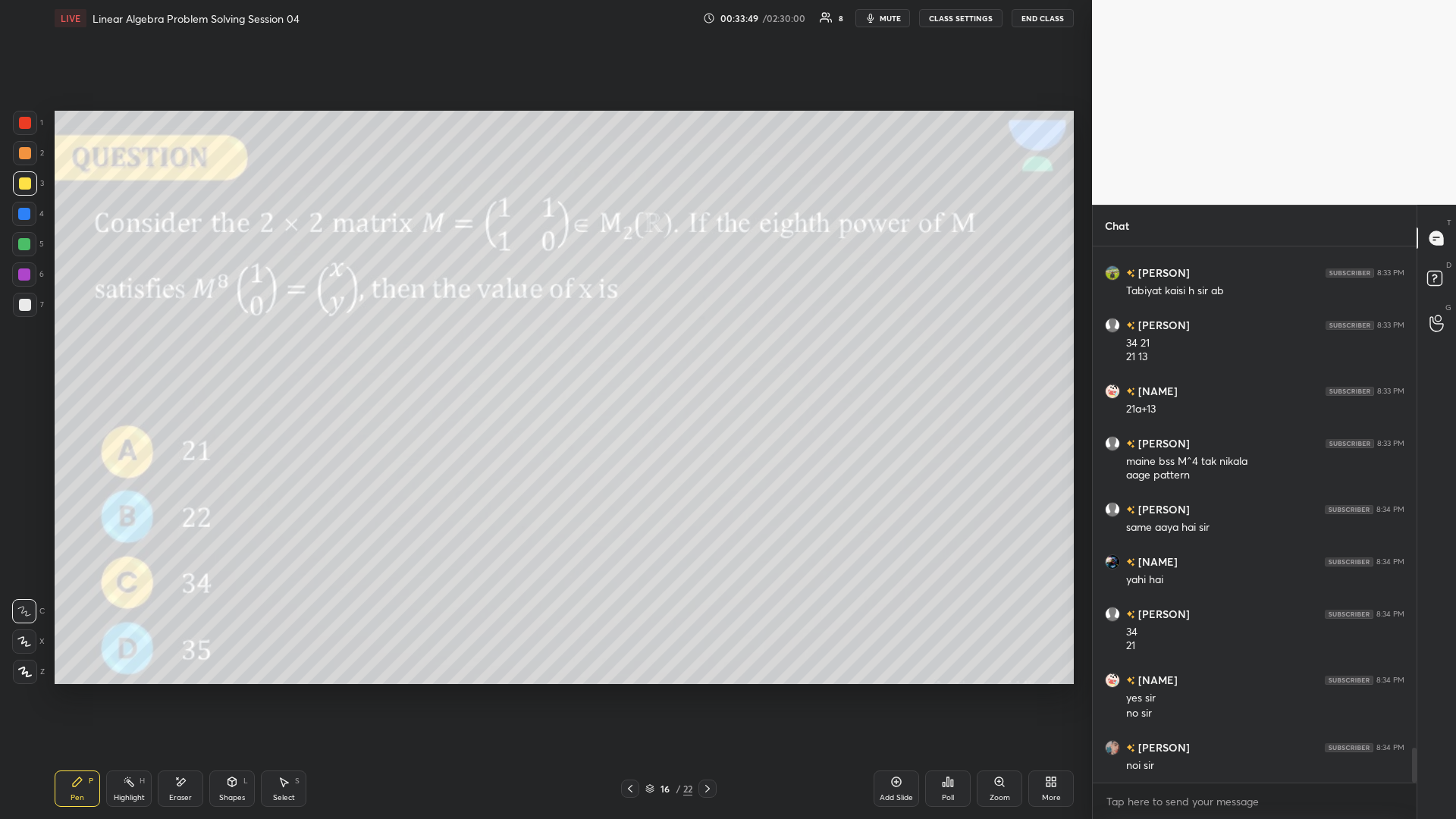 click 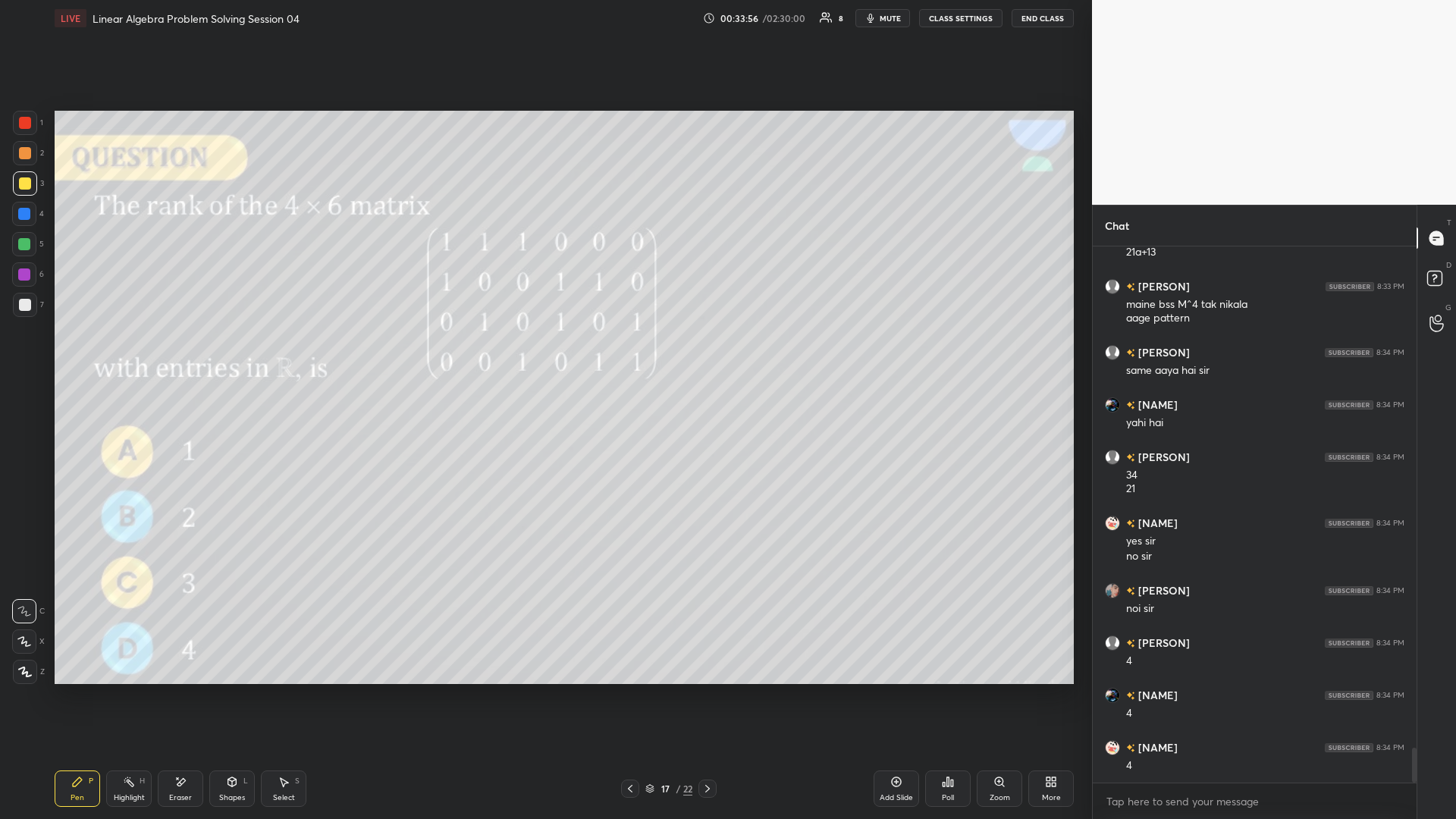 scroll, scrollTop: 7828, scrollLeft: 0, axis: vertical 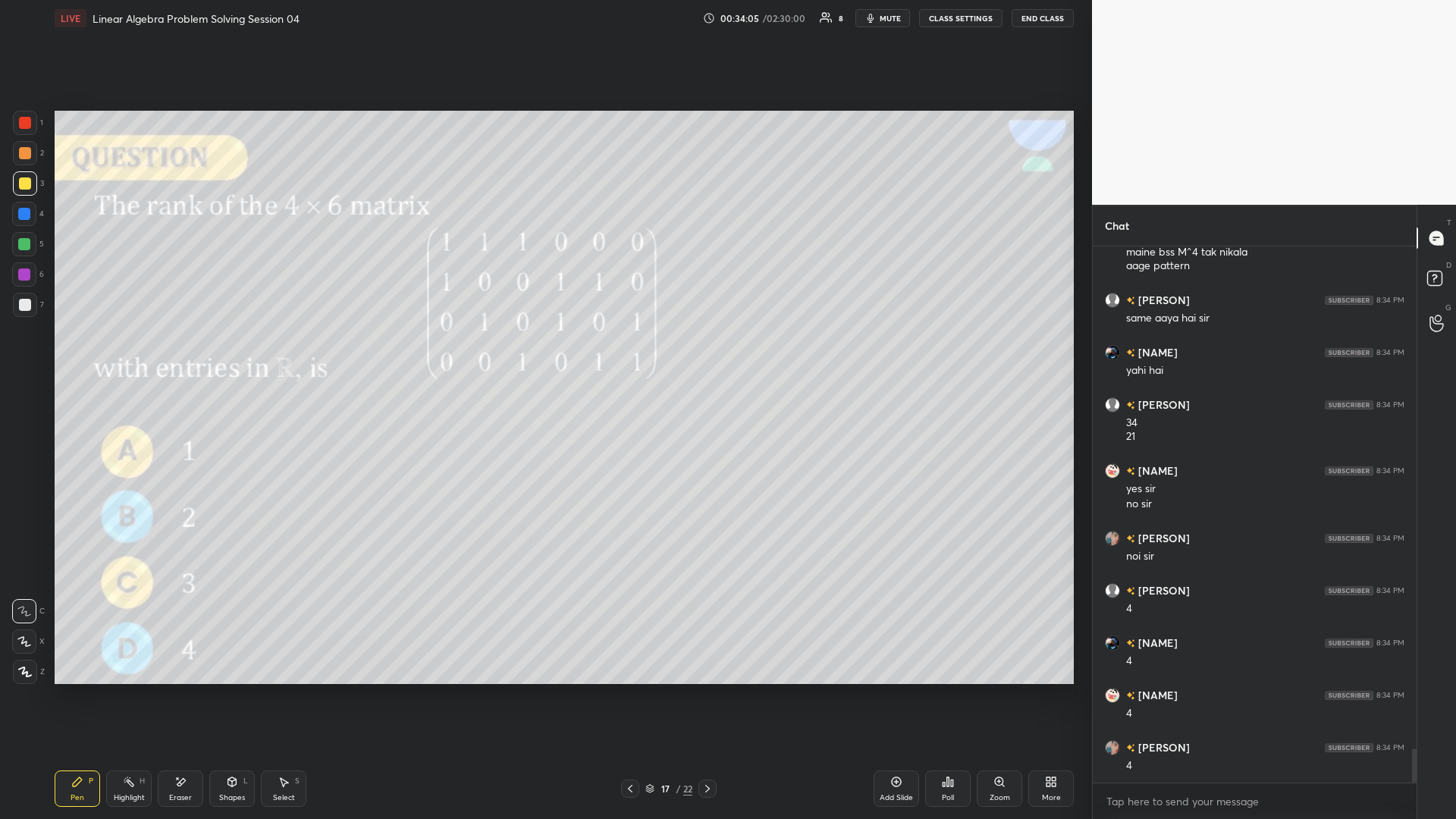 click on "Shapes L" at bounding box center [232, 789] 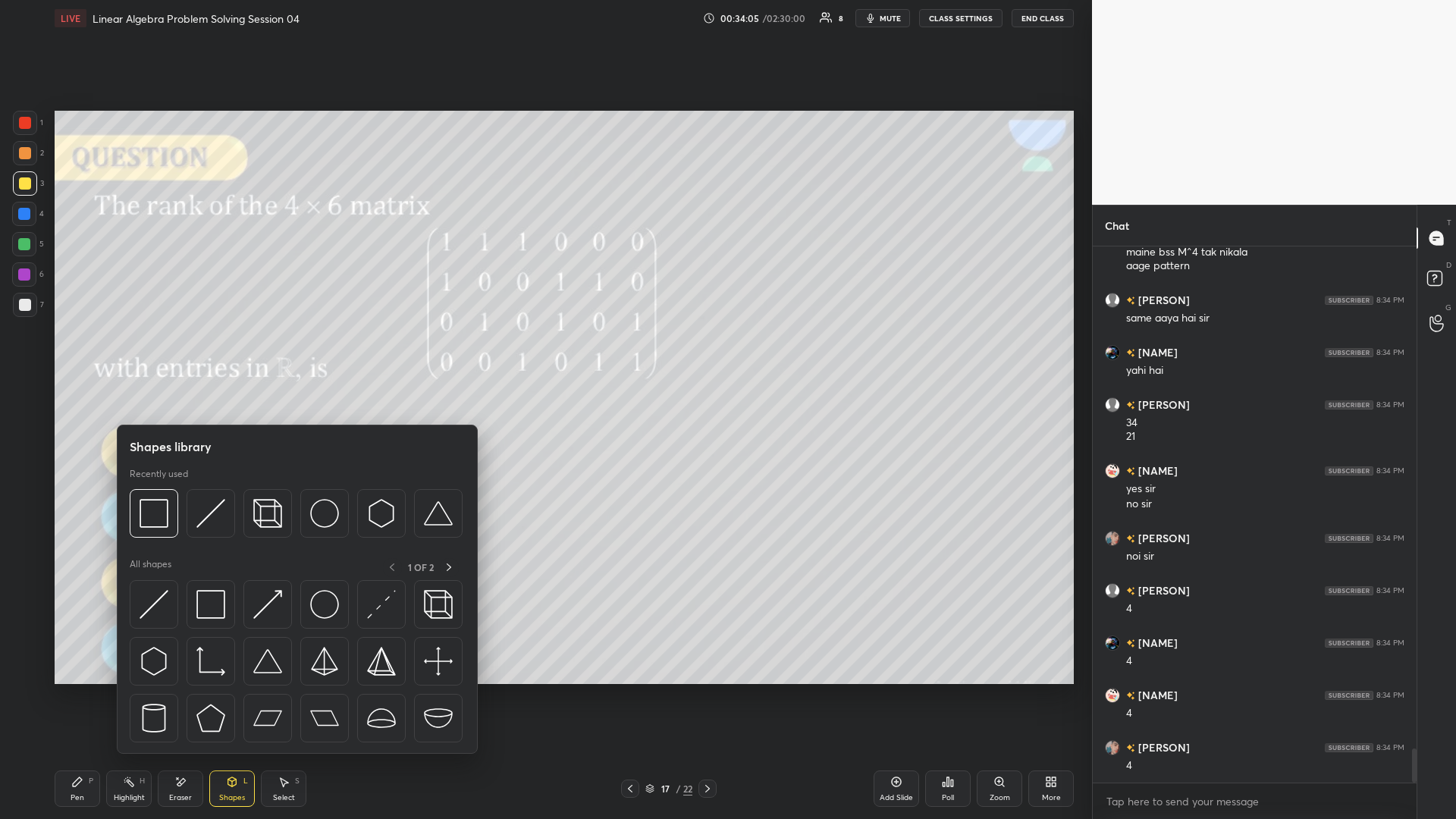 click at bounding box center [154, 513] 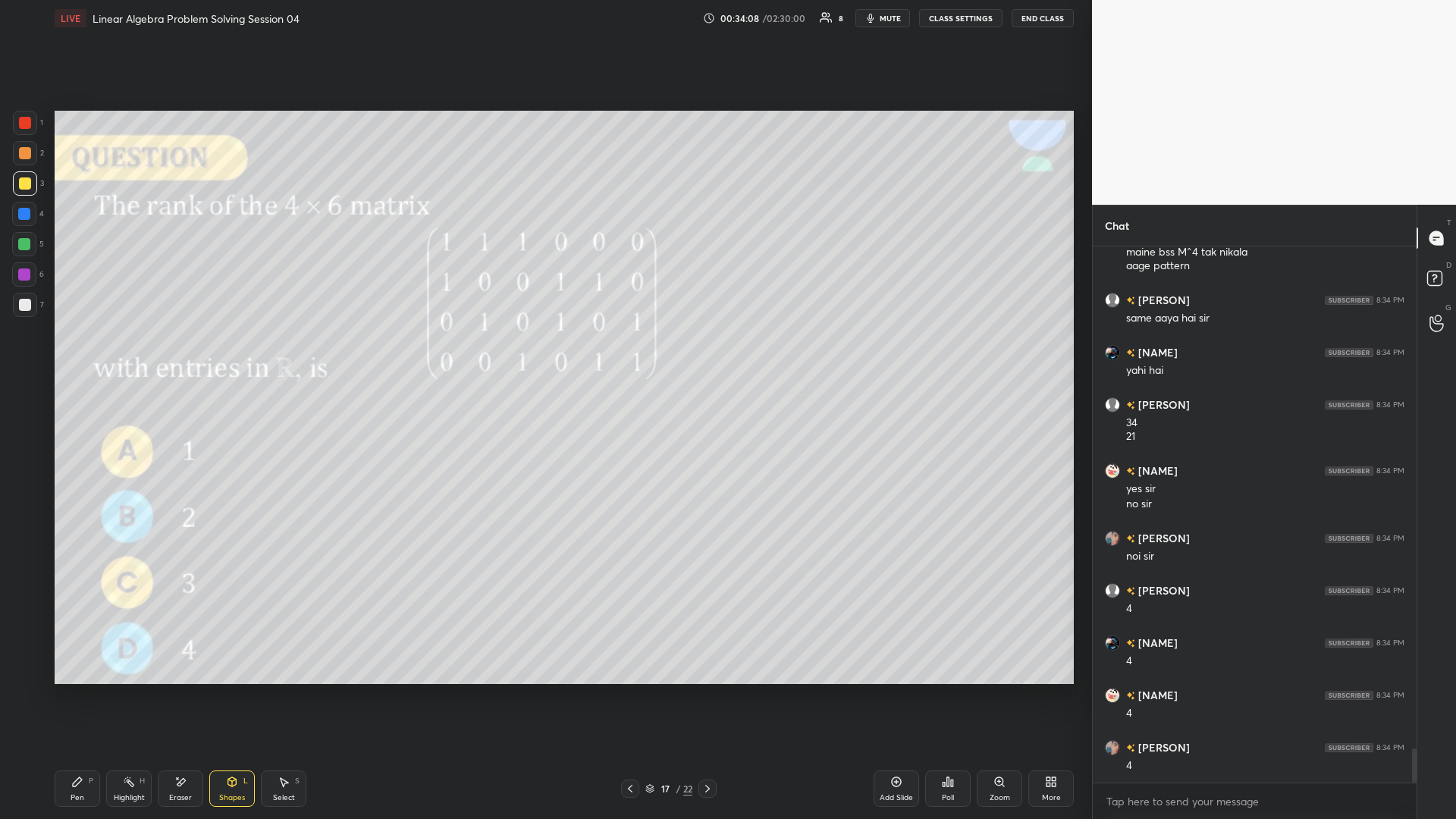 click 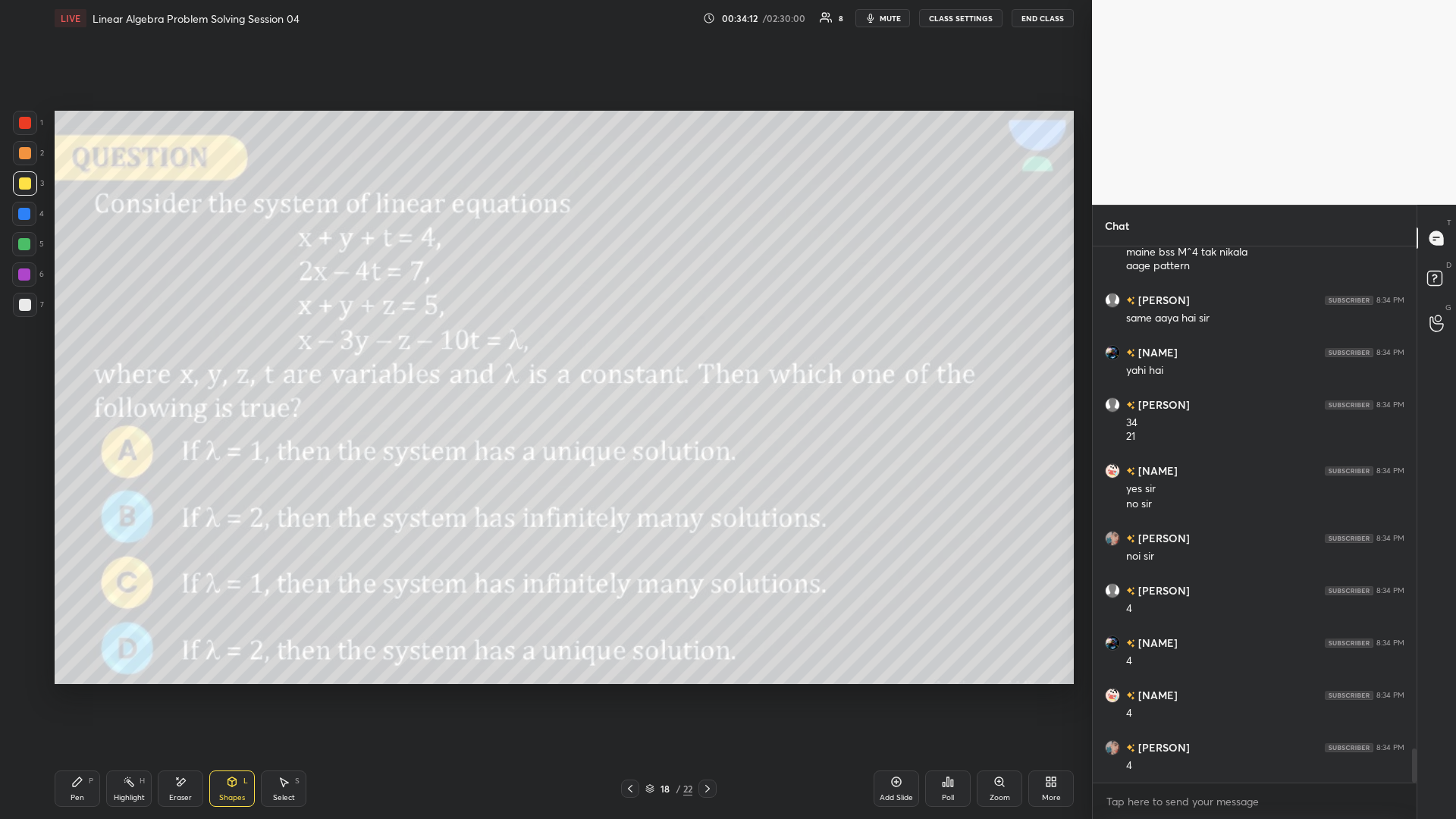 click on "Shapes L" at bounding box center [232, 789] 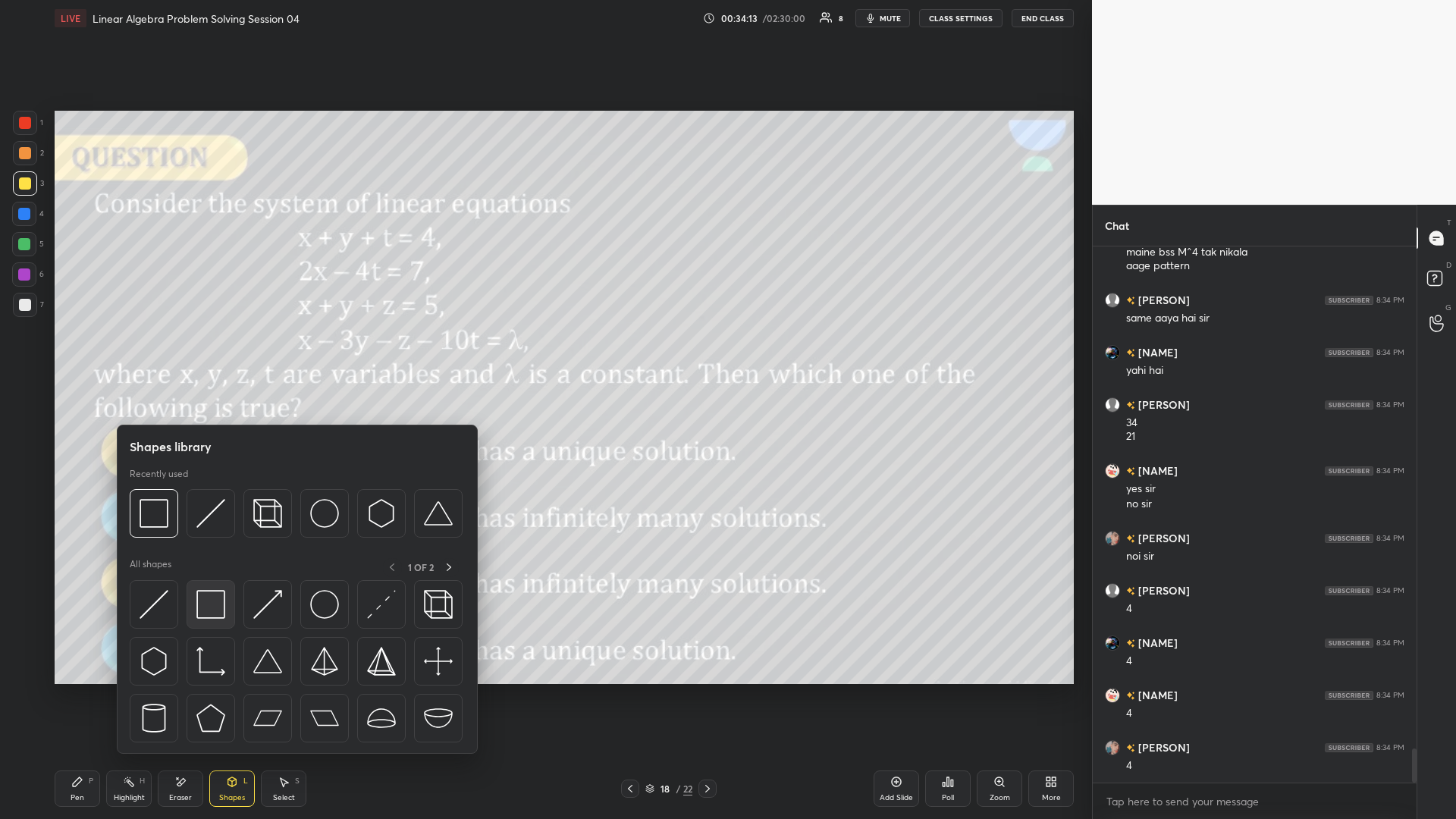click at bounding box center [211, 604] 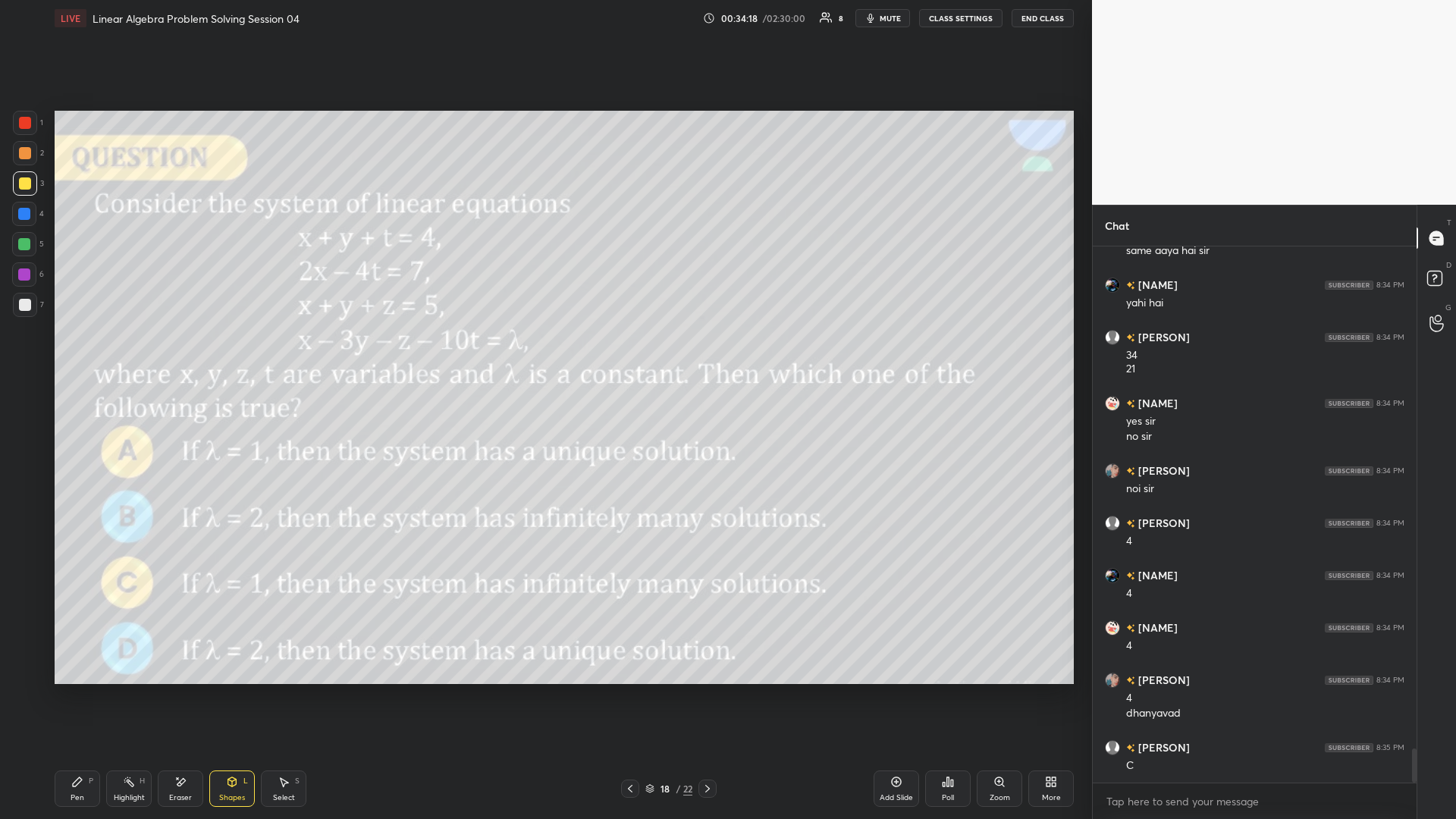 scroll, scrollTop: 7948, scrollLeft: 0, axis: vertical 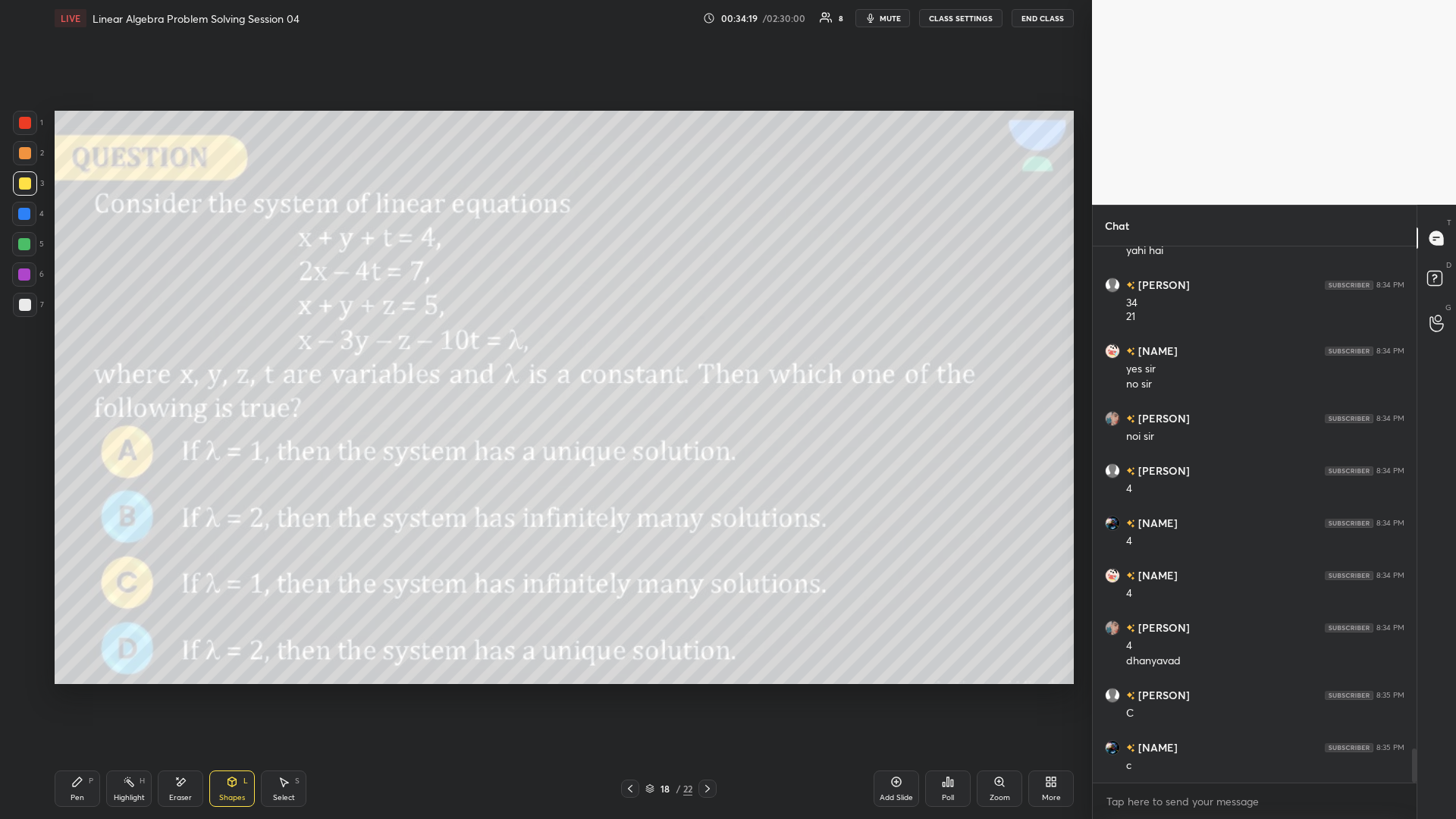 click on "Pen P" at bounding box center [77, 789] 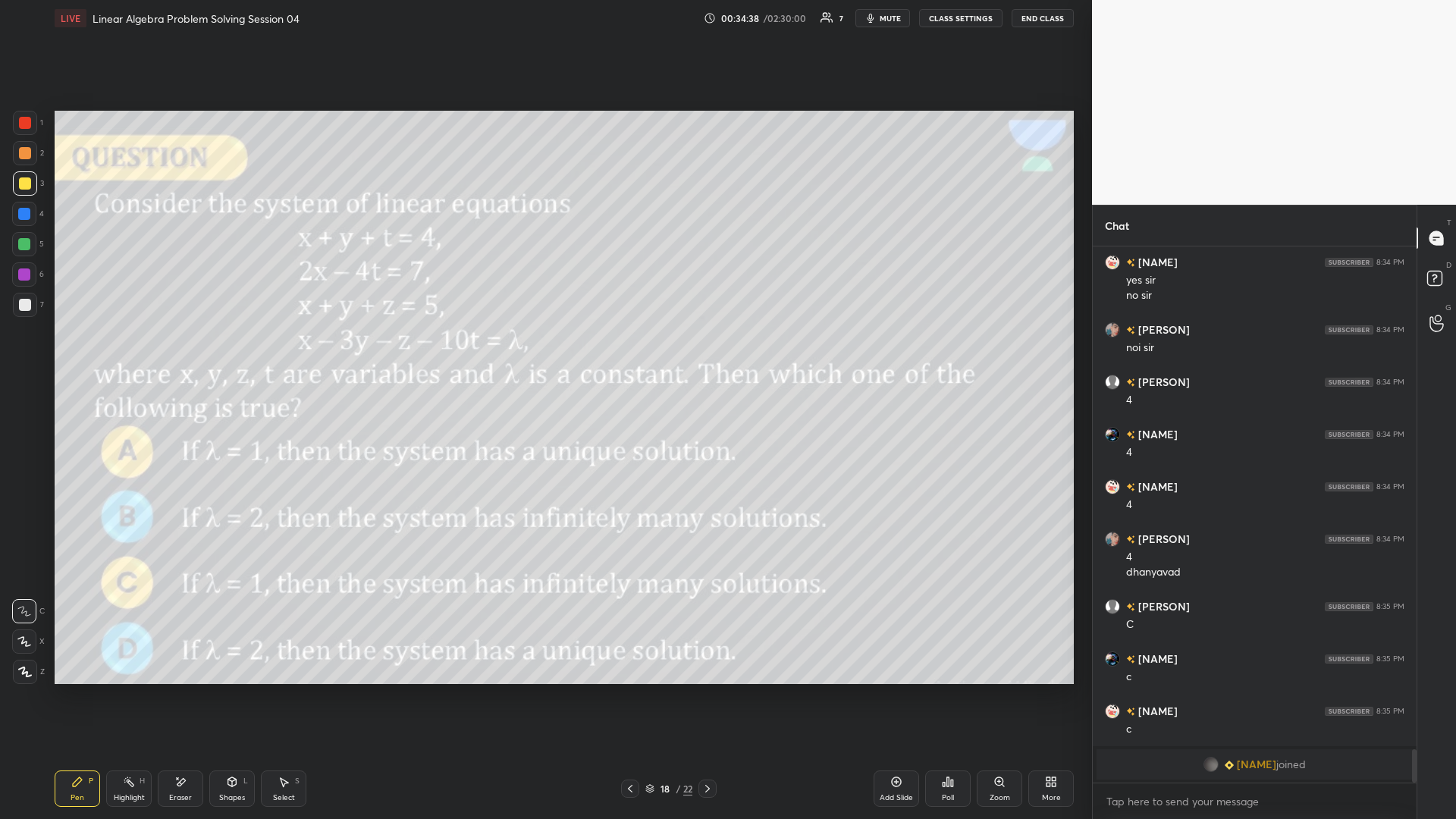 scroll, scrollTop: 7699, scrollLeft: 0, axis: vertical 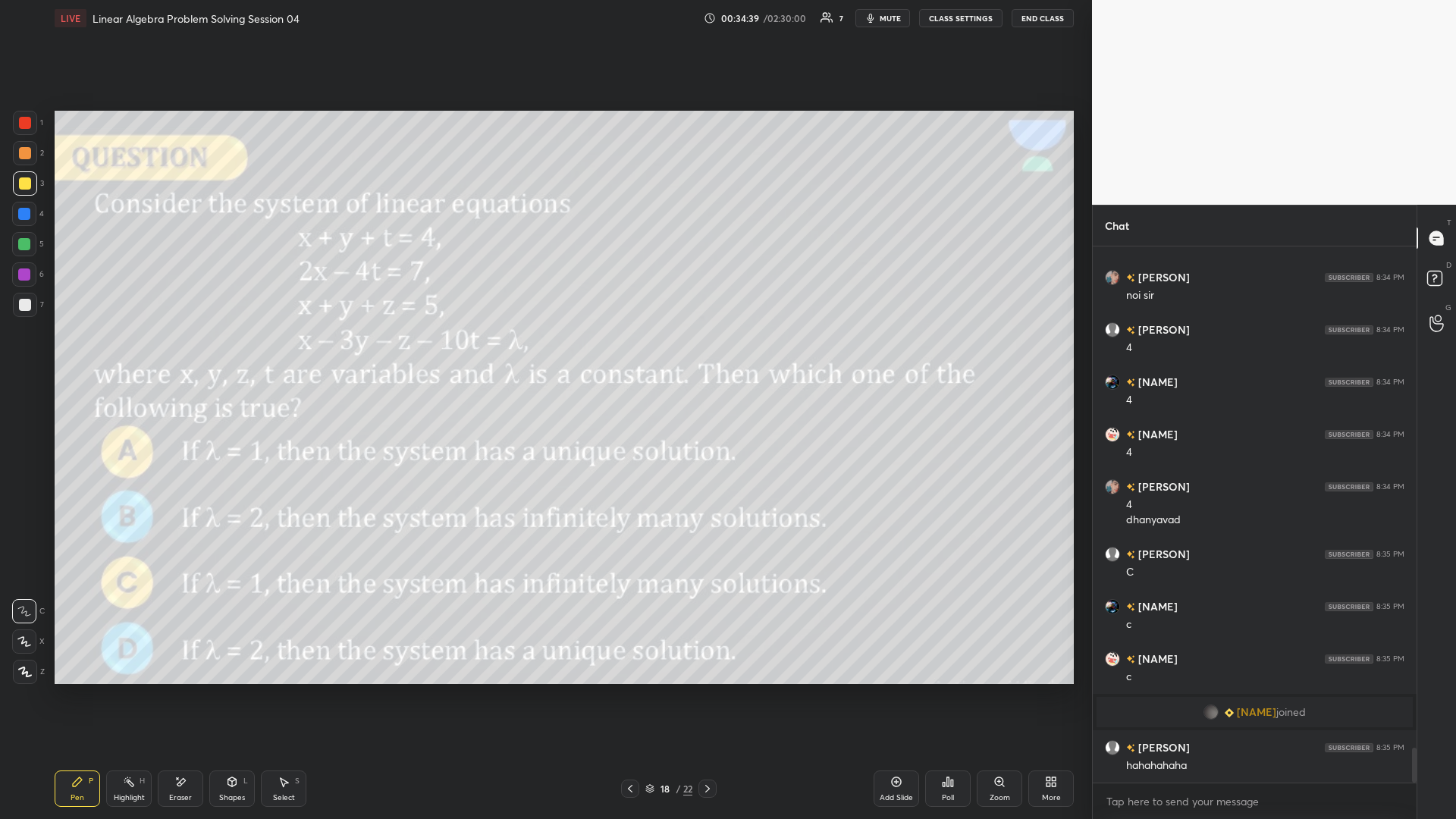 click on "Eraser" at bounding box center [180, 789] 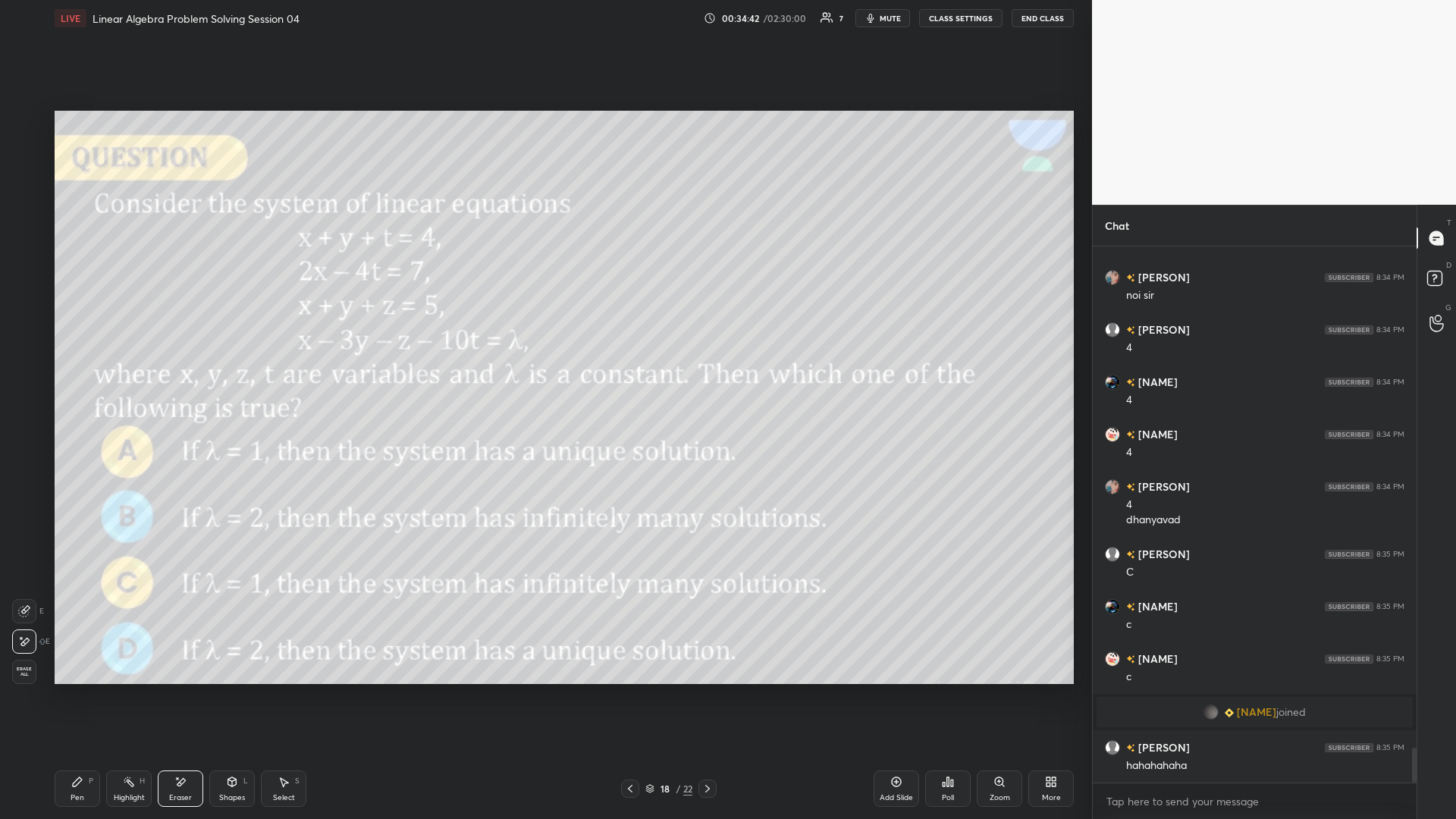 click 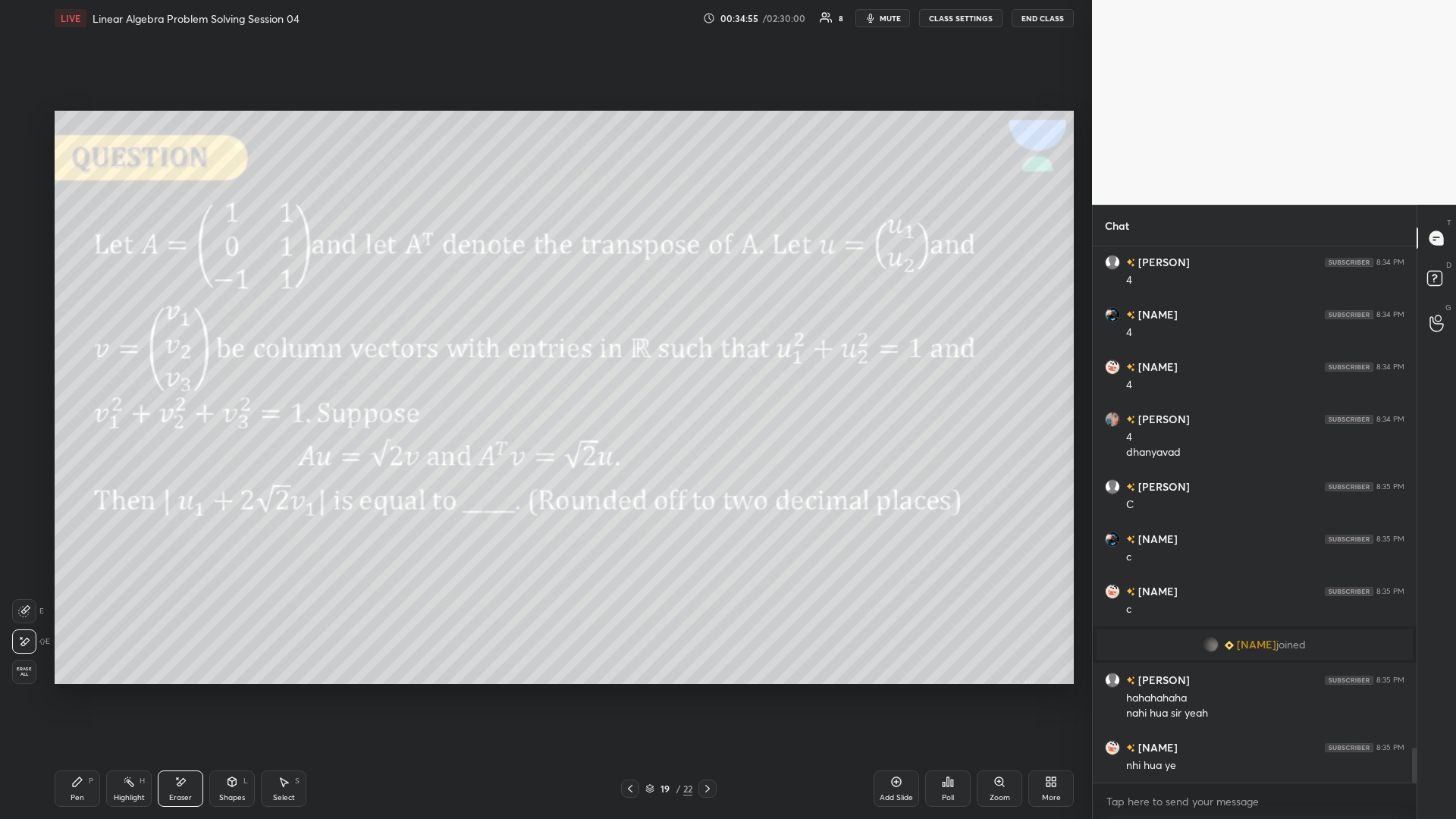 scroll, scrollTop: 7803, scrollLeft: 0, axis: vertical 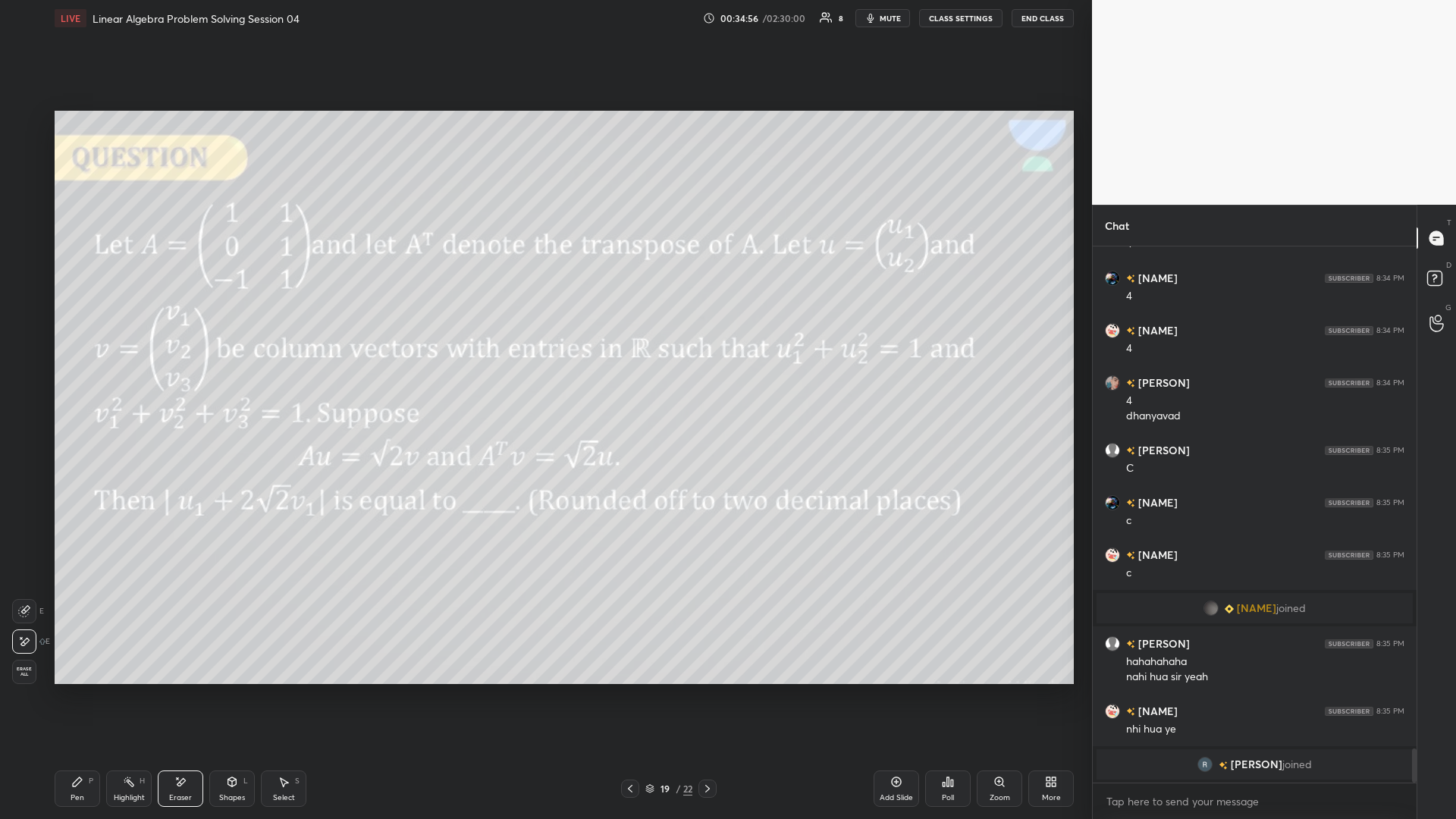 click 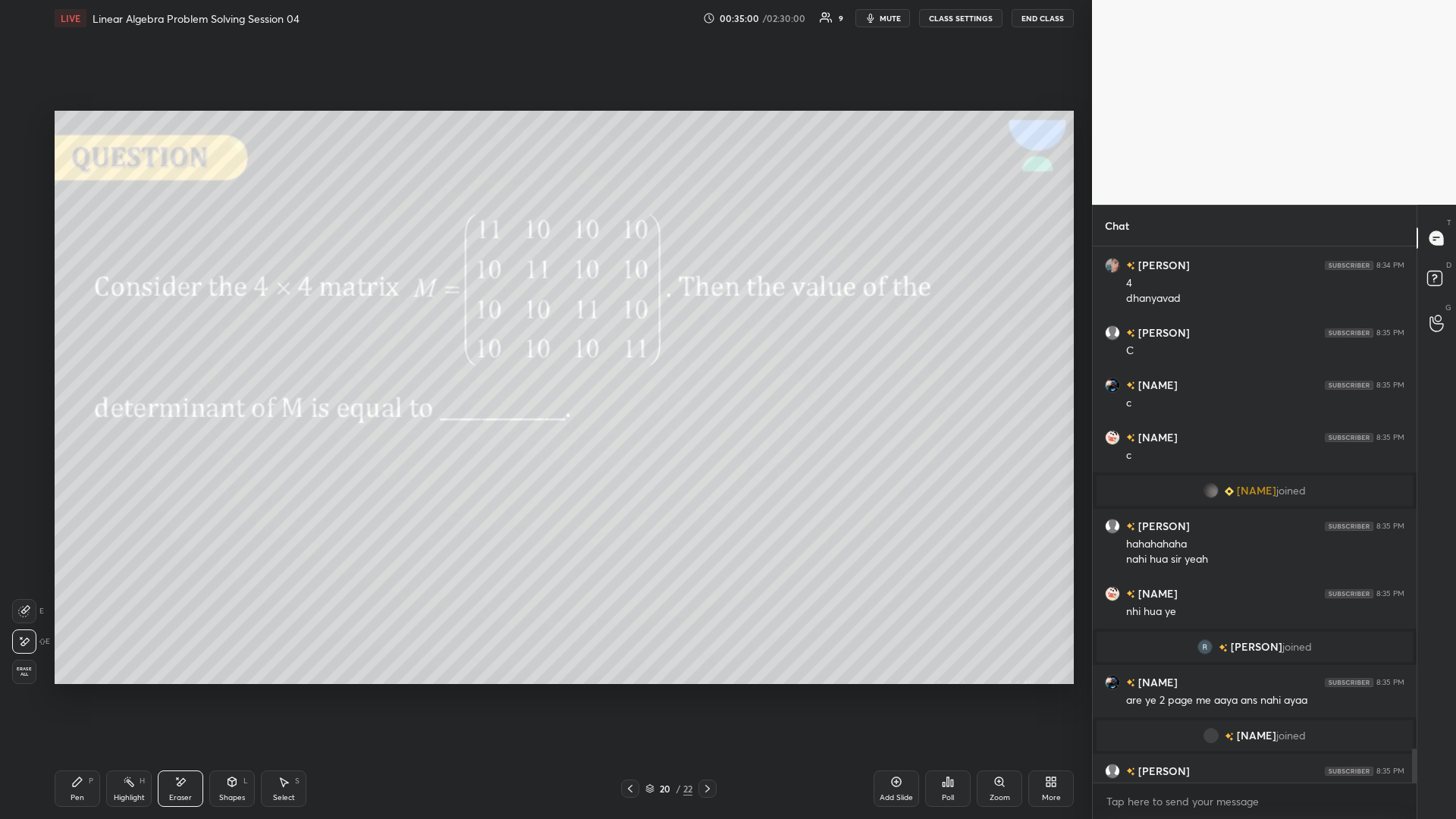 scroll, scrollTop: 7901, scrollLeft: 0, axis: vertical 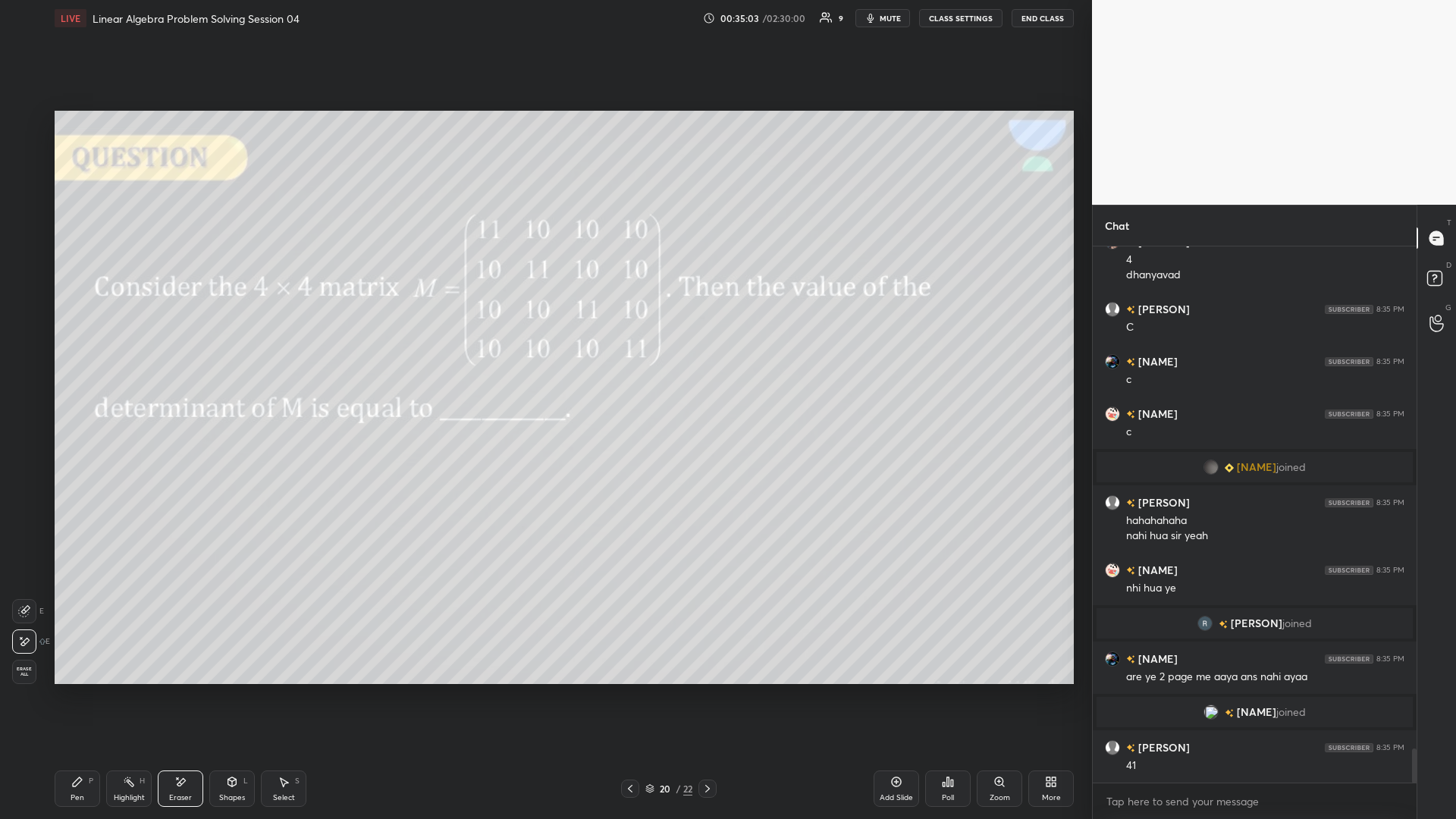 click 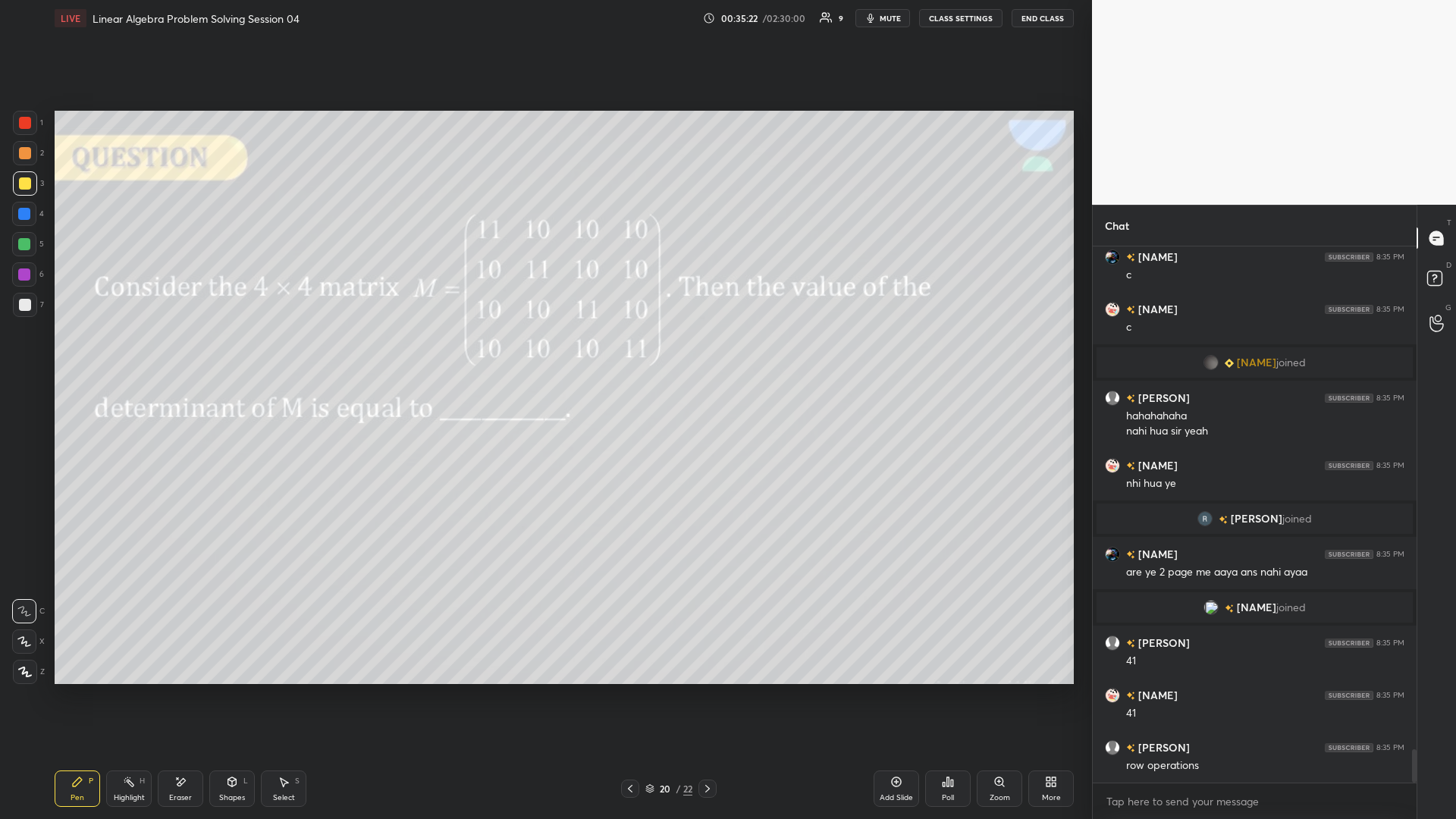 scroll, scrollTop: 8058, scrollLeft: 0, axis: vertical 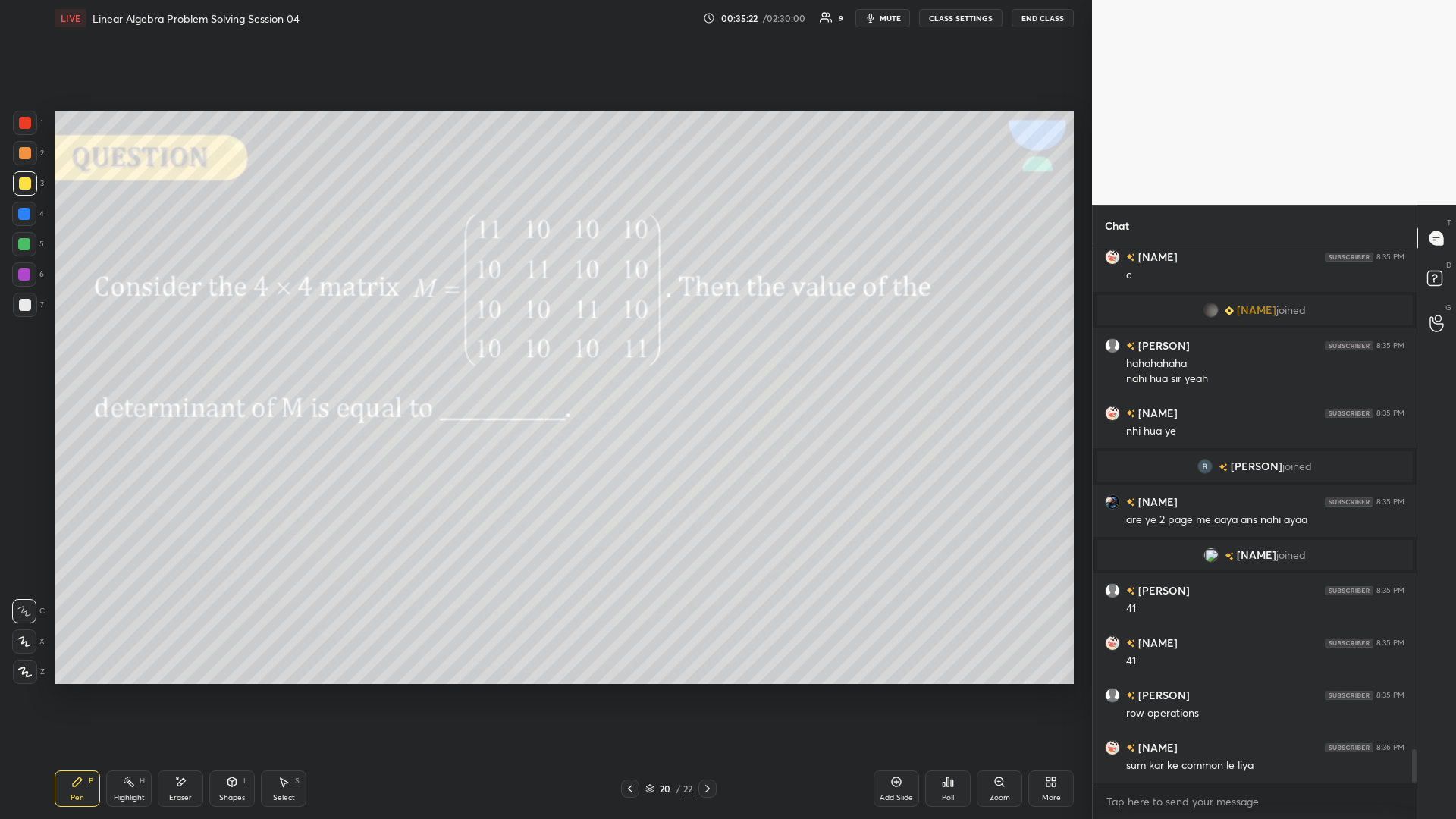 click at bounding box center [25, 153] 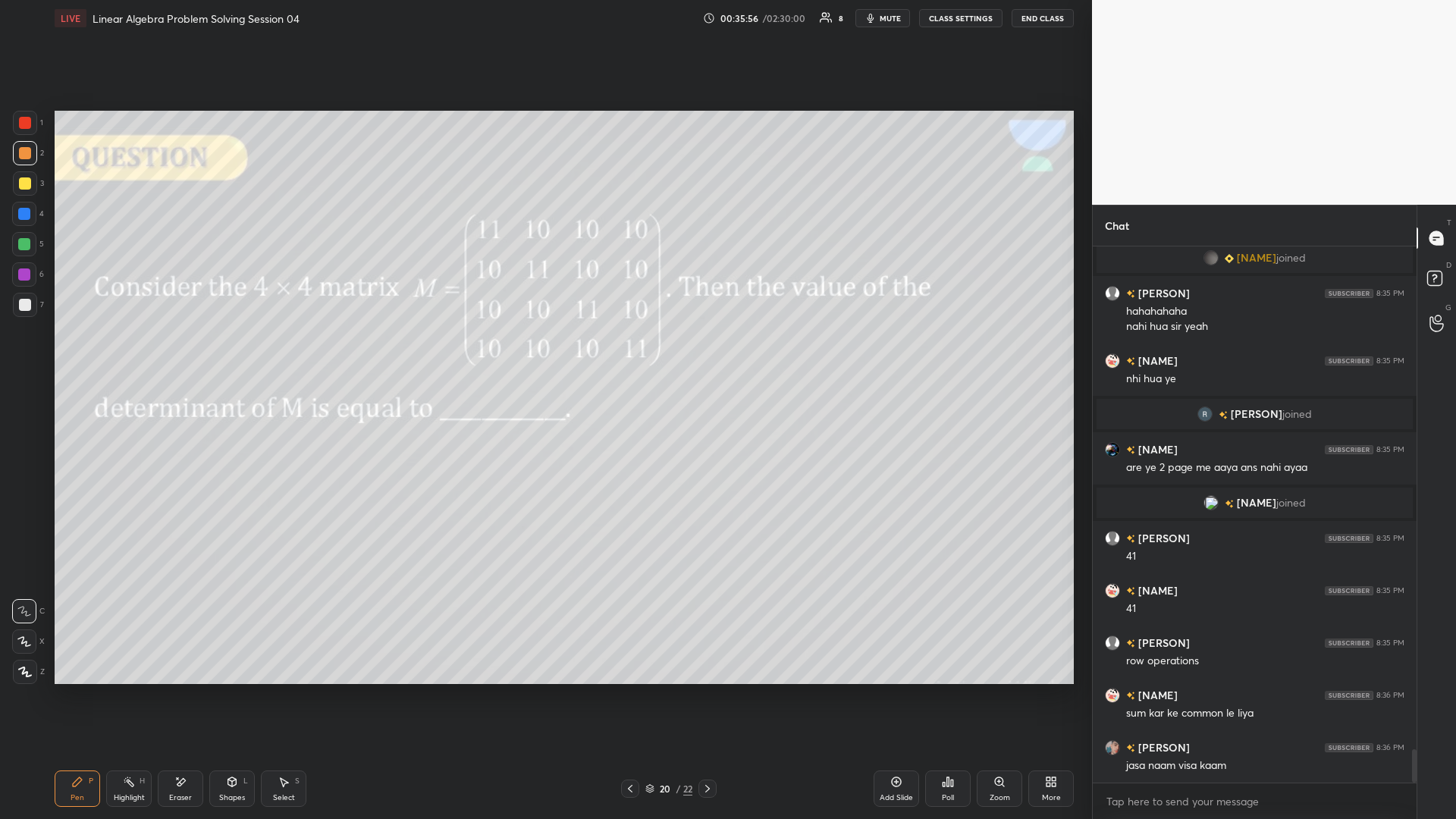 scroll, scrollTop: 8190, scrollLeft: 0, axis: vertical 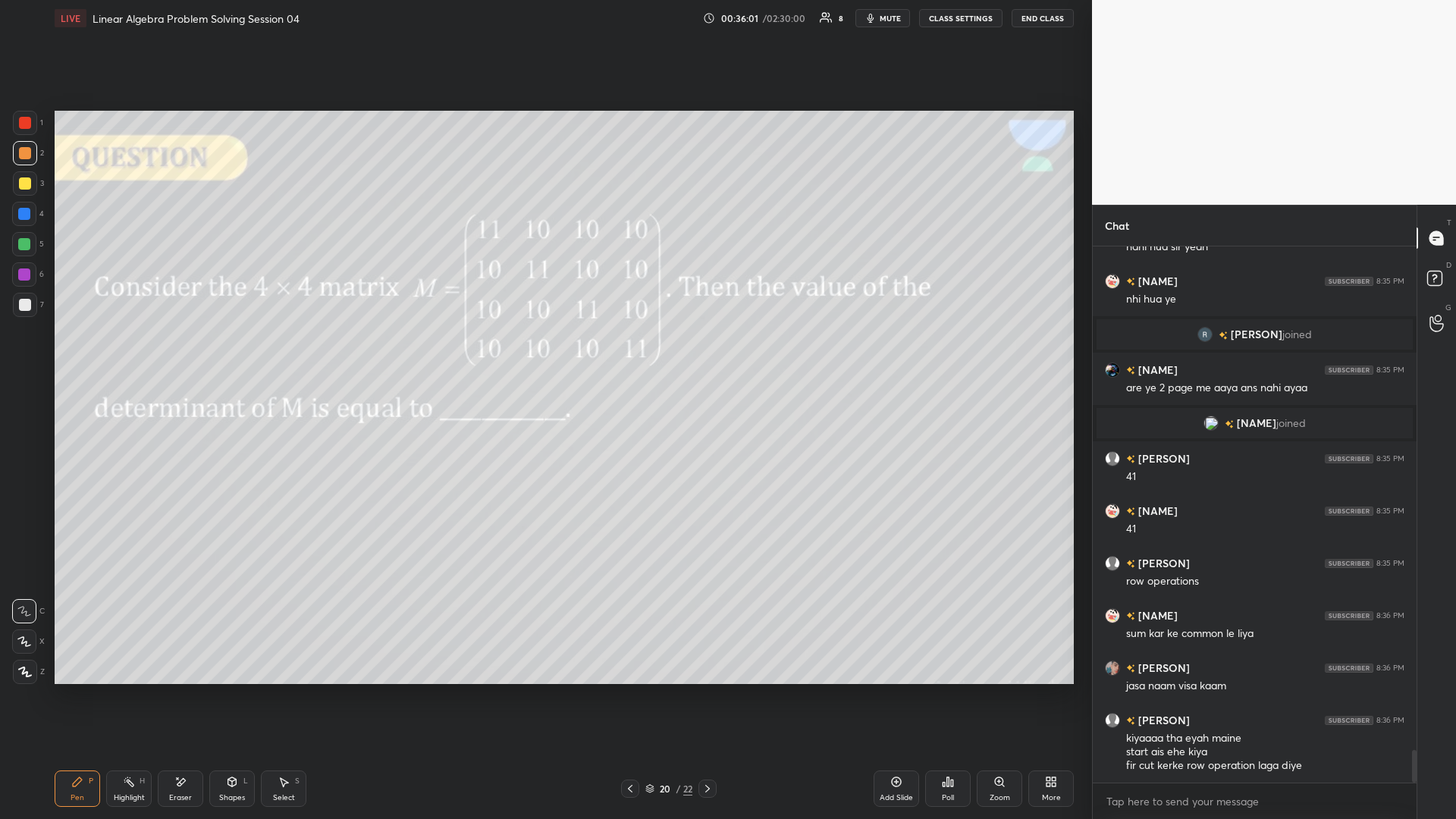 click on "Select S" at bounding box center [284, 789] 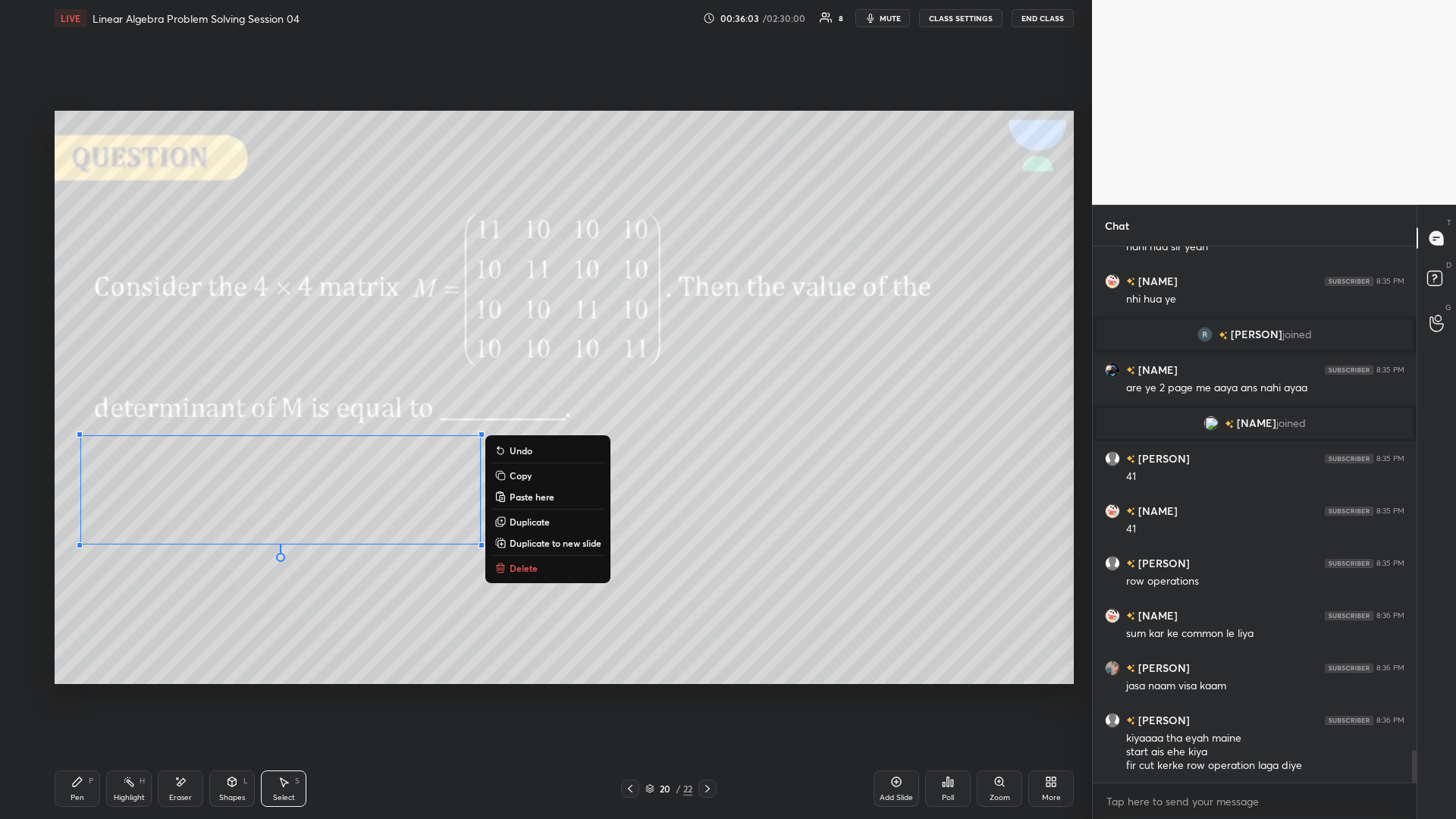 click on "0 ° Undo Copy Paste here Duplicate Duplicate to new slide Delete" at bounding box center (564, 397) 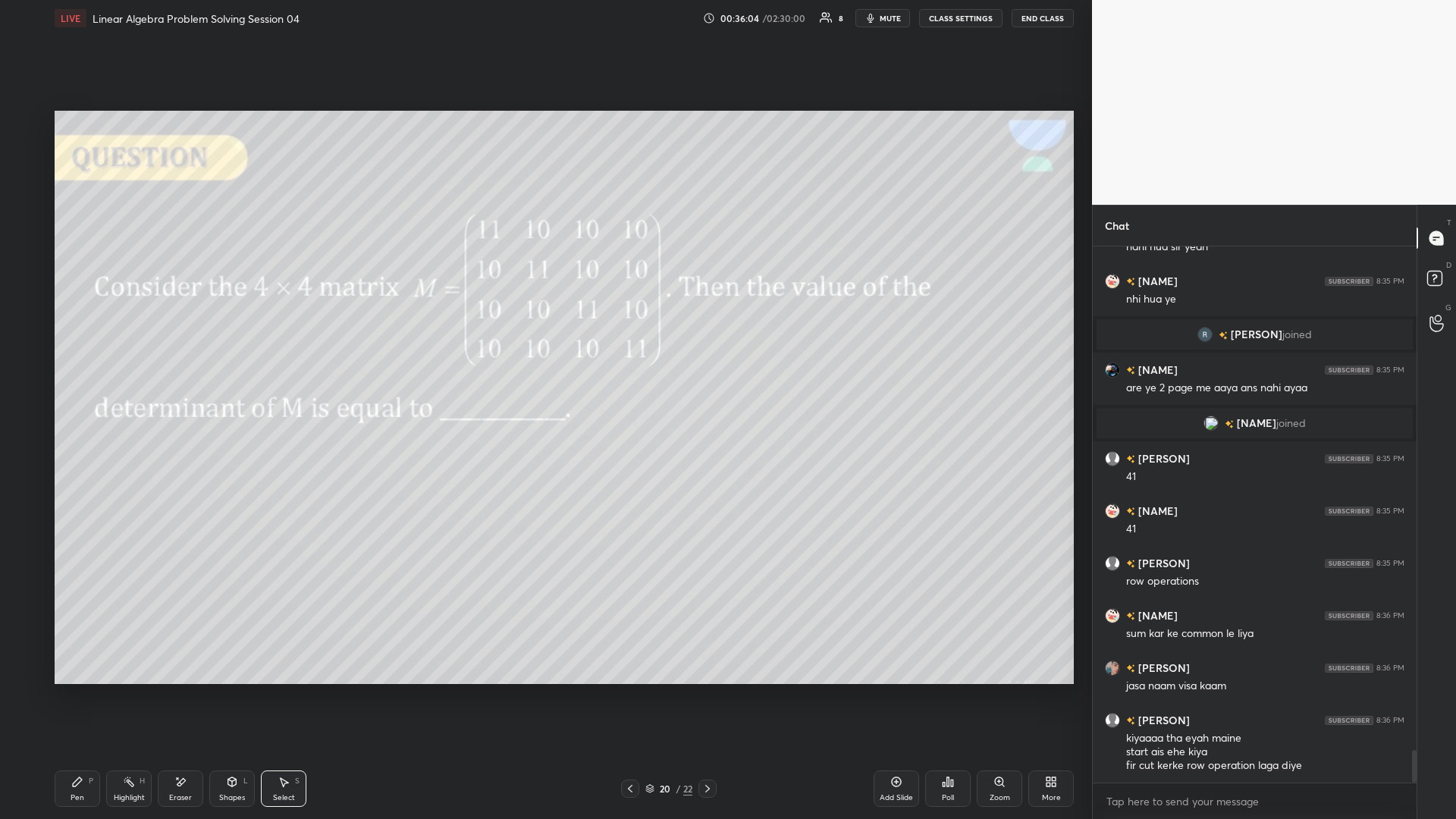 click 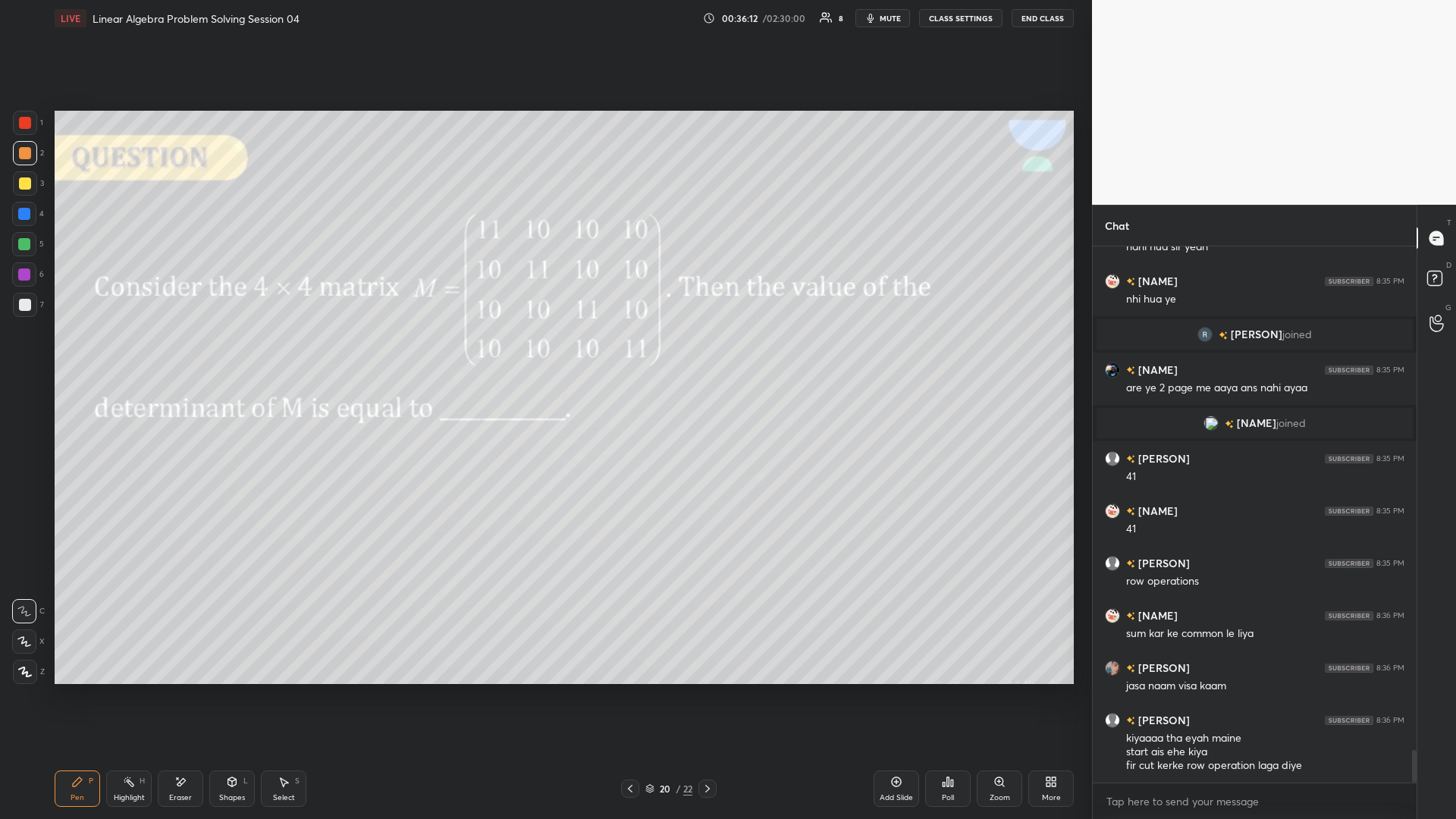 click at bounding box center (25, 184) 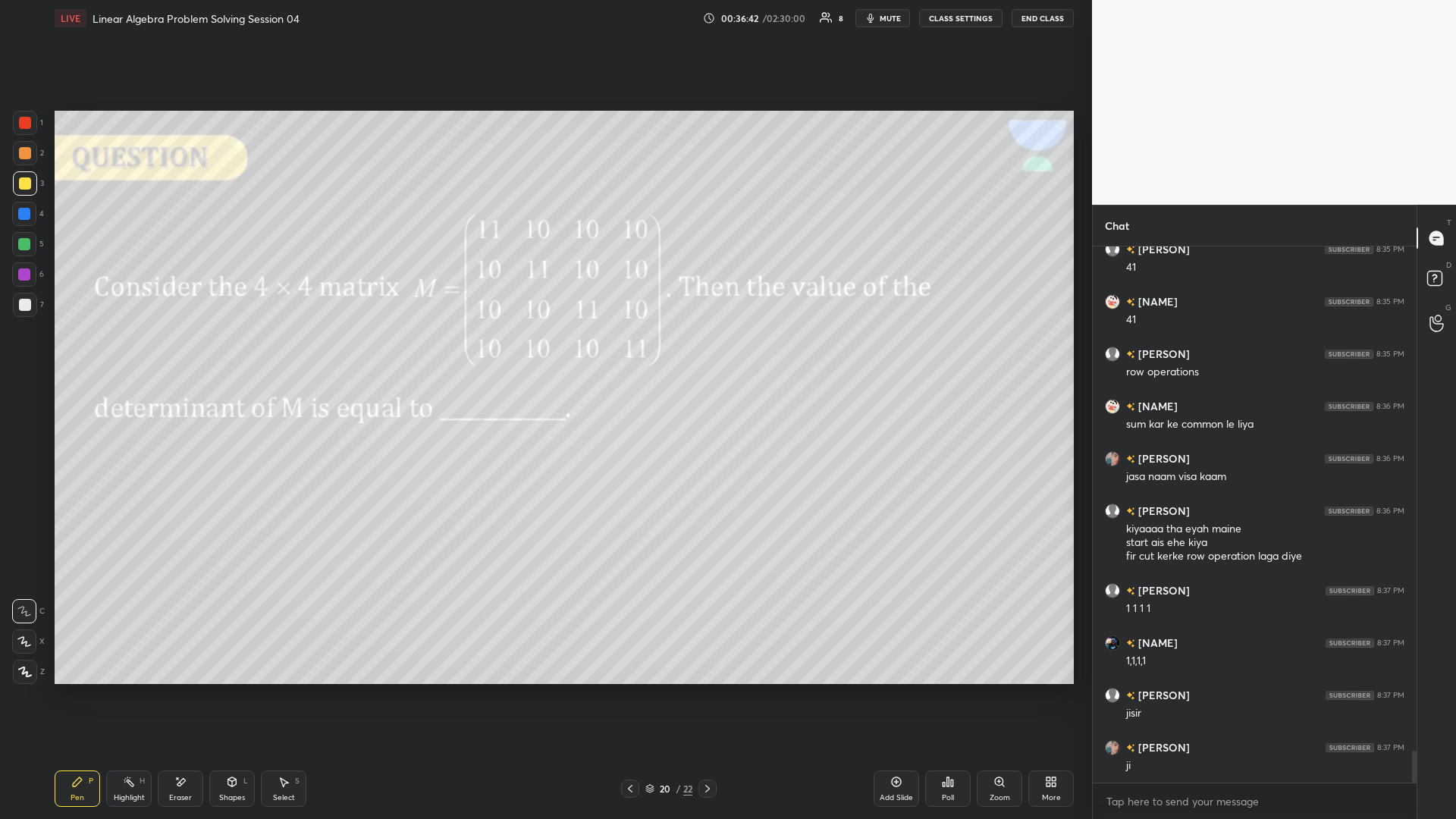 scroll, scrollTop: 8452, scrollLeft: 0, axis: vertical 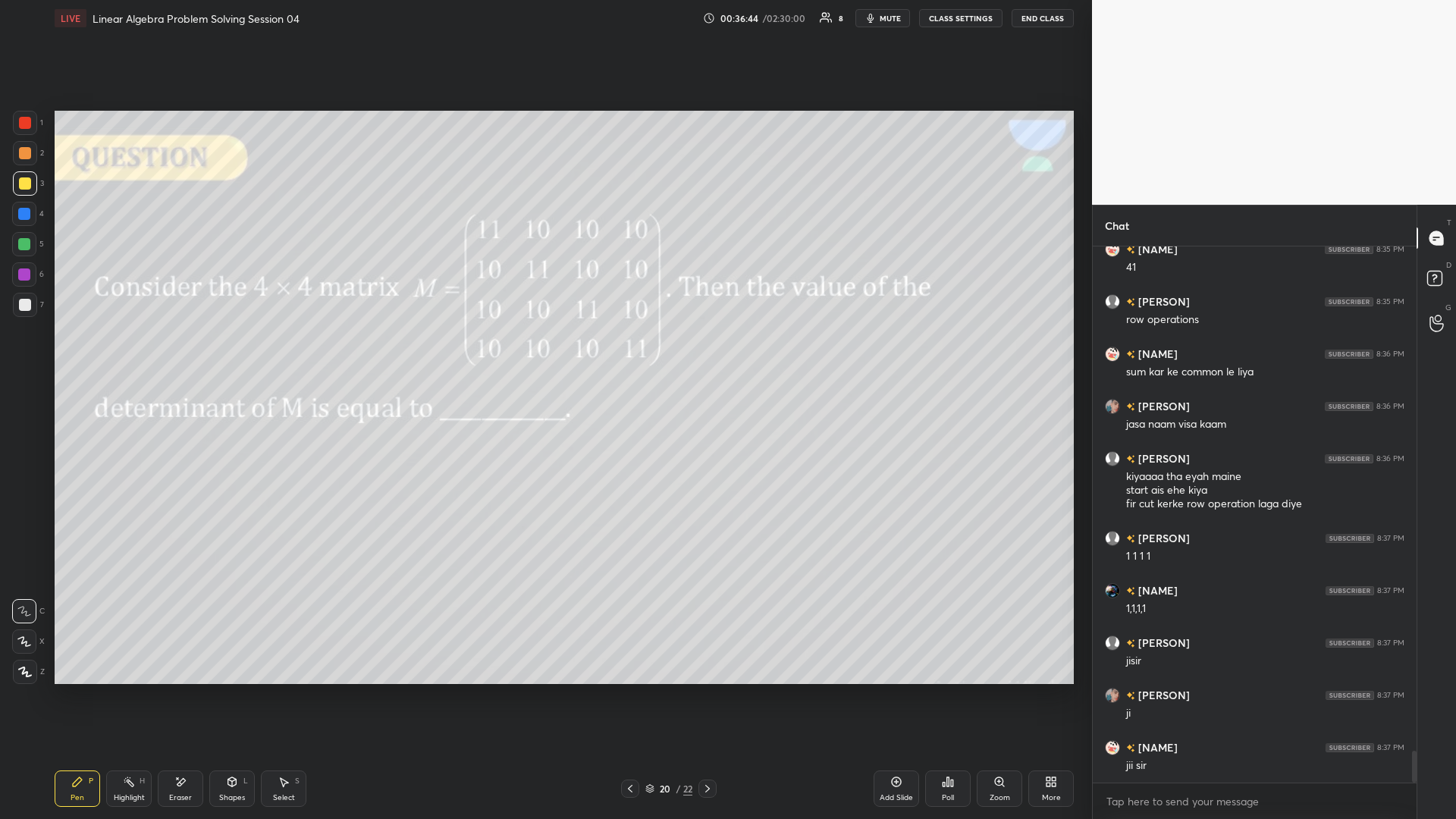 click at bounding box center (25, 153) 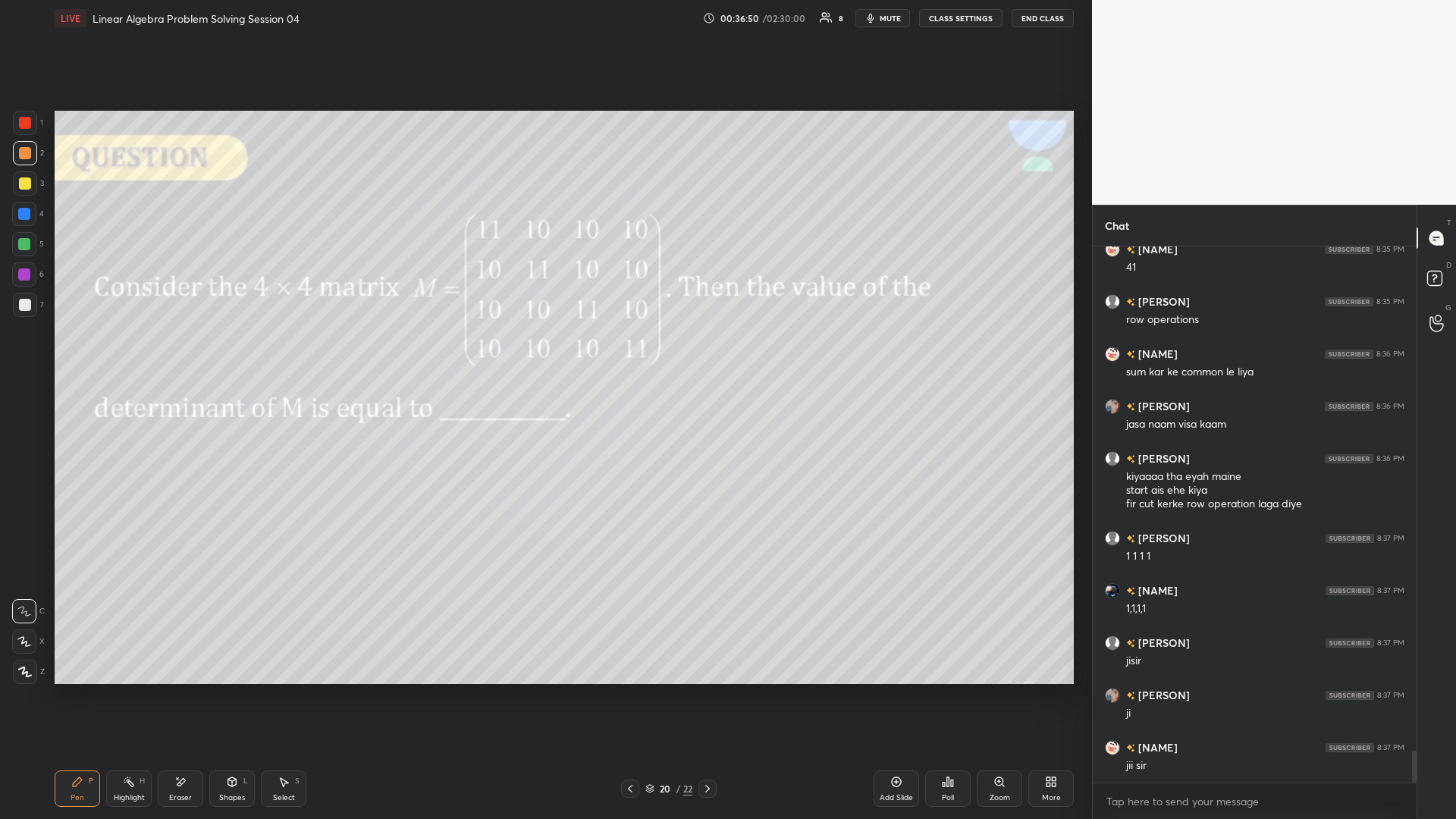 click 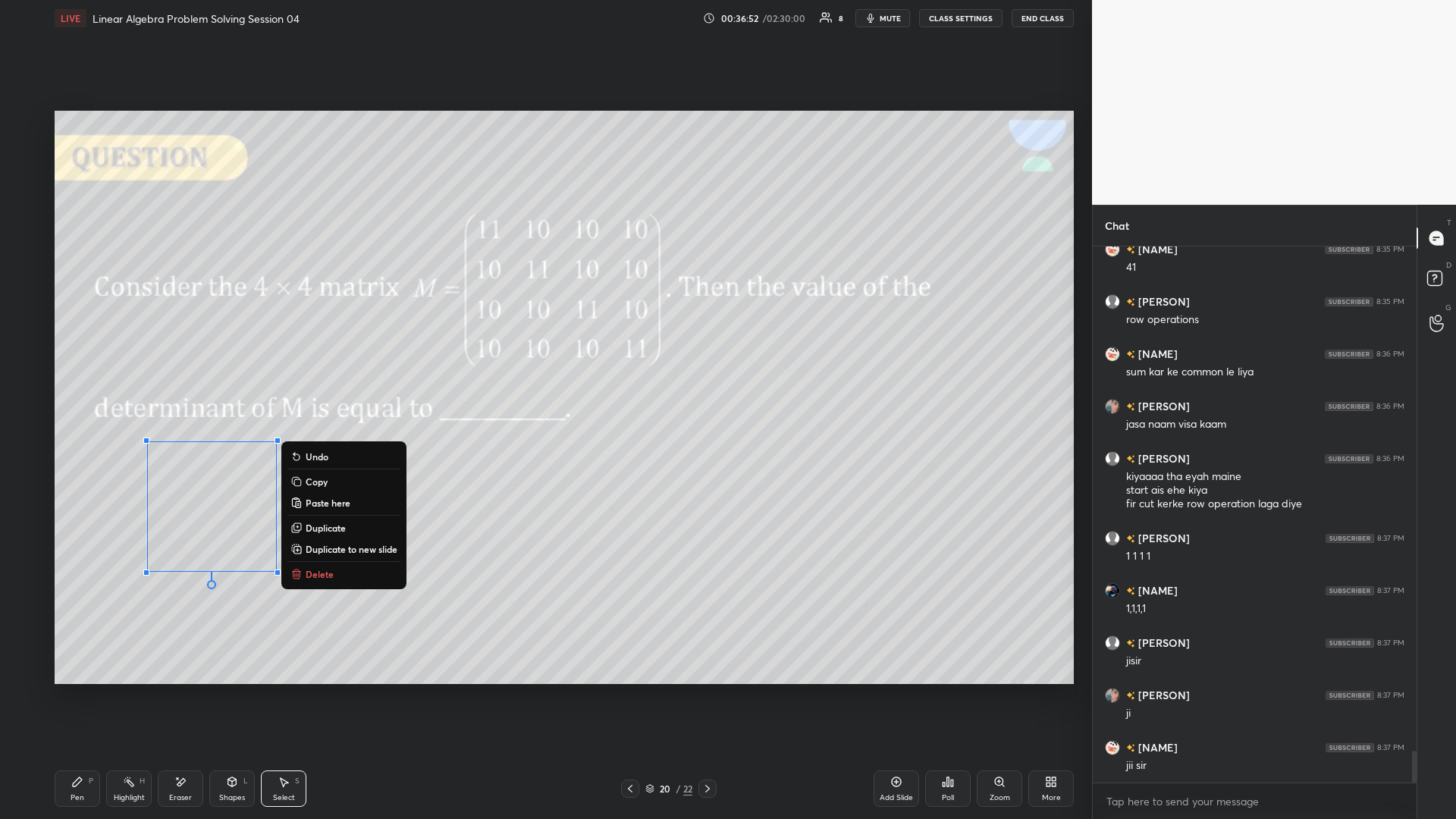 click 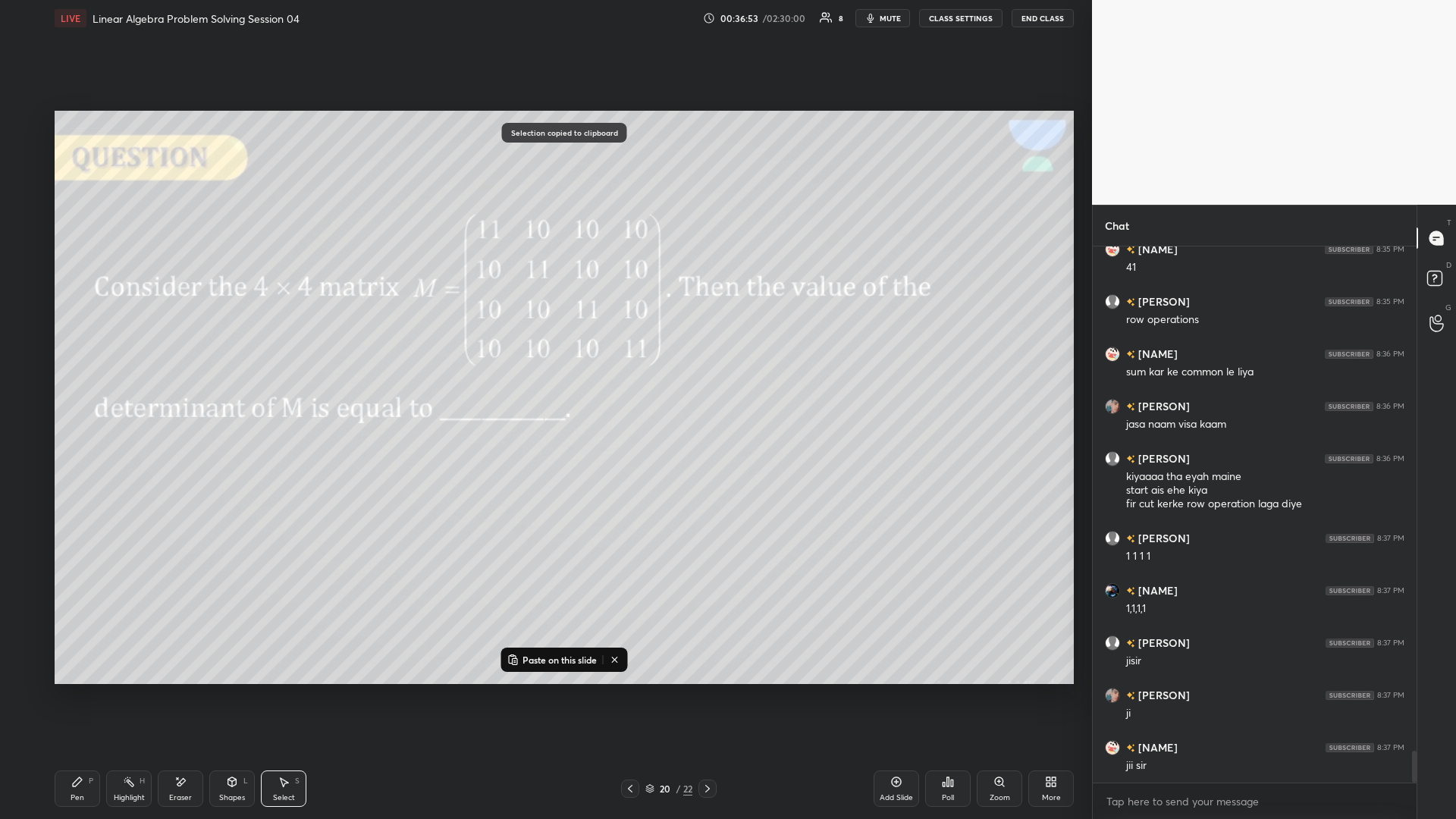 click on "Paste on this slide" at bounding box center [560, 660] 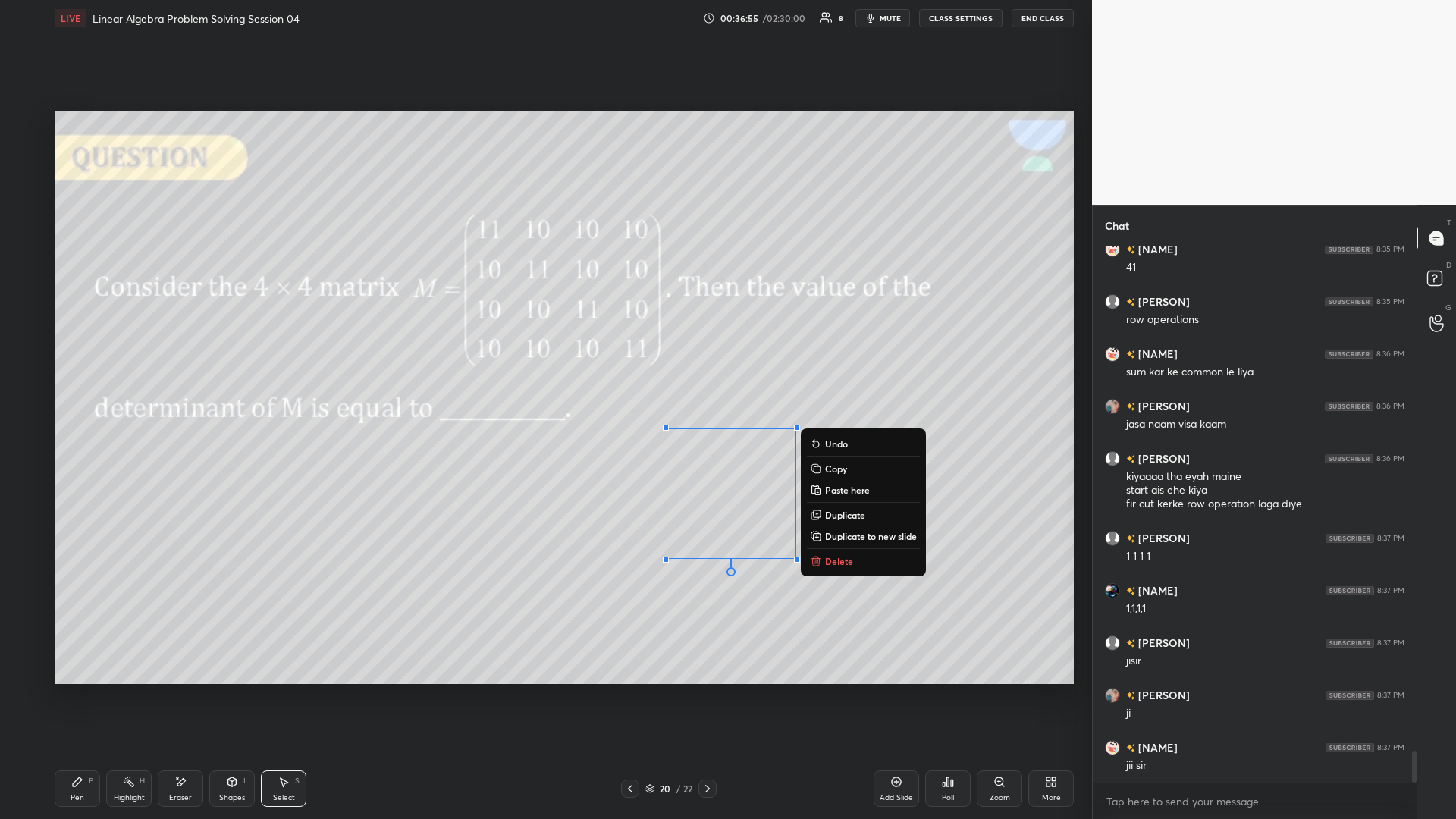 click on "Pen P" at bounding box center (77, 789) 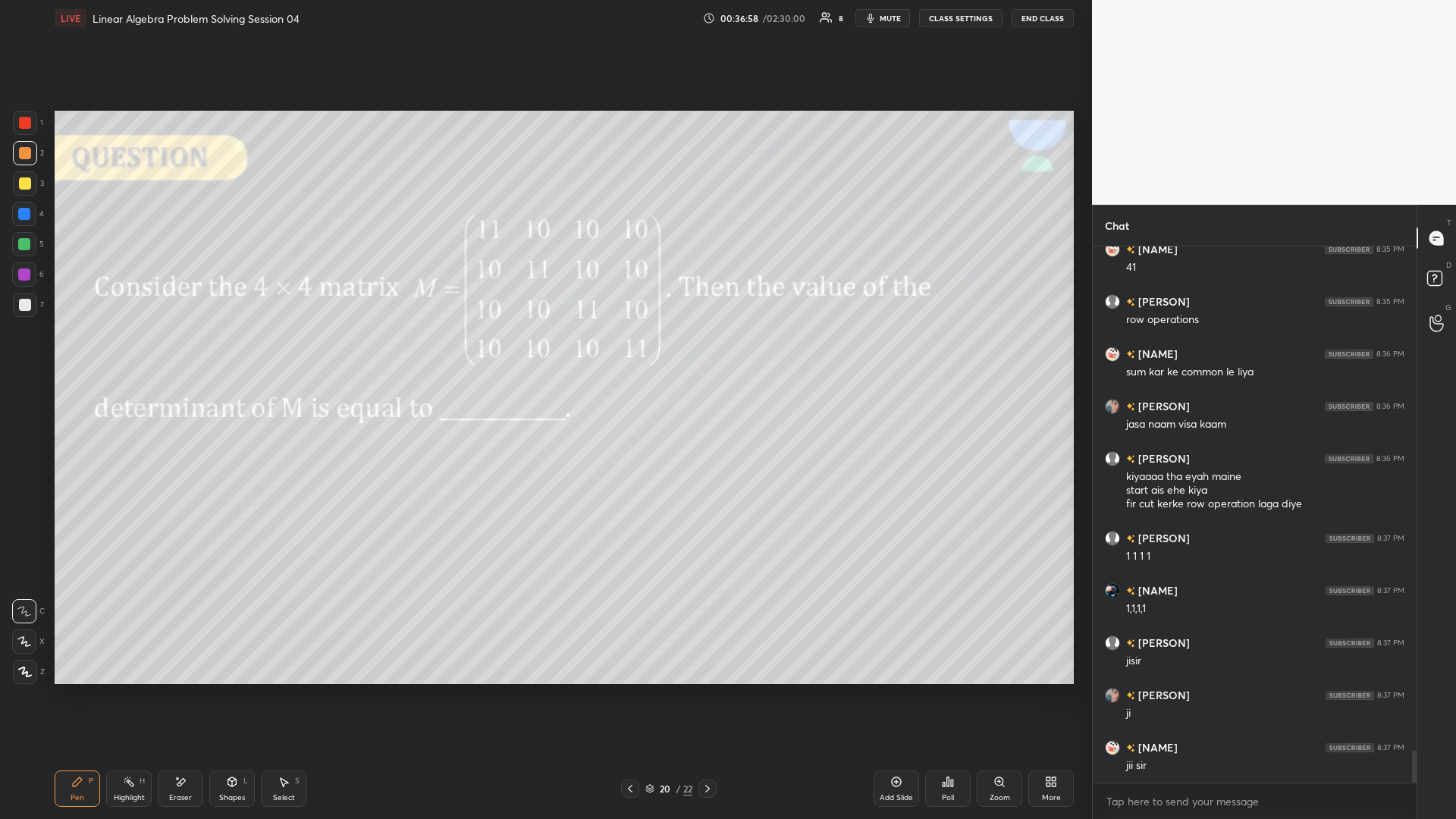 click on "Eraser" at bounding box center [180, 789] 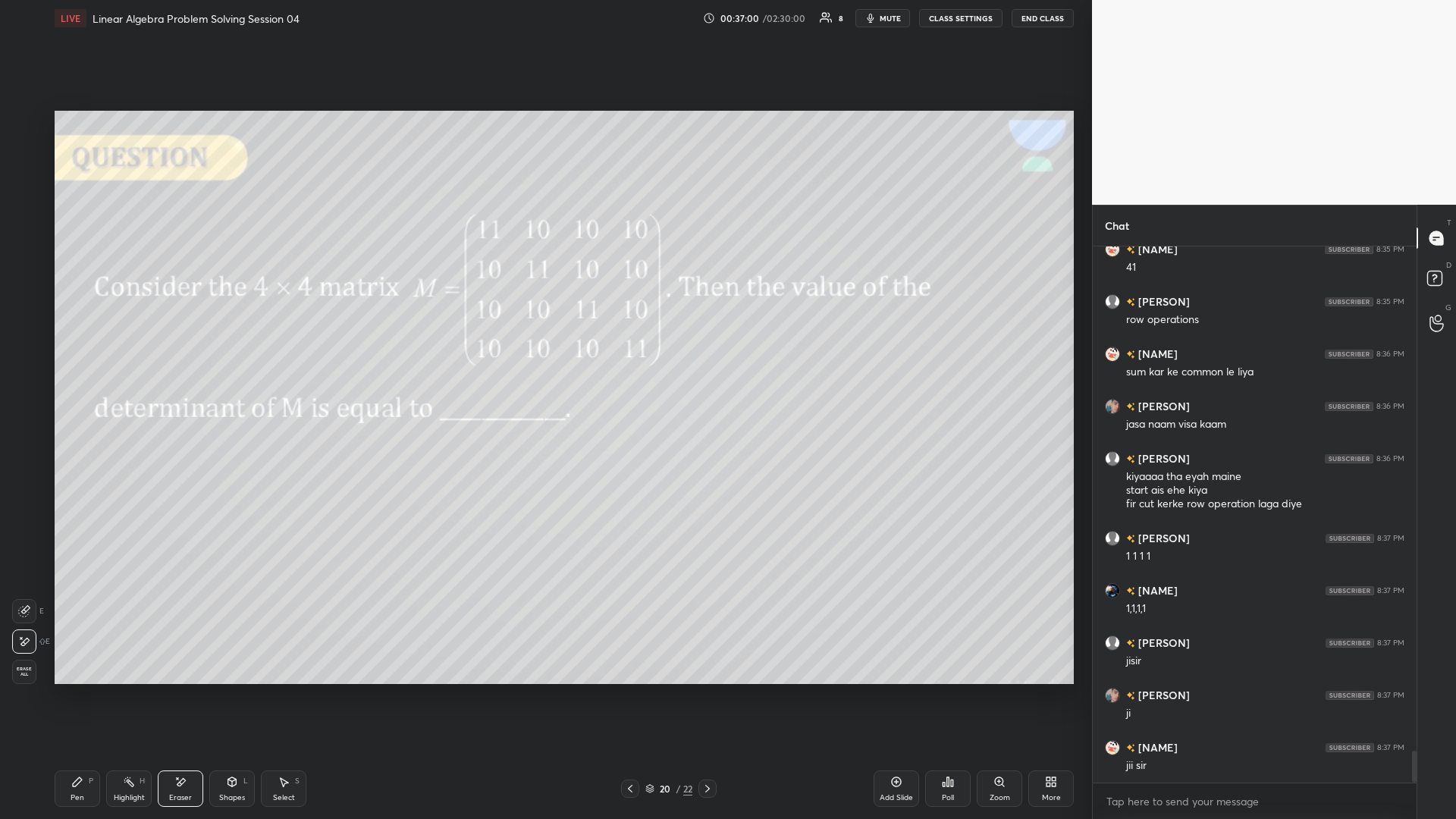 click 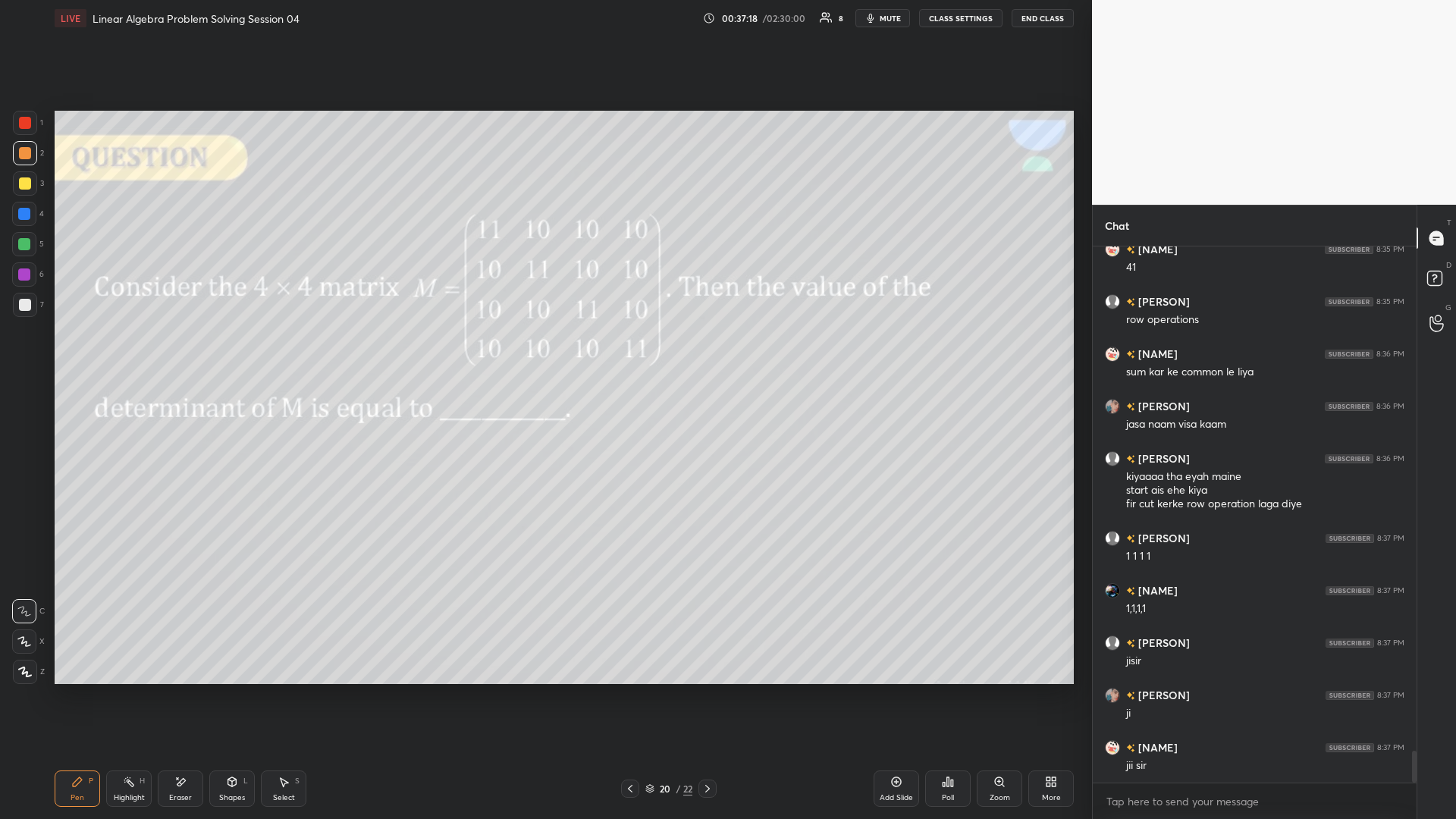 scroll, scrollTop: 8488, scrollLeft: 0, axis: vertical 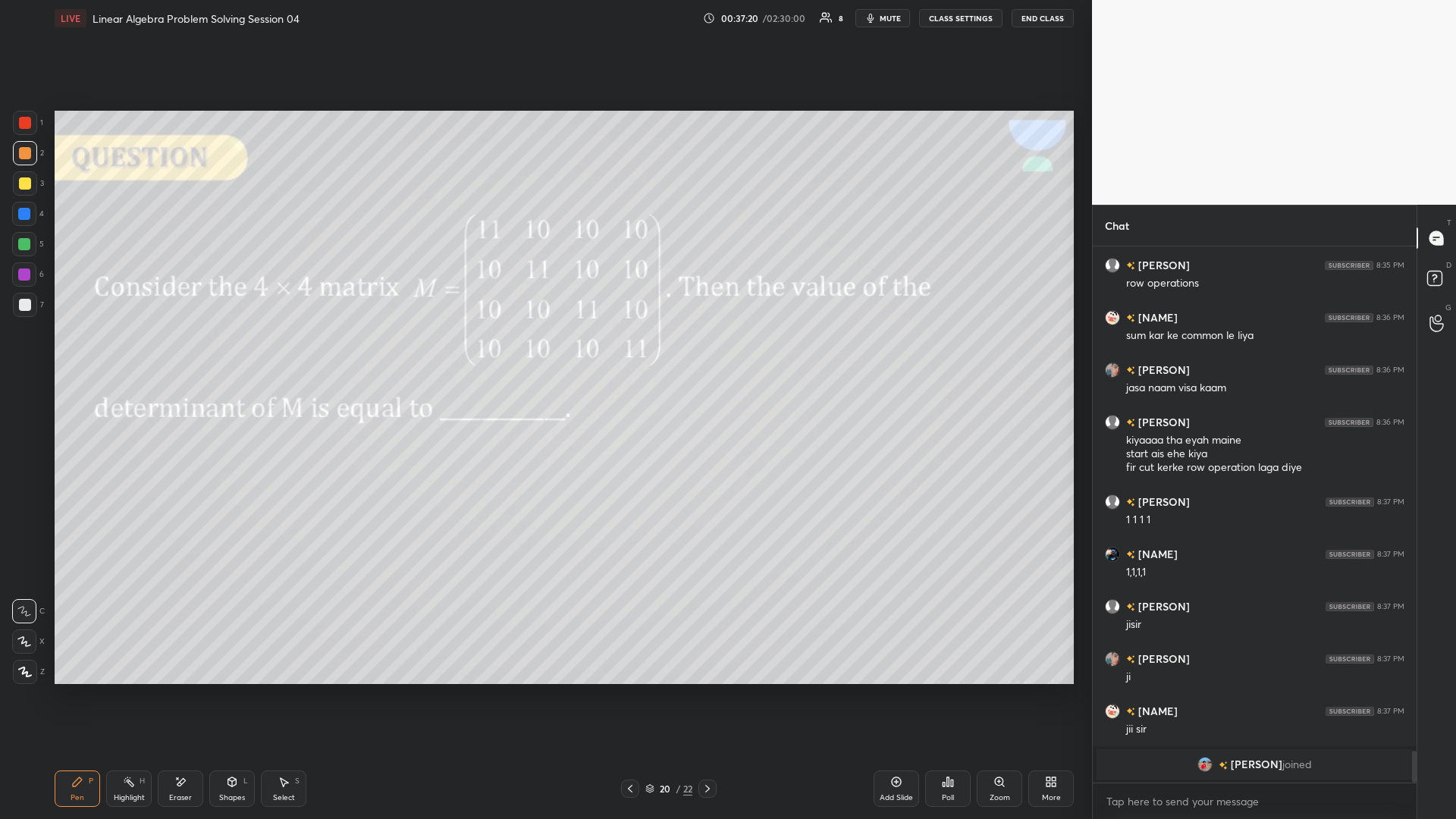click at bounding box center (25, 305) 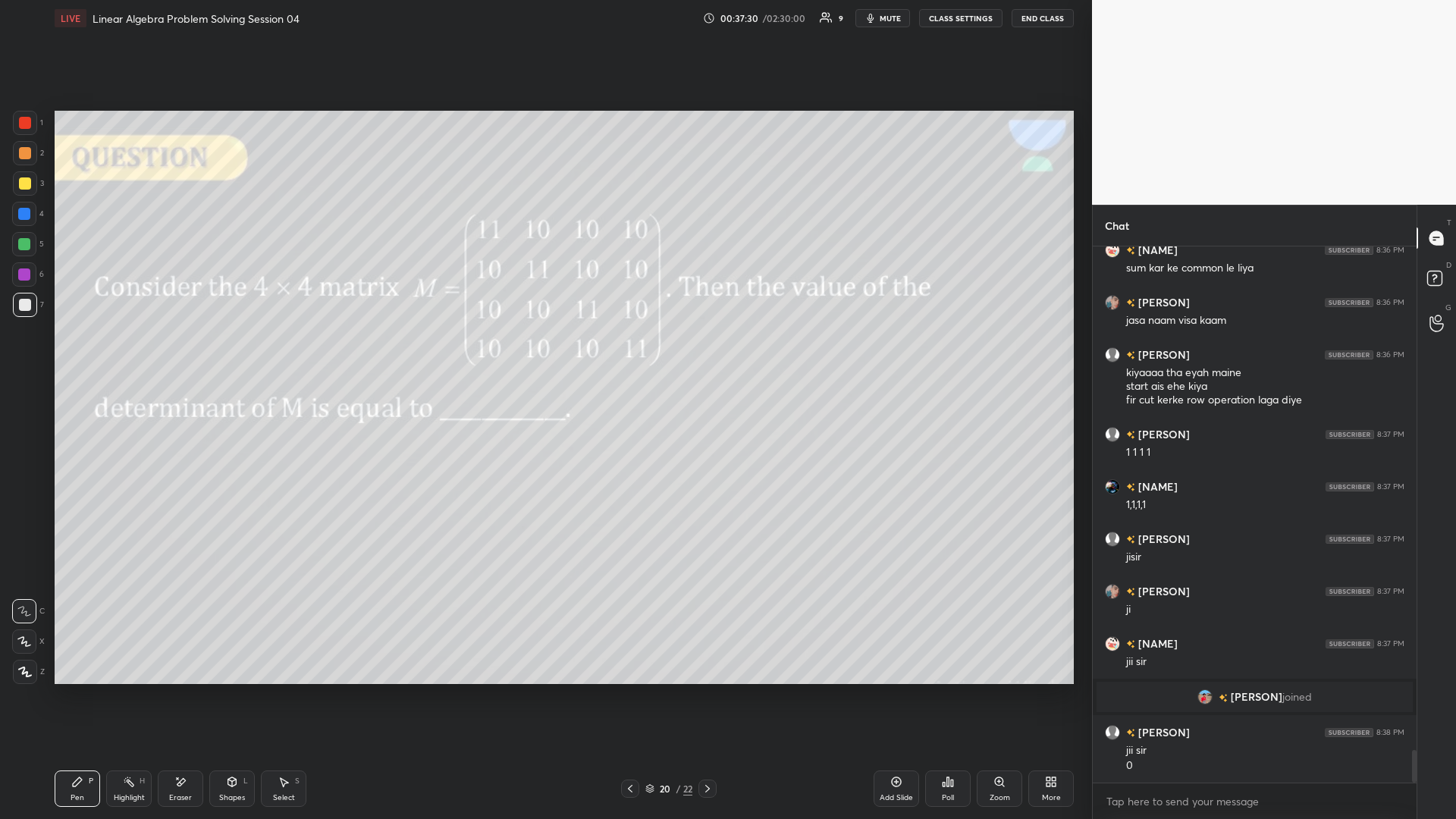 scroll, scrollTop: 8320, scrollLeft: 0, axis: vertical 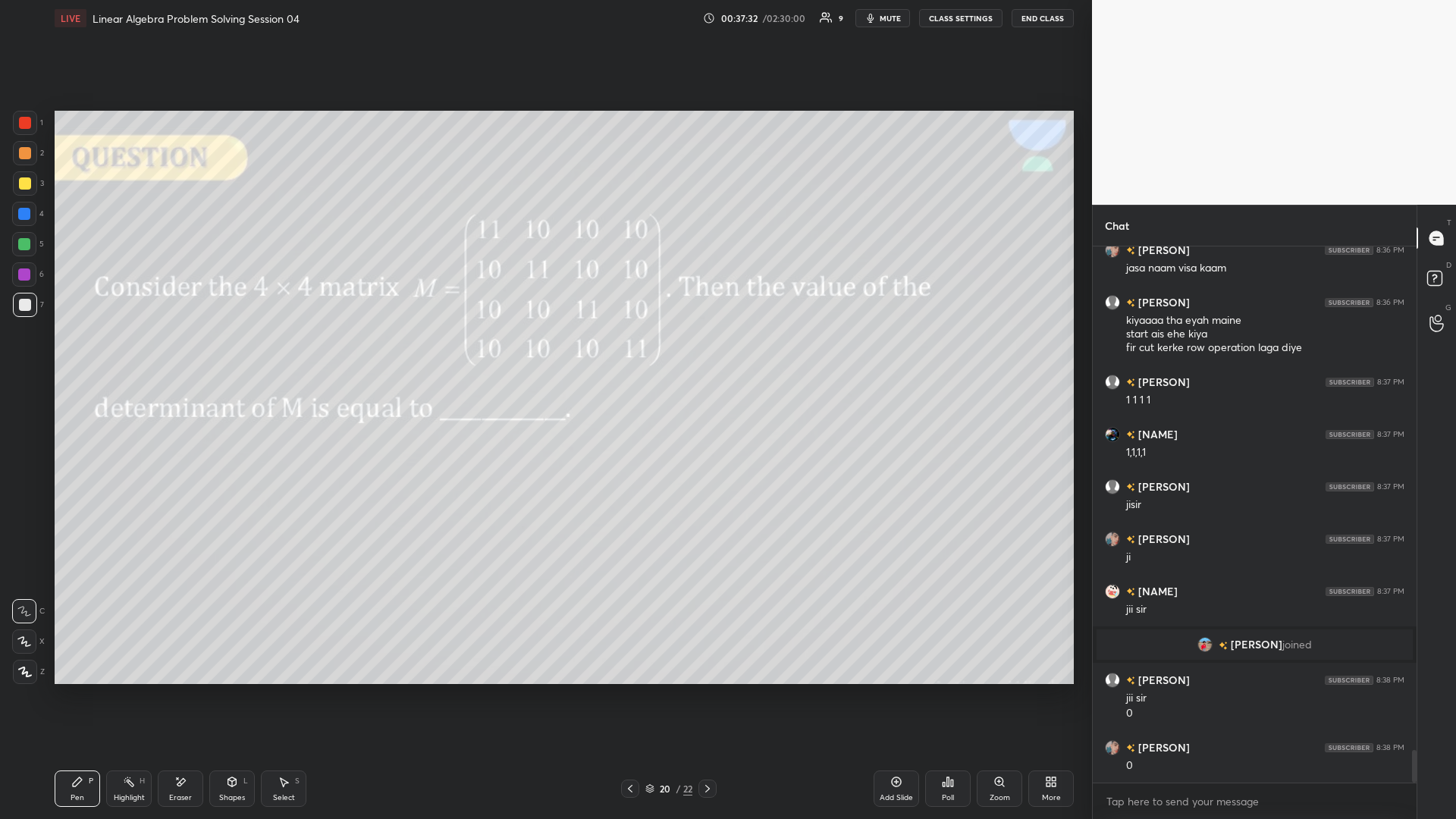click on "Shapes L" at bounding box center [232, 789] 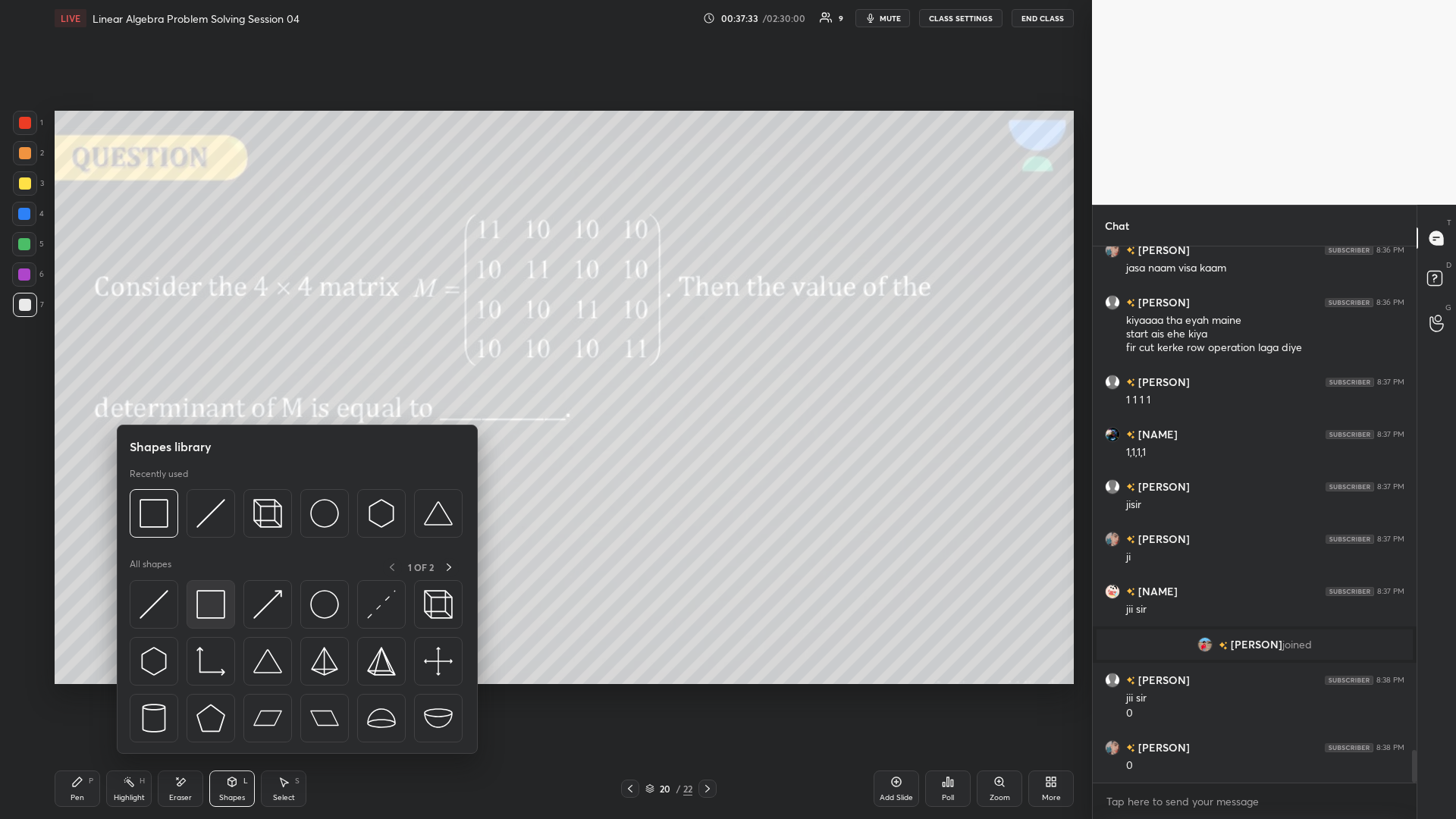 click at bounding box center (211, 604) 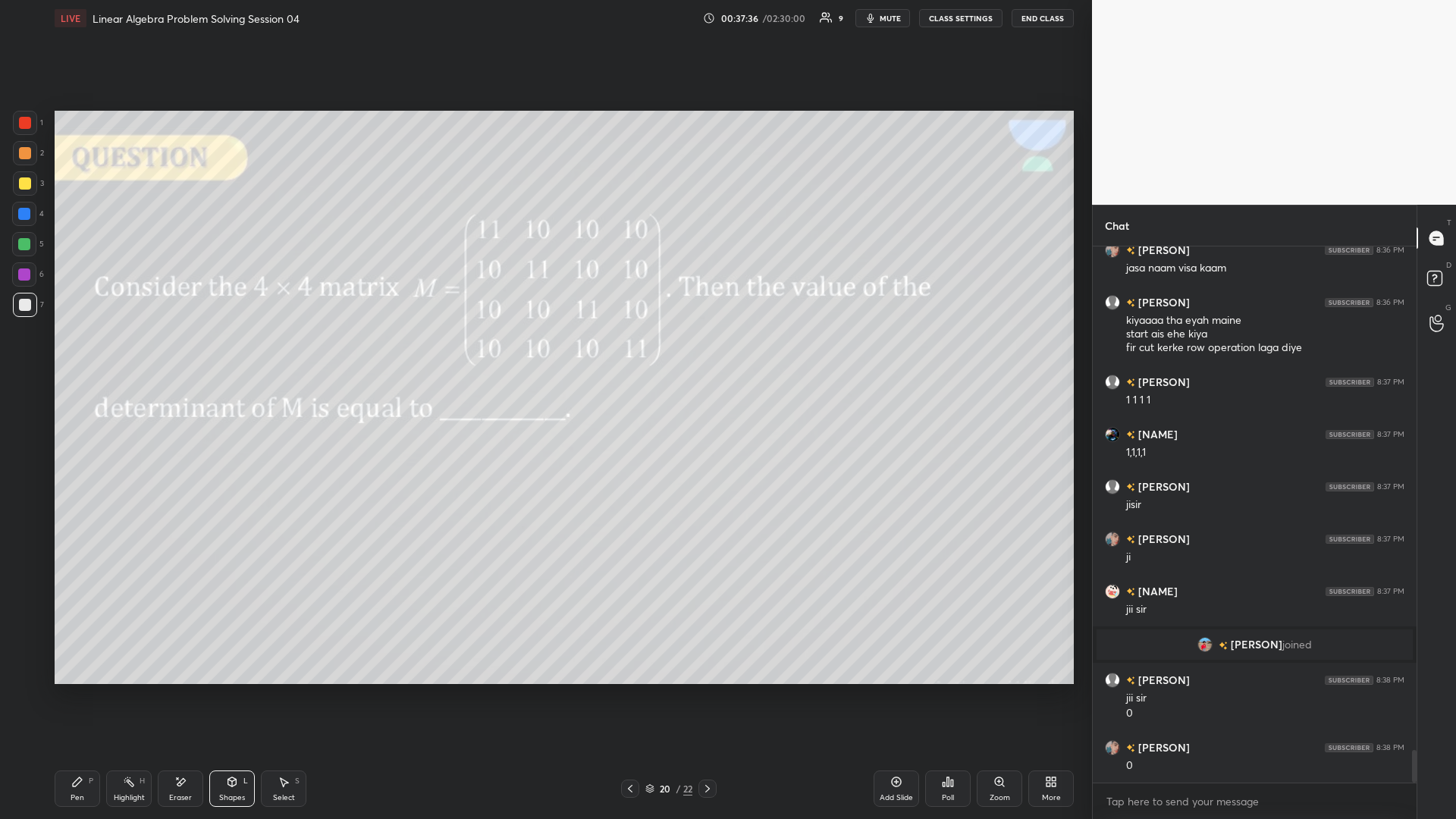 click 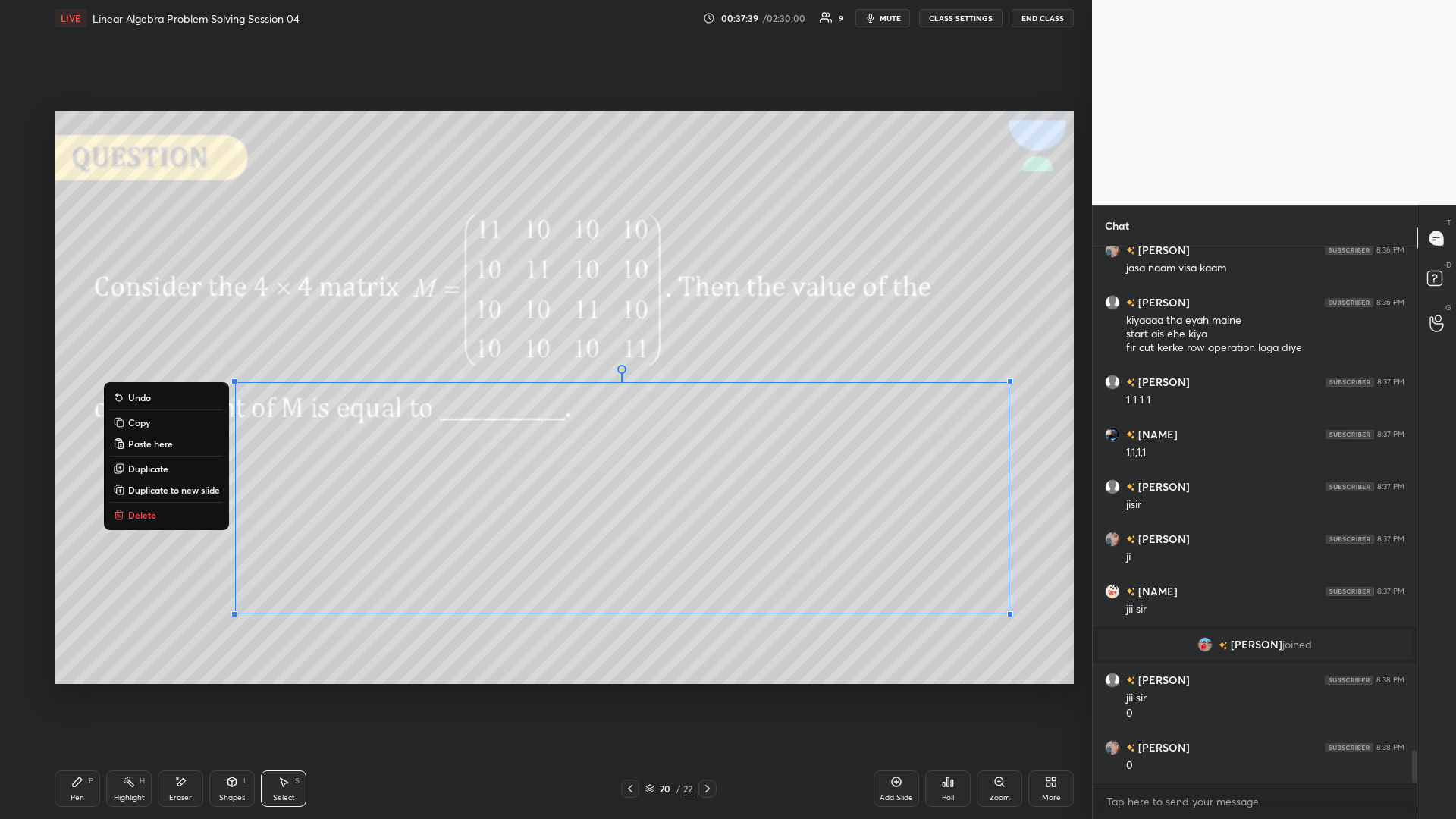 click on "0 ° Undo Copy Paste here Duplicate Duplicate to new slide Delete" at bounding box center (564, 397) 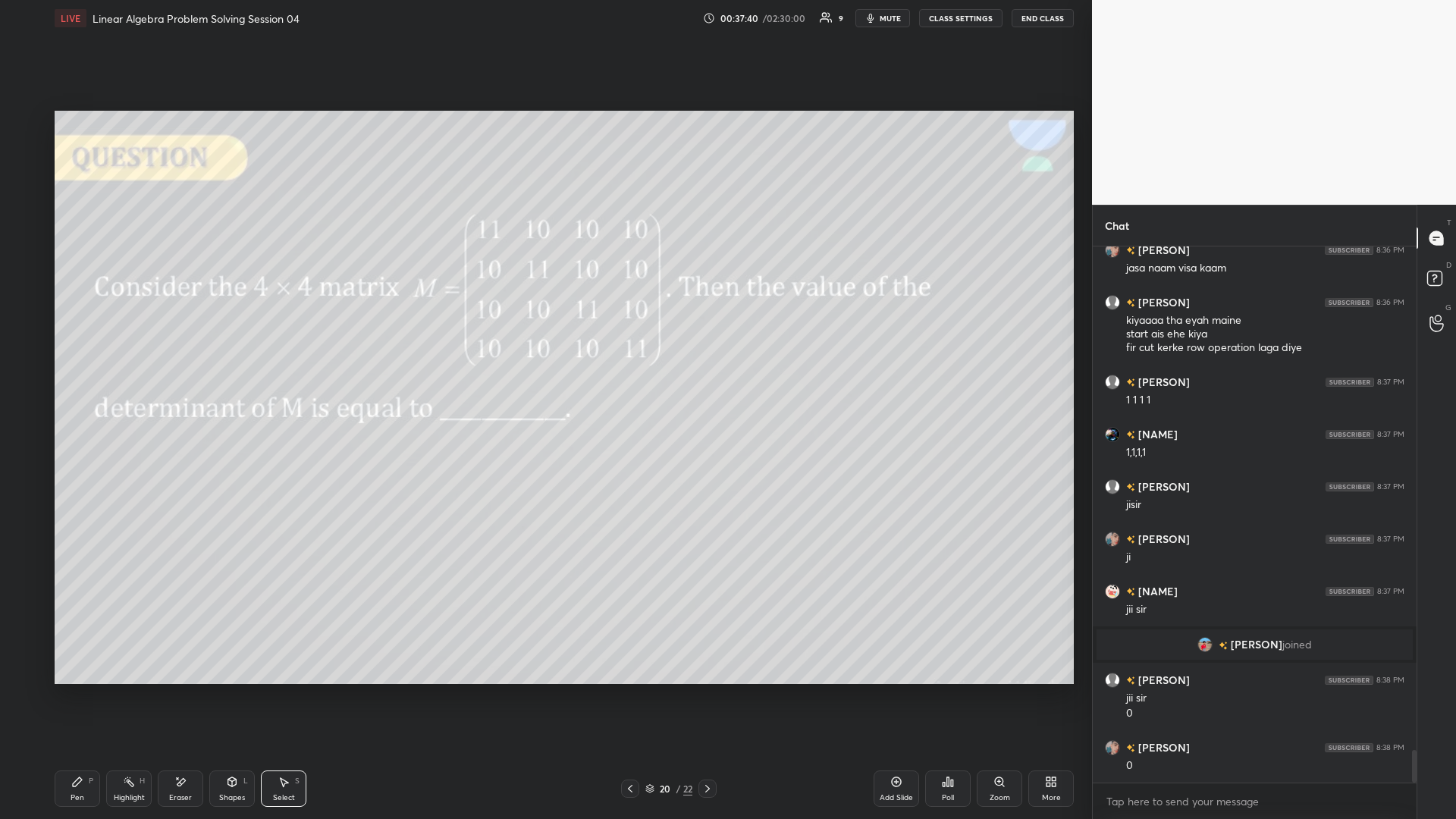 click on "Pen P" at bounding box center [77, 789] 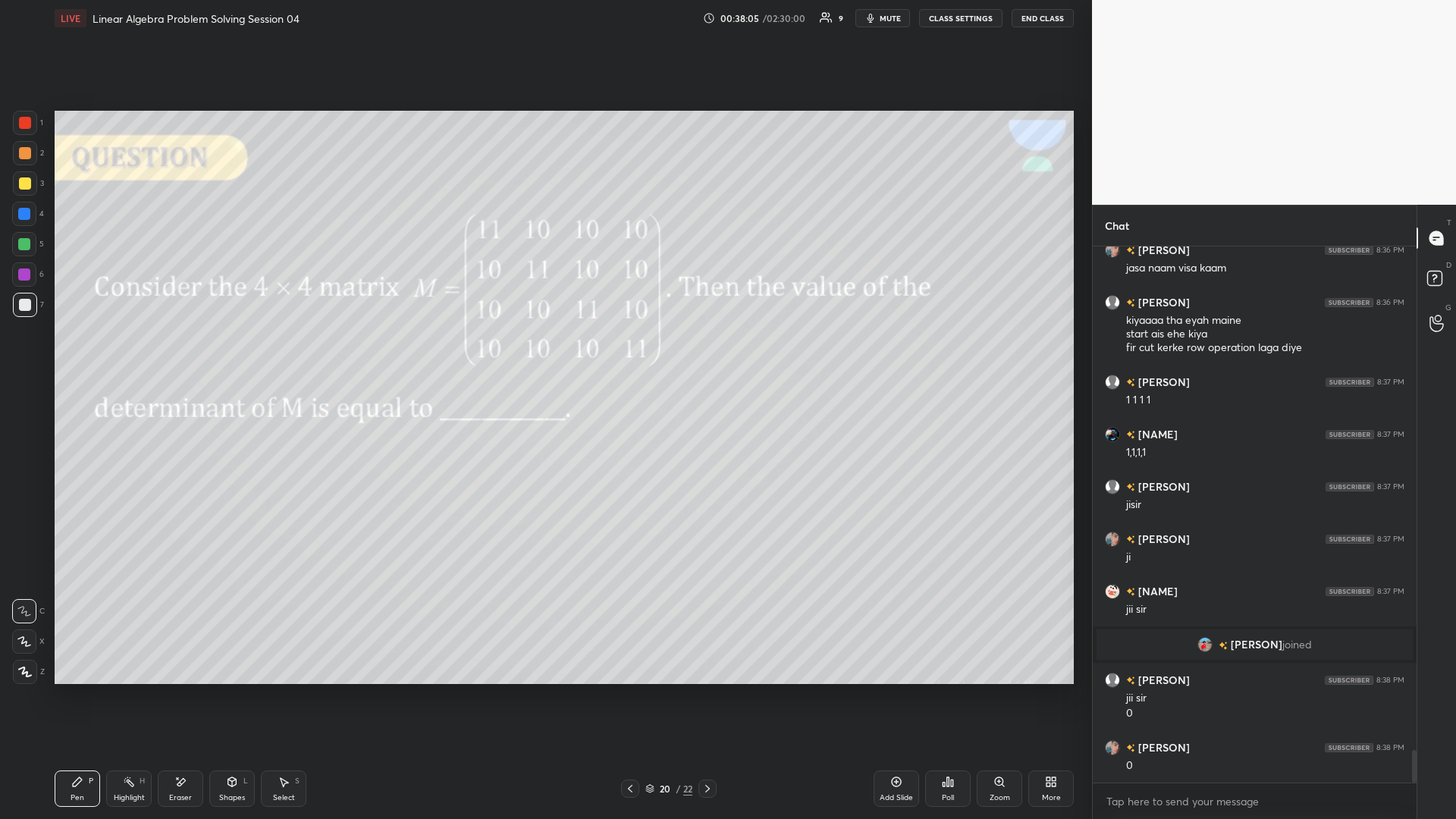 scroll, scrollTop: 8373, scrollLeft: 0, axis: vertical 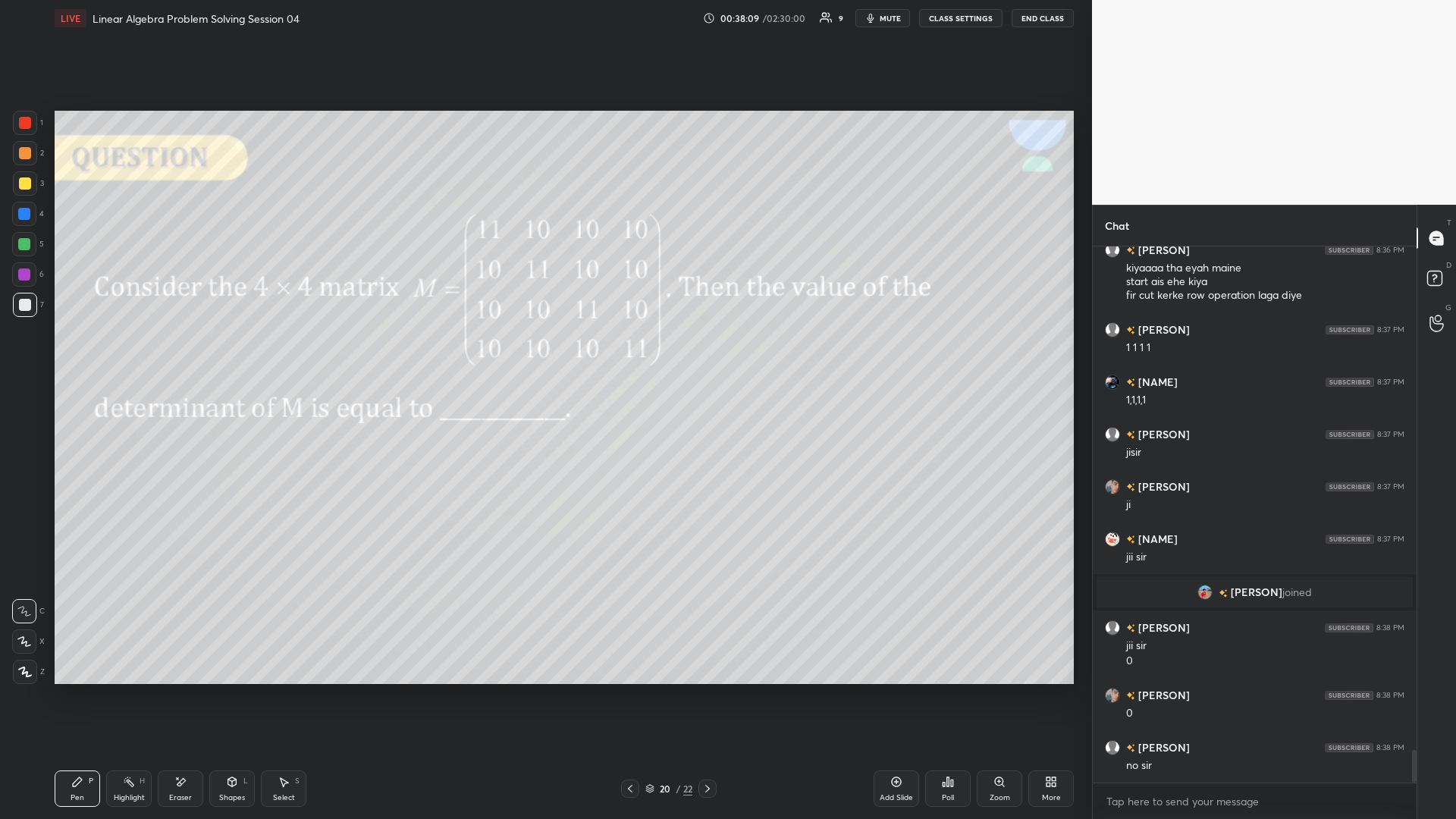 click 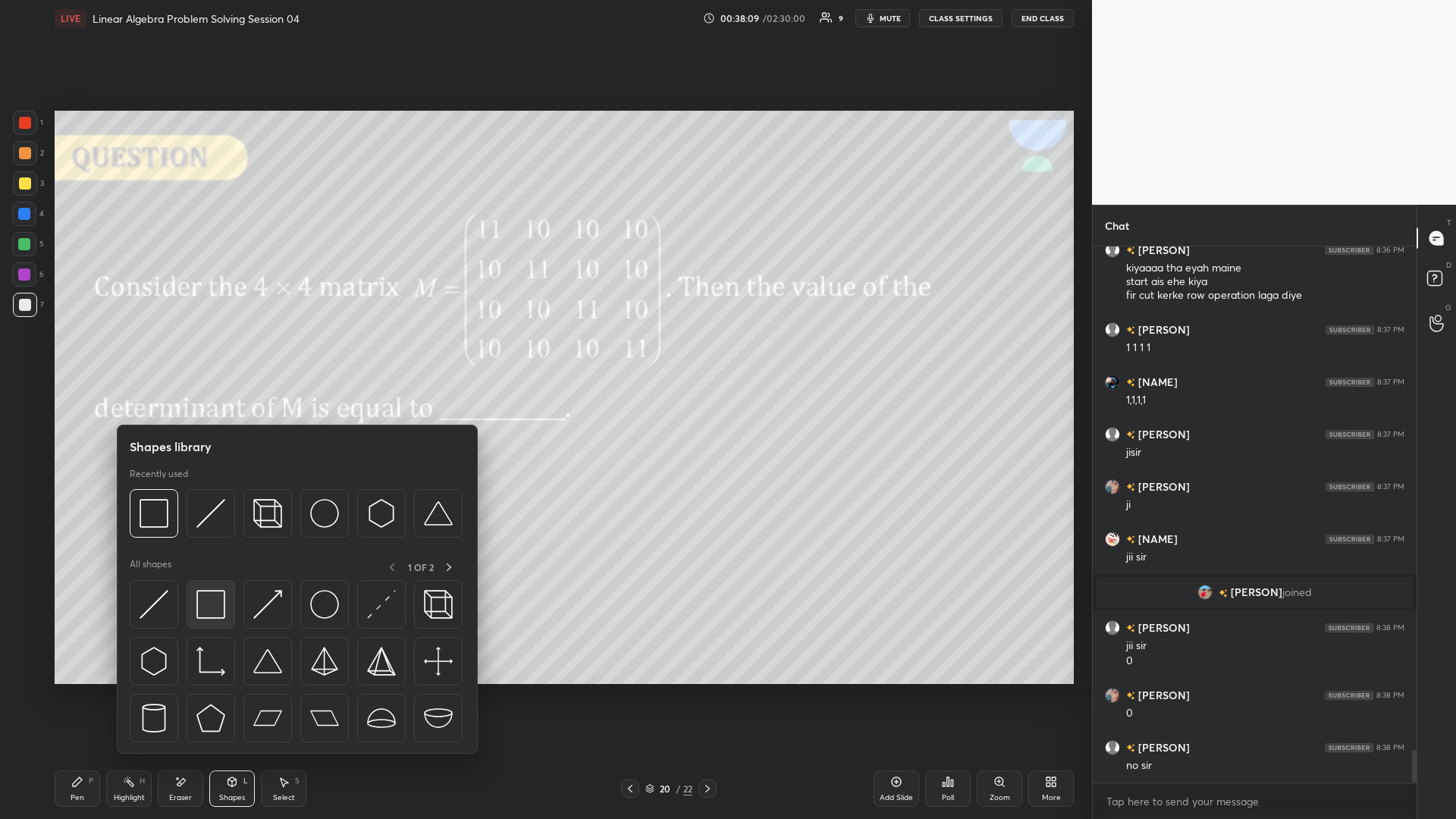 click at bounding box center [211, 604] 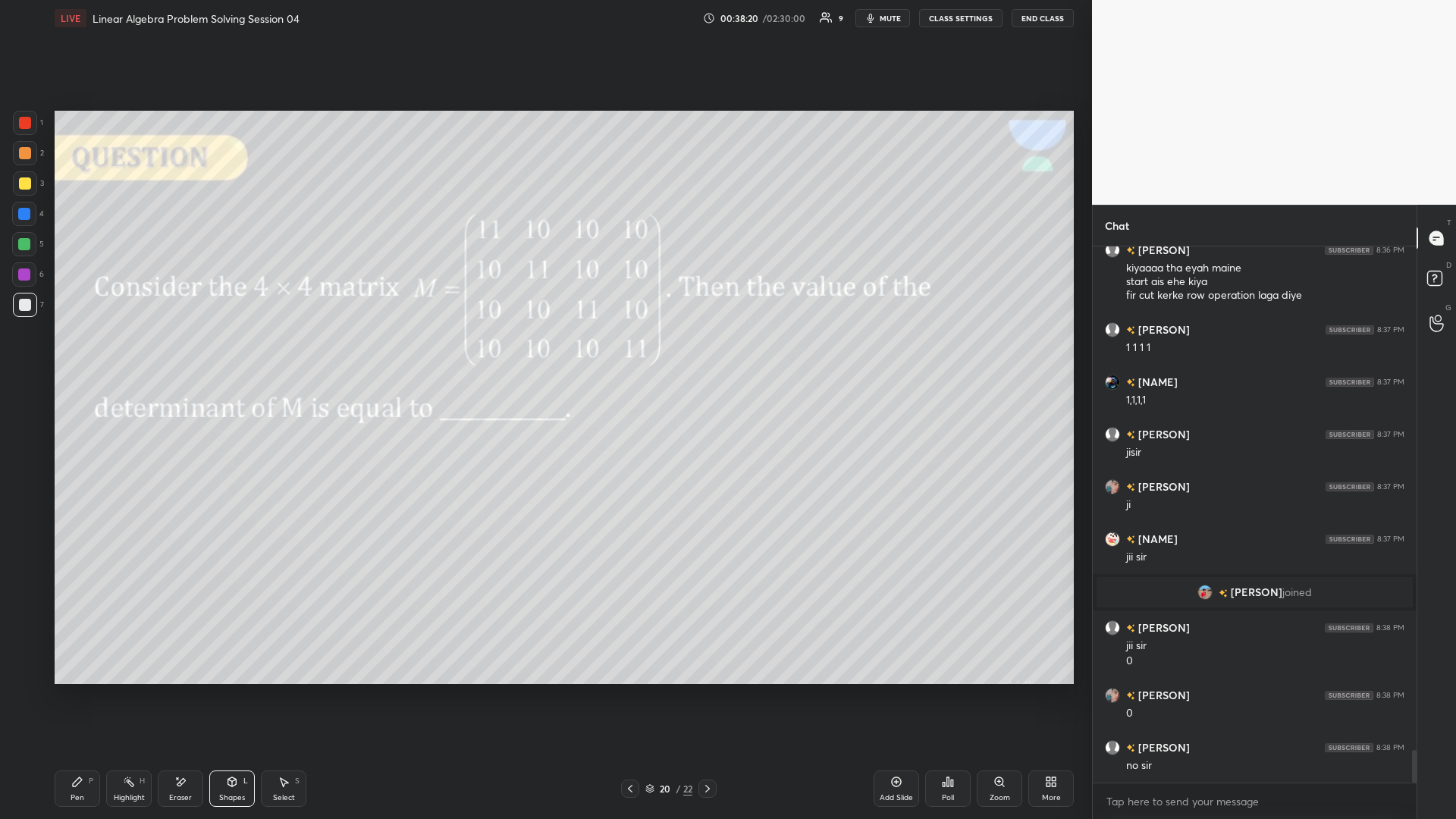 click at bounding box center [25, 153] 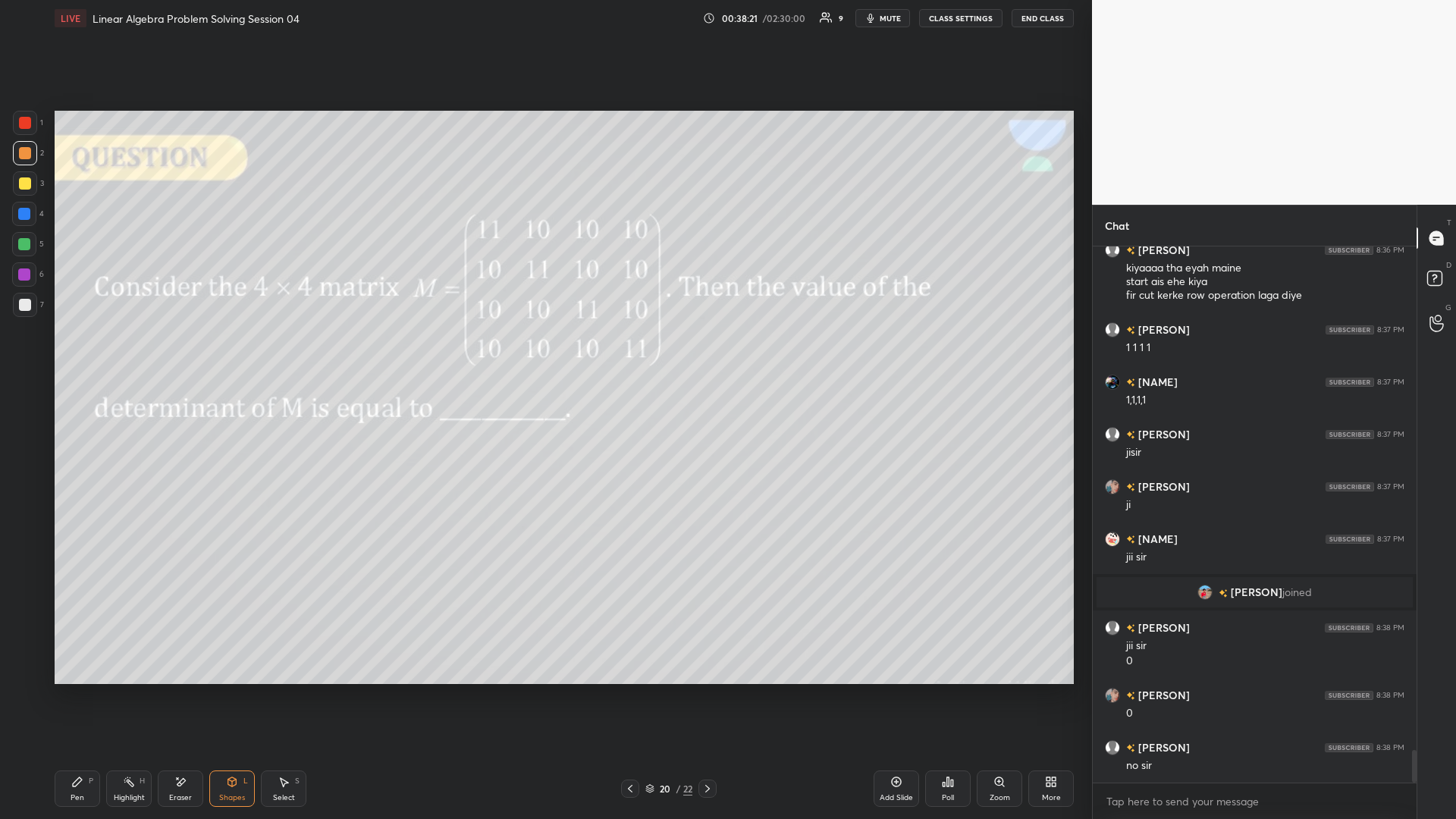 click on "Pen P" at bounding box center (77, 789) 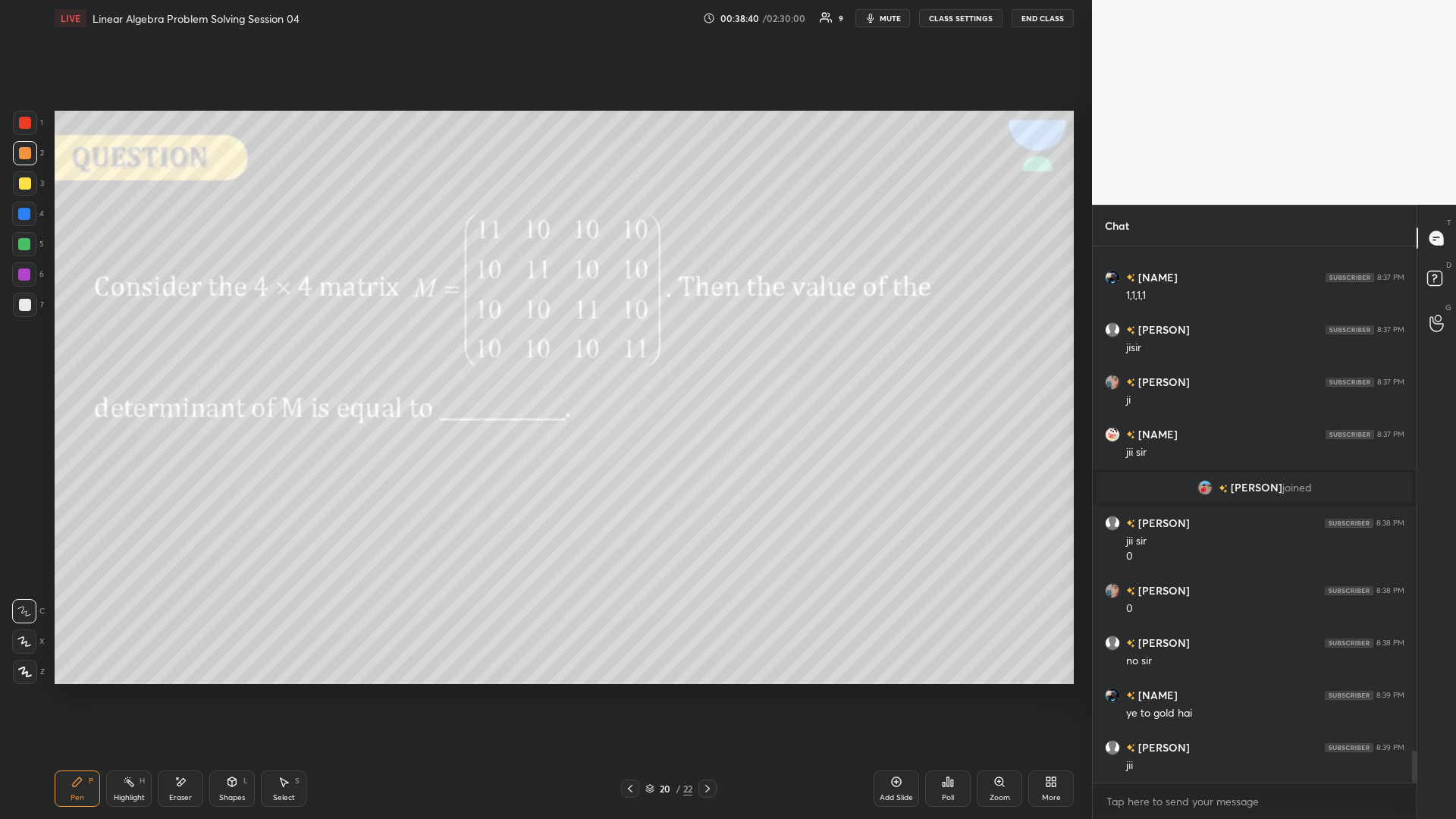 scroll, scrollTop: 8530, scrollLeft: 0, axis: vertical 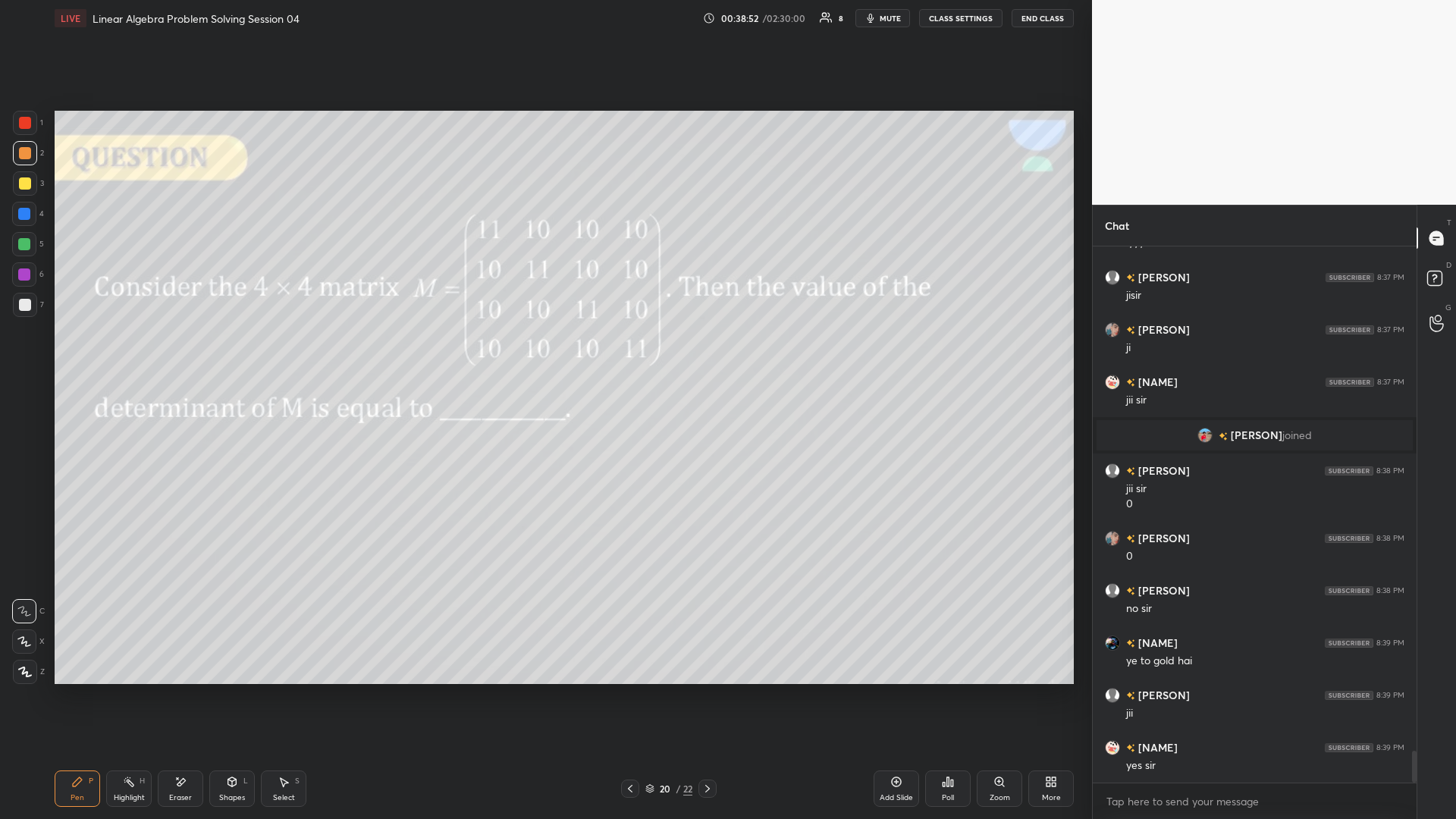 click at bounding box center [708, 789] 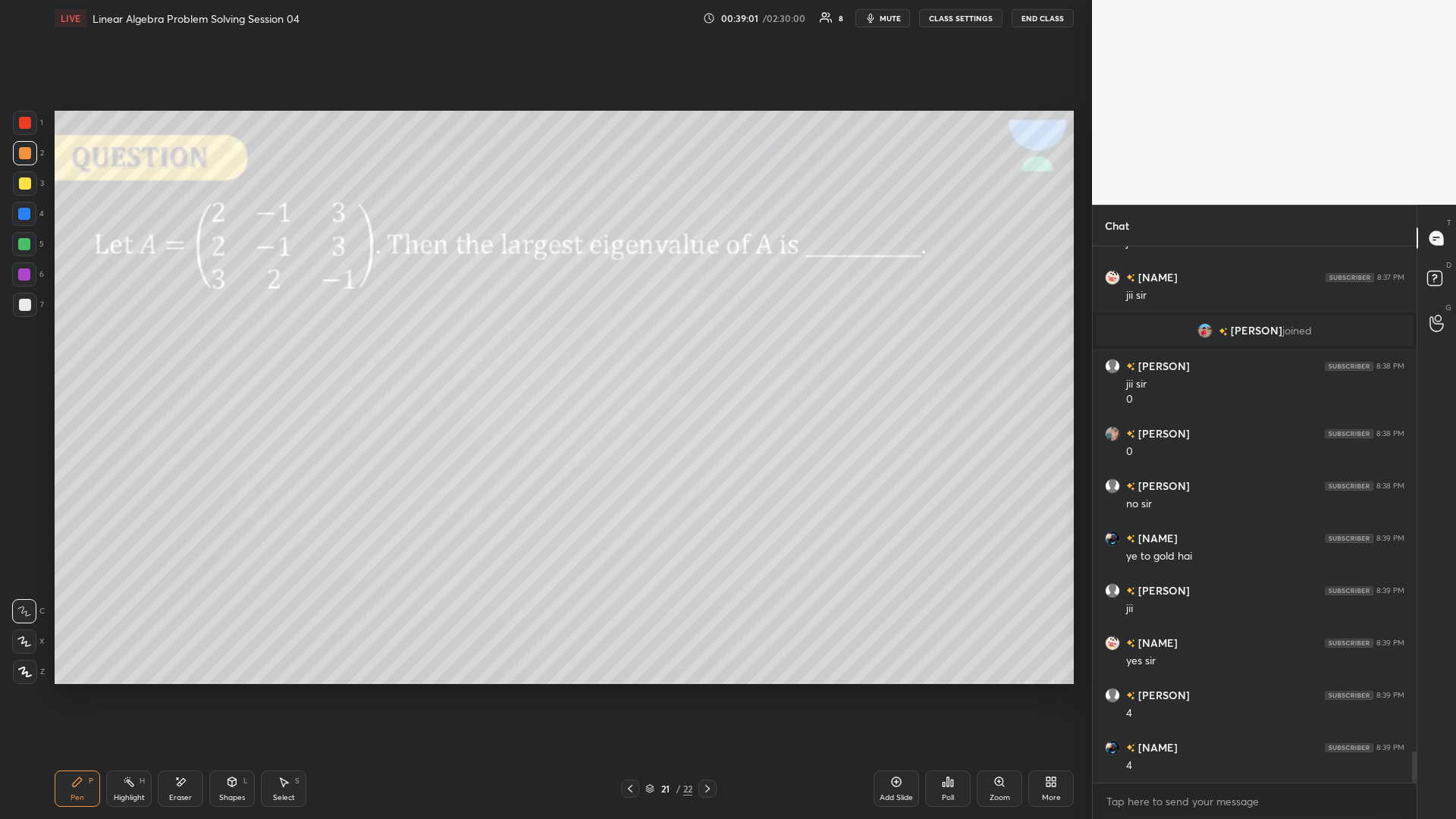 scroll, scrollTop: 8739, scrollLeft: 0, axis: vertical 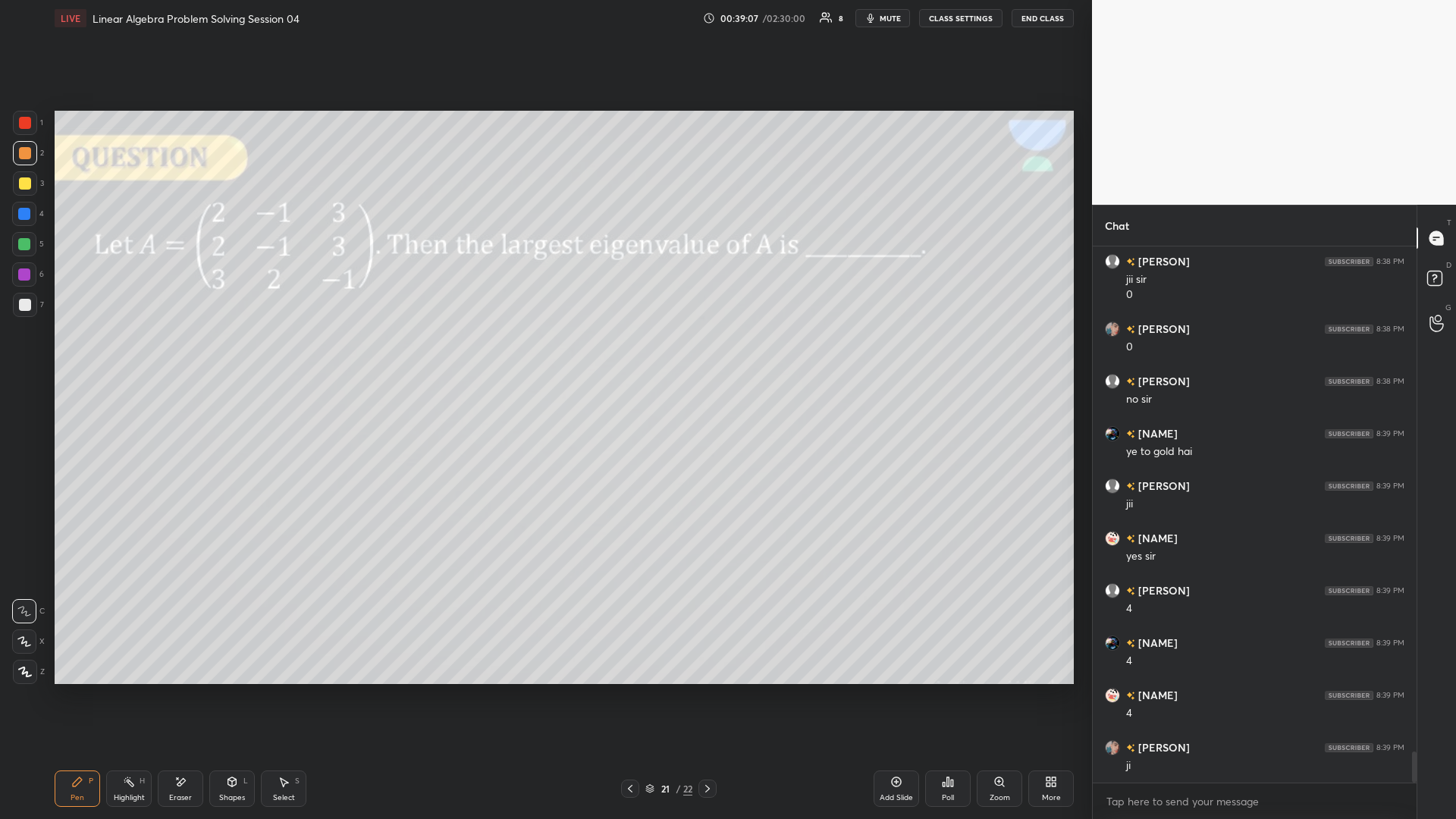 click 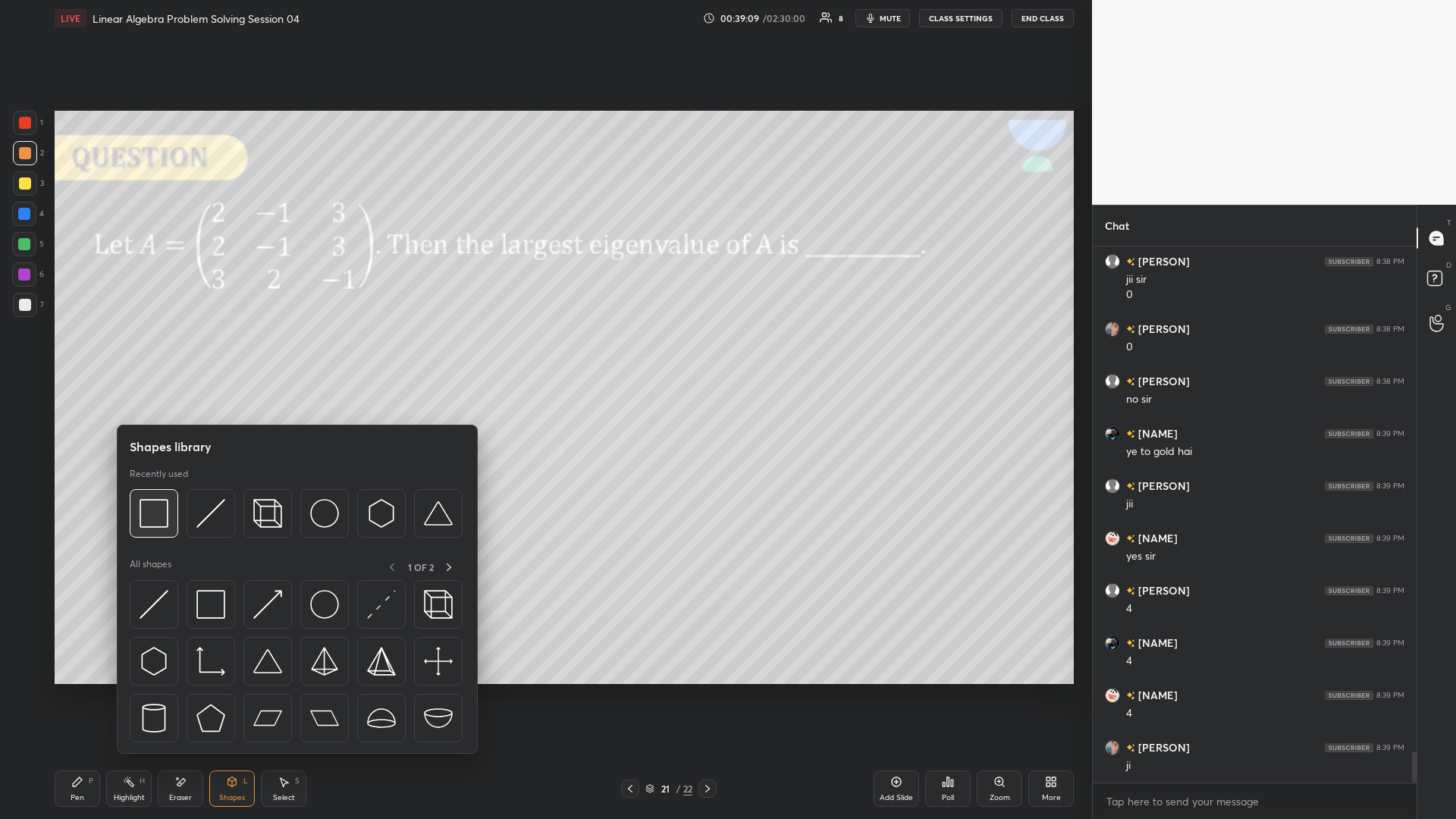 click at bounding box center (154, 513) 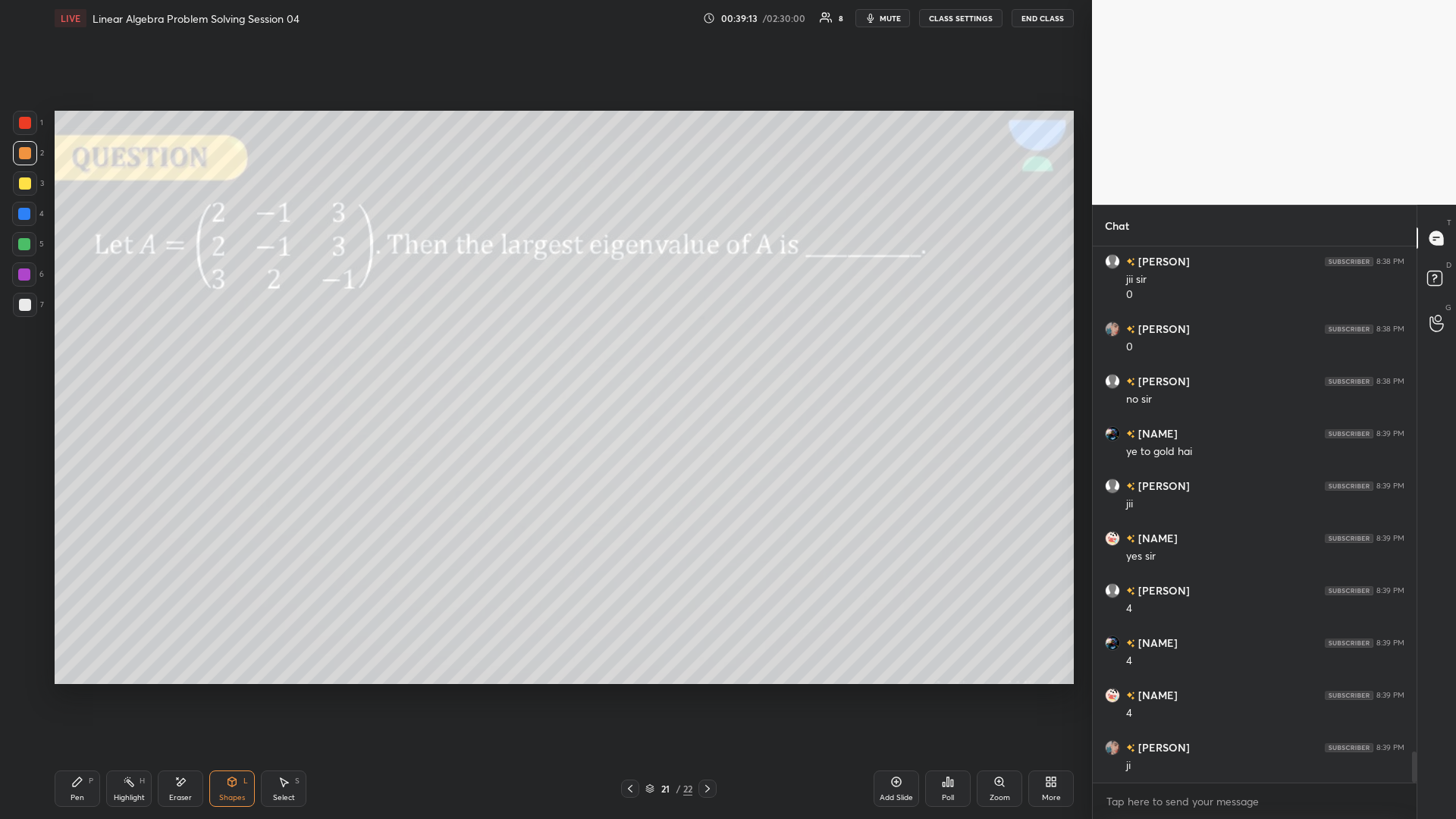 click 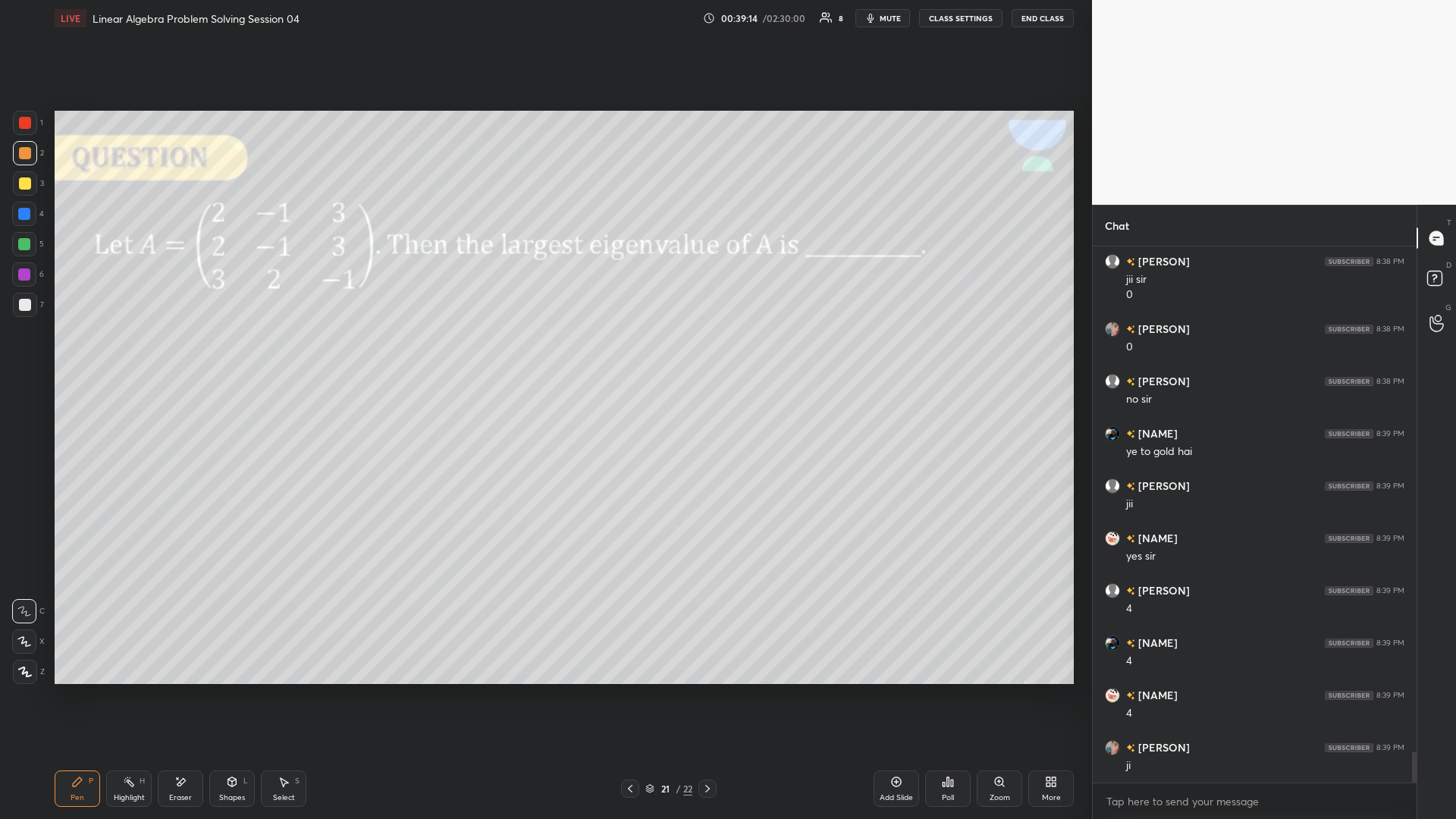 click at bounding box center [25, 184] 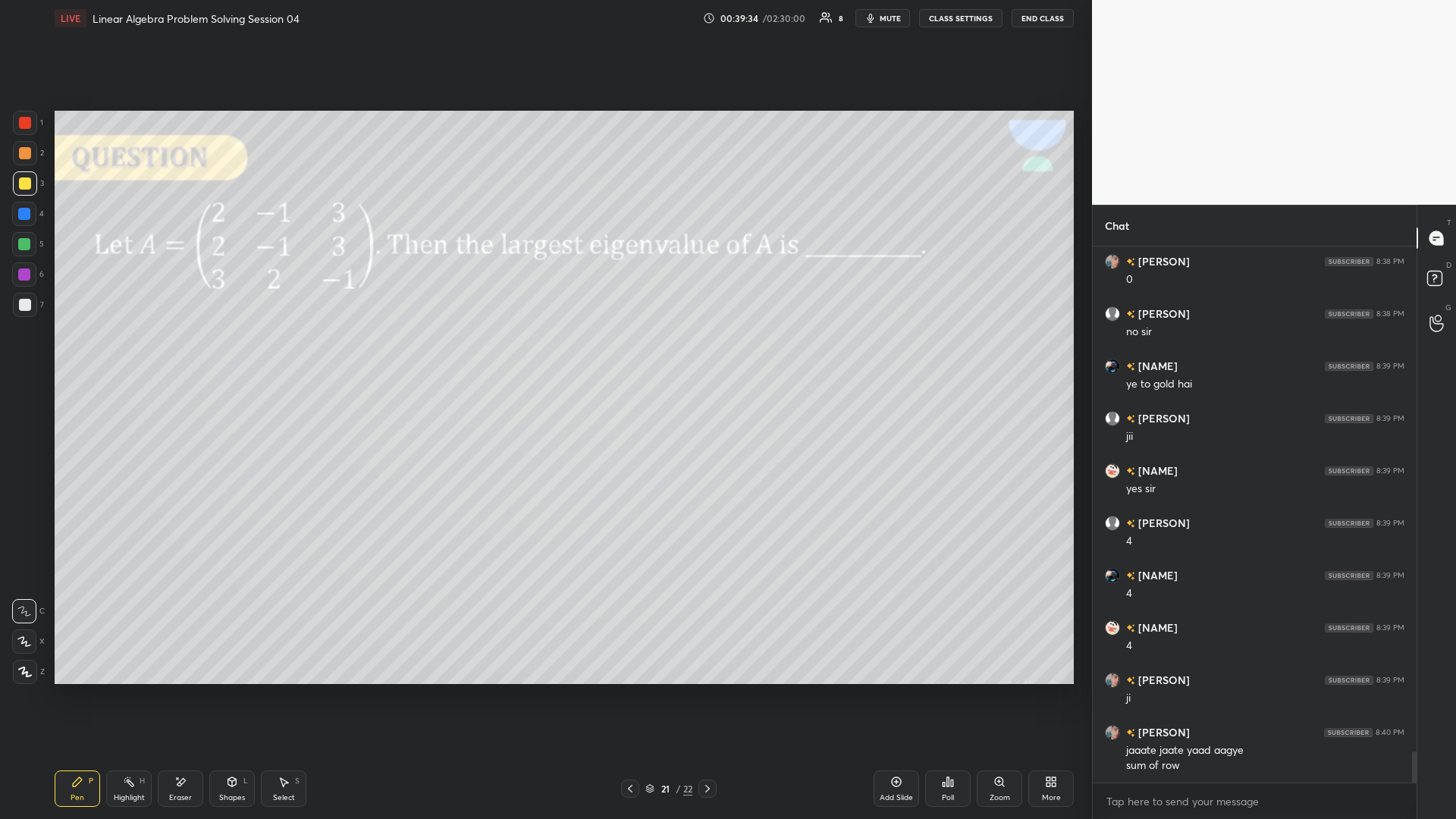 scroll, scrollTop: 8859, scrollLeft: 0, axis: vertical 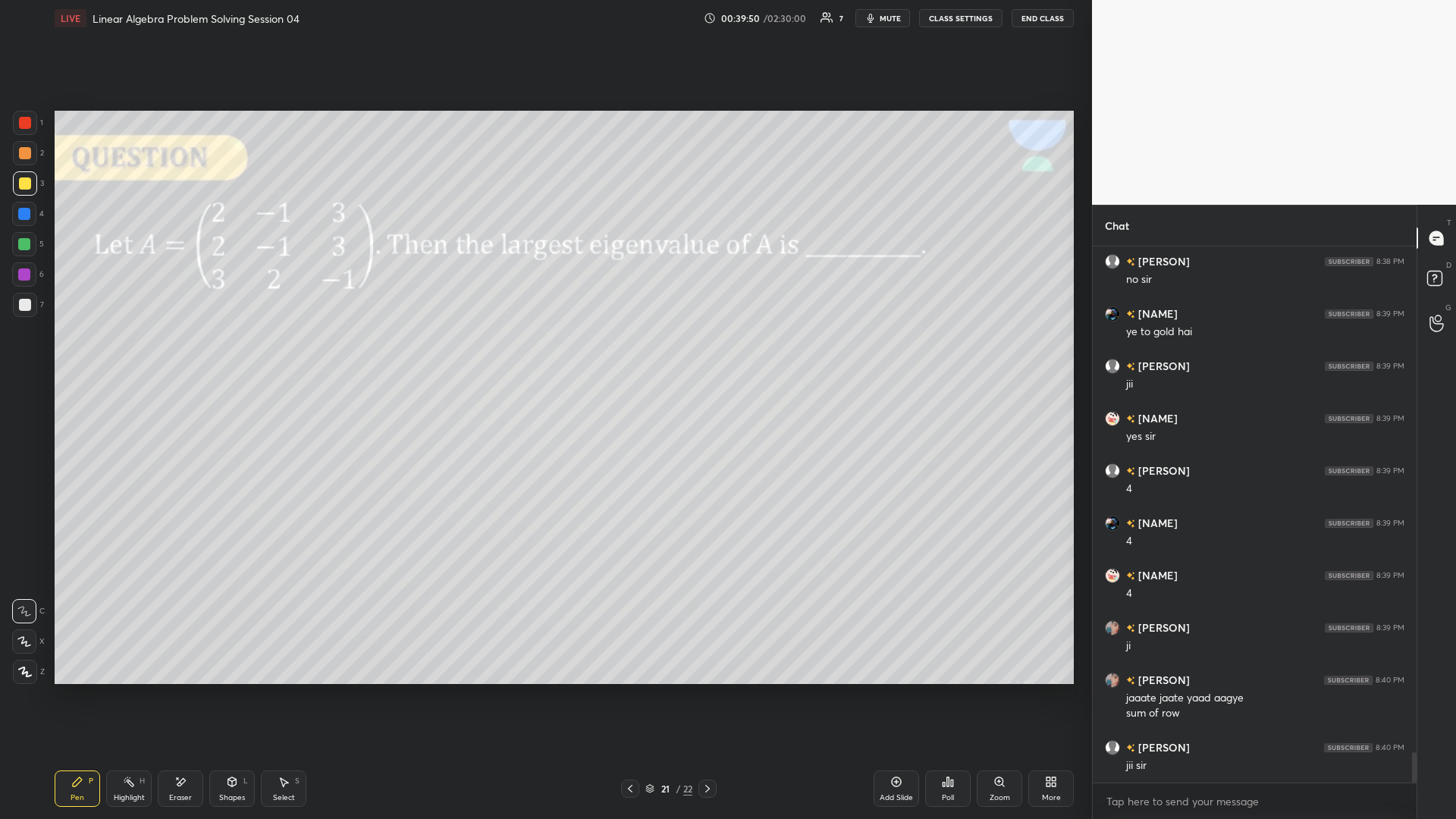 click 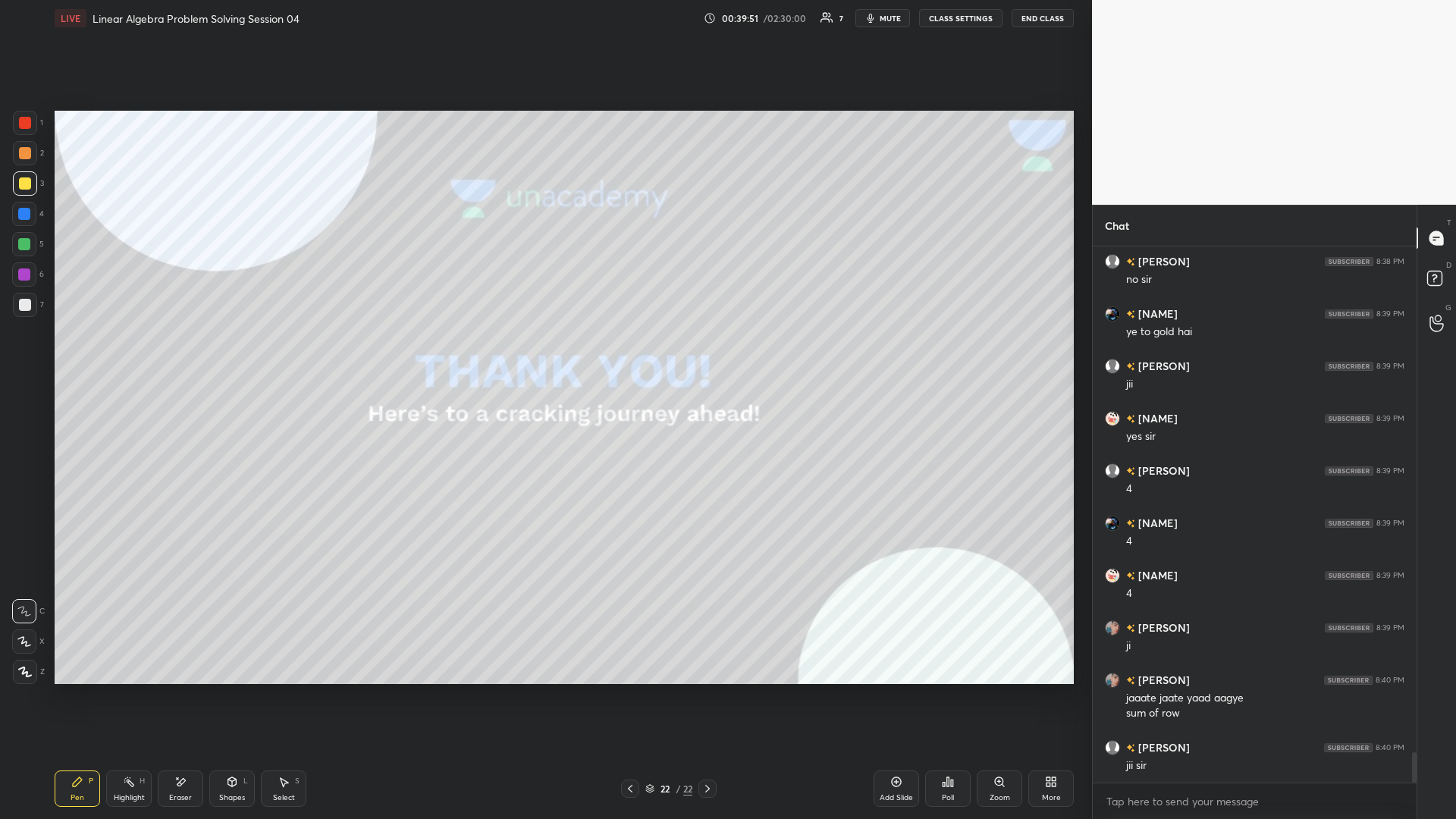 click 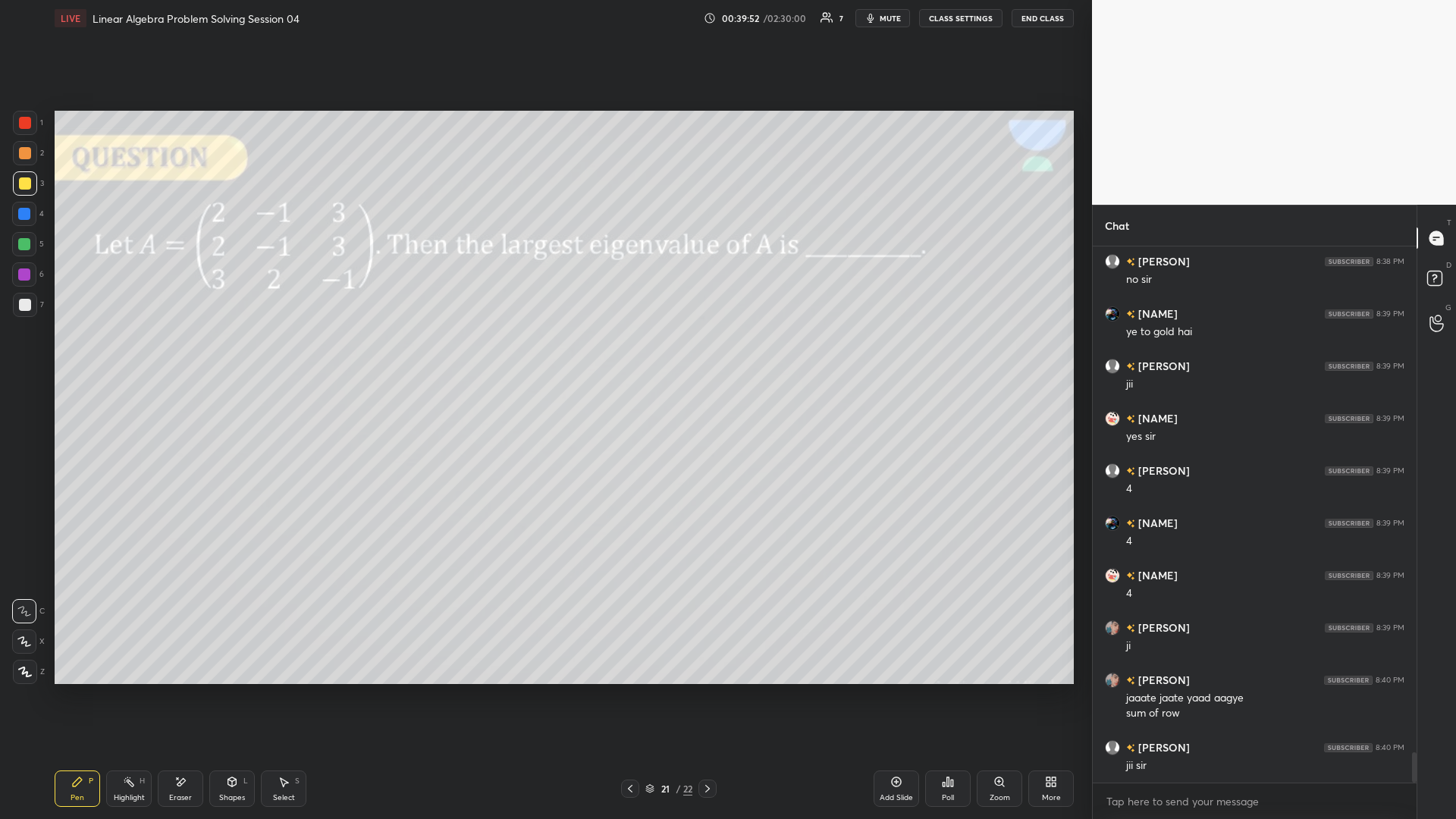 click 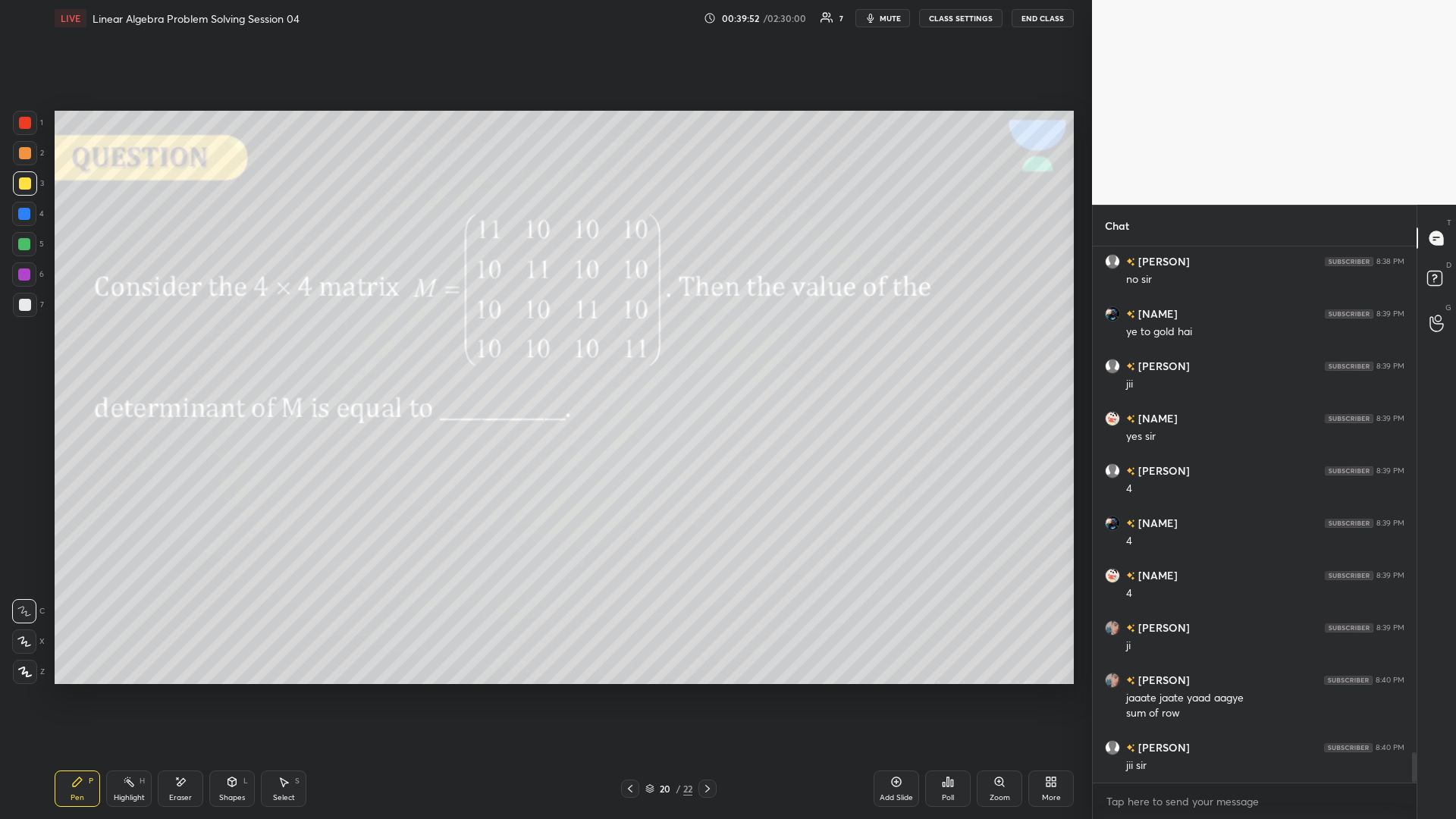 click 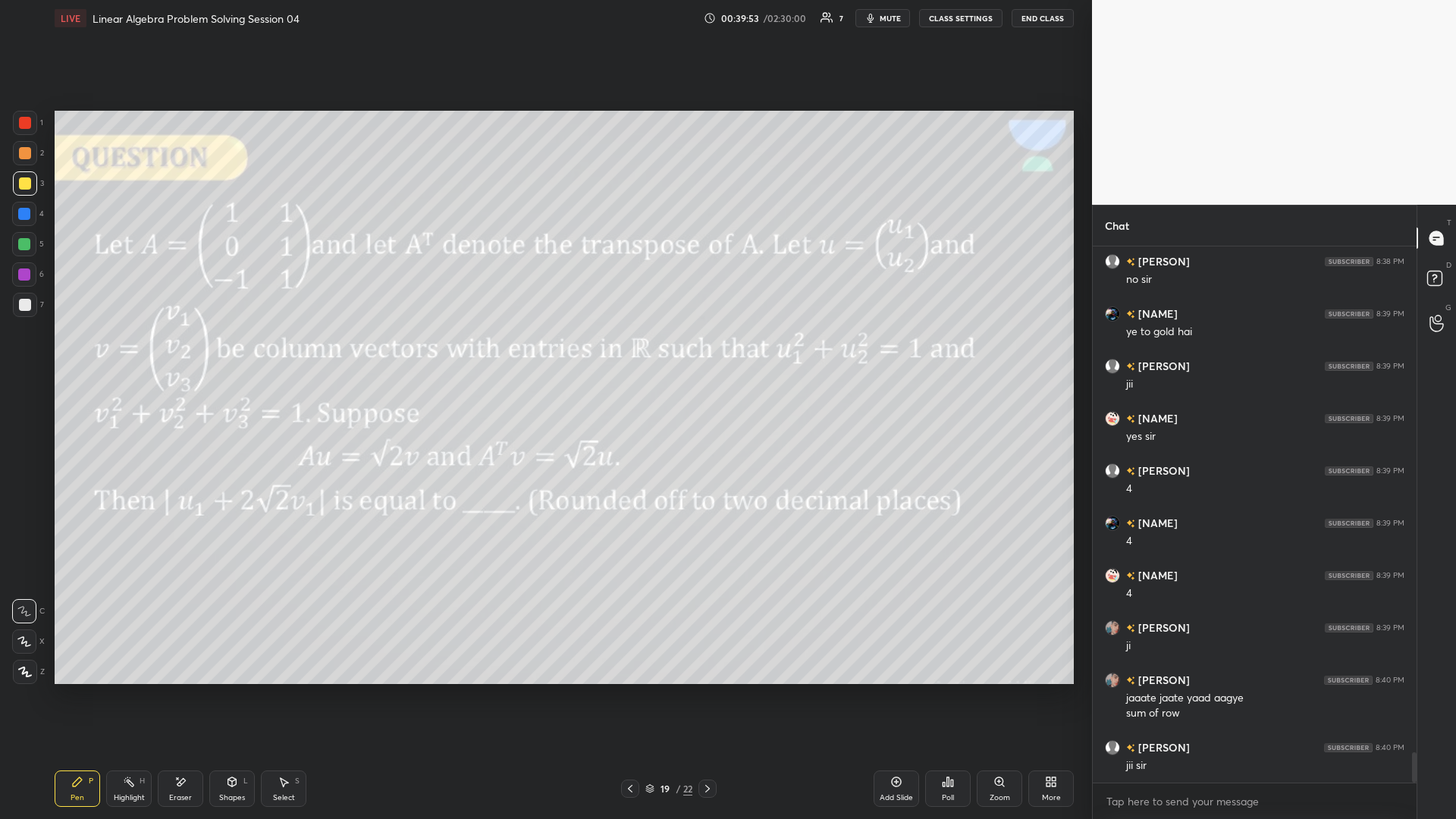 click 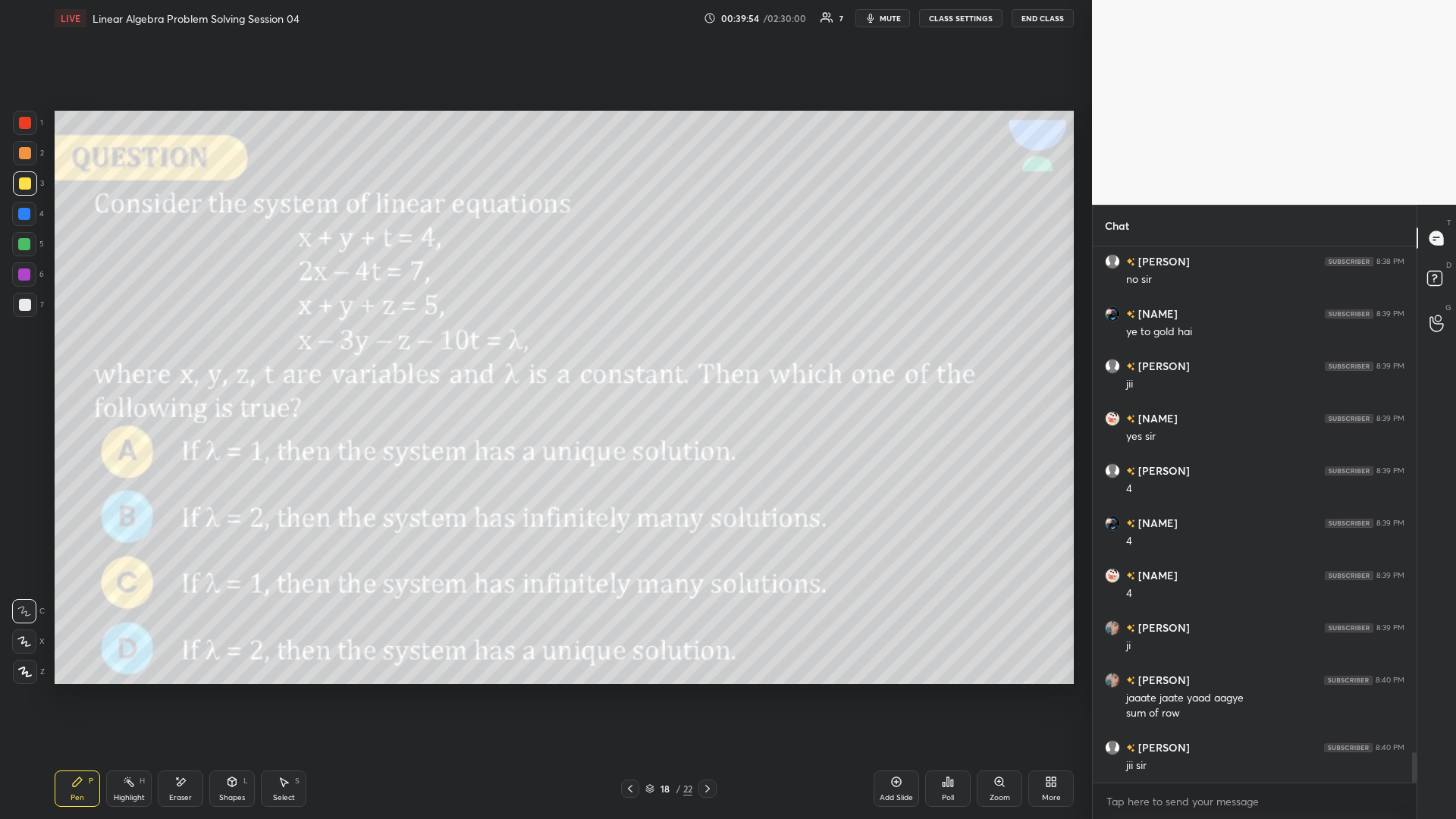 click 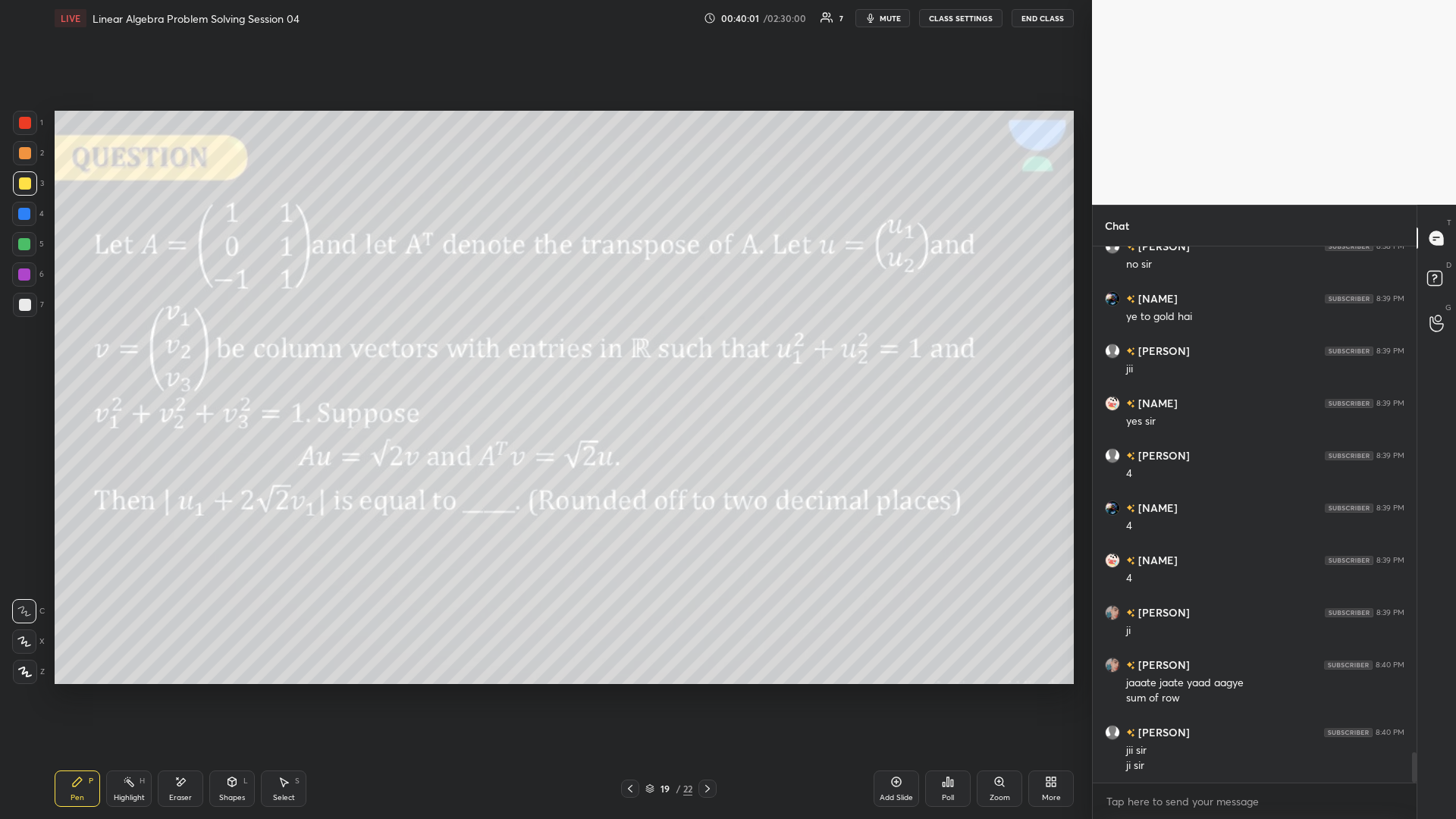 click at bounding box center (25, 184) 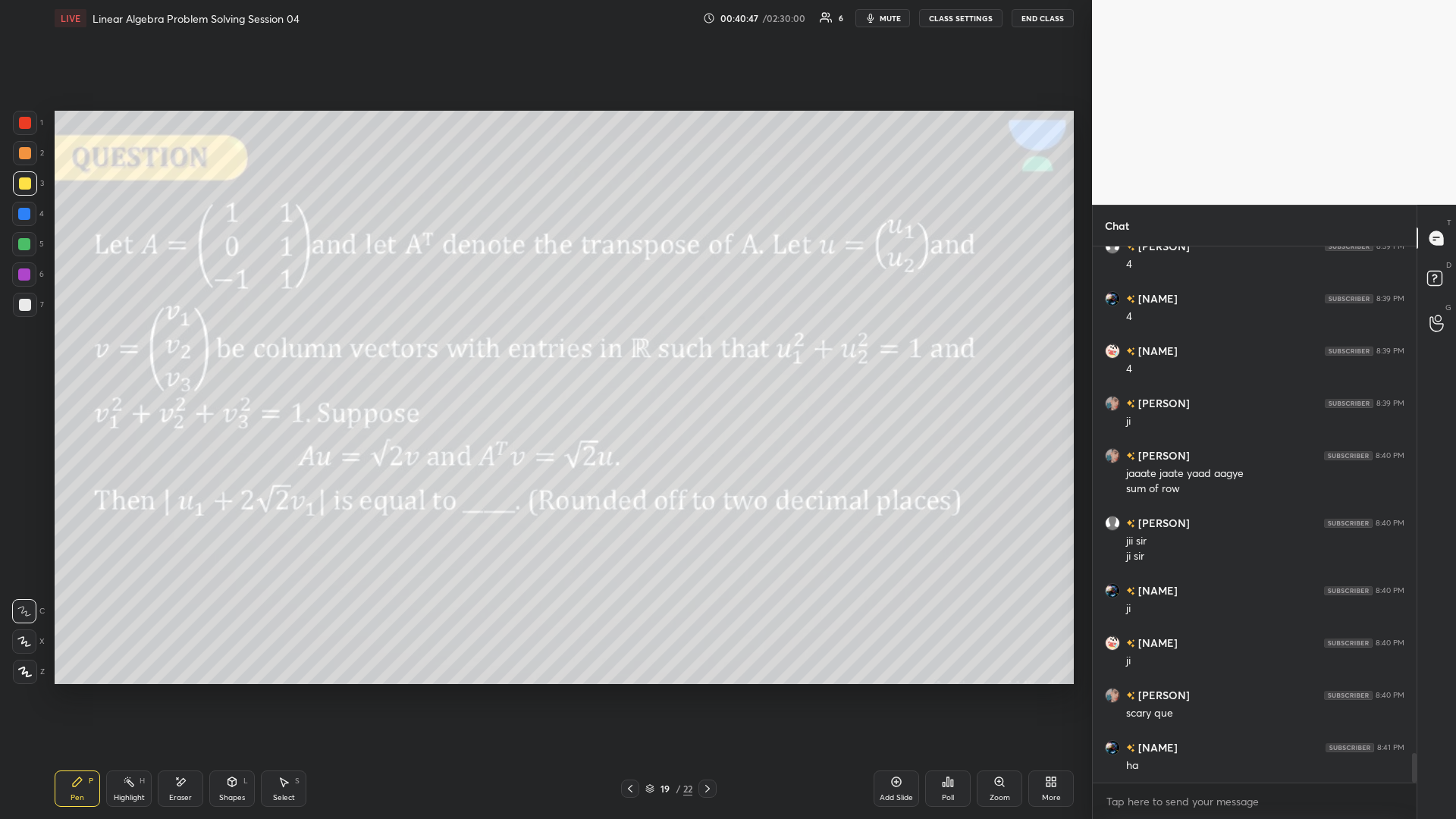 scroll, scrollTop: 9136, scrollLeft: 0, axis: vertical 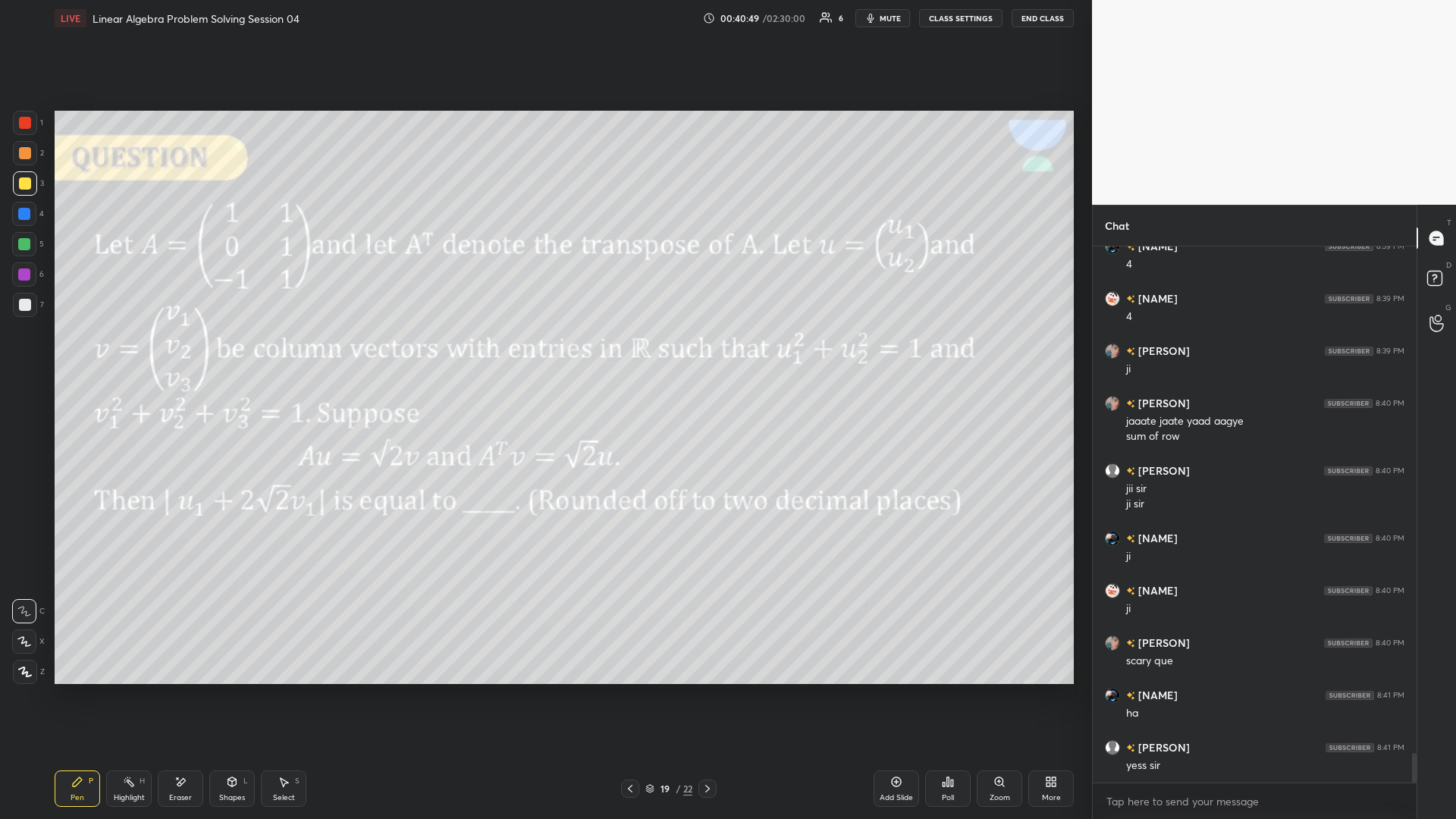 click 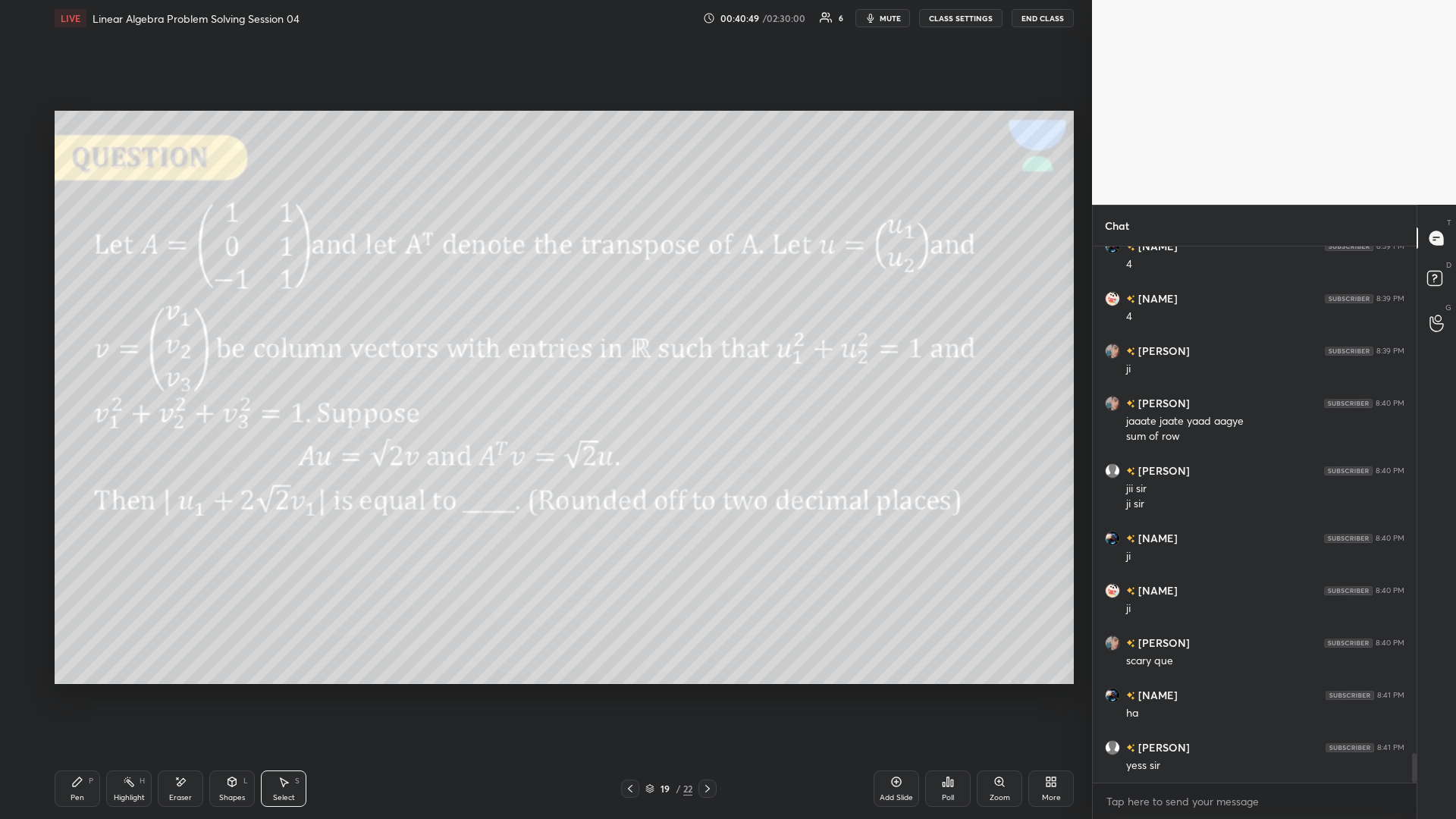 scroll, scrollTop: 9151, scrollLeft: 0, axis: vertical 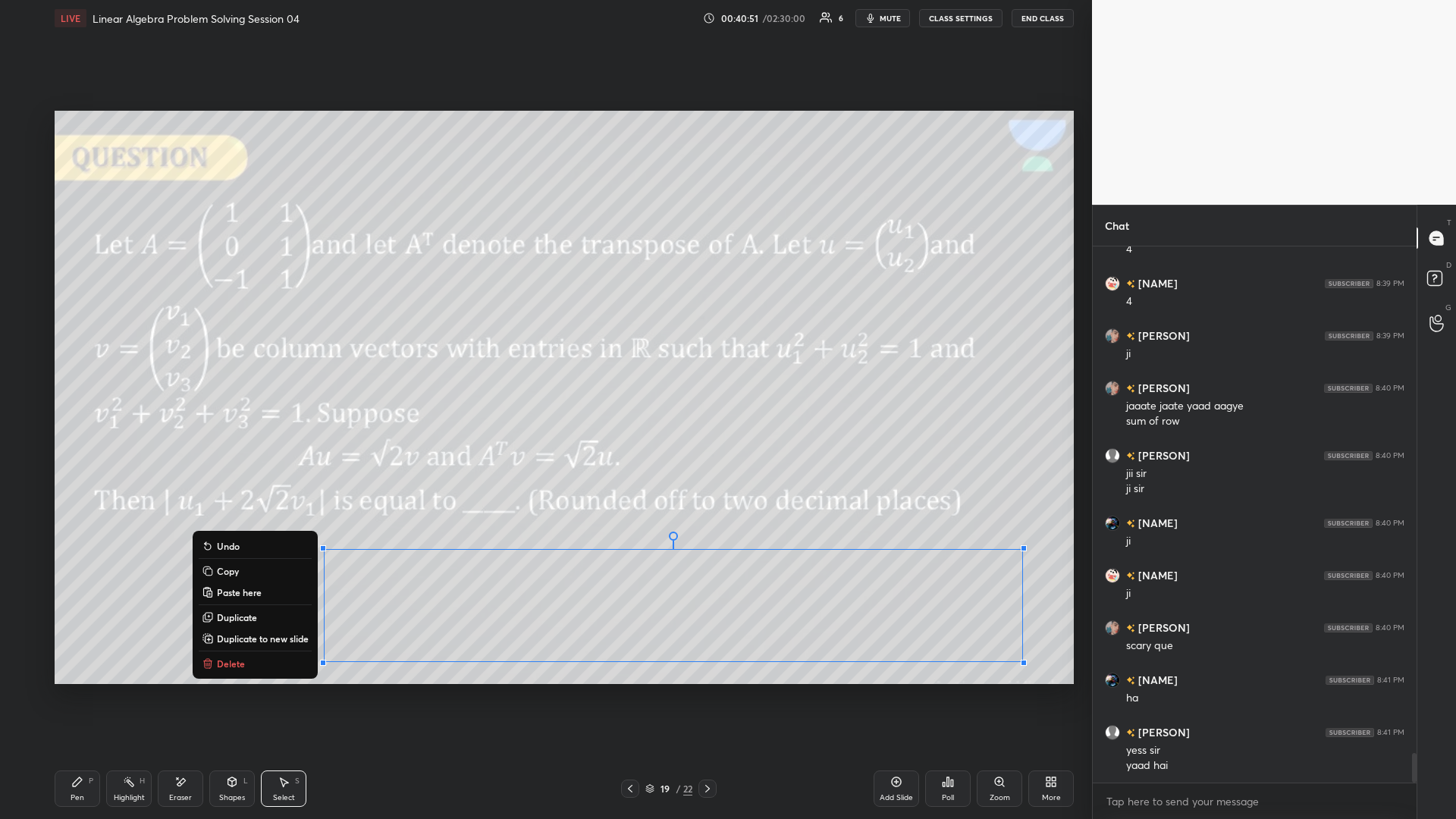 click on "Copy" at bounding box center [255, 571] 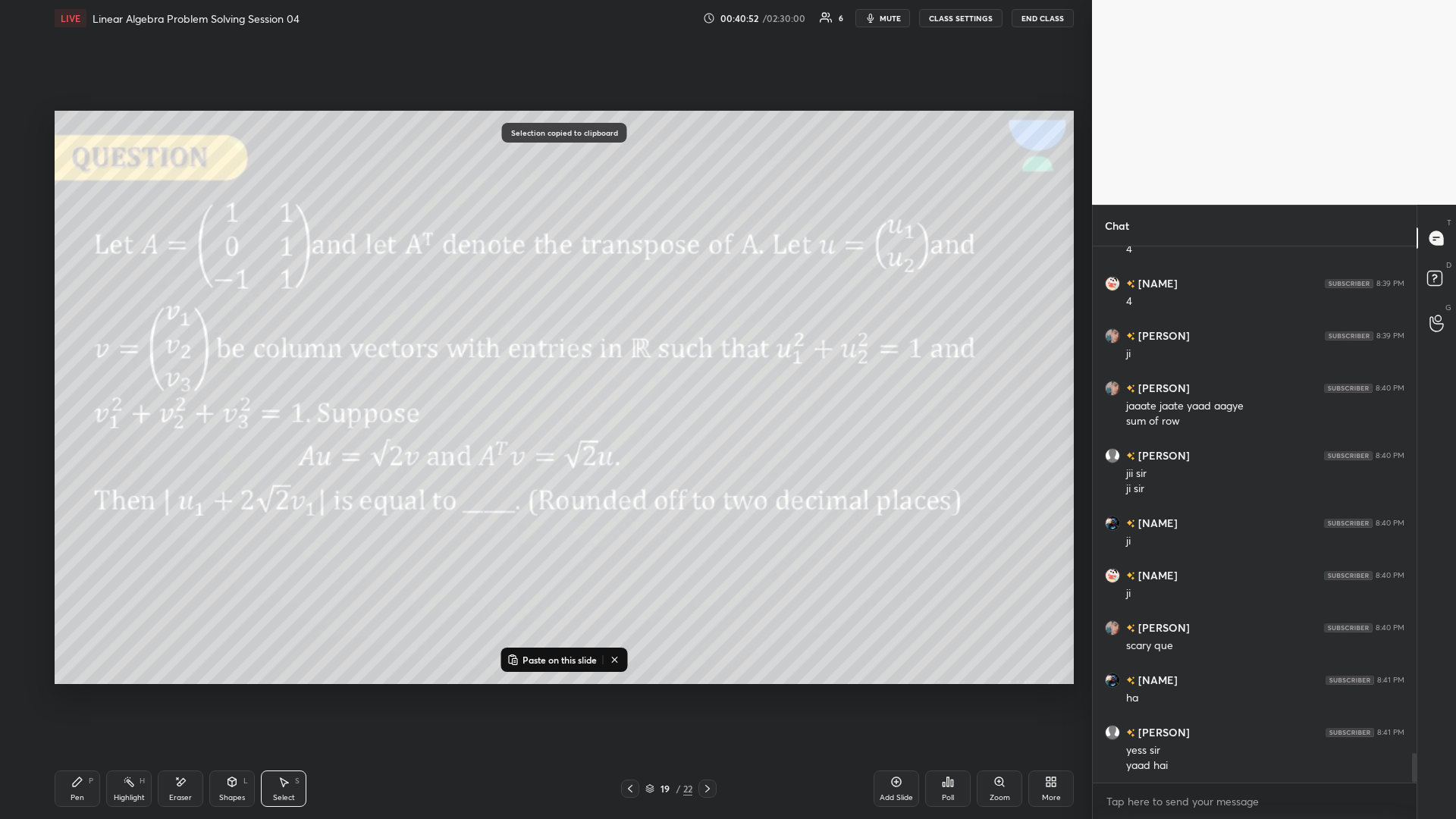 click on "Add Slide" at bounding box center (896, 789) 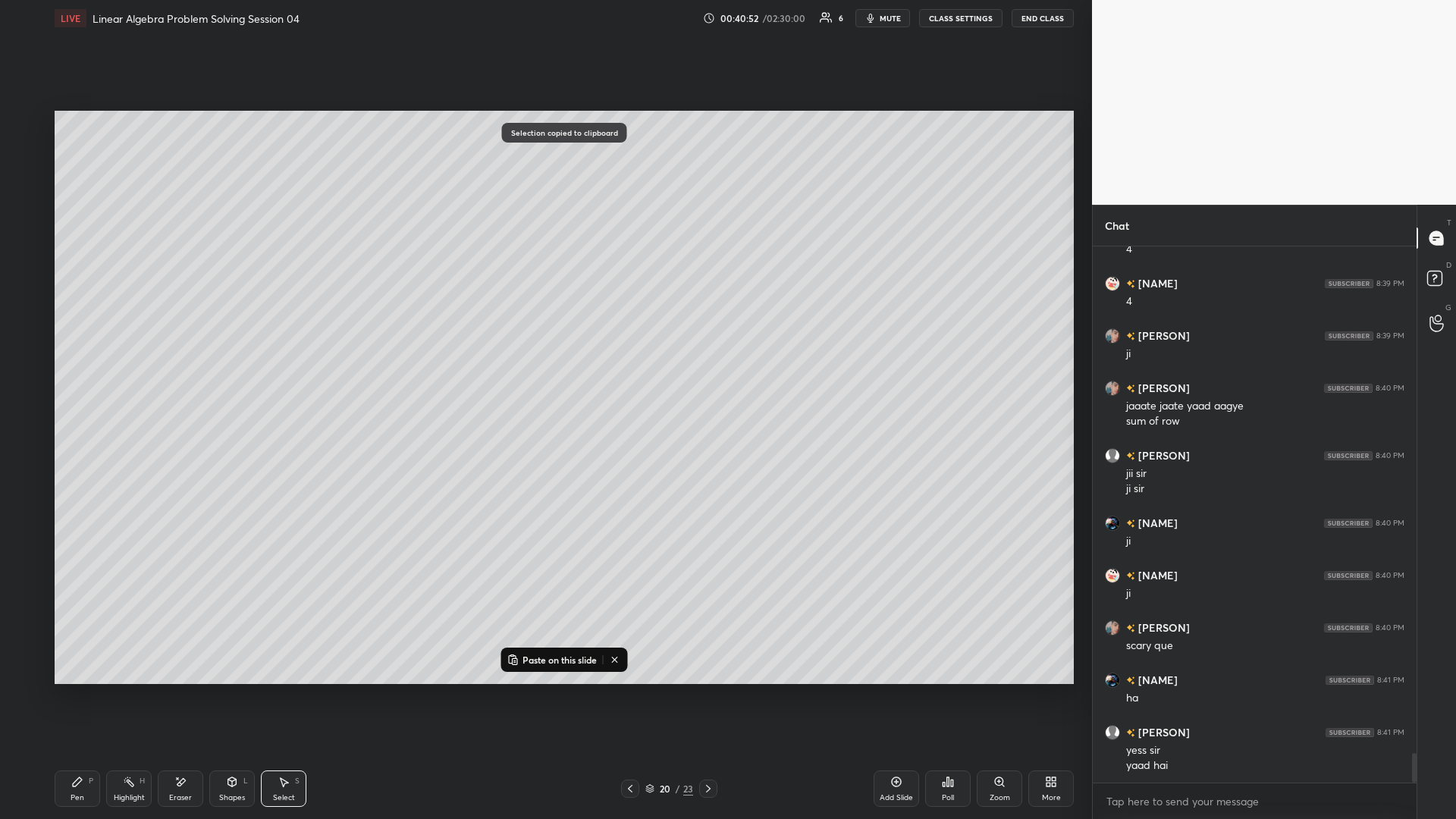 click on "Paste on this slide" at bounding box center [560, 660] 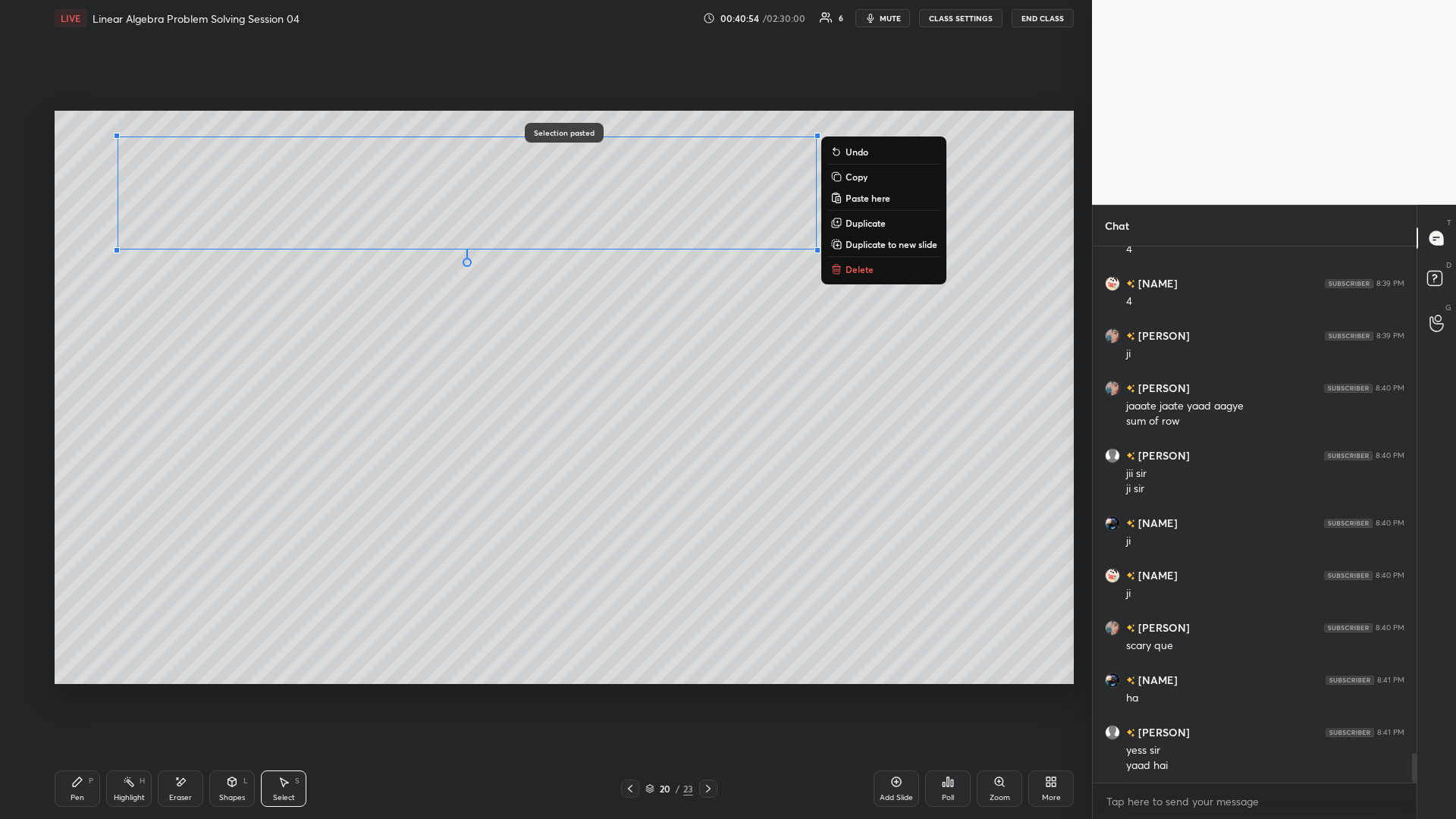 click on "0 ° Undo Copy Paste here Duplicate Duplicate to new slide Delete" at bounding box center [564, 397] 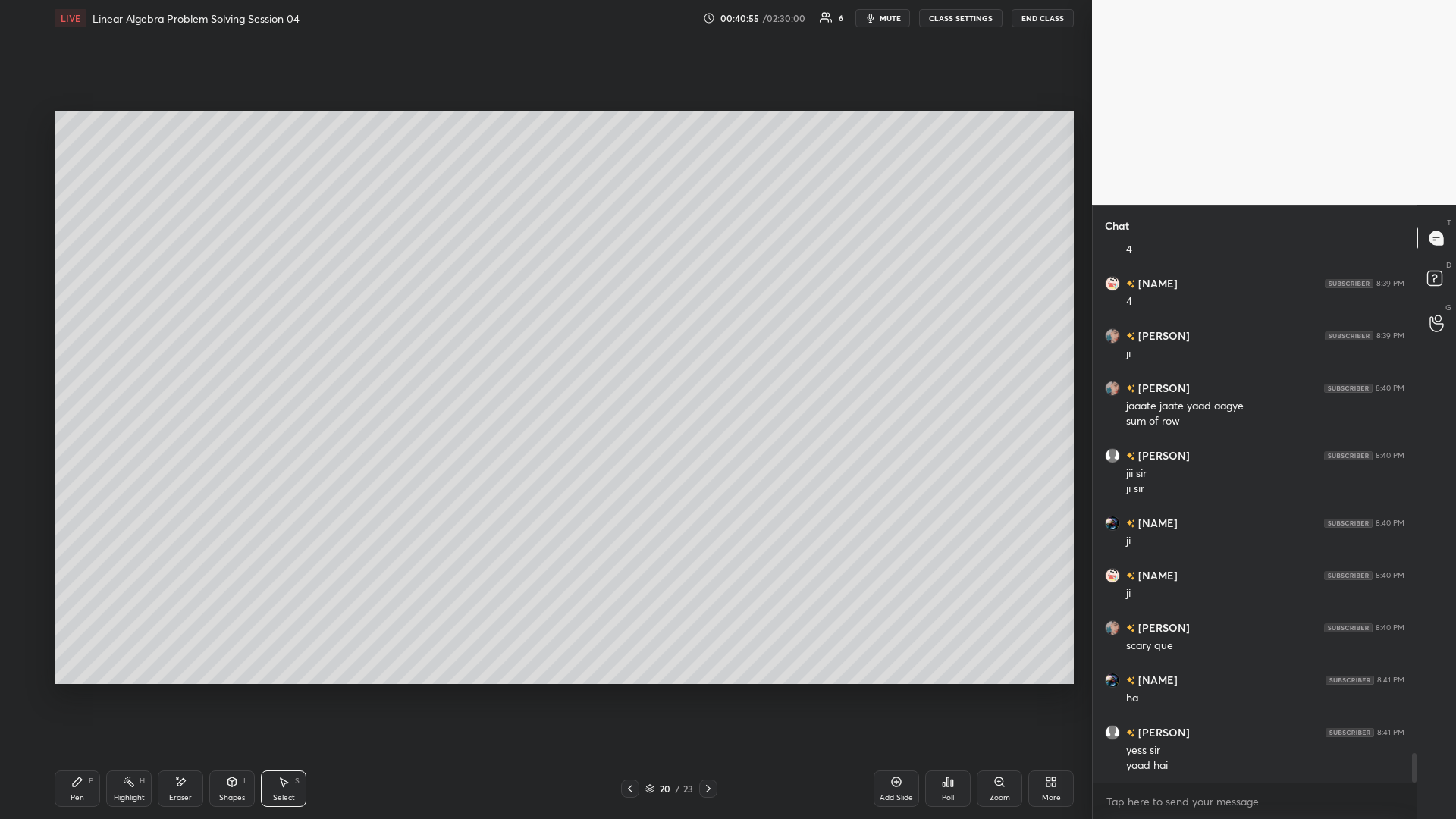 click 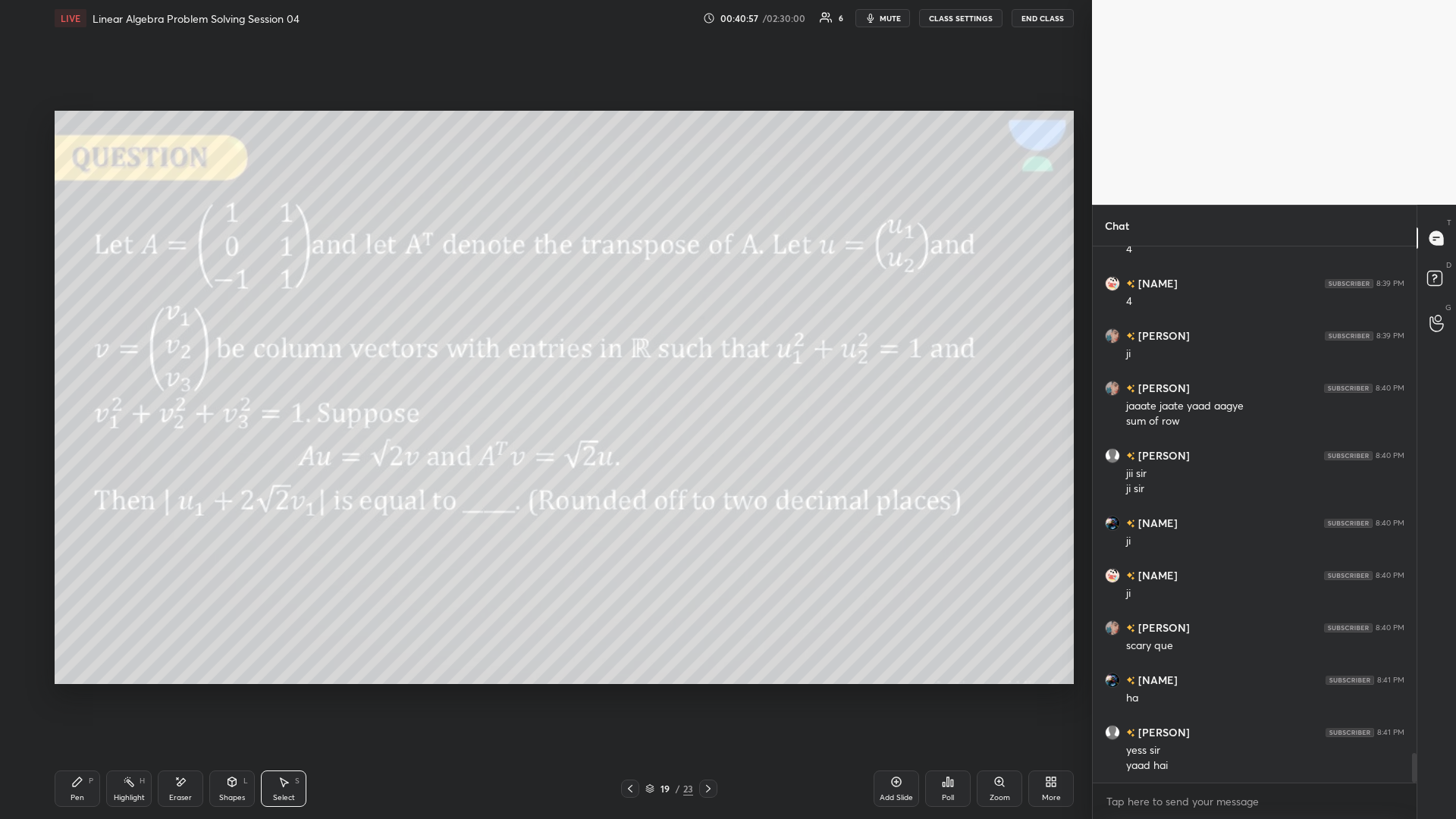 click on "Eraser" at bounding box center [180, 789] 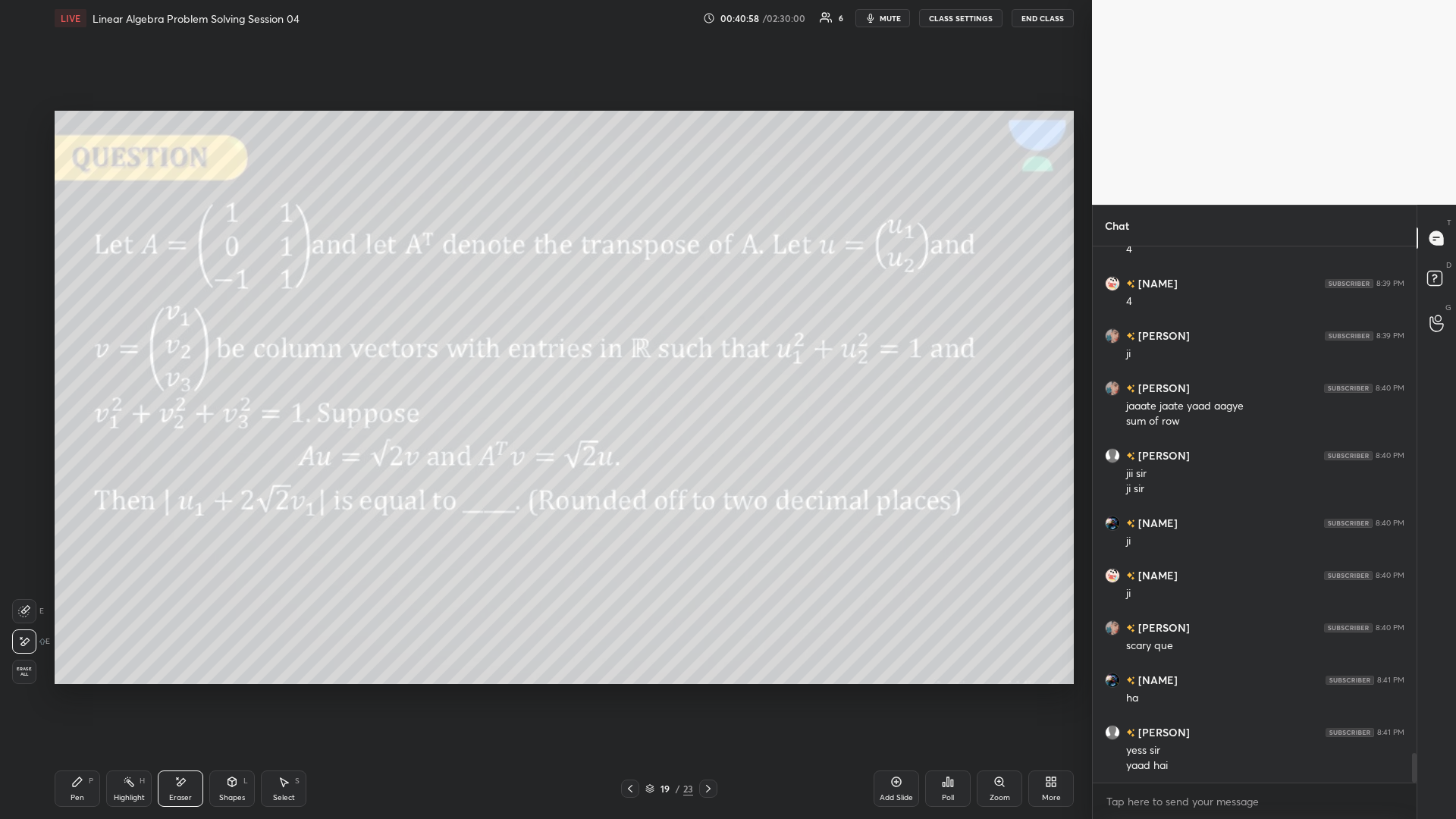 click at bounding box center [24, 642] 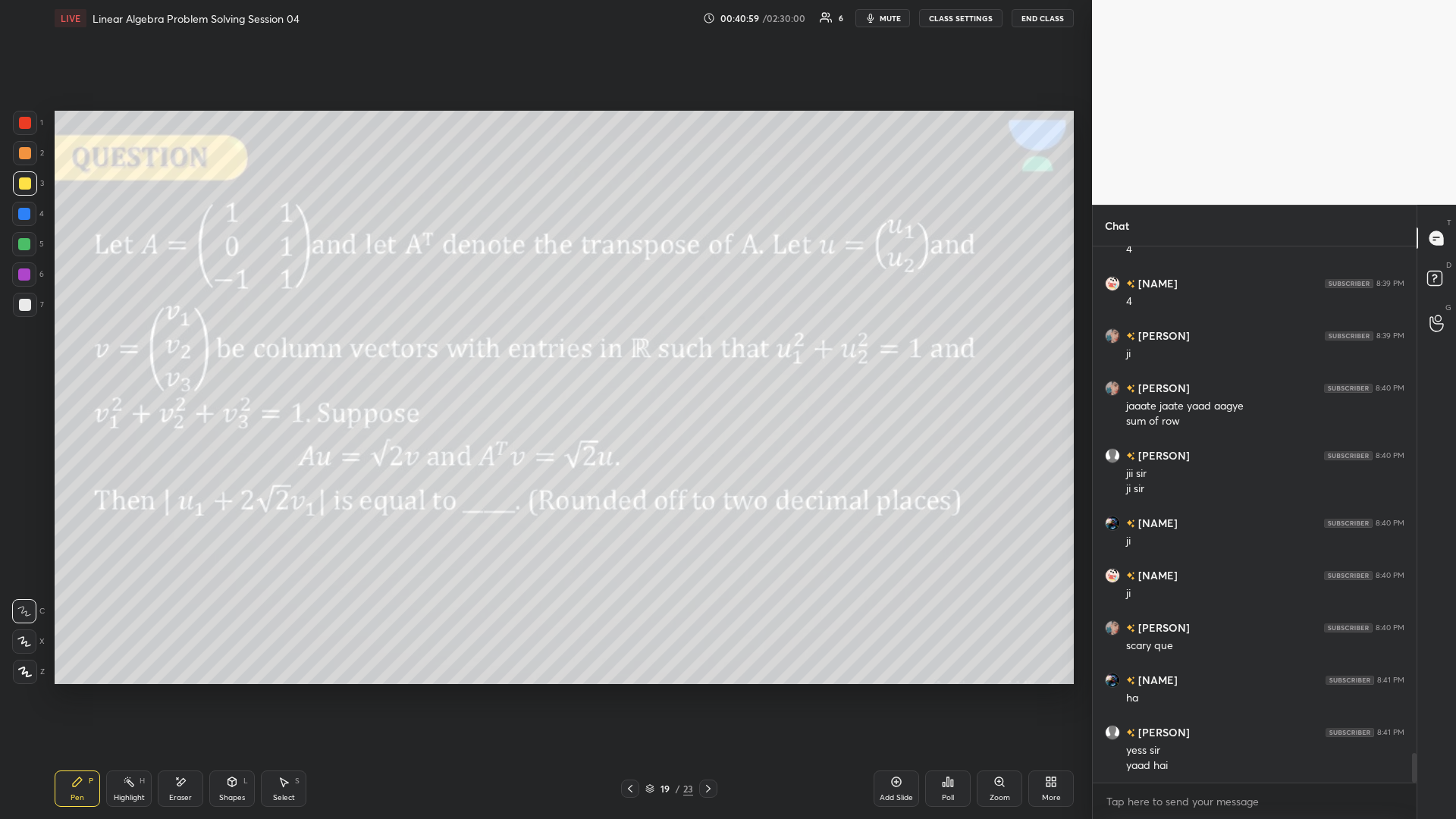 click 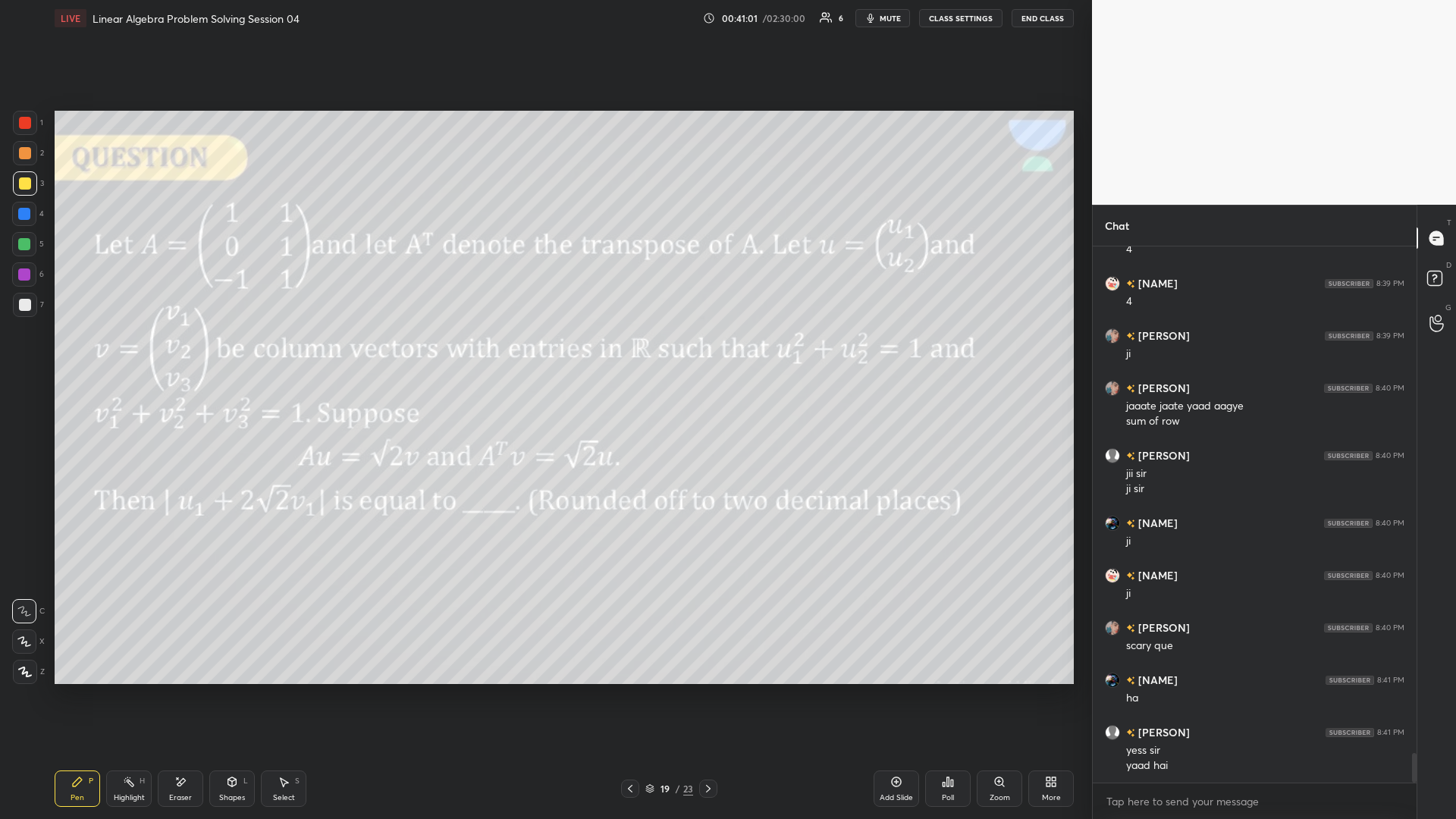 scroll, scrollTop: 9203, scrollLeft: 0, axis: vertical 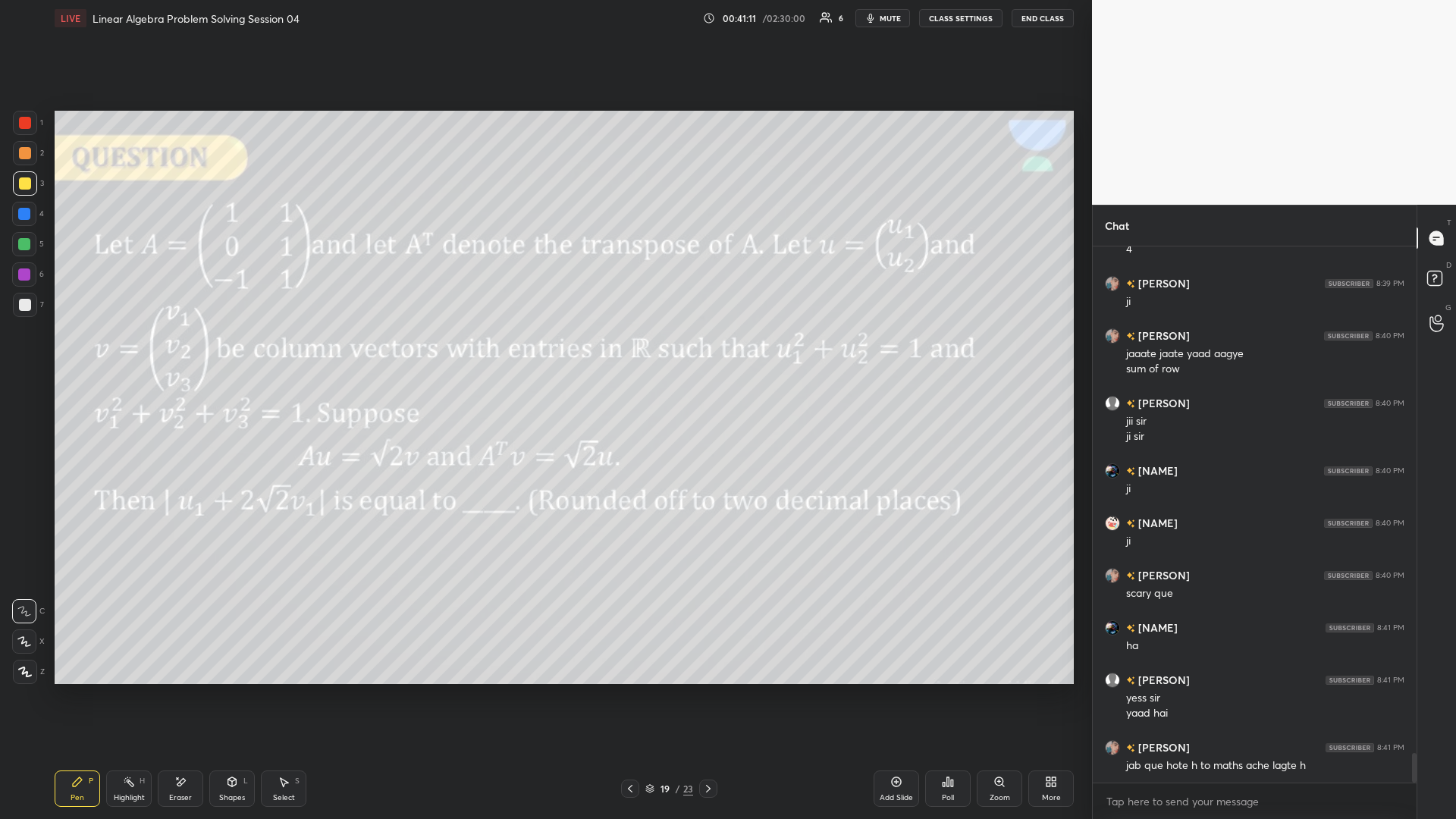 click on "Select S" at bounding box center [284, 789] 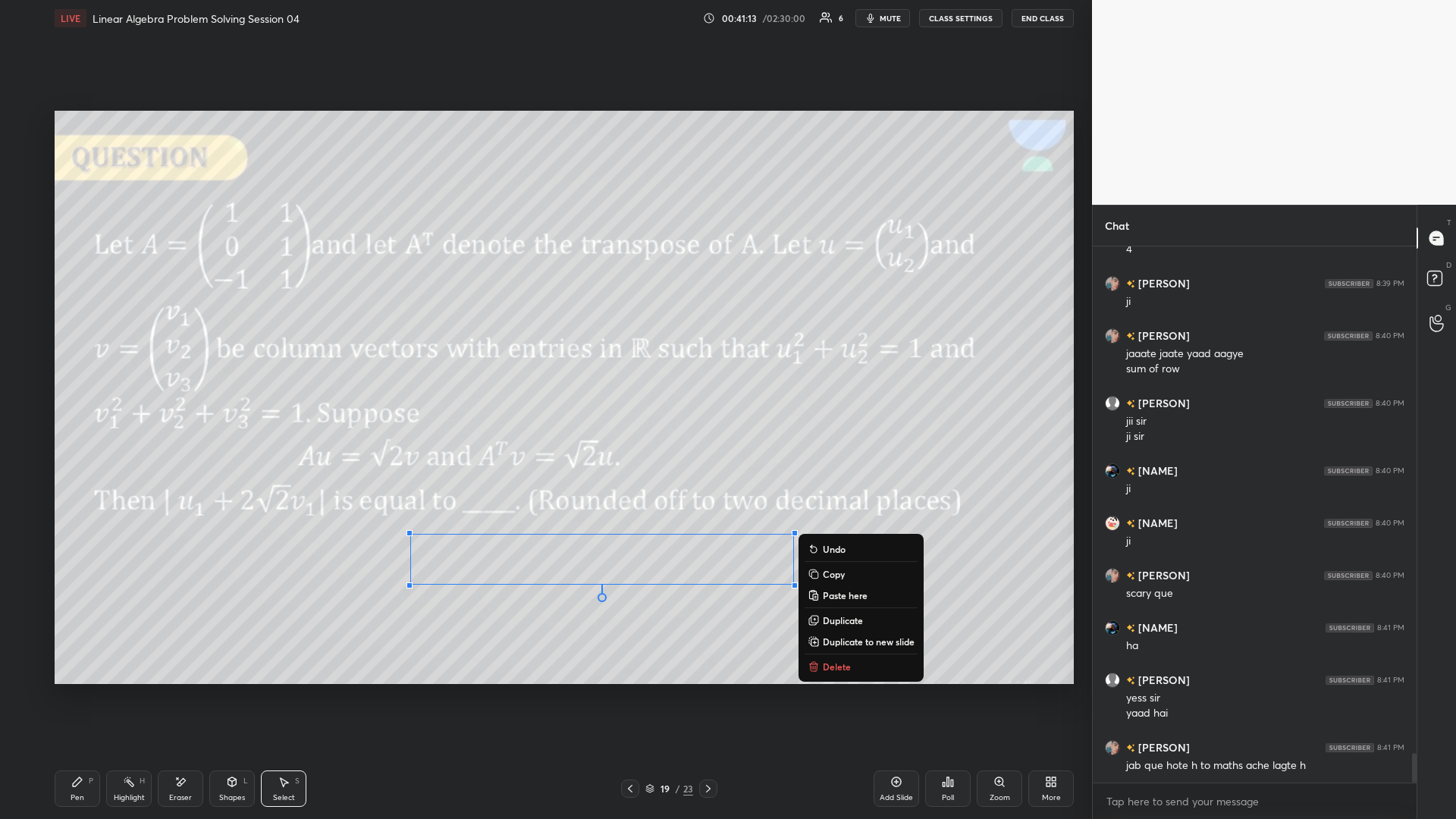 click on "Copy" at bounding box center (861, 574) 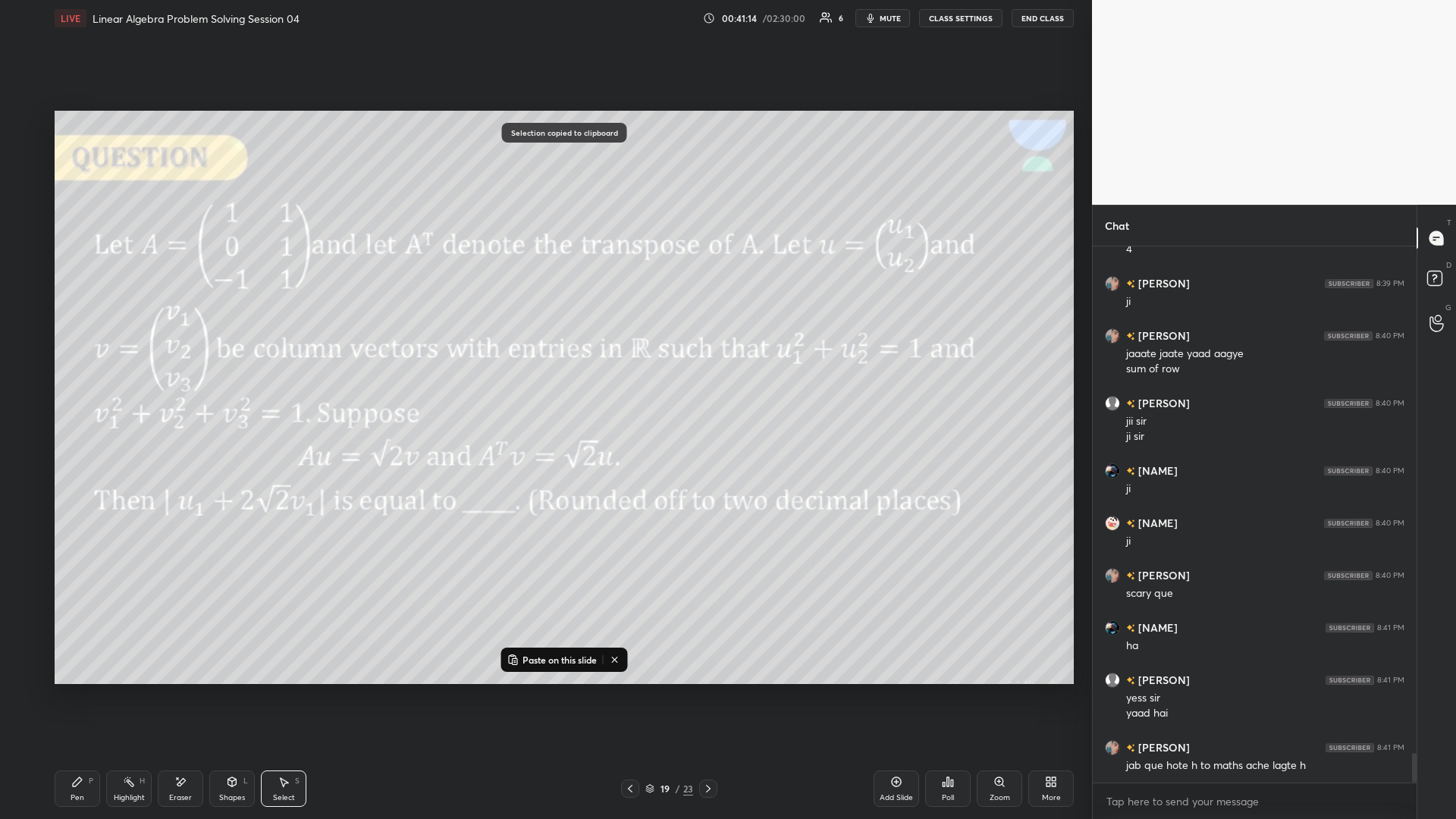 click 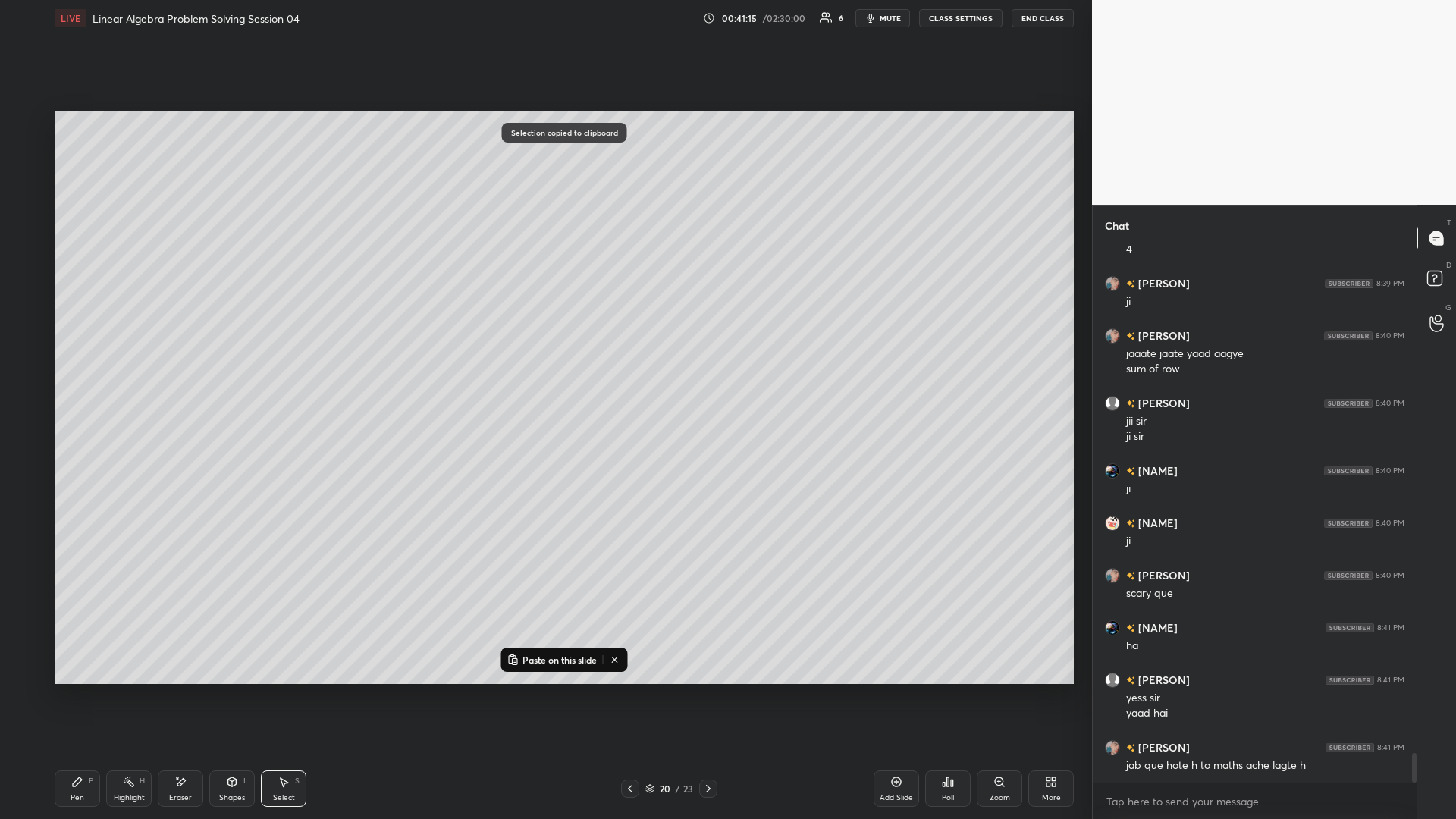 click on "Paste on this slide" at bounding box center [552, 660] 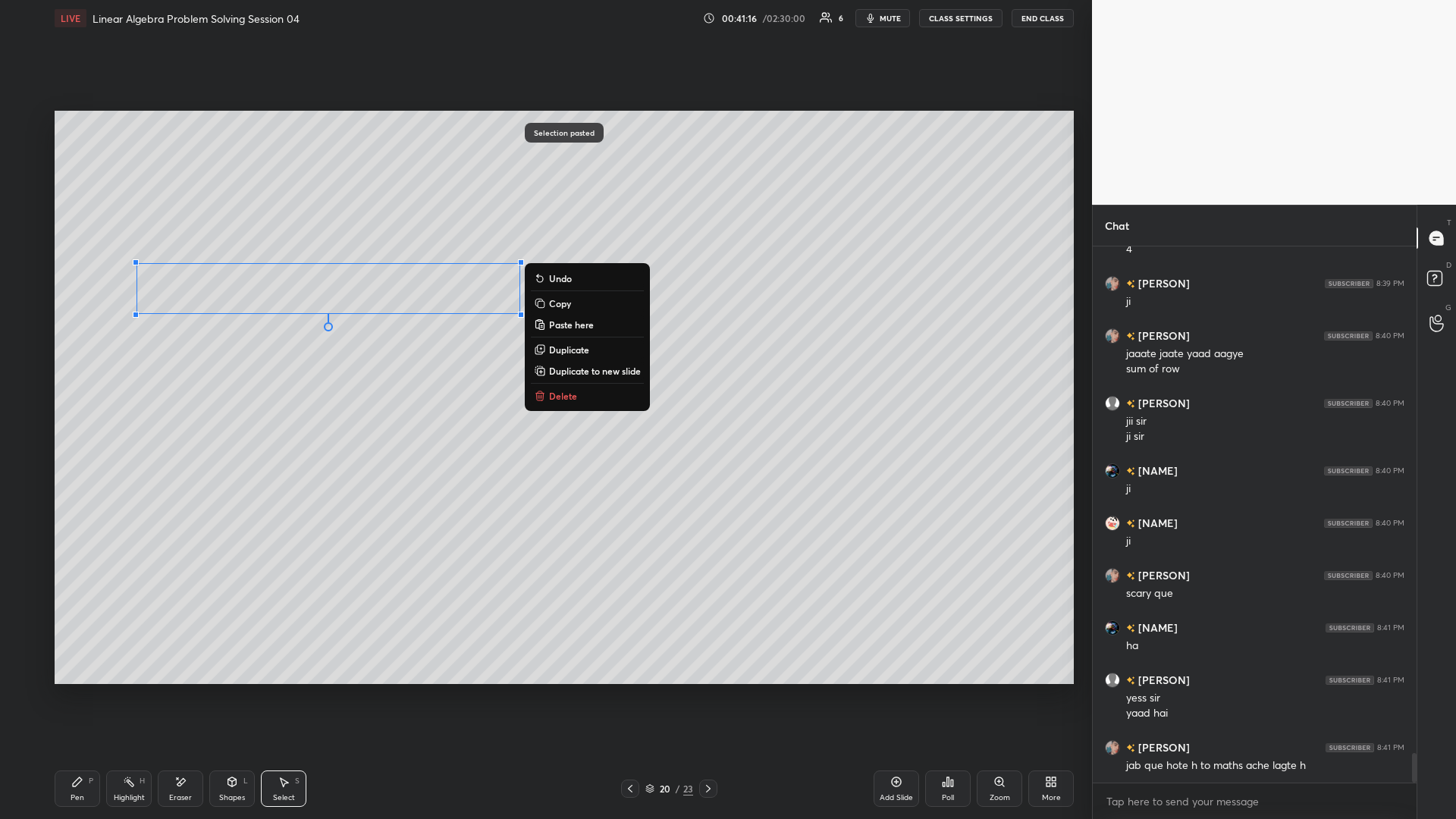click on "0 ° Undo Copy Paste here Duplicate Duplicate to new slide Delete" at bounding box center [564, 397] 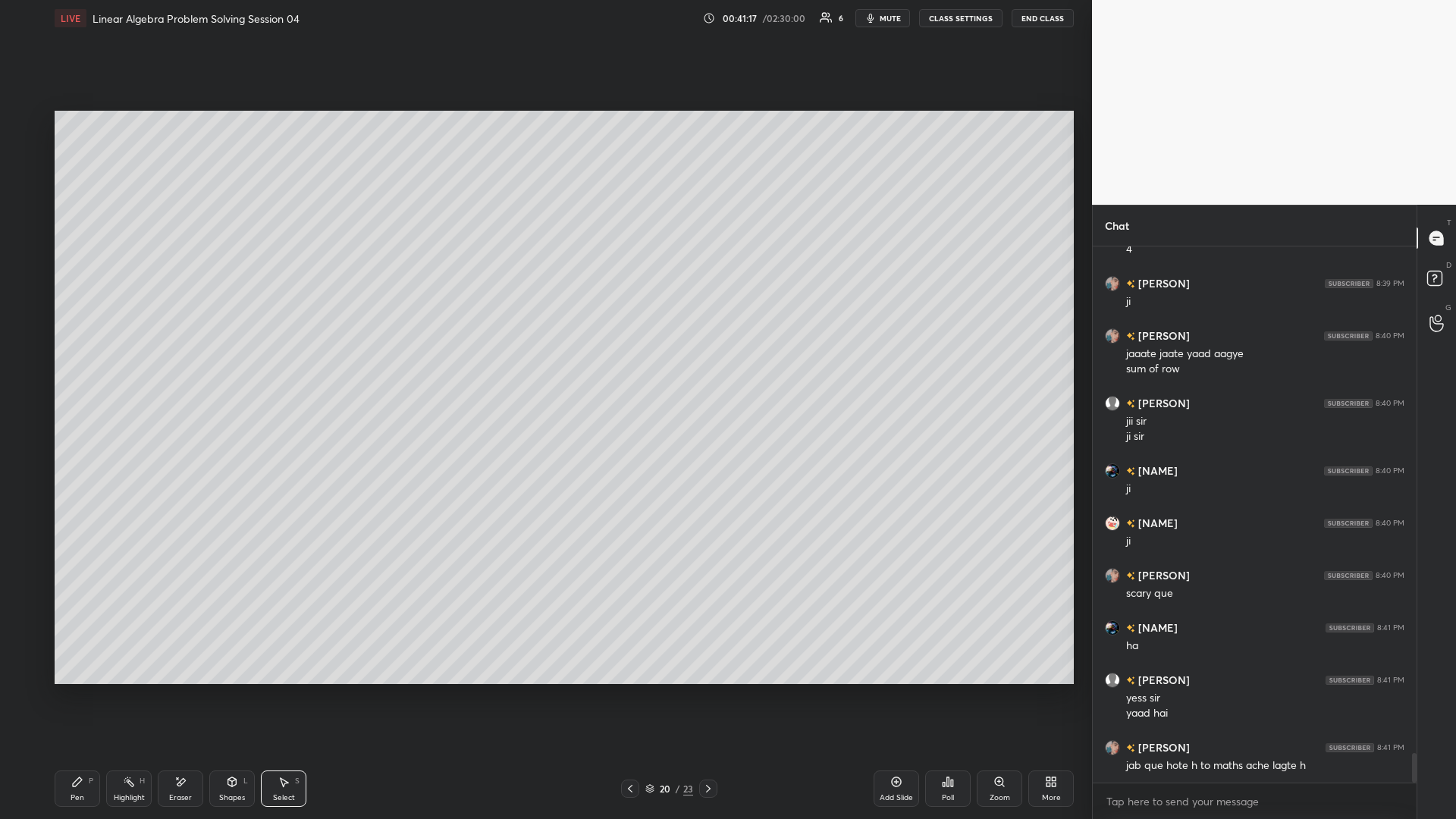 click 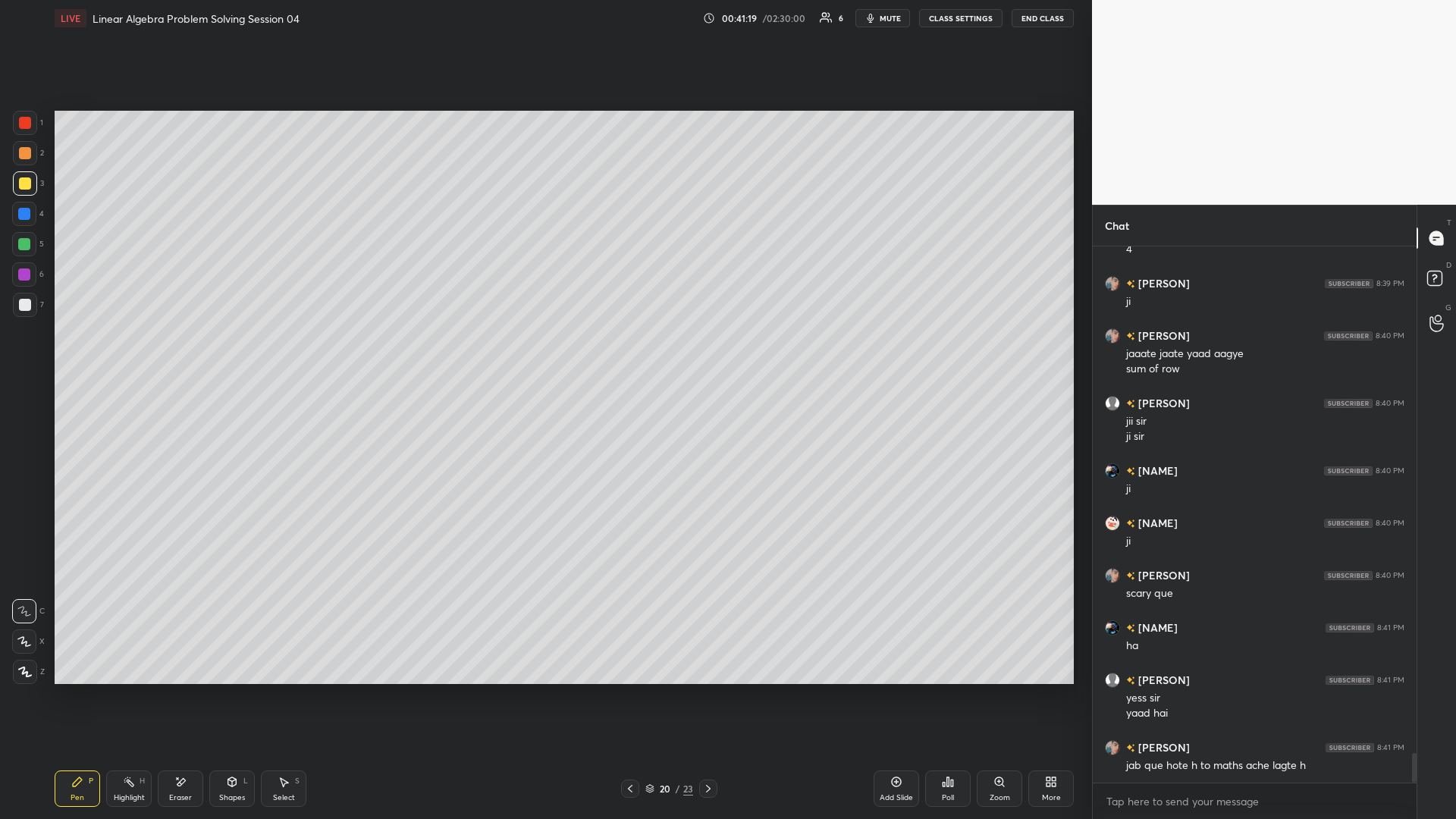 click at bounding box center [25, 153] 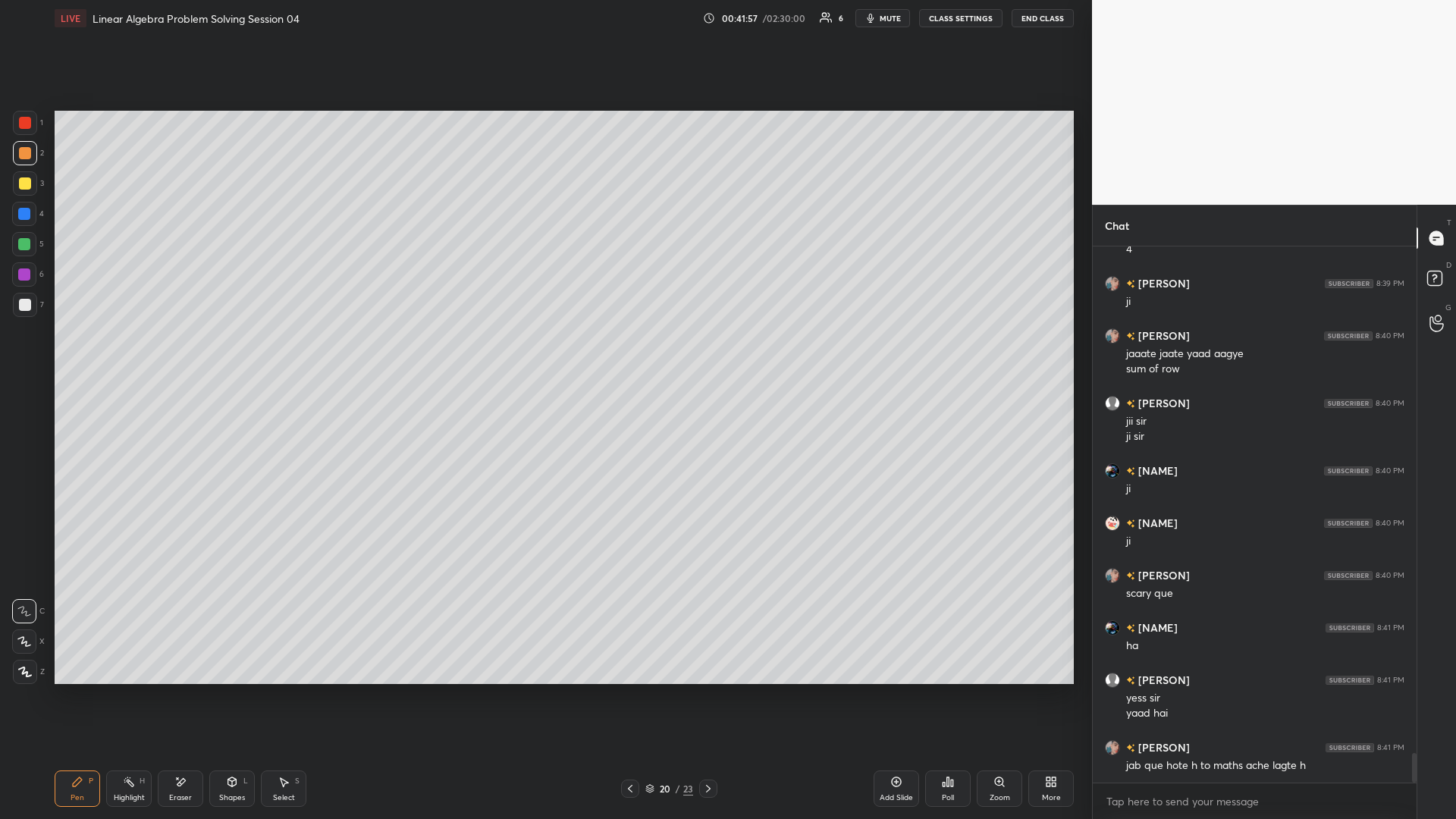 scroll, scrollTop: 9255, scrollLeft: 0, axis: vertical 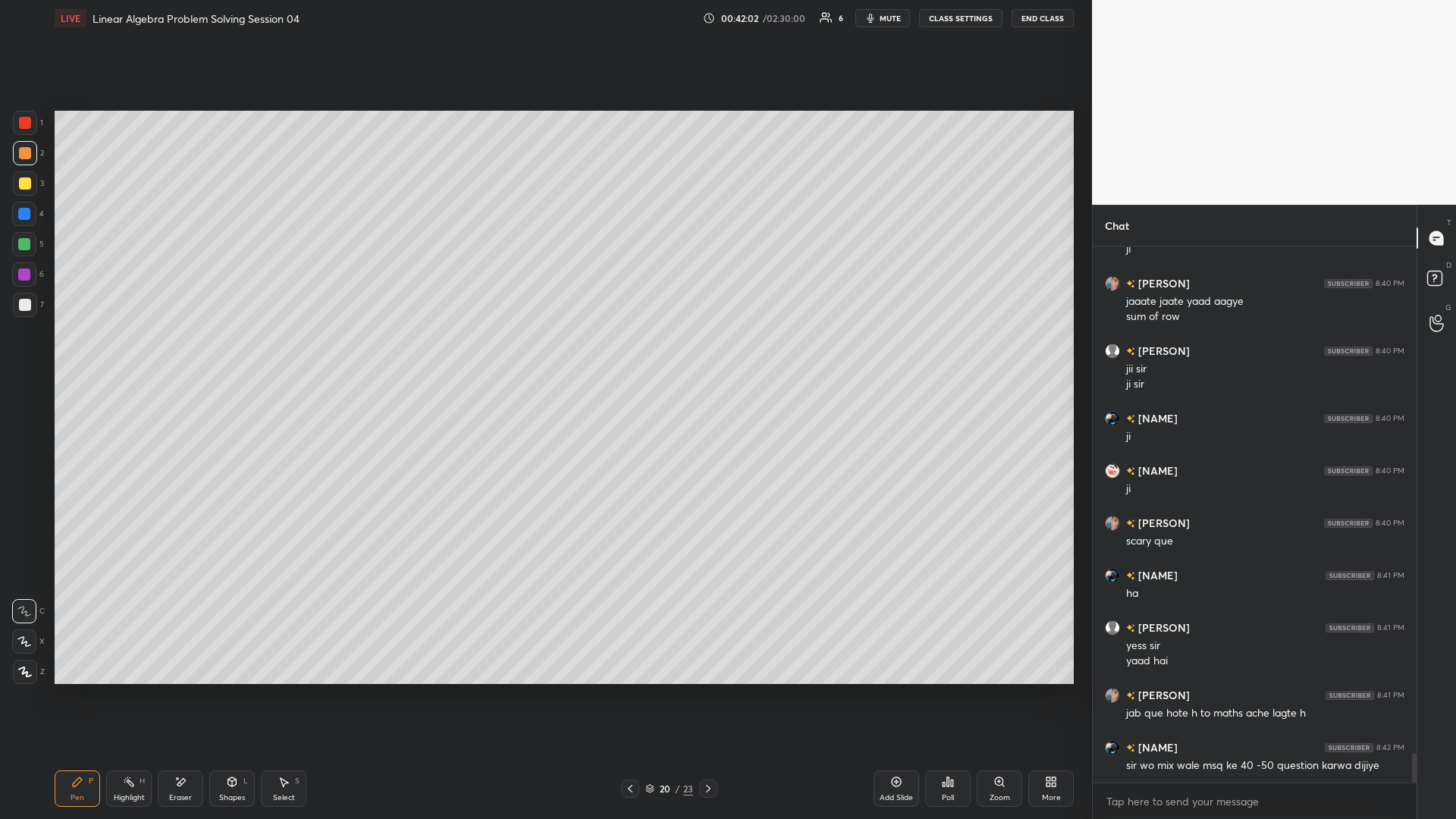 click 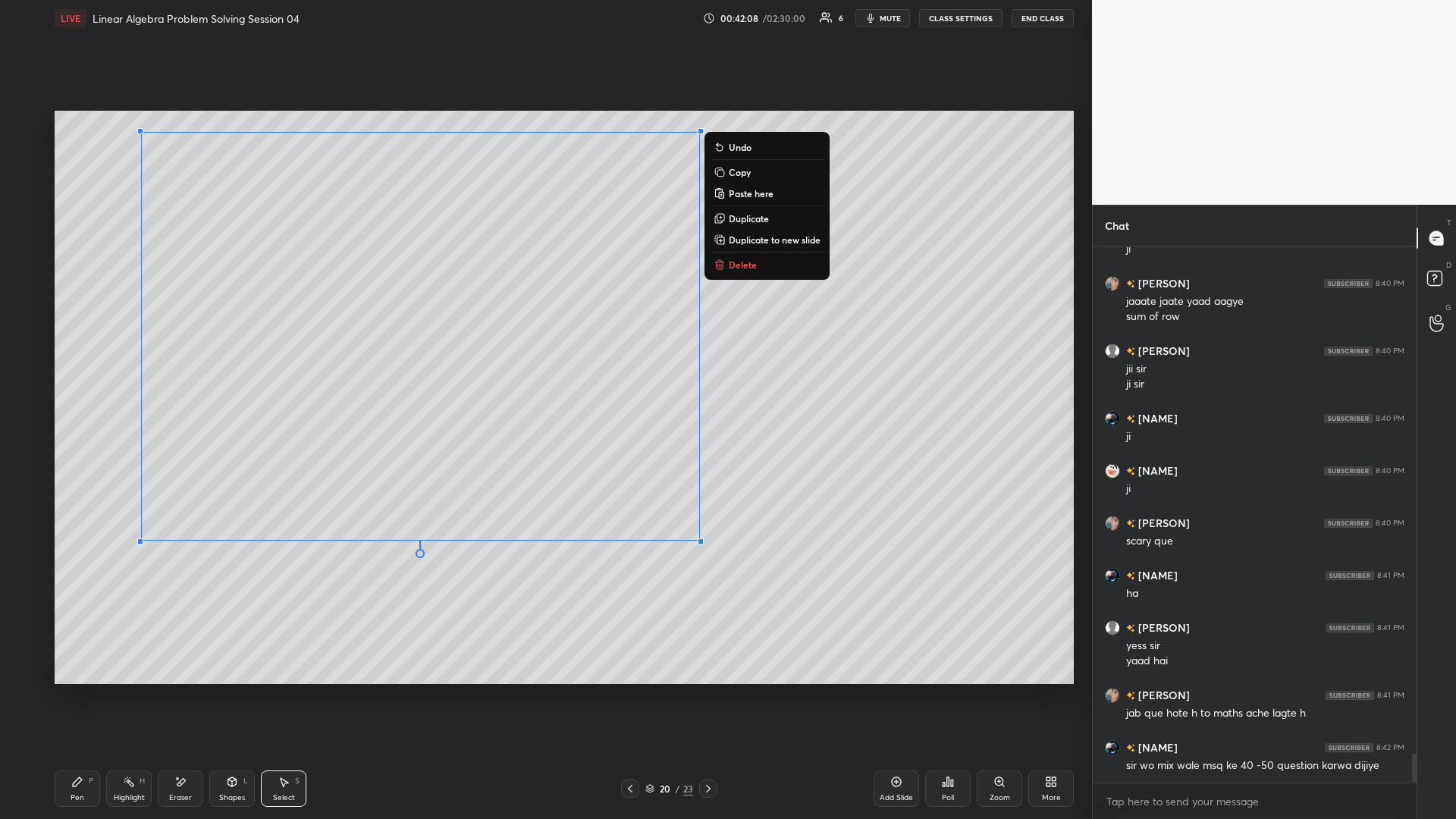 click on "0 ° Undo Copy Paste here Duplicate Duplicate to new slide Delete" at bounding box center [564, 397] 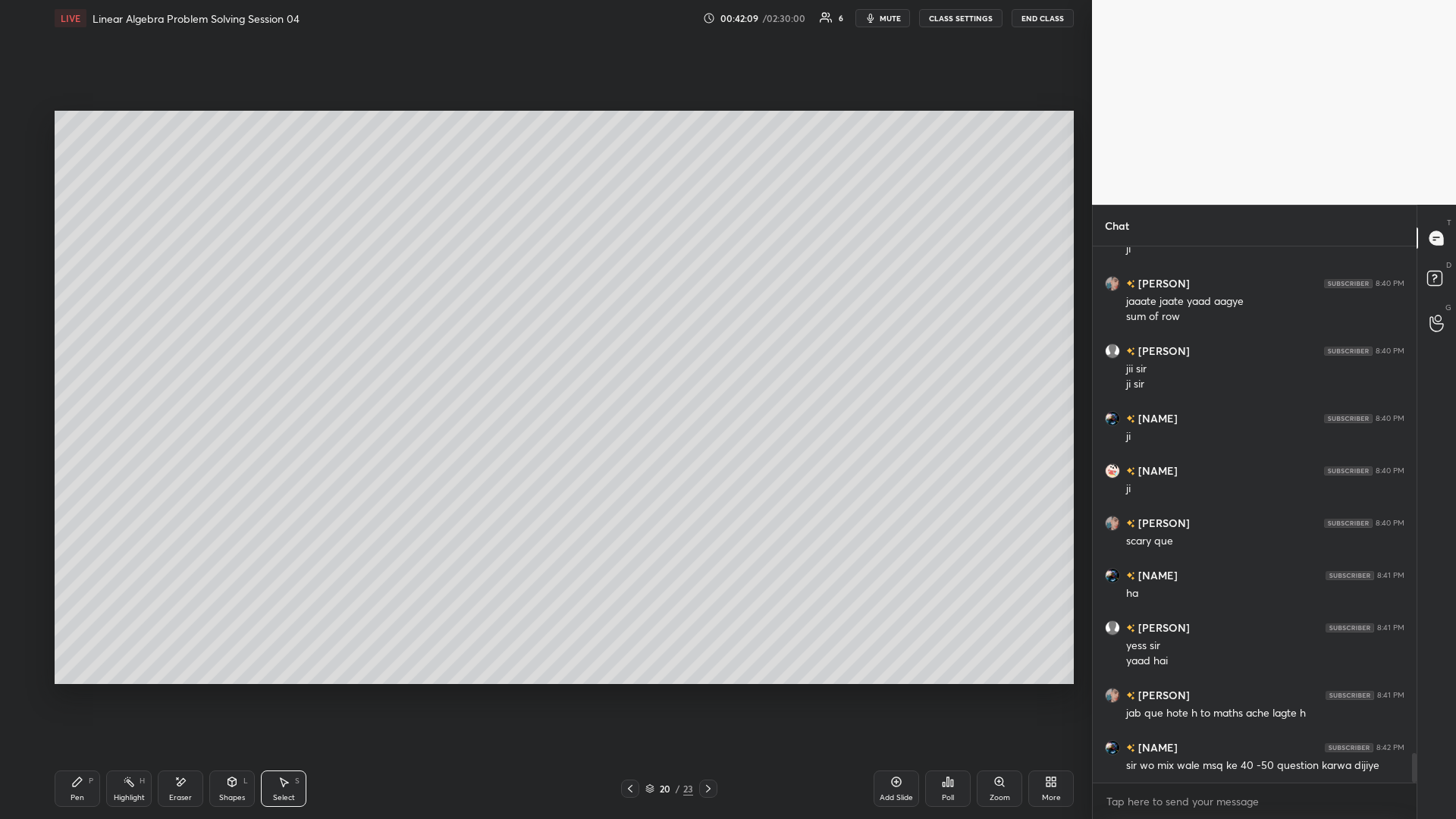 click 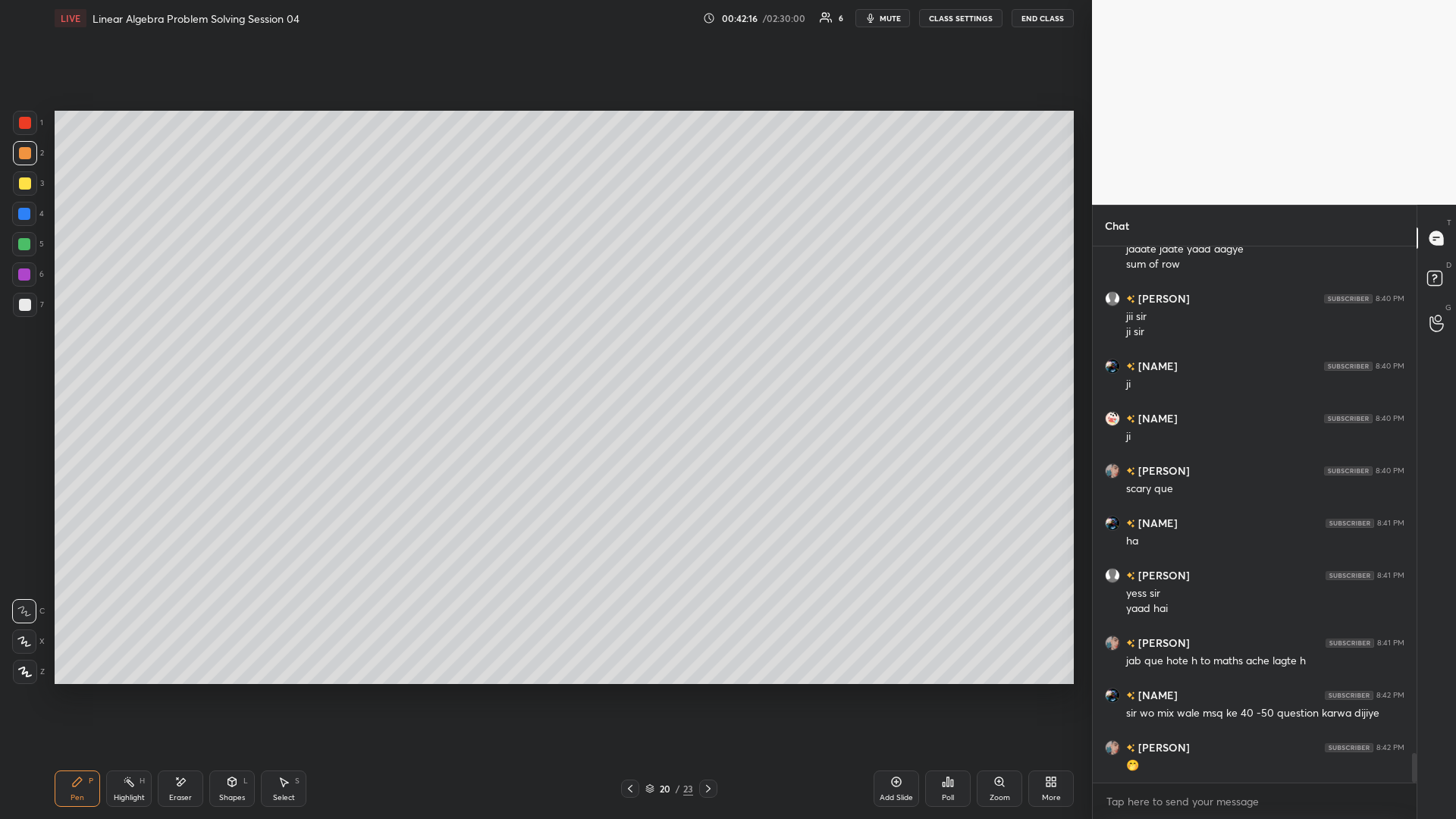 scroll, scrollTop: 9360, scrollLeft: 0, axis: vertical 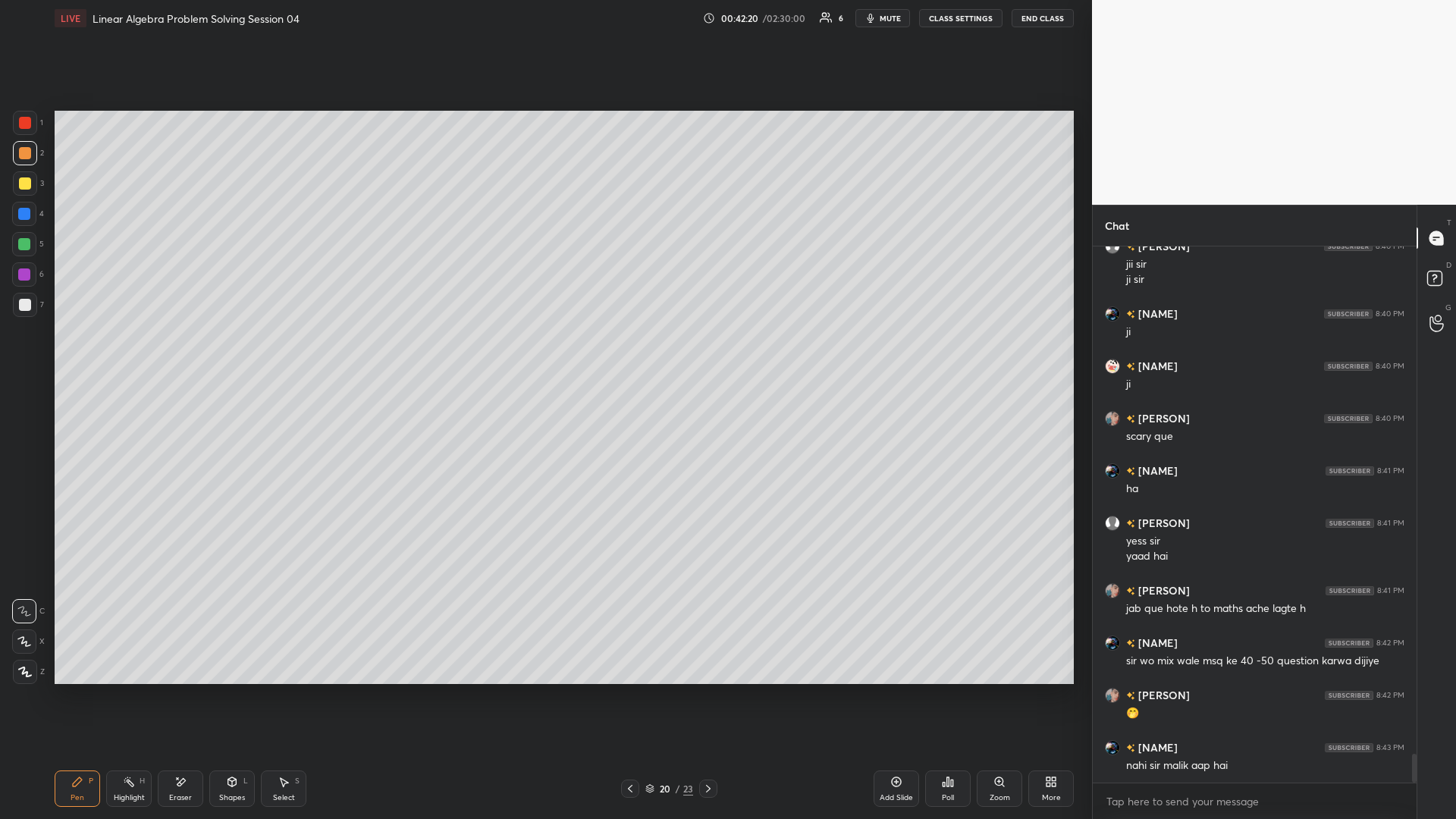 click 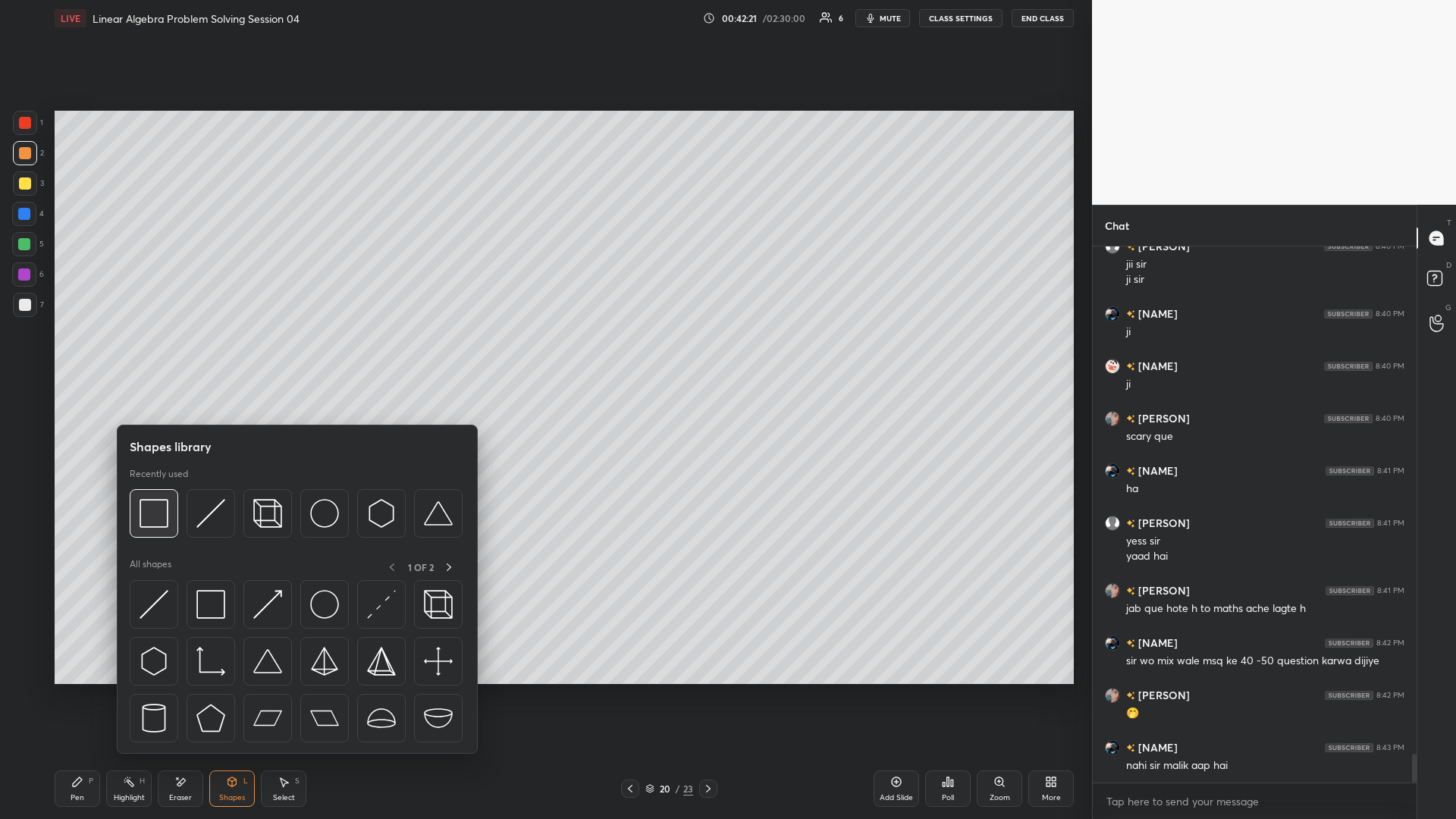 click at bounding box center (154, 513) 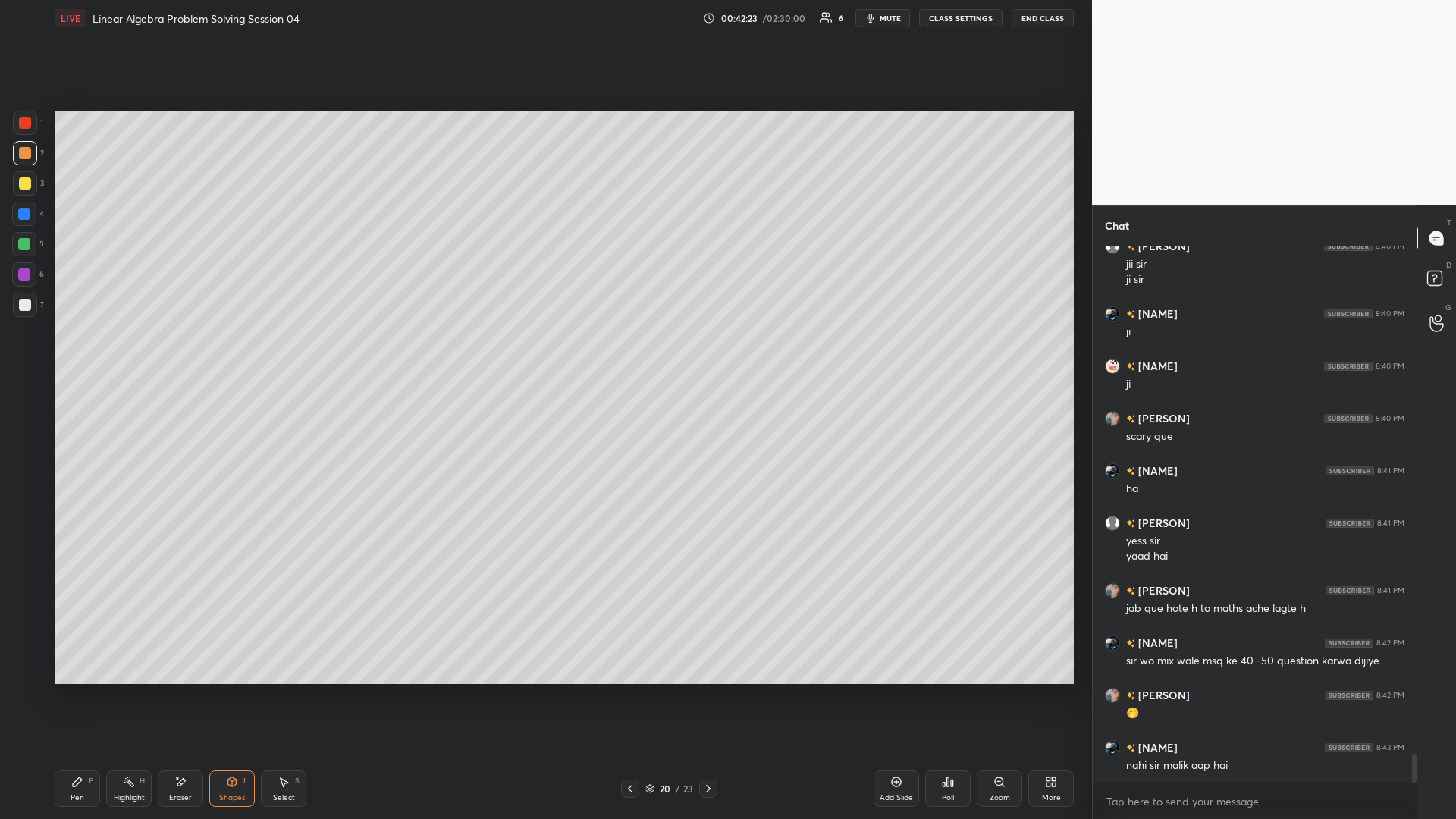 click on "Pen P" at bounding box center (77, 789) 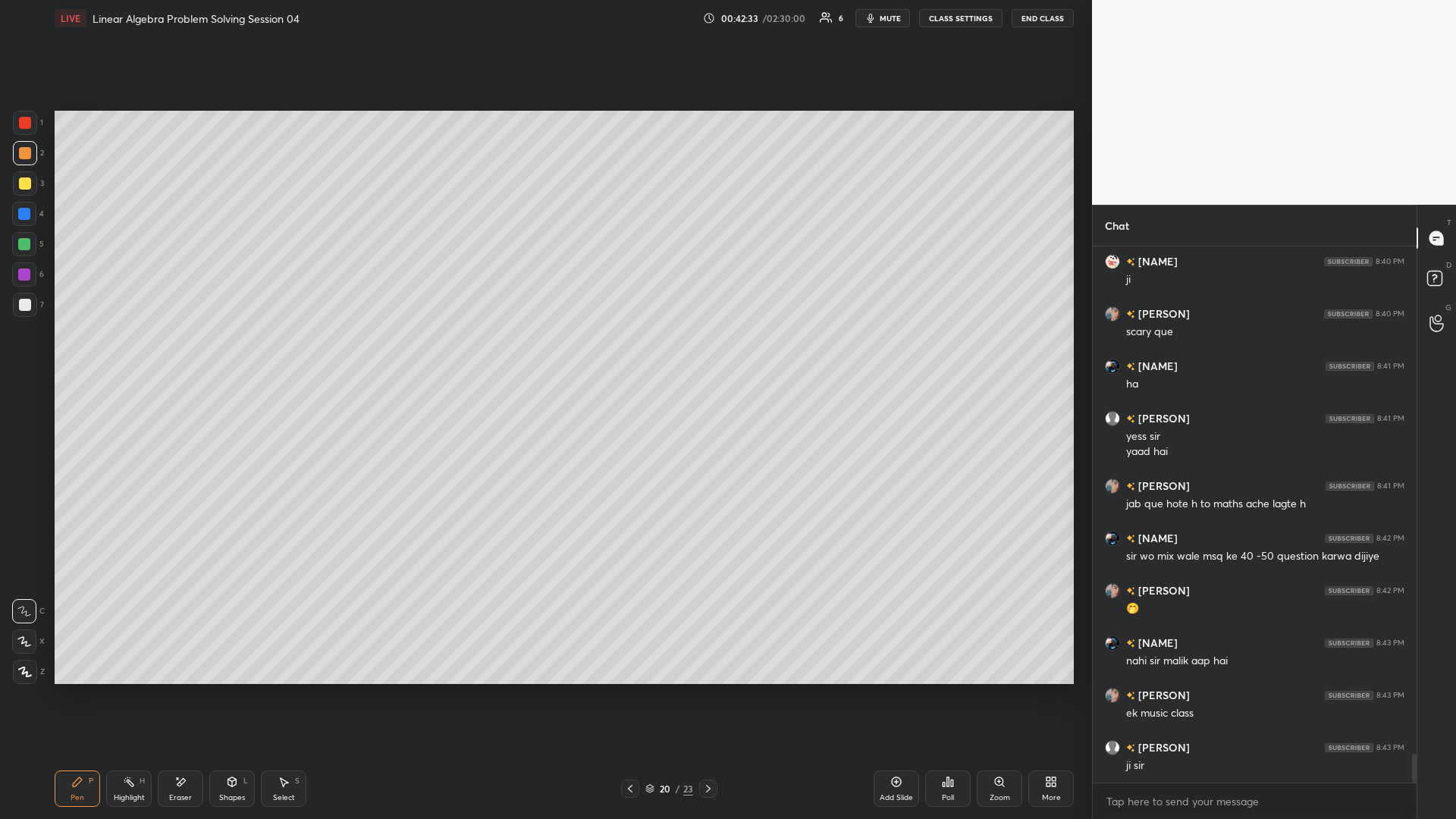 scroll, scrollTop: 9517, scrollLeft: 0, axis: vertical 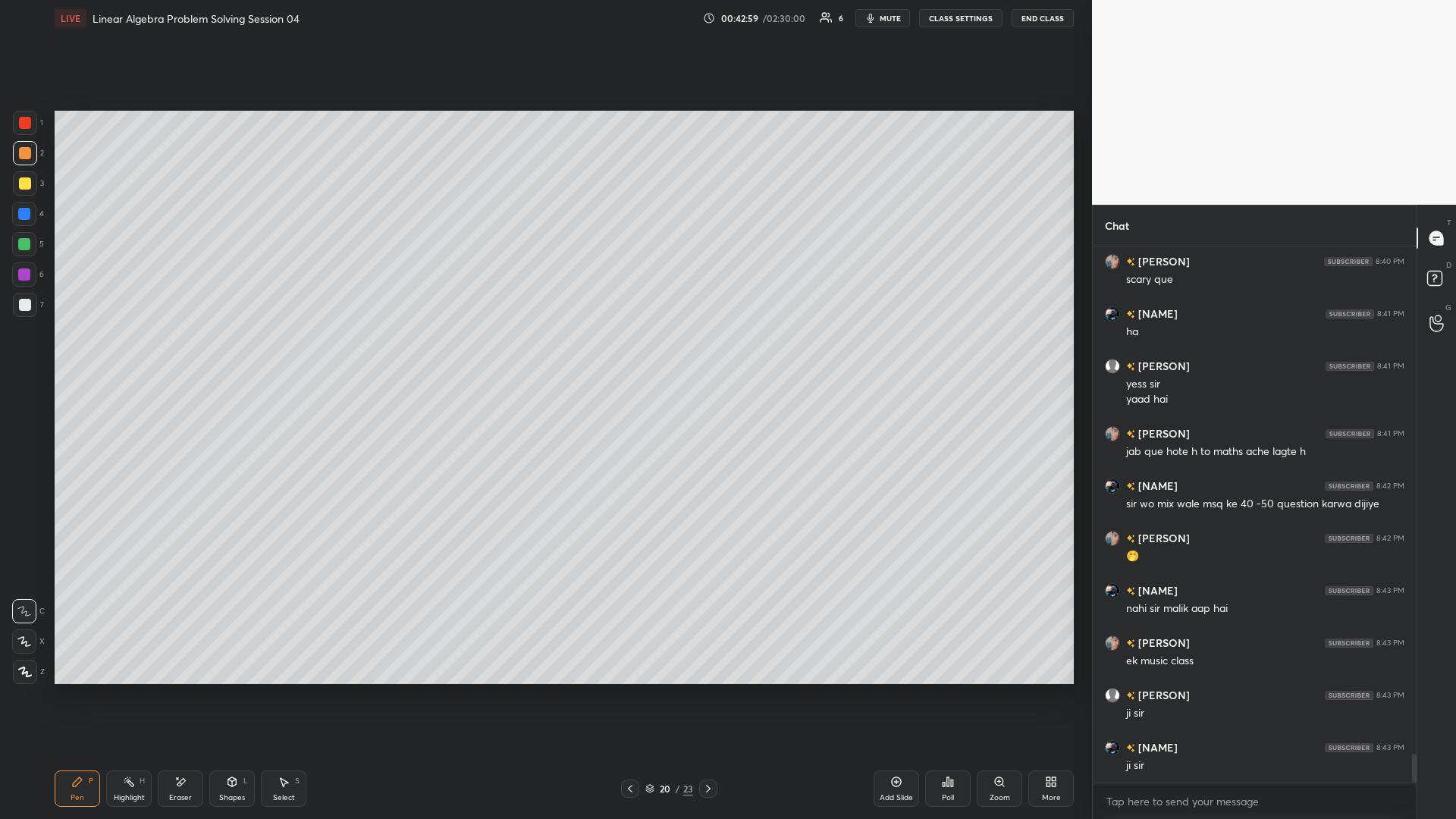 click at bounding box center (25, 184) 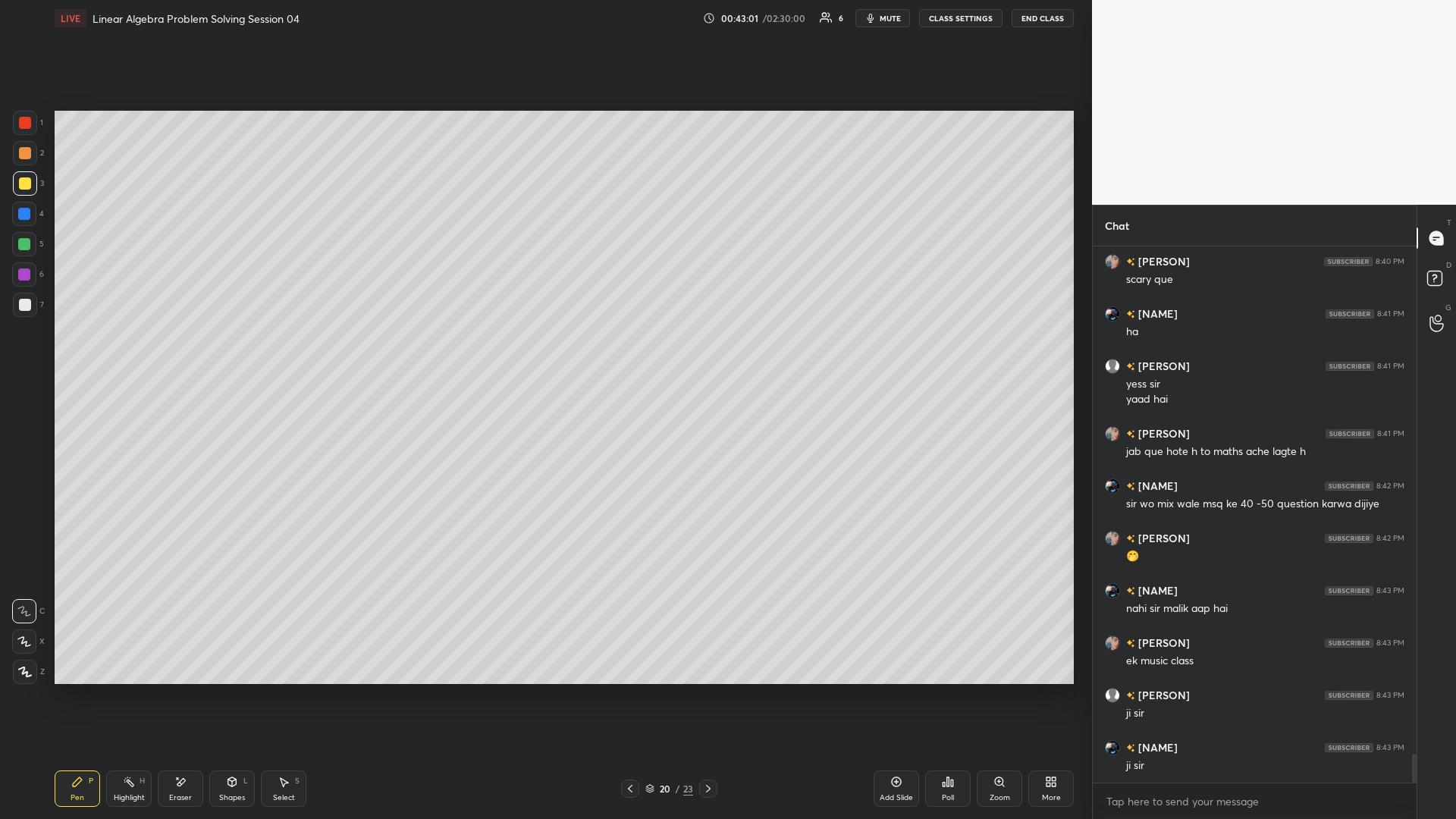 scroll, scrollTop: 9569, scrollLeft: 0, axis: vertical 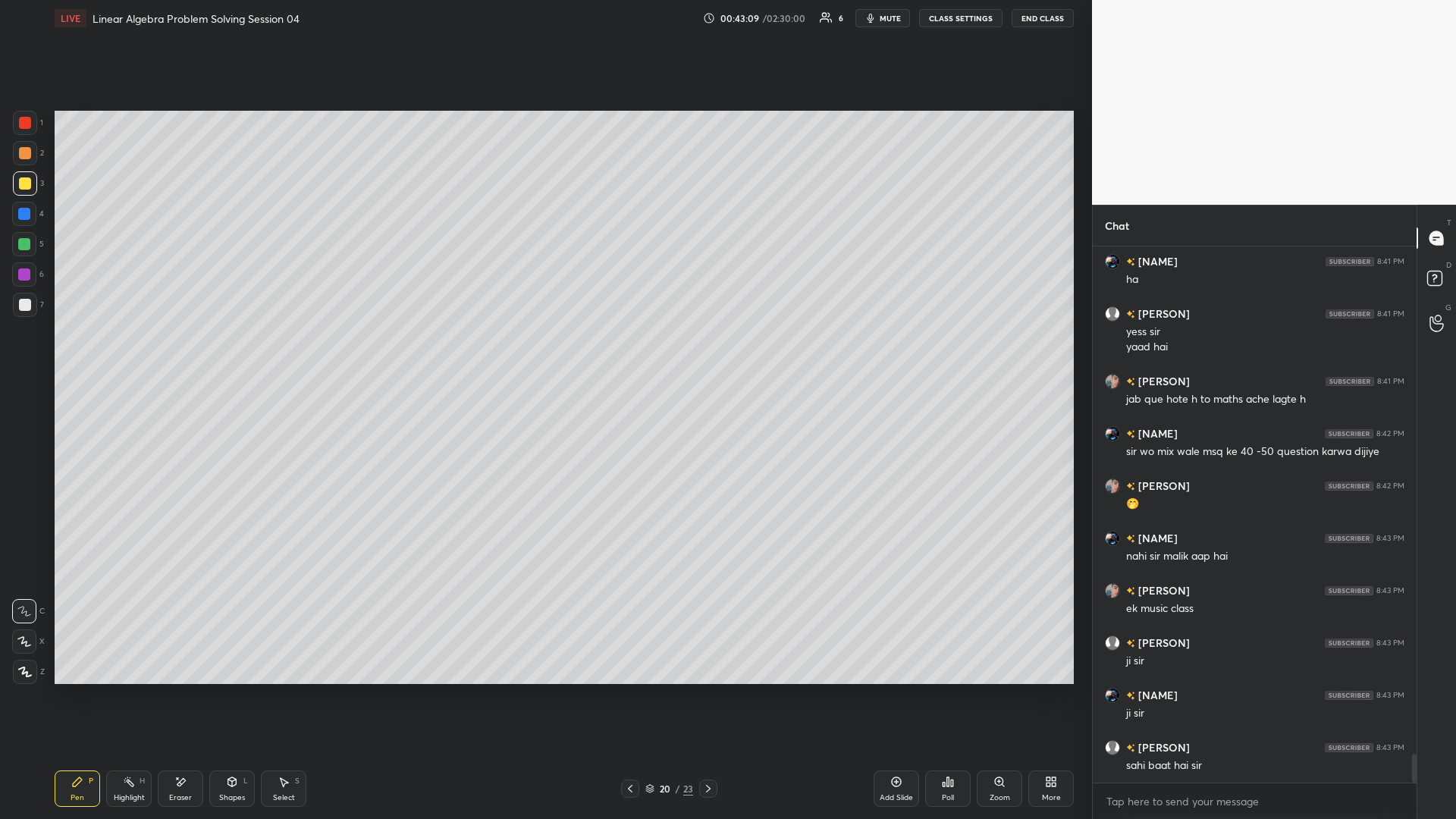 click at bounding box center (25, 184) 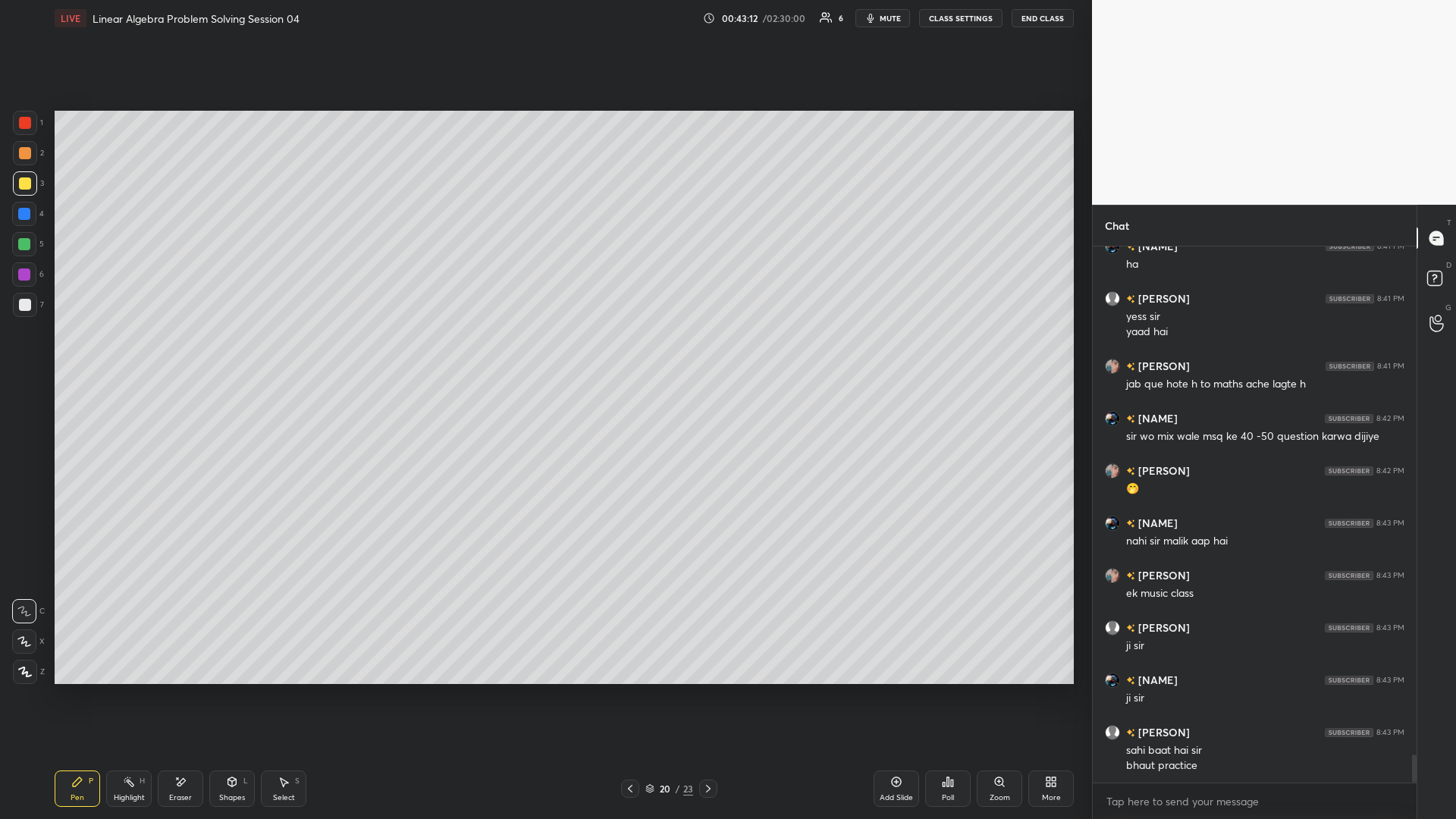 scroll, scrollTop: 9637, scrollLeft: 0, axis: vertical 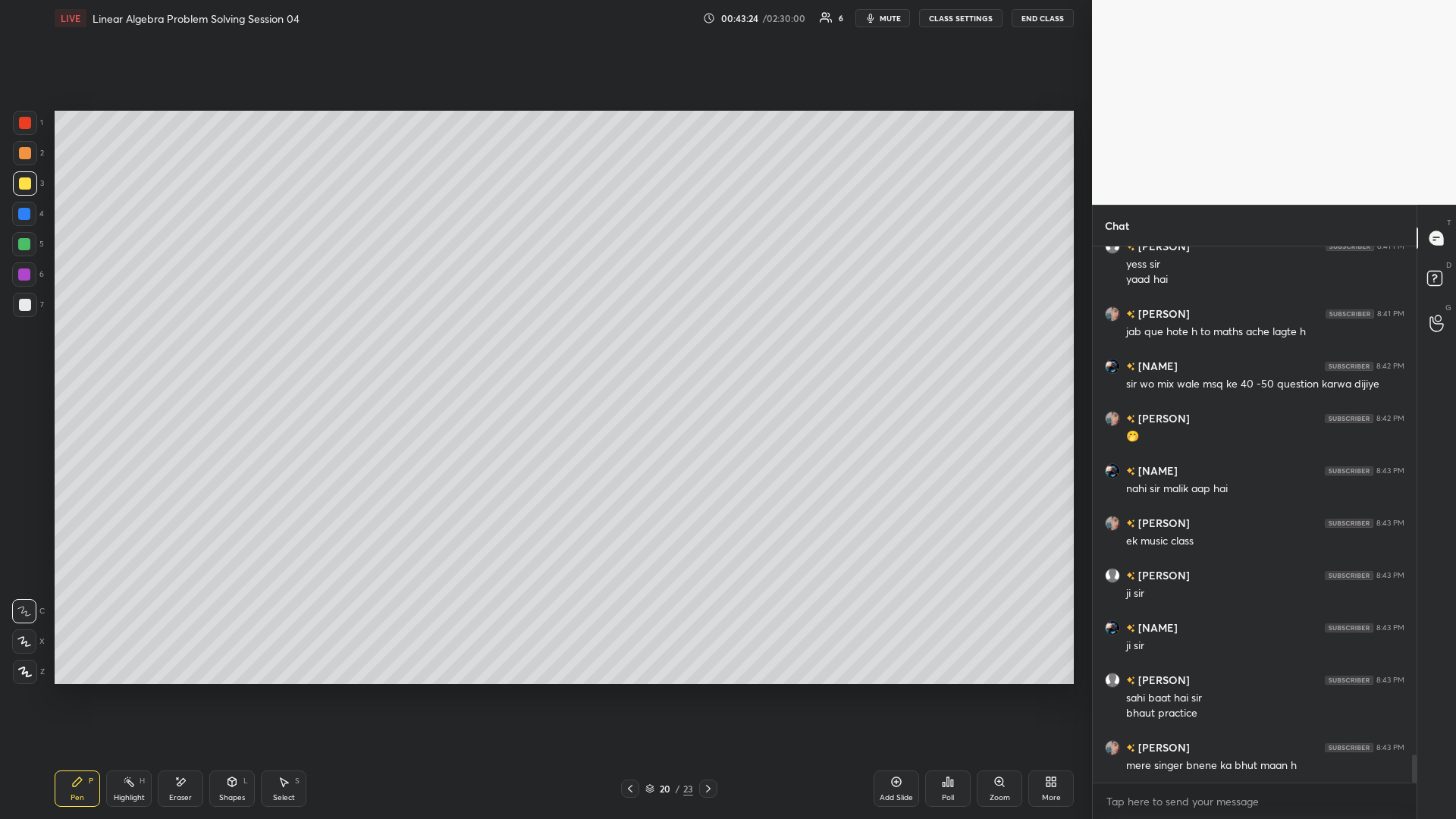 click at bounding box center [25, 184] 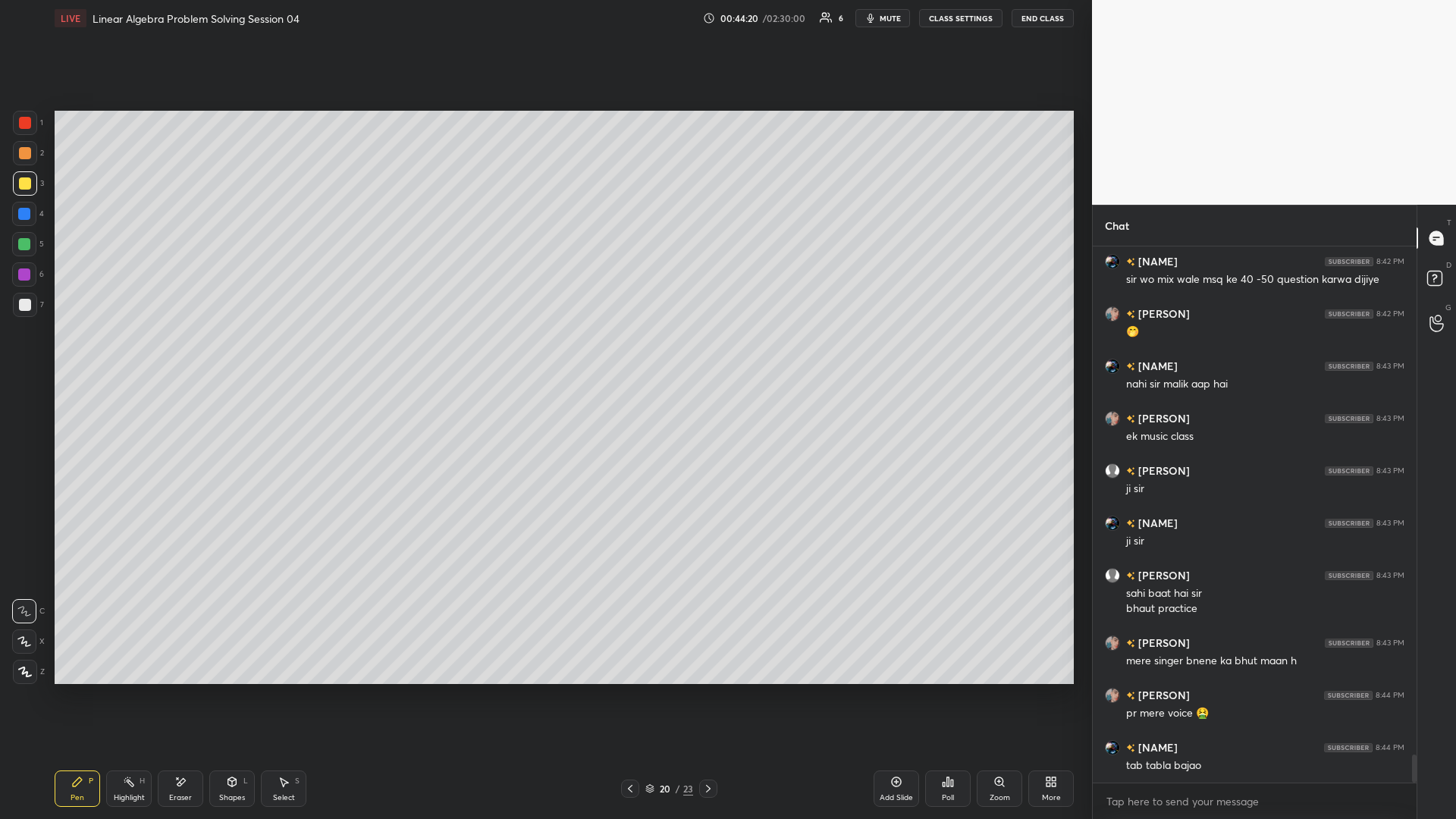 scroll, scrollTop: 9794, scrollLeft: 0, axis: vertical 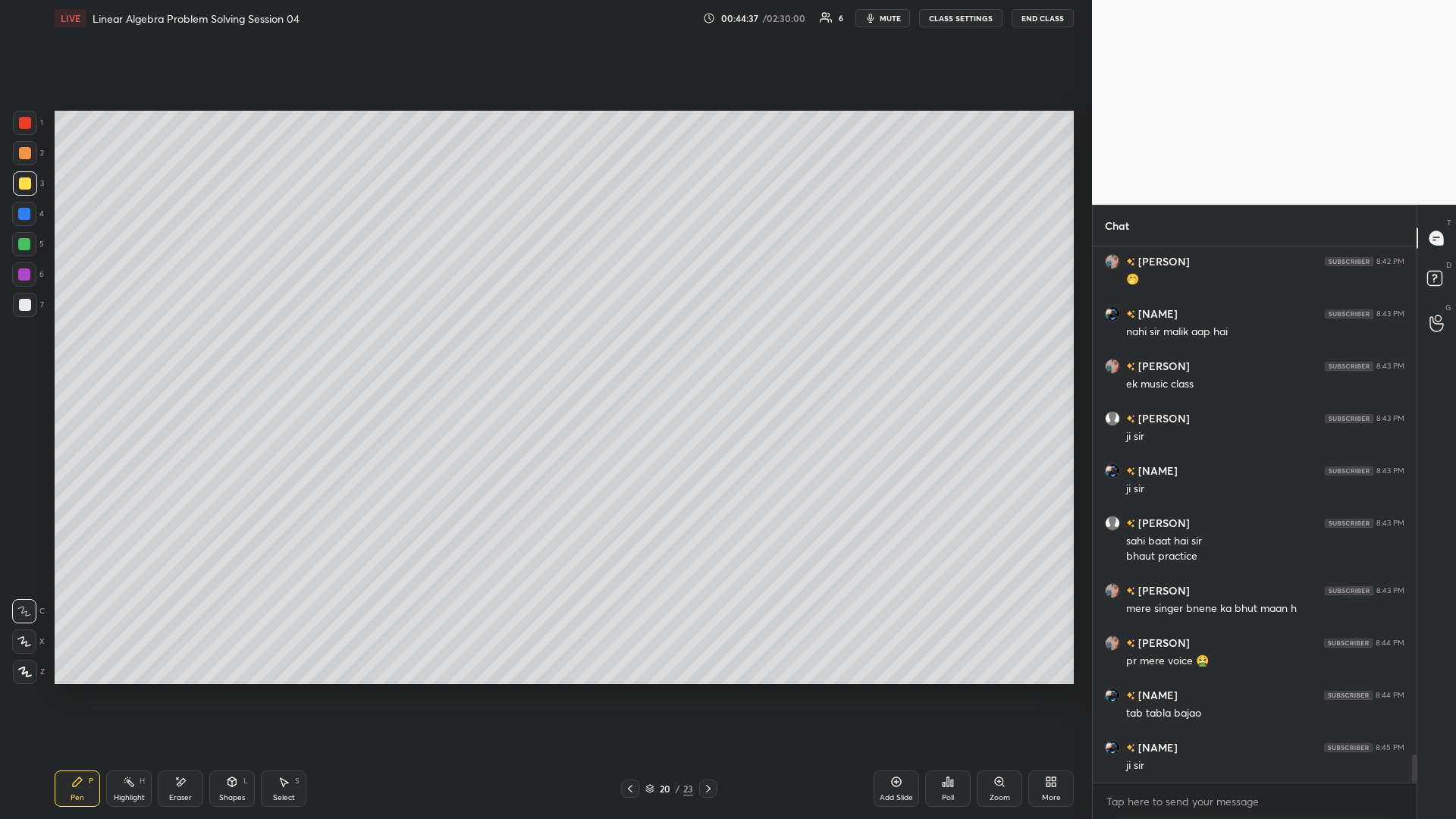 click 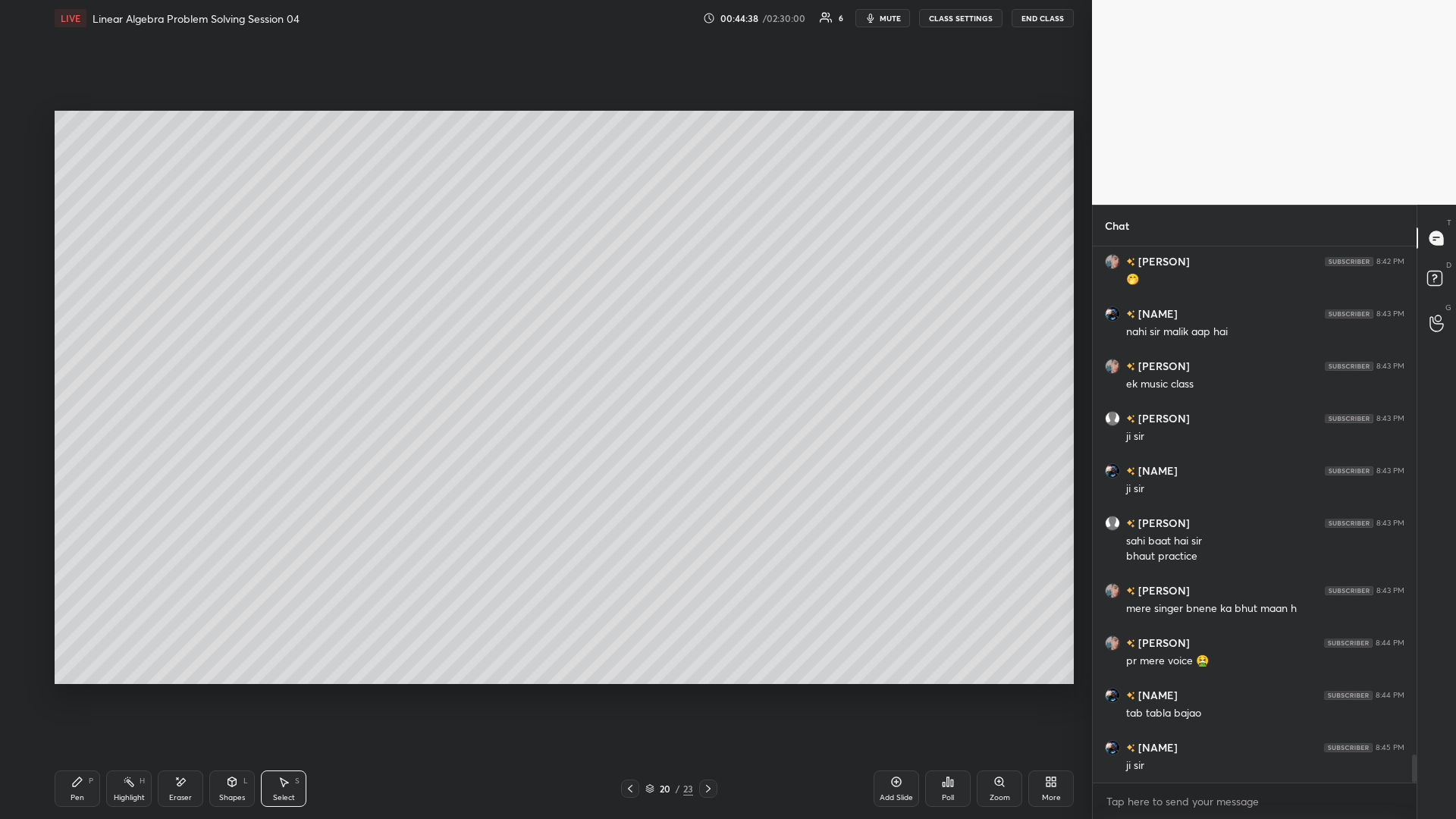 click on "Pen P" at bounding box center (77, 789) 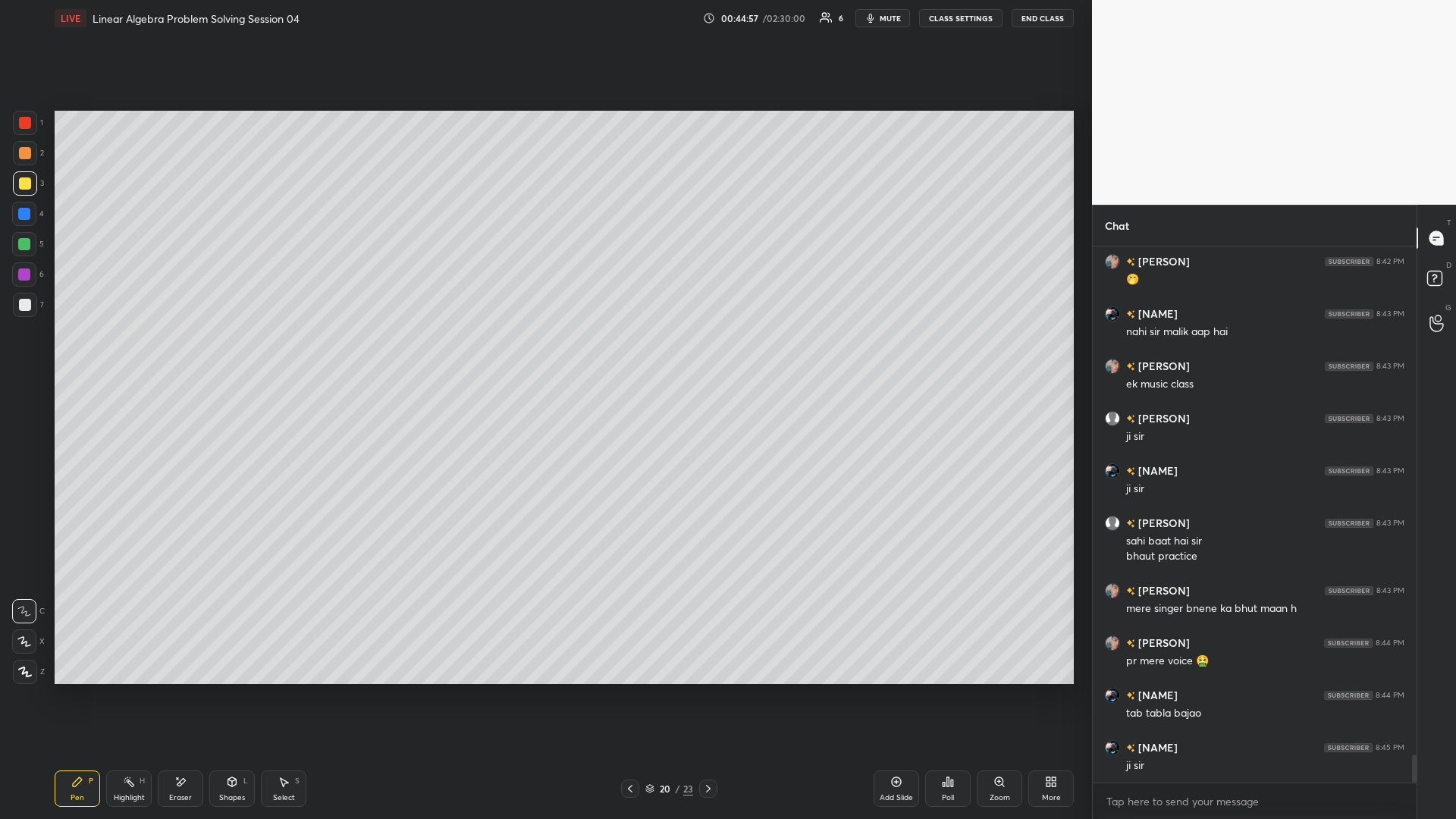 click at bounding box center (24, 244) 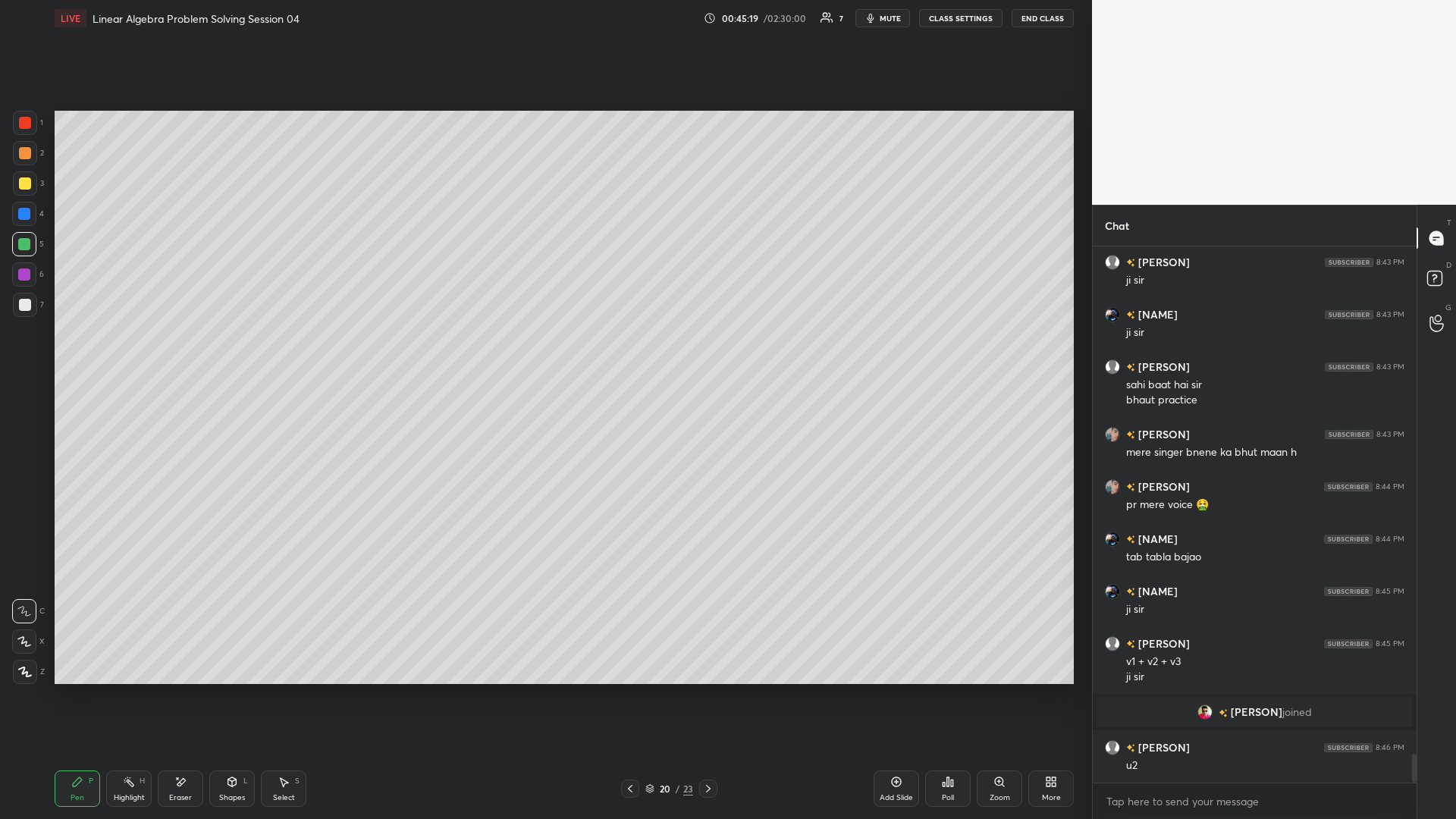 scroll, scrollTop: 9538, scrollLeft: 0, axis: vertical 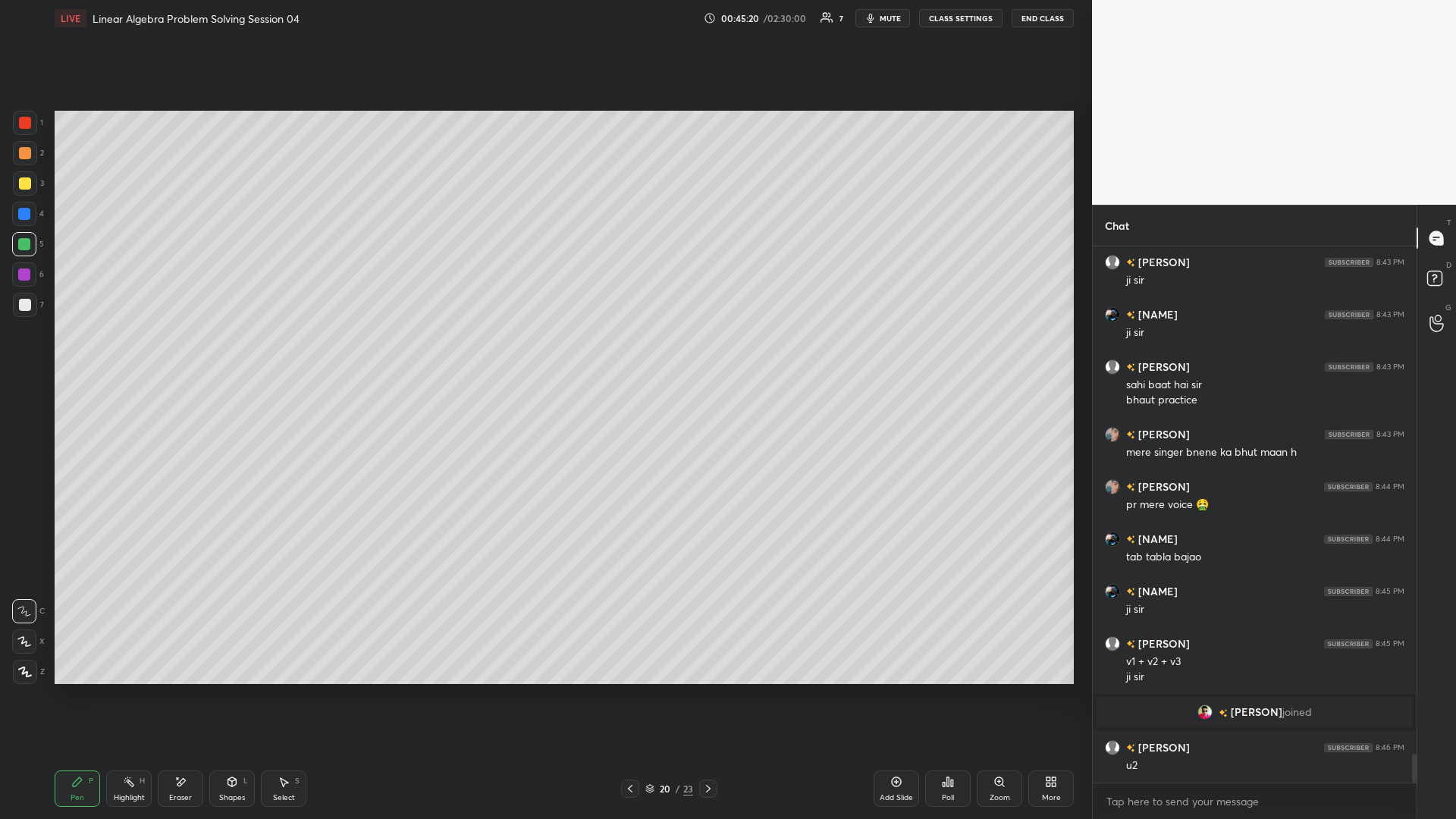 click 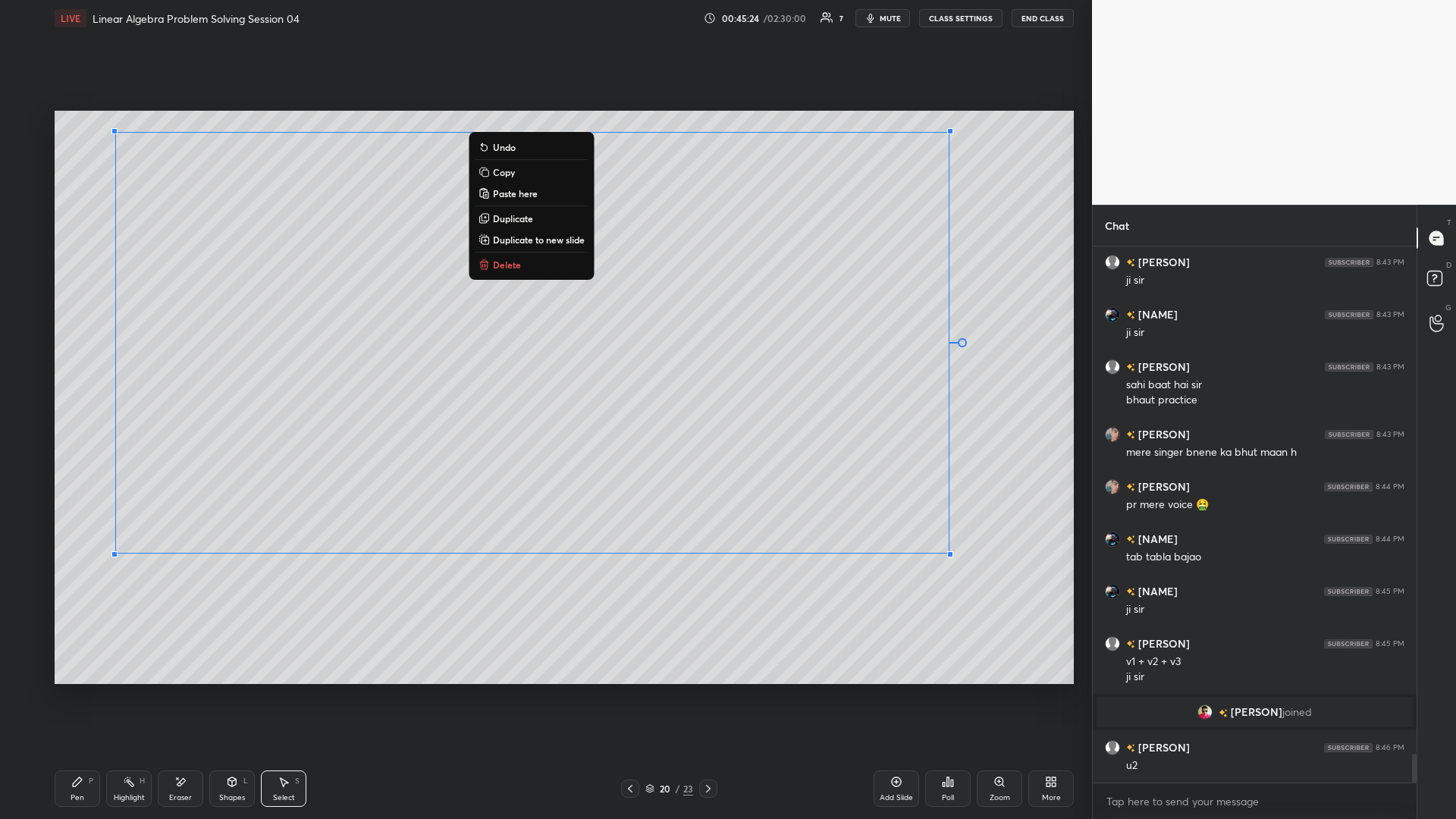 click on "0 ° Undo Copy Paste here Duplicate Duplicate to new slide Delete" at bounding box center (564, 397) 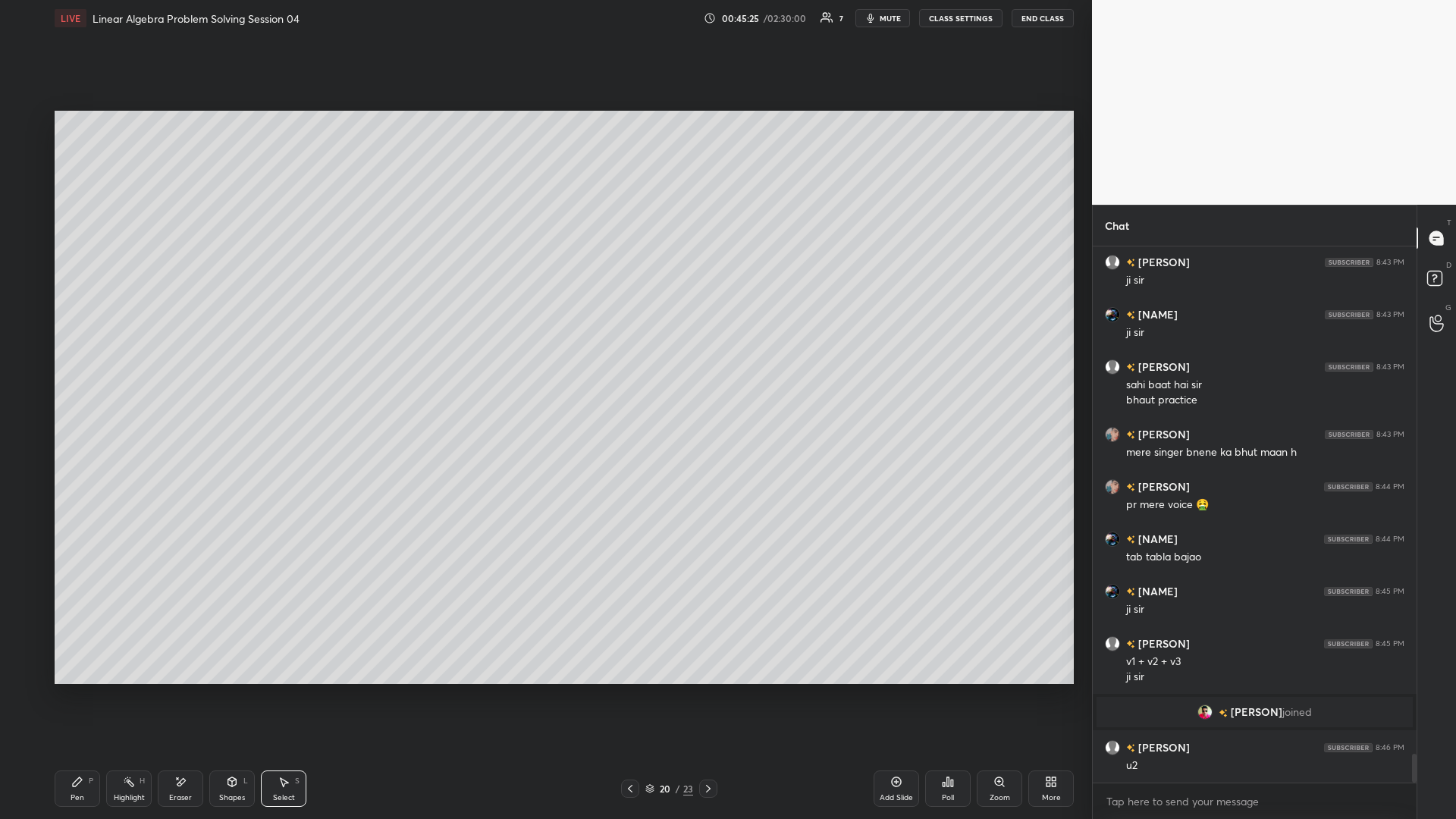 click on "Pen P" at bounding box center [77, 789] 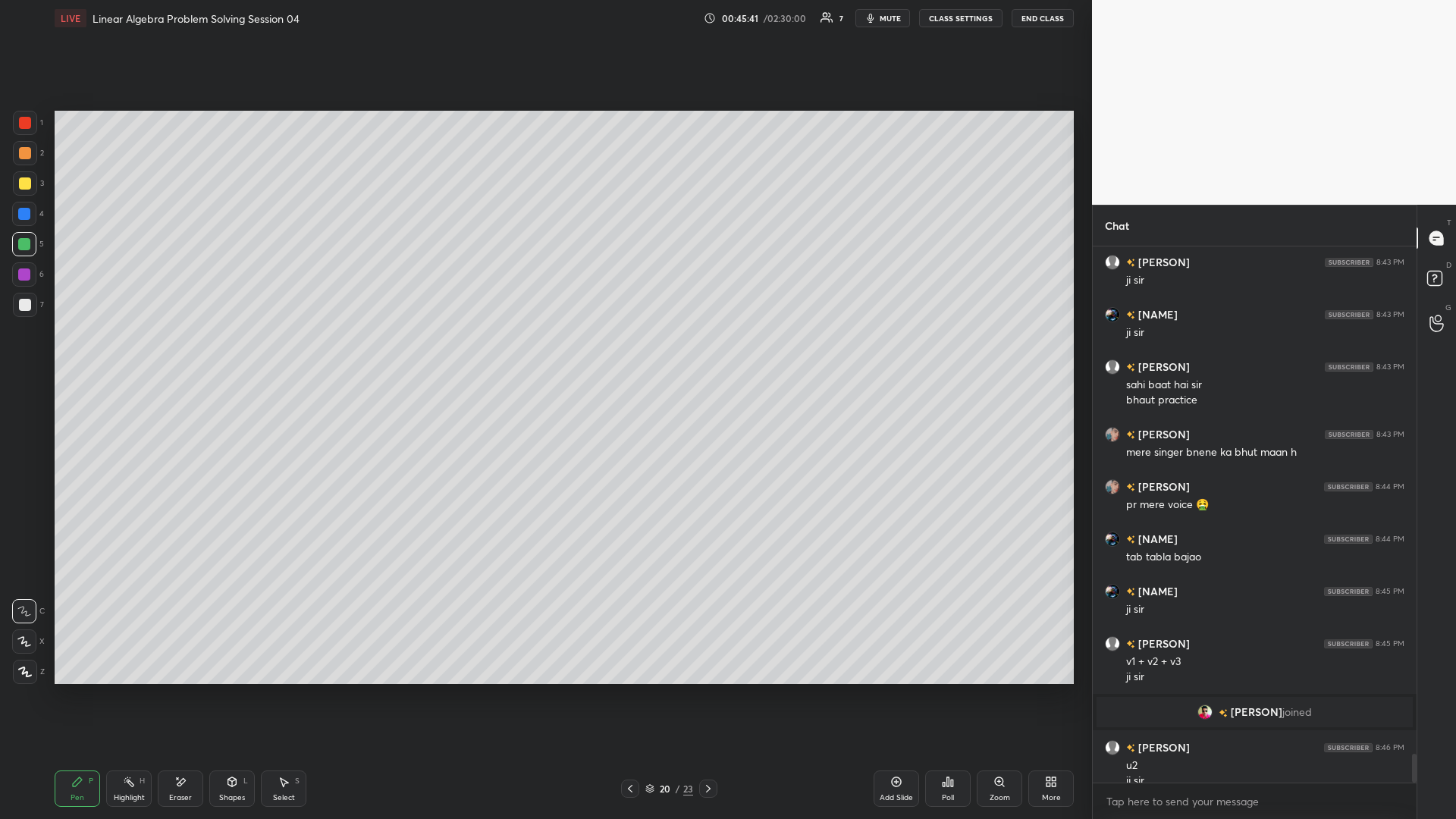scroll, scrollTop: 9553, scrollLeft: 0, axis: vertical 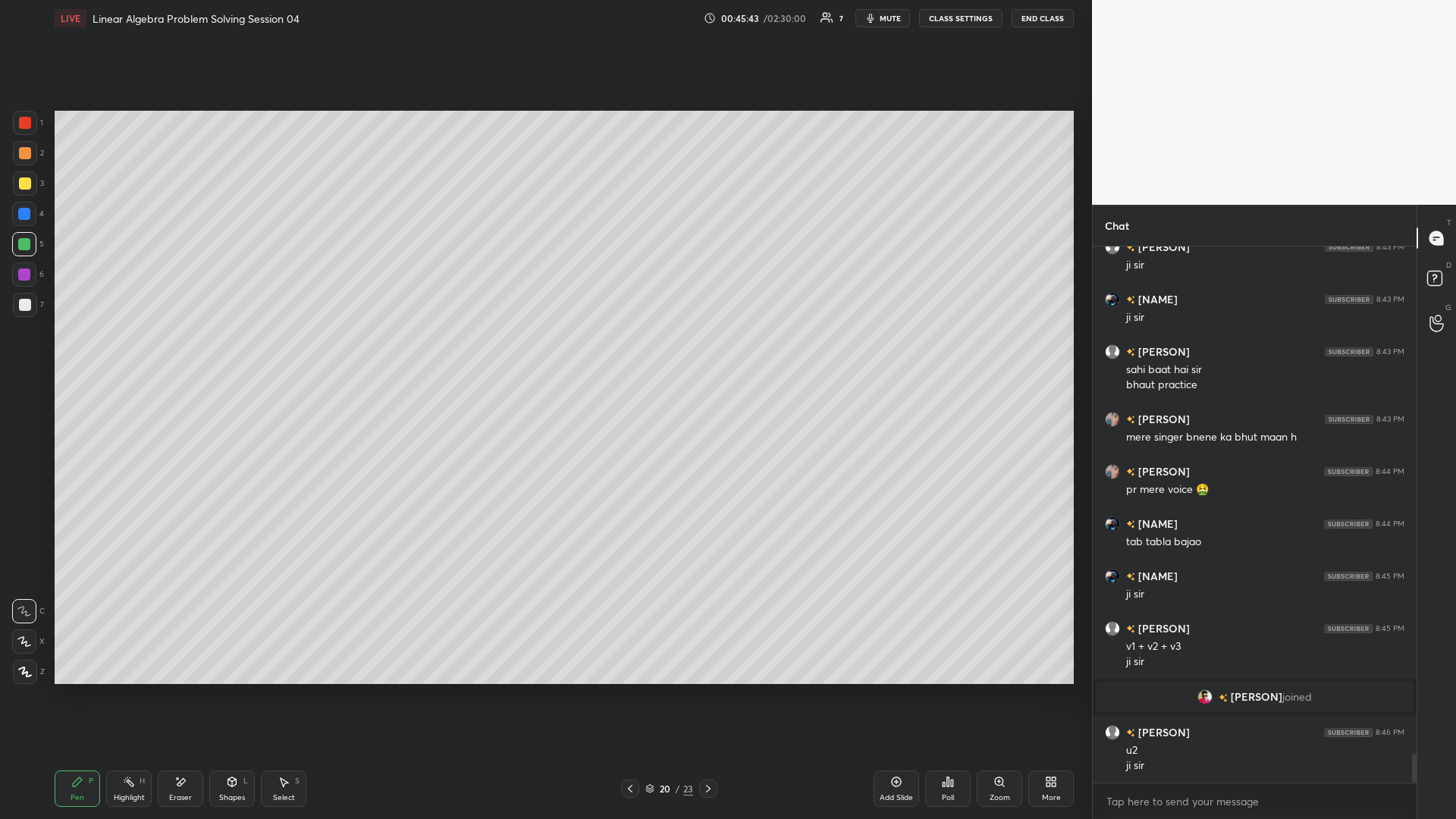 click at bounding box center (25, 305) 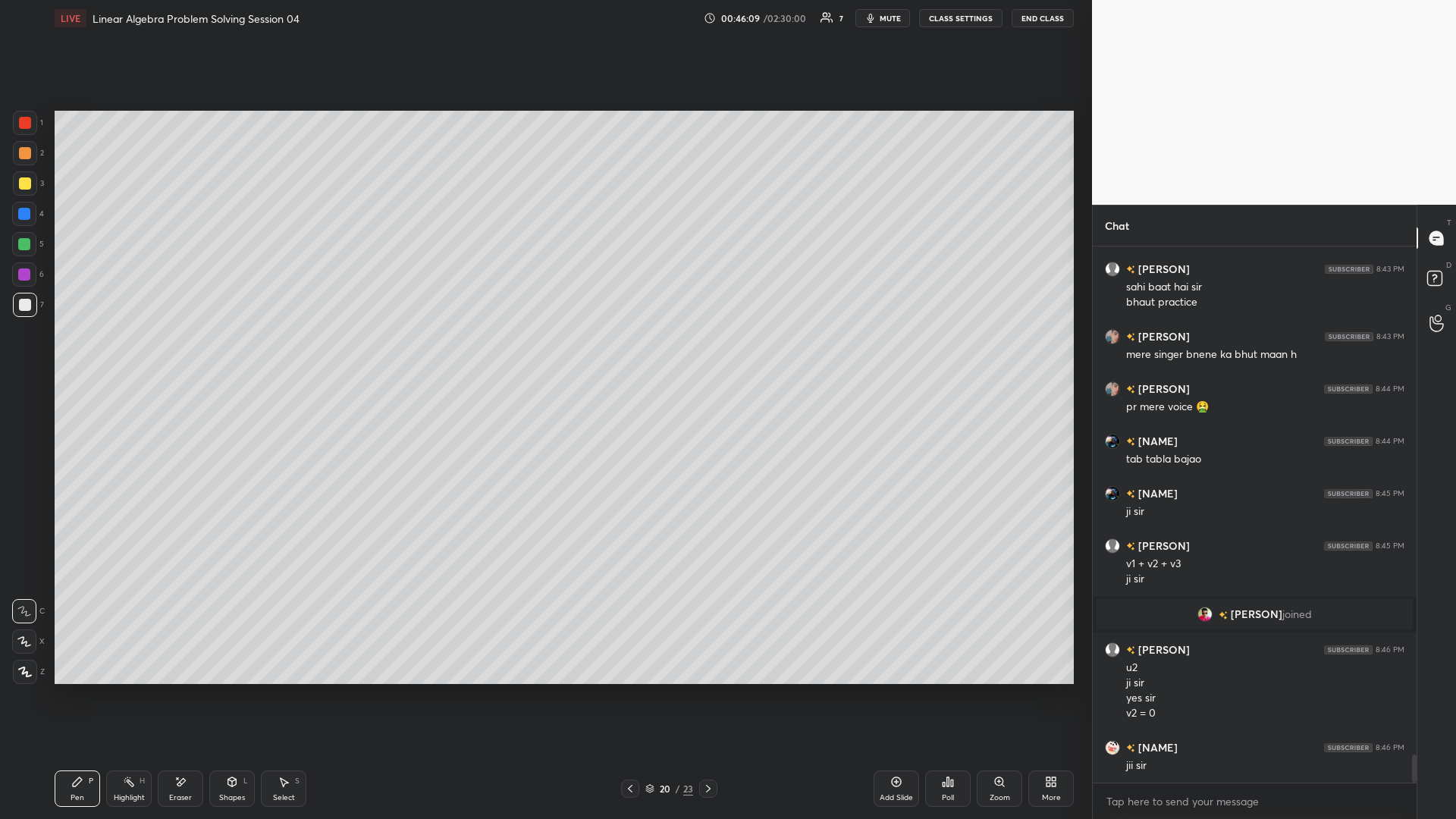 scroll, scrollTop: 9688, scrollLeft: 0, axis: vertical 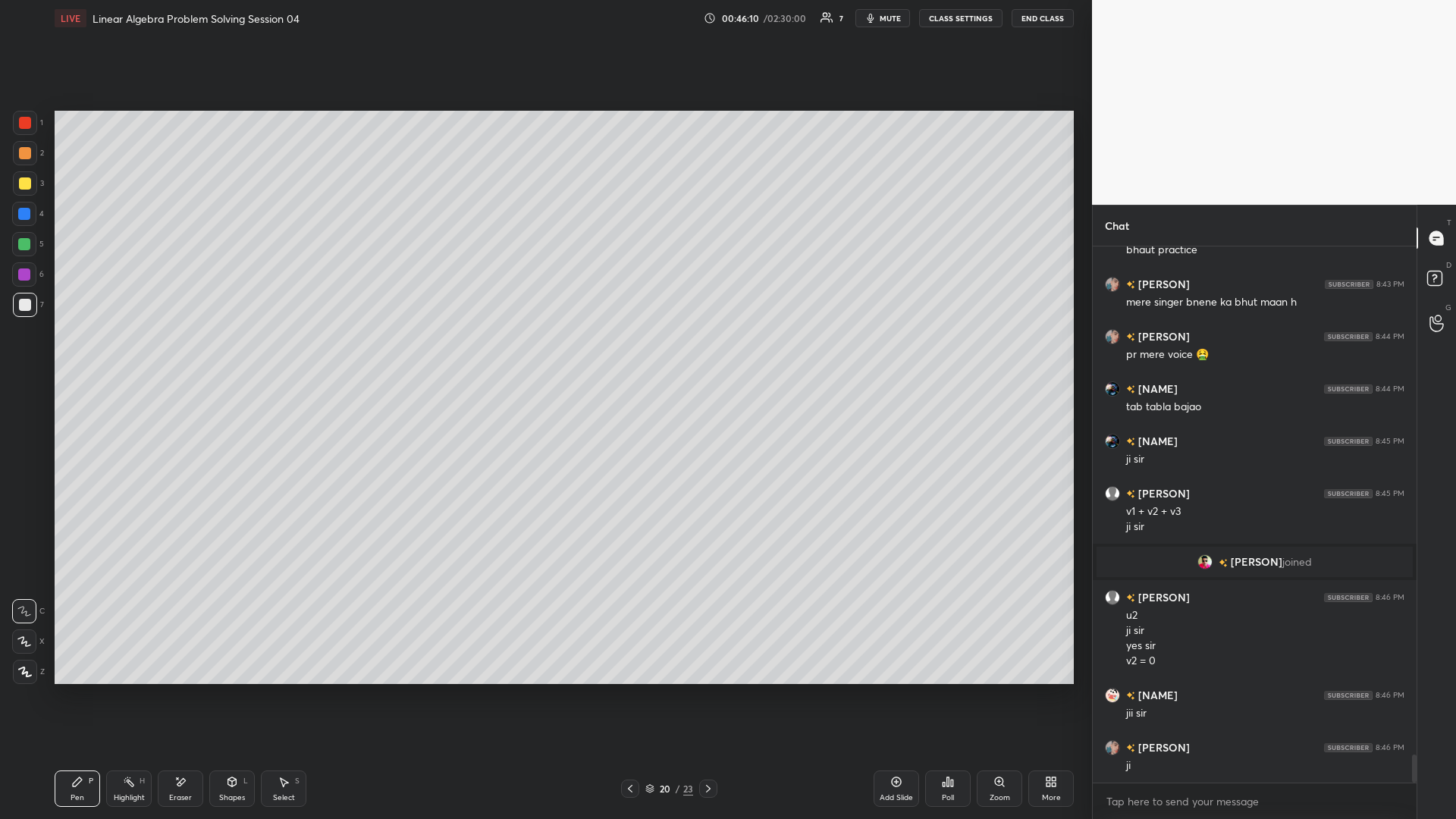 click 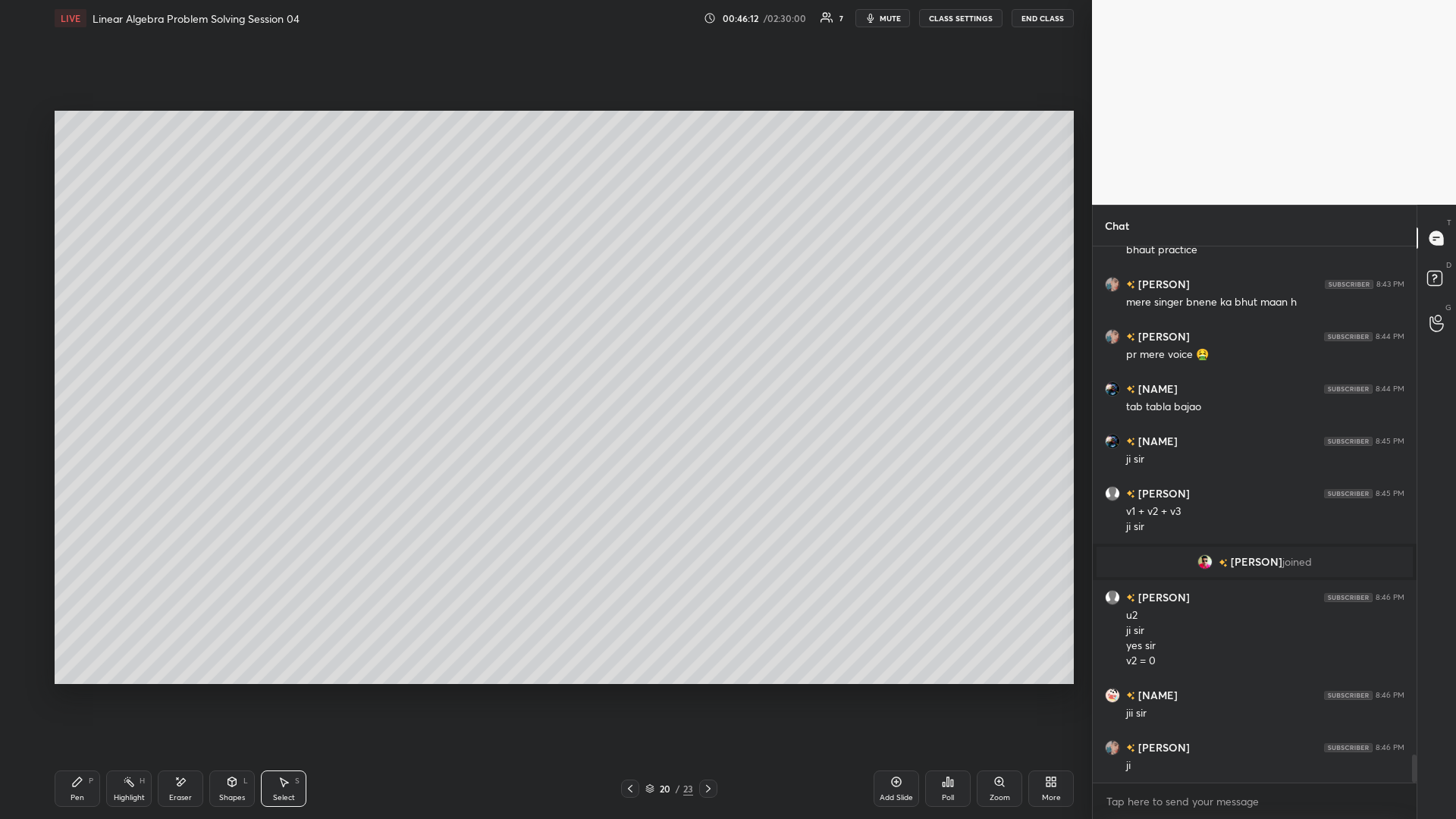 scroll, scrollTop: 9741, scrollLeft: 0, axis: vertical 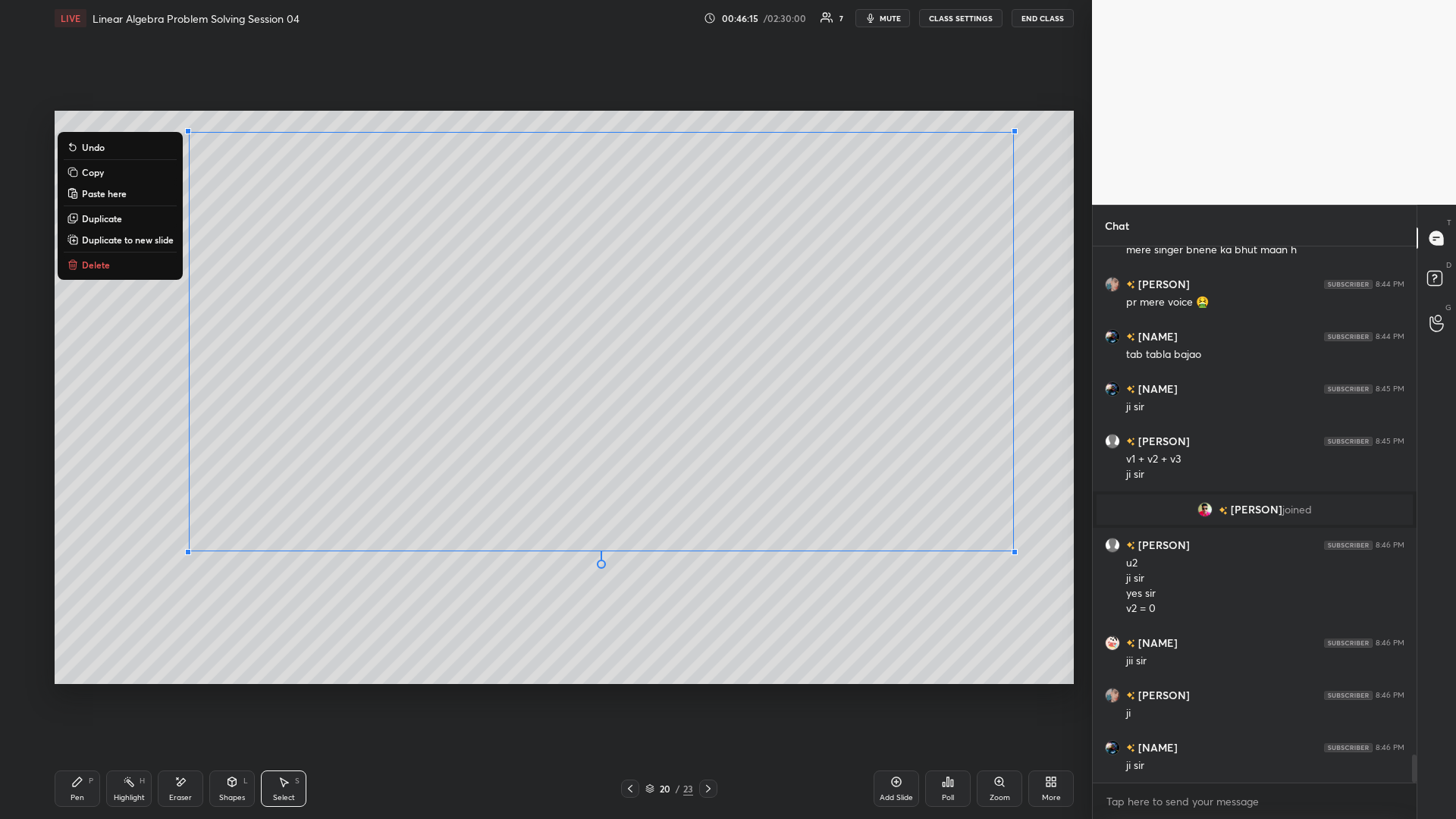 click on "0 ° Undo Copy Paste here Duplicate Duplicate to new slide Delete" at bounding box center [564, 397] 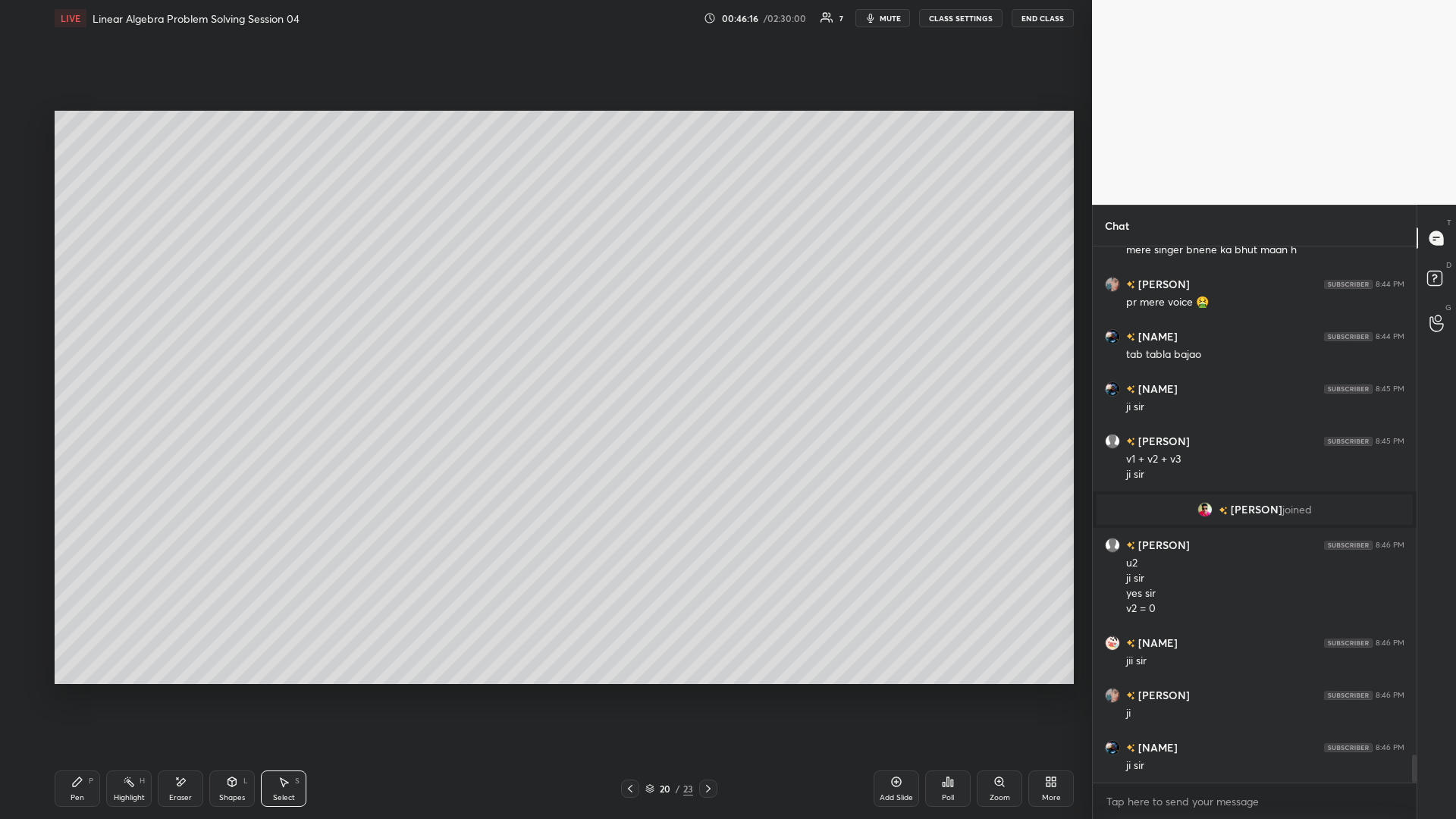click 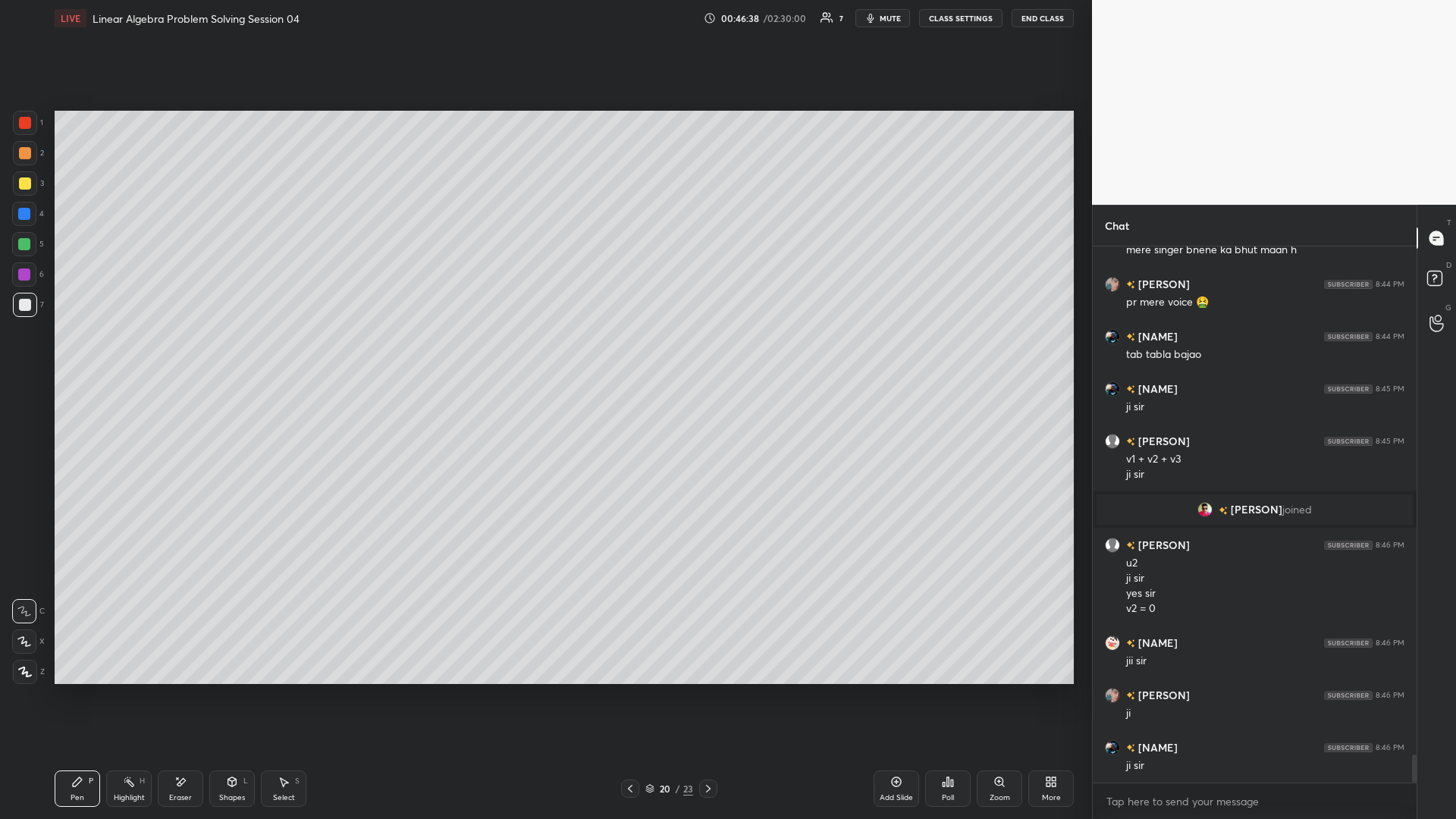 click 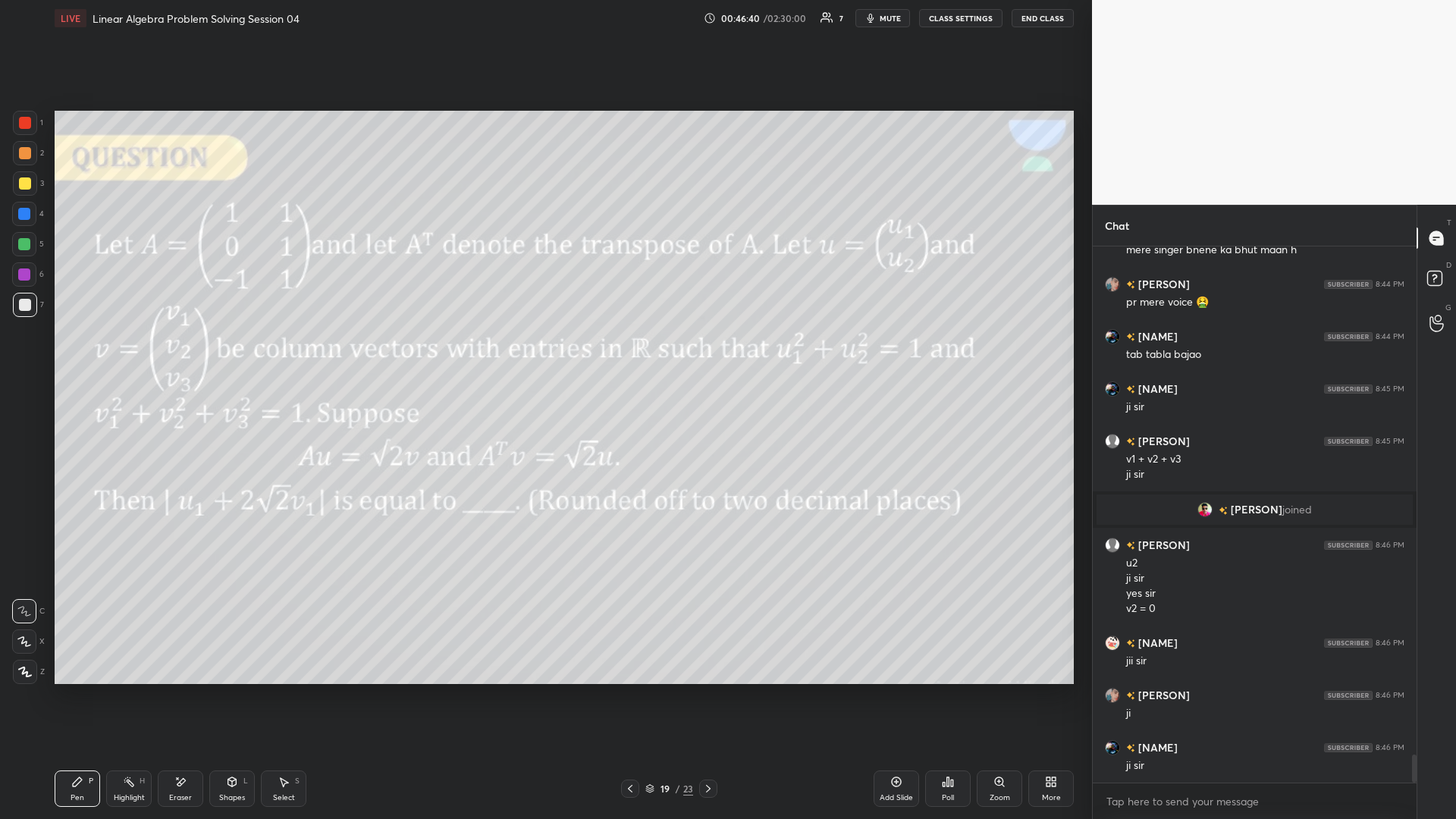 click 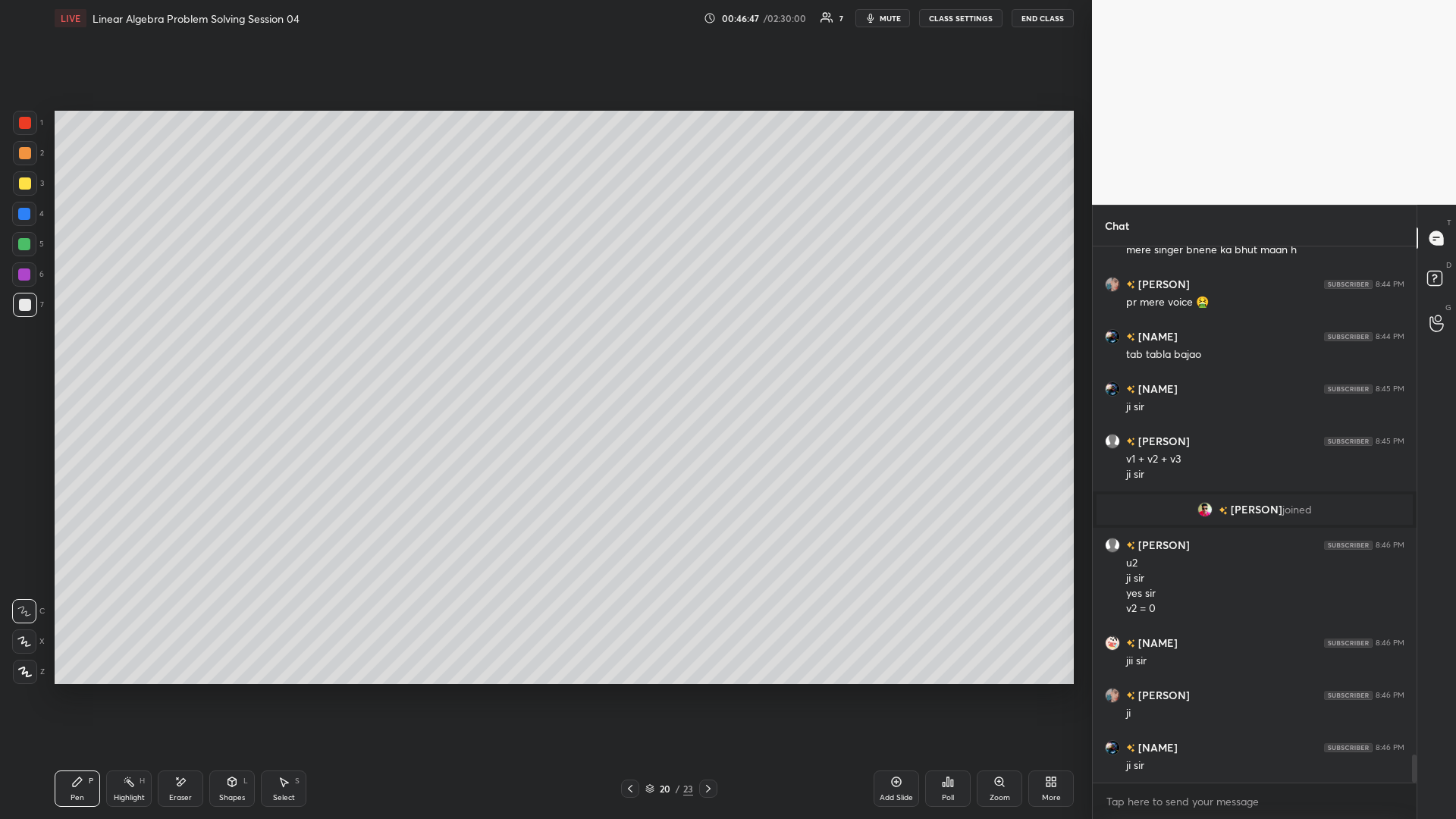 scroll, scrollTop: 9793, scrollLeft: 0, axis: vertical 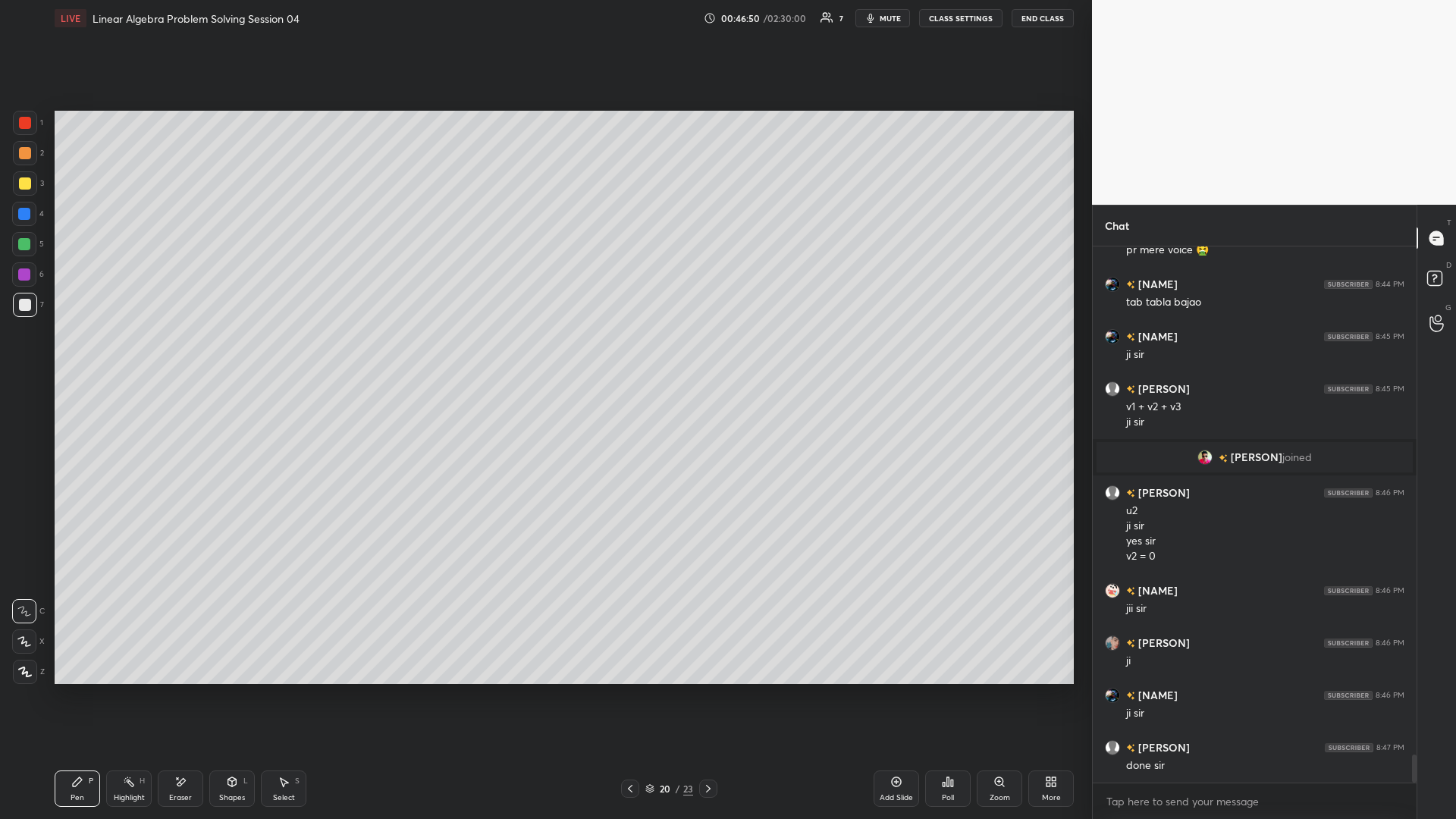 click on "Select S" at bounding box center [284, 789] 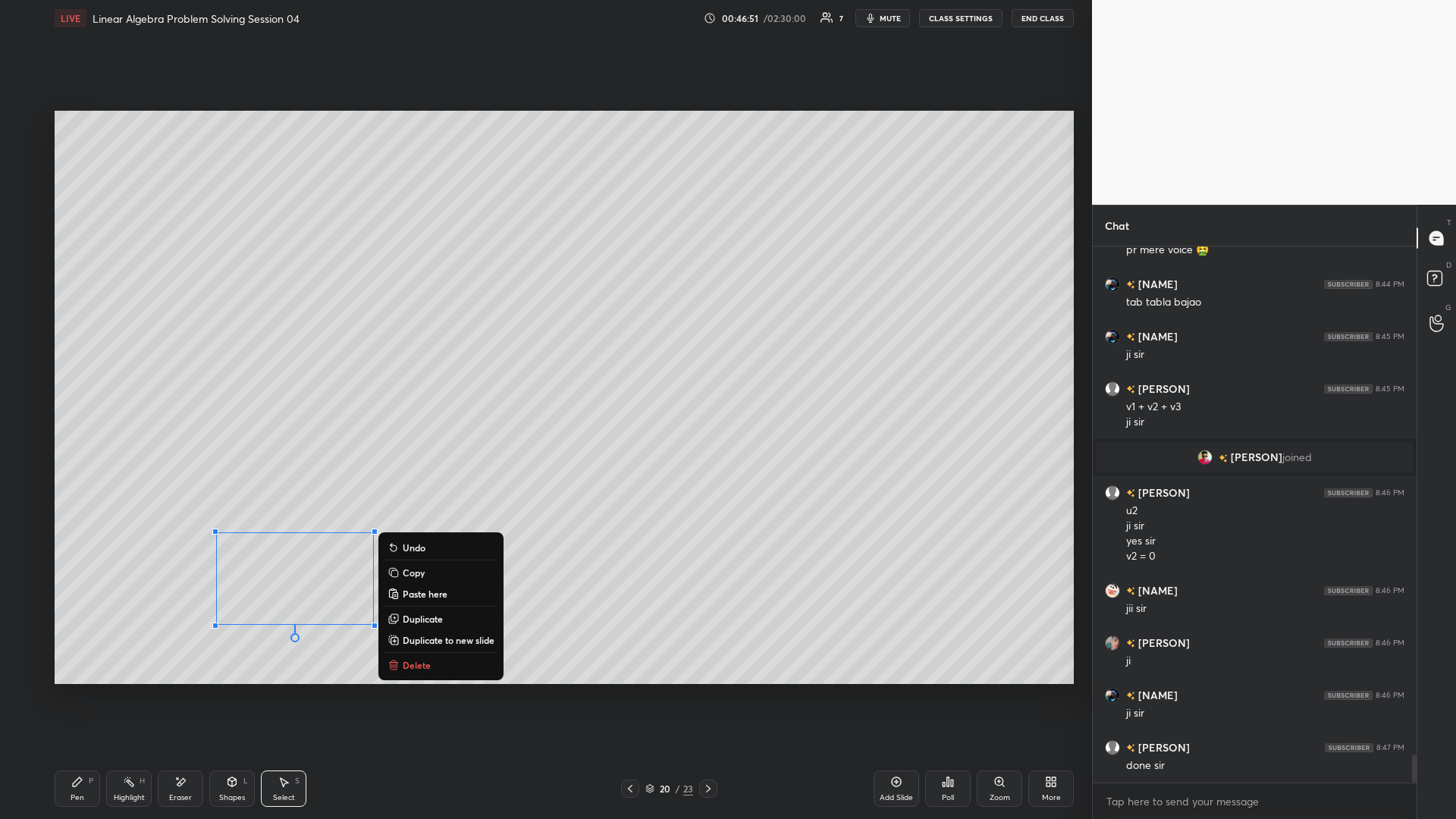 scroll, scrollTop: 9845, scrollLeft: 0, axis: vertical 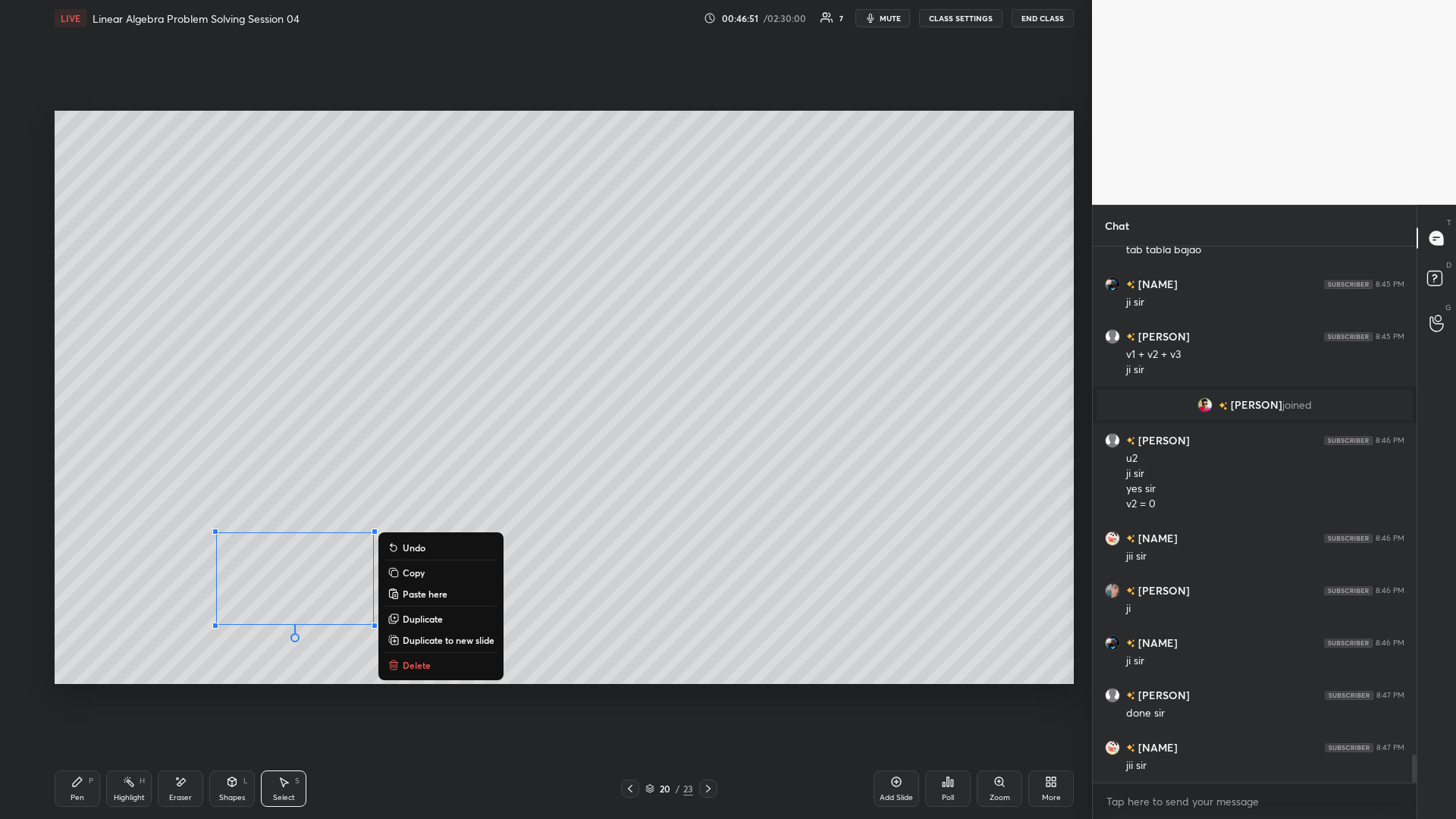 click on "Copy" at bounding box center (413, 573) 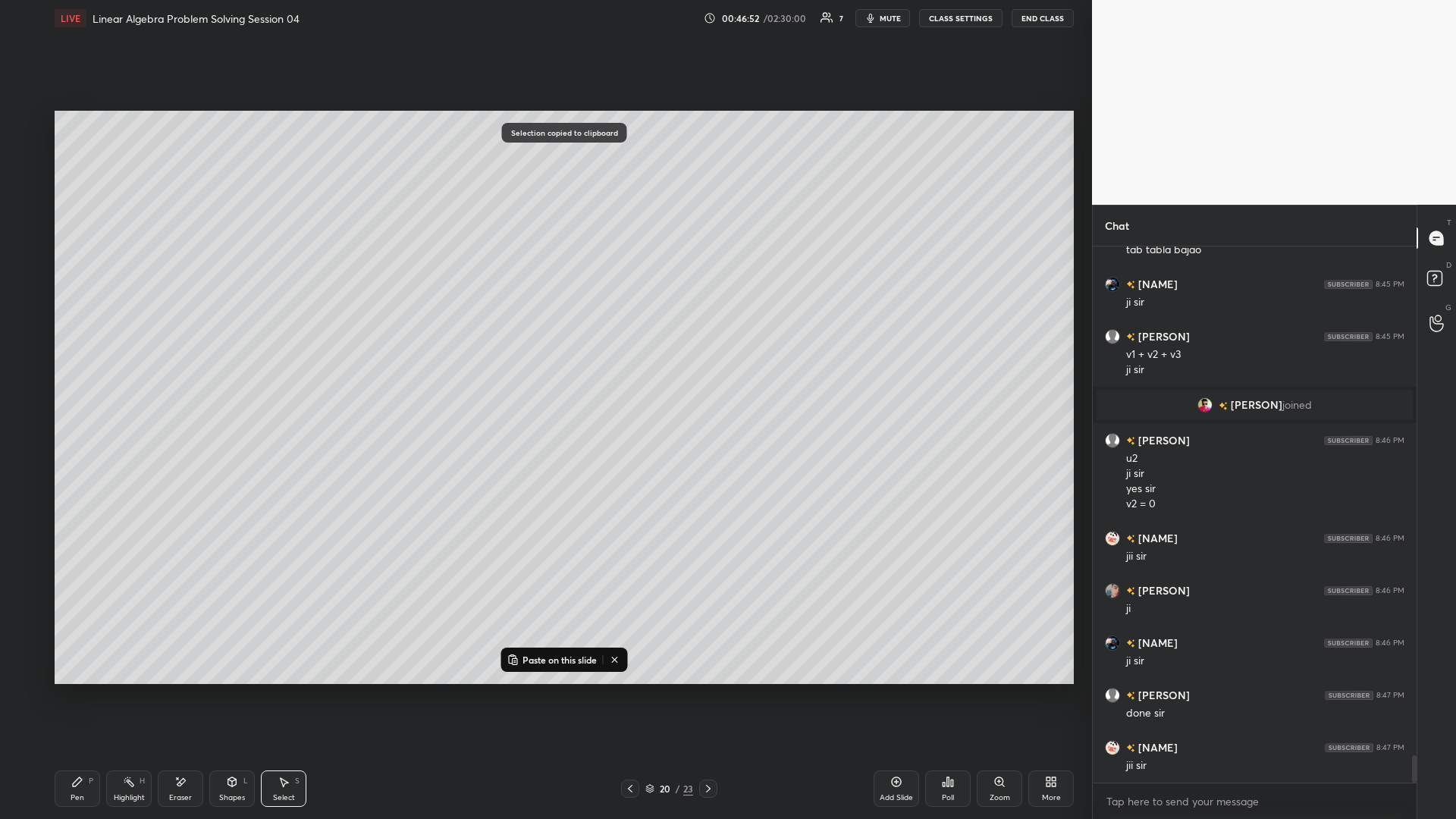 scroll, scrollTop: 9898, scrollLeft: 0, axis: vertical 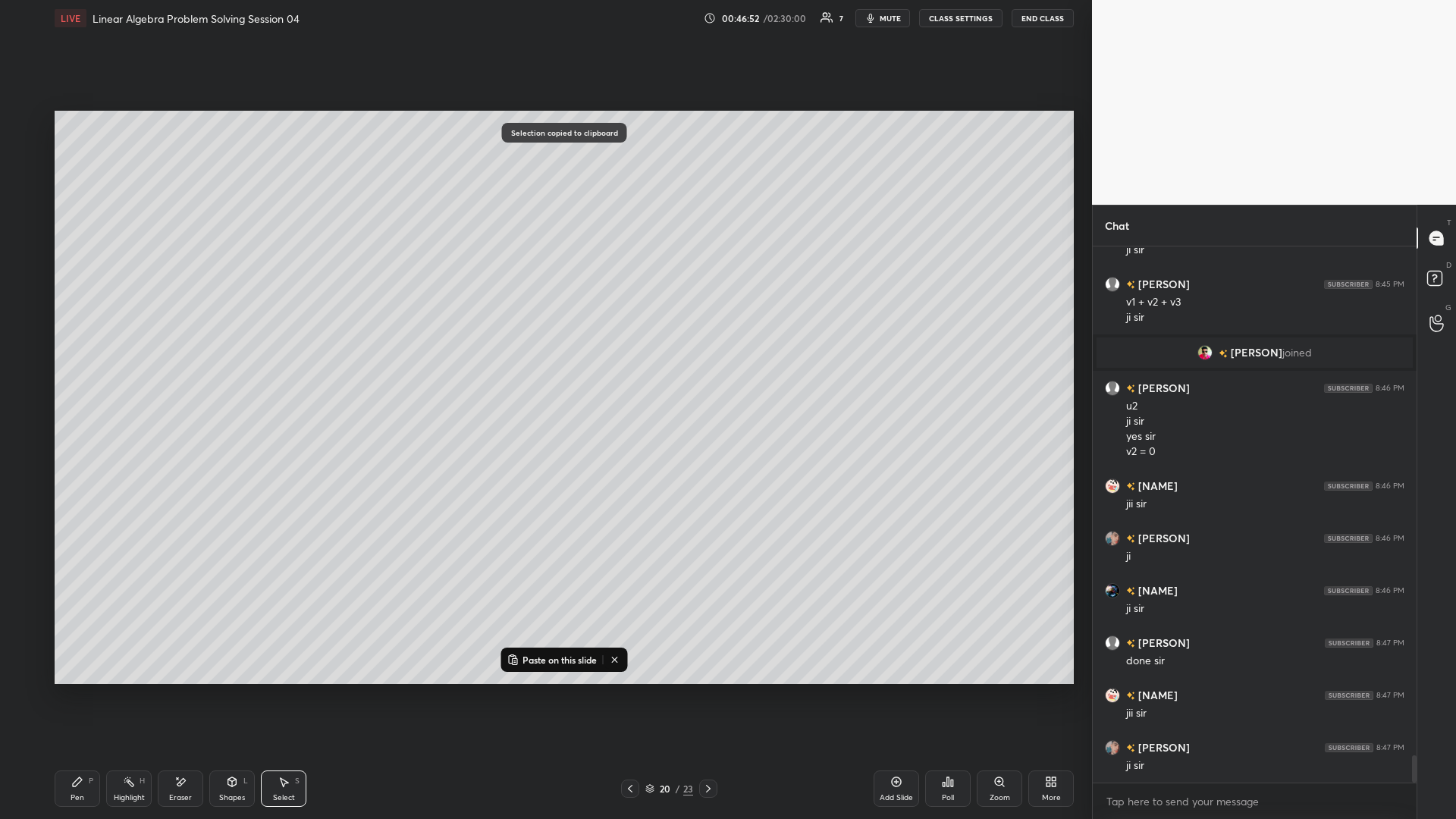 click 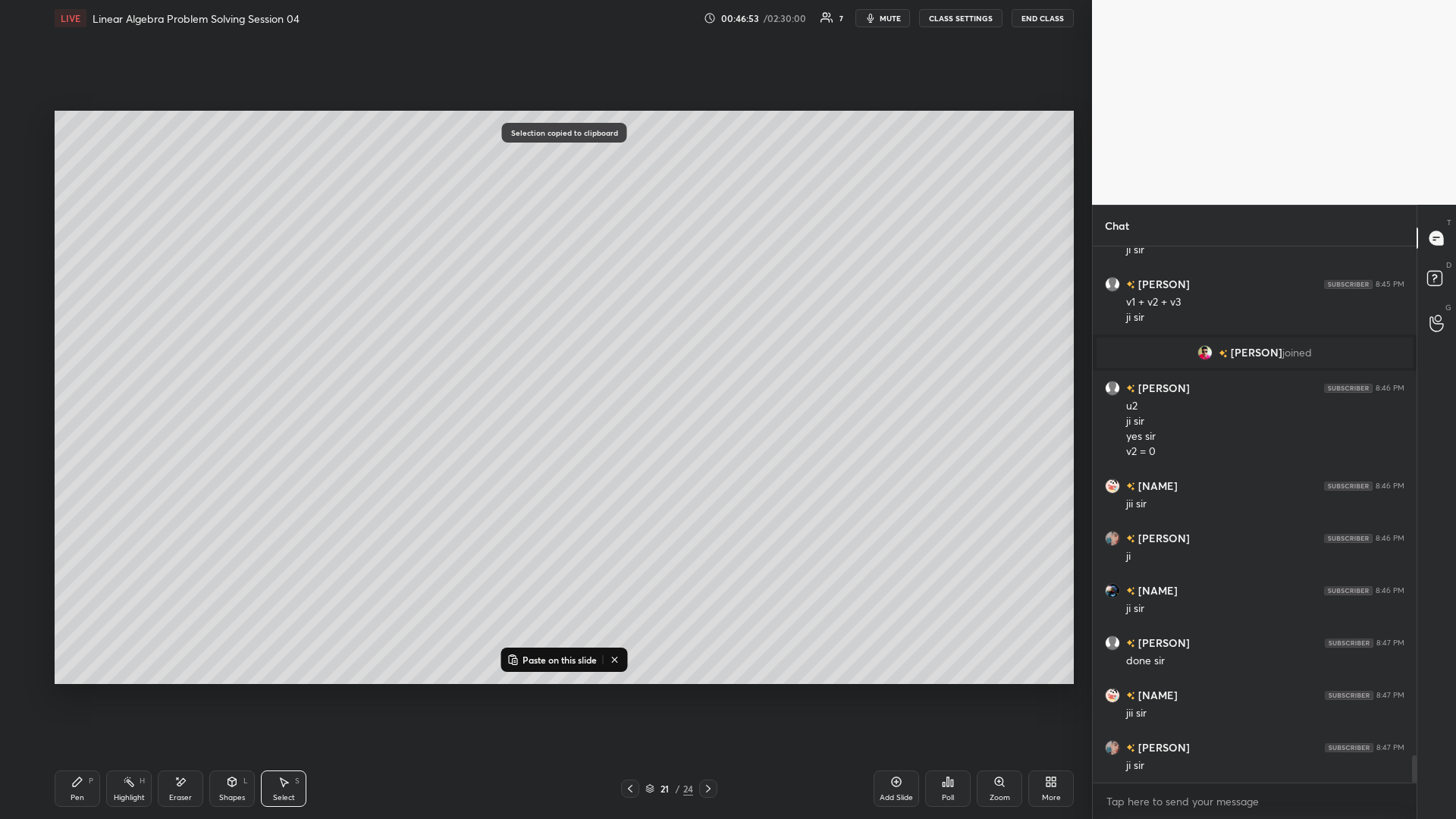 click on "Paste on this slide" at bounding box center [560, 660] 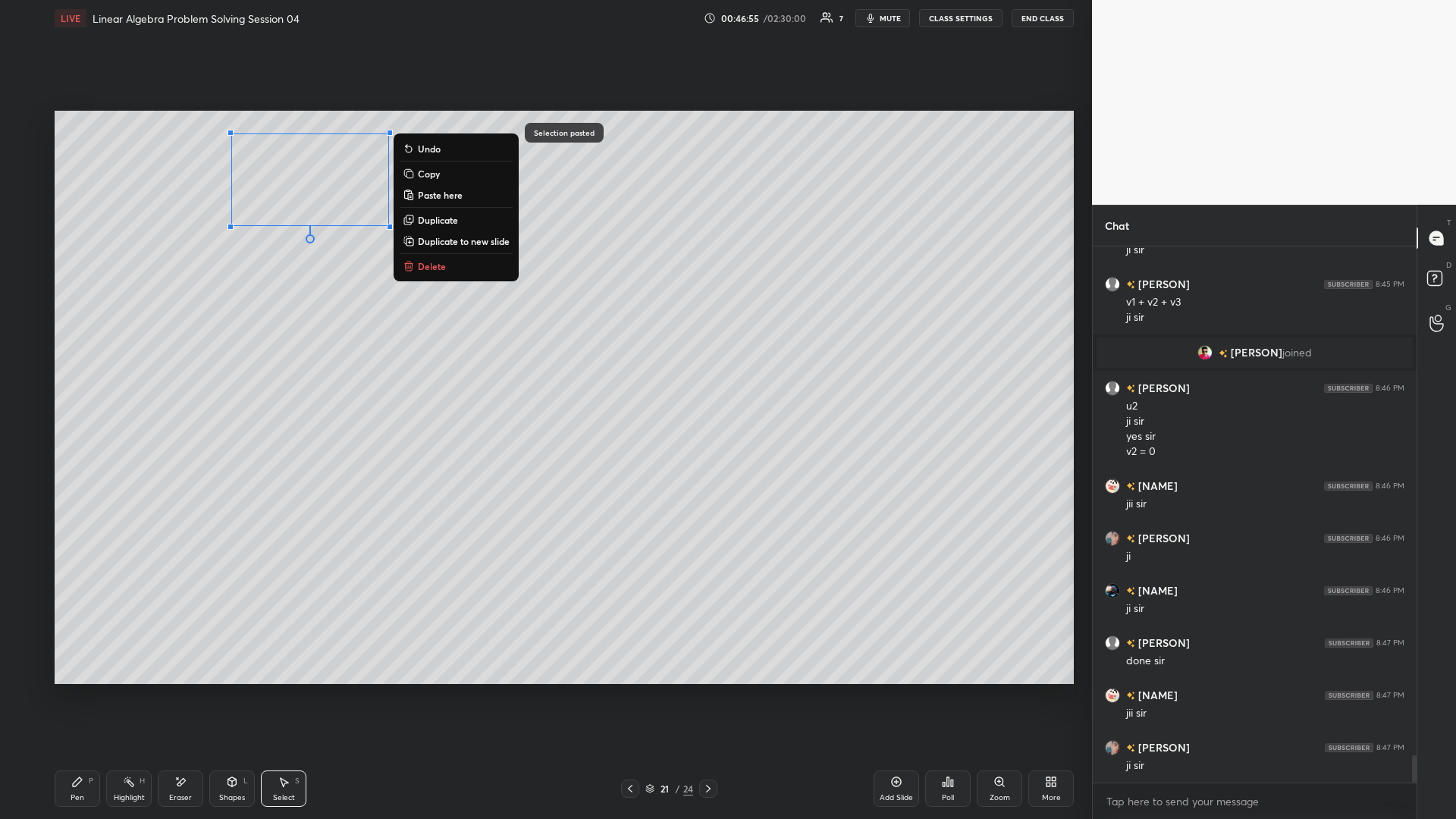 click on "0 ° Undo Copy Paste here Duplicate Duplicate to new slide Delete" at bounding box center (564, 397) 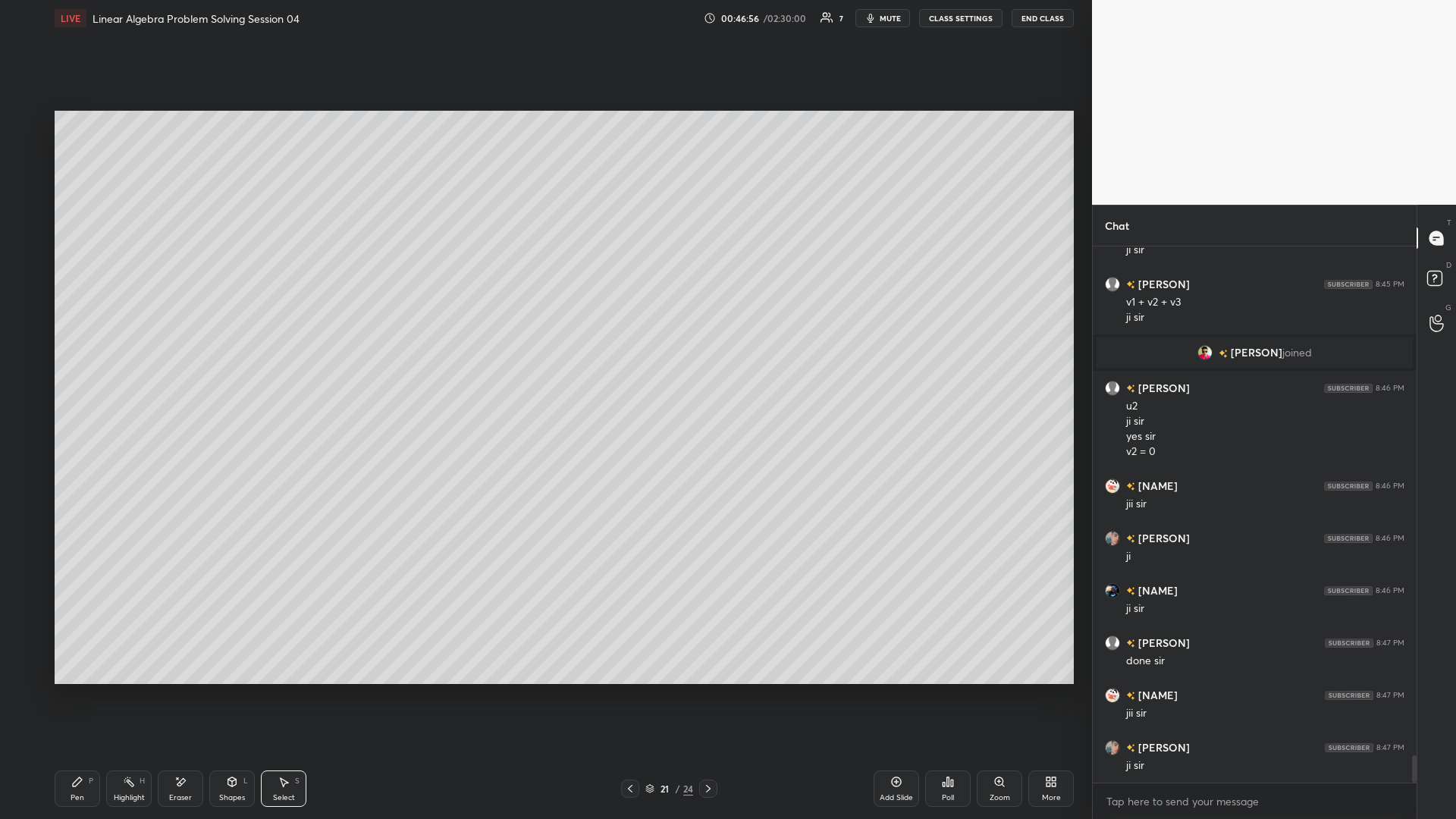 click 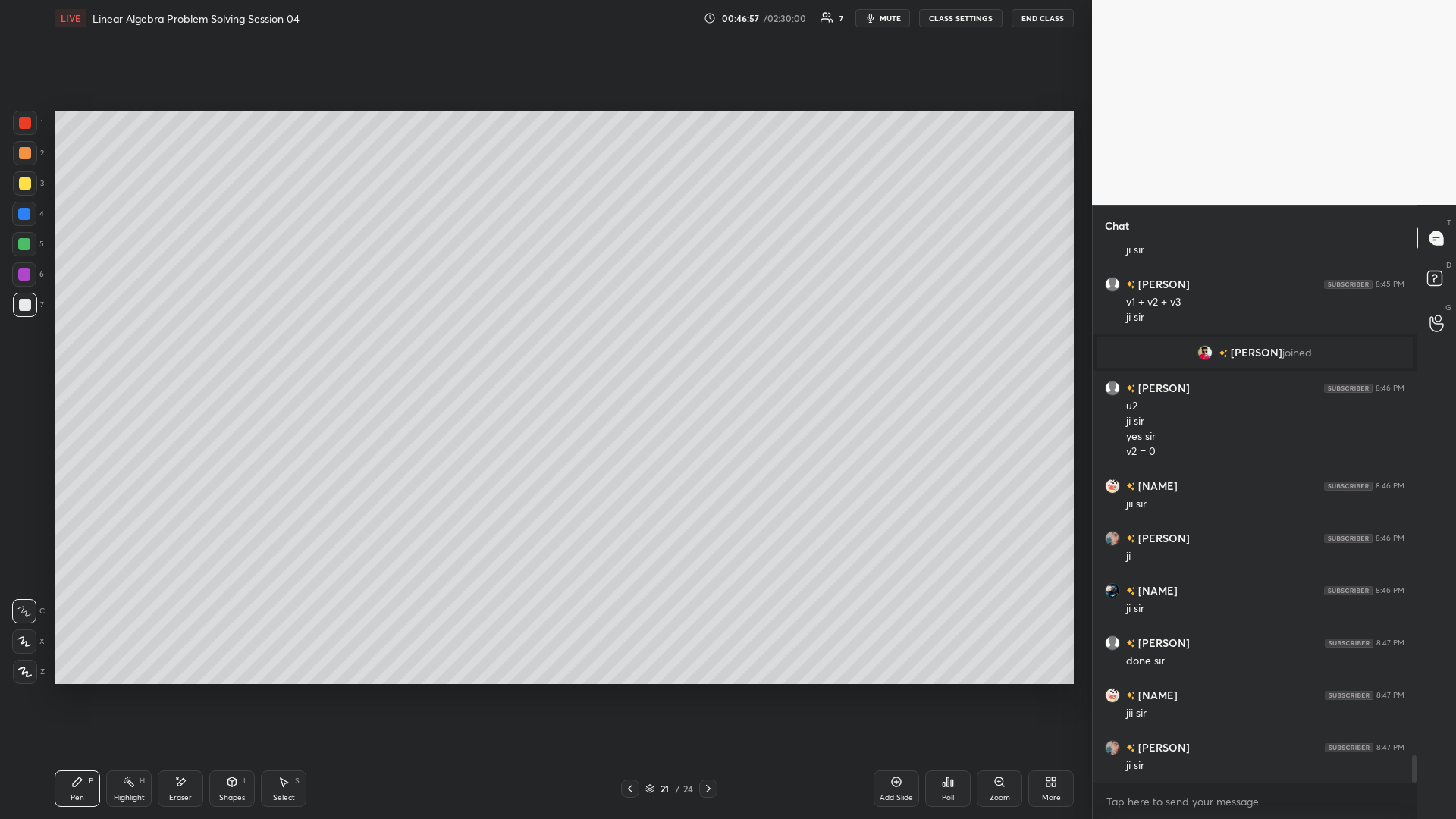 click at bounding box center (25, 184) 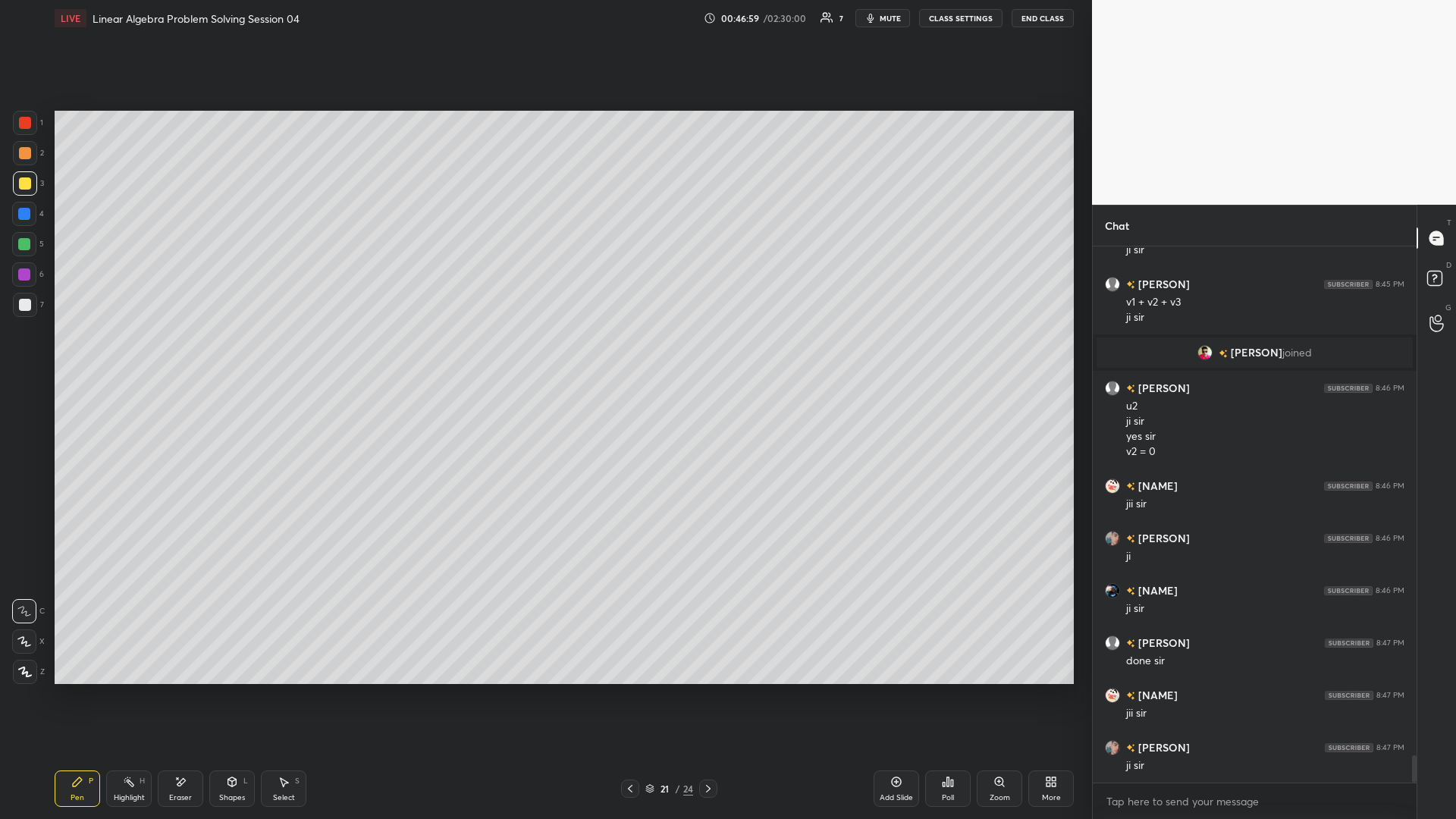 click 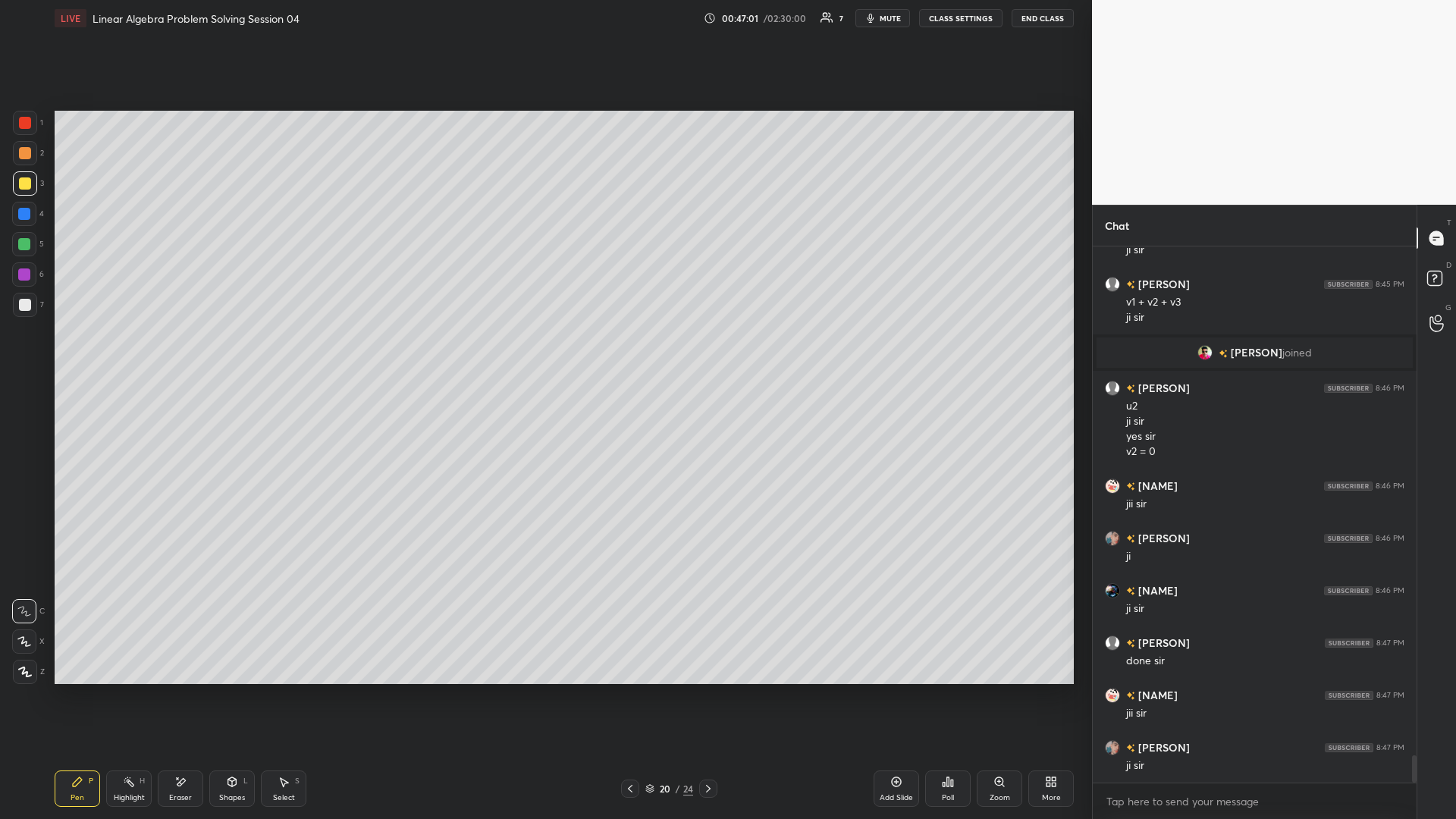 click 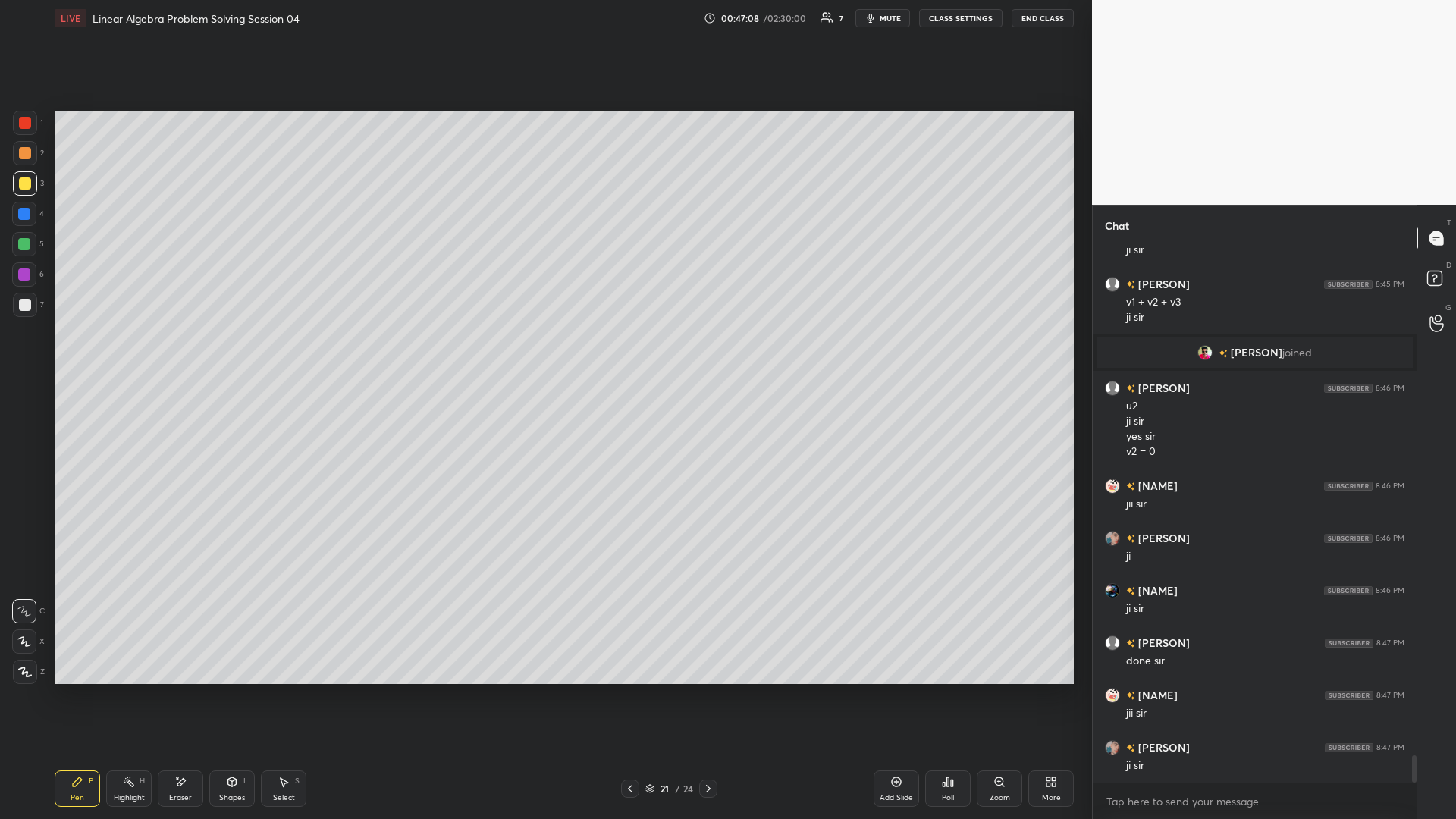 click at bounding box center [25, 184] 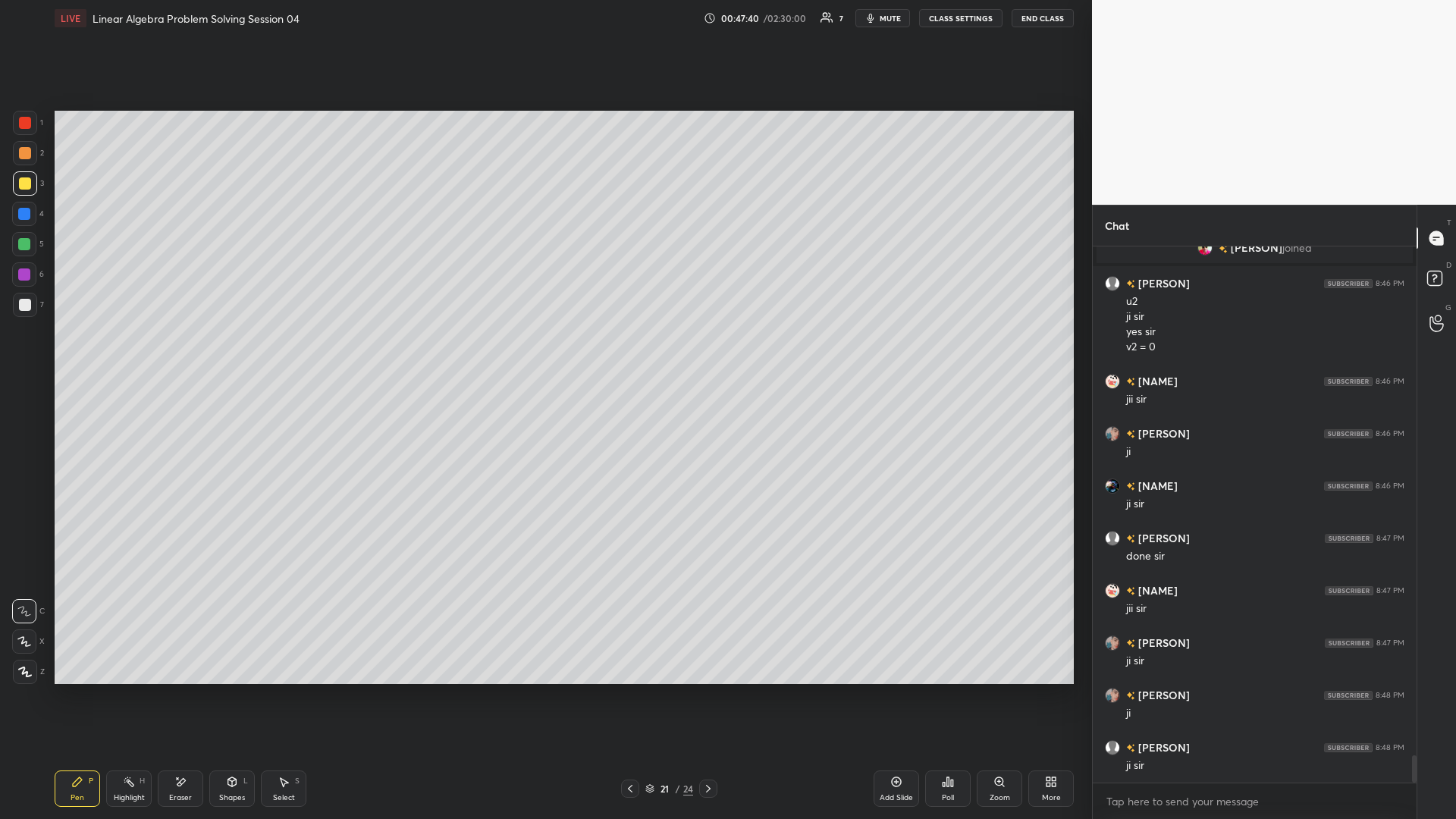 scroll, scrollTop: 10018, scrollLeft: 0, axis: vertical 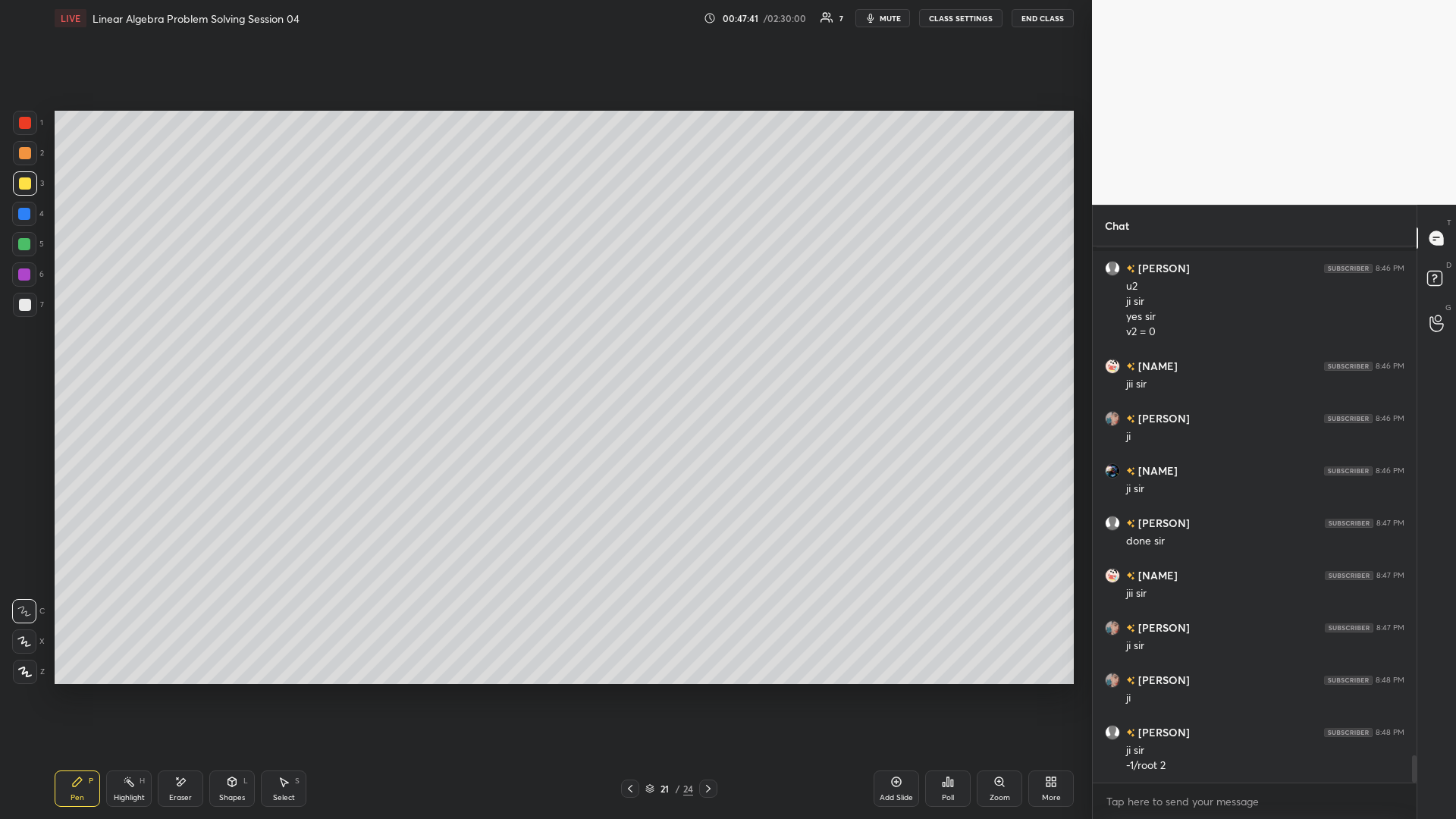 click 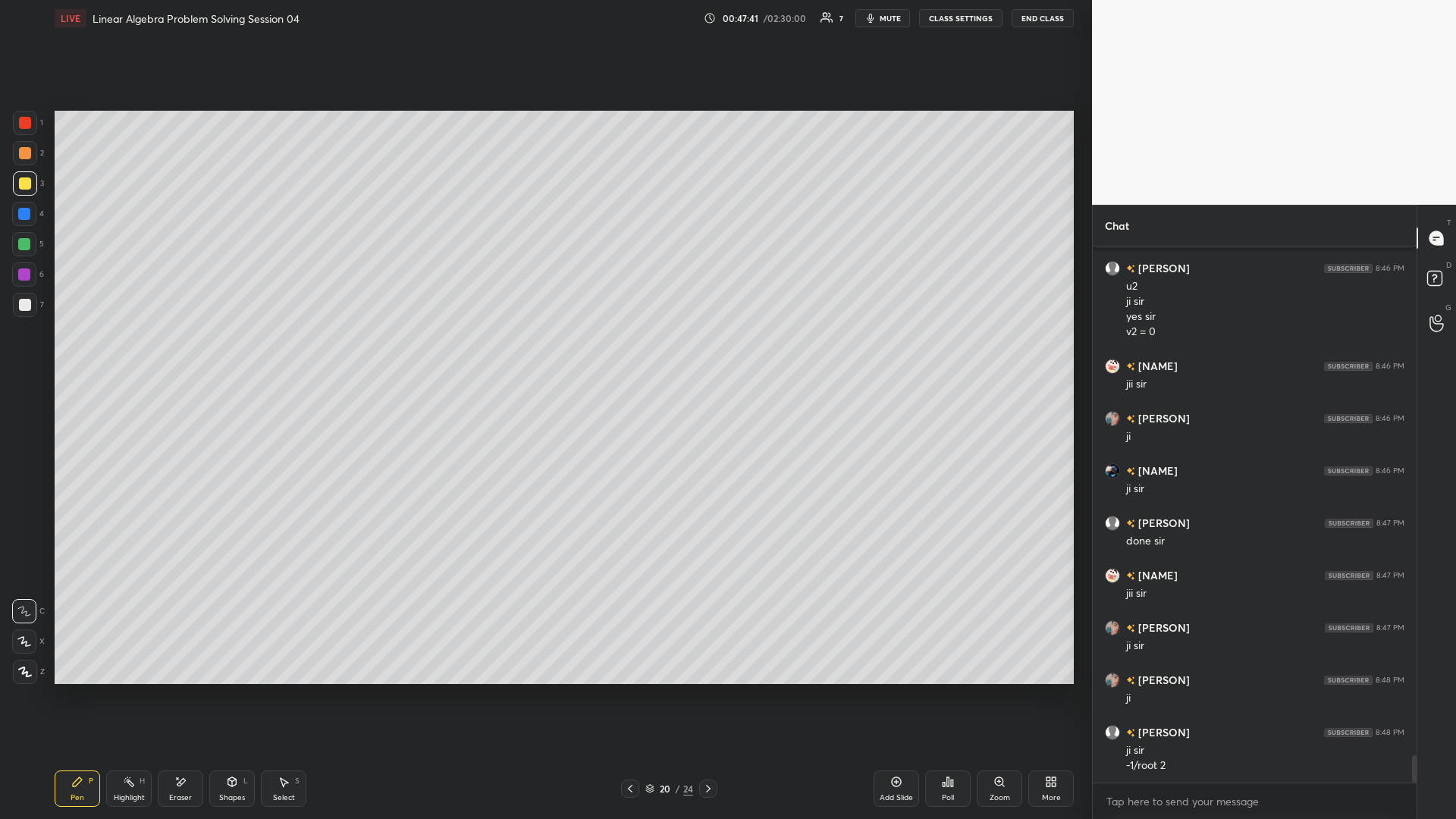 click 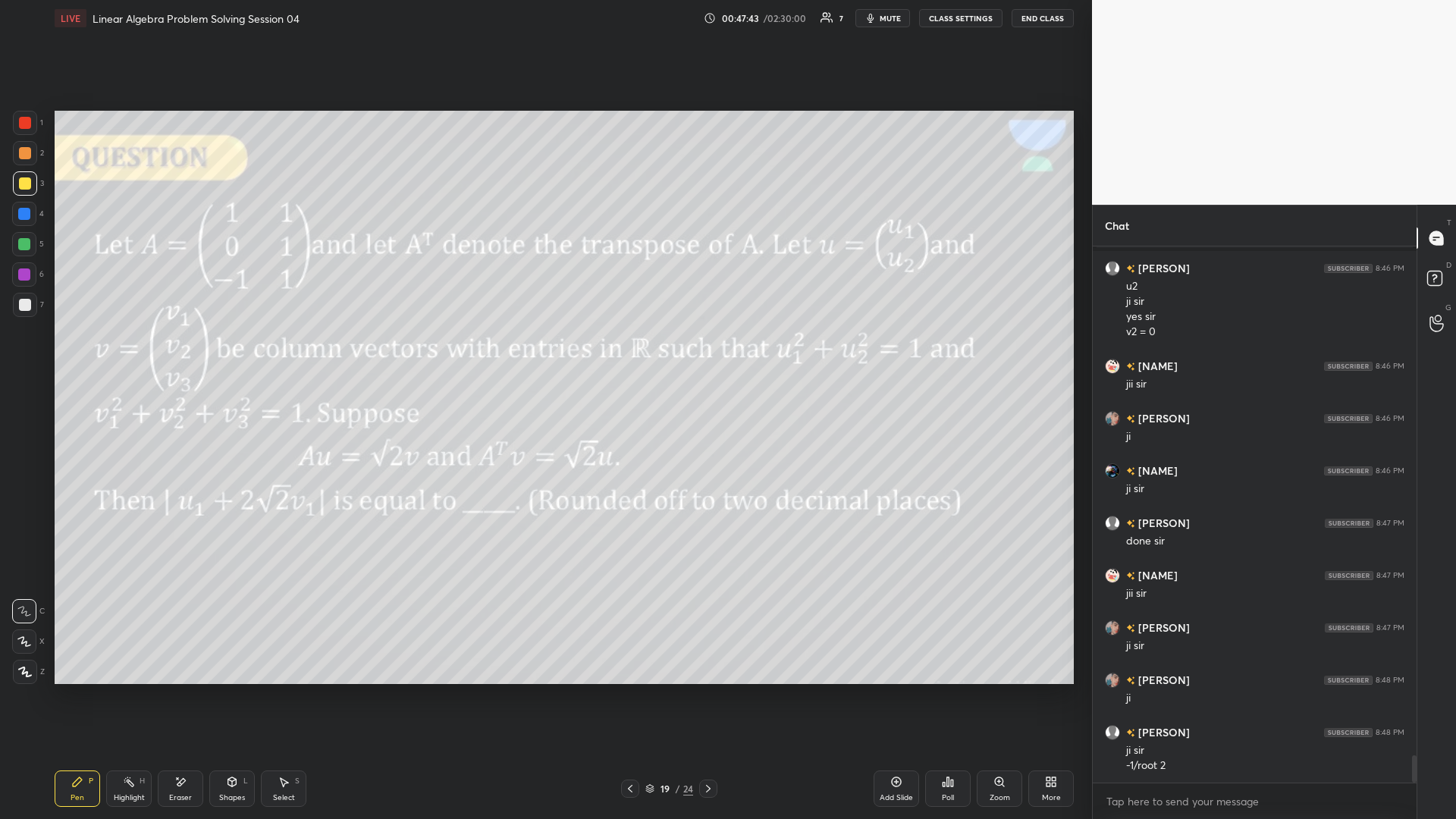 click 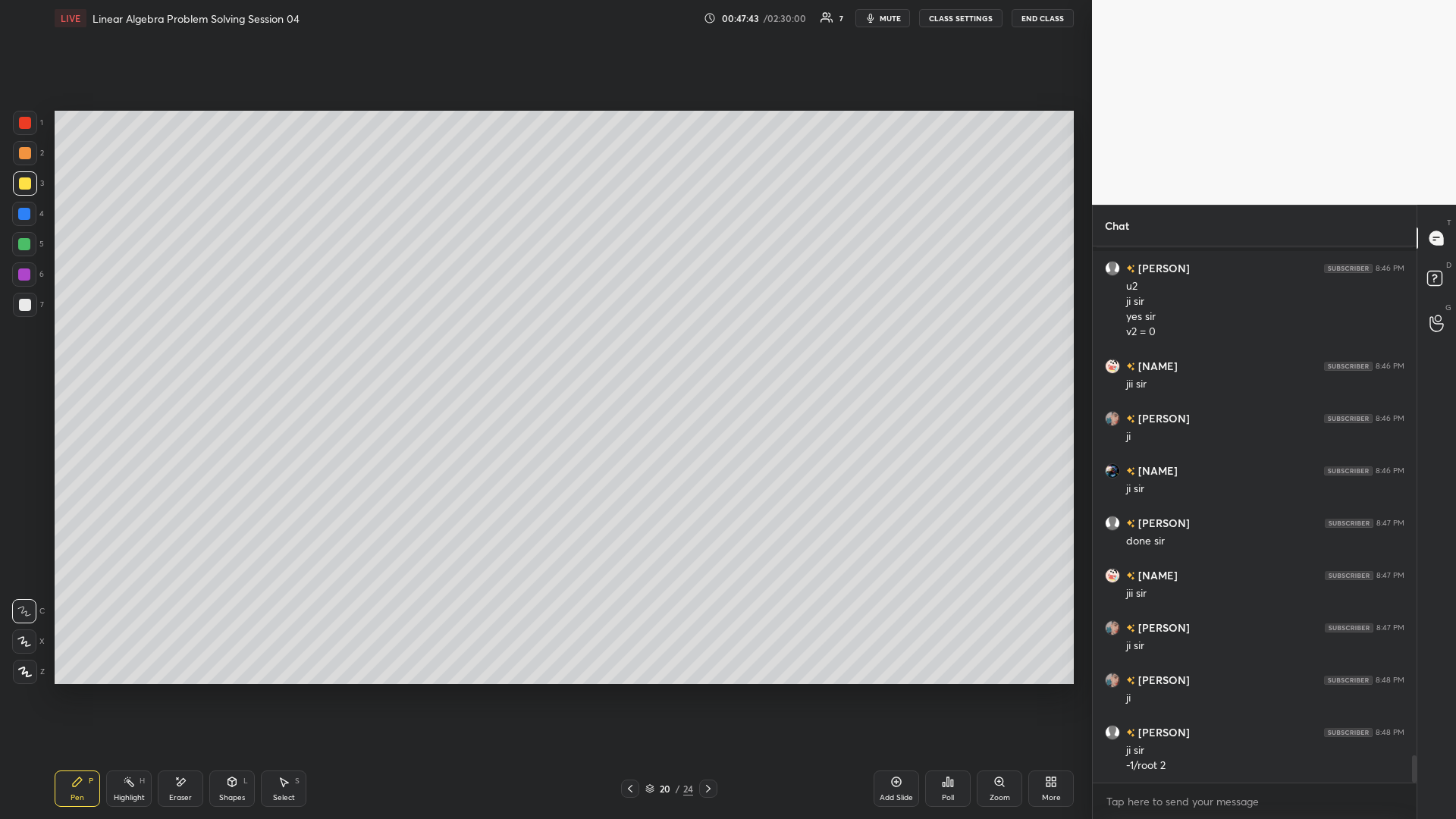 click 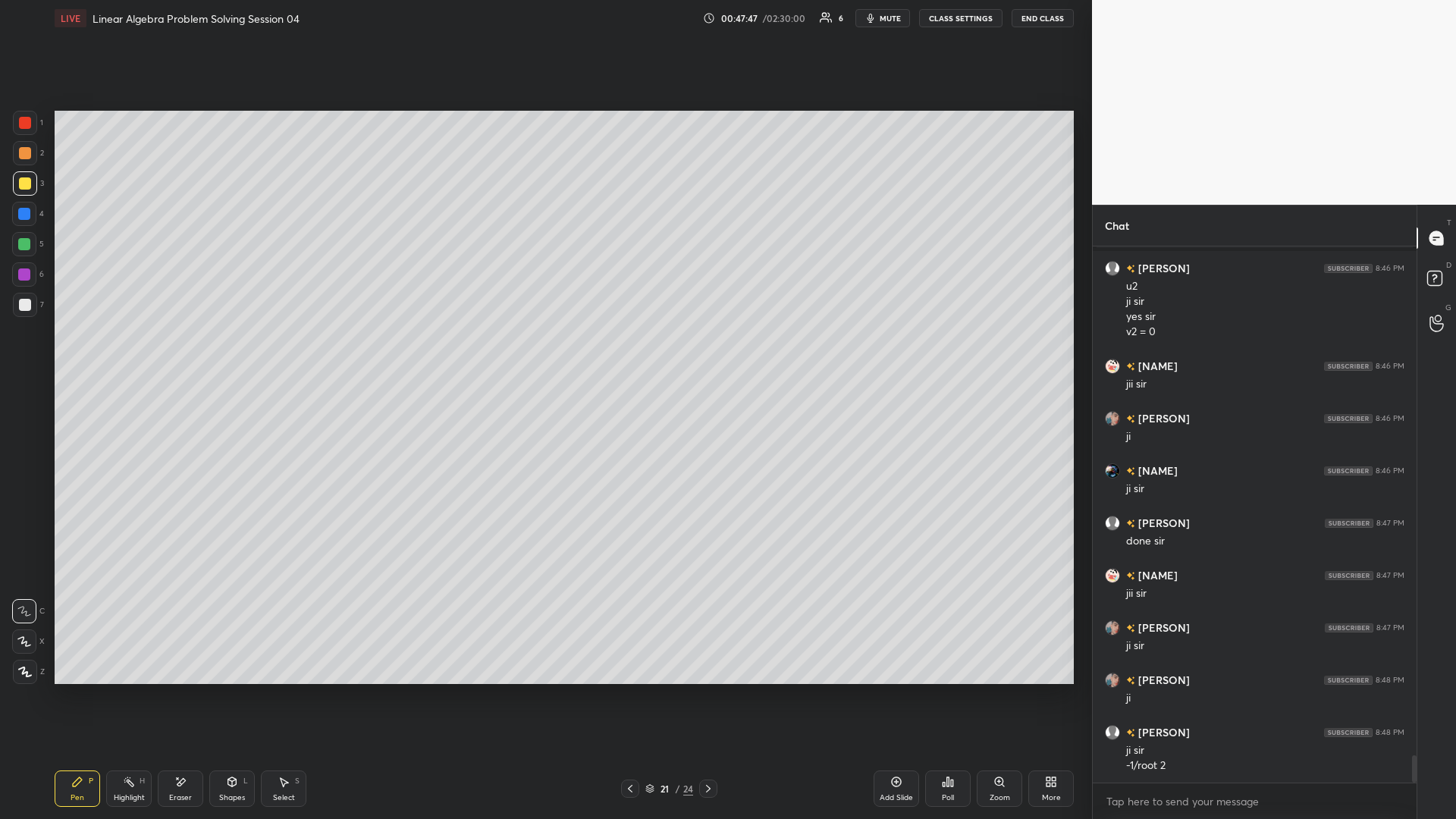 click 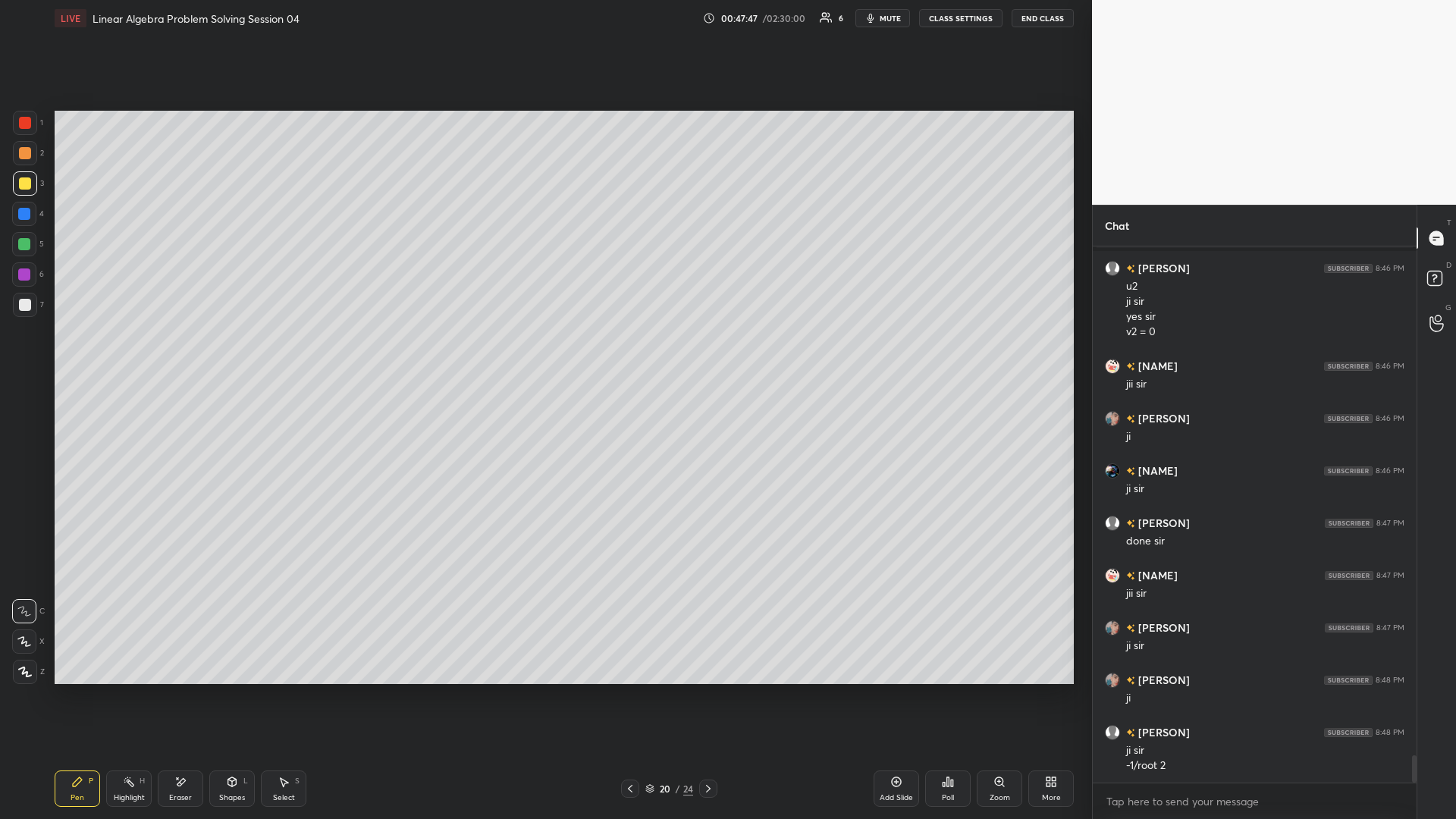 click 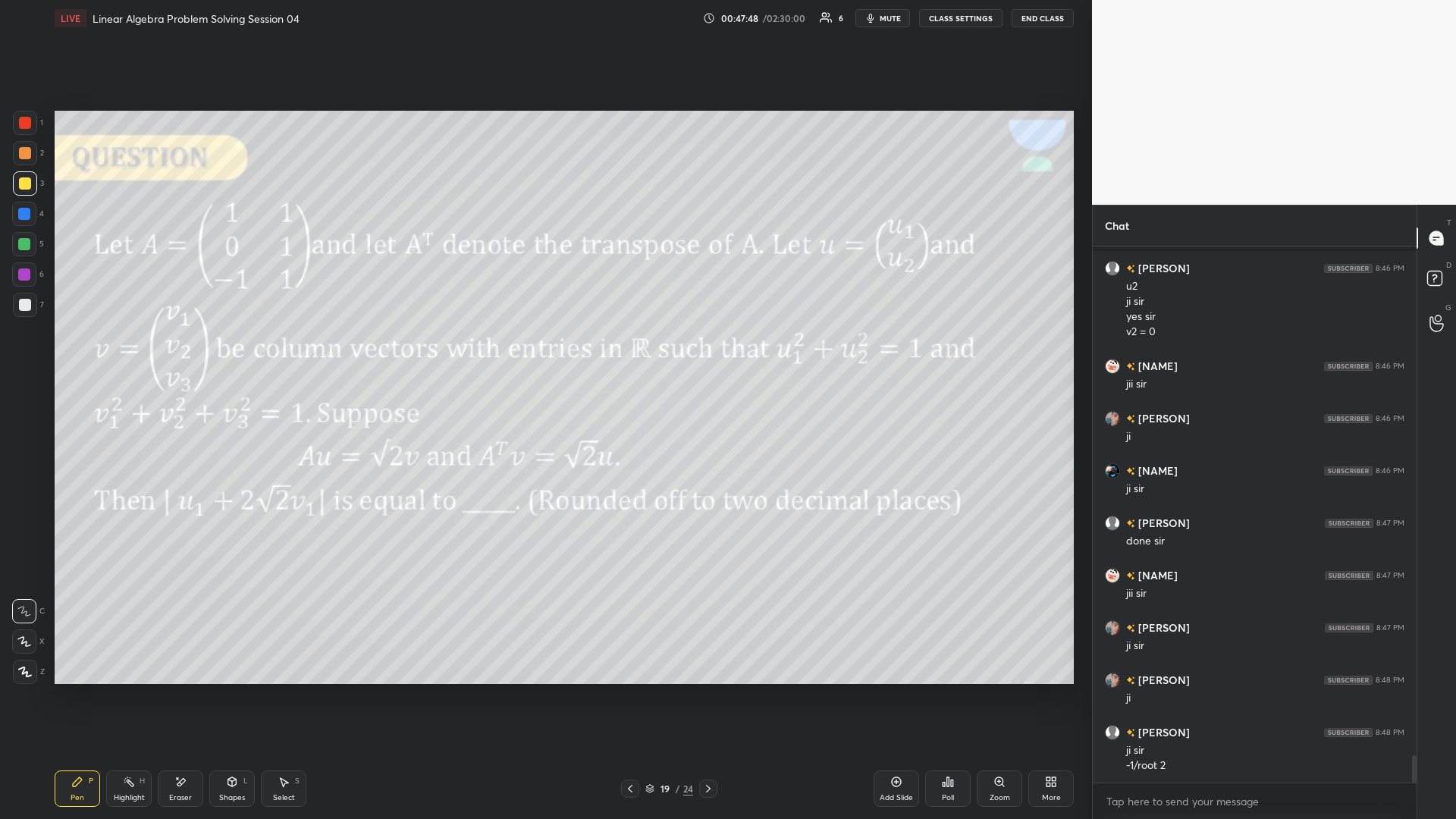 click 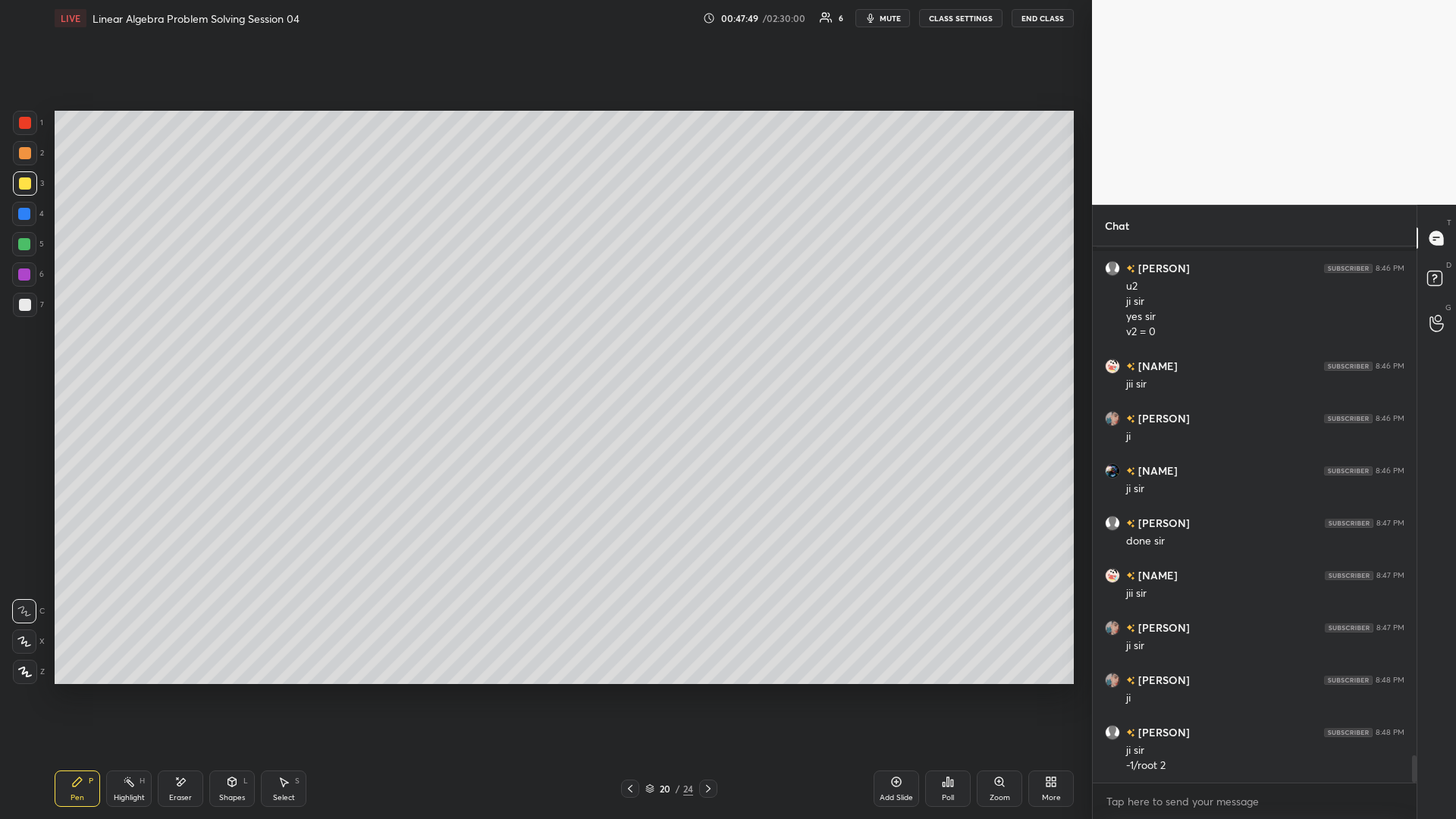 click 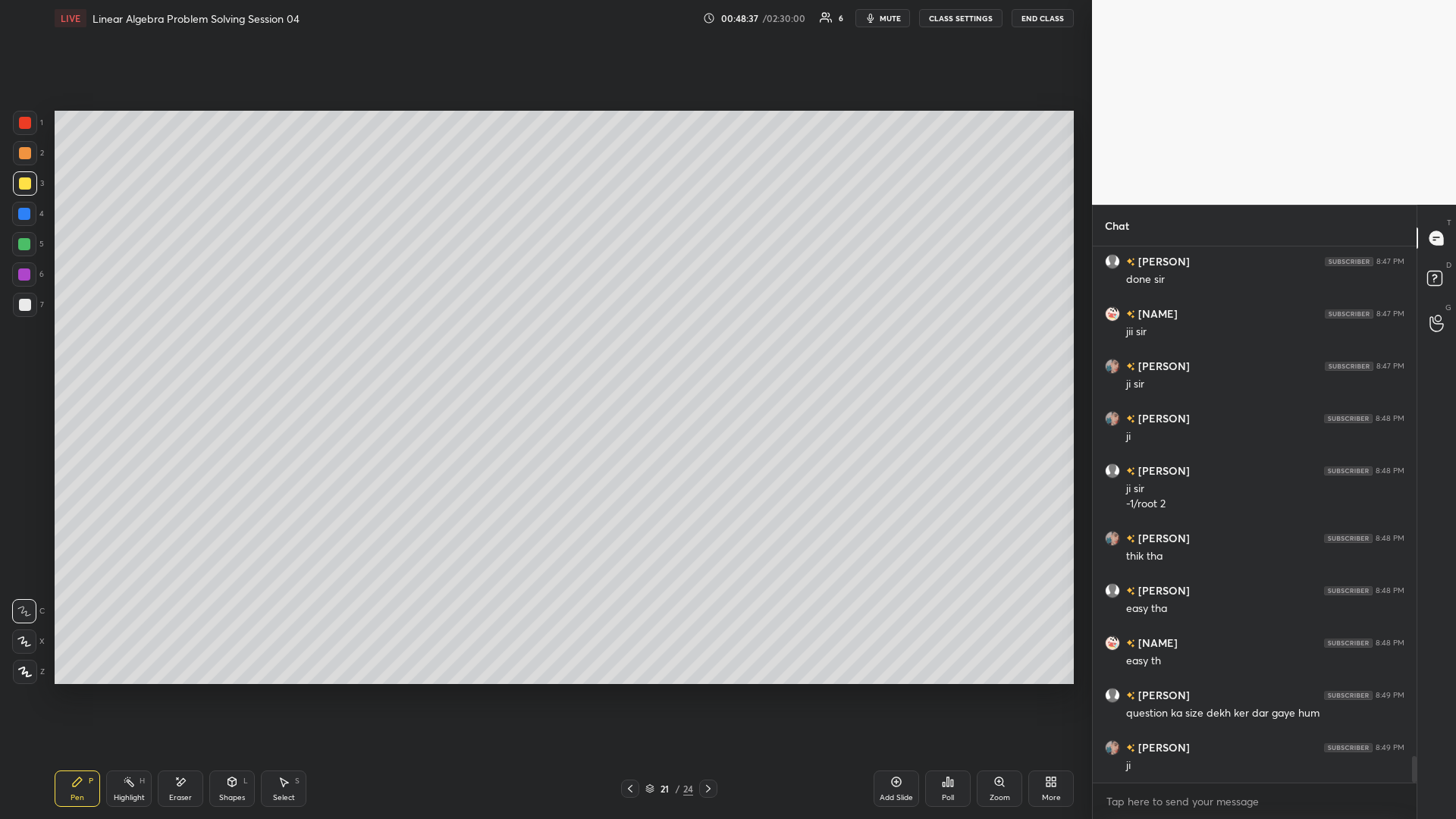 scroll, scrollTop: 10332, scrollLeft: 0, axis: vertical 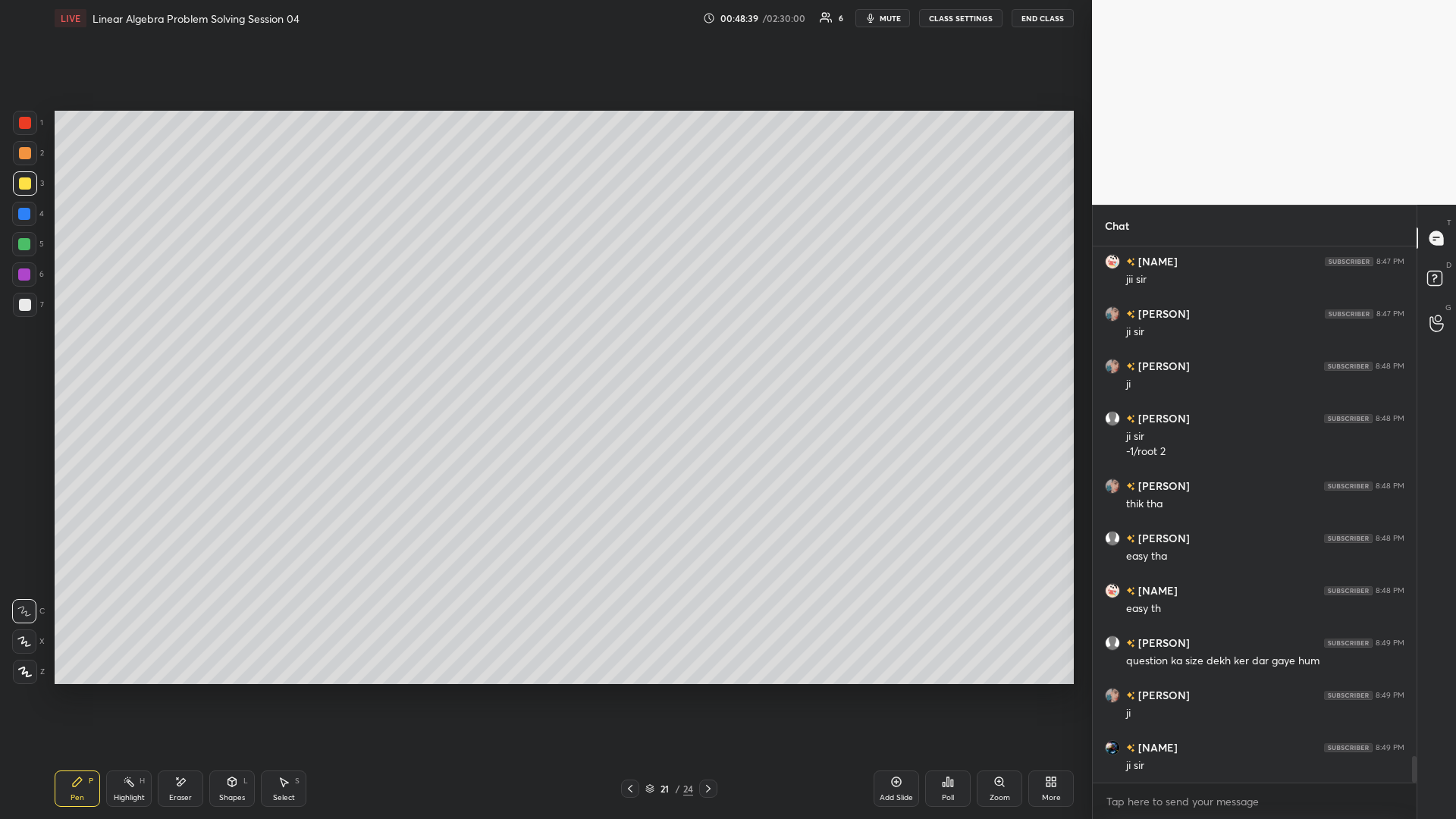 click 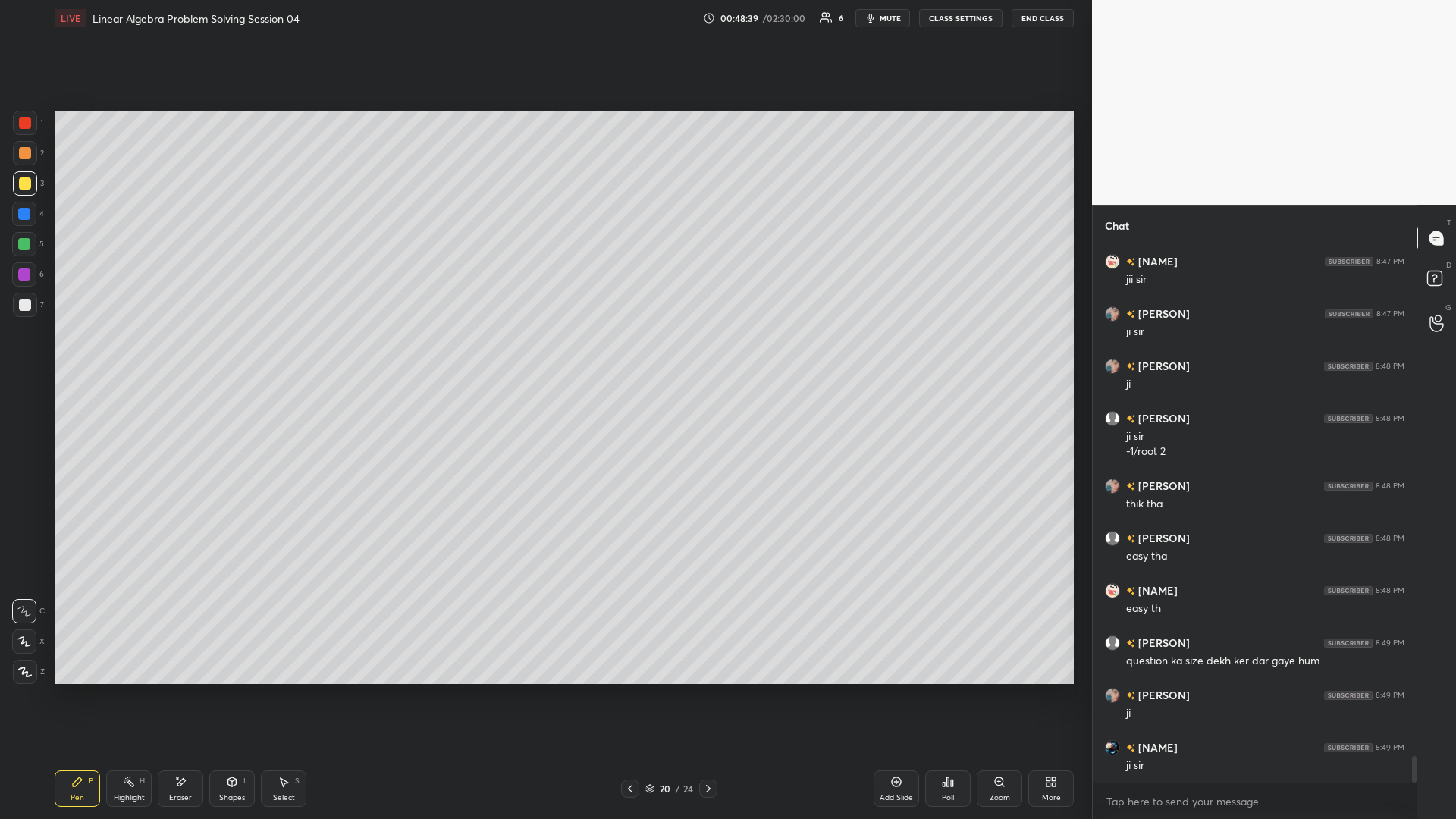 scroll, scrollTop: 10384, scrollLeft: 0, axis: vertical 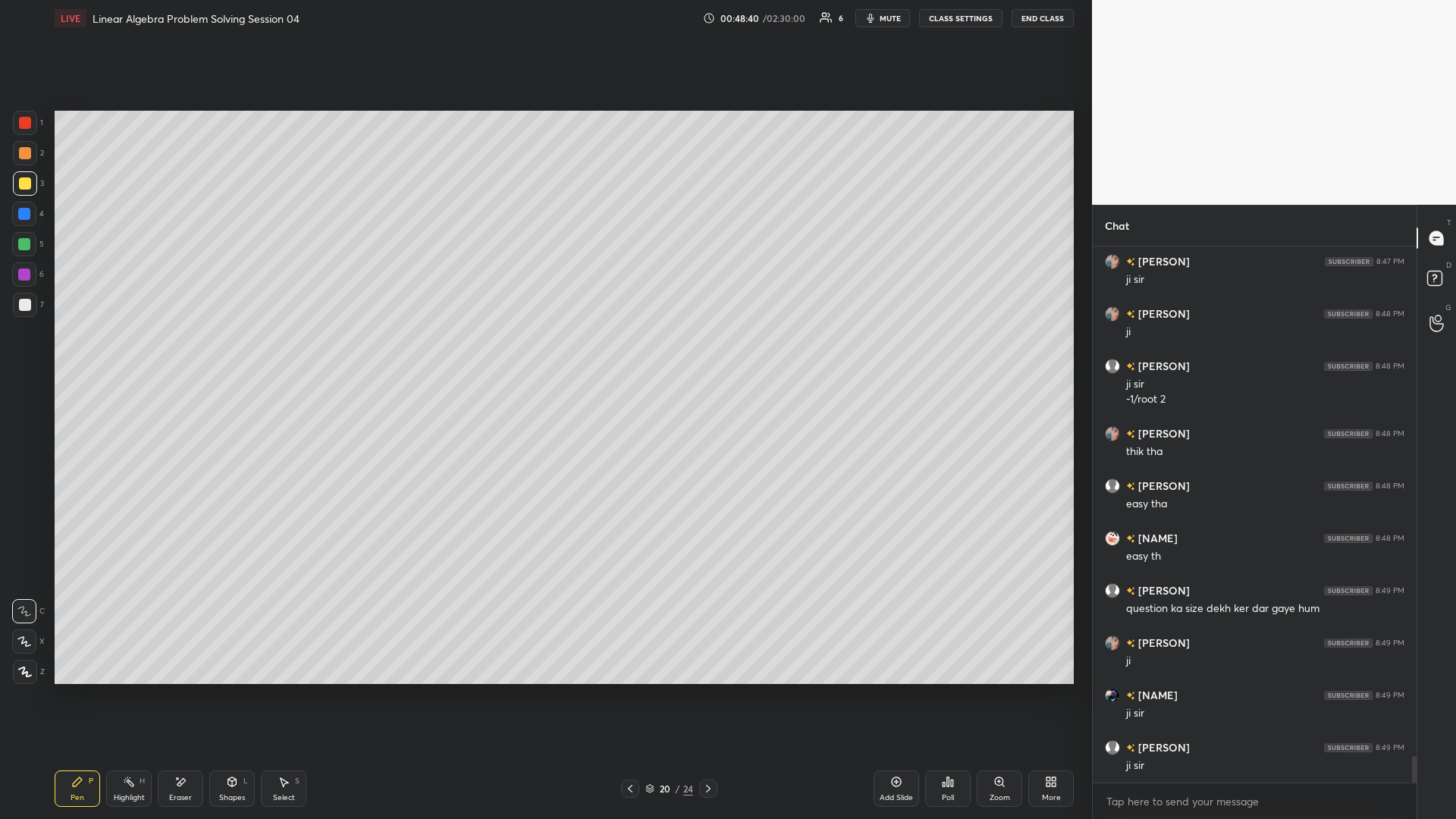 click 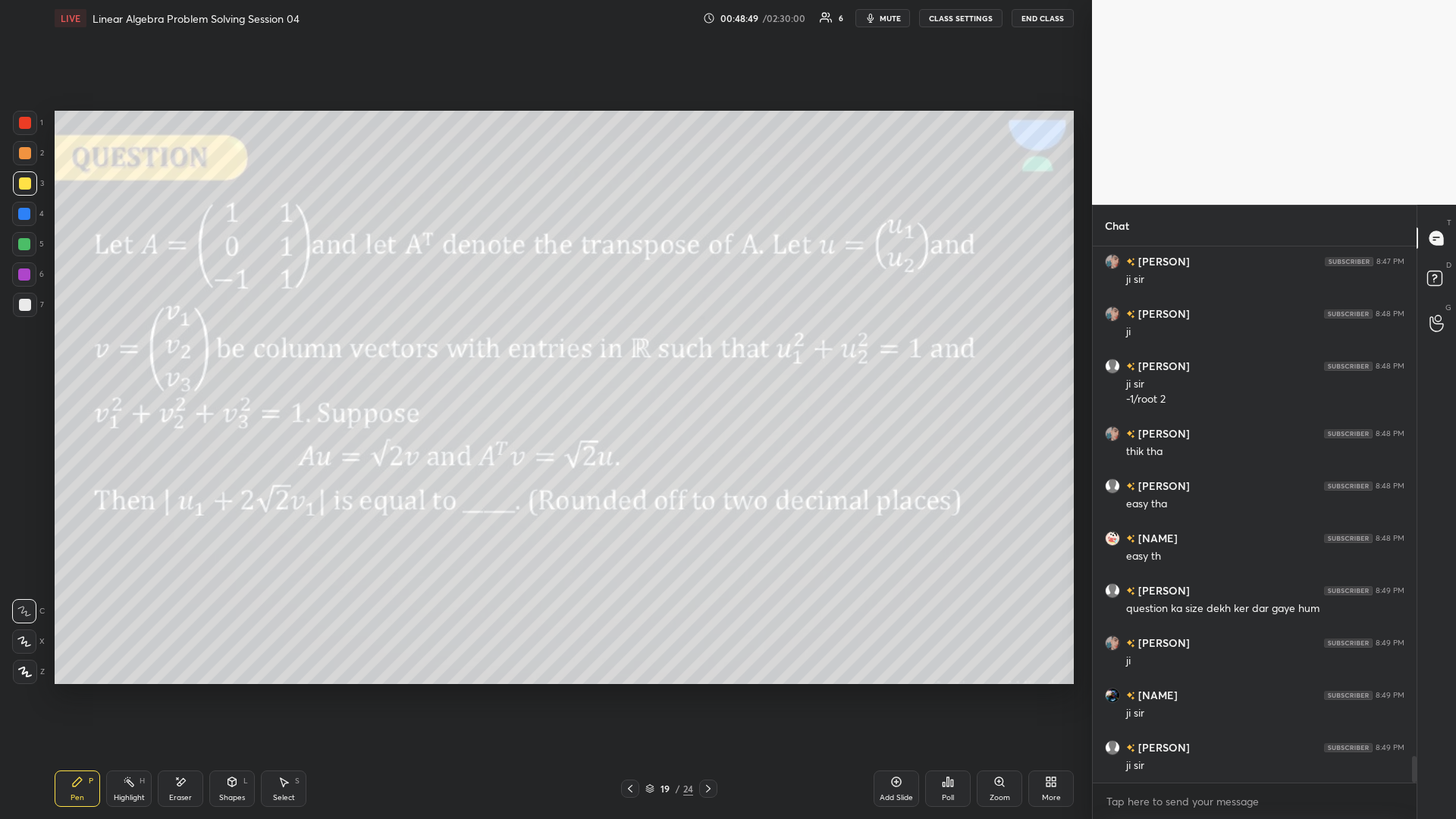 click 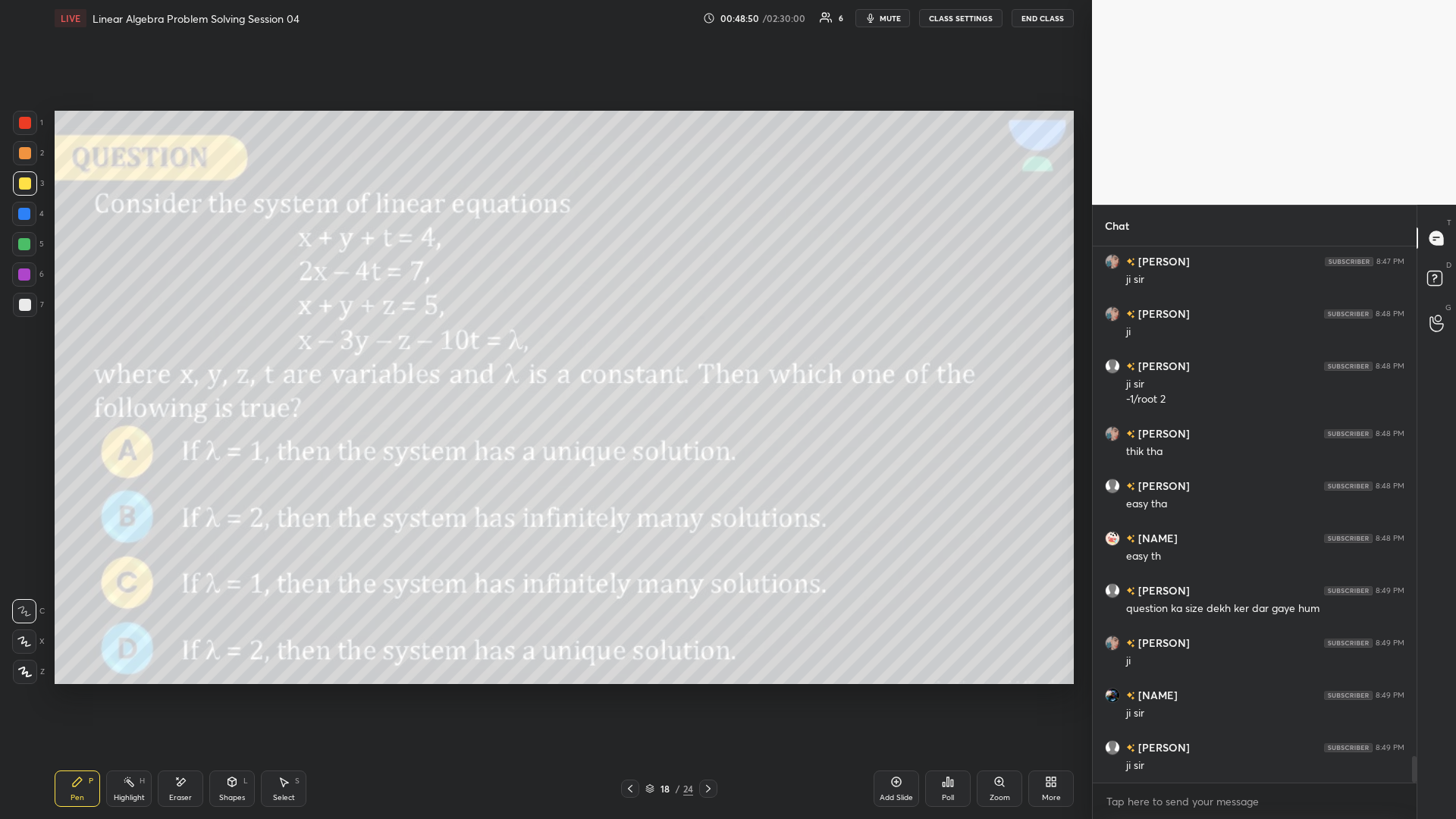 click 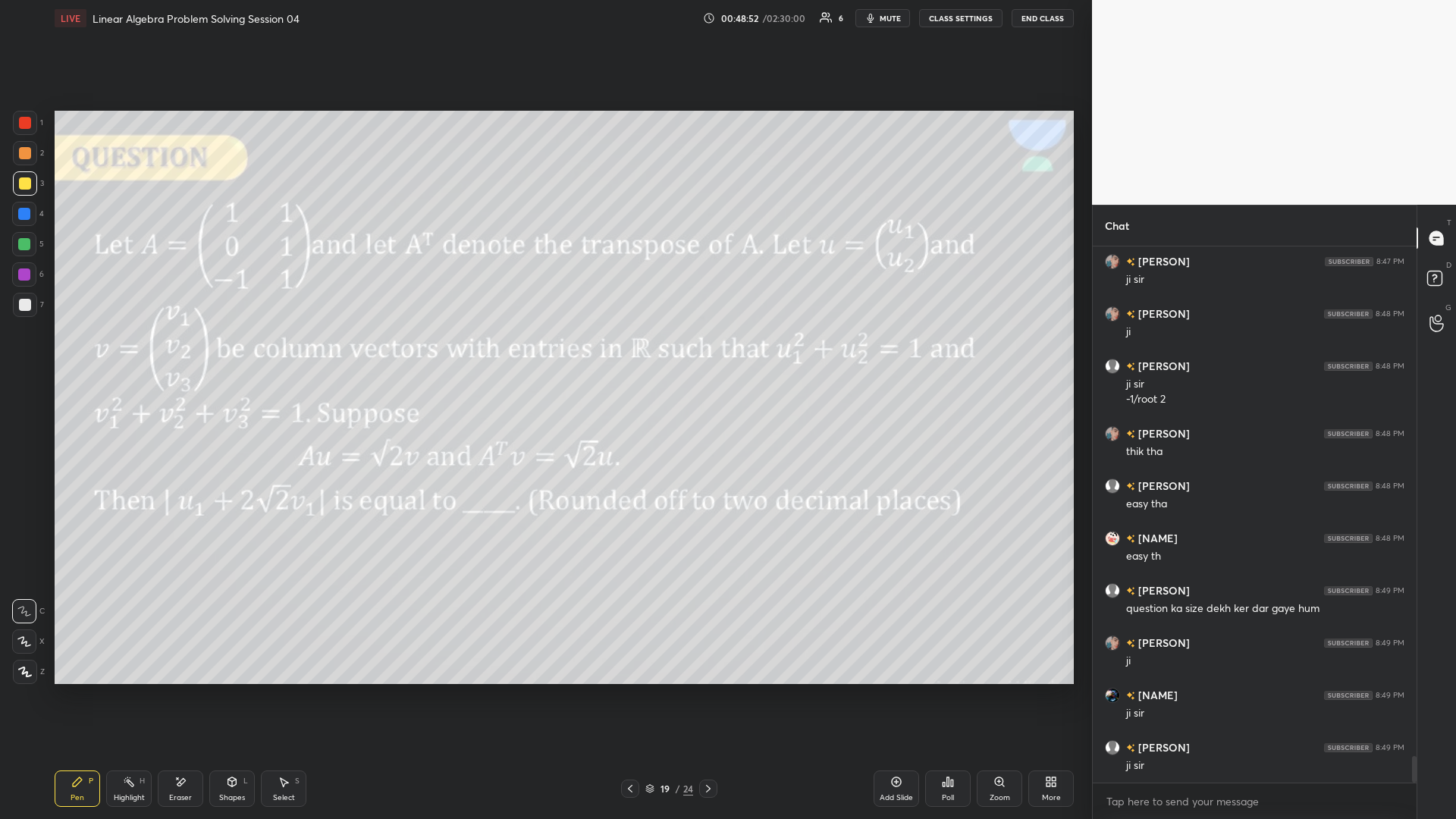 click 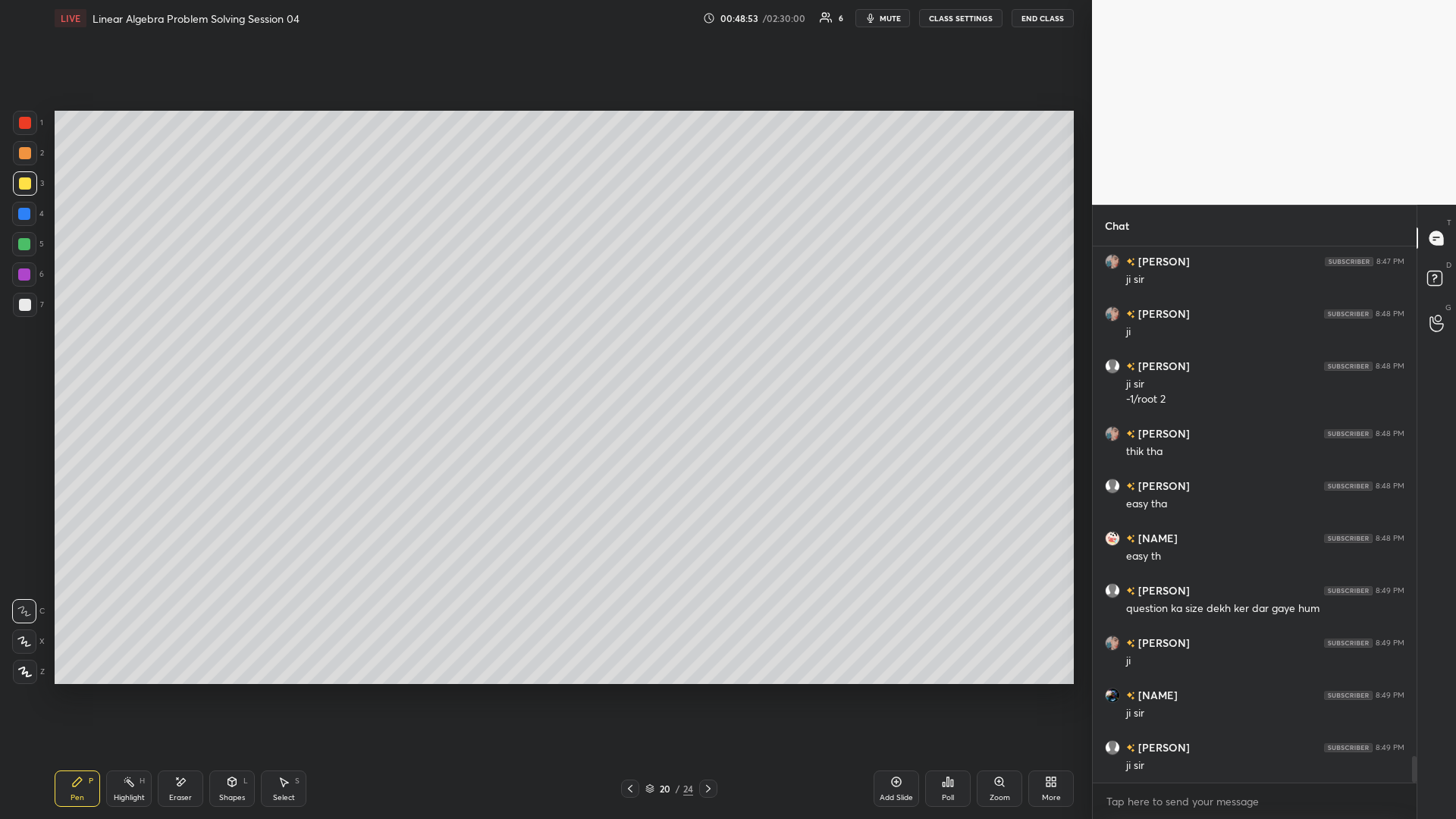 click 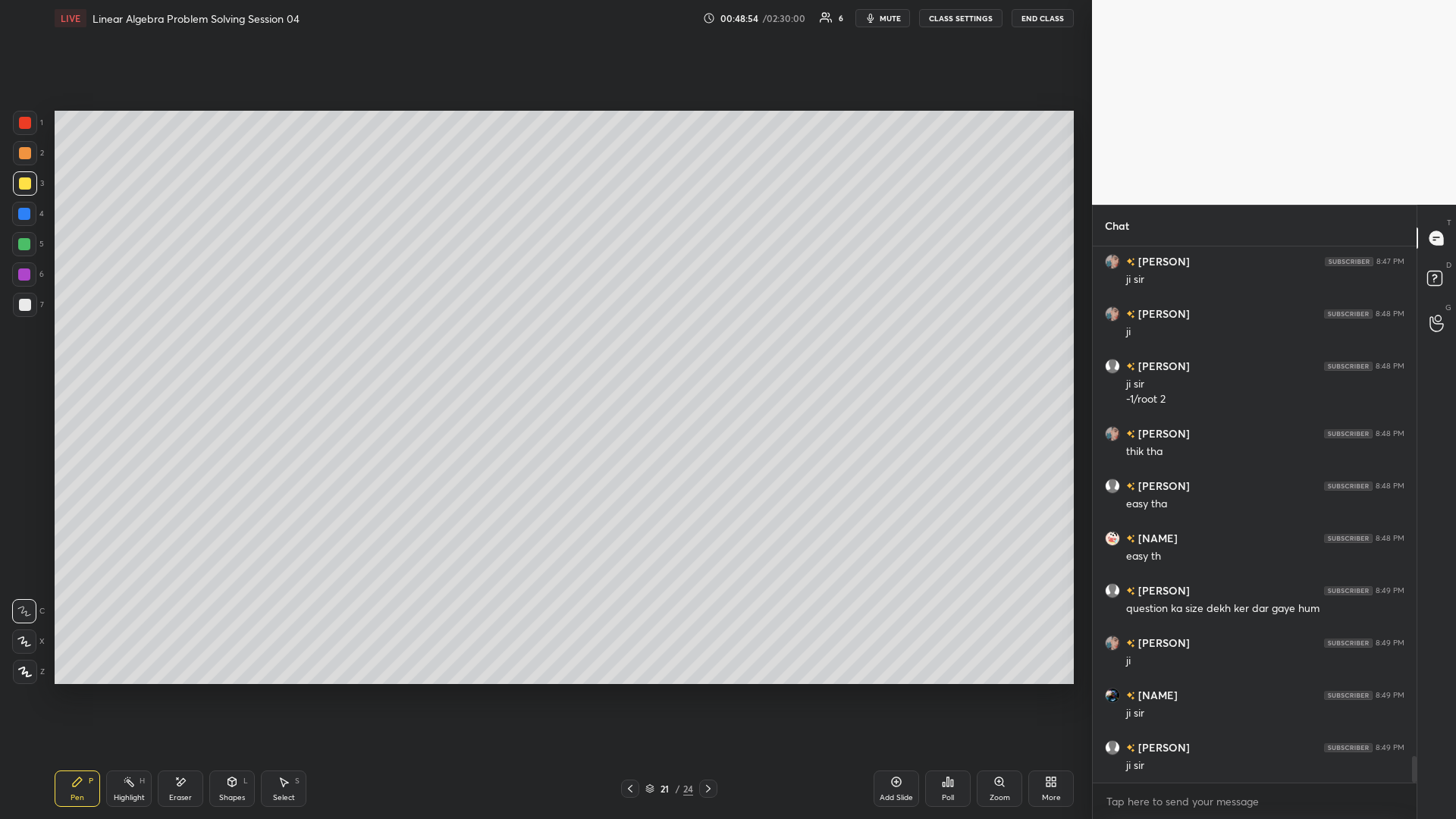 click 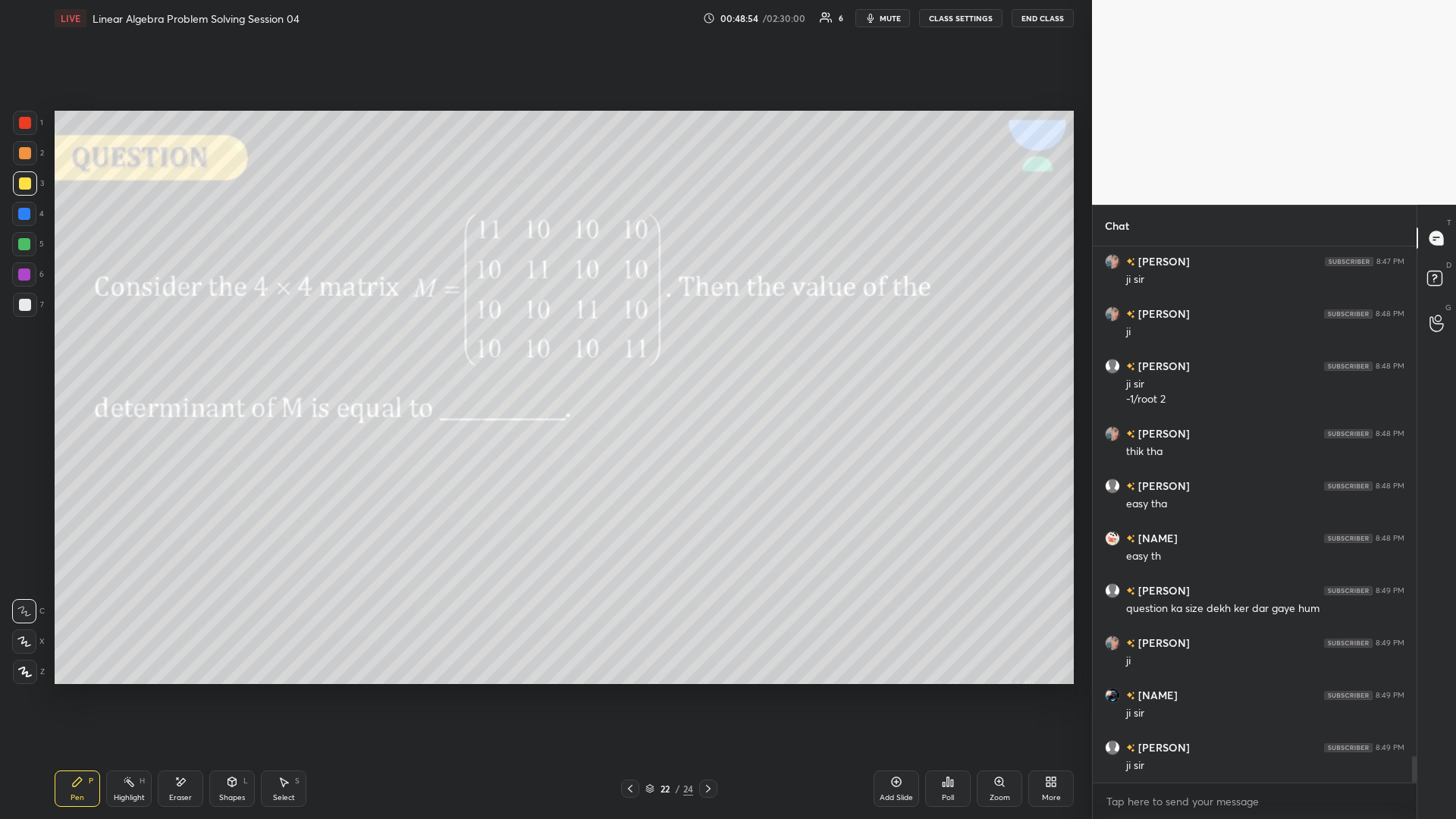 click 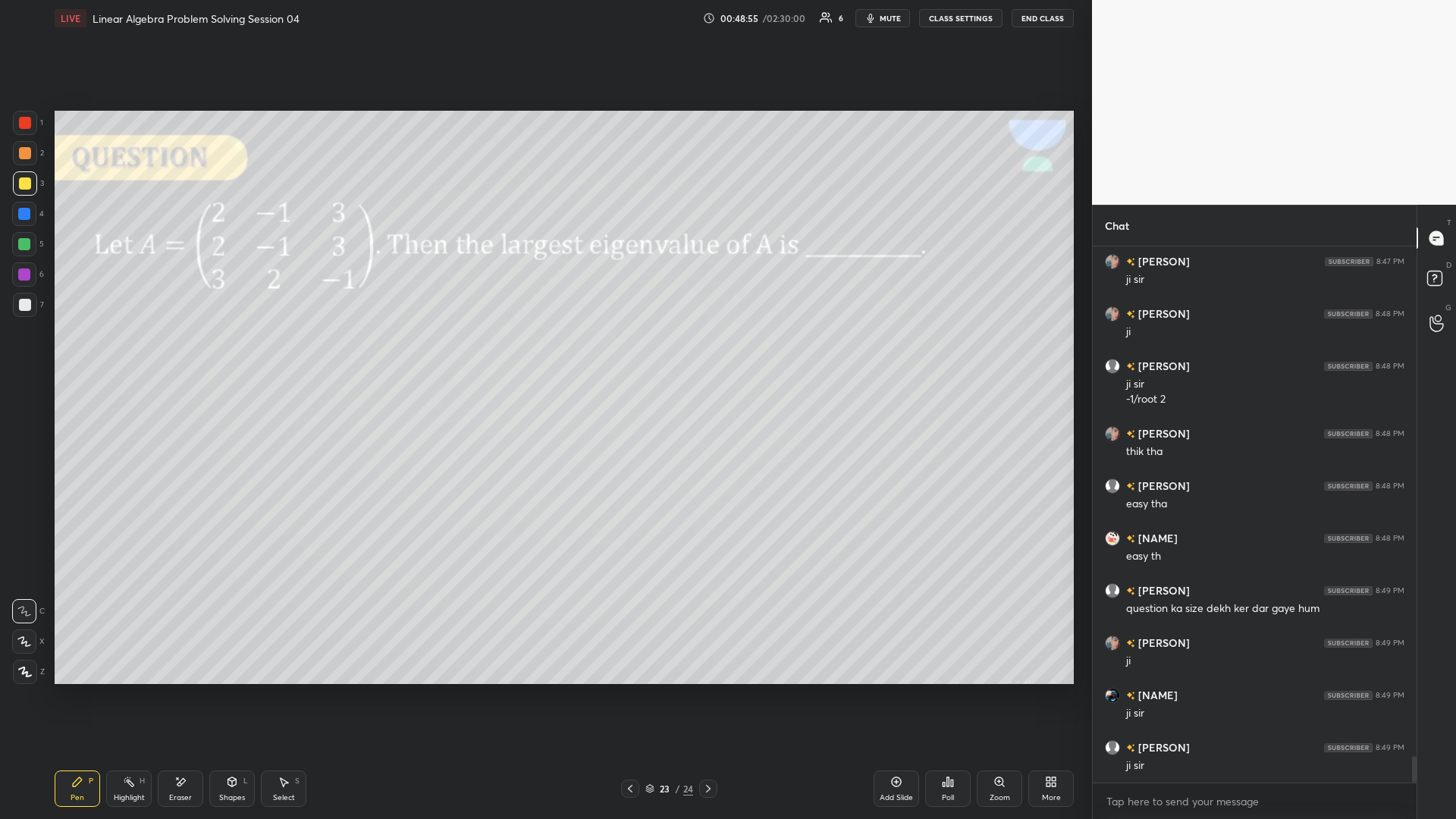 click 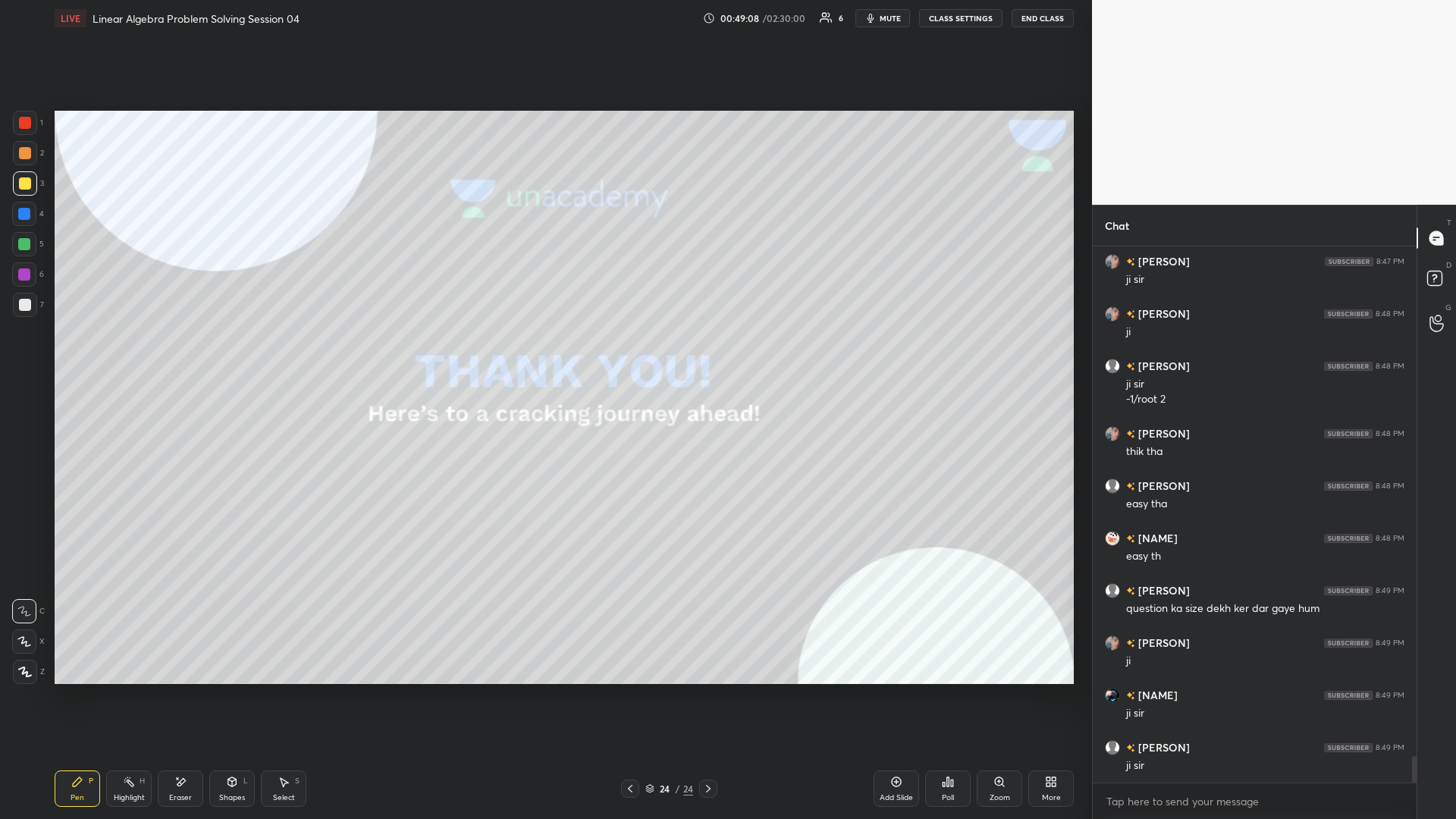 scroll, scrollTop: 10436, scrollLeft: 0, axis: vertical 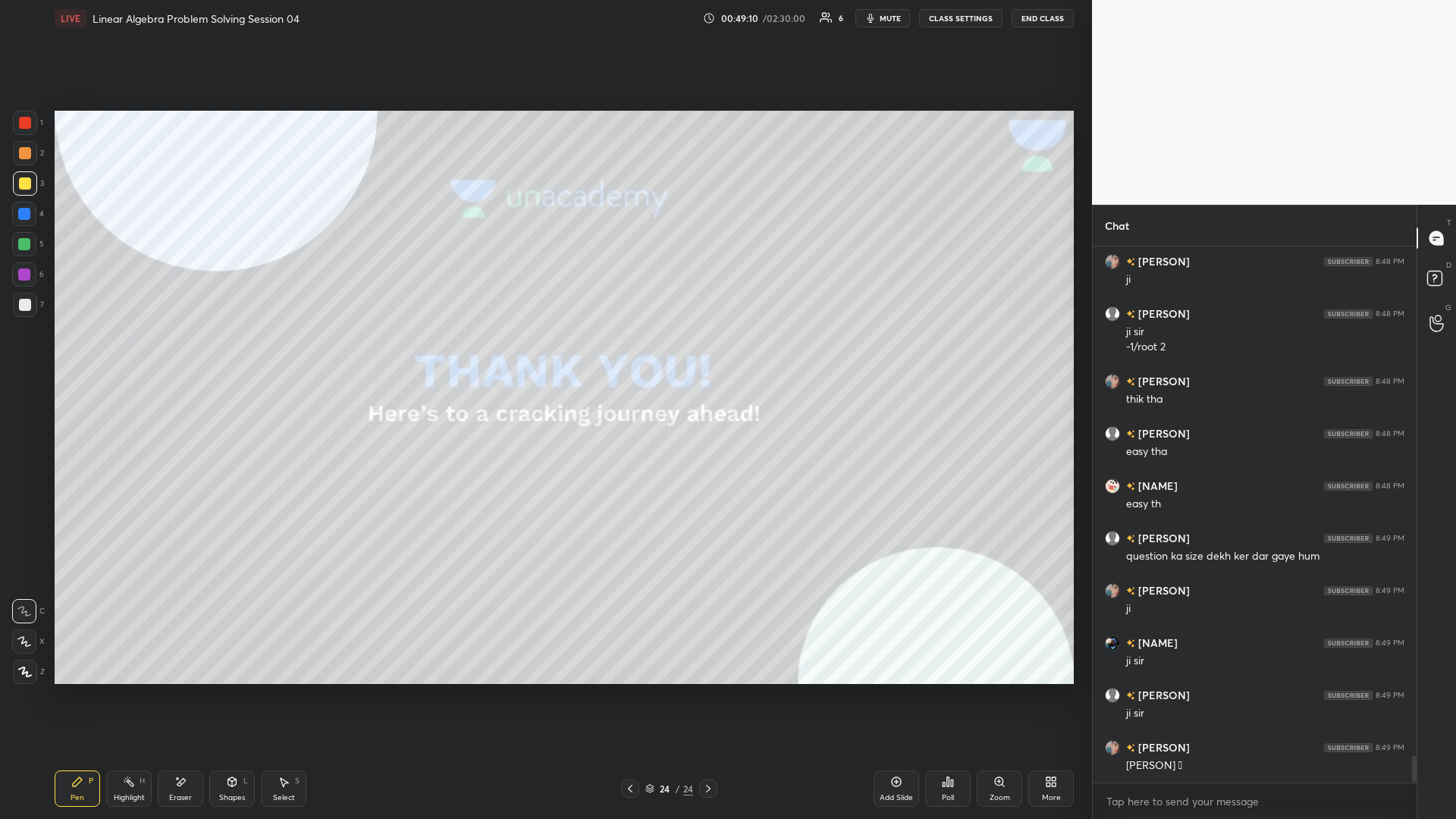 click at bounding box center [25, 305] 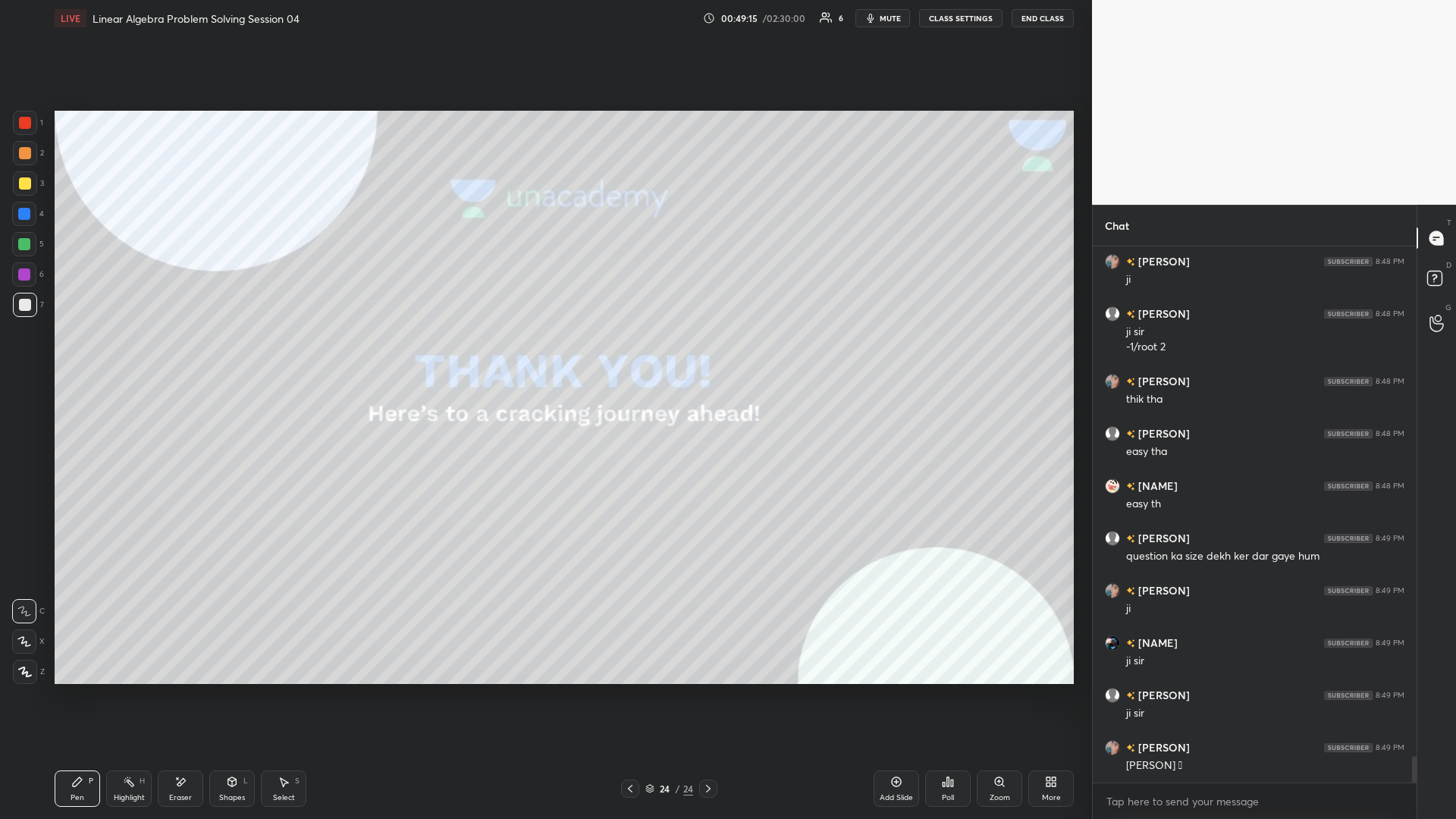 click at bounding box center [25, 305] 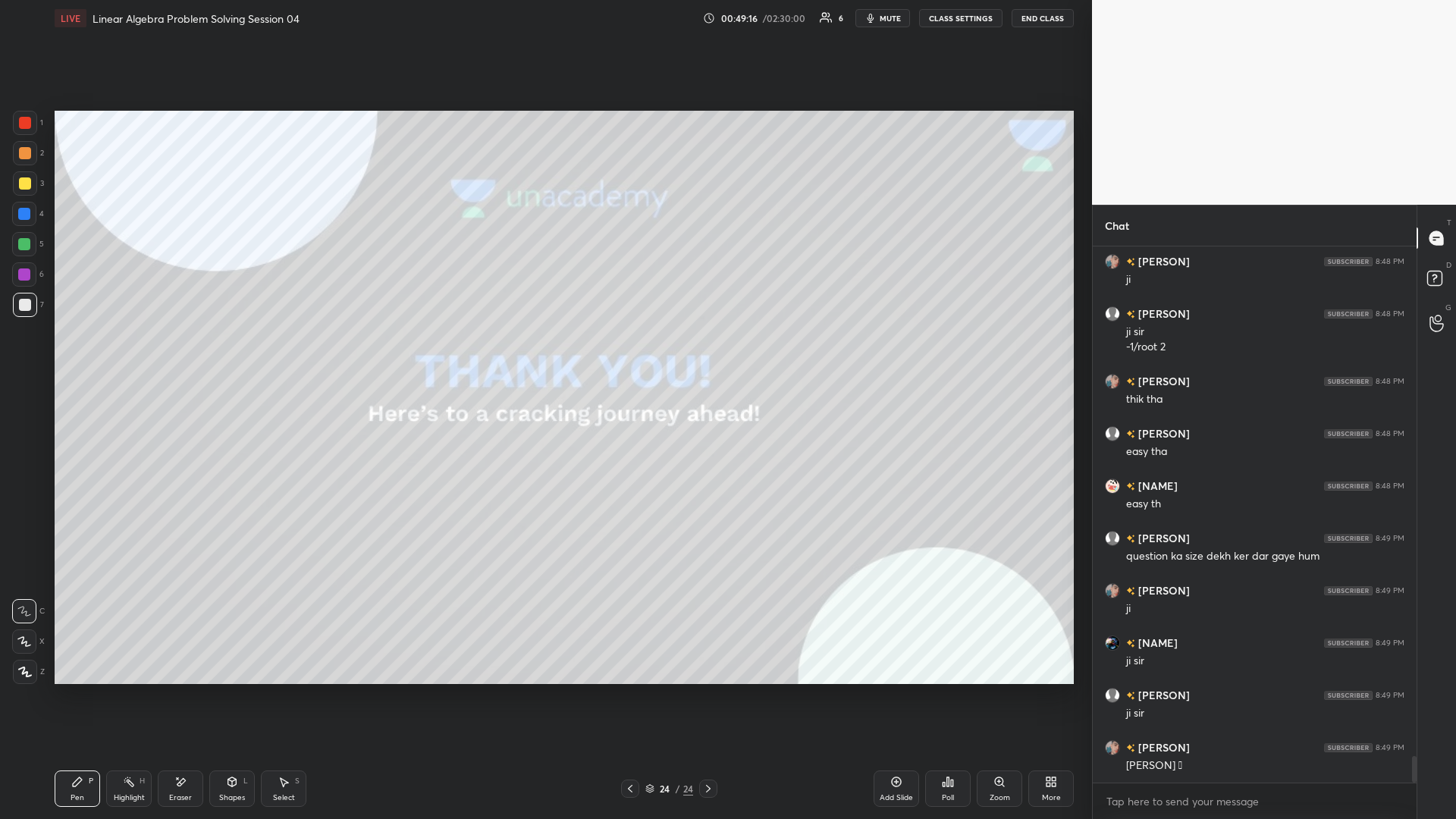 click at bounding box center (25, 184) 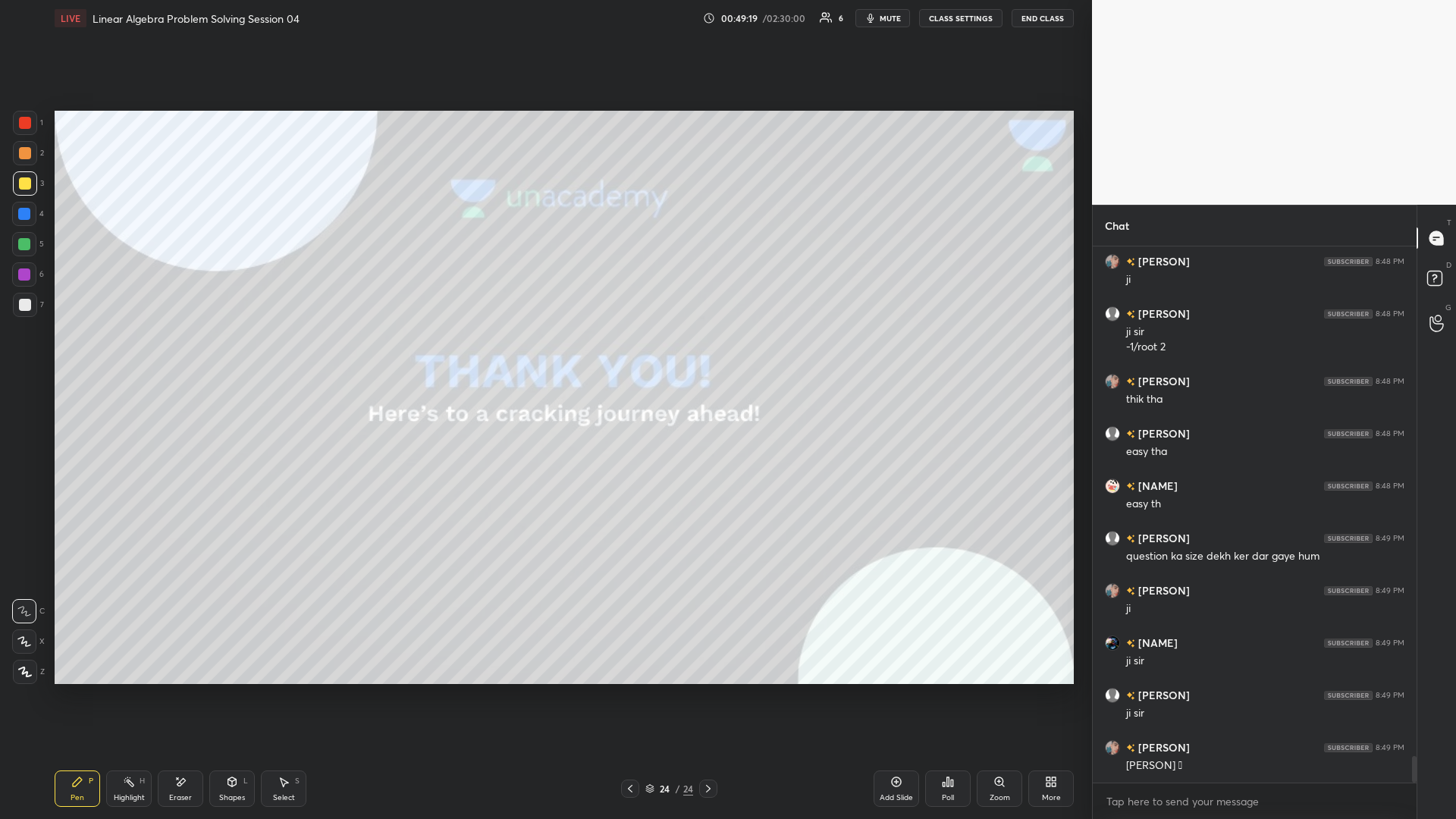 scroll, scrollTop: 10502, scrollLeft: 0, axis: vertical 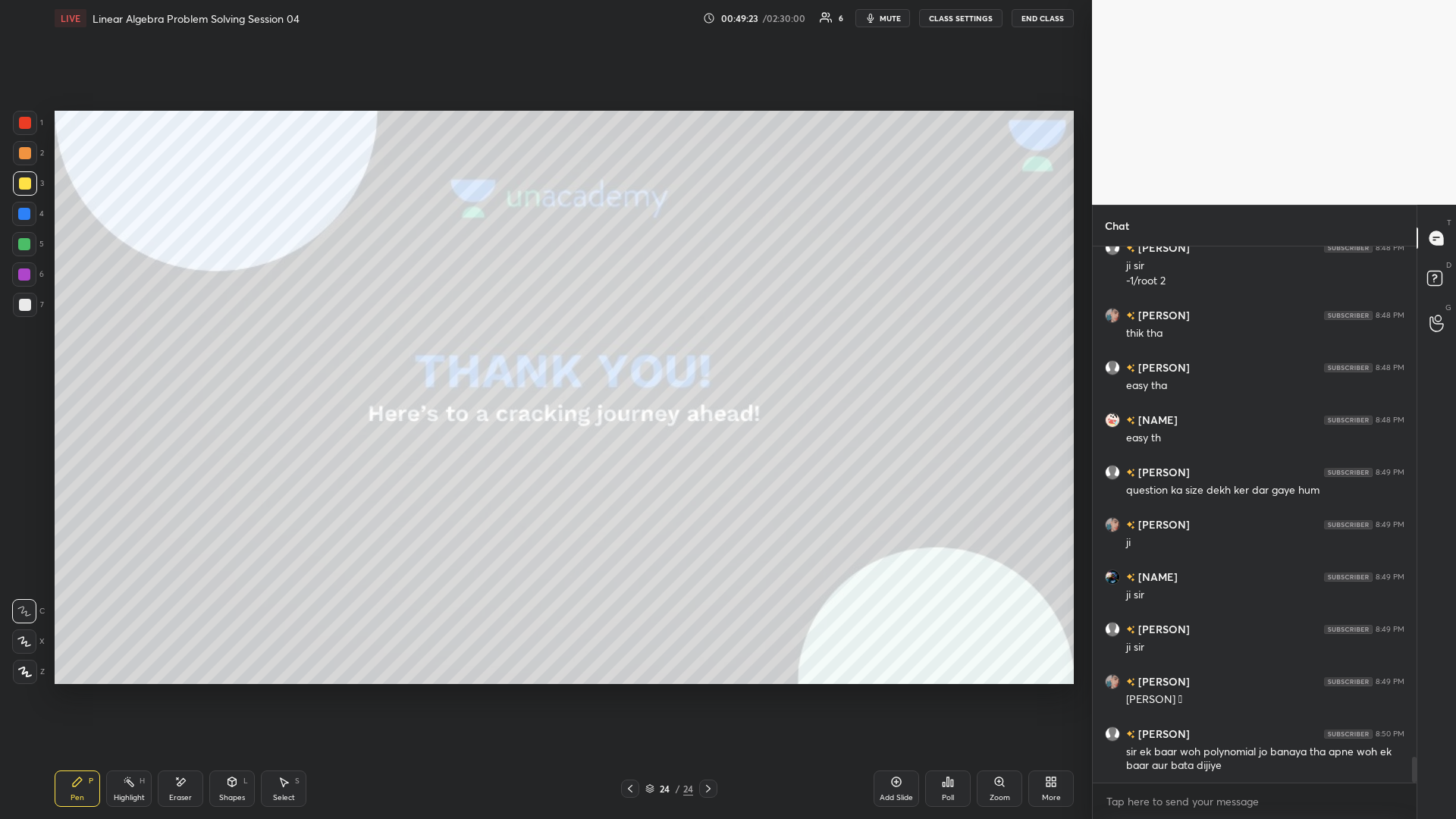 click 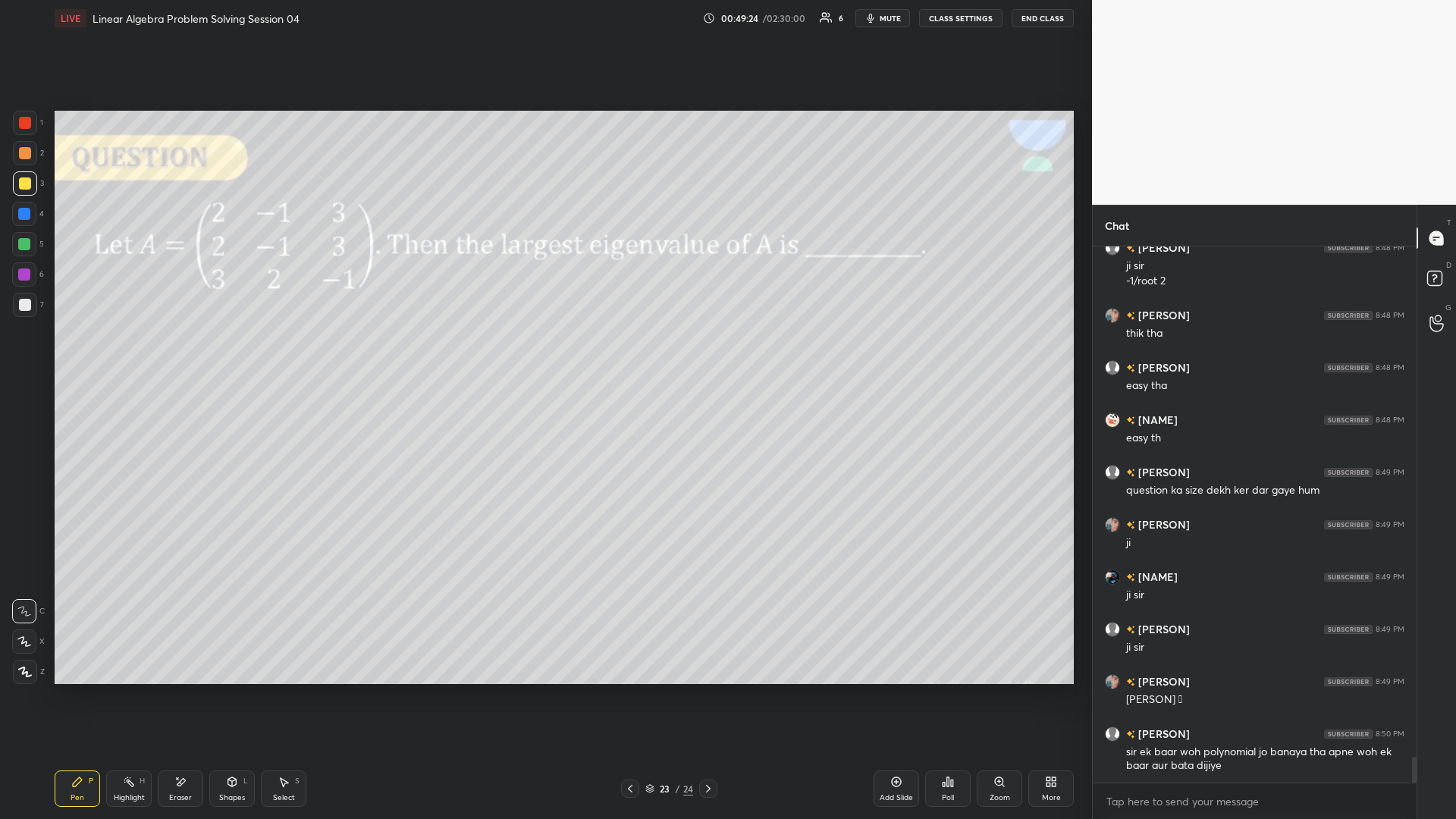 click on "Add Slide" at bounding box center (896, 789) 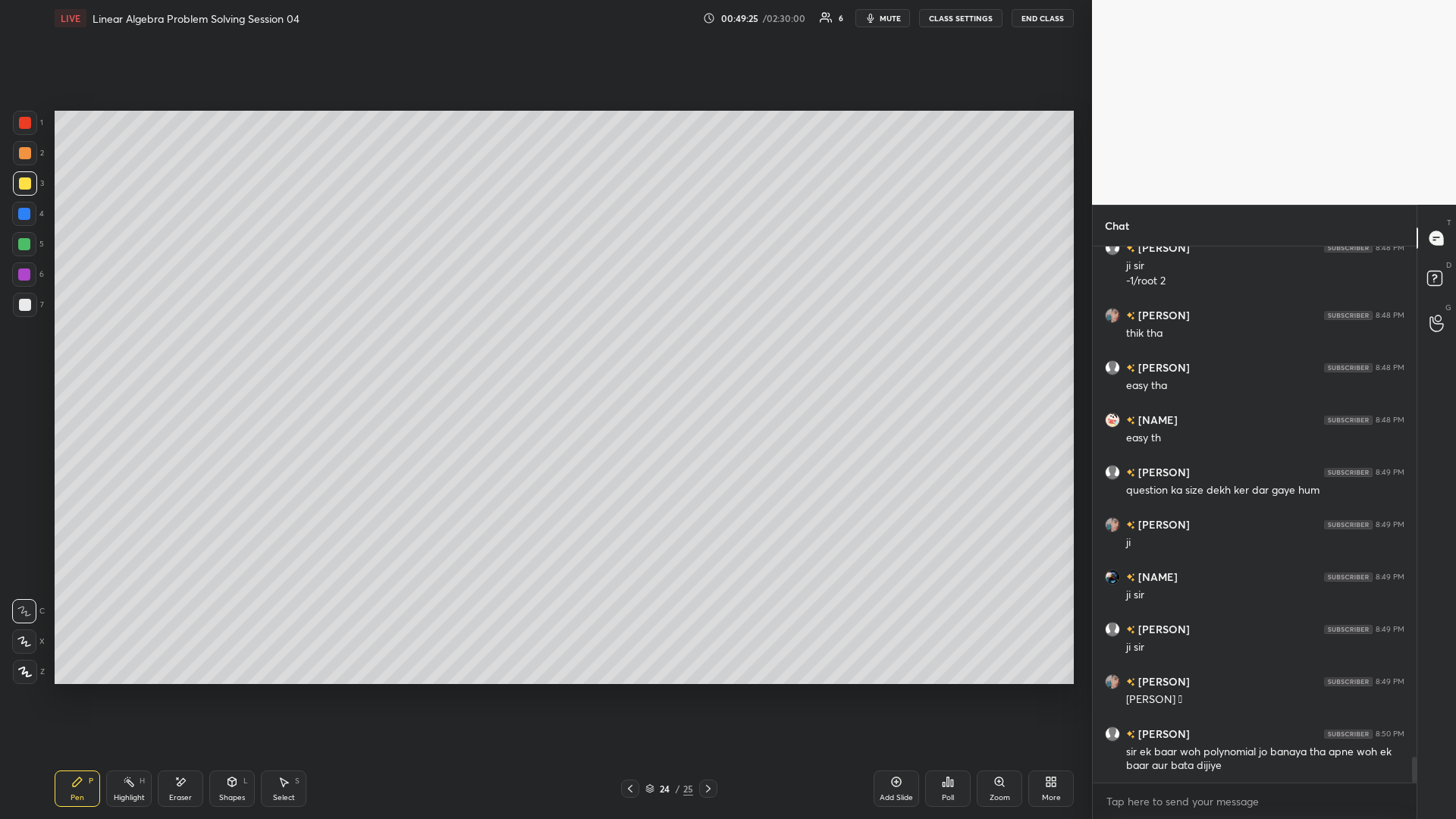 click at bounding box center (25, 184) 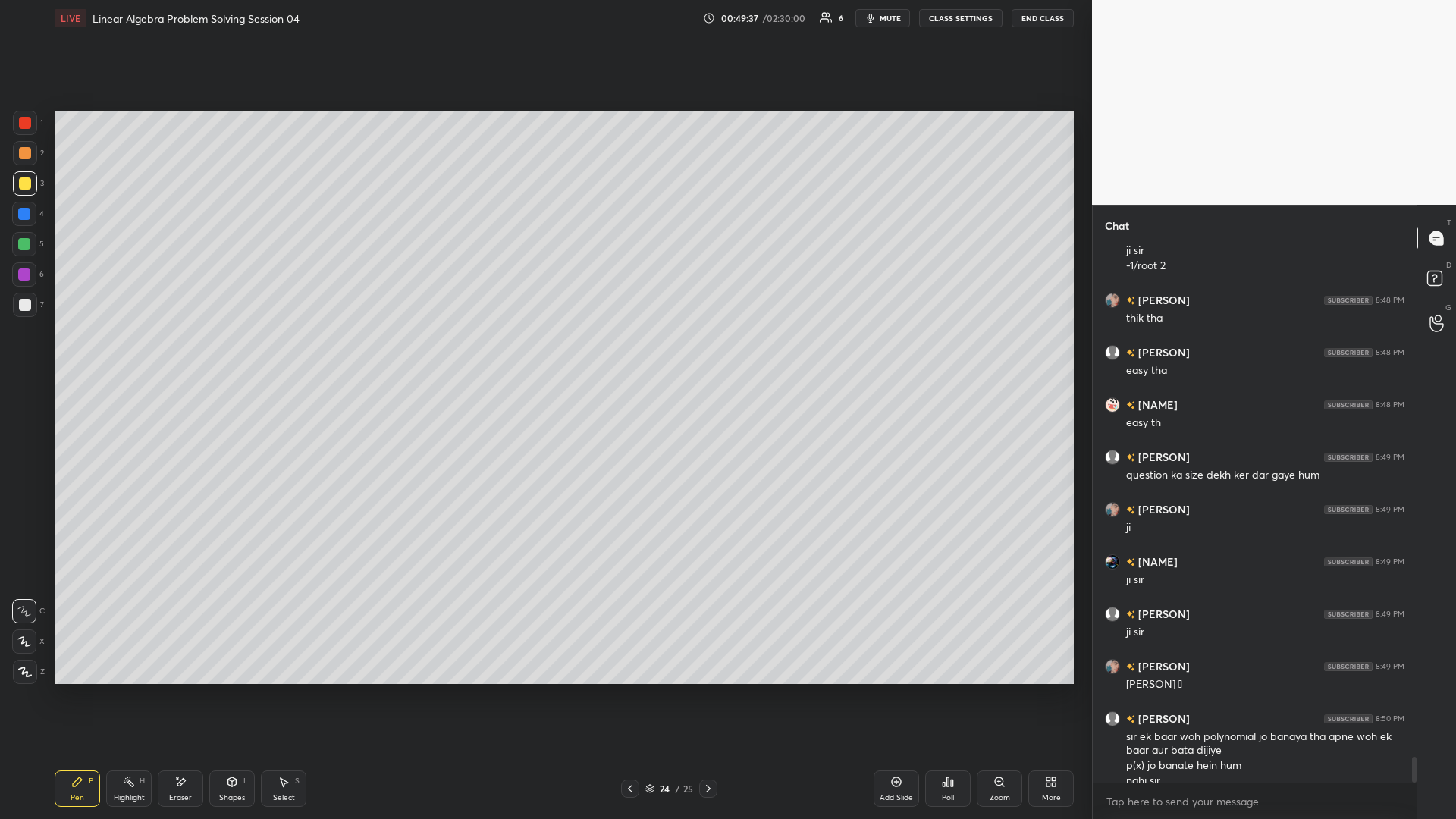 scroll, scrollTop: 10546, scrollLeft: 0, axis: vertical 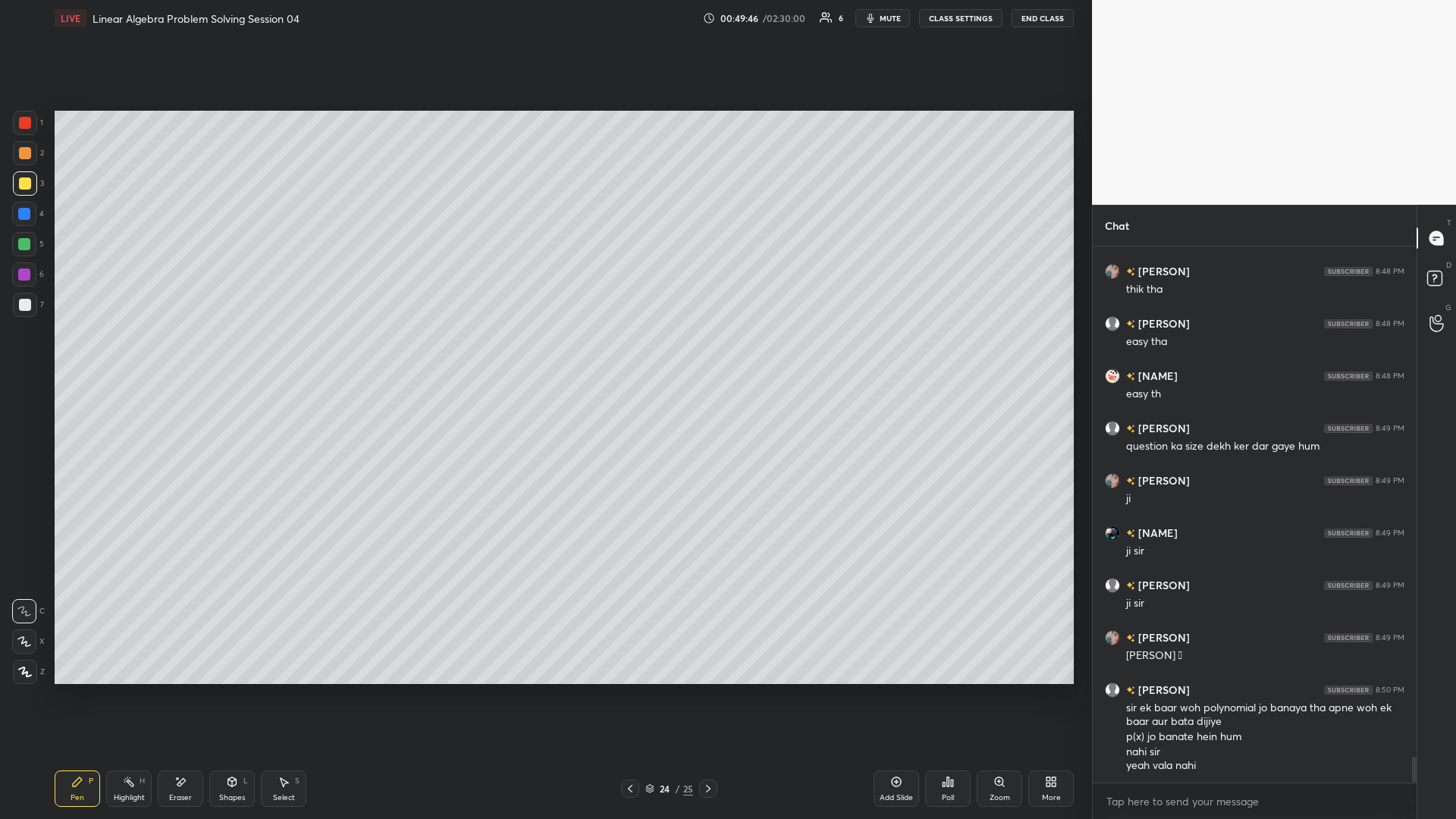 click 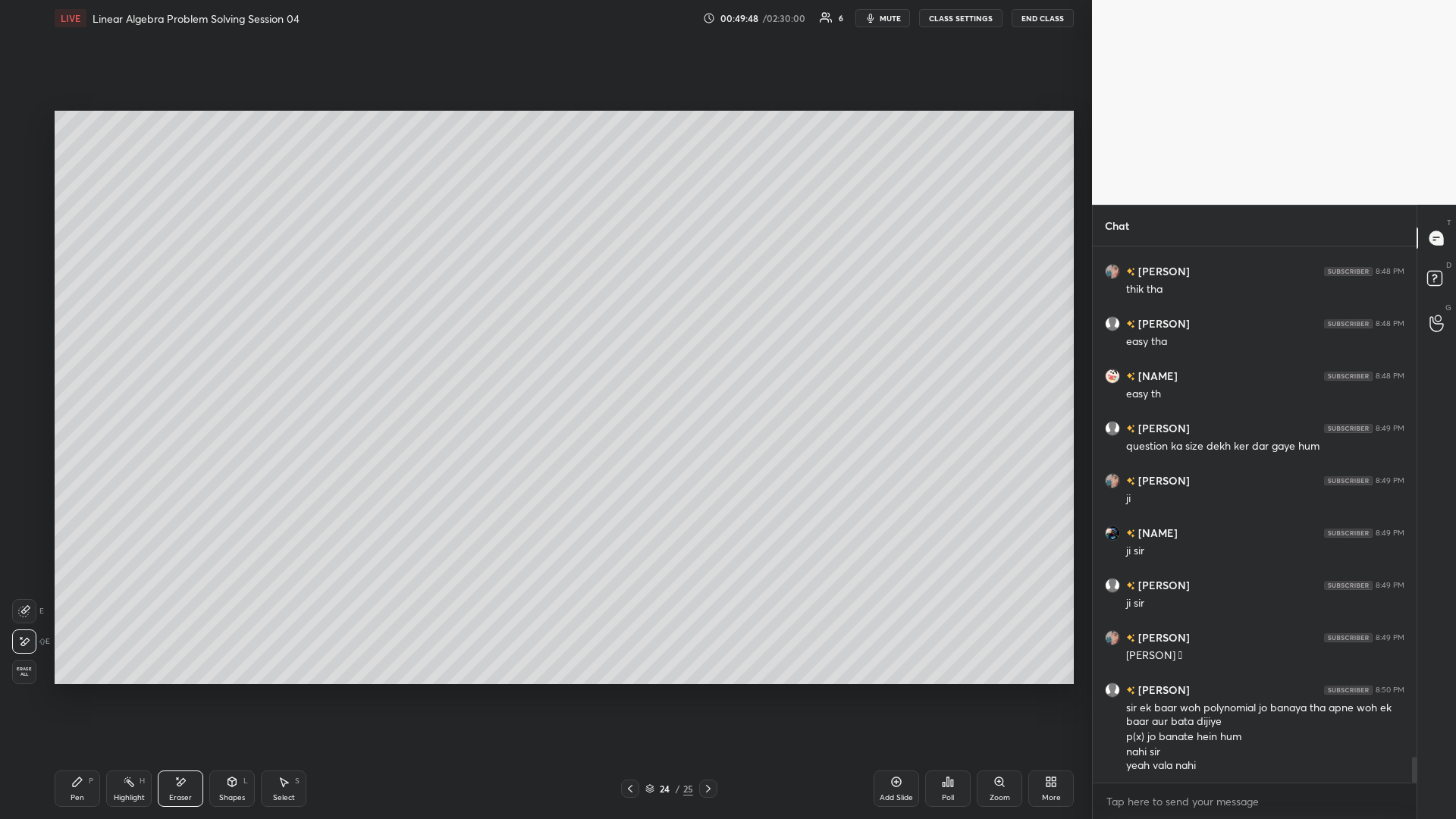 click 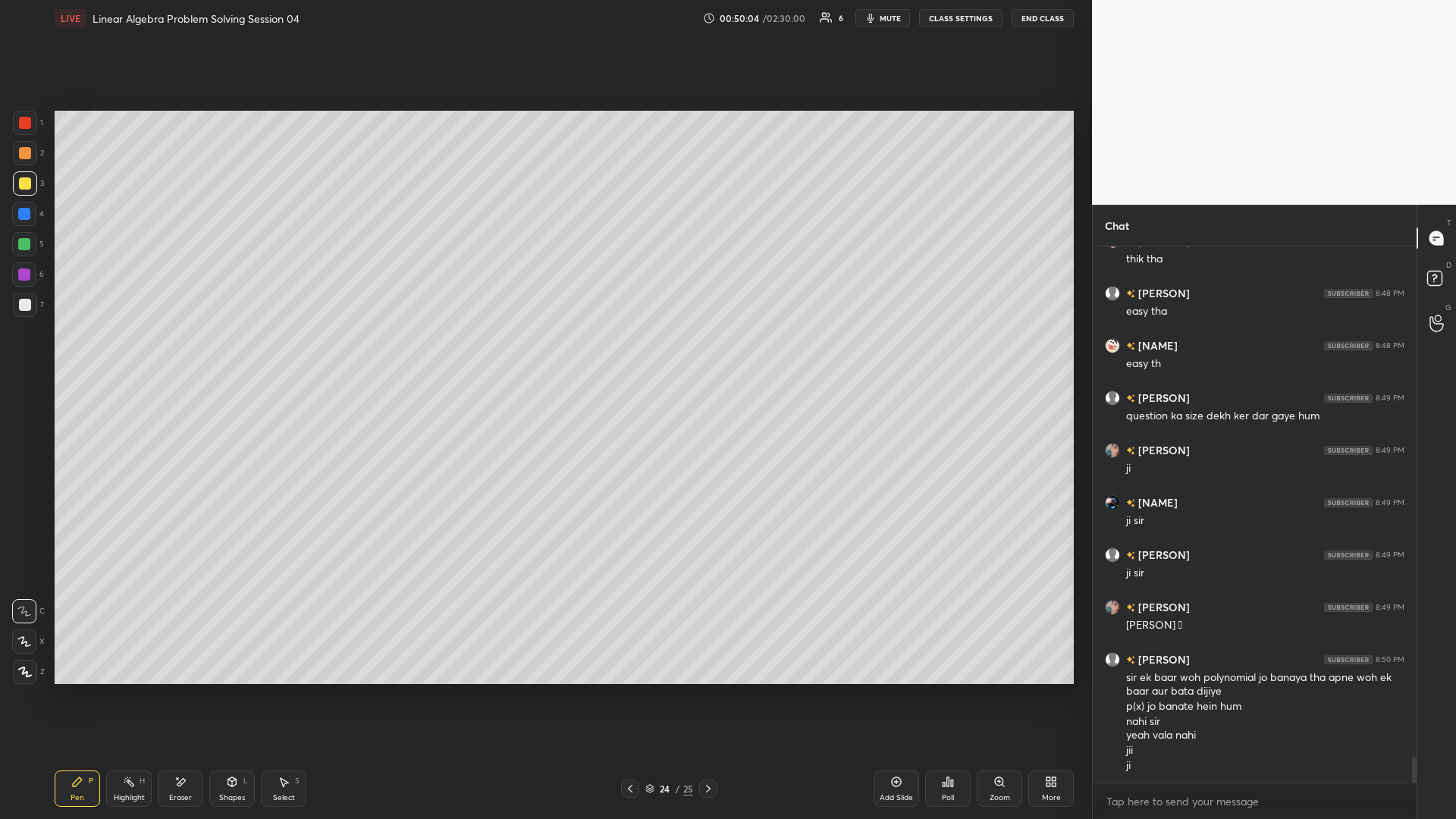 scroll, scrollTop: 10629, scrollLeft: 0, axis: vertical 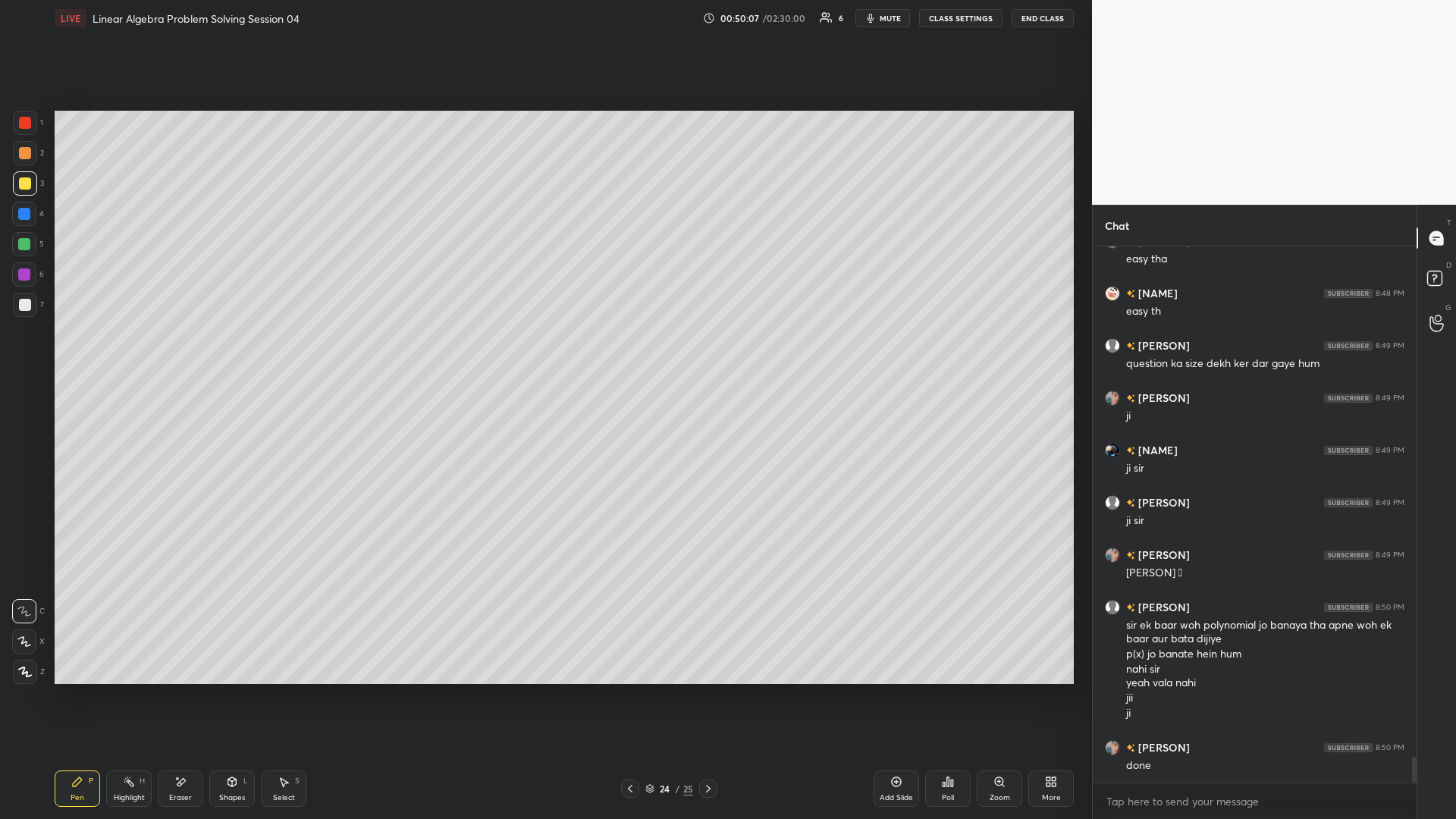 click on "Eraser" at bounding box center [180, 789] 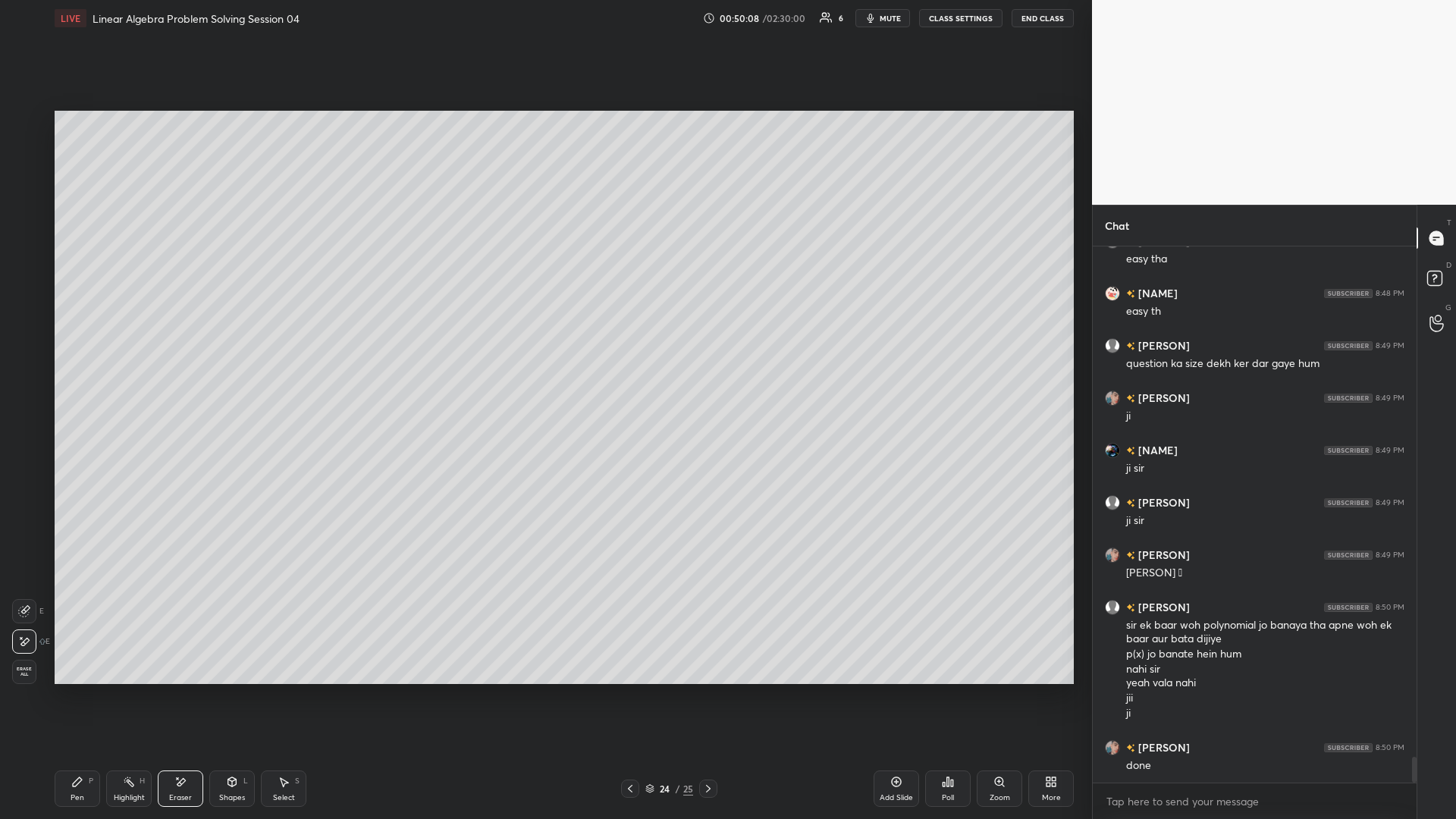 click 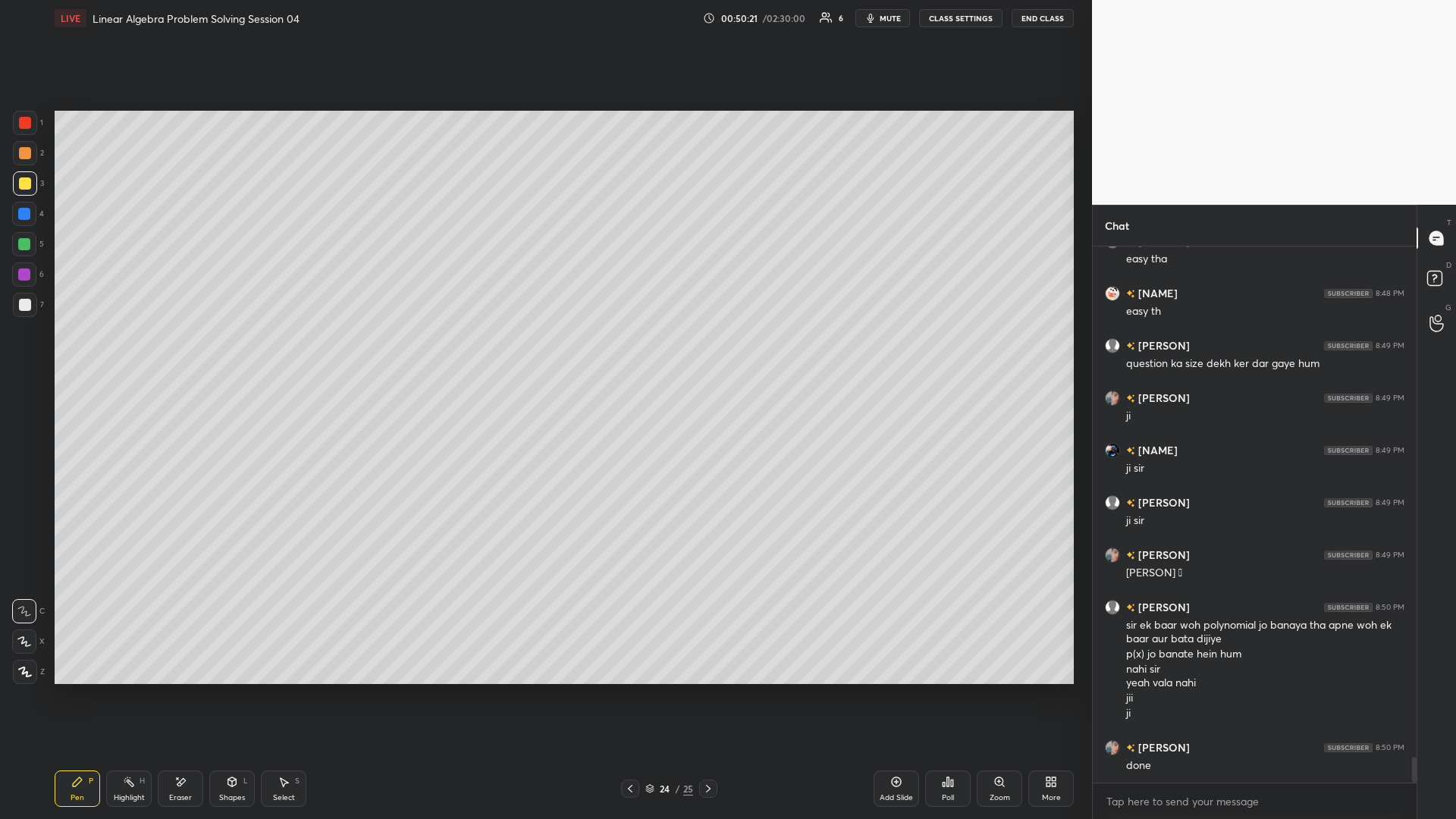 click 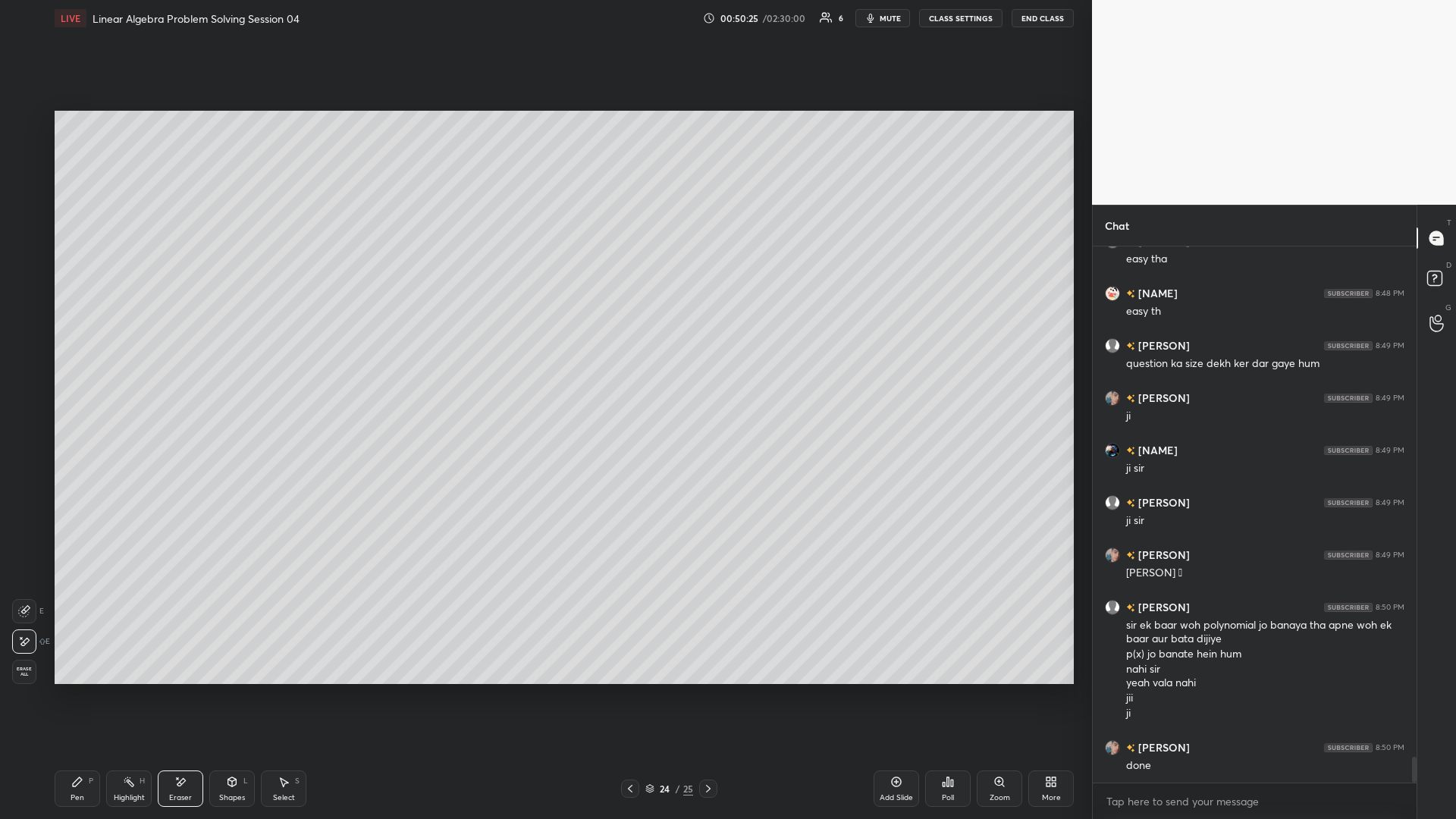 click 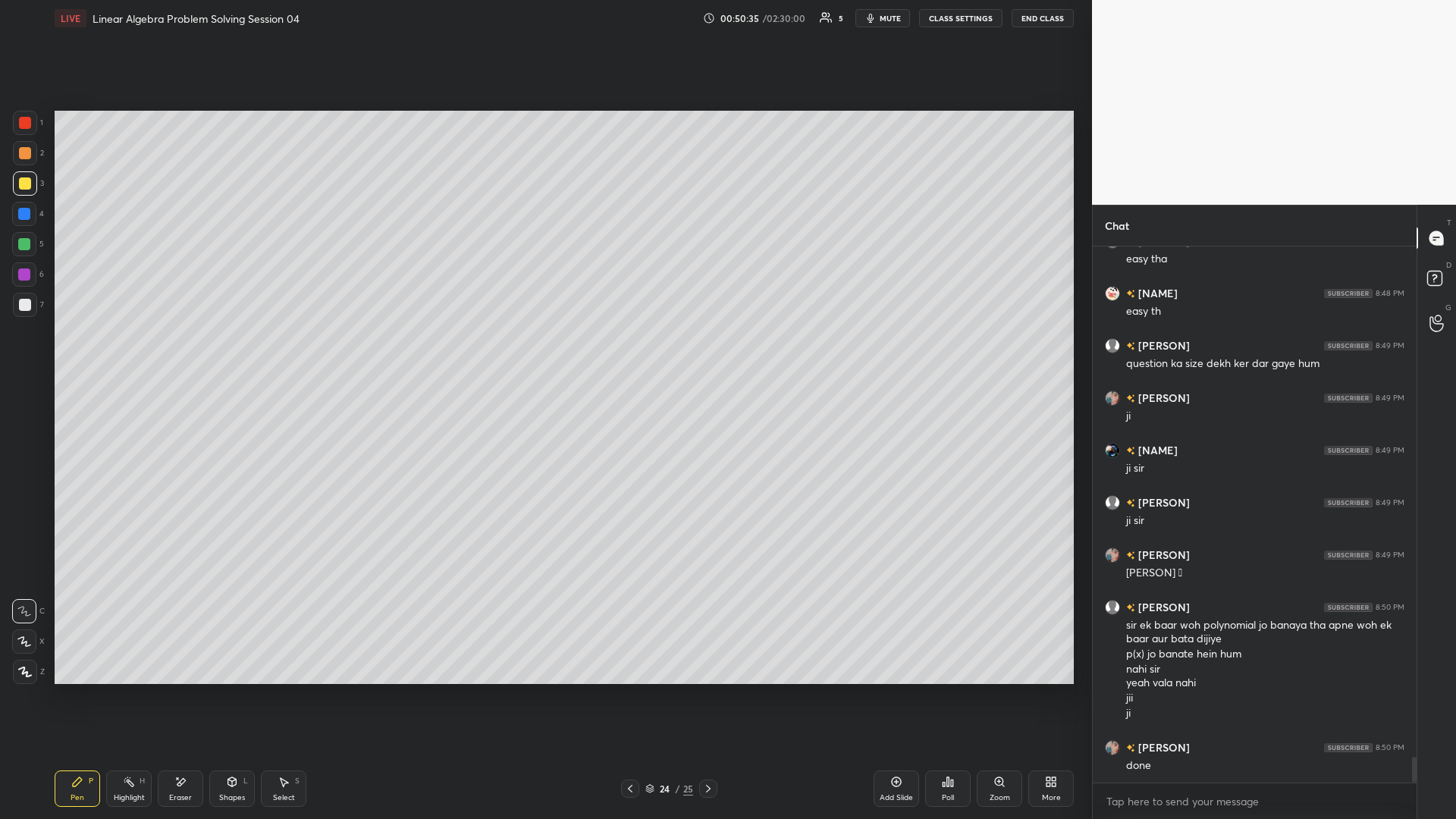 click at bounding box center [630, 789] 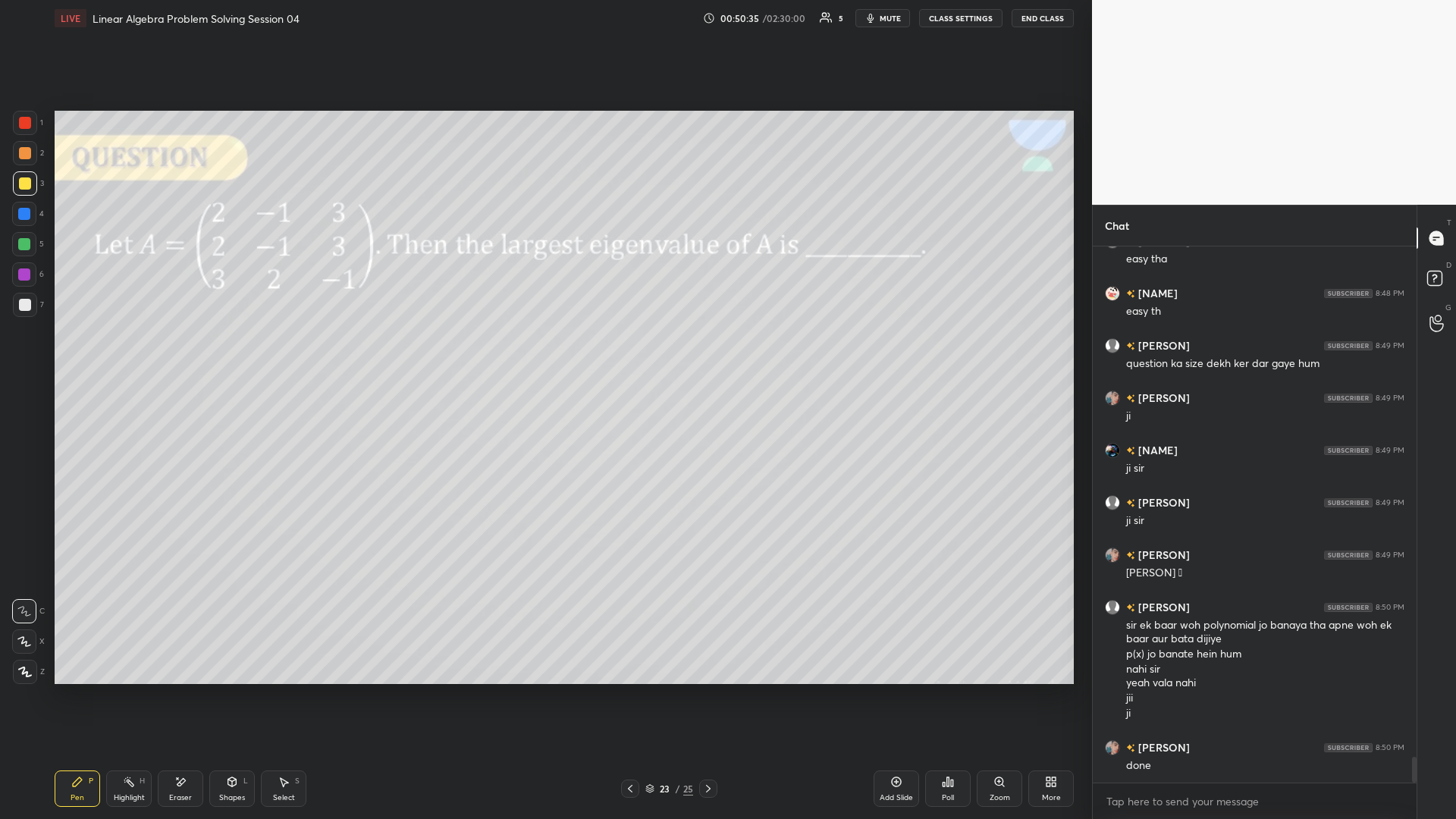click at bounding box center [630, 789] 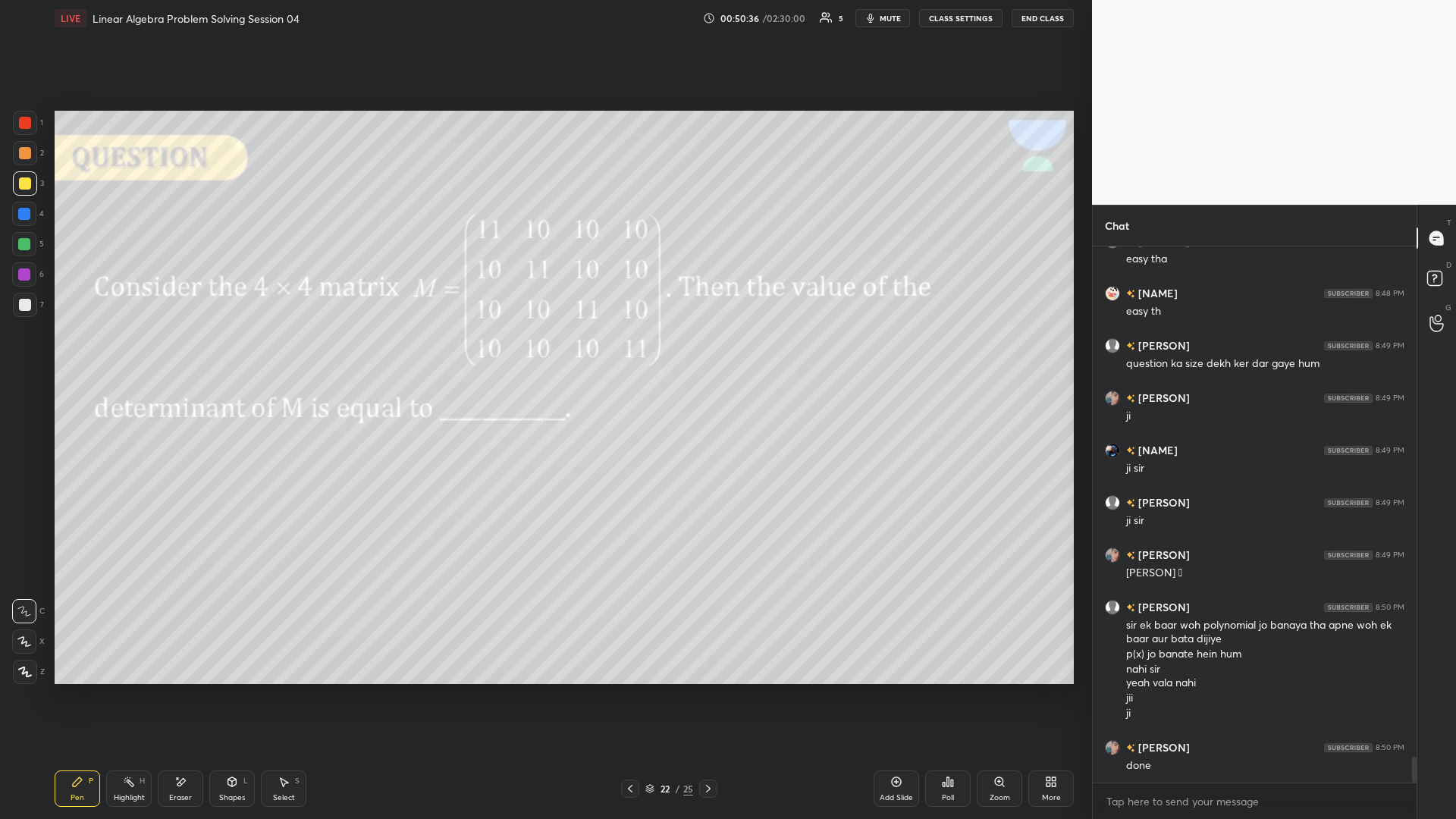 click on "Pen P Highlight H Eraser Shapes L Select S 22 / 25 Add Slide Poll Zoom More" at bounding box center [564, 789] 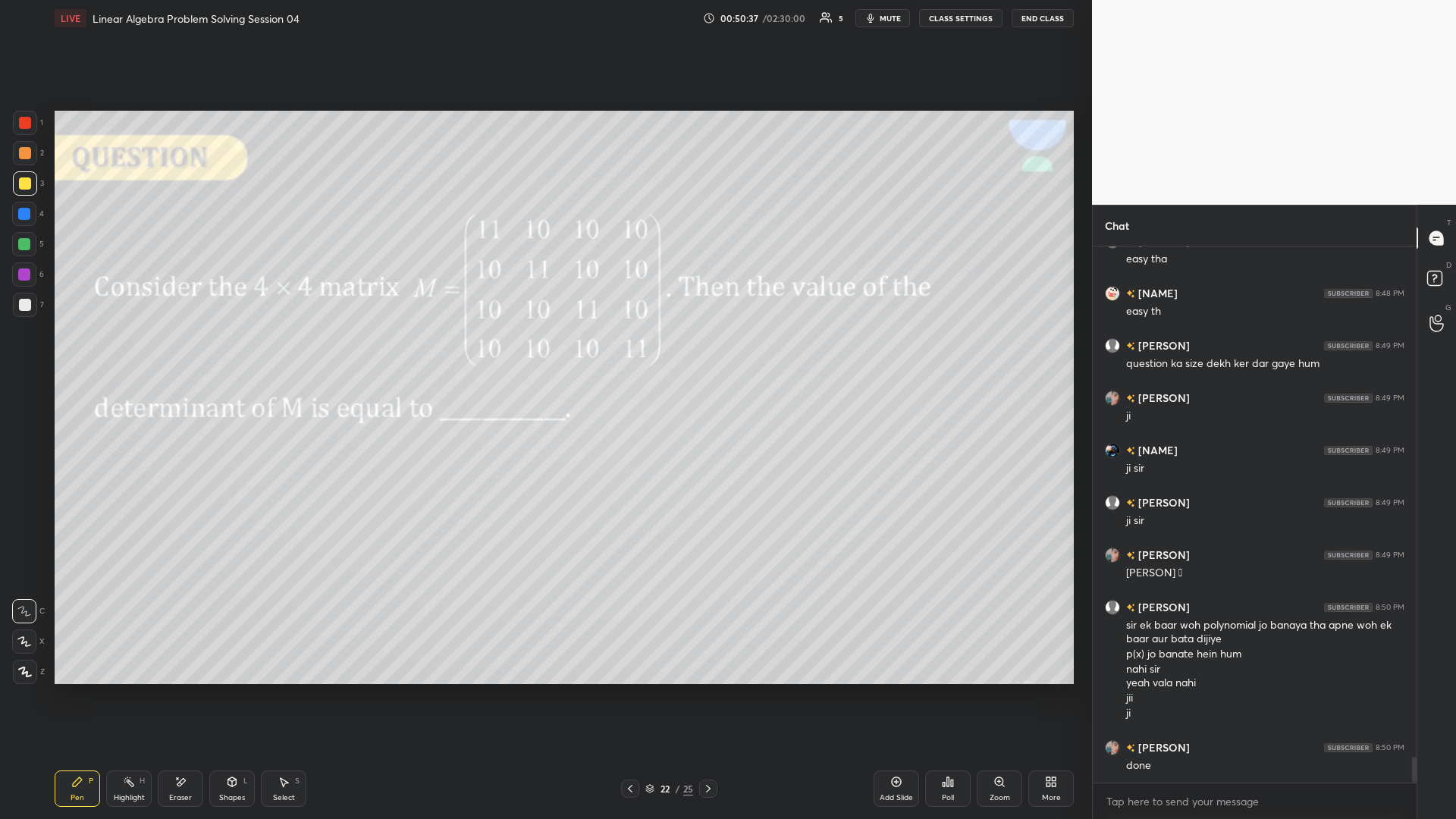 click 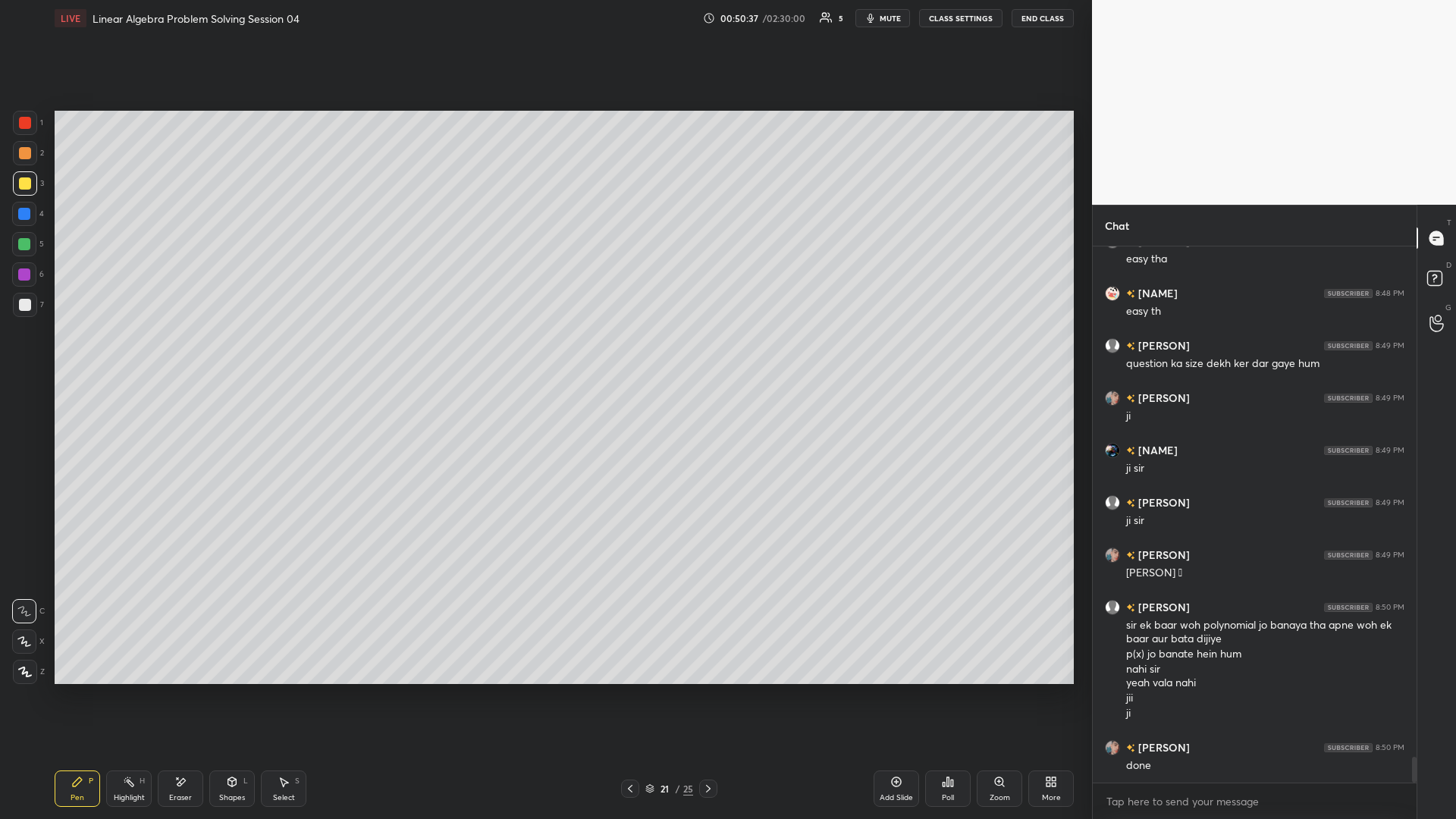 click 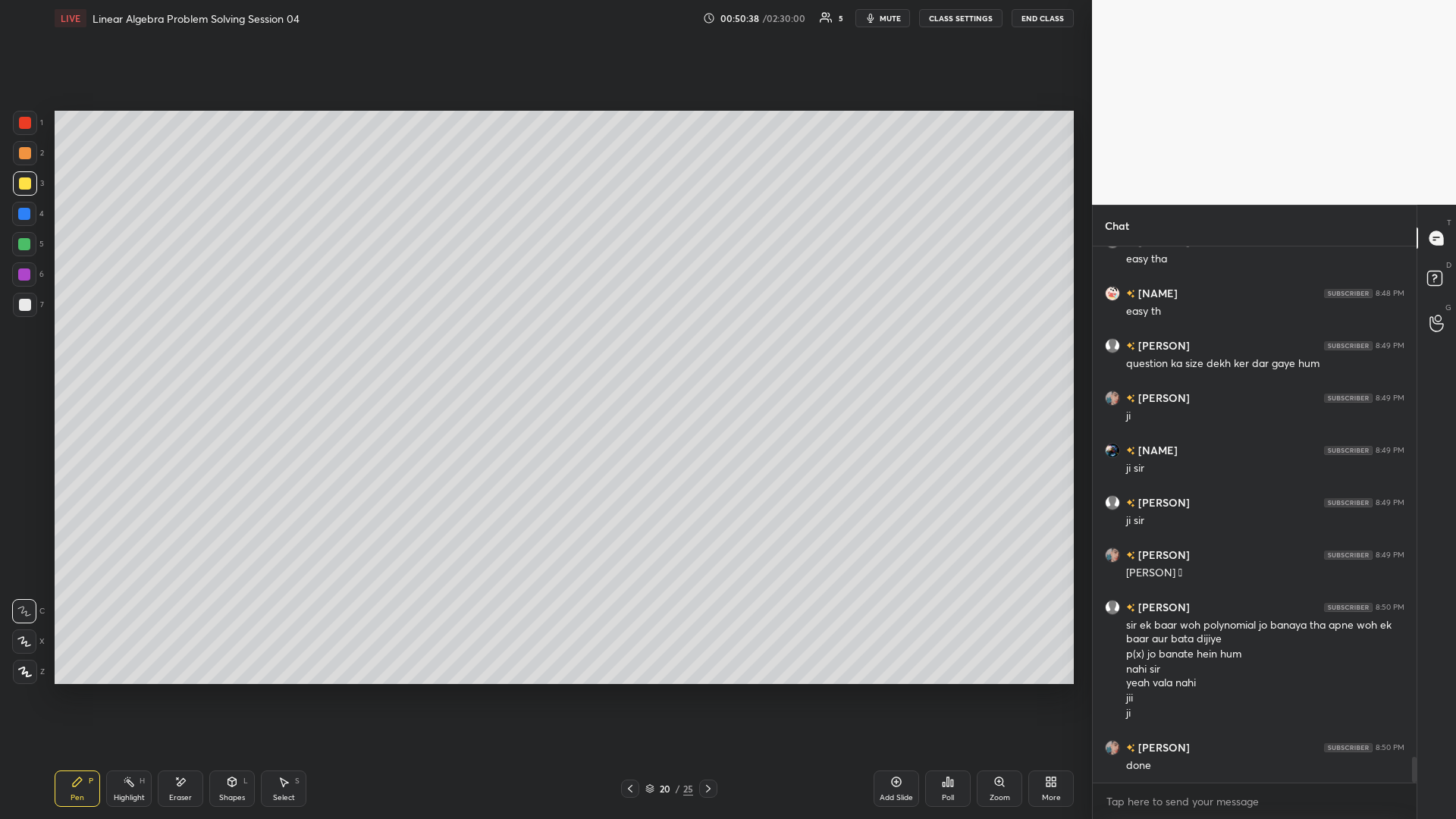 click 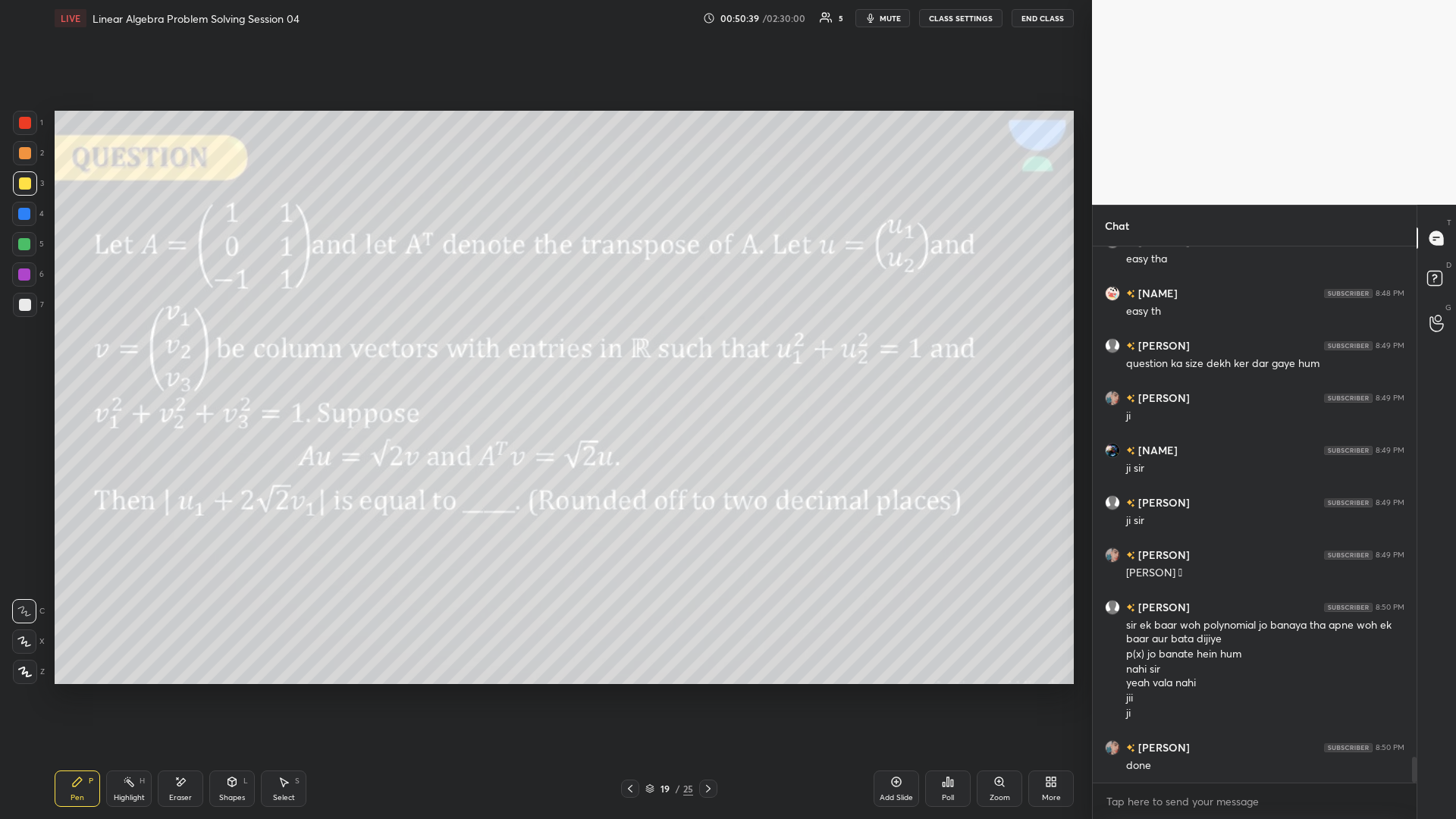 click at bounding box center [630, 789] 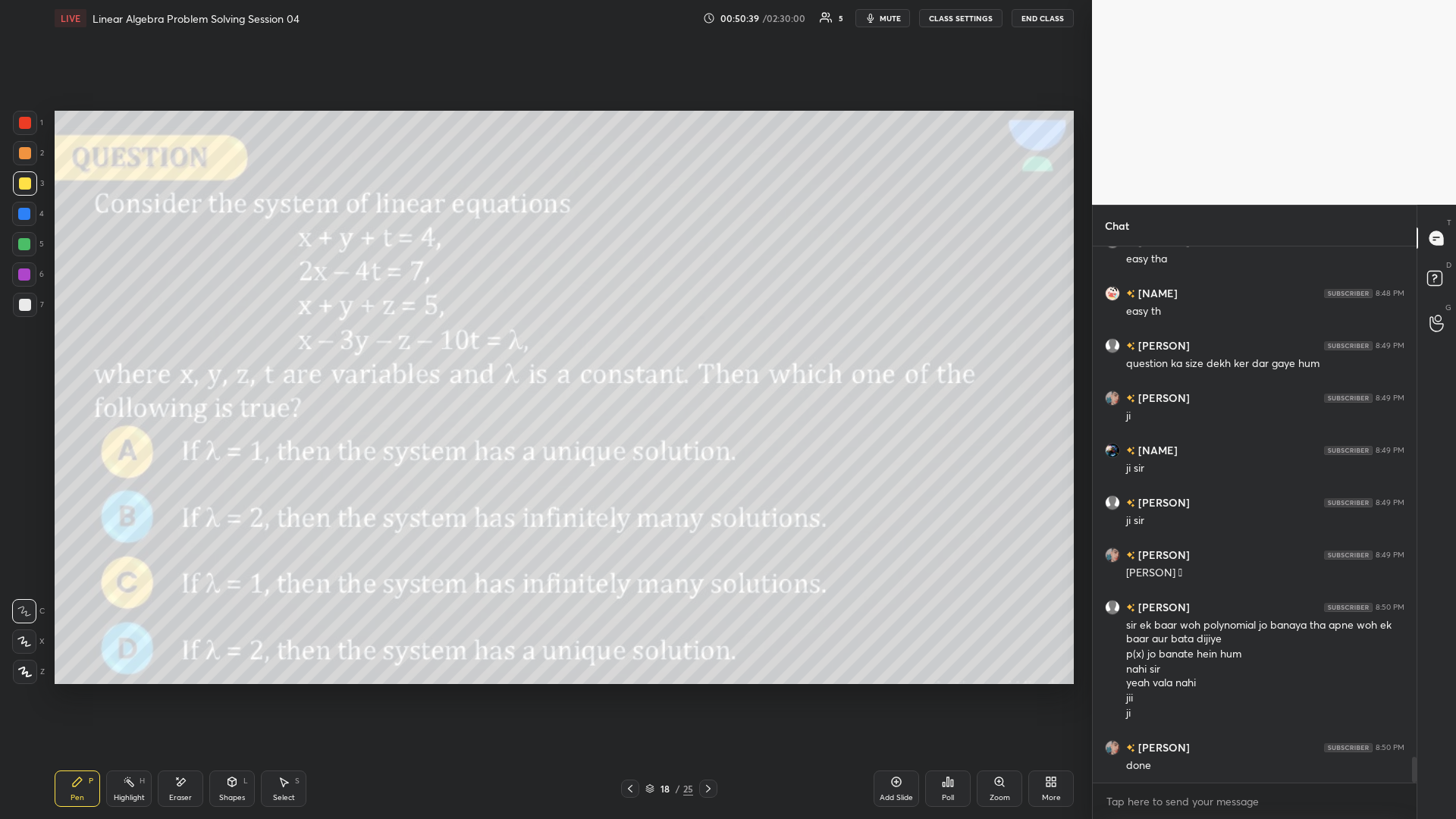 click 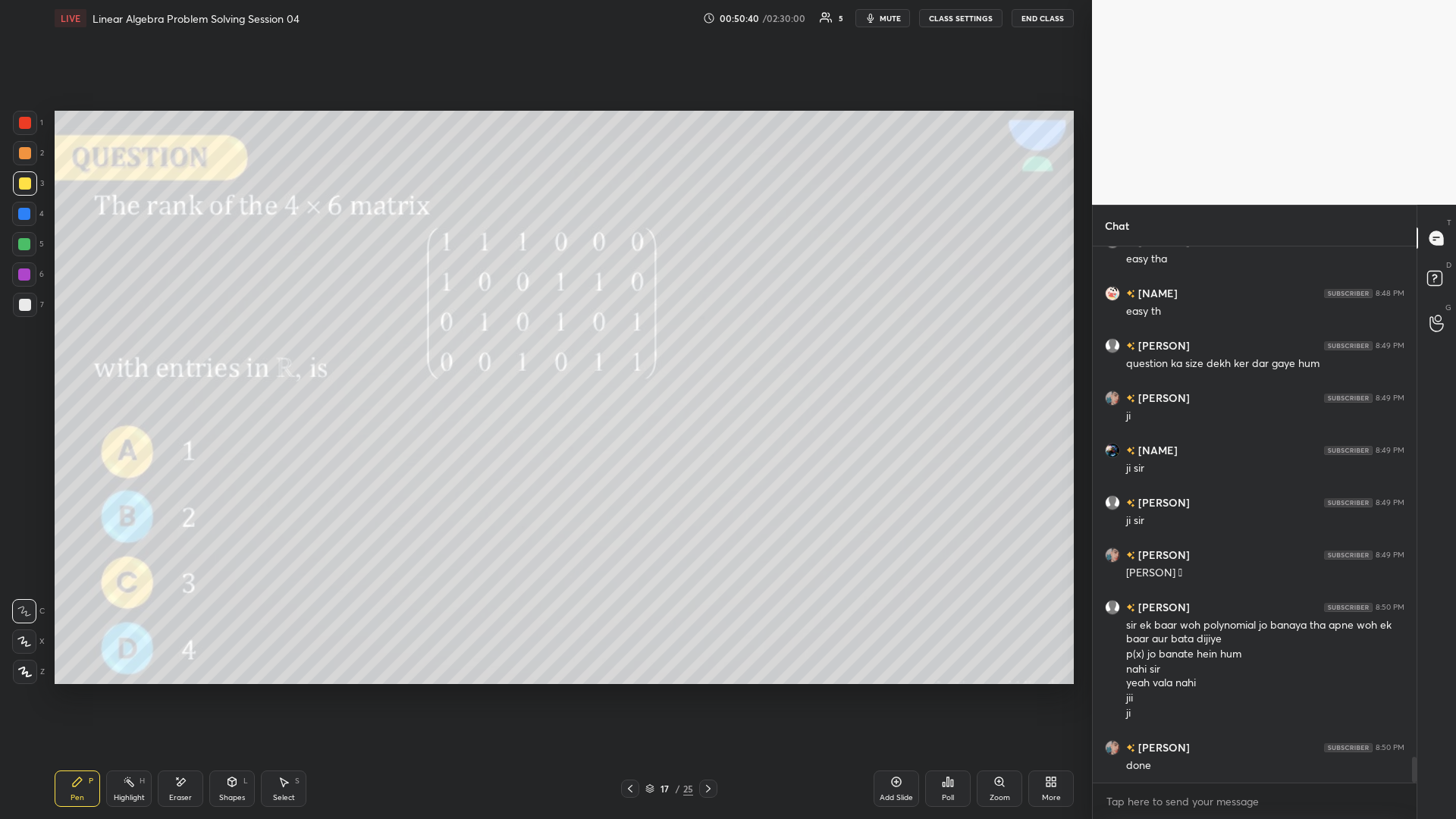 click 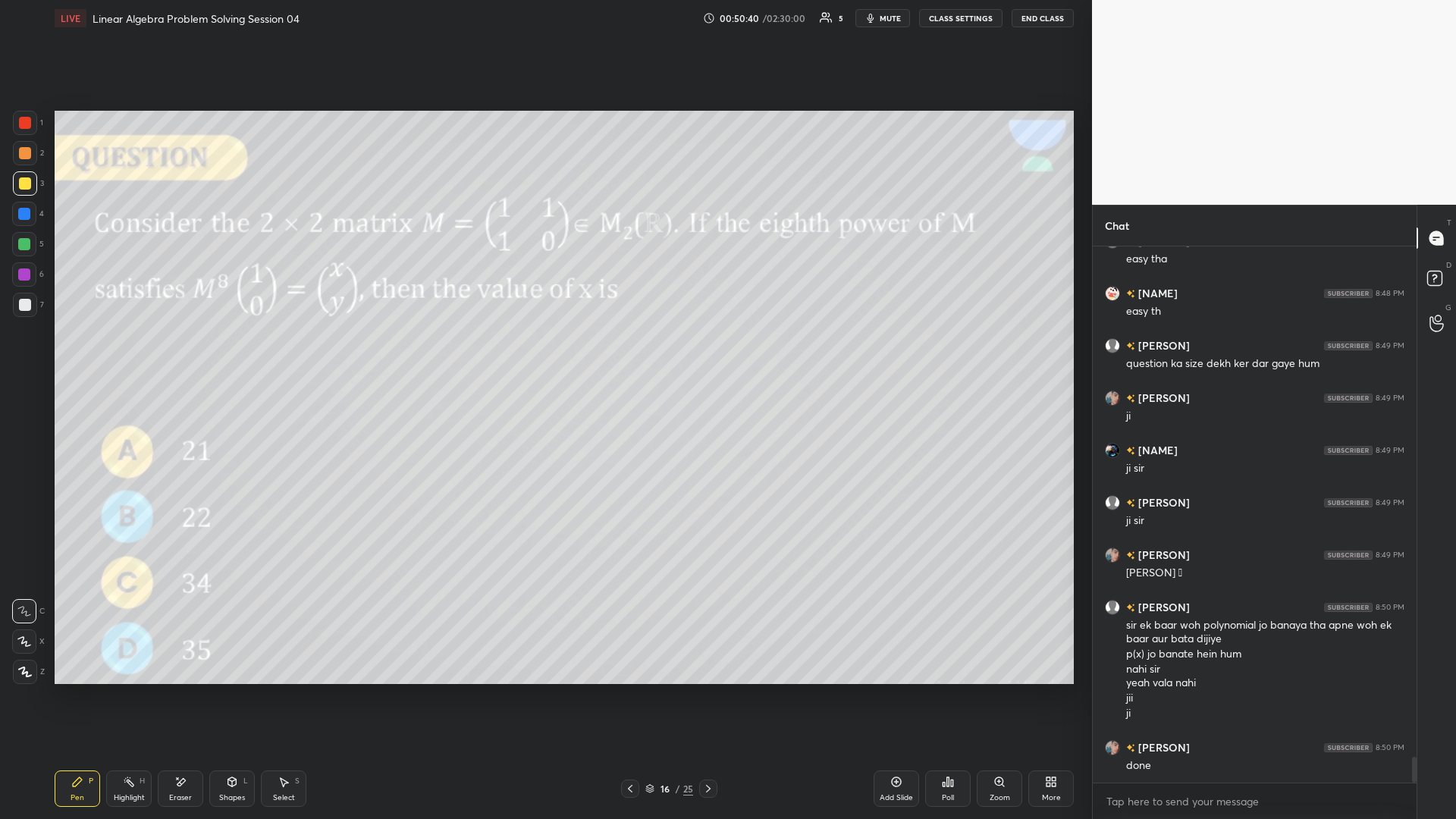 click 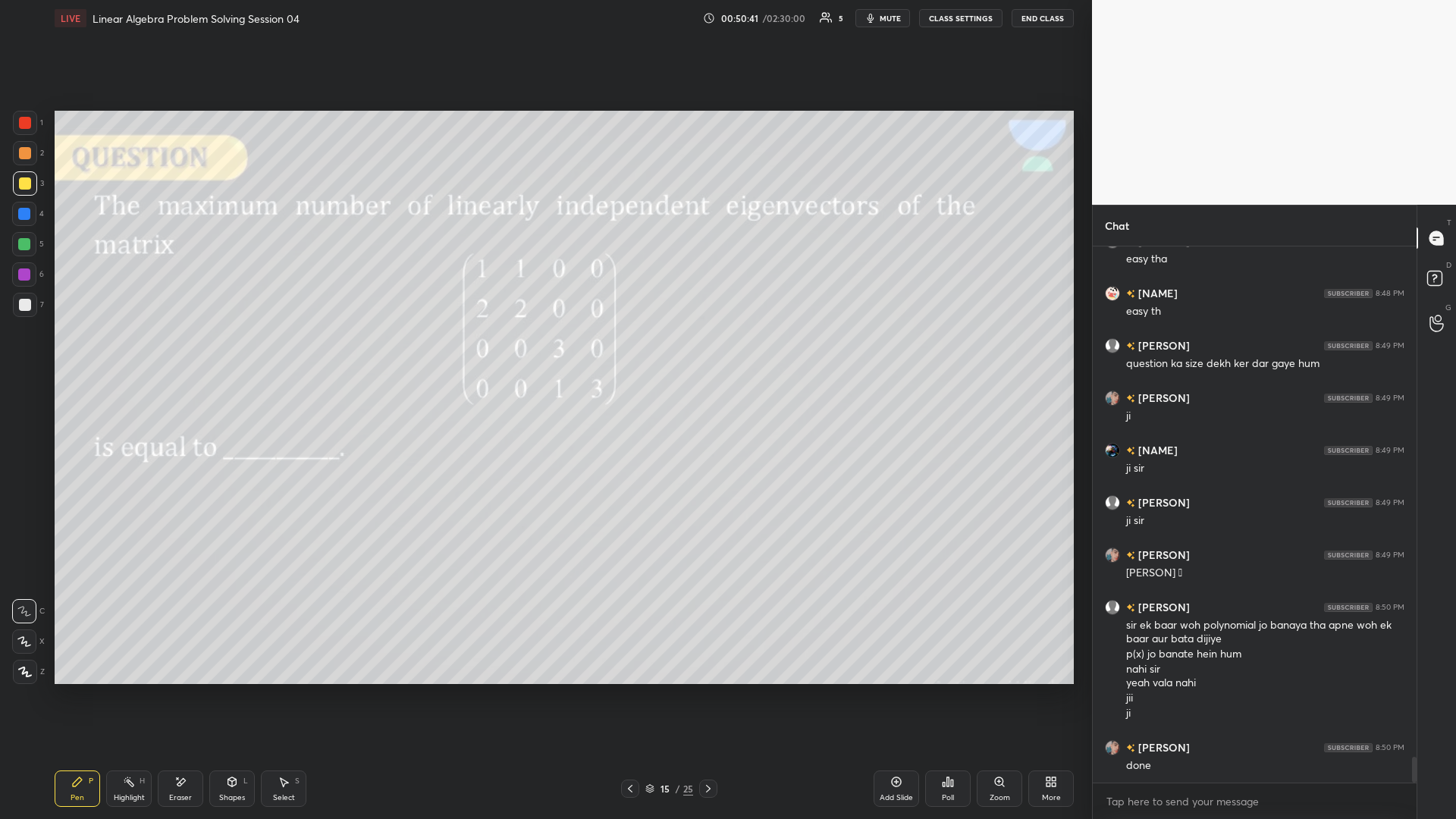 click 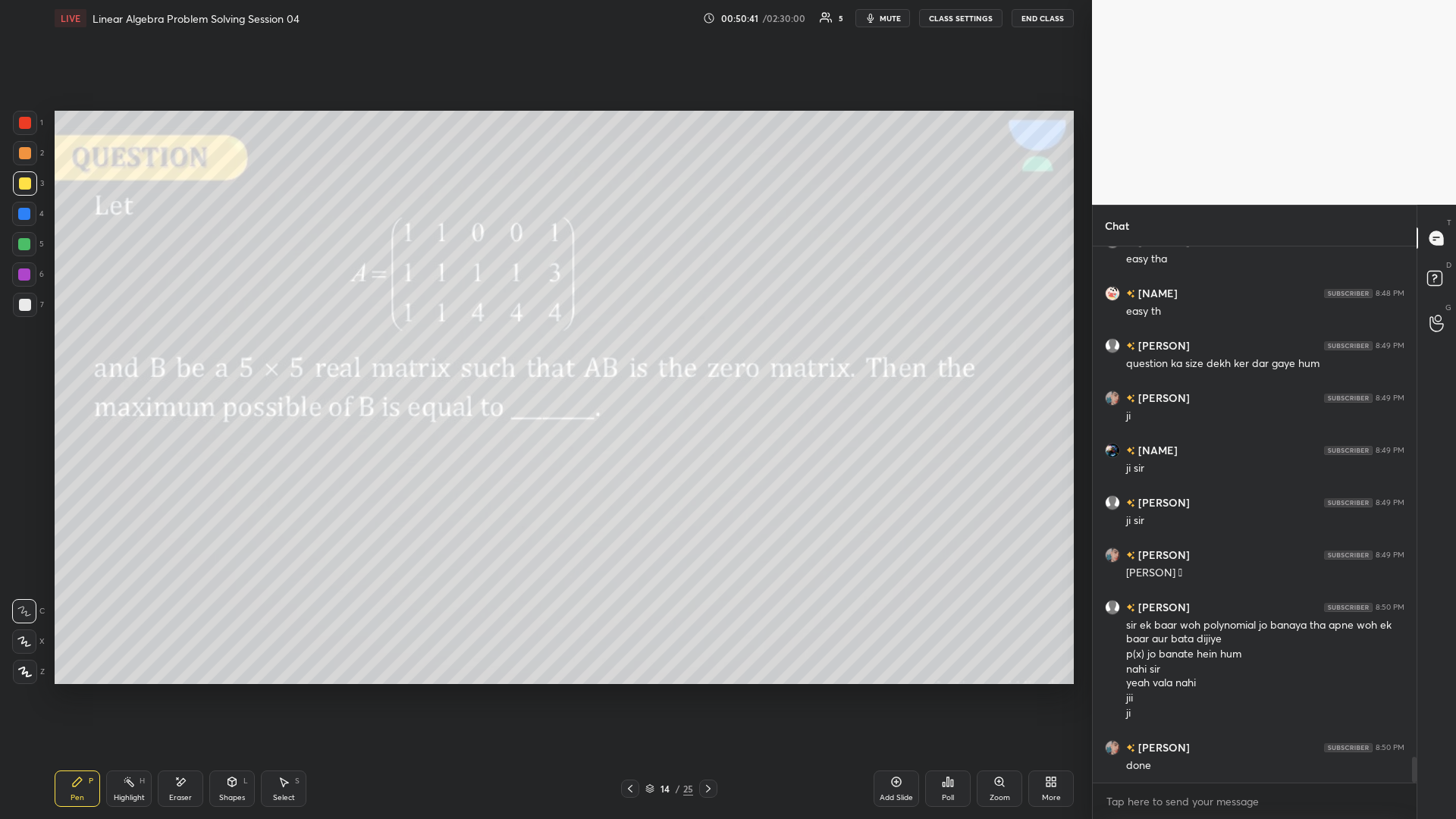 click 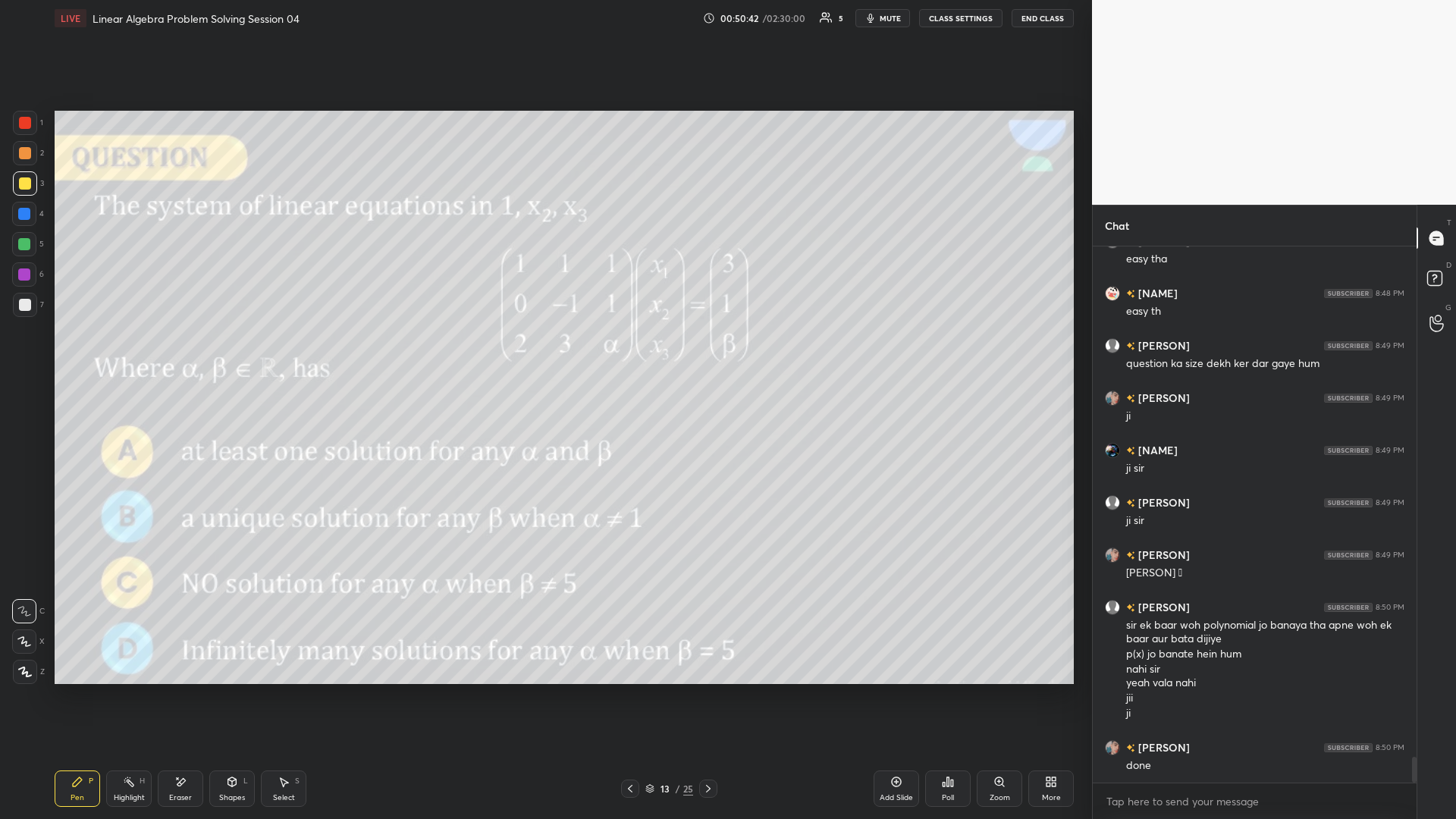 click 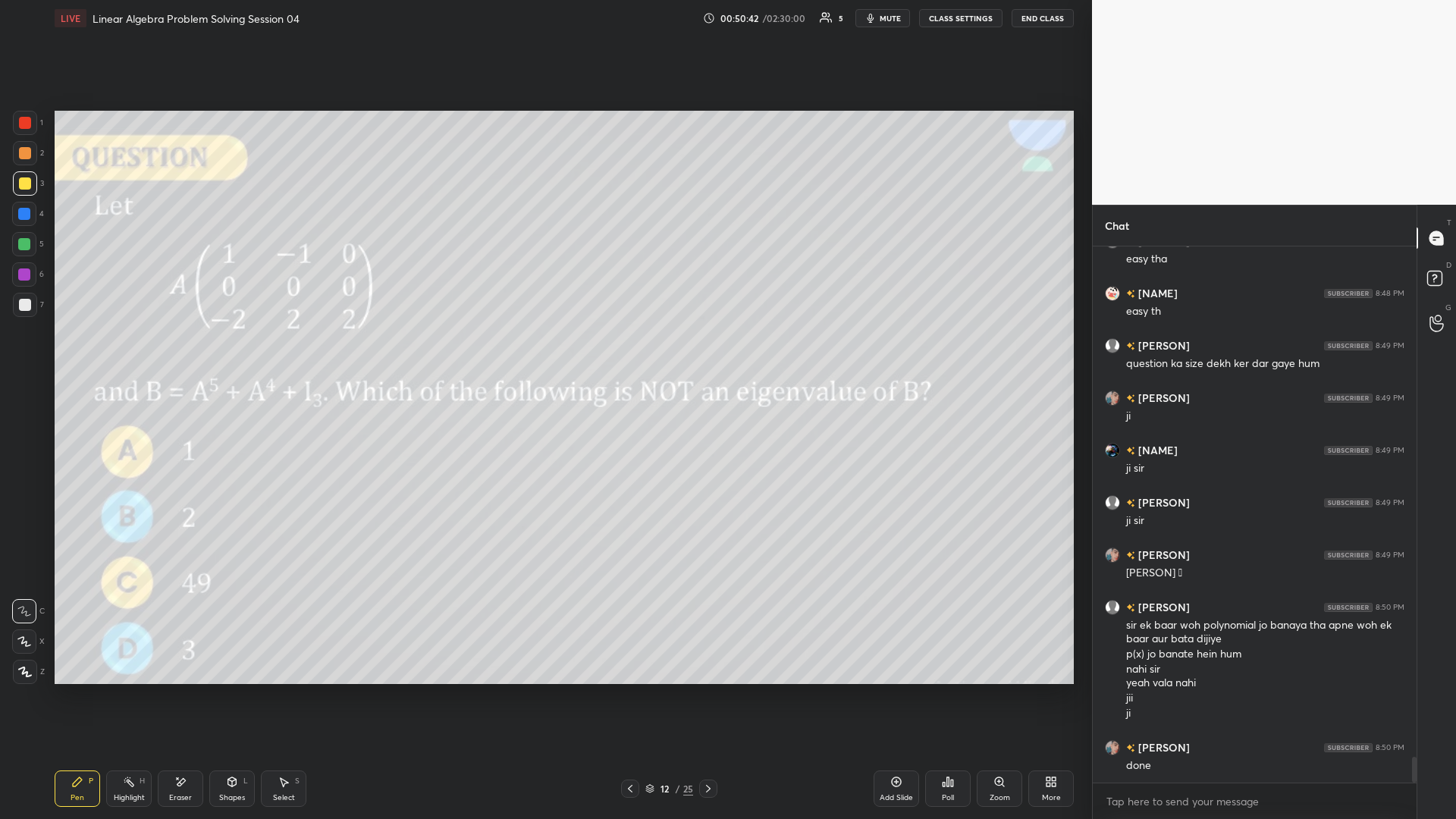 click 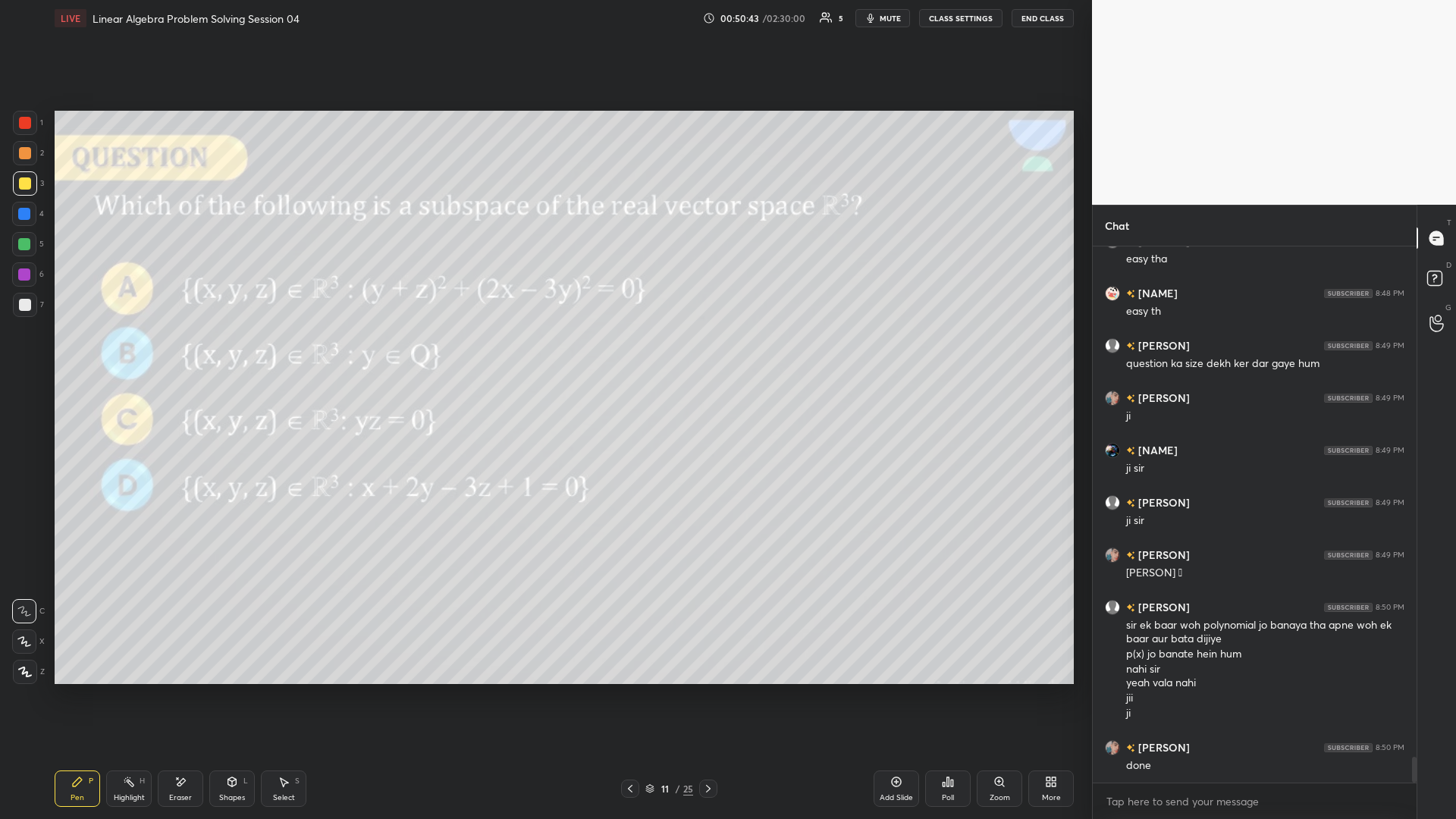 click 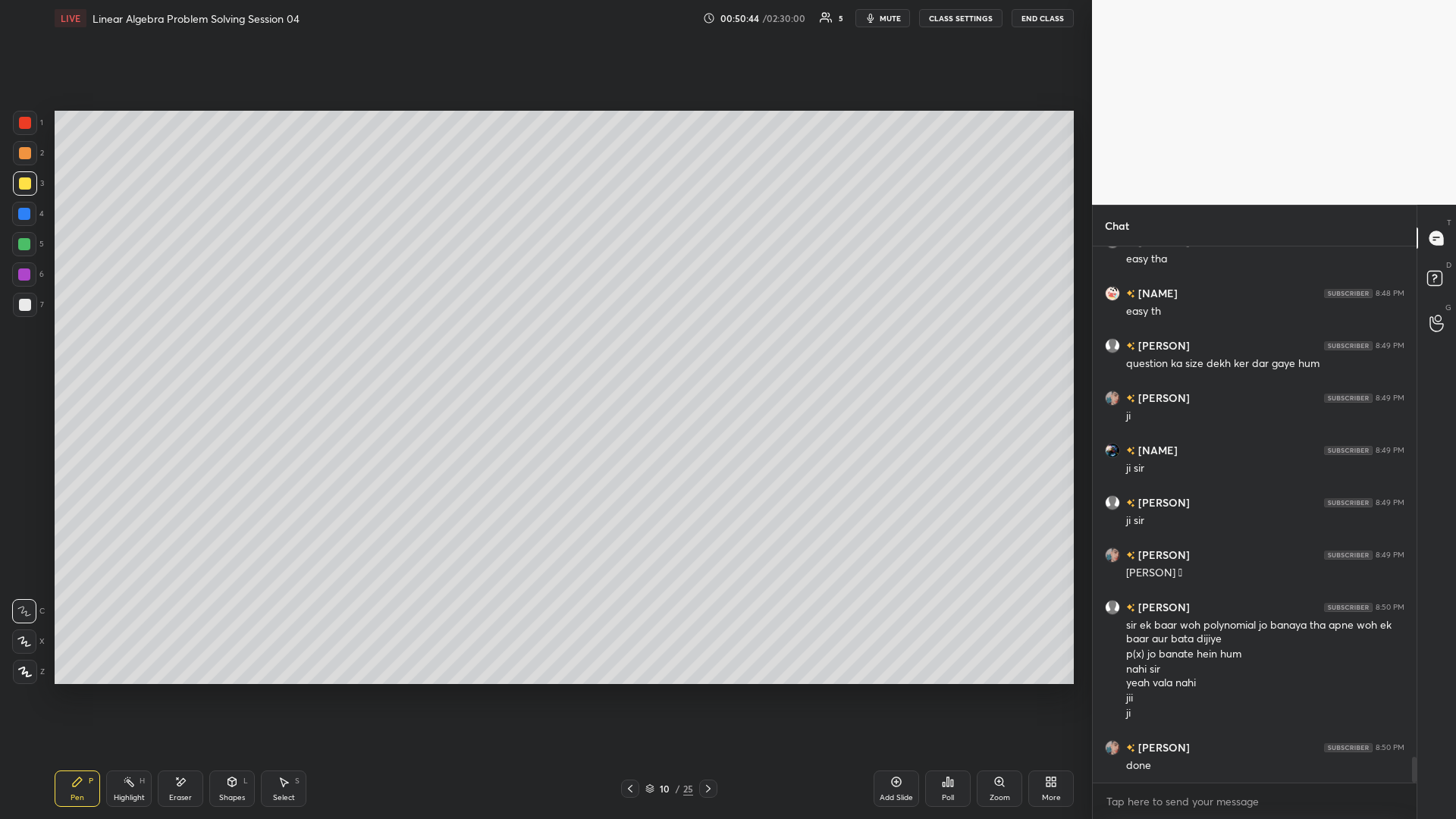 click 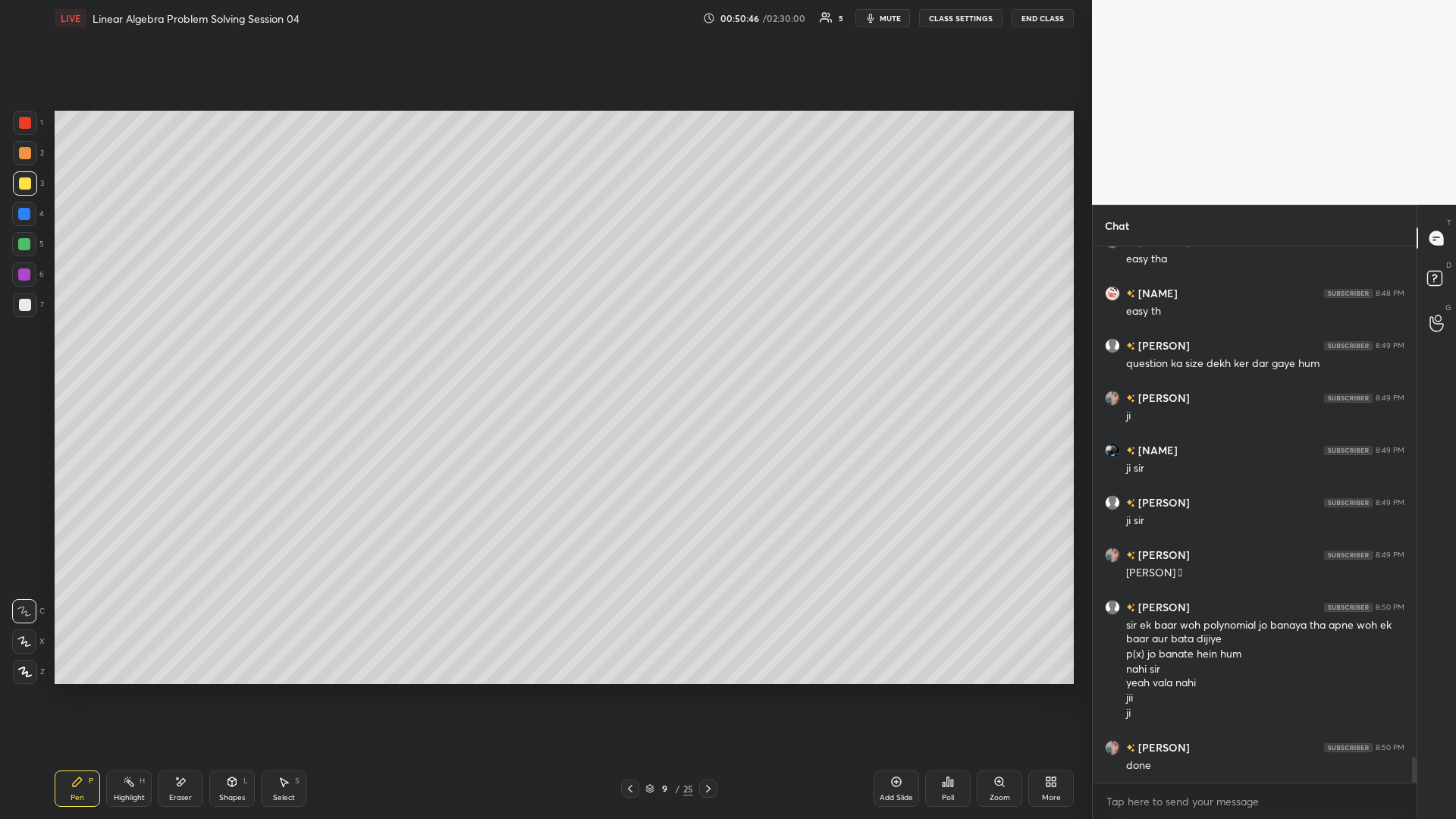 click on "Select S" at bounding box center (284, 789) 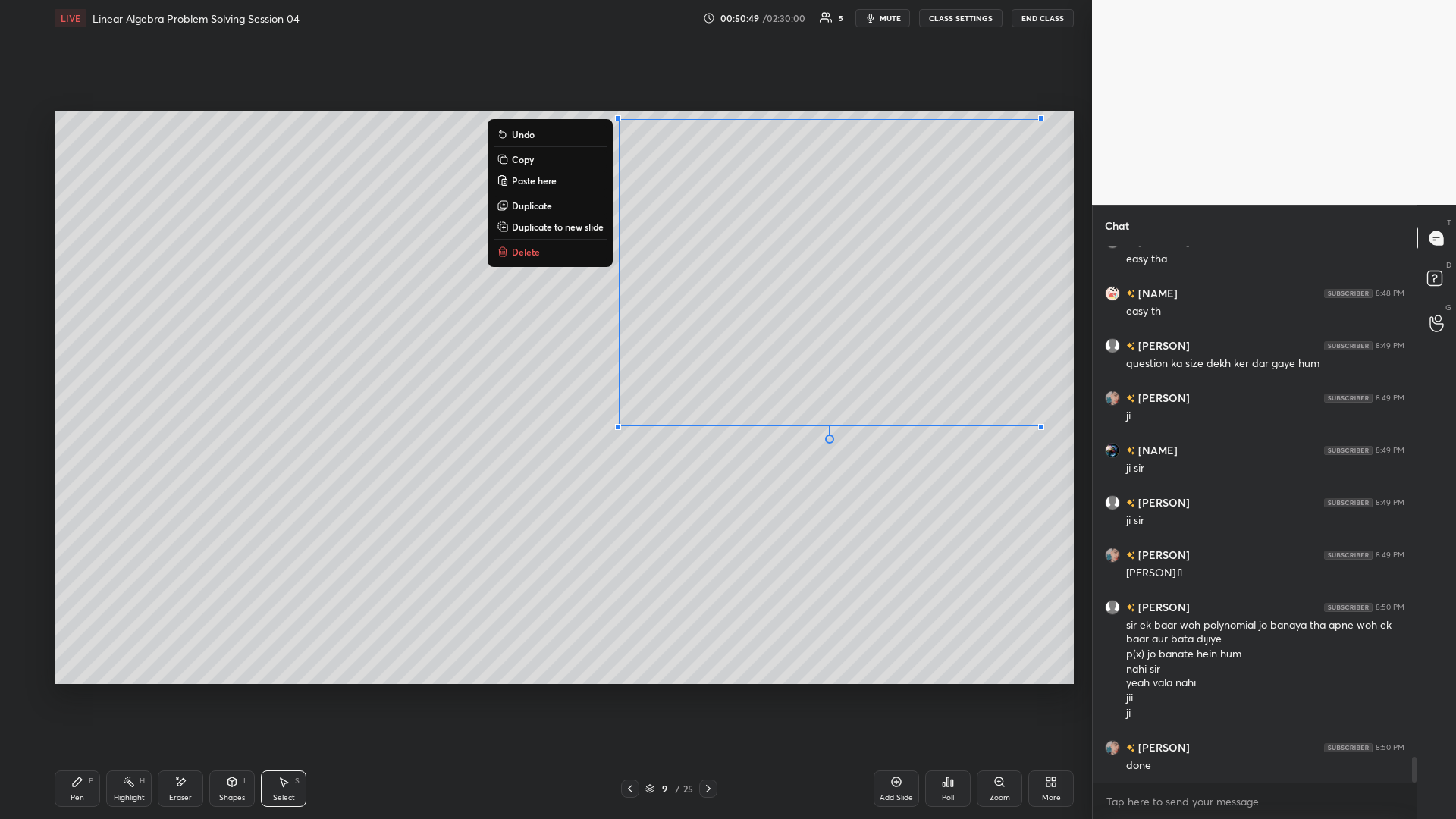 click on "0 ° Undo Copy Paste here Duplicate Duplicate to new slide Delete" at bounding box center [564, 397] 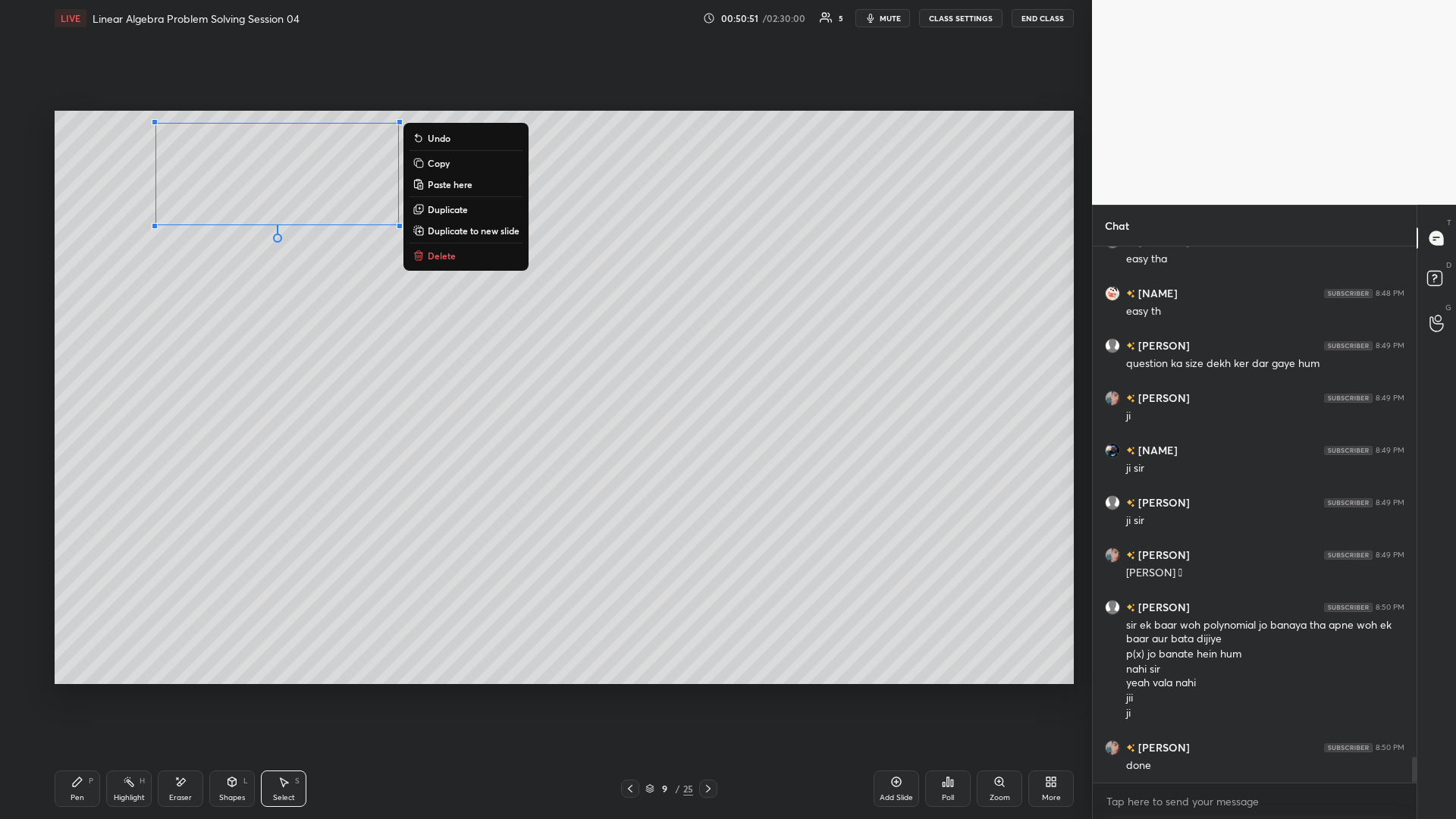 click on "Copy" at bounding box center [466, 163] 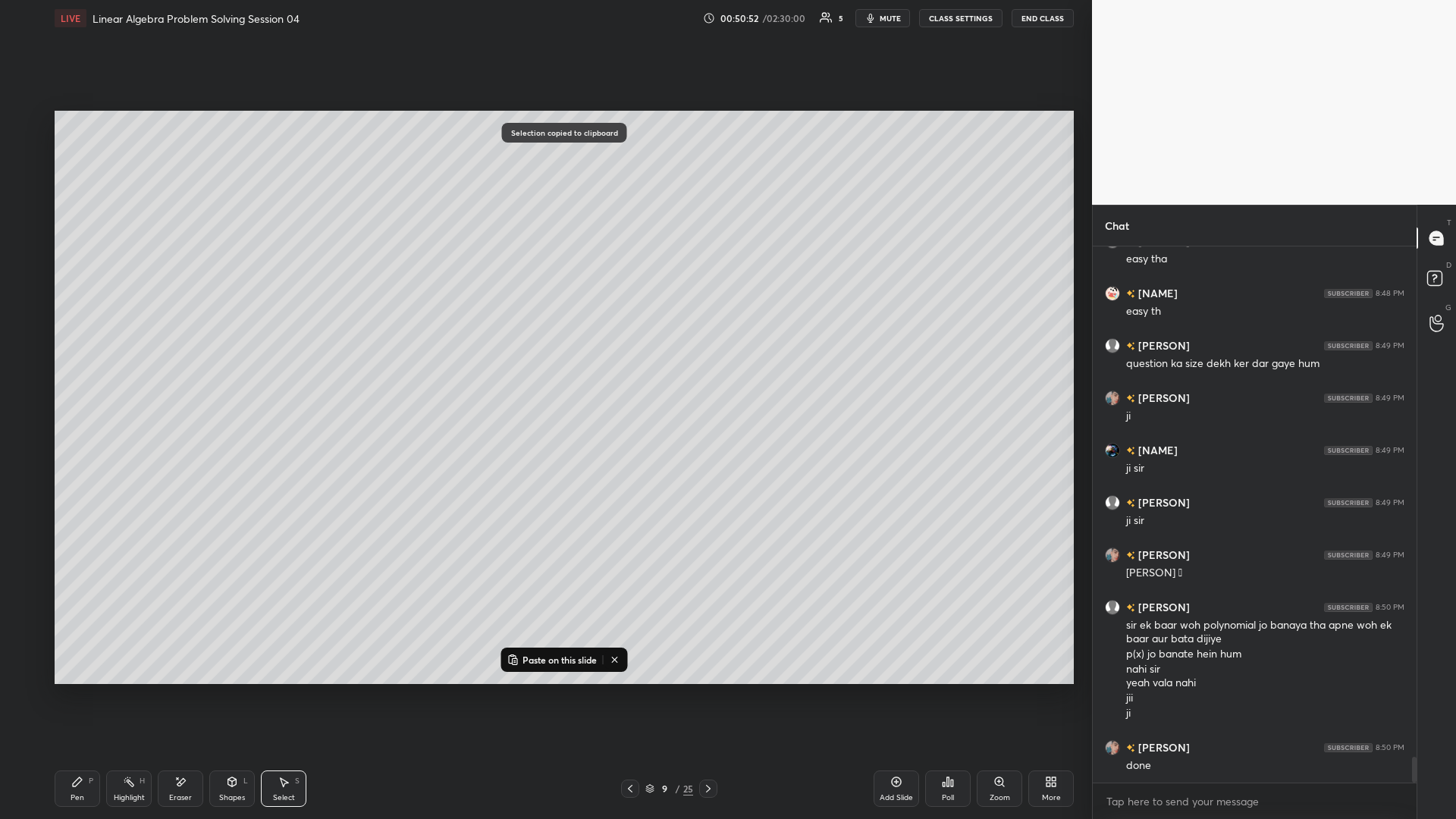 click 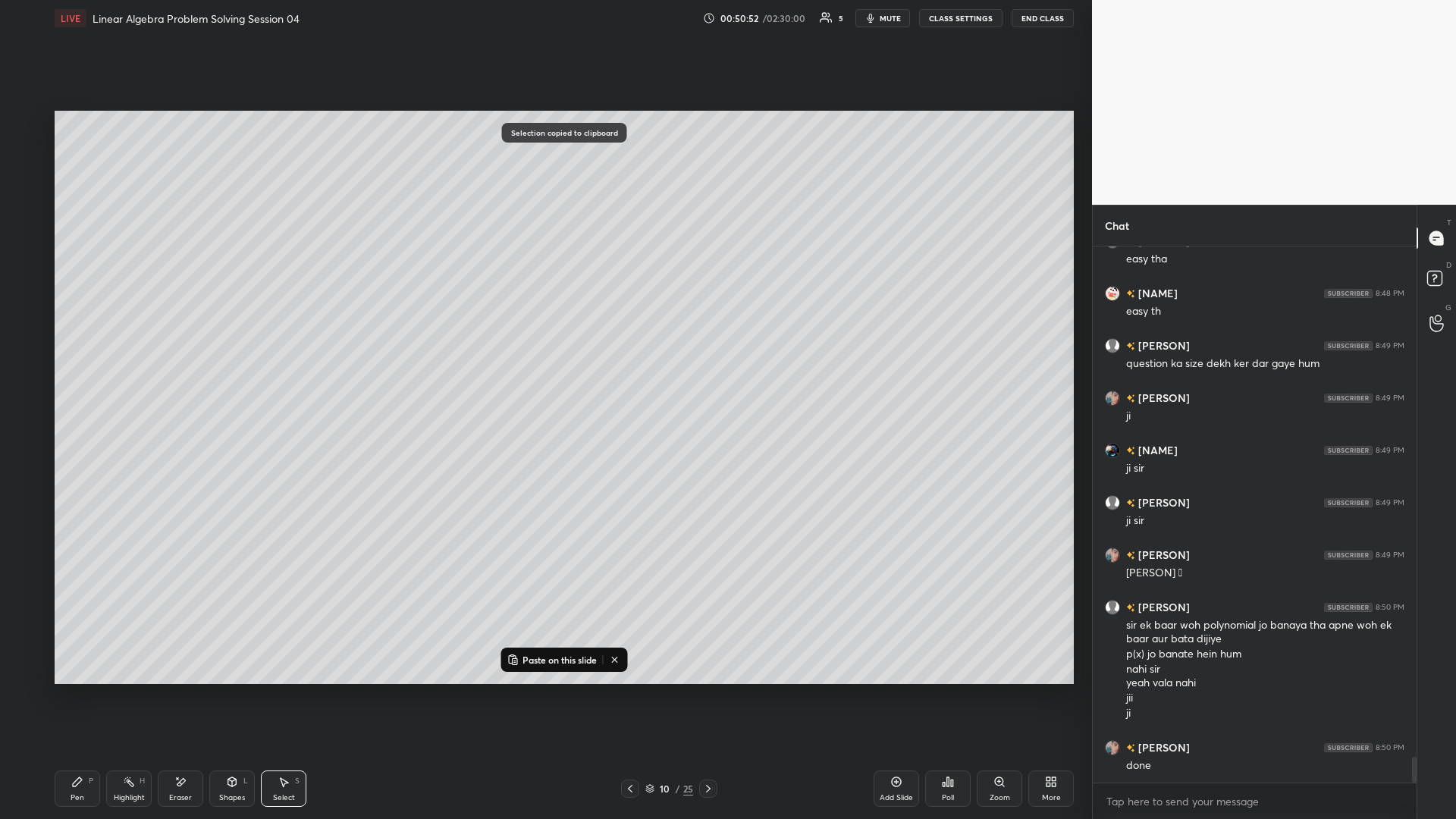 click 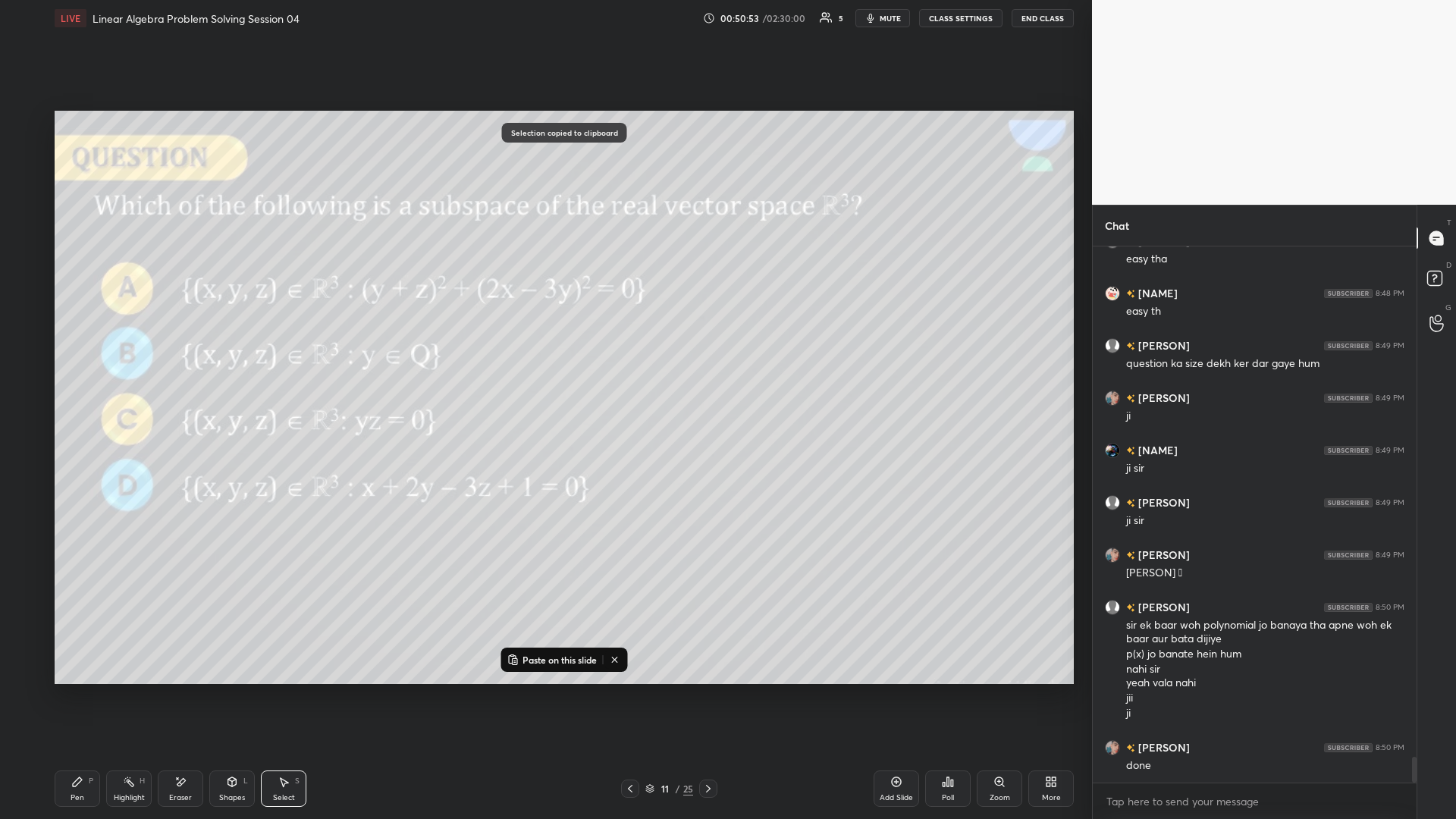click 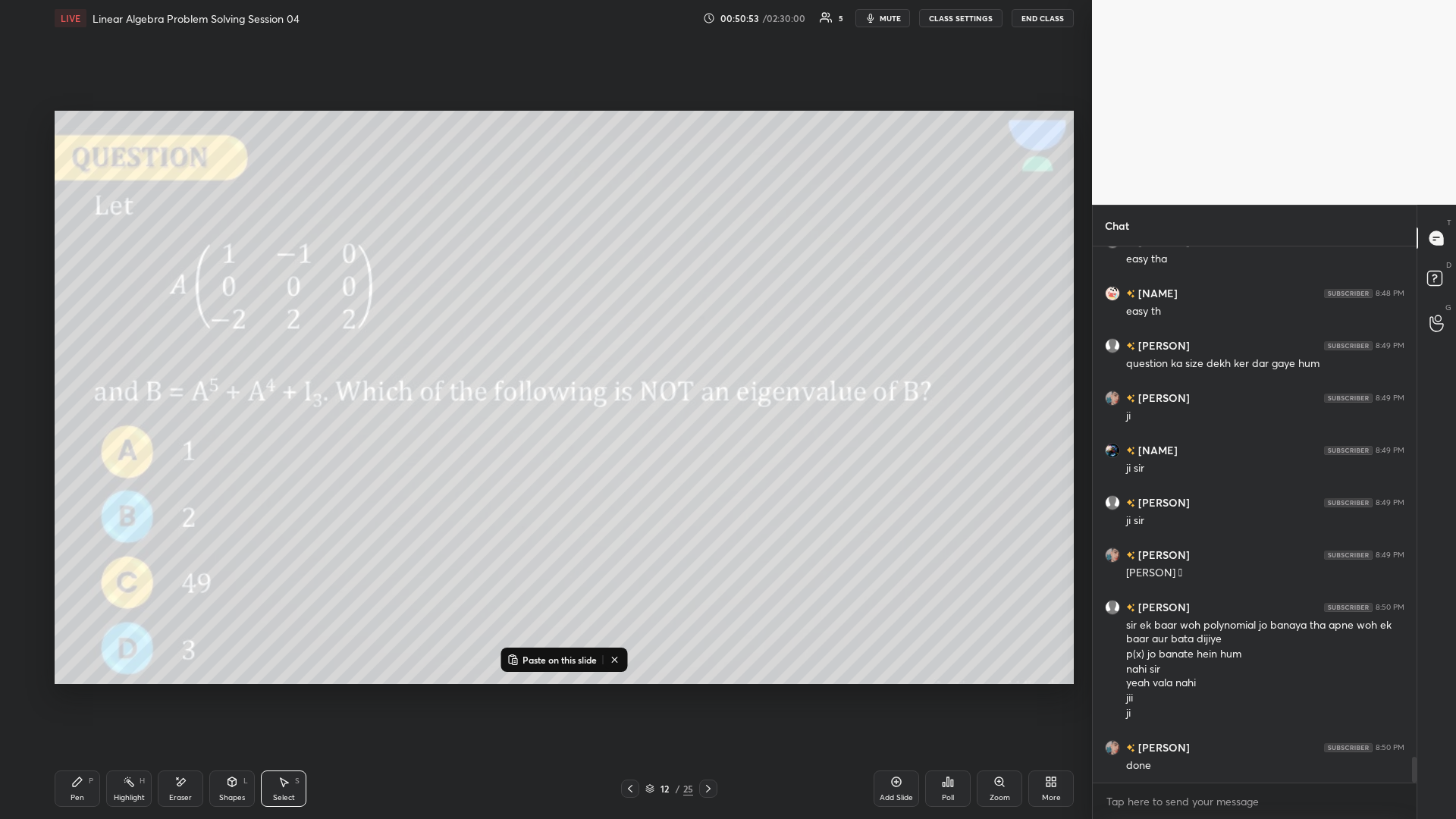 click 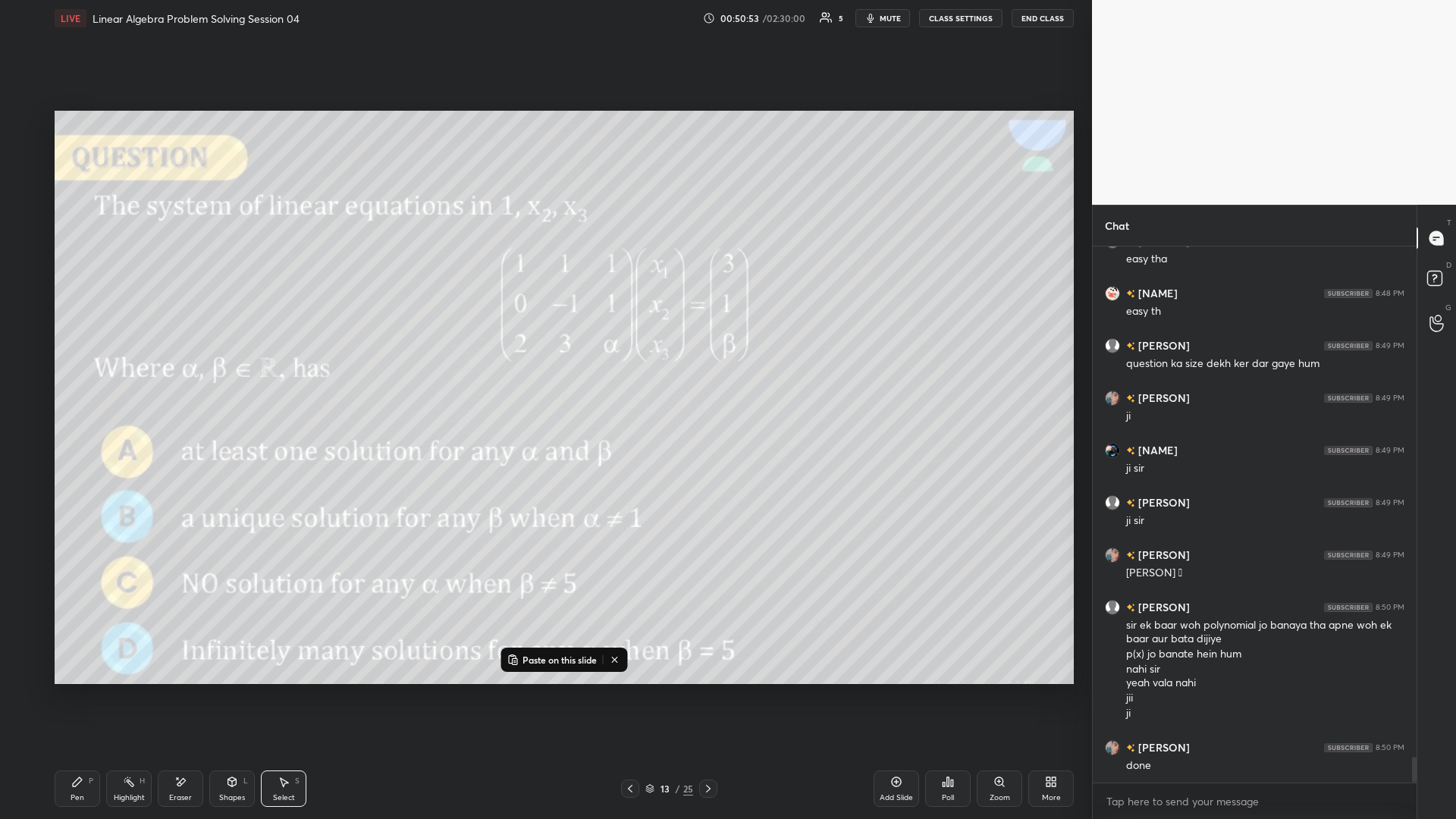 click 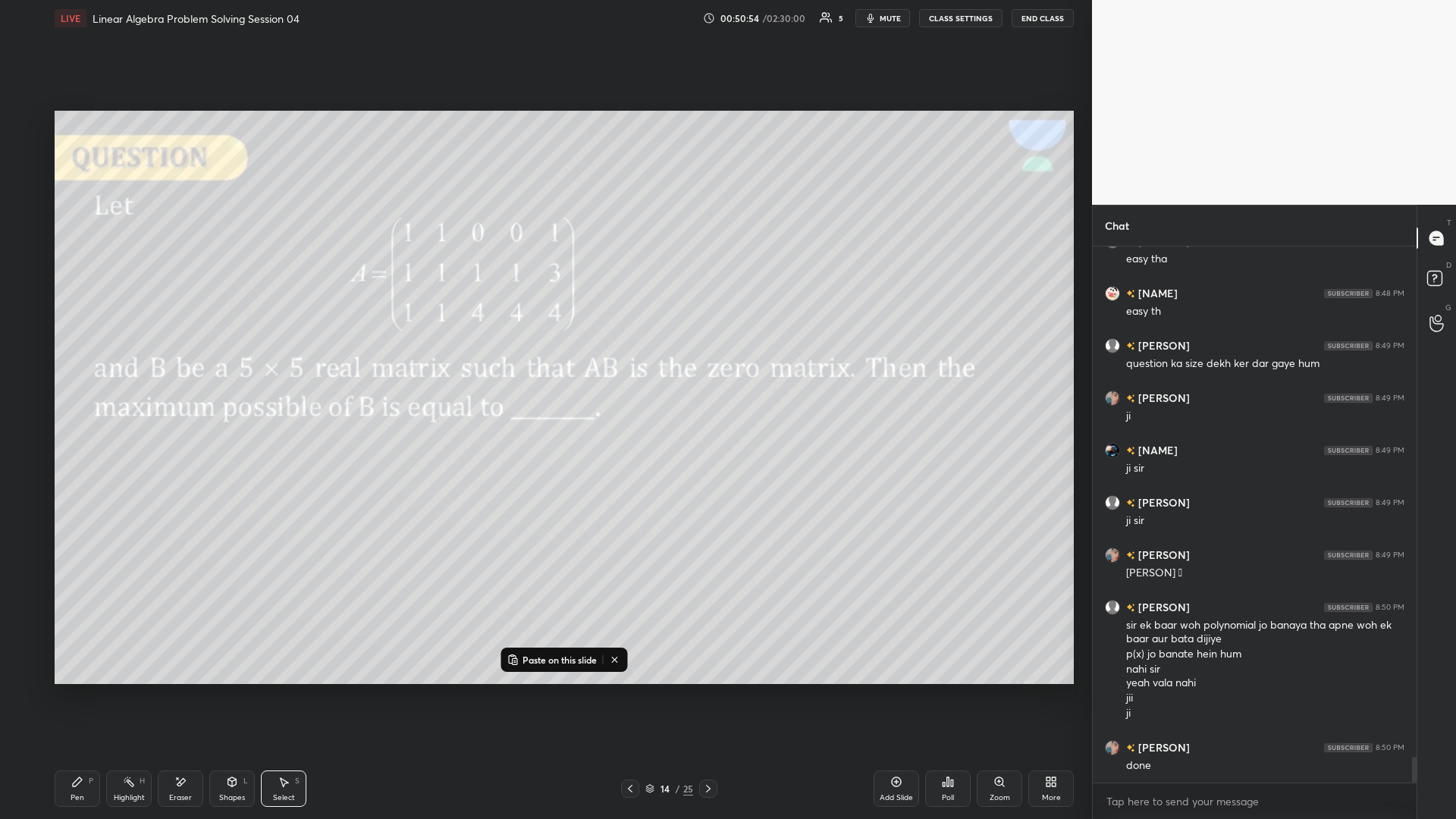 click 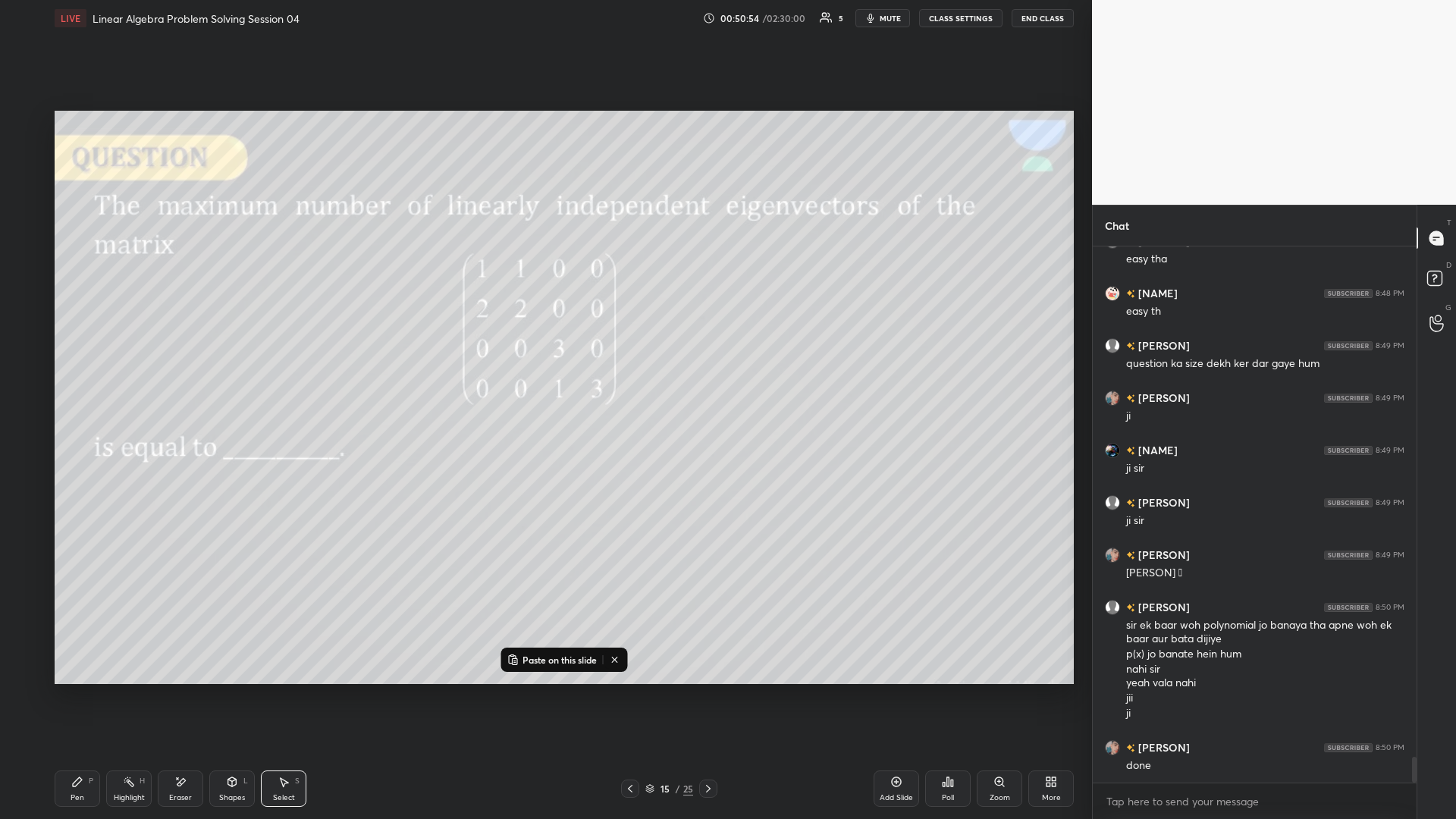 click 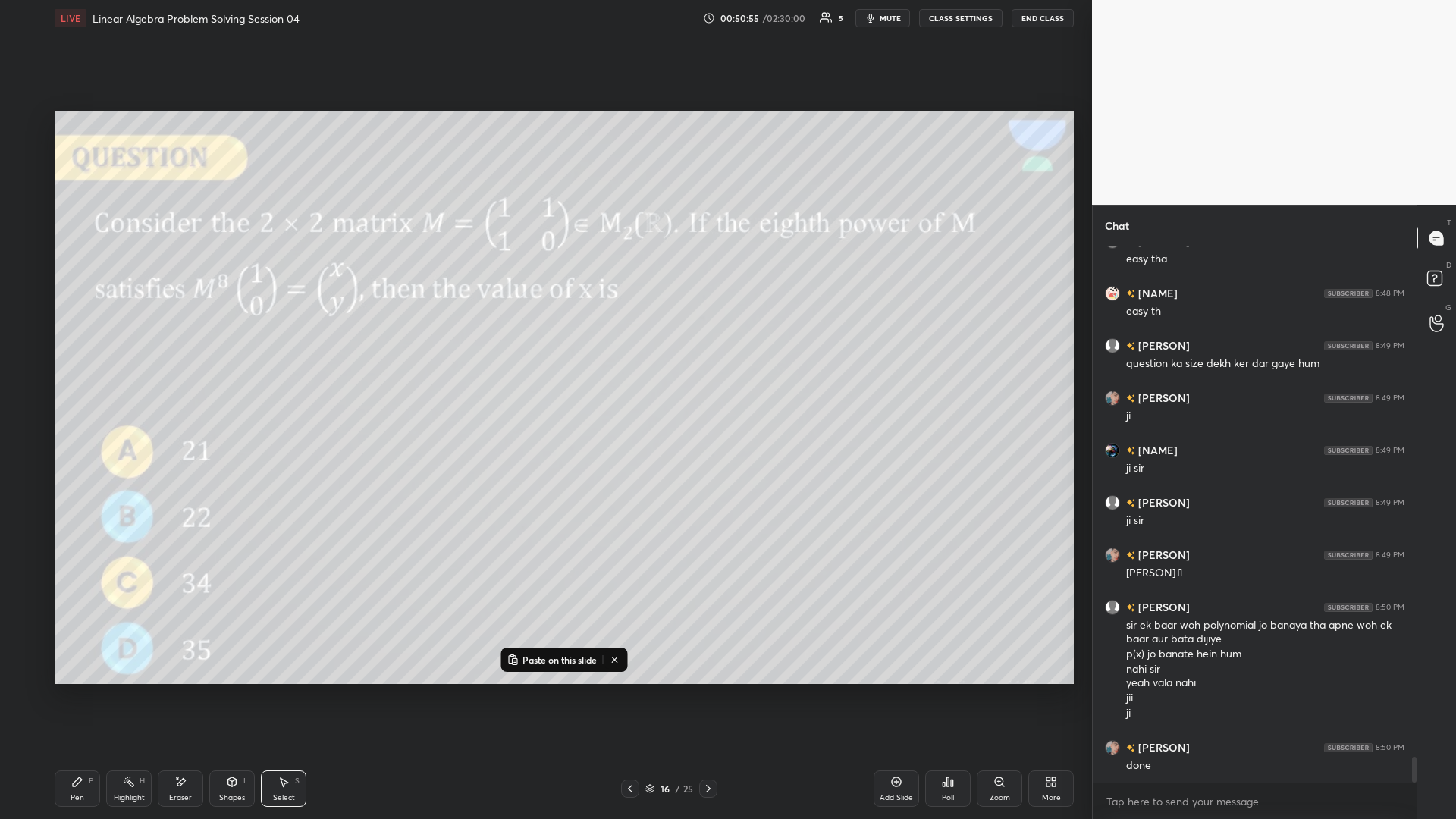 click 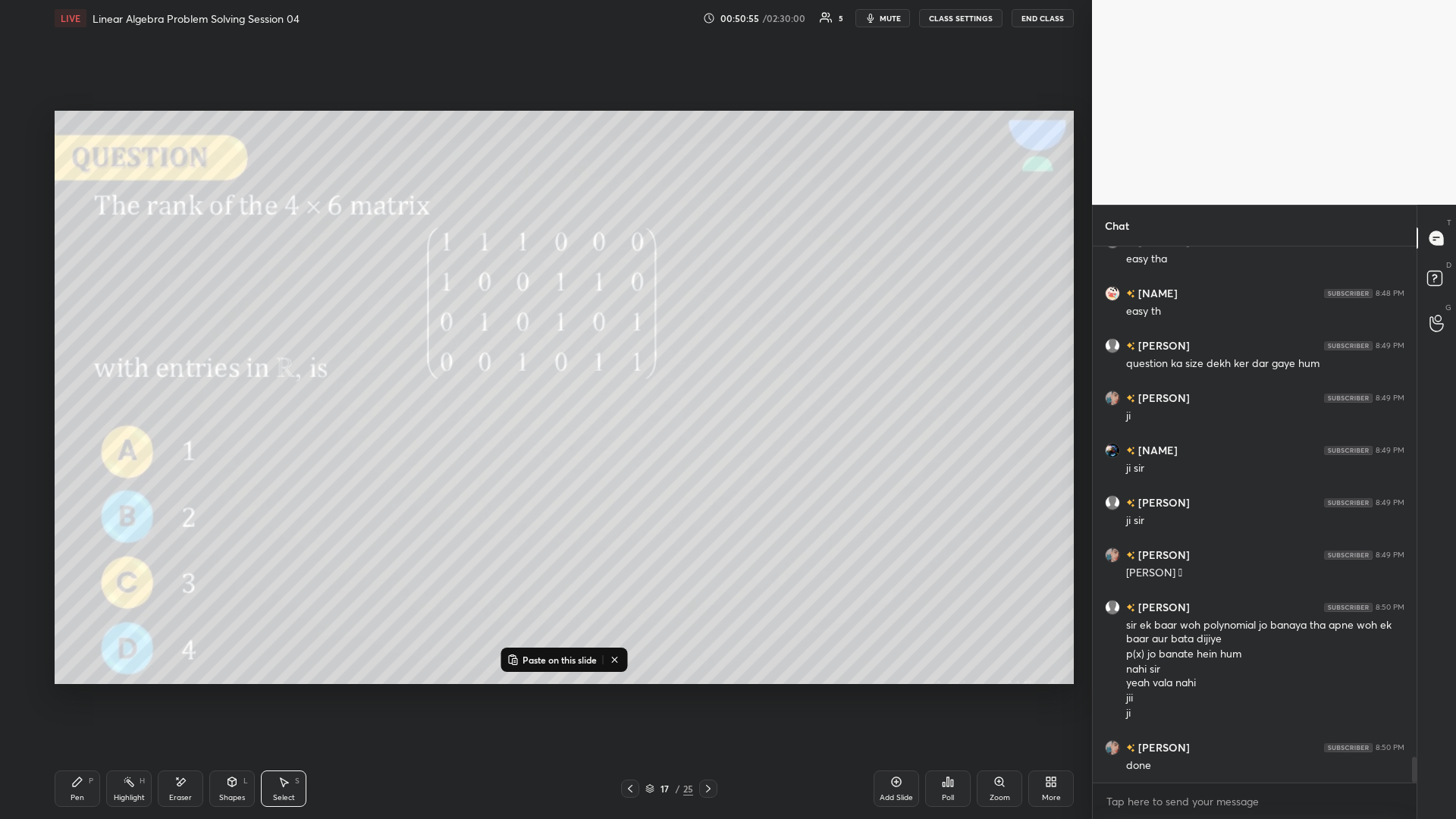 click 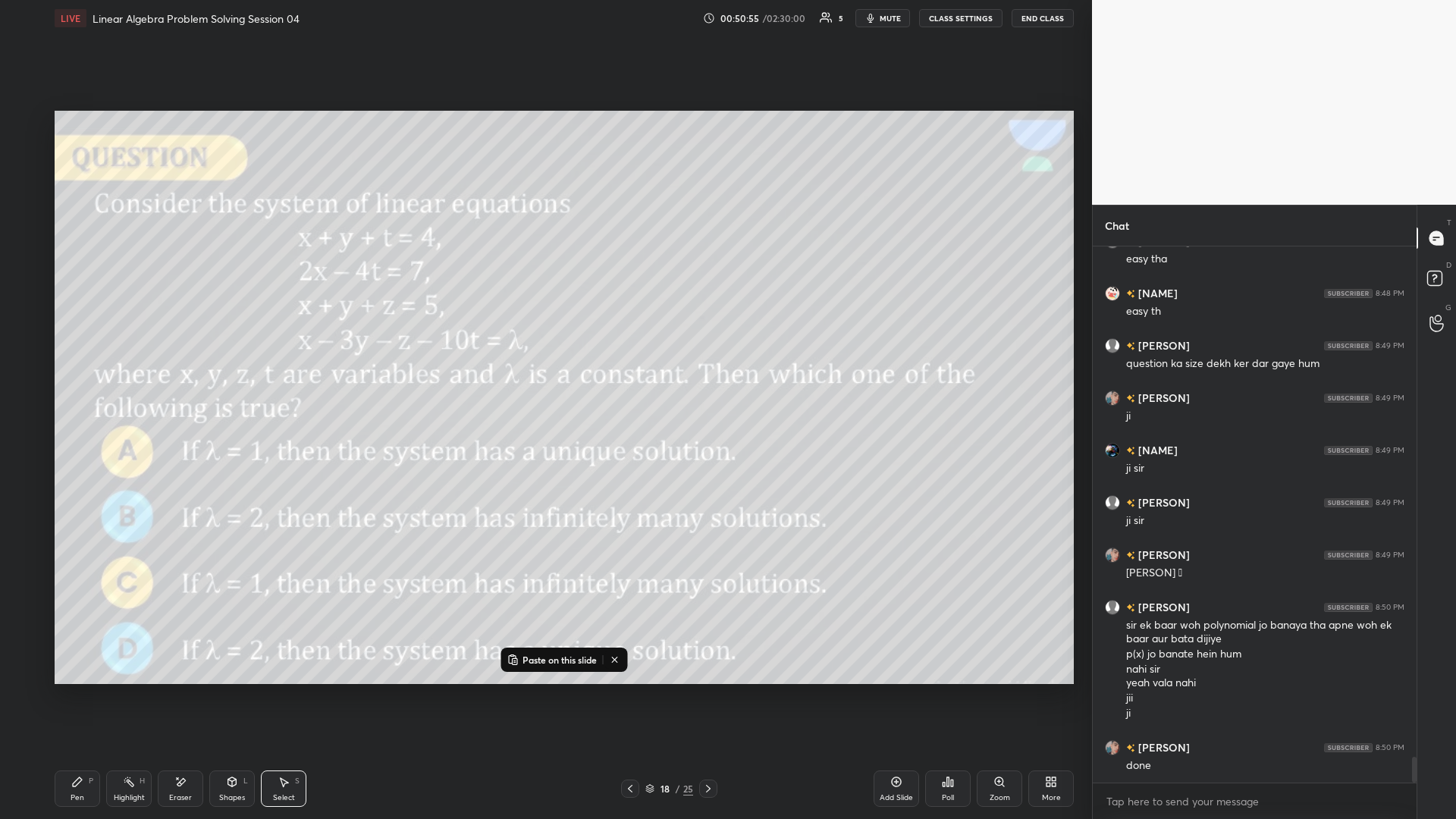 click 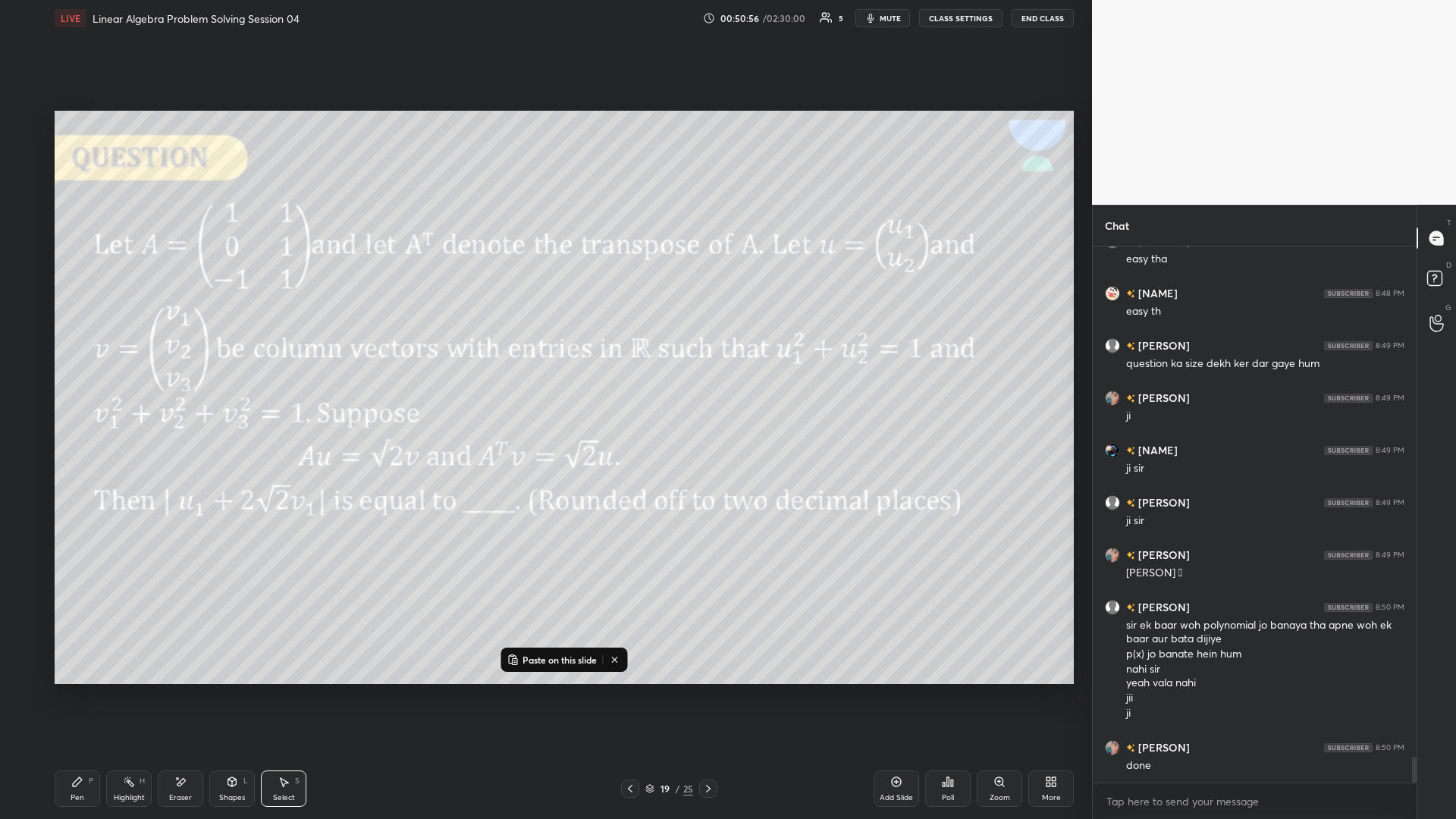click 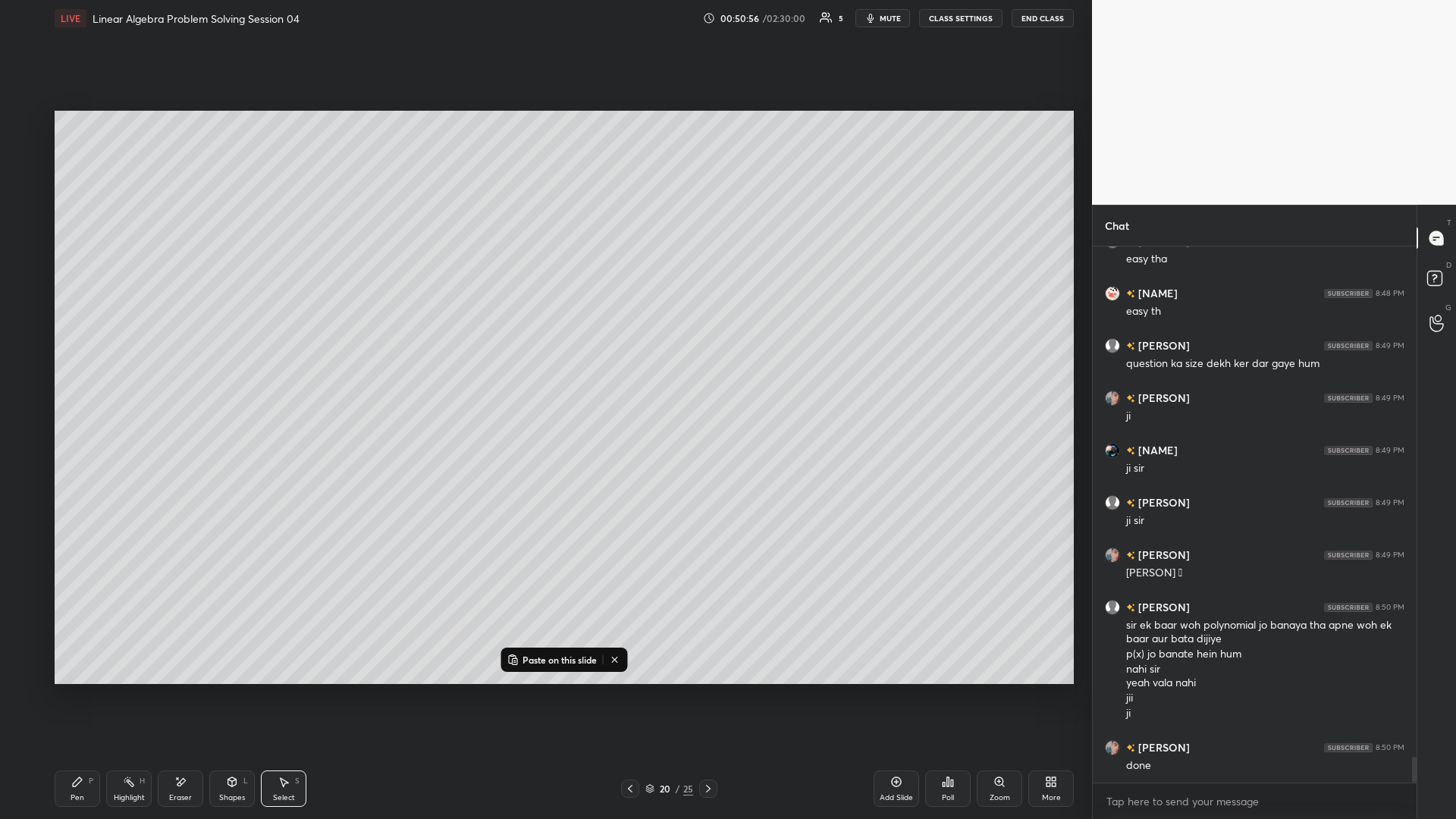 click 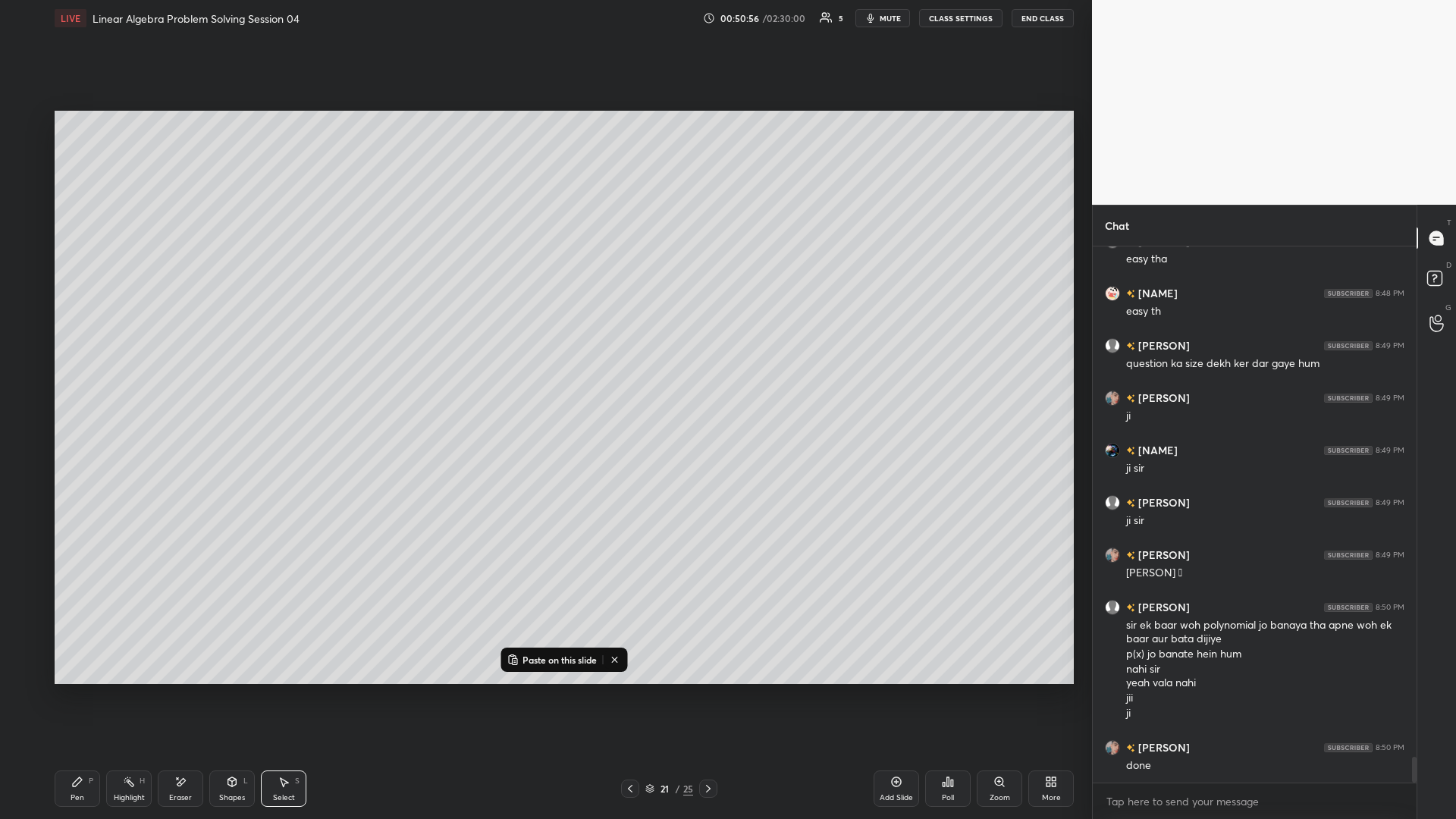 click 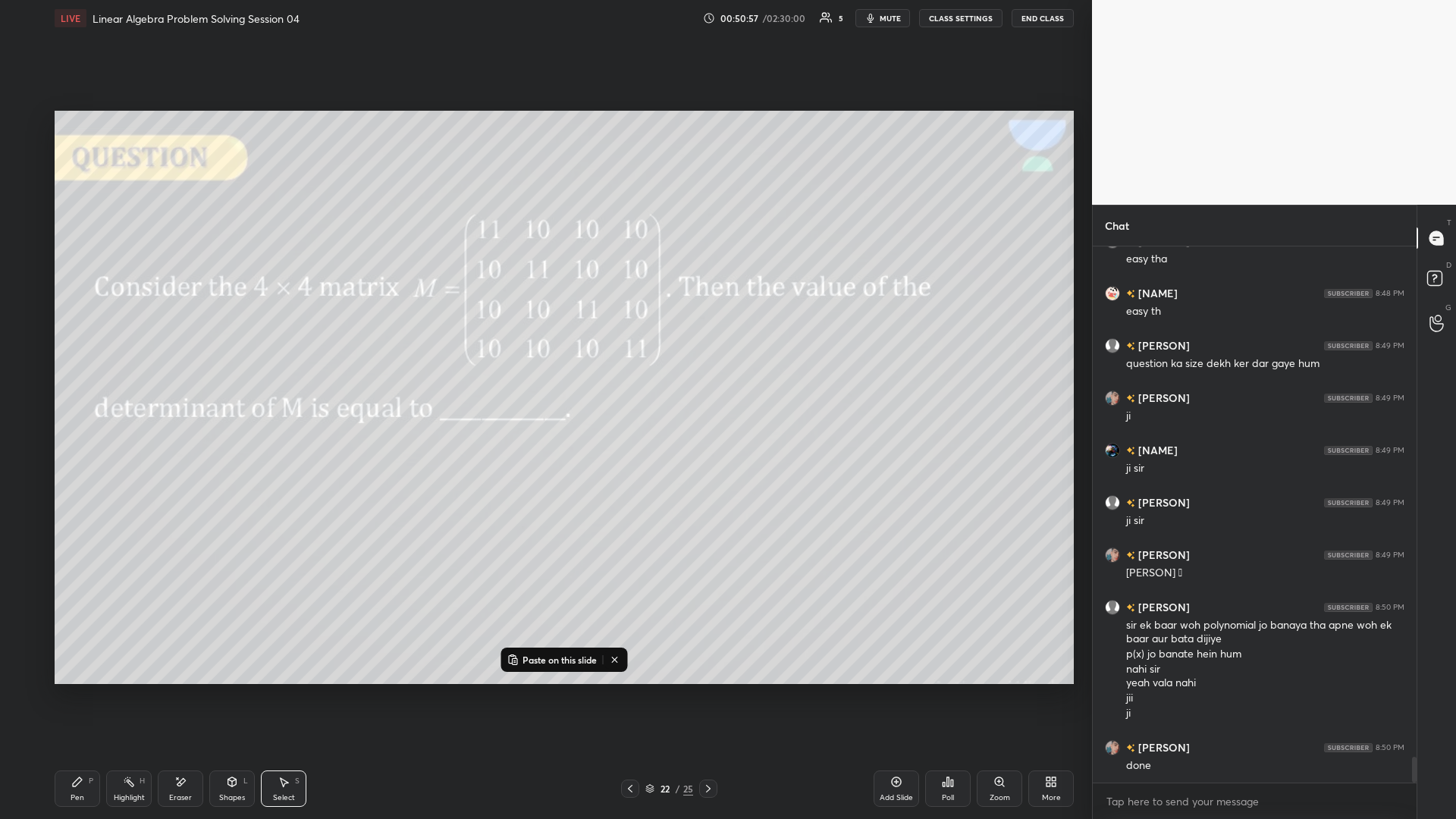 click 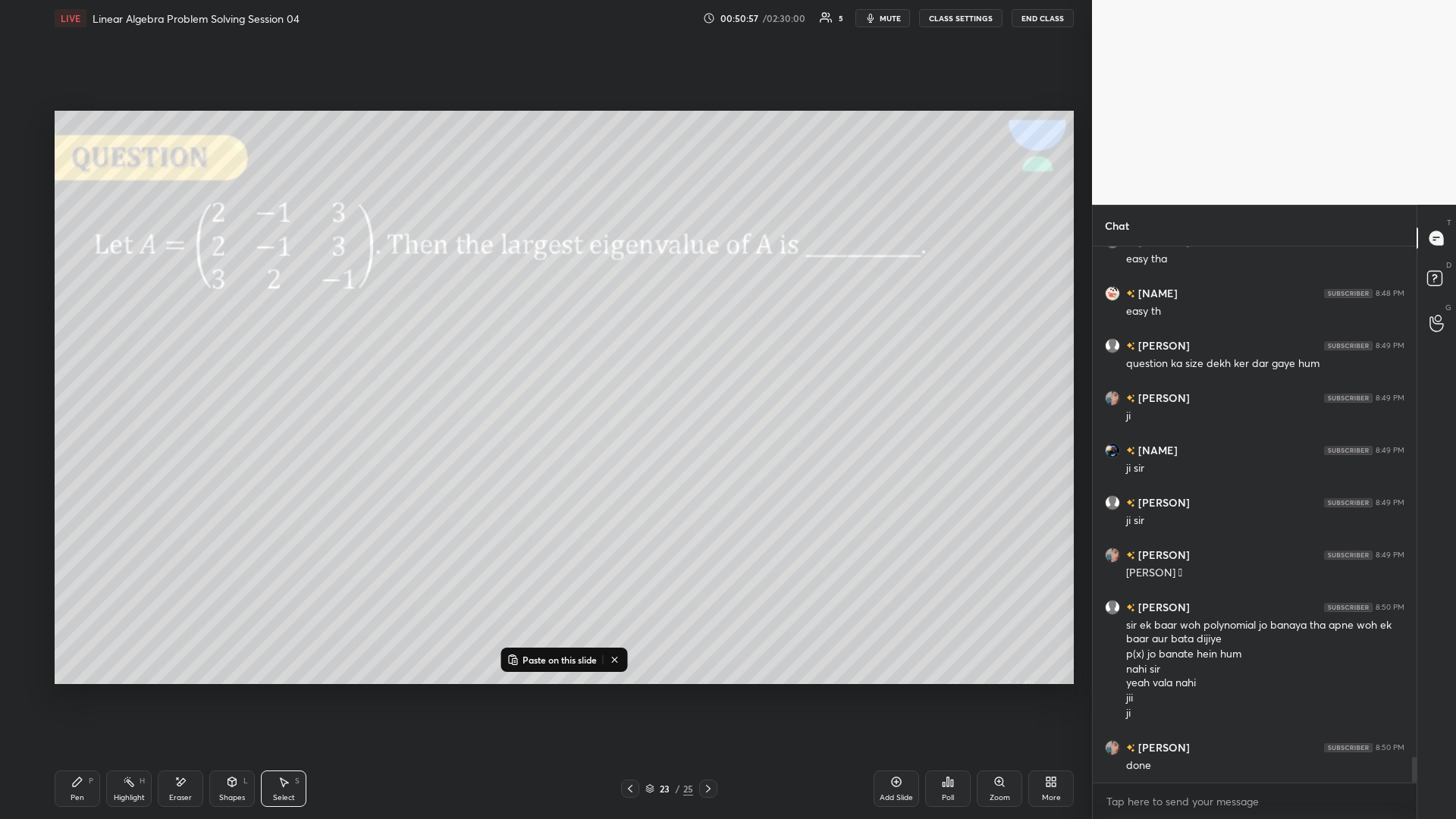 click 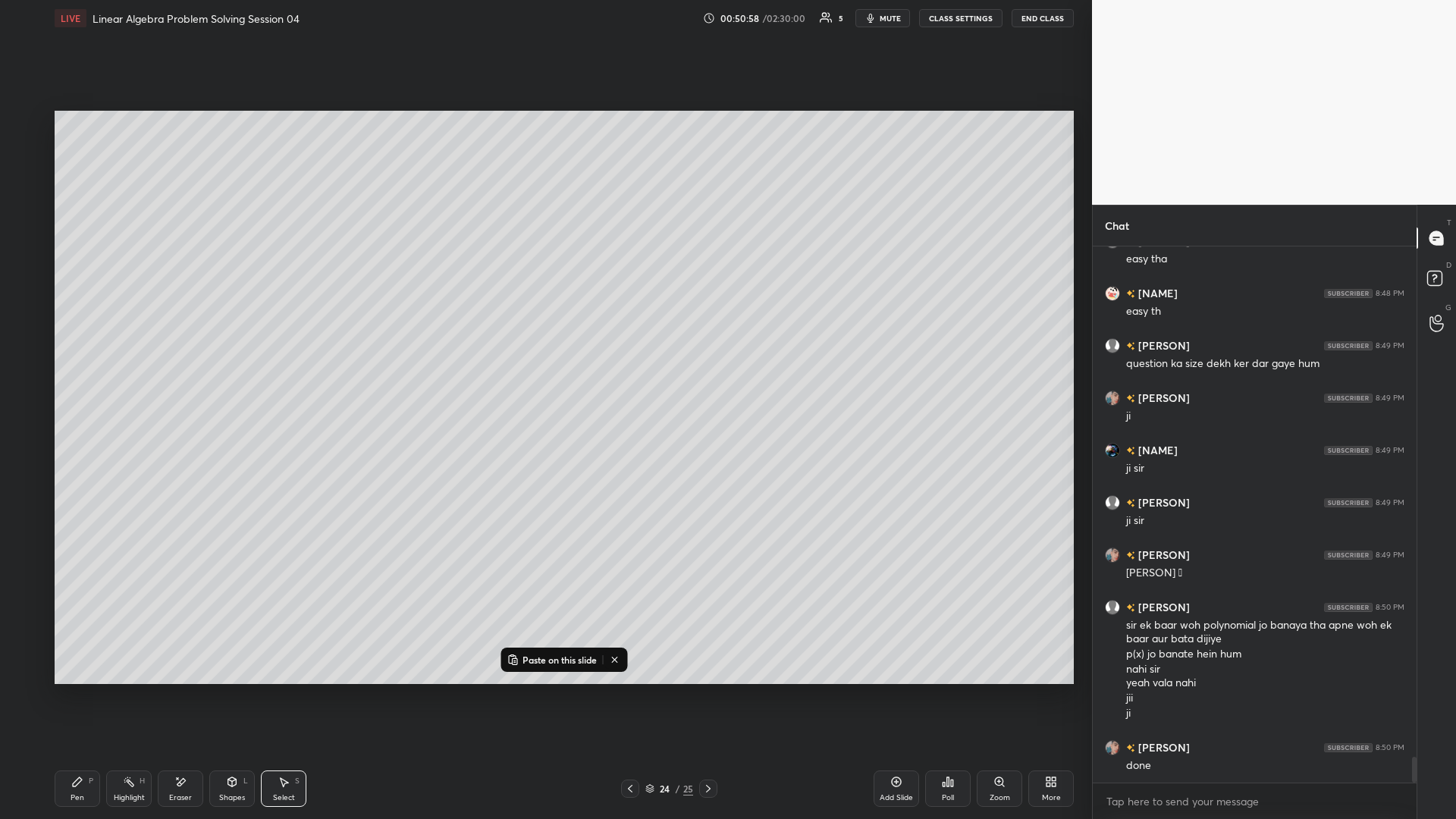 click 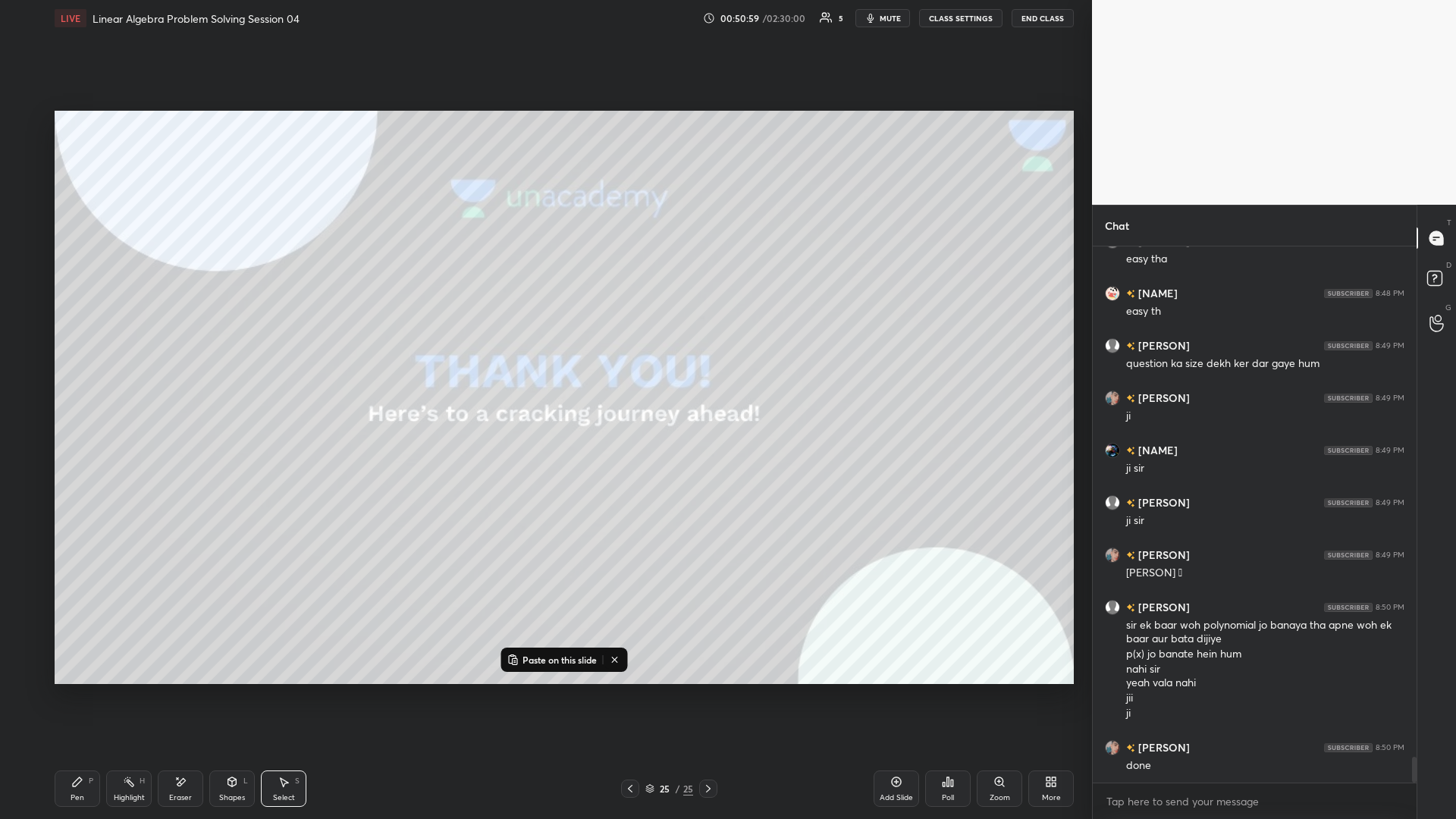 click 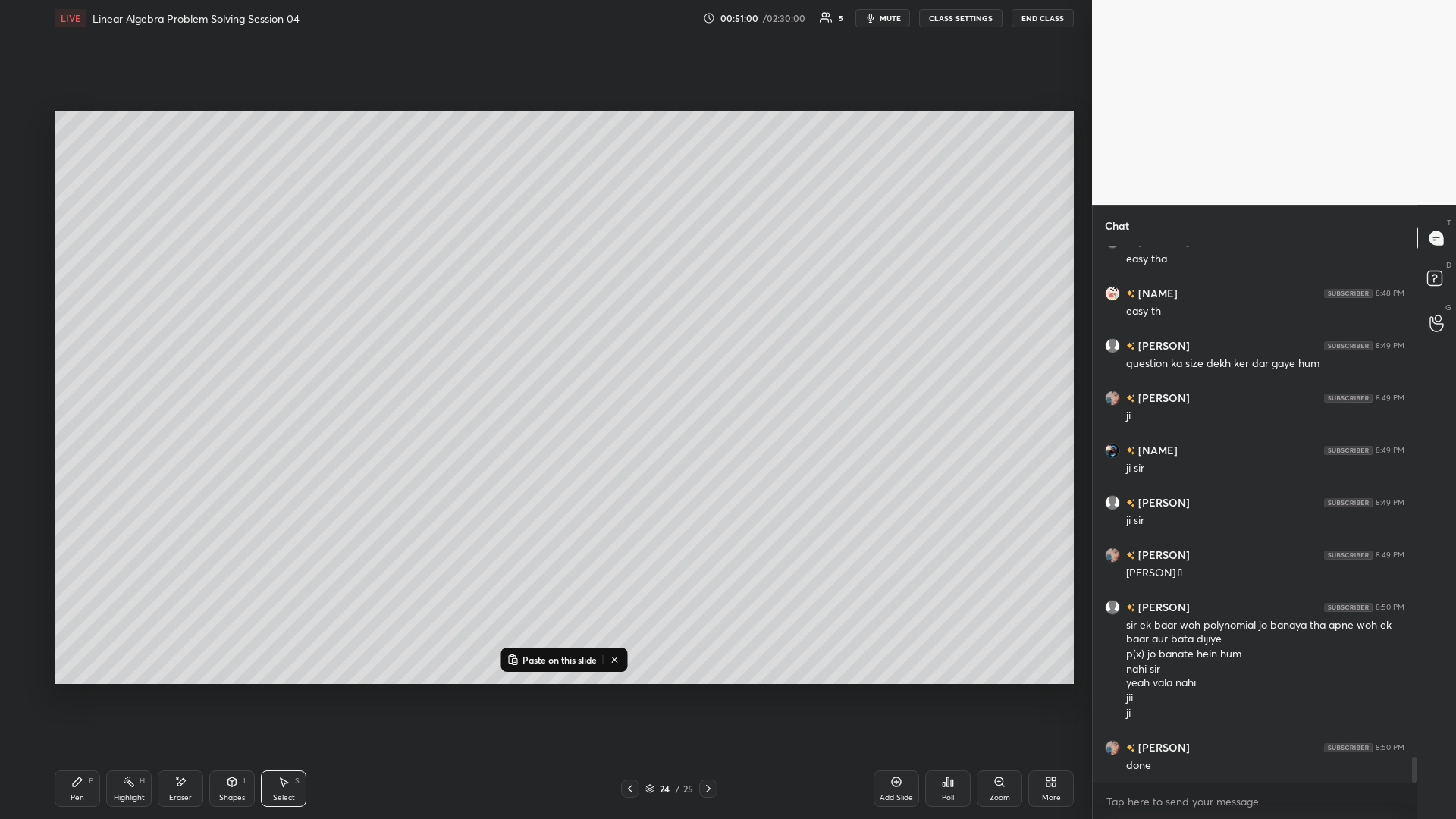 click on "Paste on this slide" at bounding box center [560, 660] 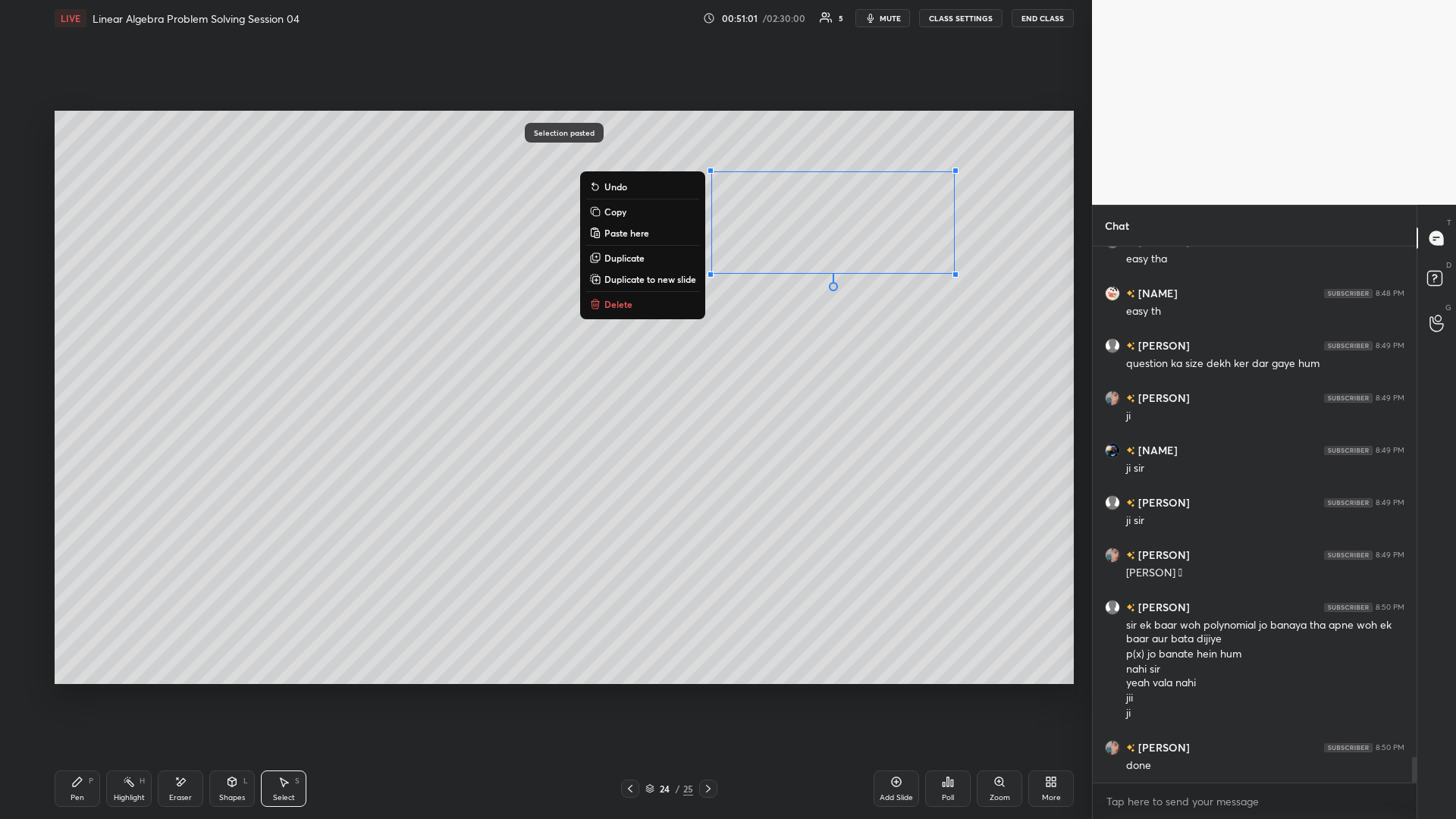 click on "0 ° Undo Copy Paste here Duplicate Duplicate to new slide Delete" at bounding box center (564, 397) 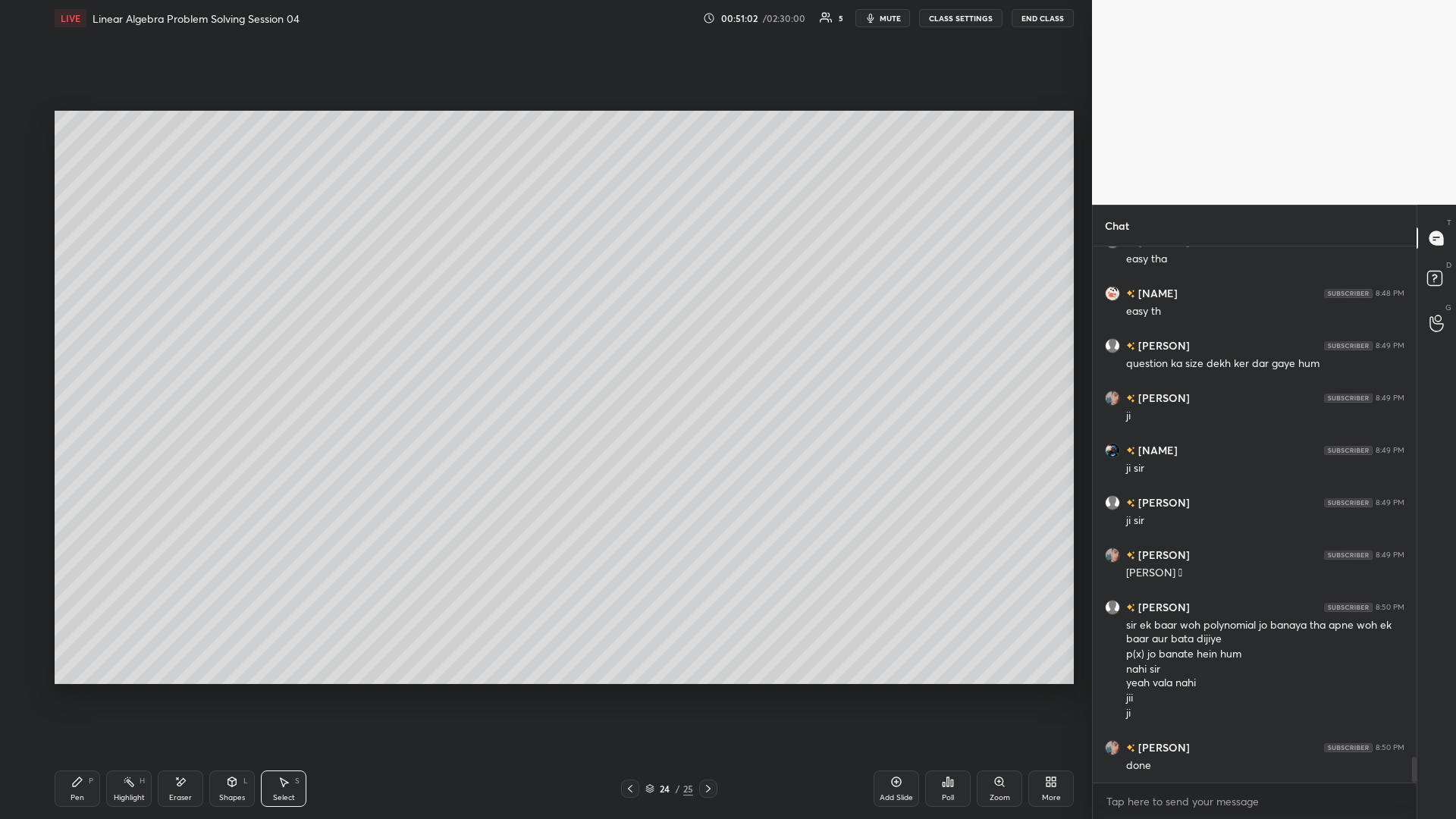 click 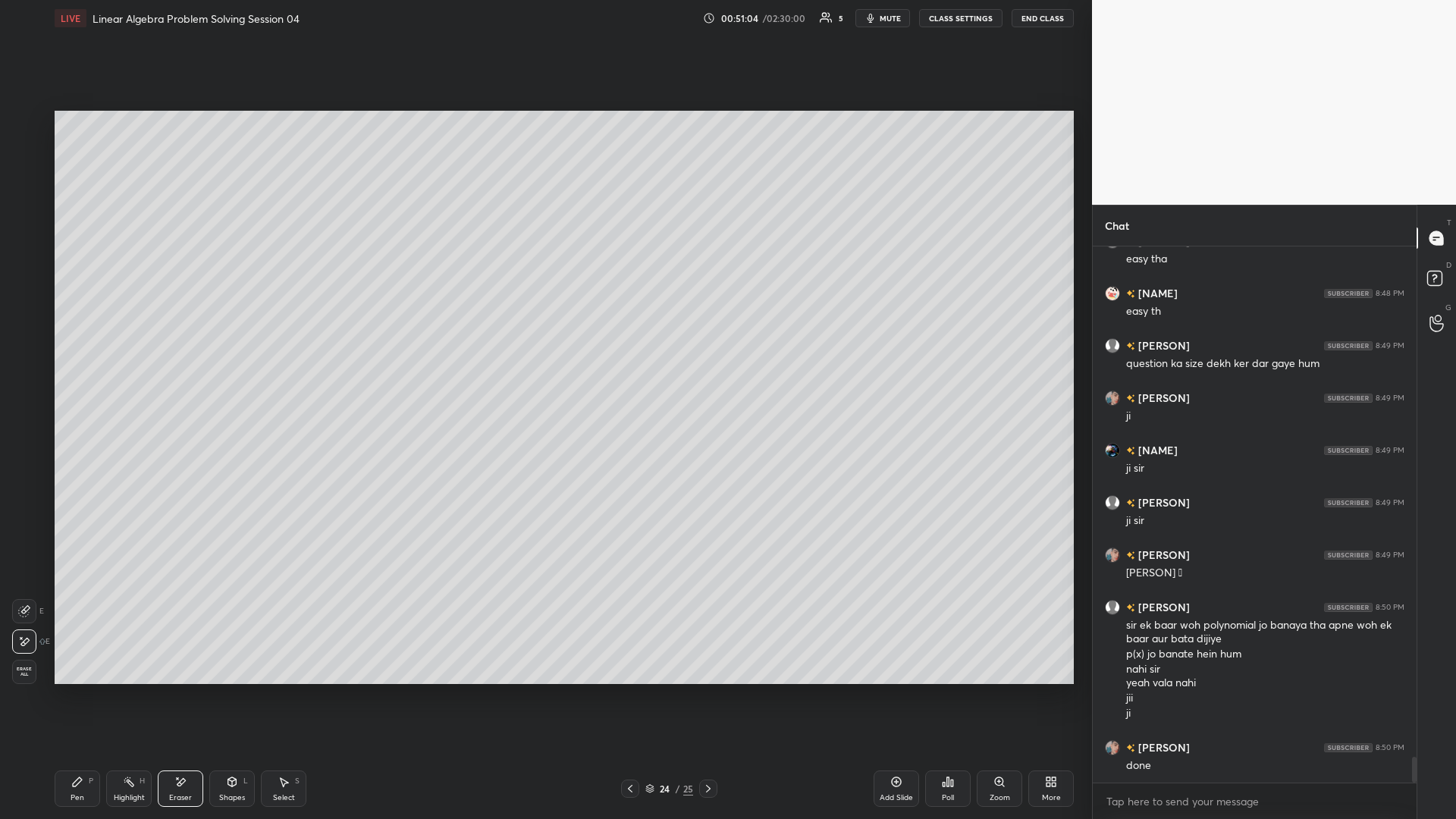 click 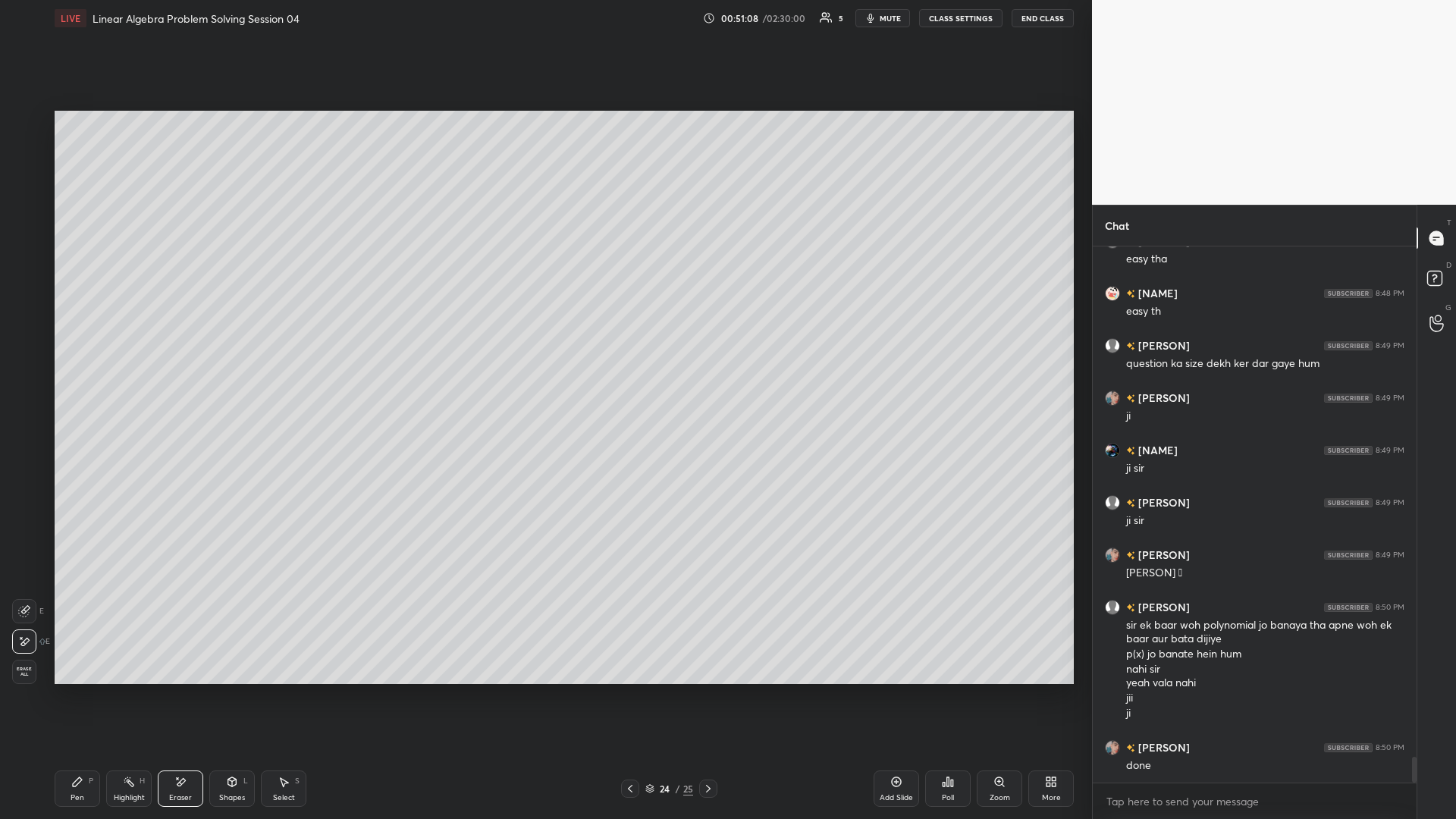 click 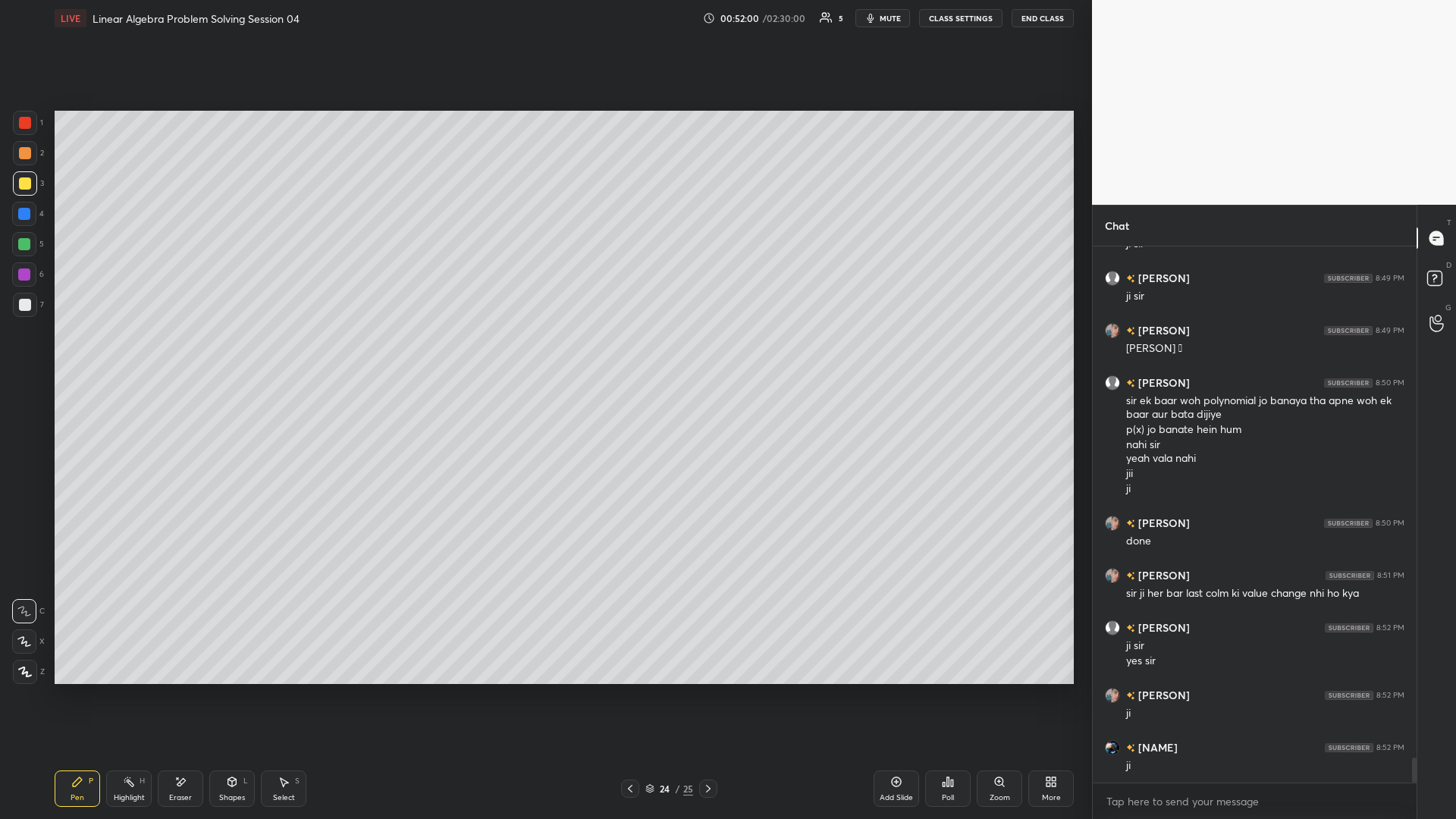 scroll, scrollTop: 10906, scrollLeft: 0, axis: vertical 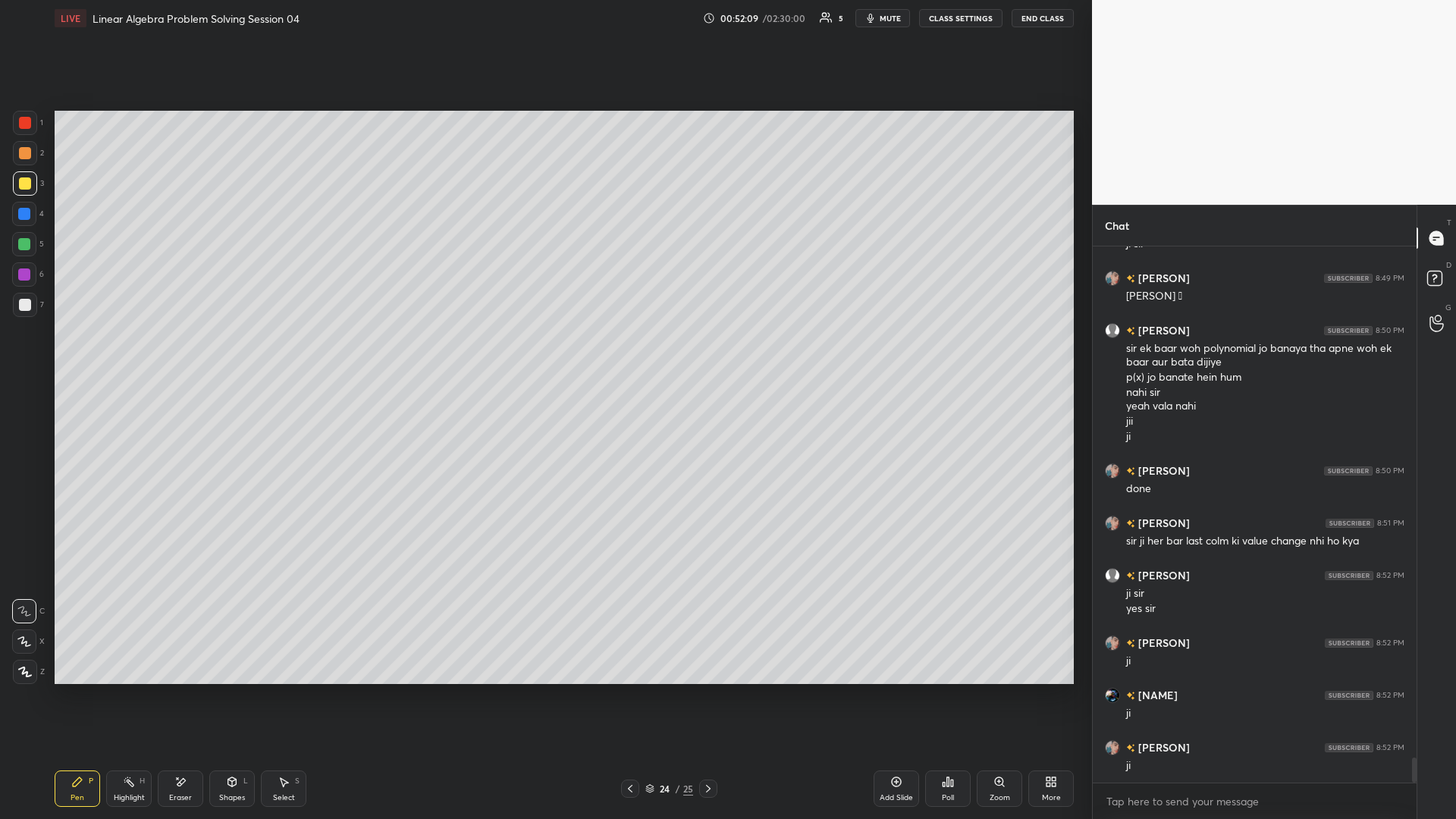 click on "Eraser" at bounding box center (180, 789) 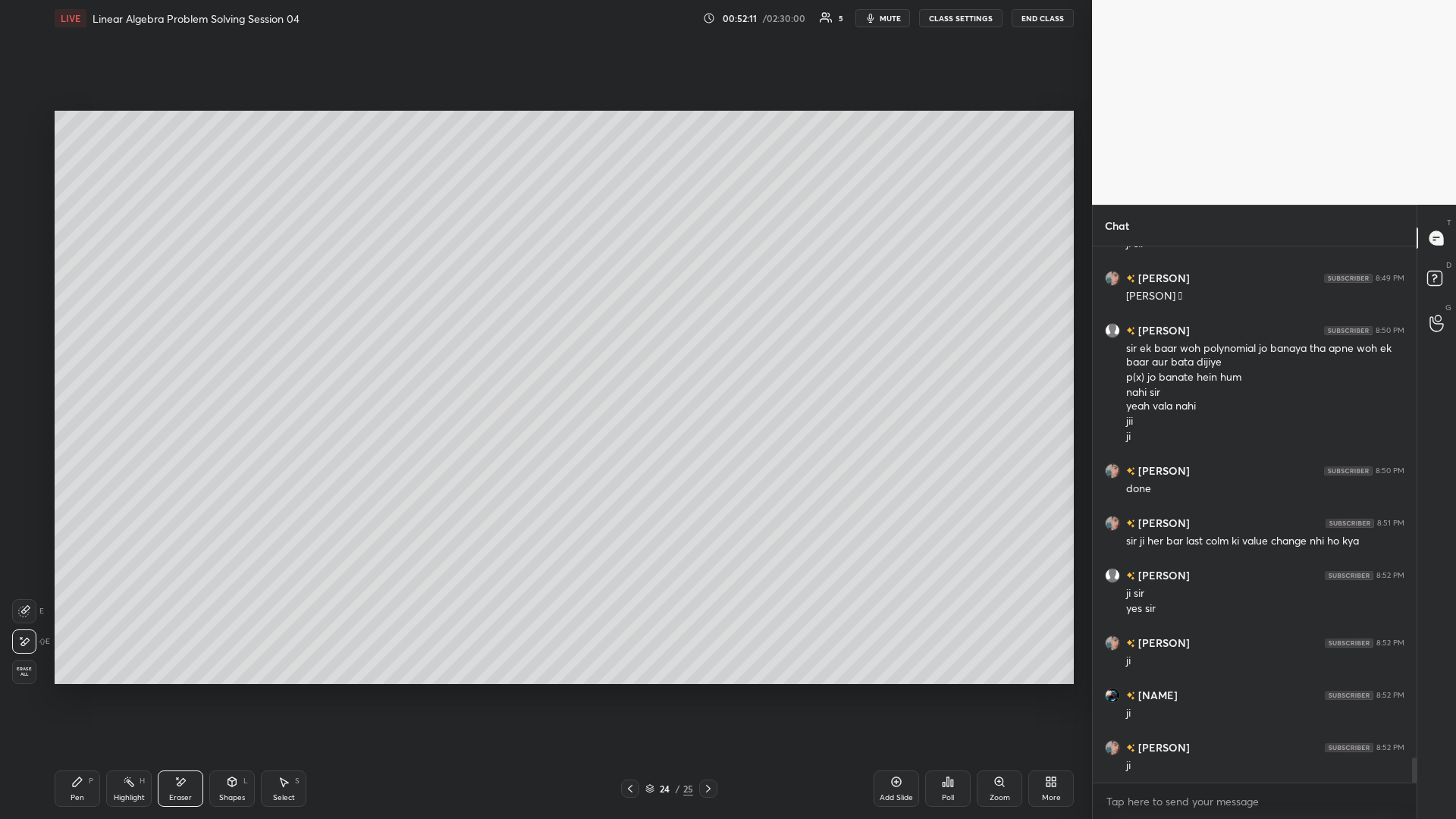 click on "Pen P" at bounding box center [77, 789] 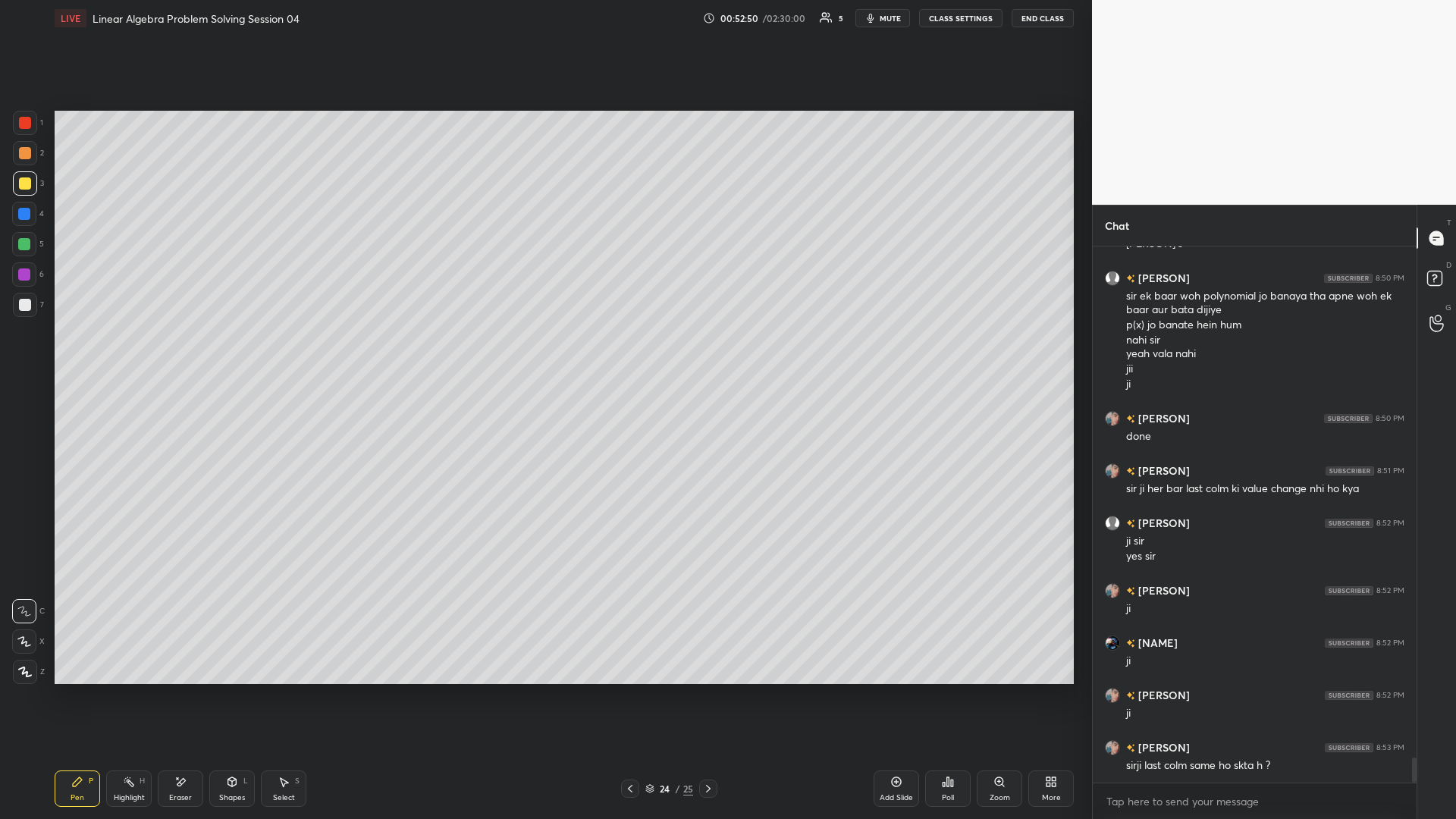 scroll, scrollTop: 11010, scrollLeft: 0, axis: vertical 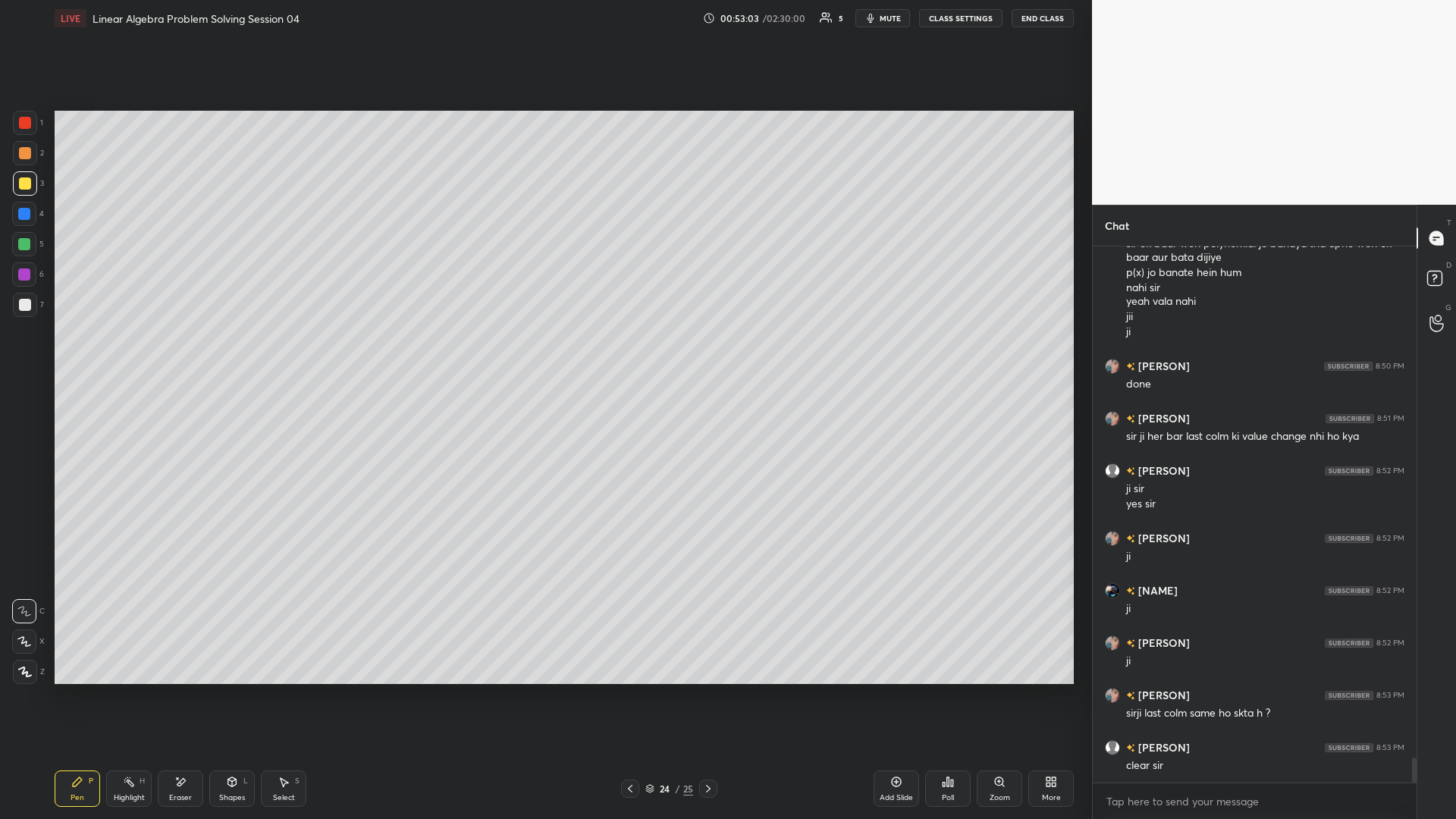 click at bounding box center [25, 305] 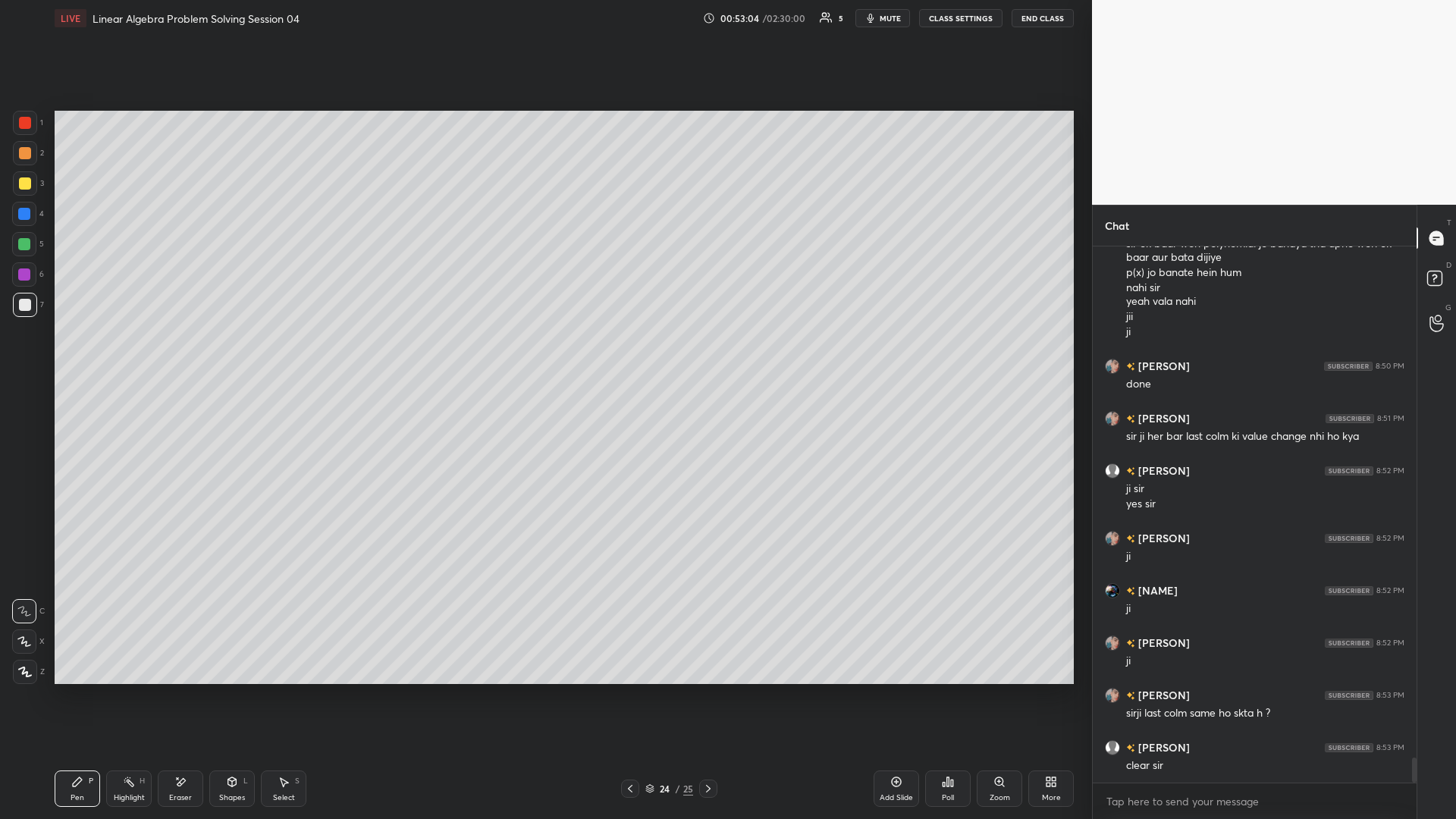 click at bounding box center (25, 123) 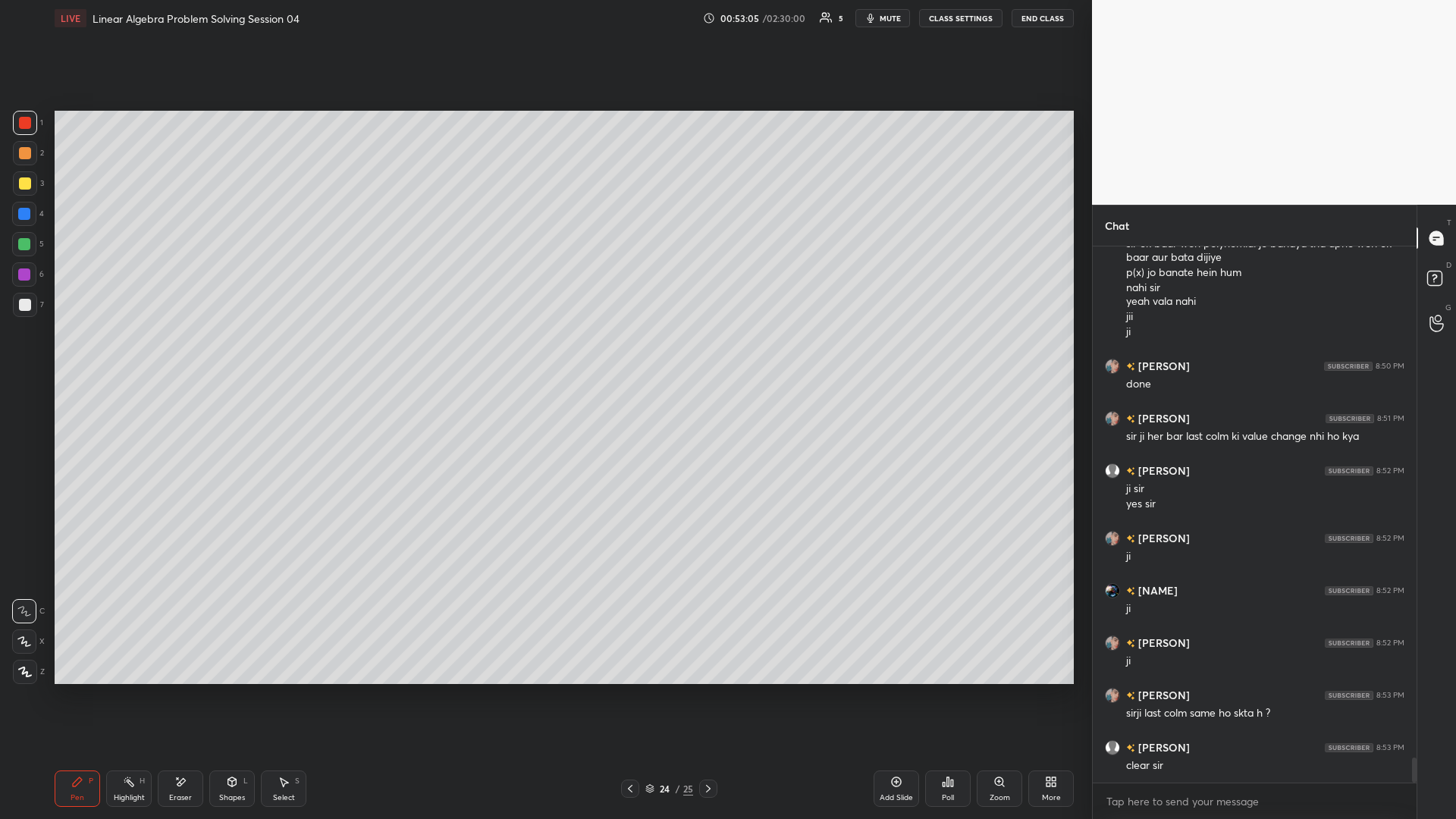 click on "L" at bounding box center (246, 781) 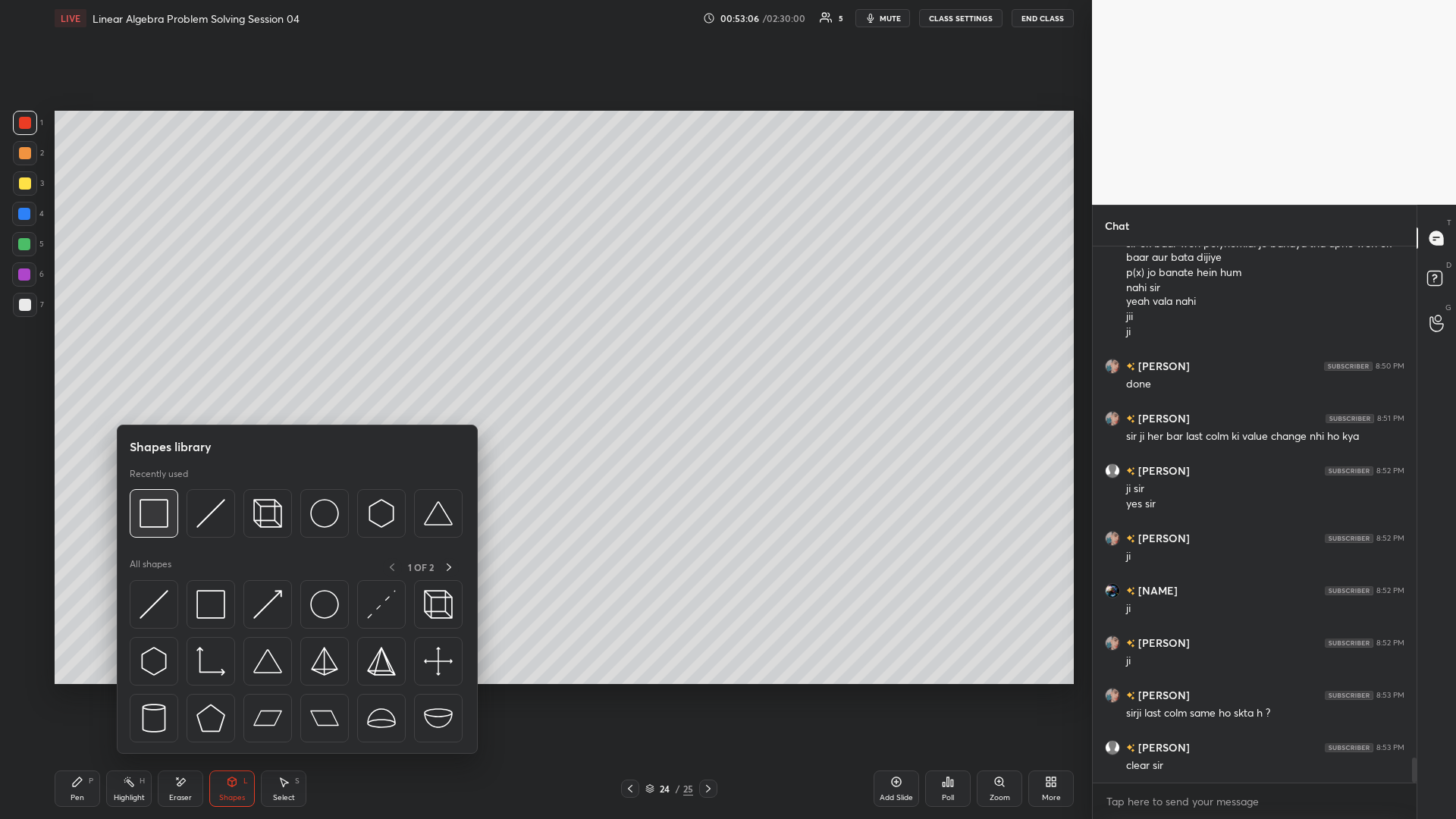 click at bounding box center [154, 513] 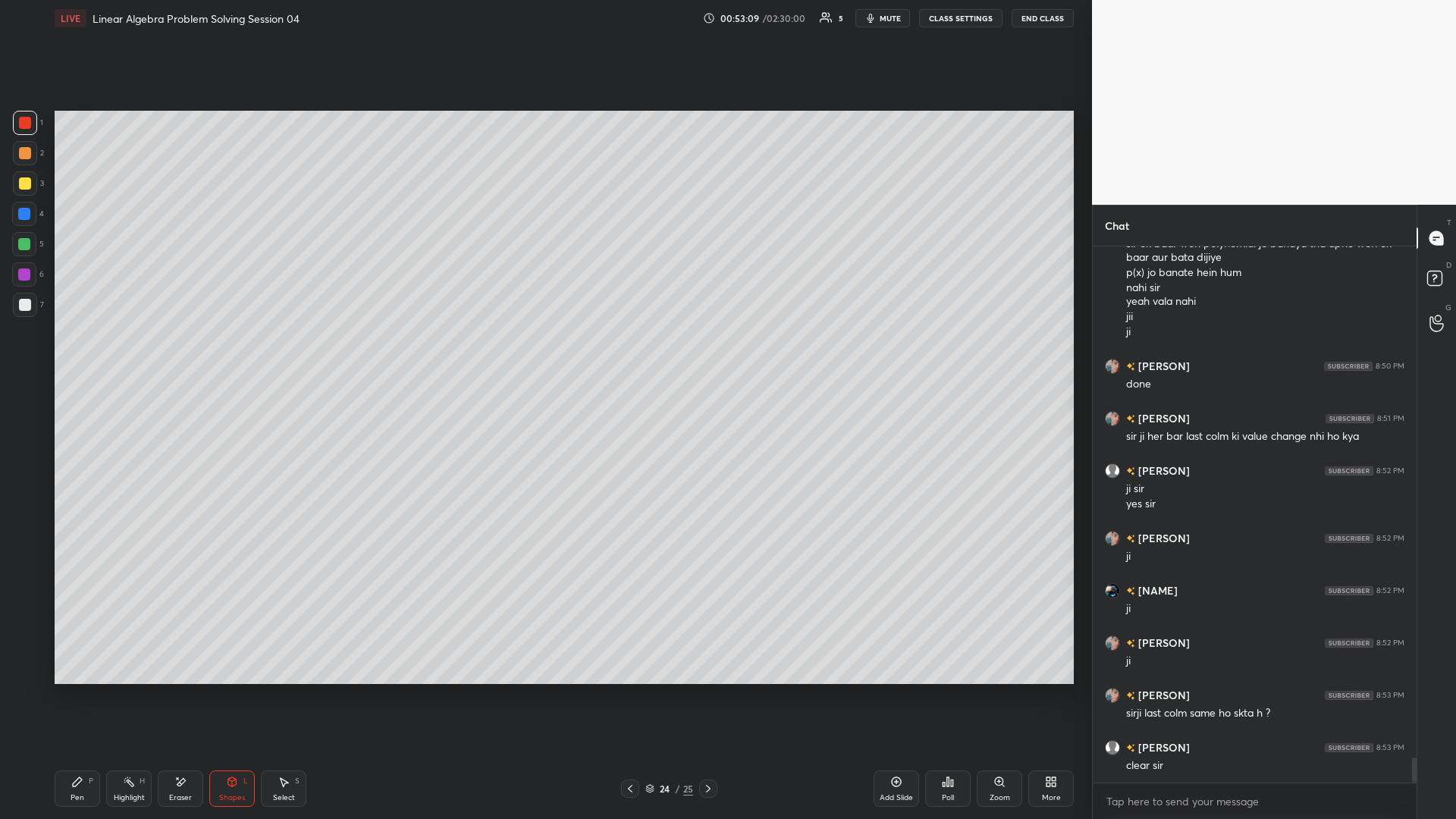 click 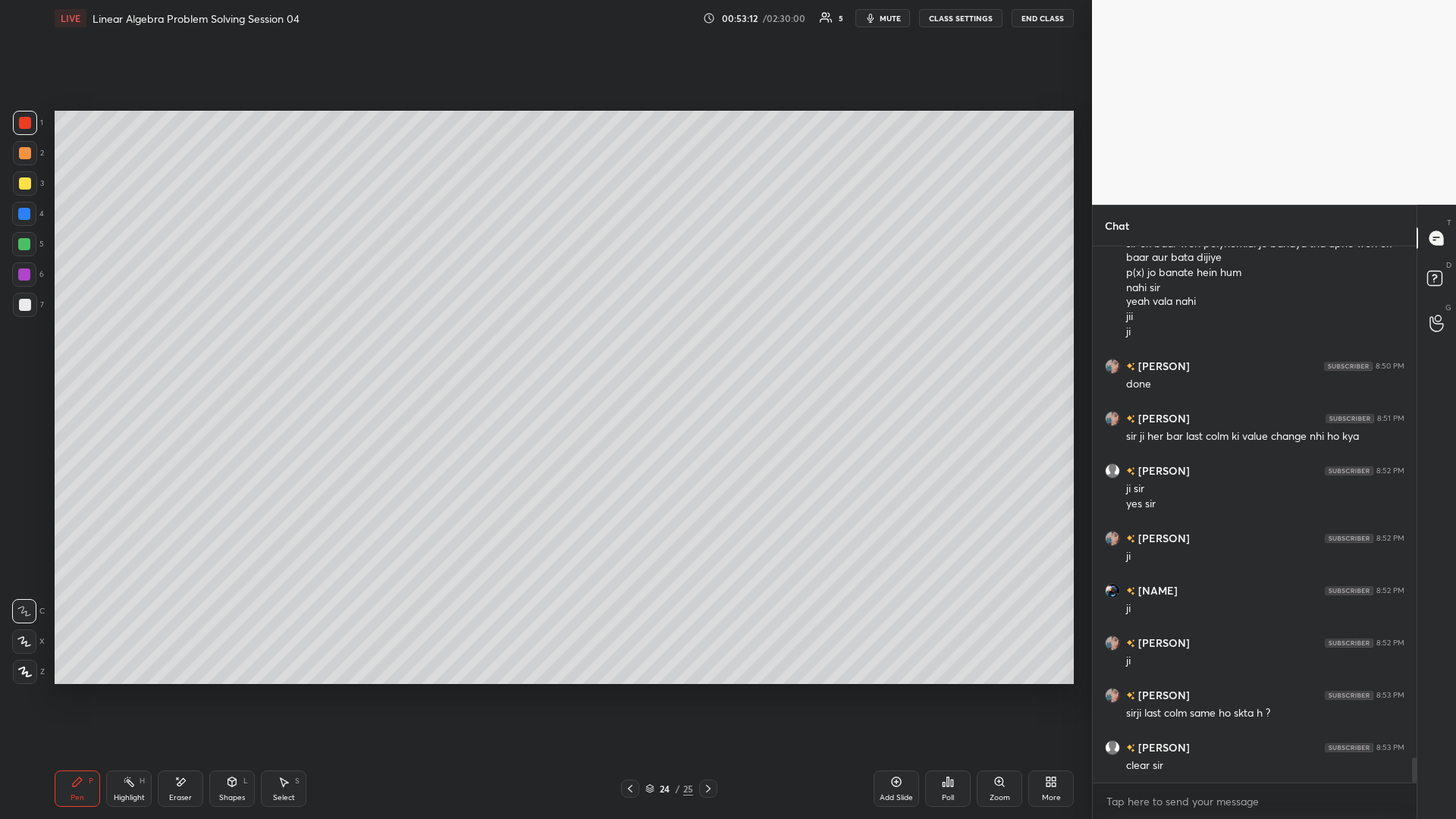 scroll, scrollTop: 11063, scrollLeft: 0, axis: vertical 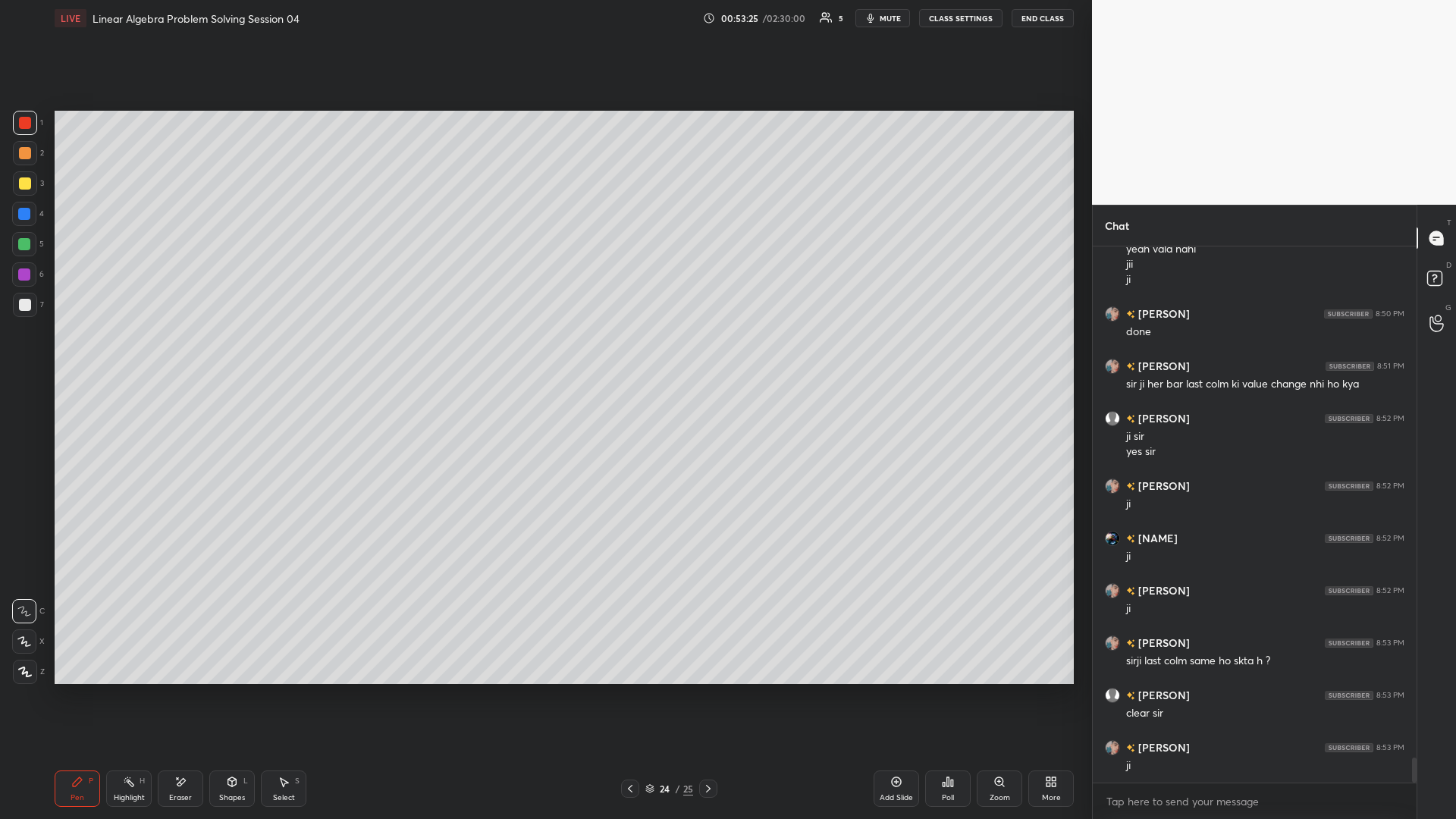 click 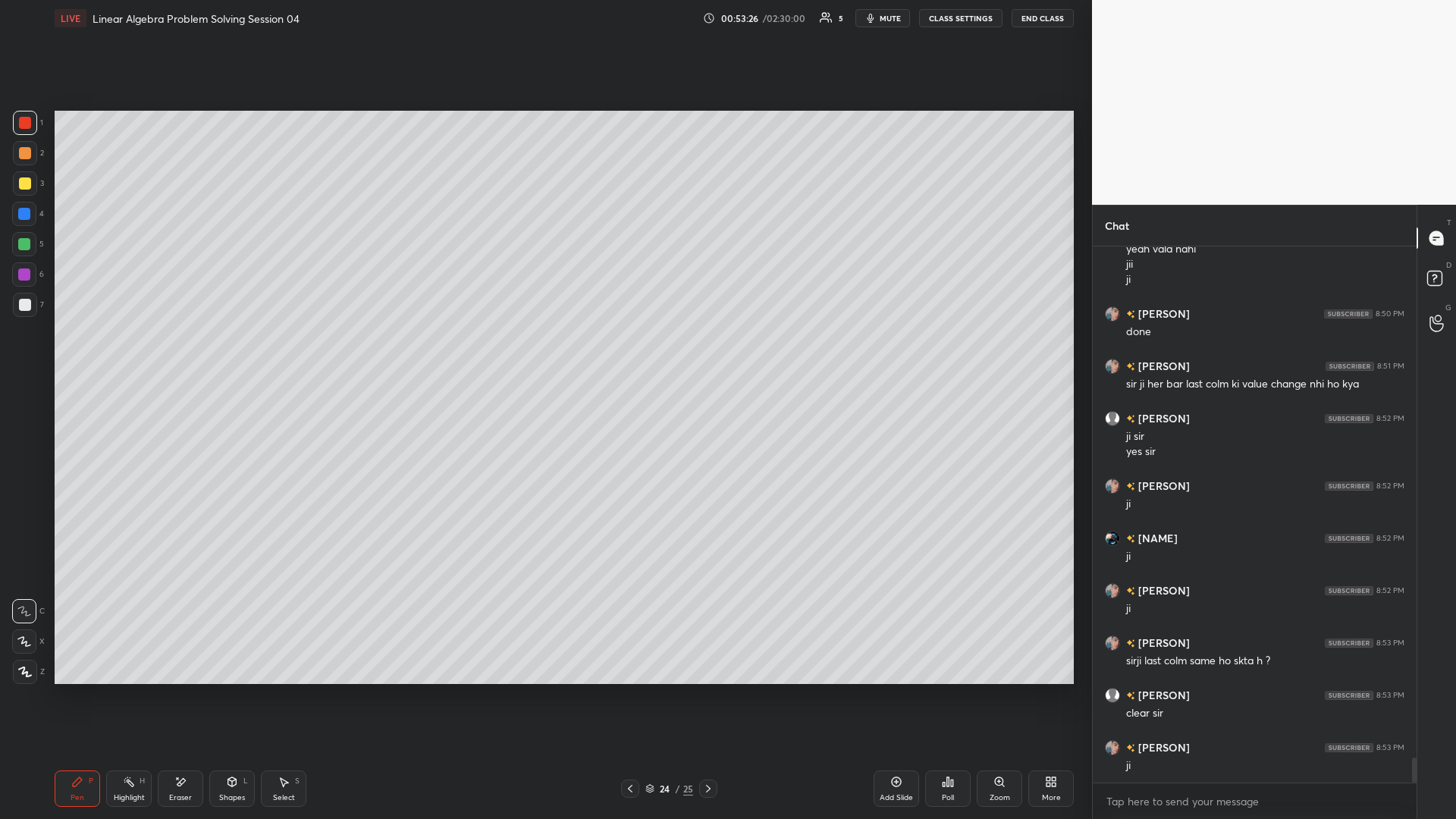 click at bounding box center [25, 305] 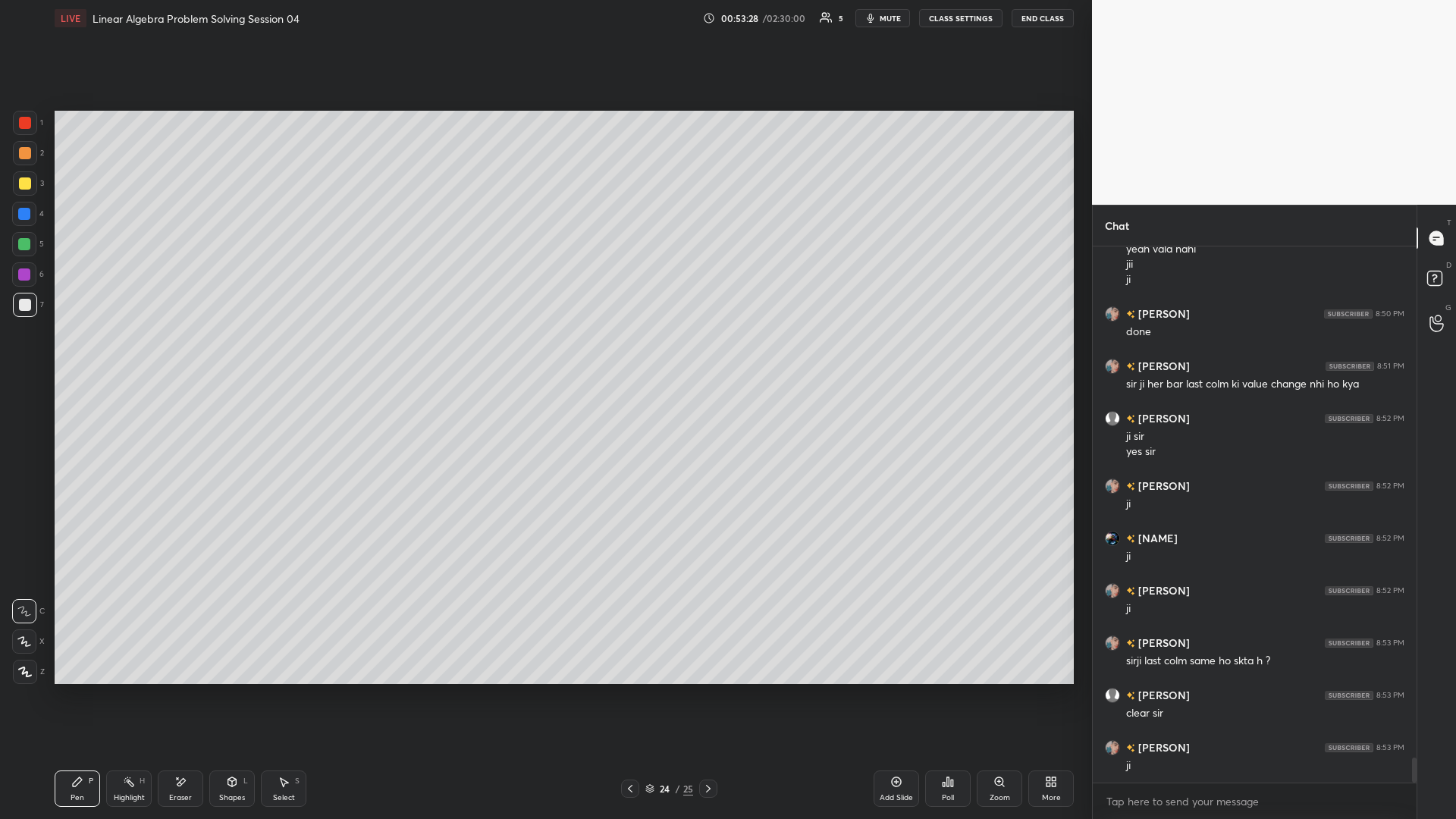 click 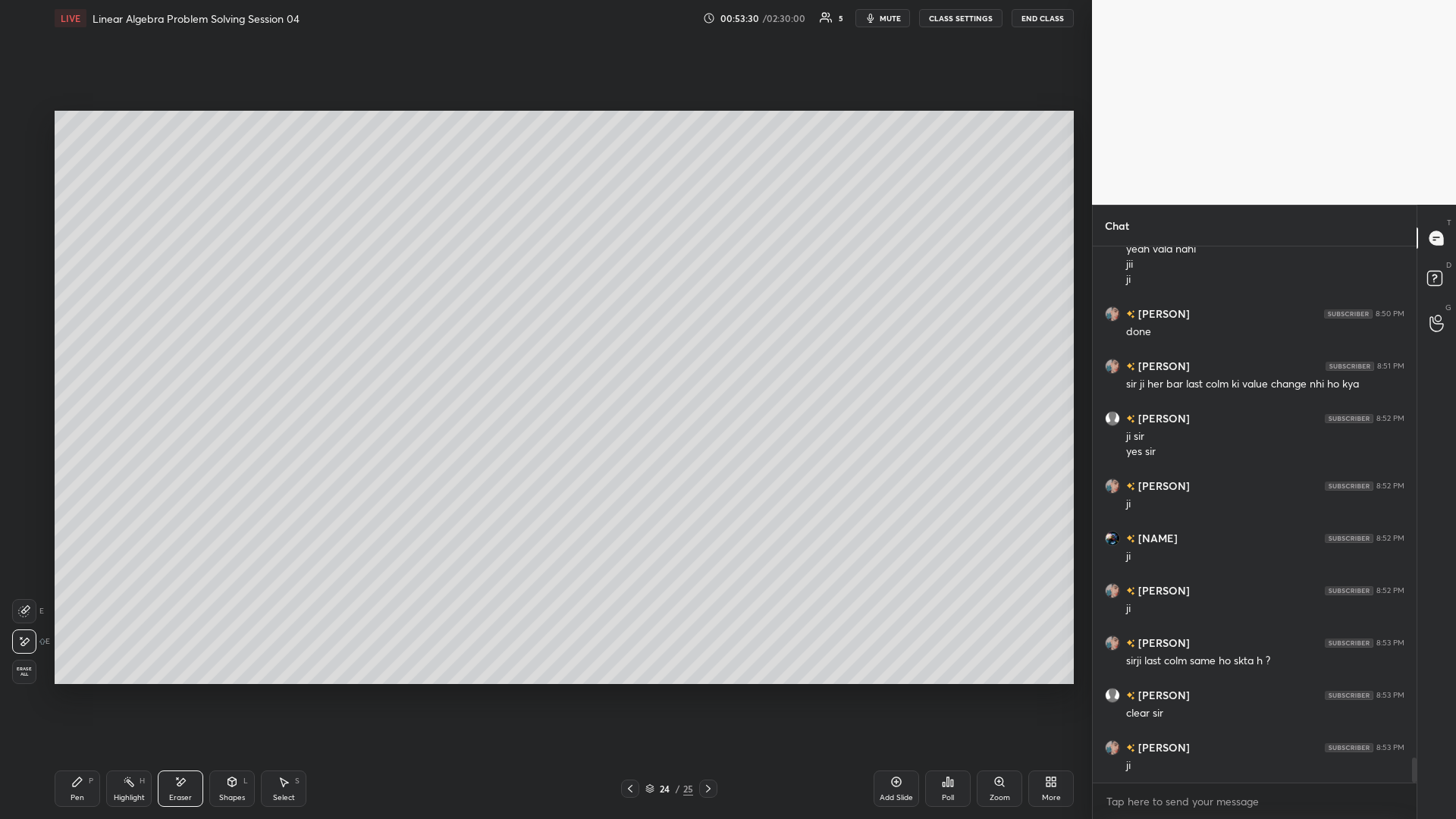 click on "1 2 3 4 5 6 7 C X Z E E Erase all   H H LIVE Linear Algebra Problem Solving Session 04 00:53:30 /  02:30:00 5 mute CLASS SETTINGS End Class Setting up your live class Poll for   secs No correct answer Start poll Back Linear Algebra Problem Solving Session 04 Rahul Pen P Highlight H Eraser Shapes L Select S 24 / 25 Add Slide Poll Zoom More" at bounding box center (540, 410) 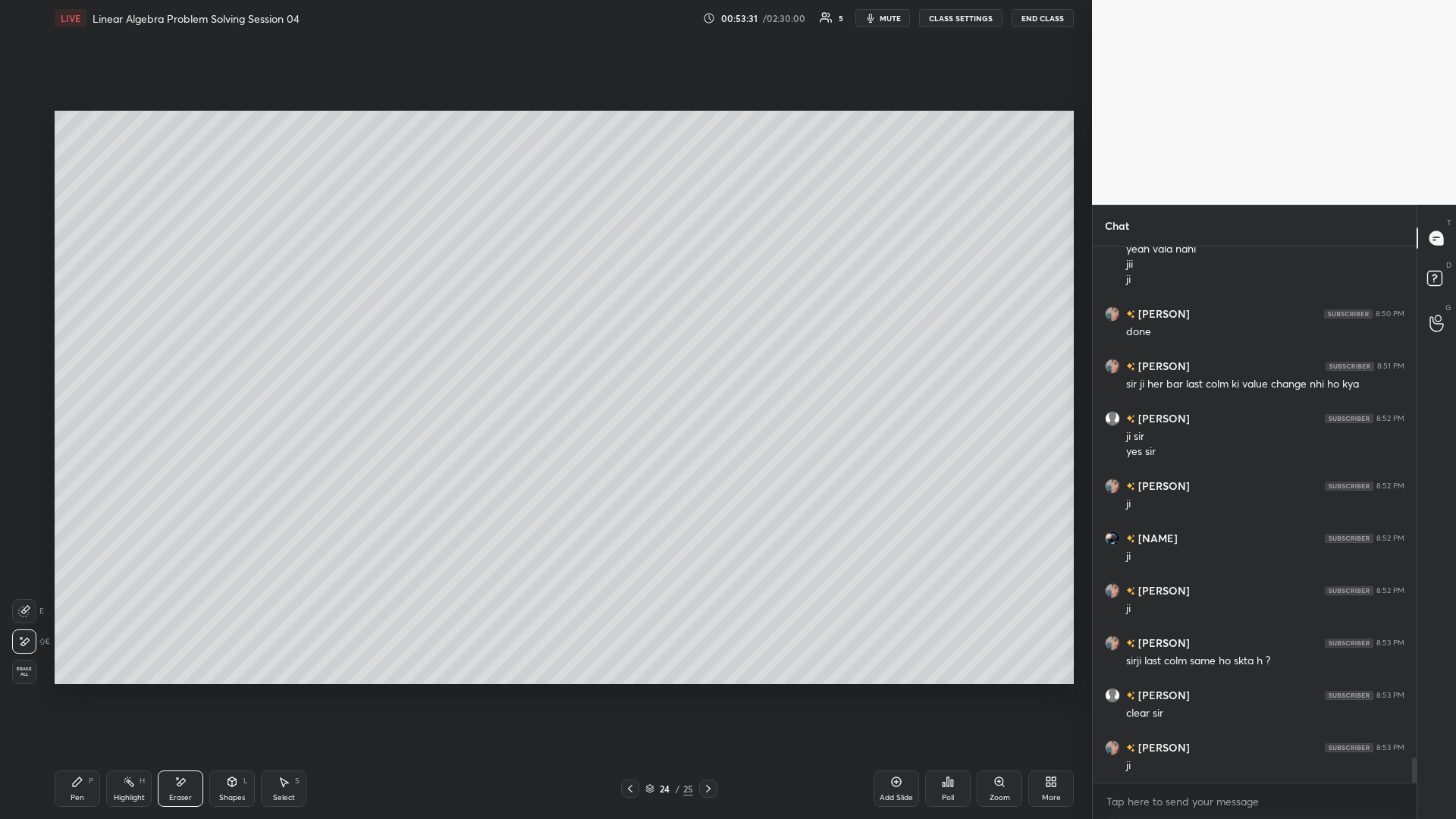 click 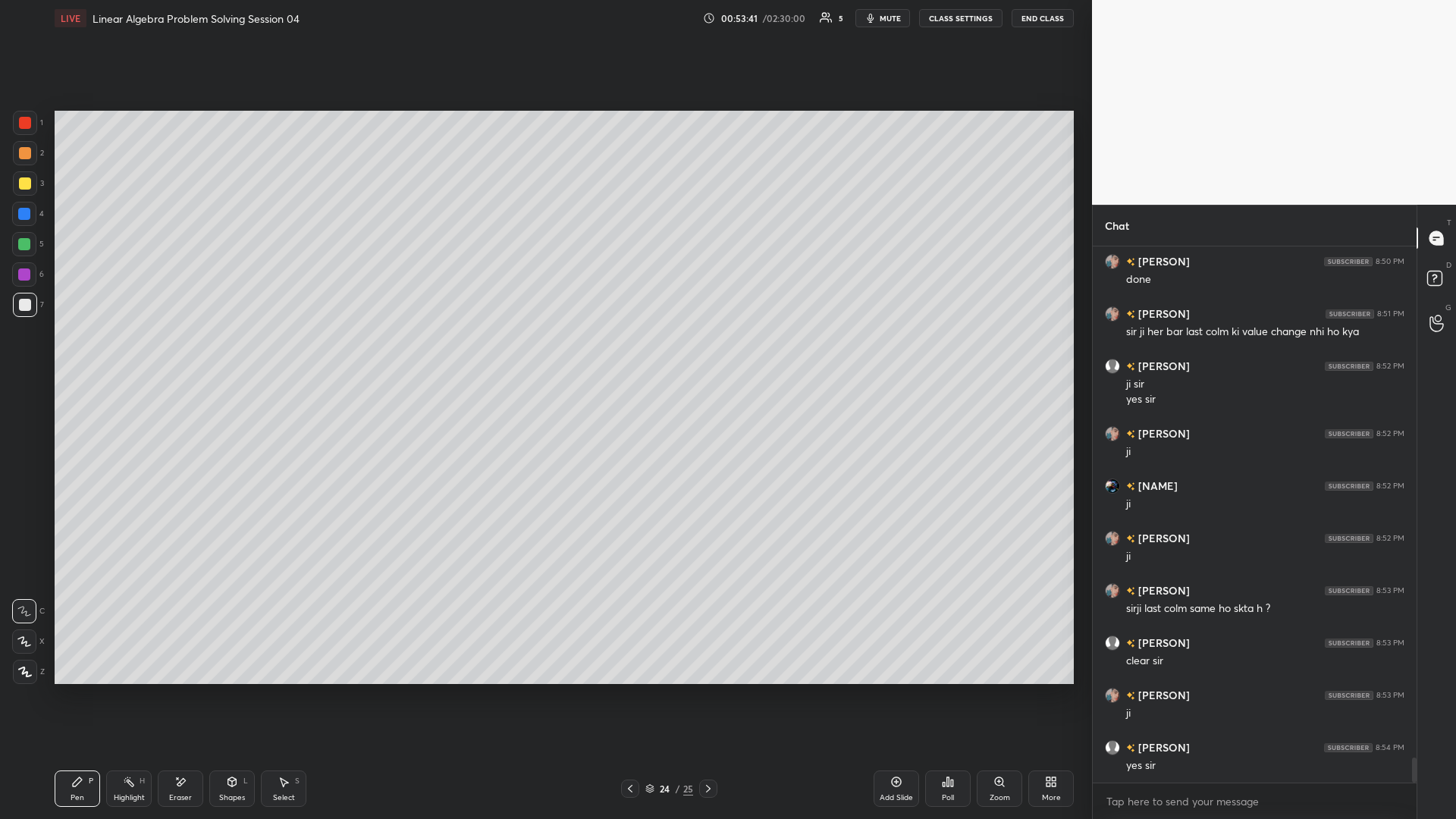 scroll, scrollTop: 11167, scrollLeft: 0, axis: vertical 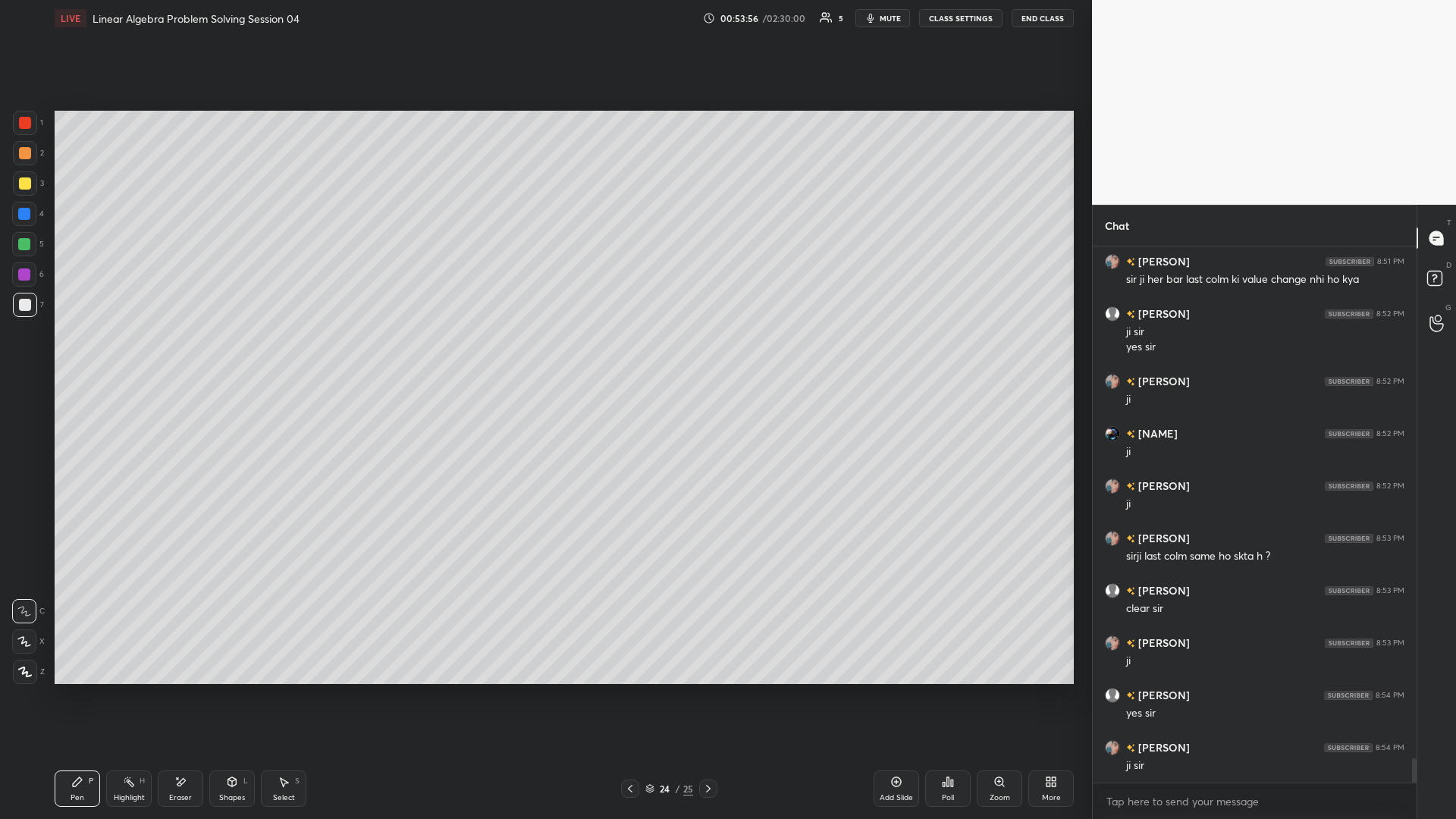 click 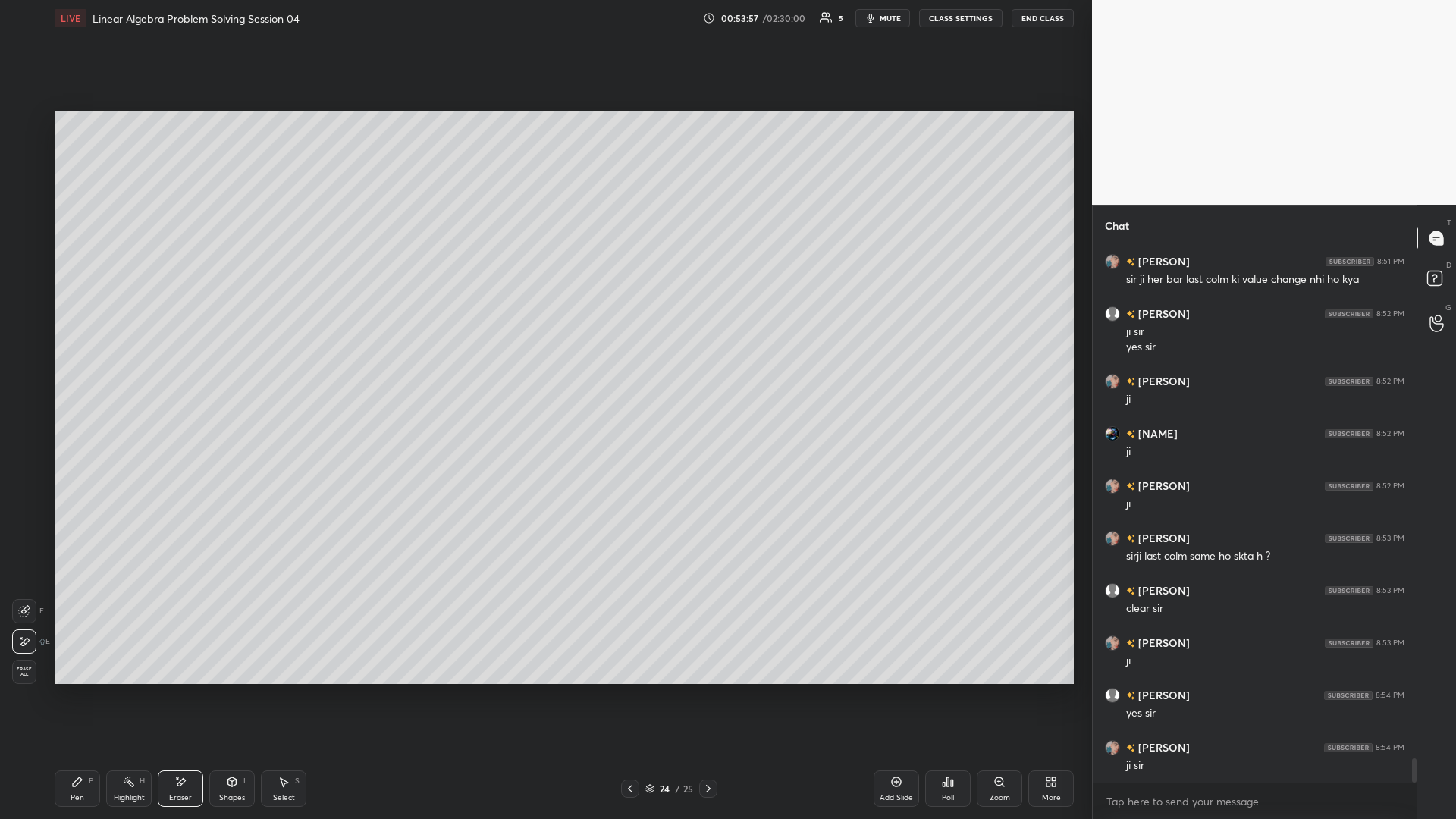 scroll, scrollTop: 11220, scrollLeft: 0, axis: vertical 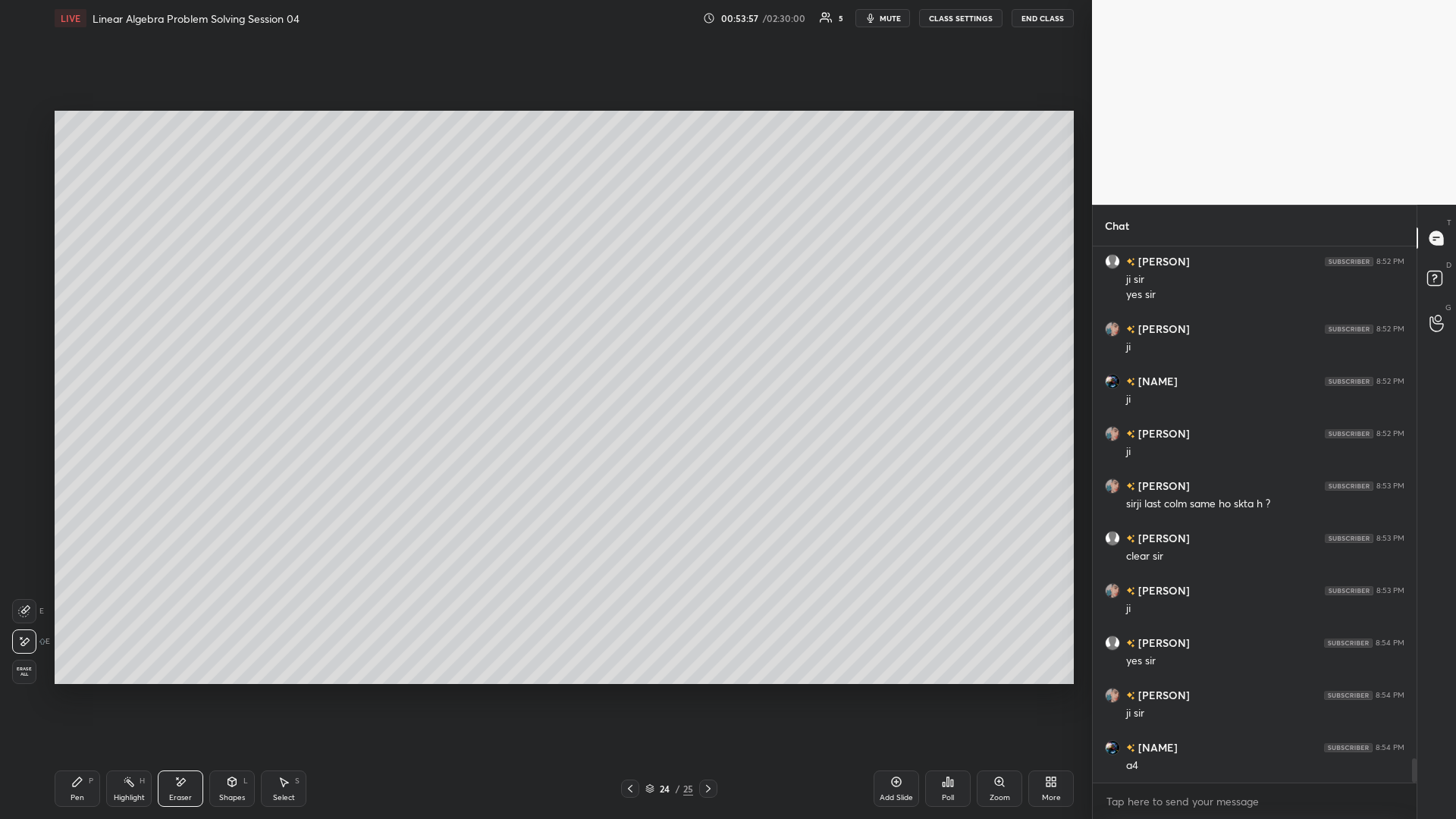 click on "Pen P" at bounding box center (77, 789) 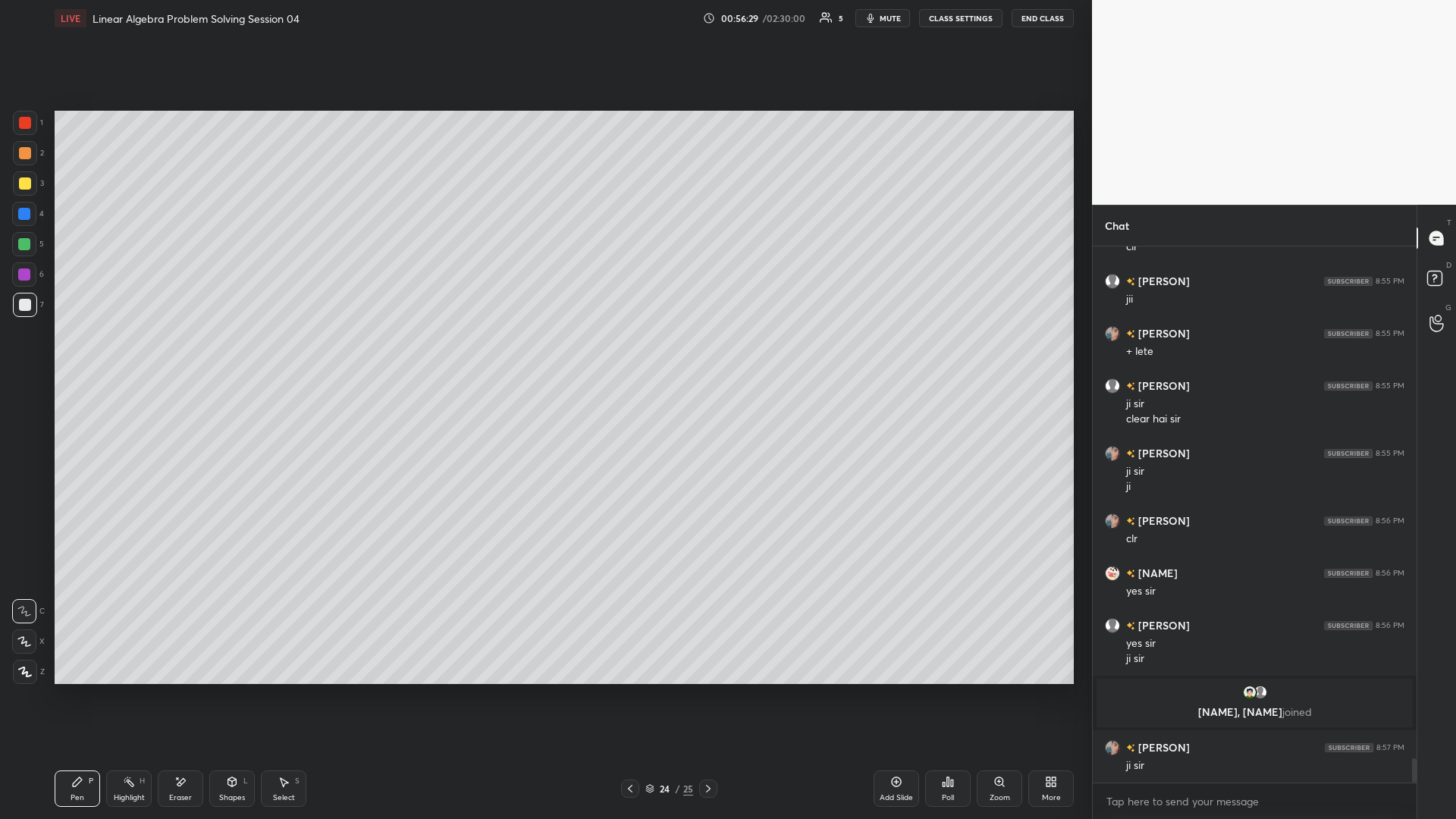 scroll, scrollTop: 11195, scrollLeft: 0, axis: vertical 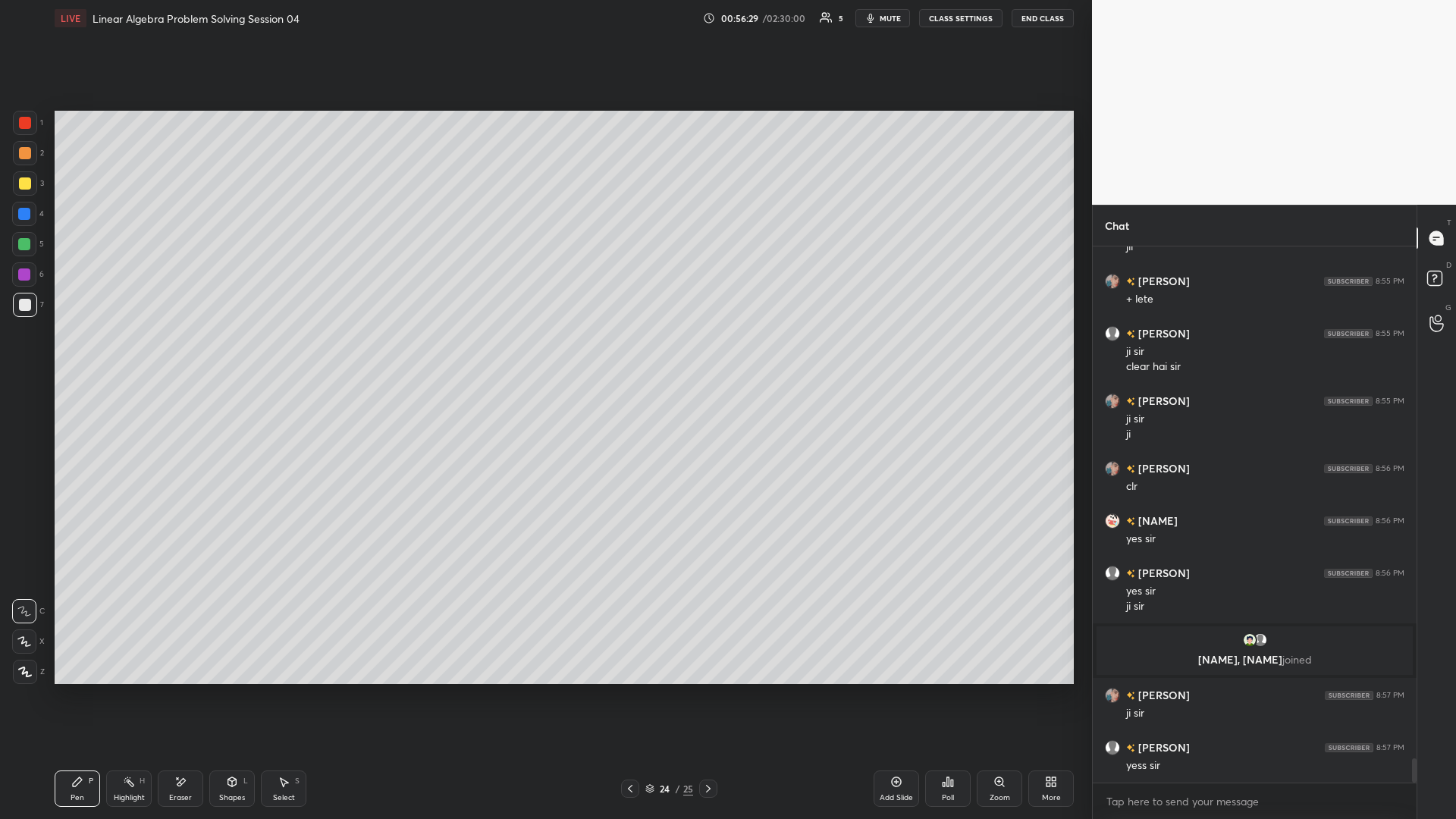 click on "Select S" at bounding box center (284, 789) 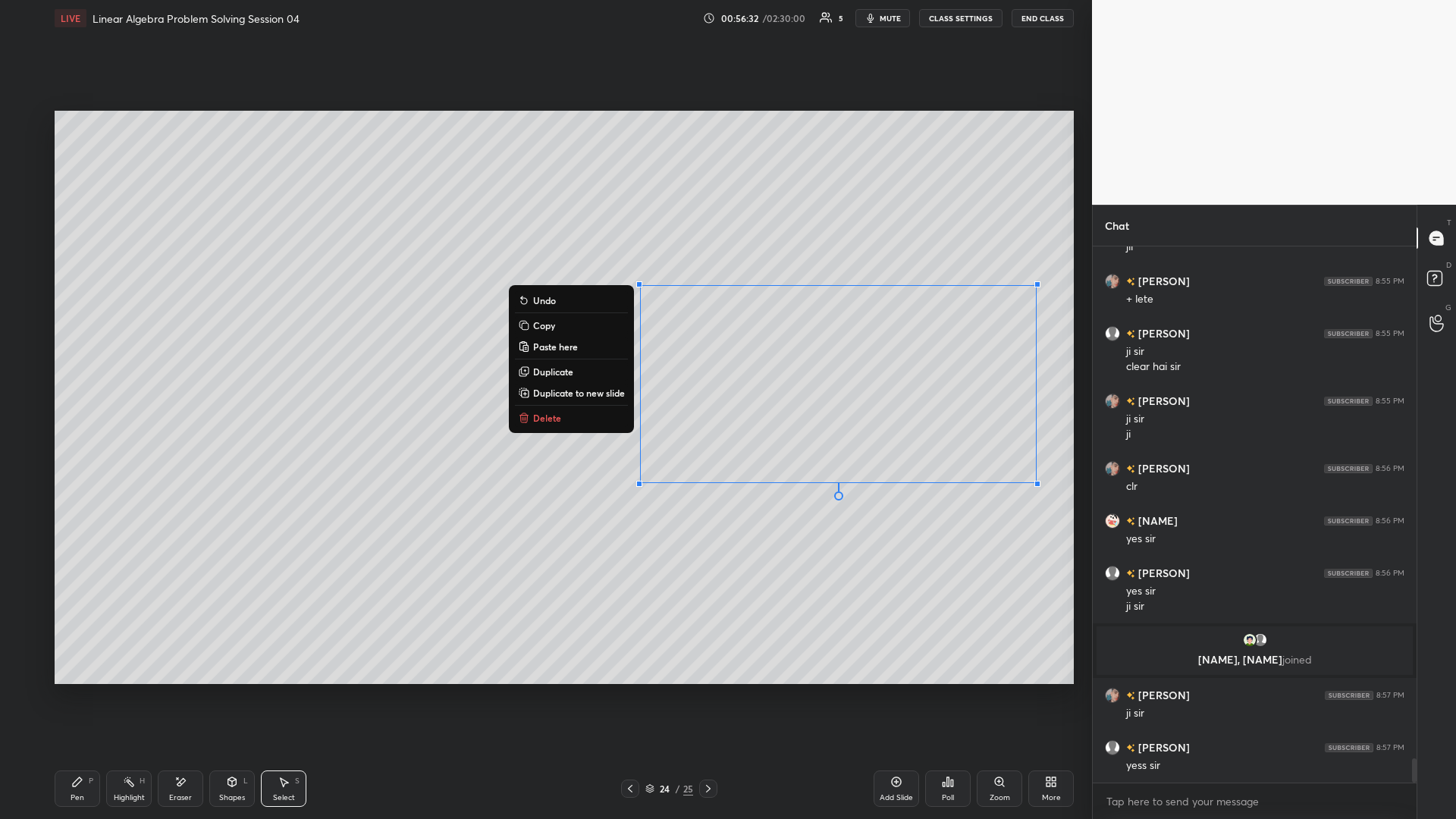 click on "Copy" at bounding box center [544, 325] 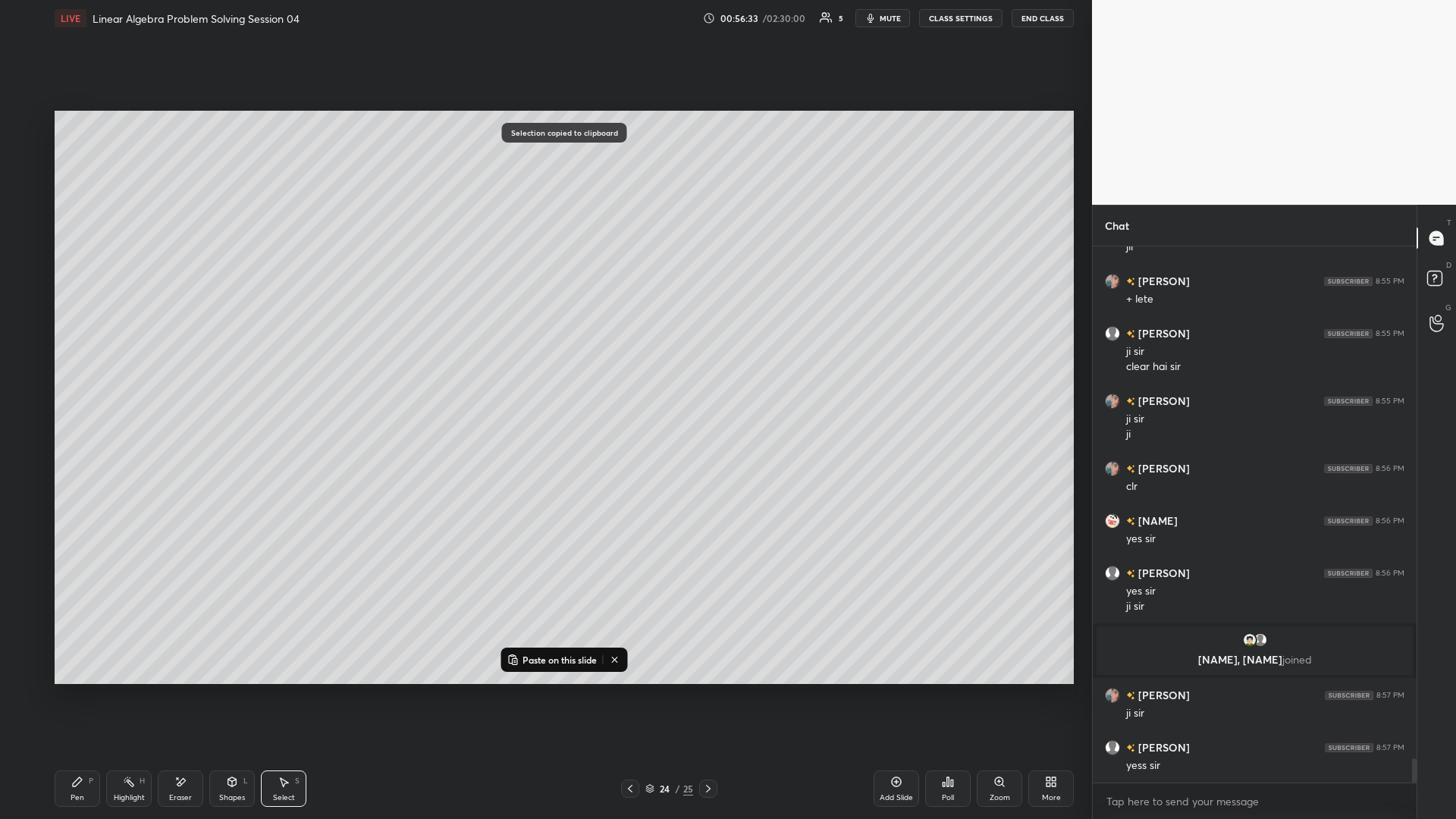 scroll, scrollTop: 11247, scrollLeft: 0, axis: vertical 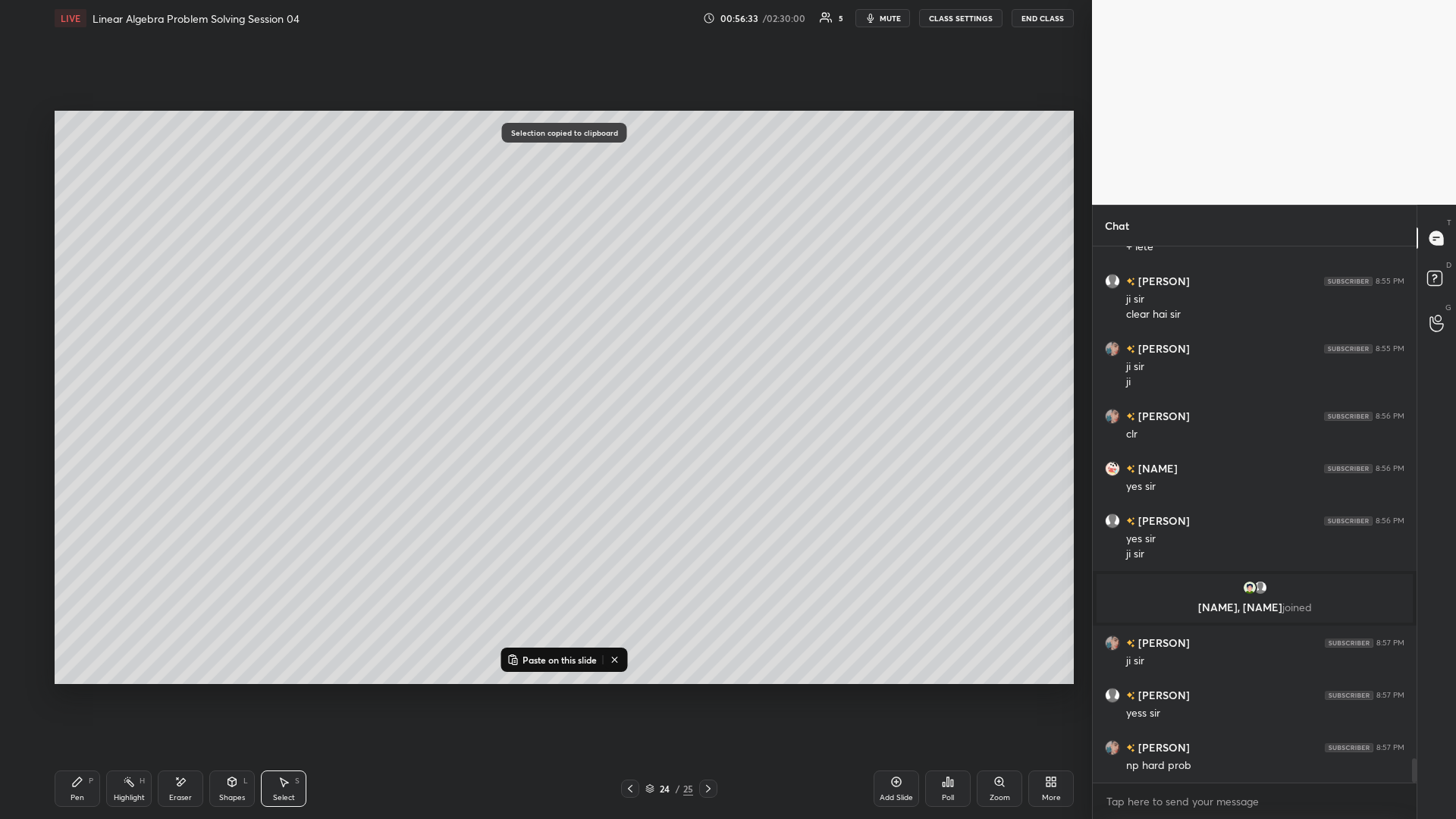 click 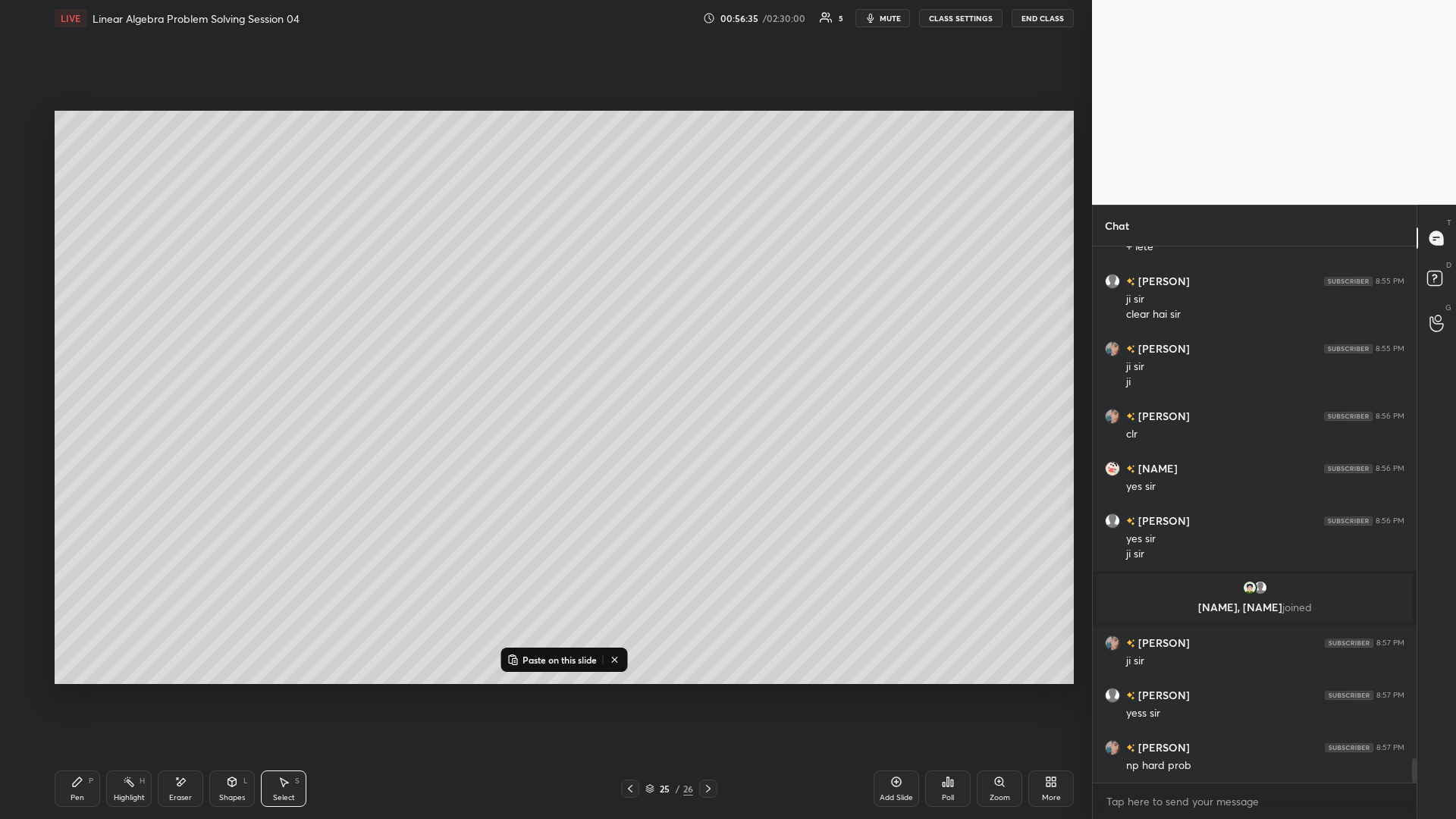 click on "Paste on this slide" at bounding box center (560, 660) 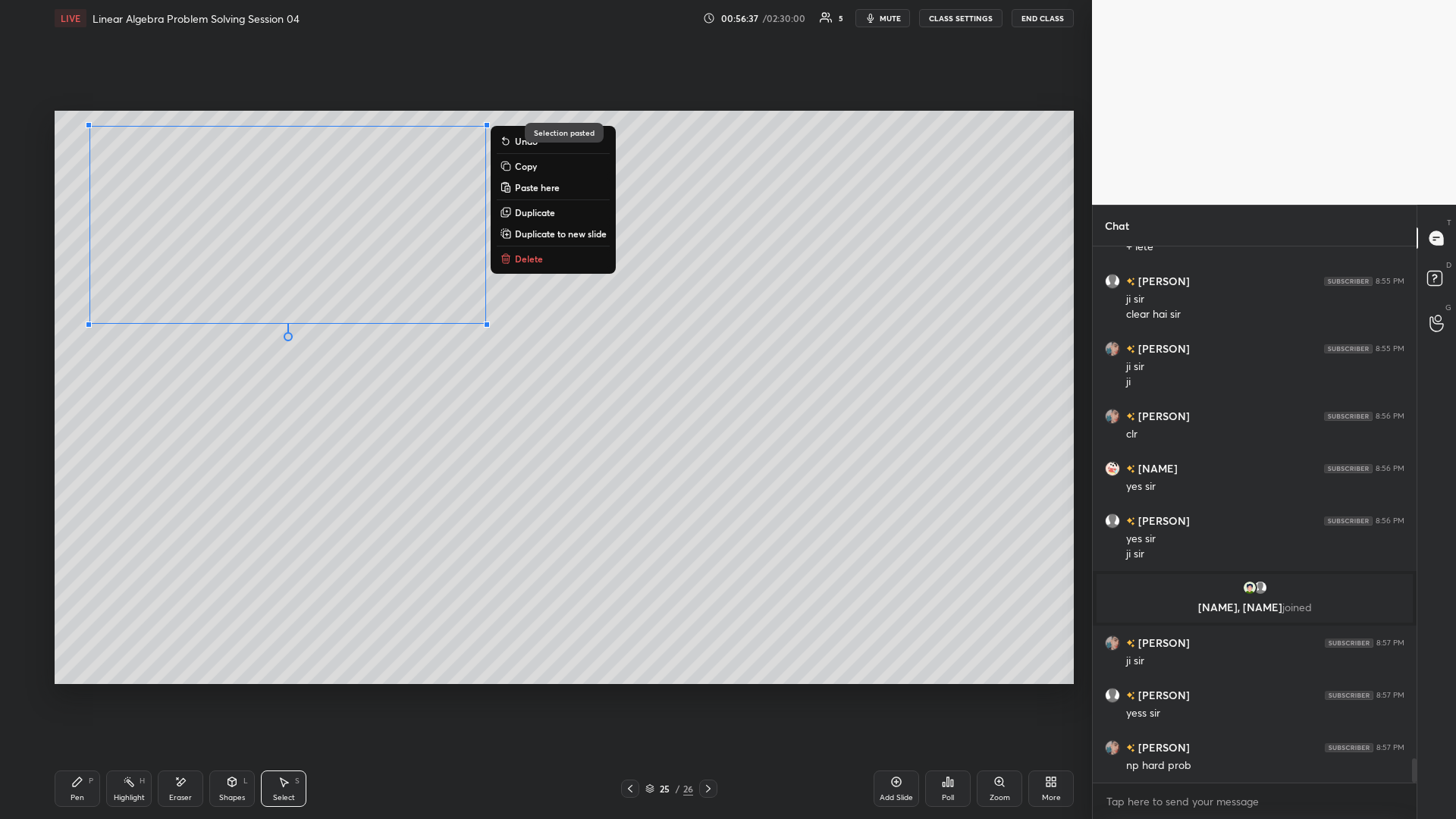 click on "0 ° Undo Copy Paste here Duplicate Duplicate to new slide Delete" at bounding box center [564, 397] 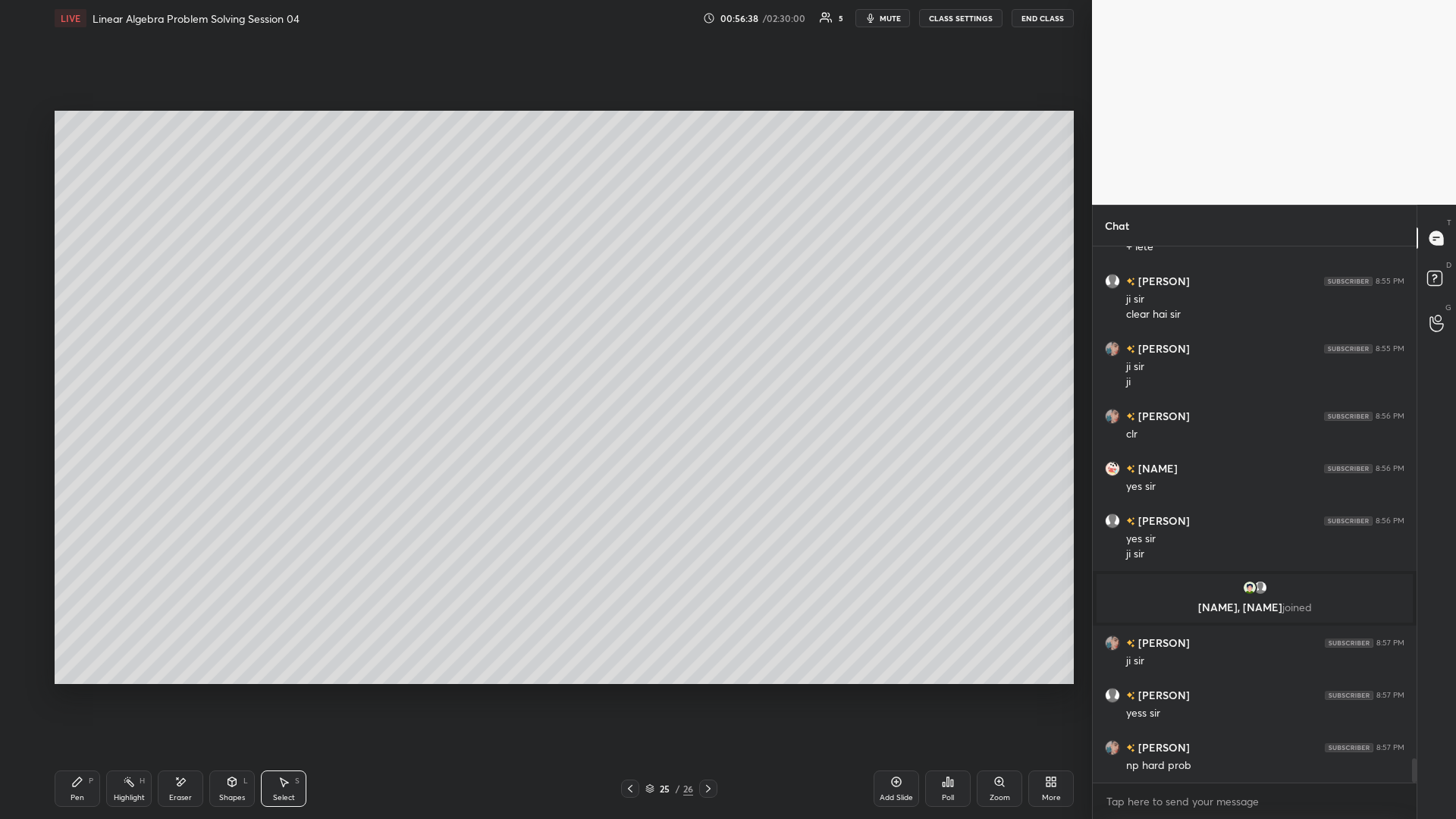 click 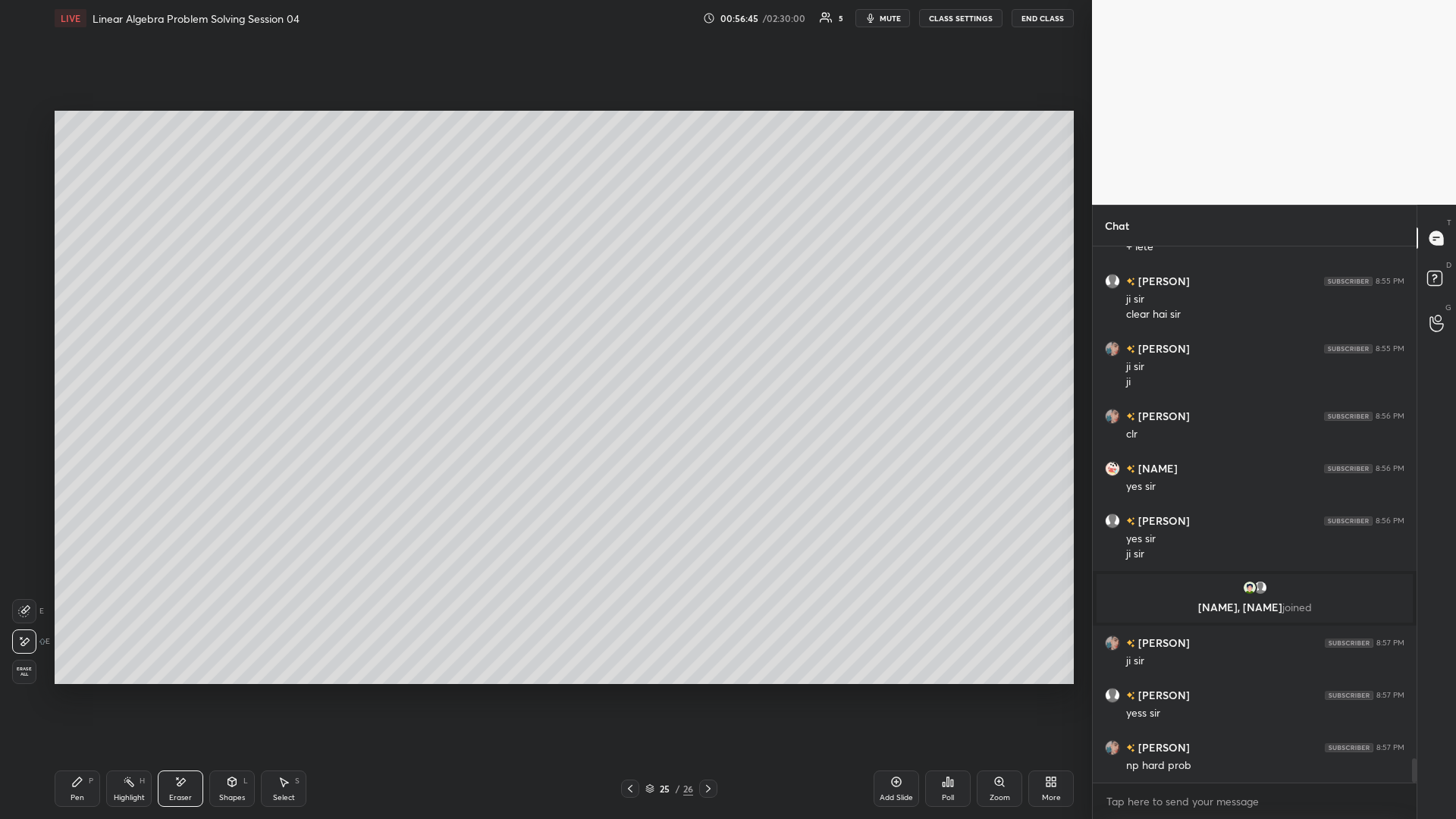 click 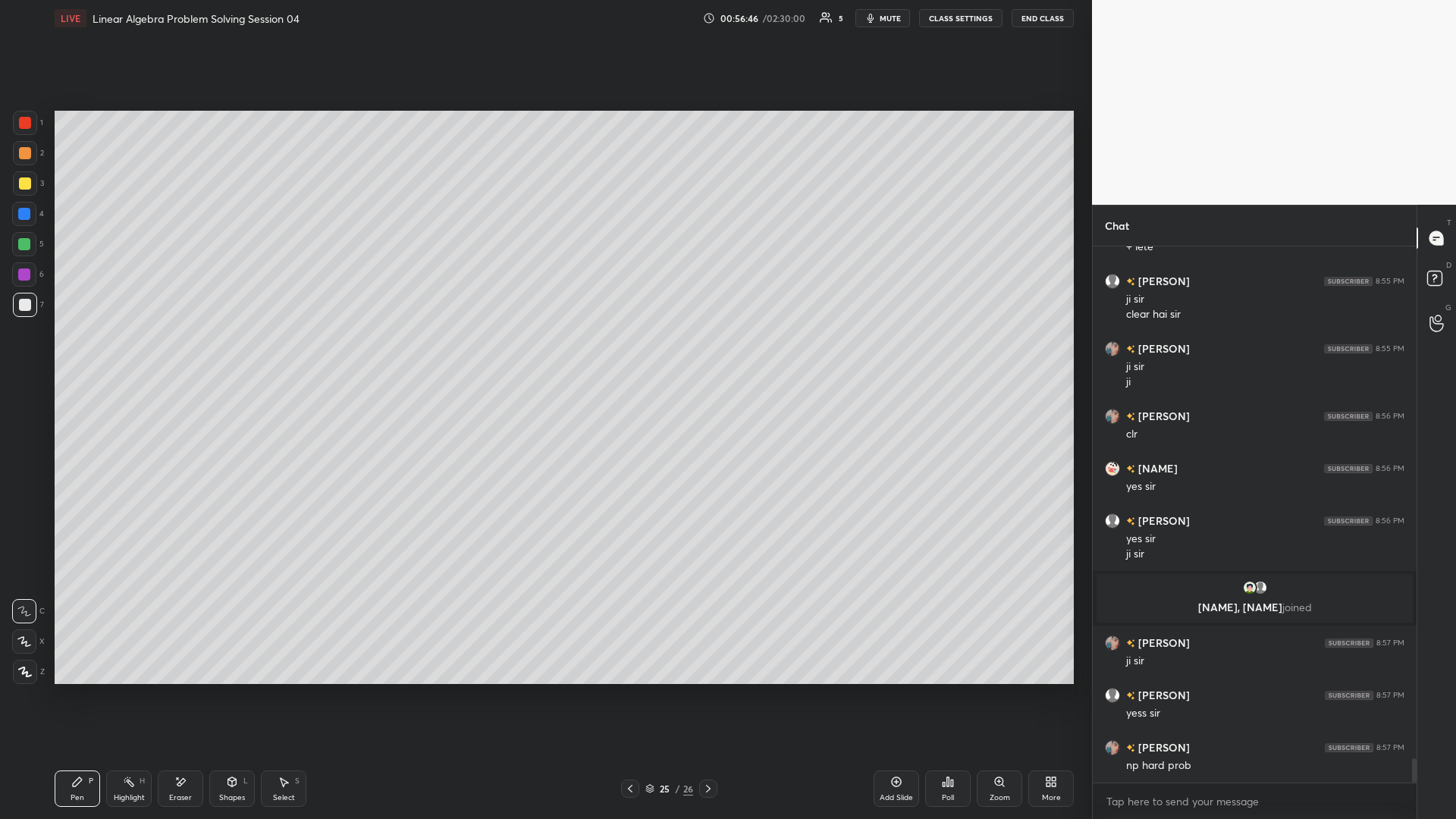 click at bounding box center [25, 184] 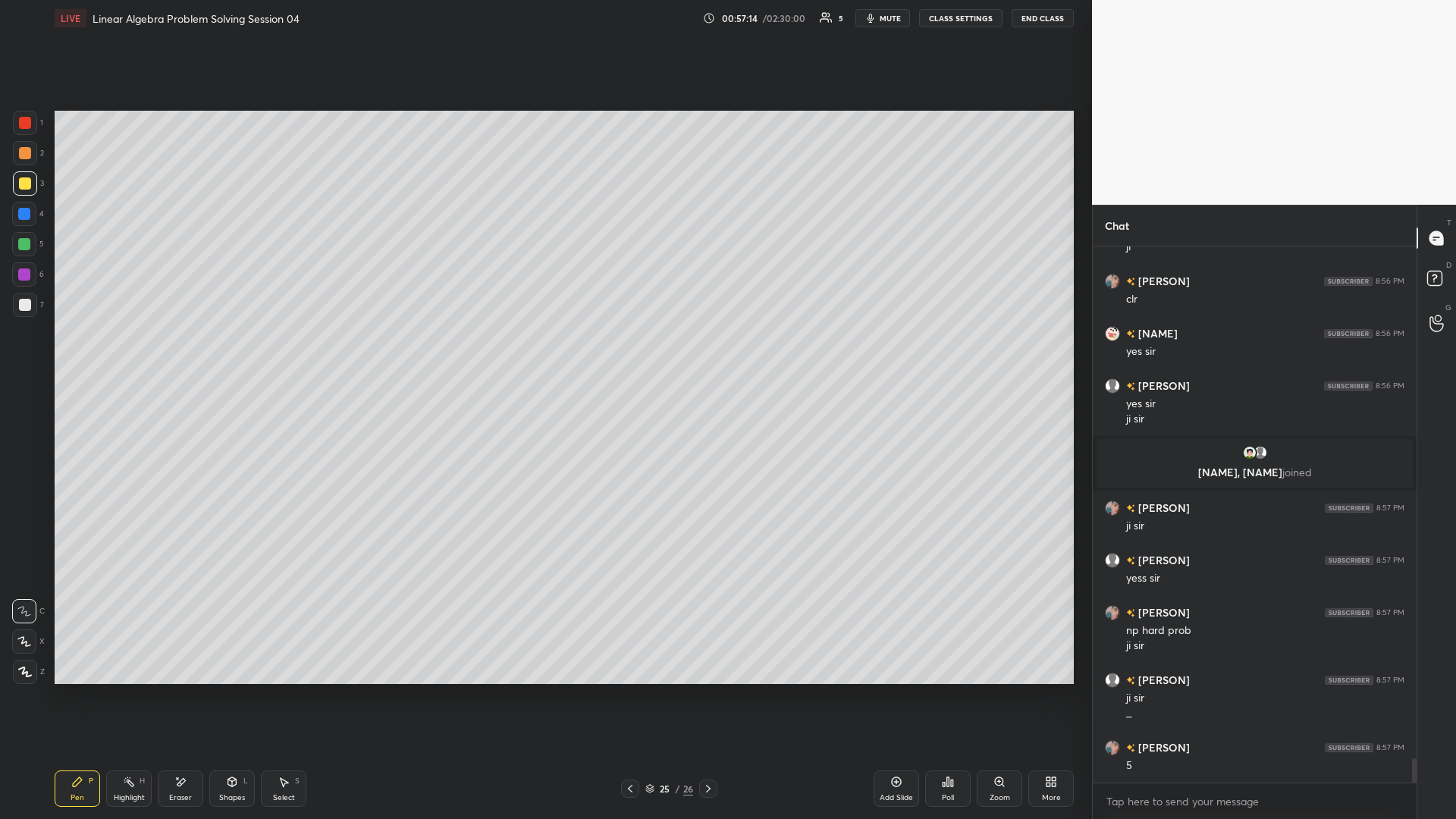 scroll, scrollTop: 11434, scrollLeft: 0, axis: vertical 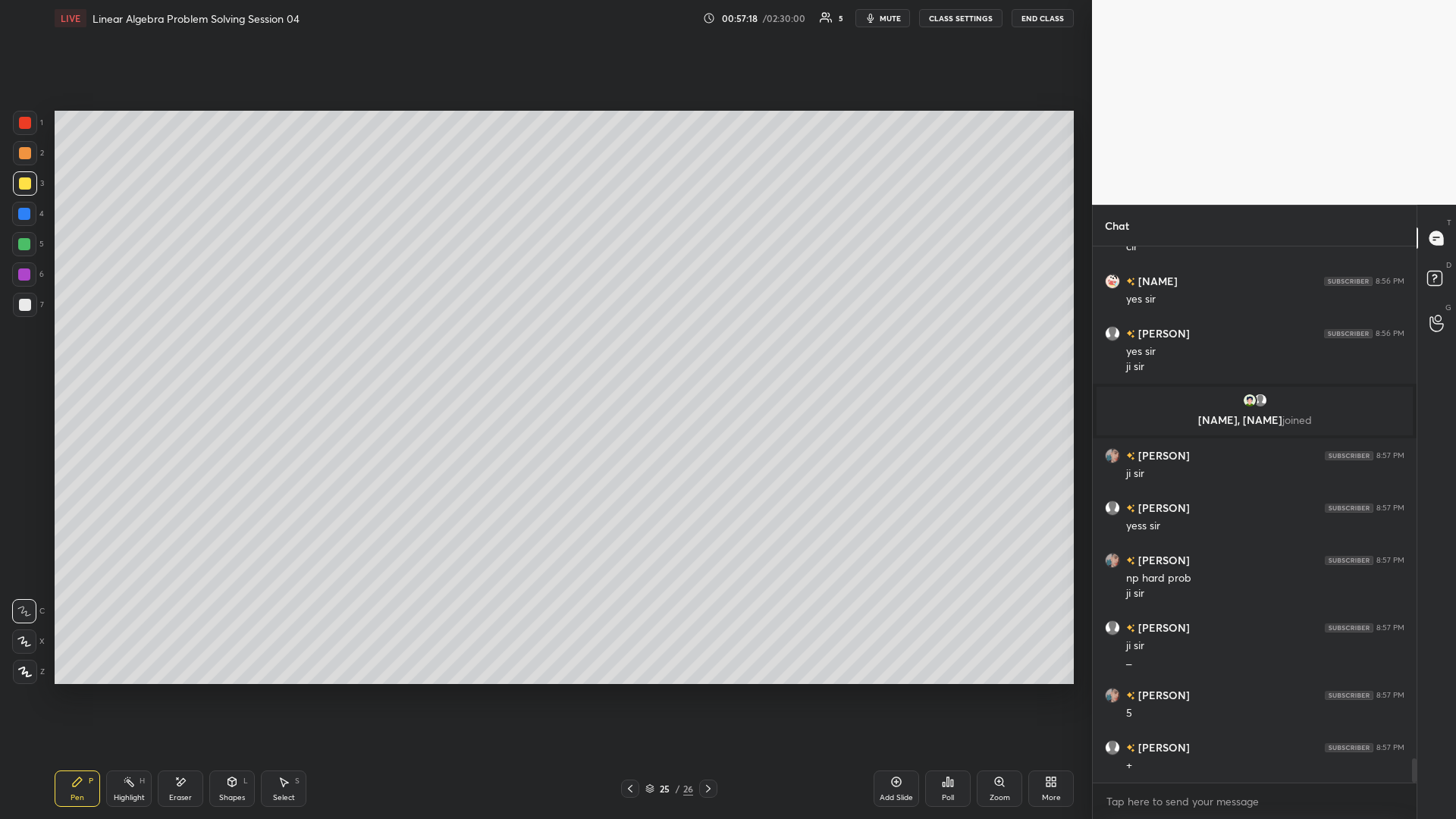click 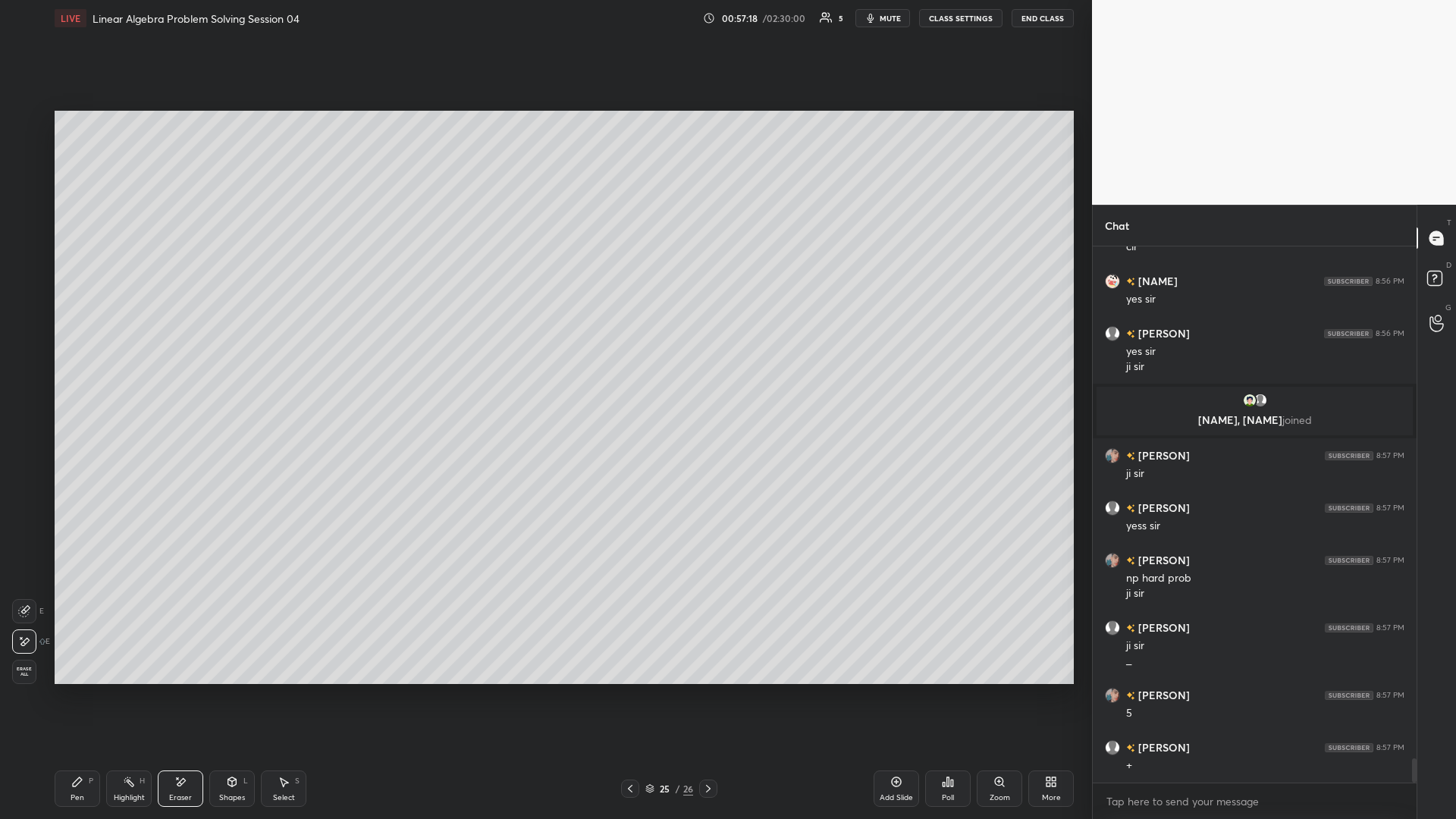 scroll, scrollTop: 11486, scrollLeft: 0, axis: vertical 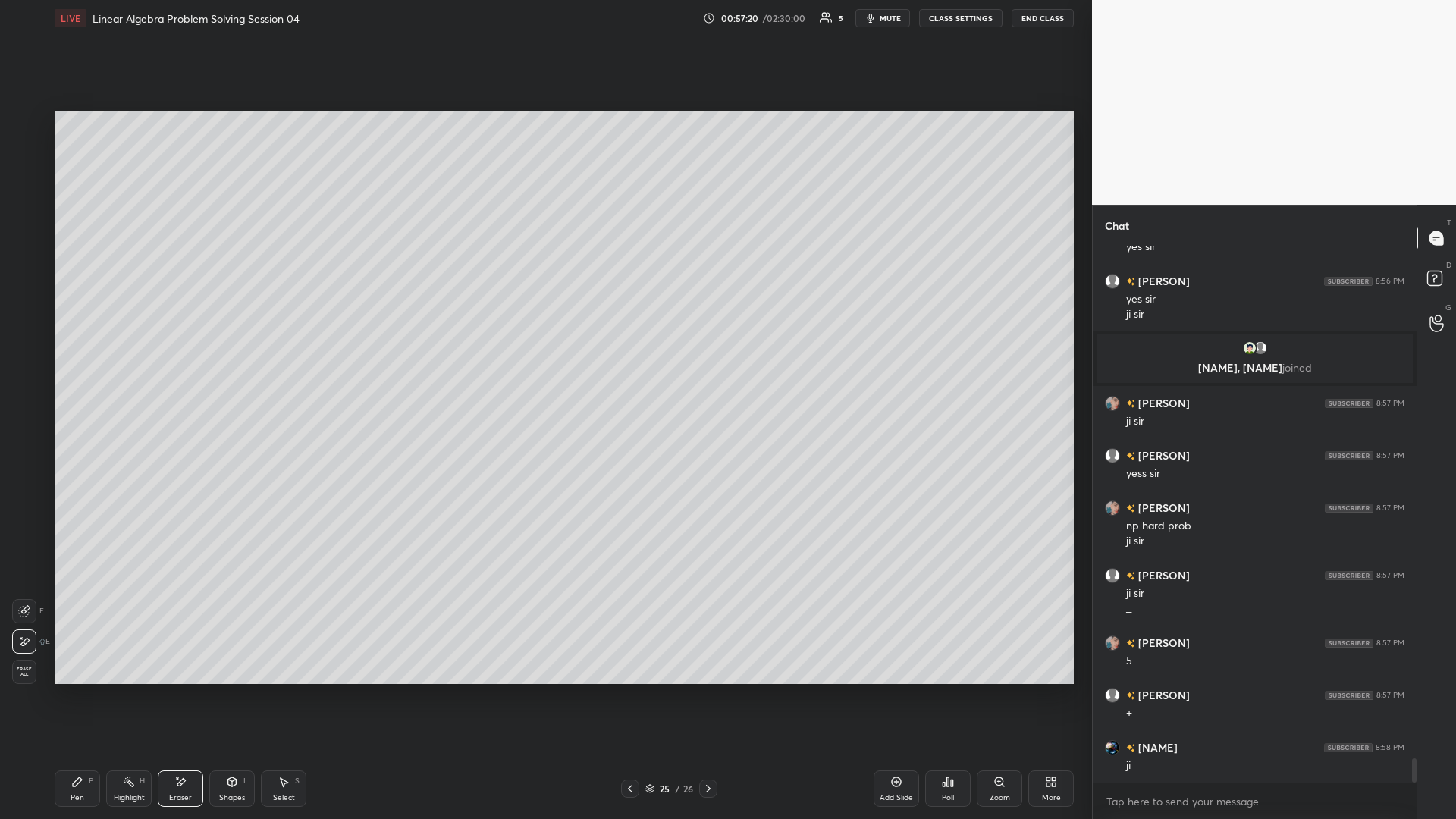 click 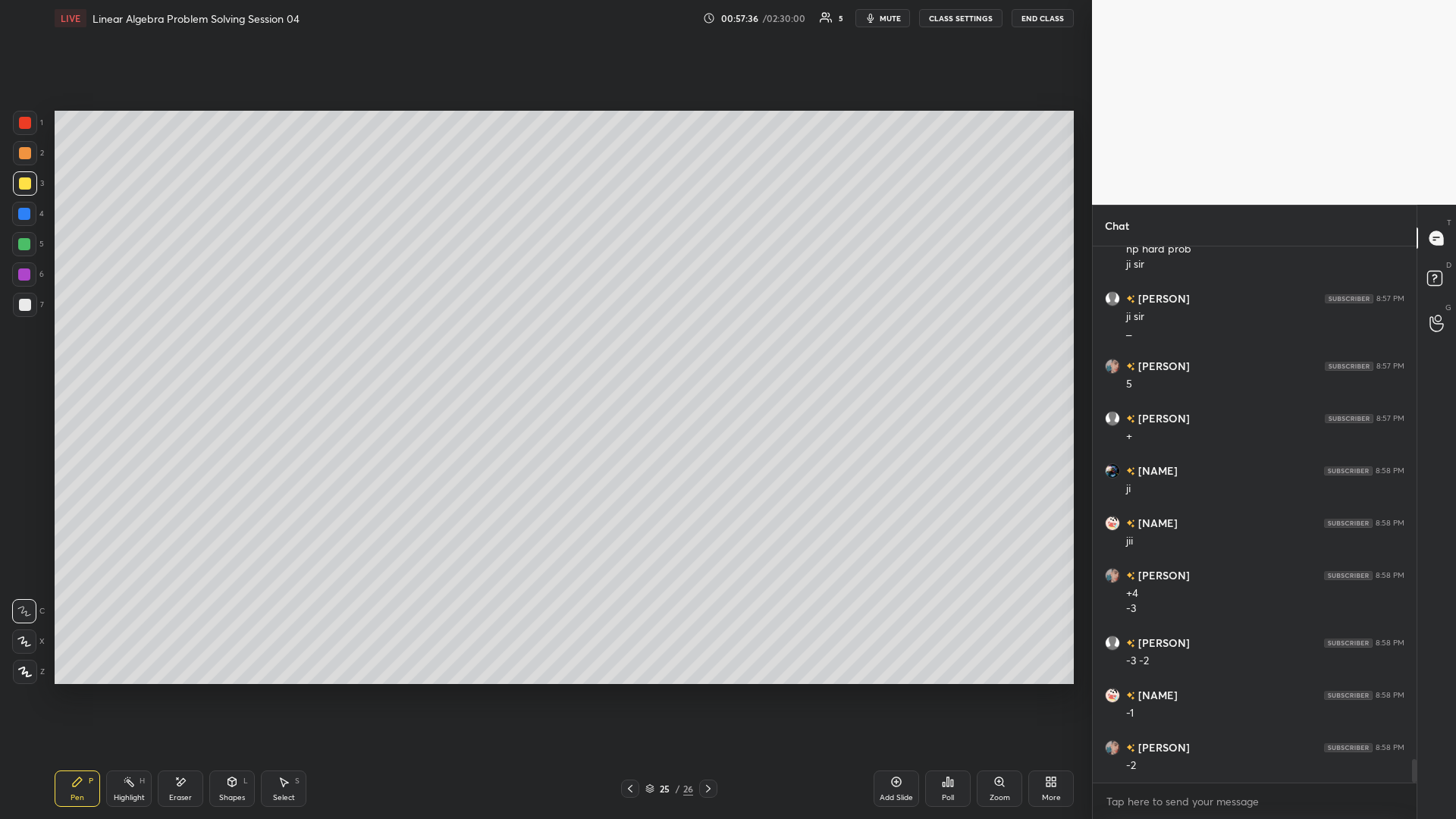 scroll, scrollTop: 11816, scrollLeft: 0, axis: vertical 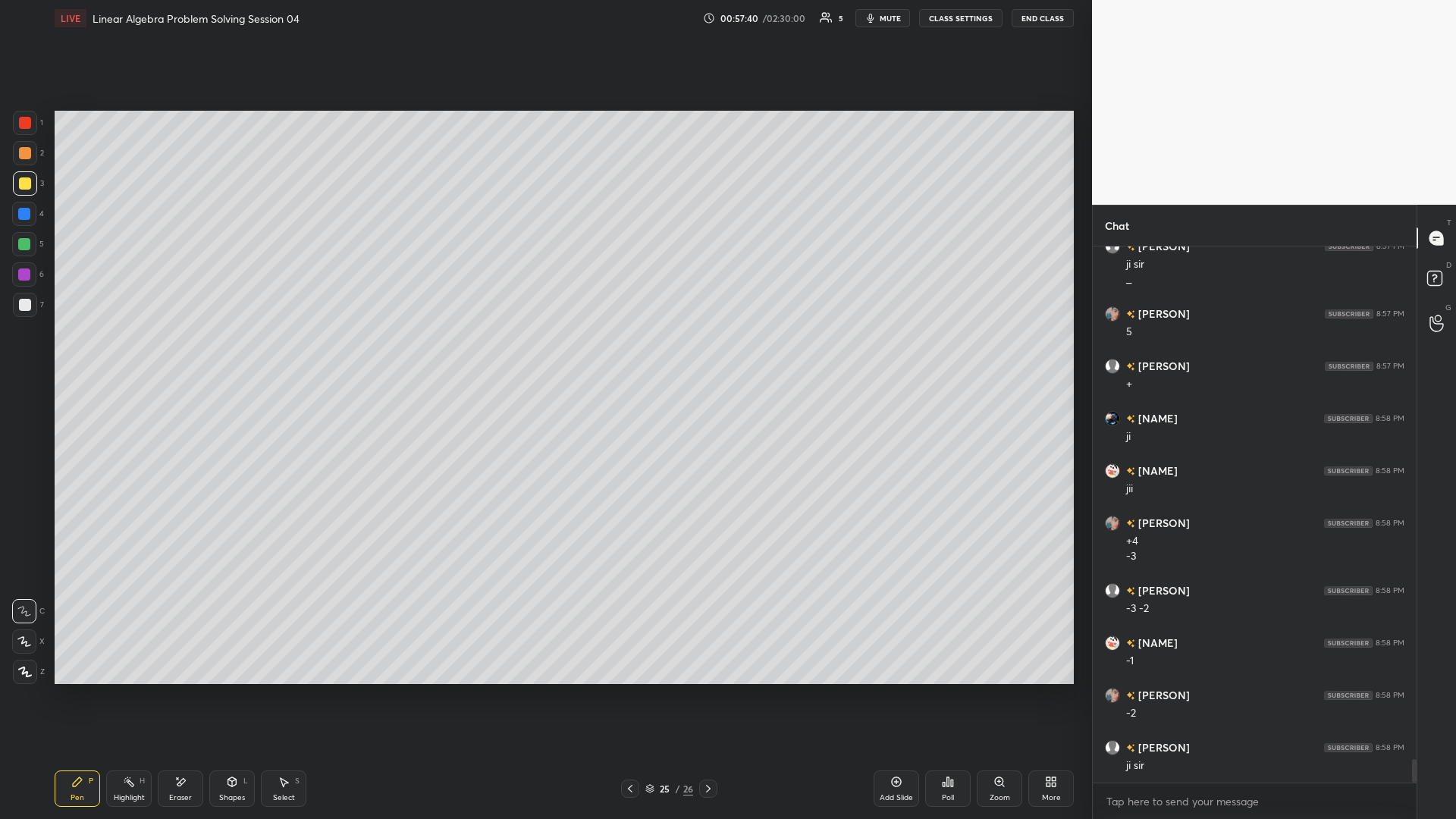 click on "Eraser" at bounding box center (180, 789) 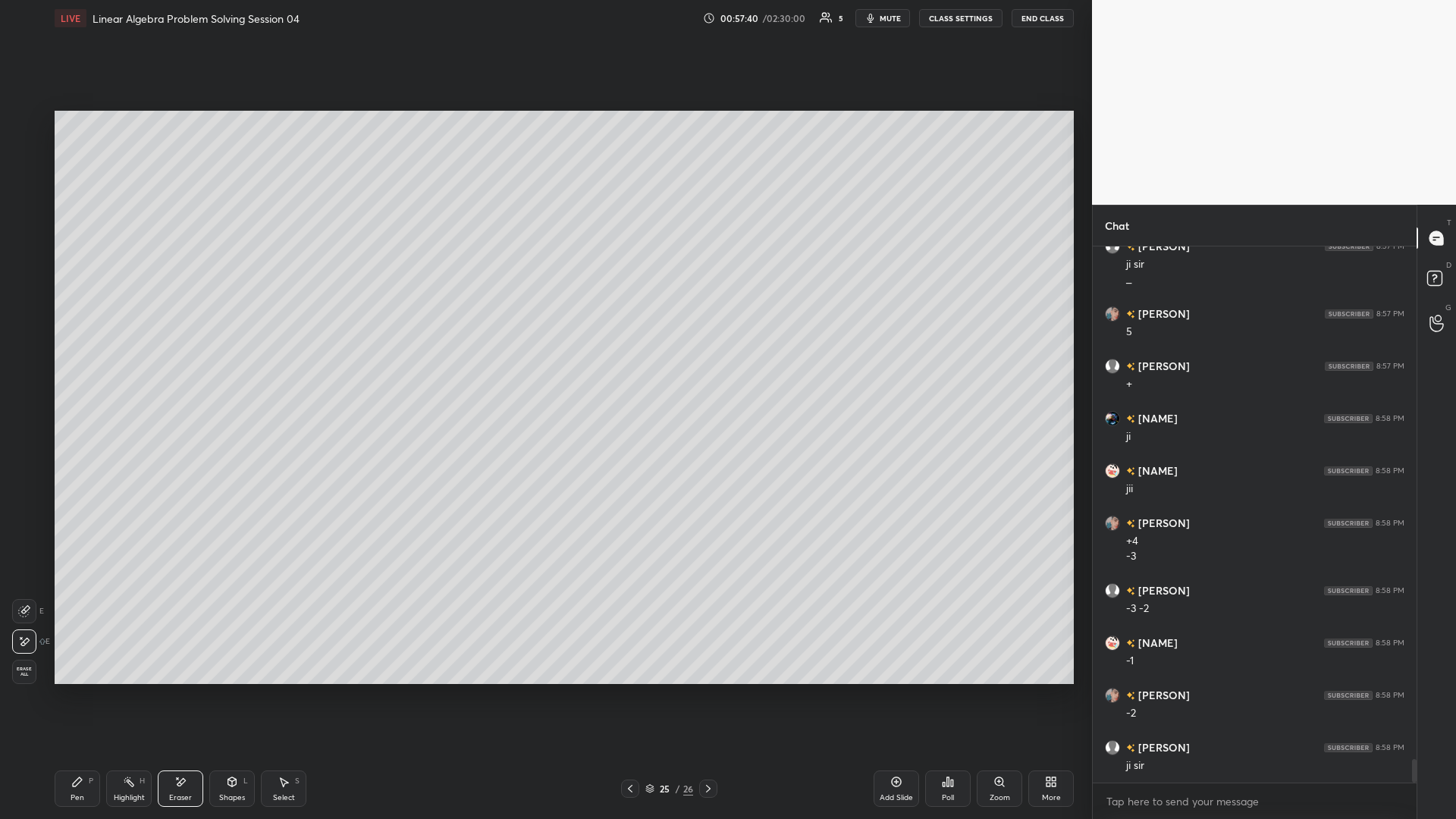click on "Erase all" at bounding box center (24, 672) 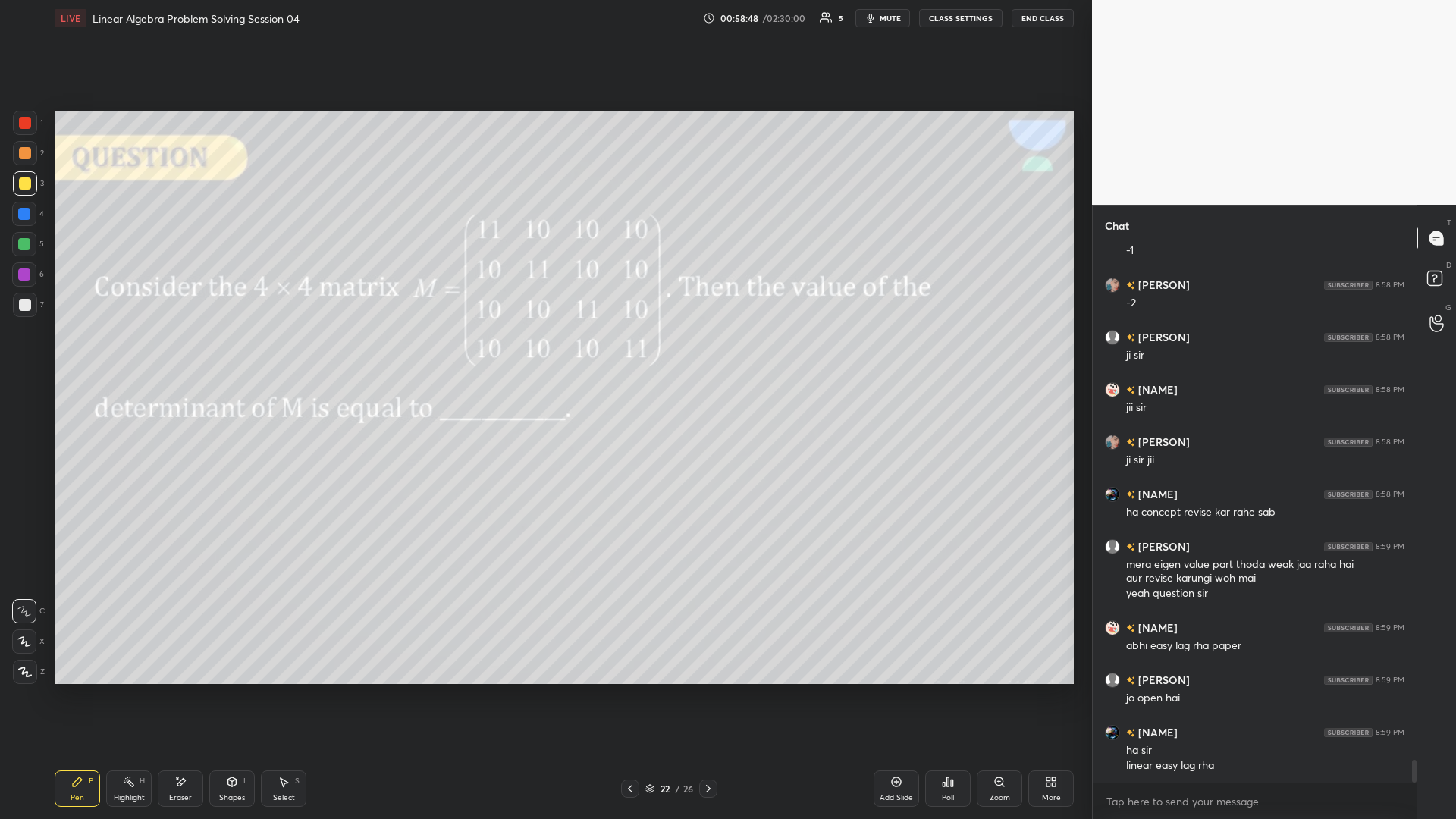 scroll, scrollTop: 12278, scrollLeft: 0, axis: vertical 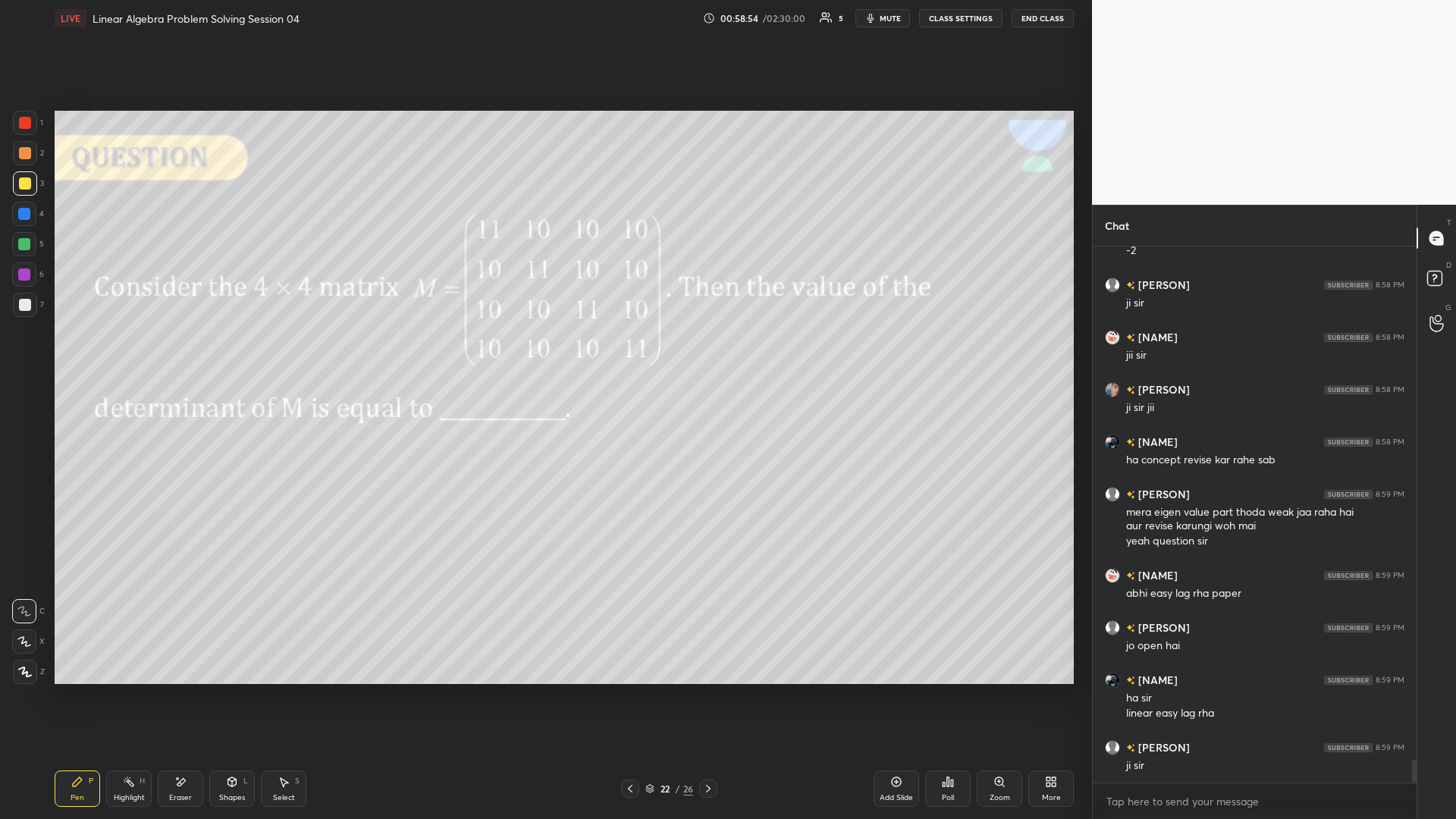 click 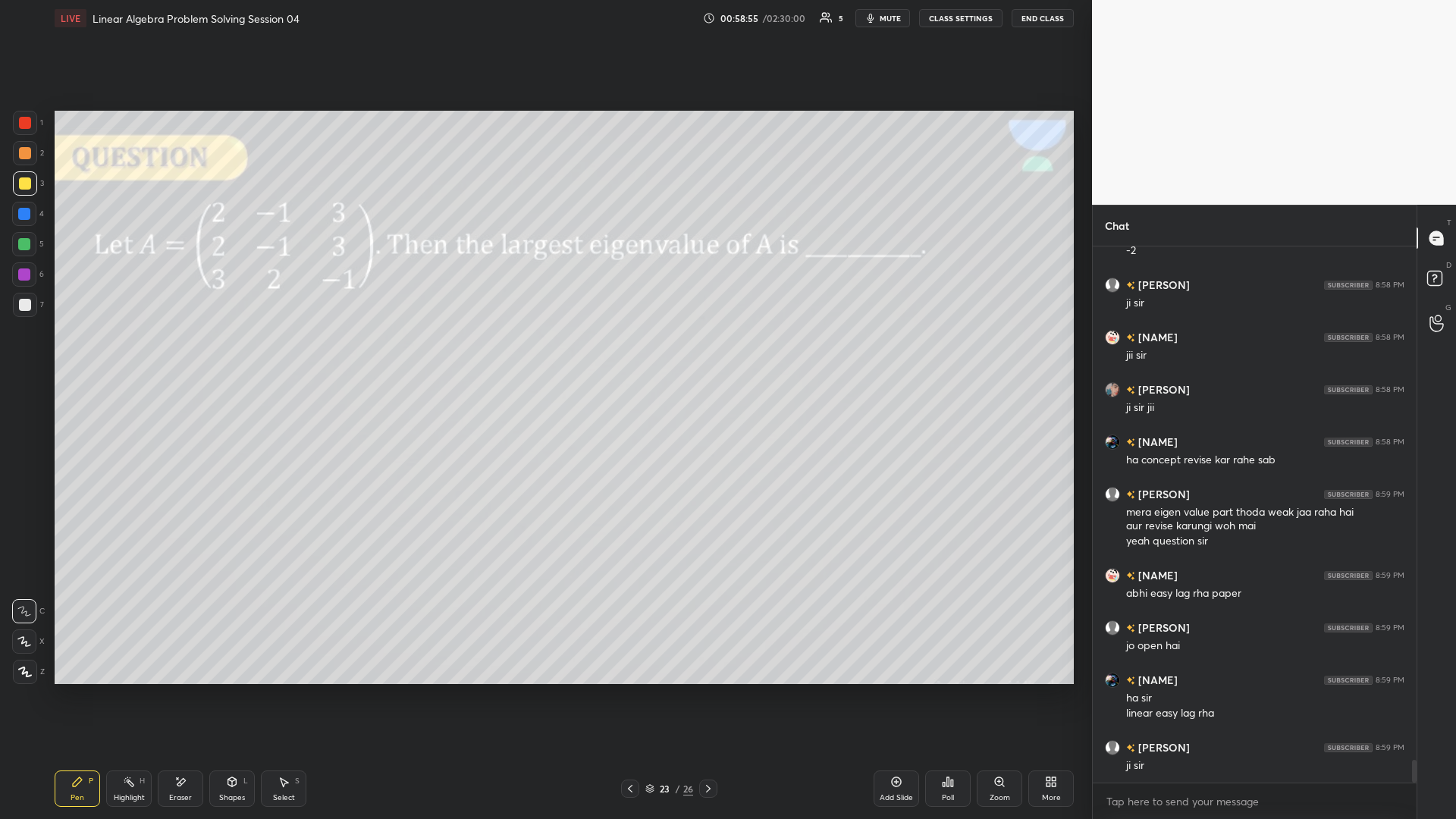click at bounding box center [708, 789] 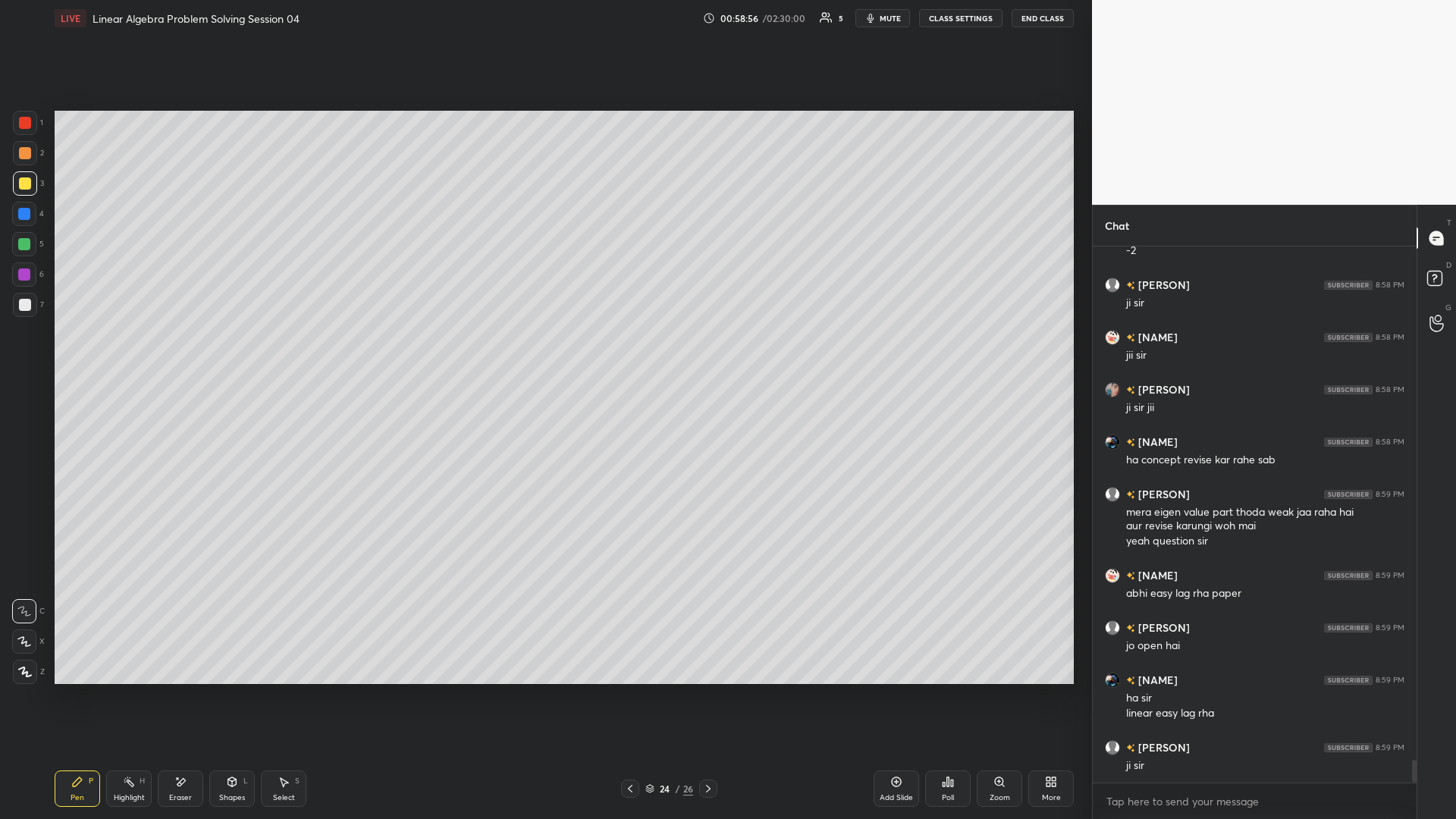 click 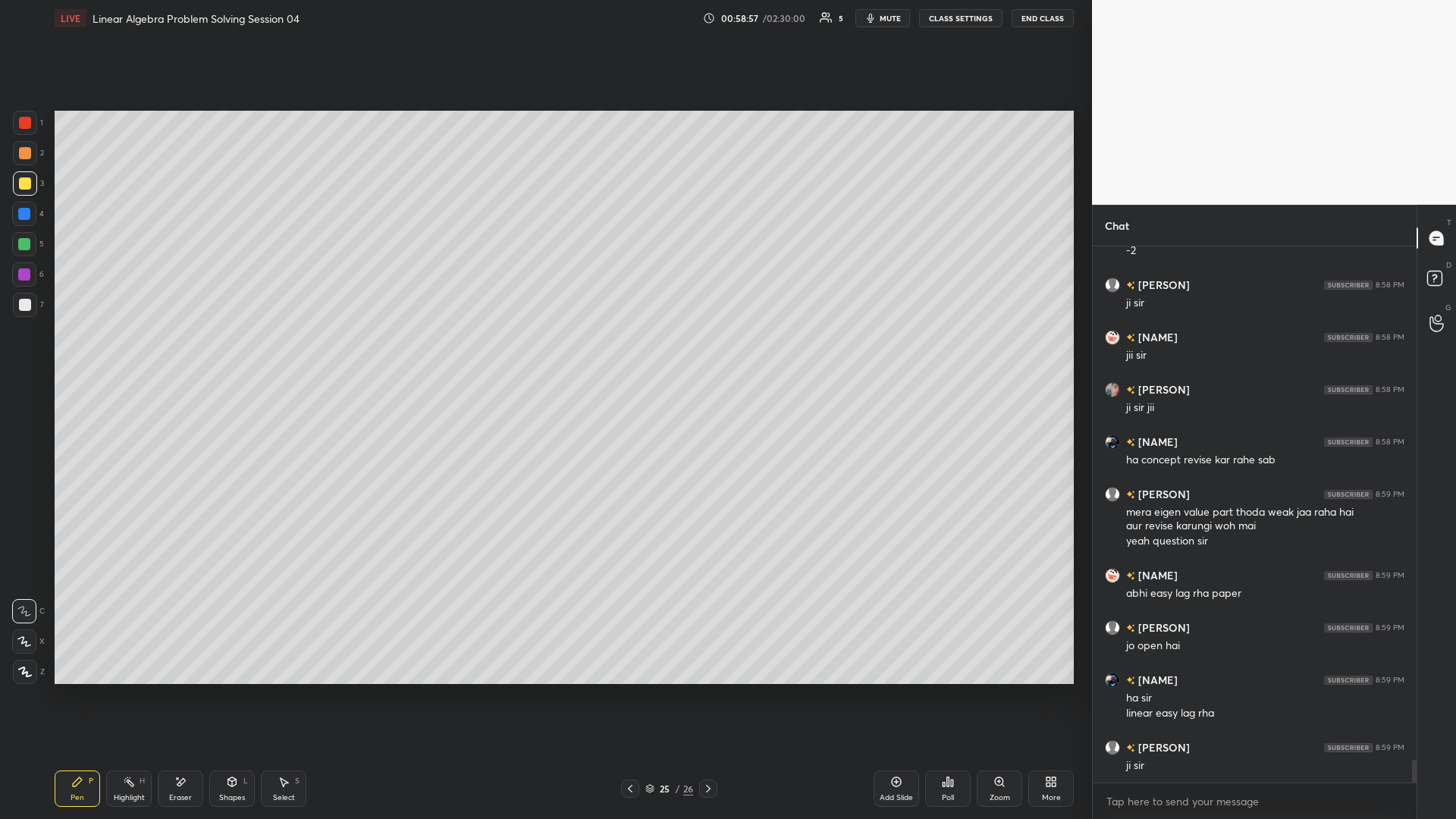click 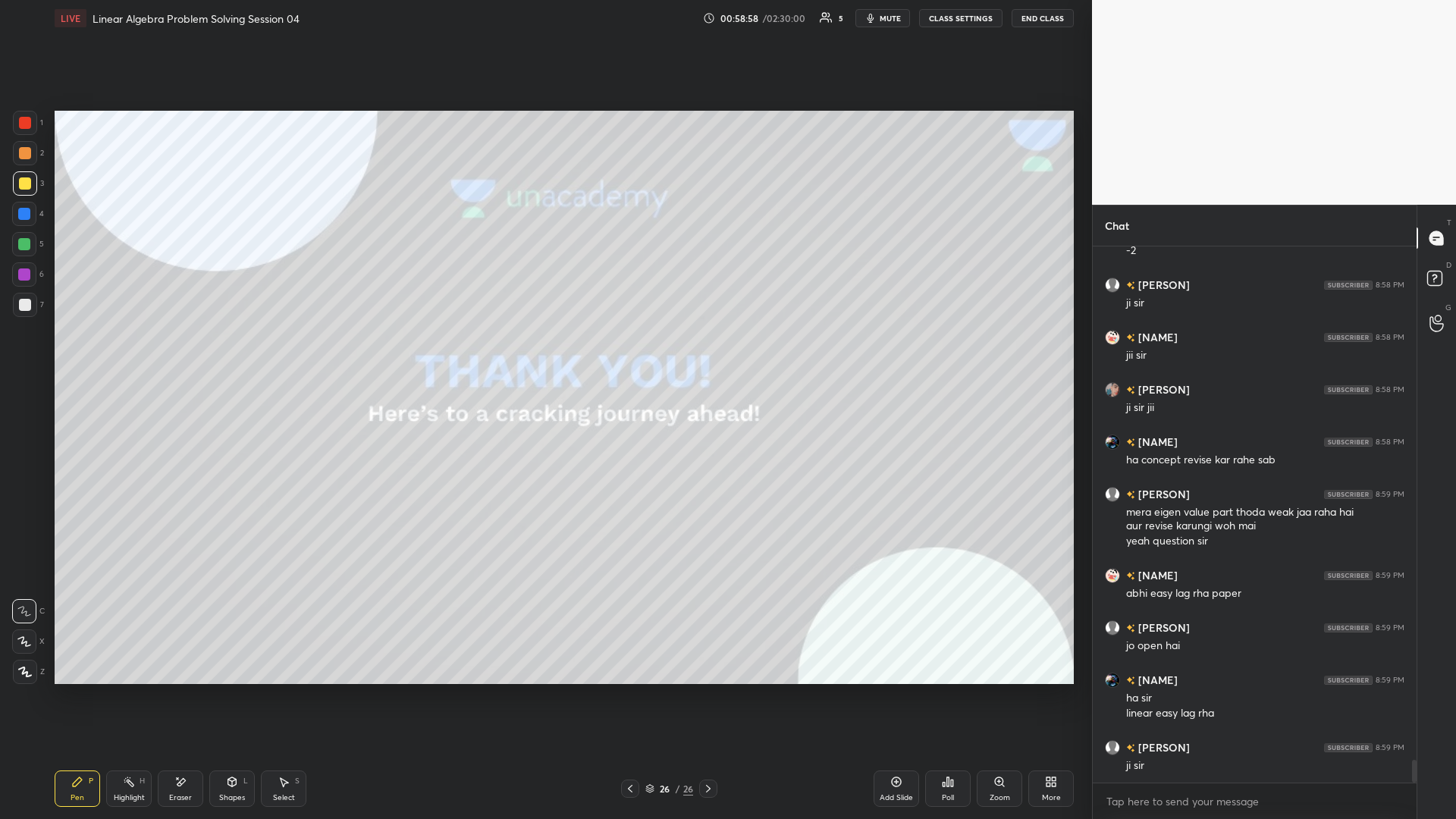 click on "Eraser" at bounding box center (180, 789) 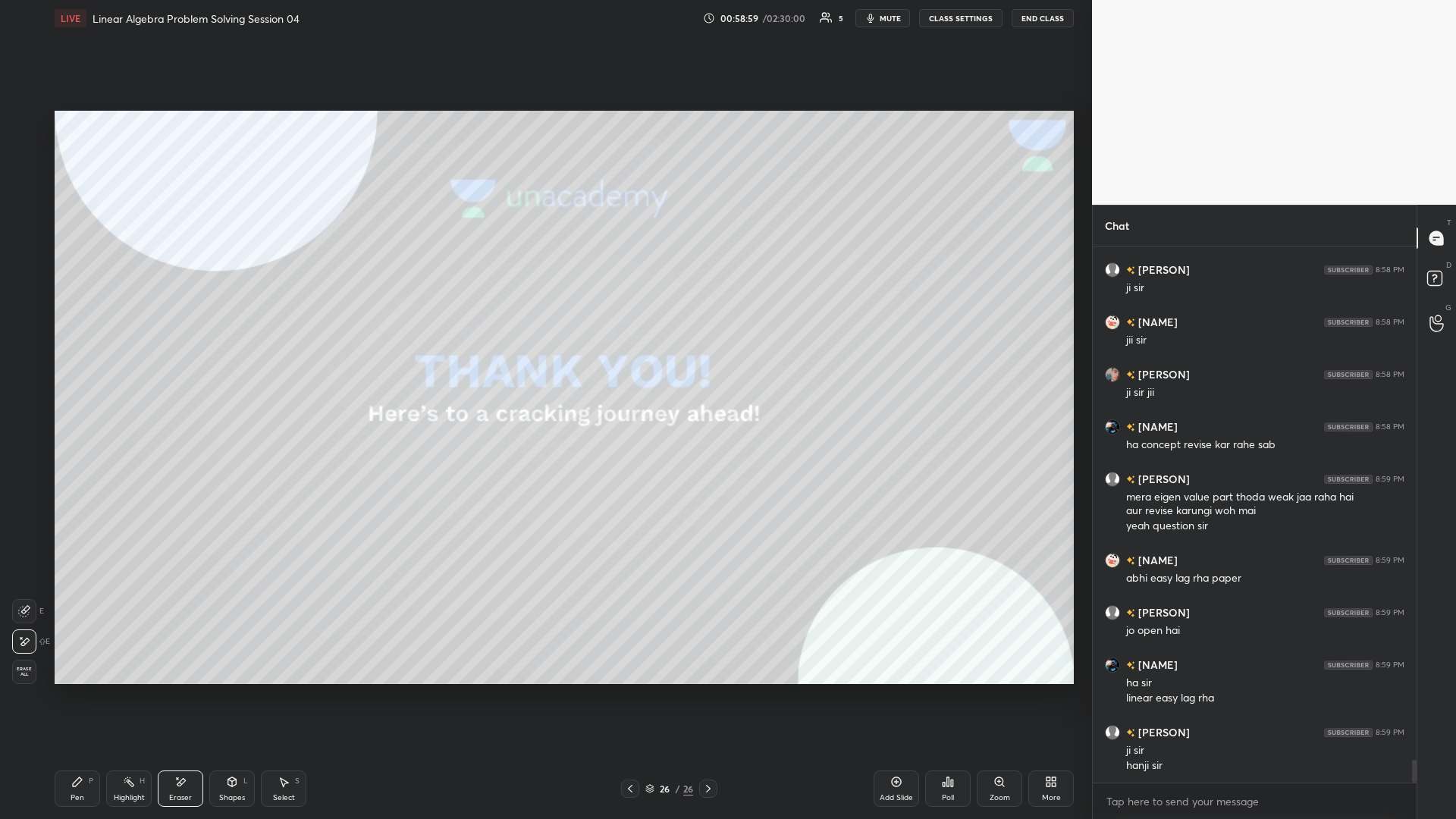 click on "1 2 3 4 5 6 7 C X Z E E Erase all   H H" at bounding box center (24, 397) 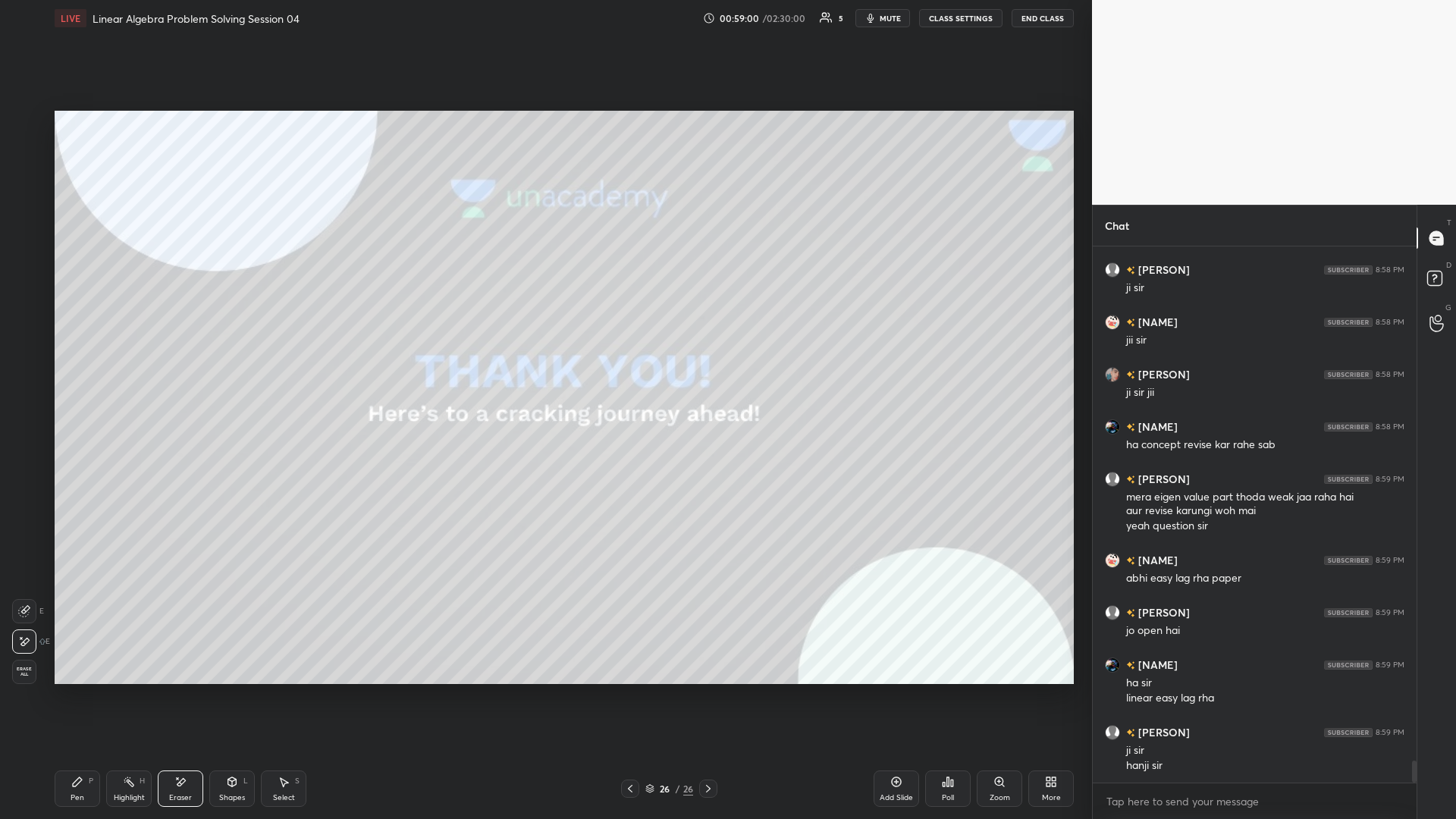 scroll, scrollTop: 12346, scrollLeft: 0, axis: vertical 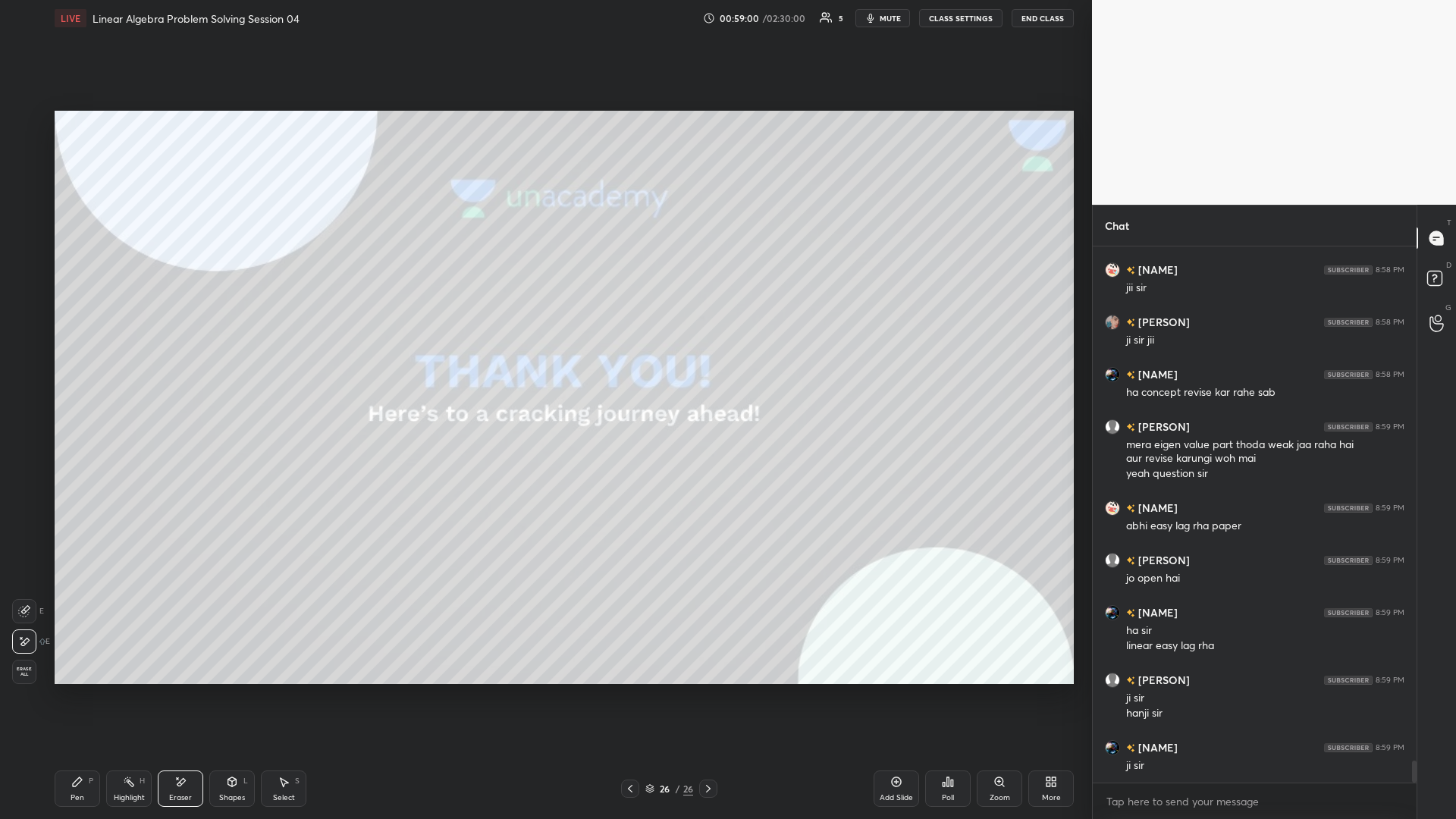 click 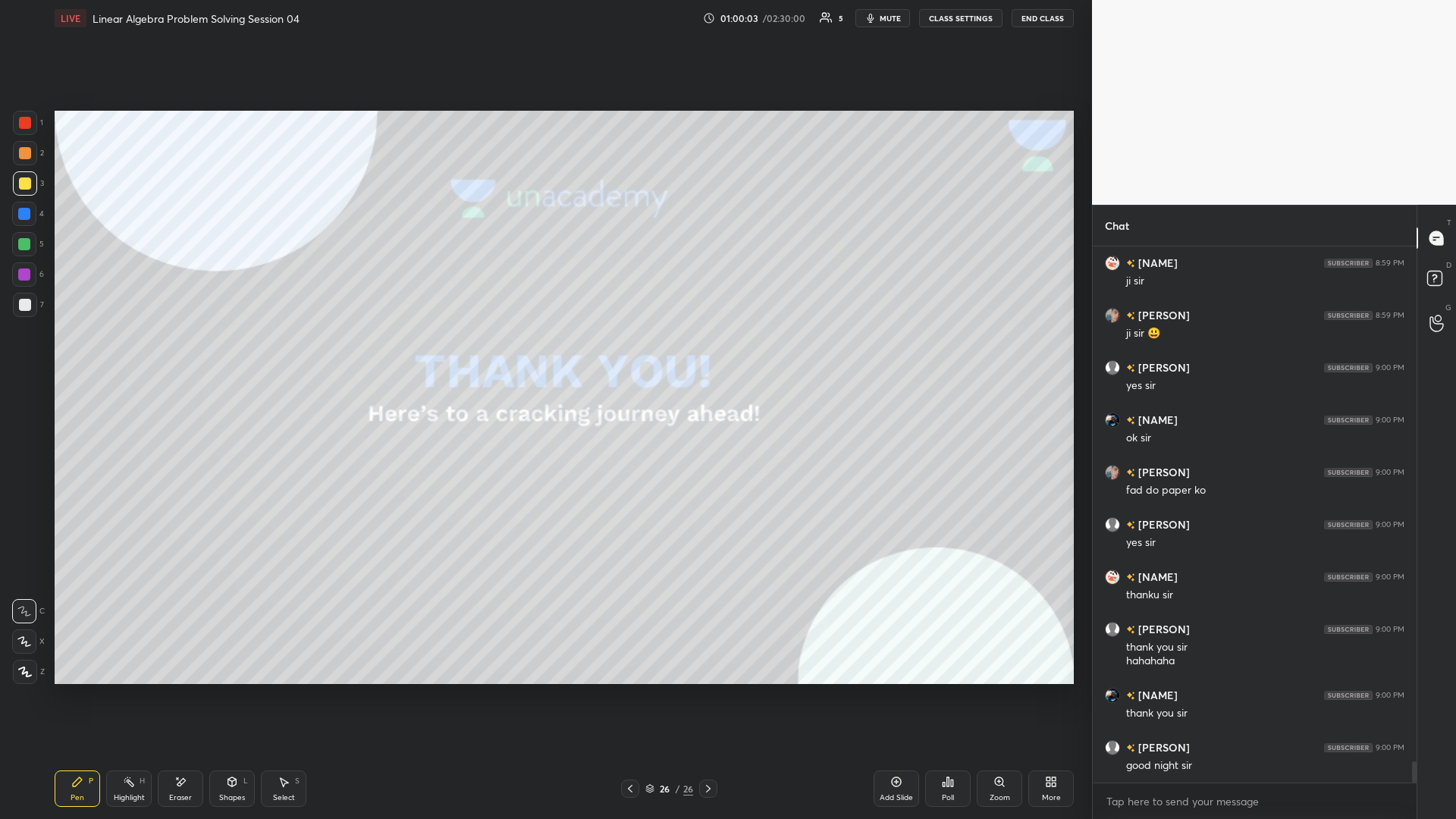 scroll, scrollTop: 12935, scrollLeft: 0, axis: vertical 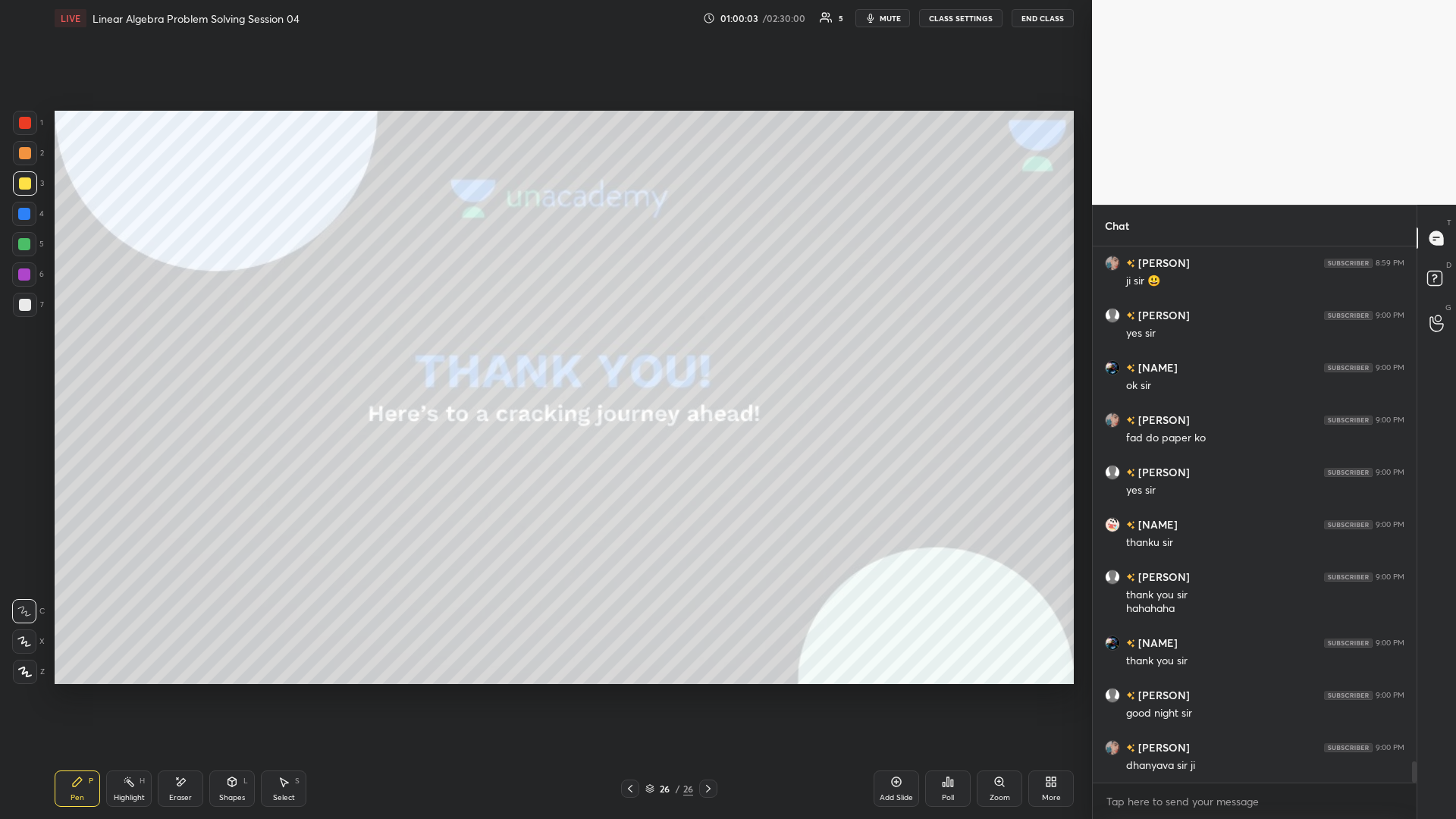 click on "End Class" at bounding box center (1043, 18) 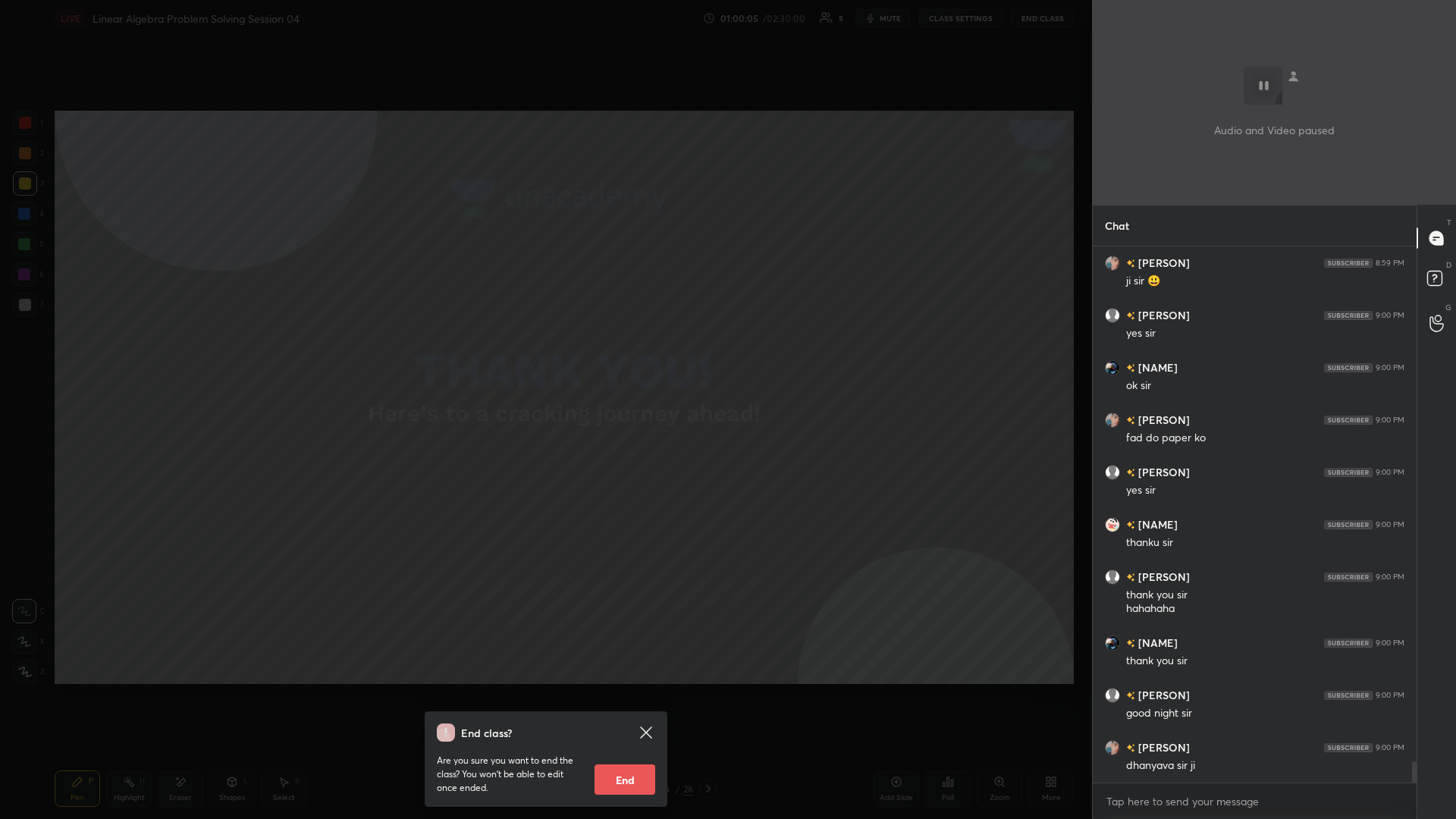 click on "End" at bounding box center [625, 780] 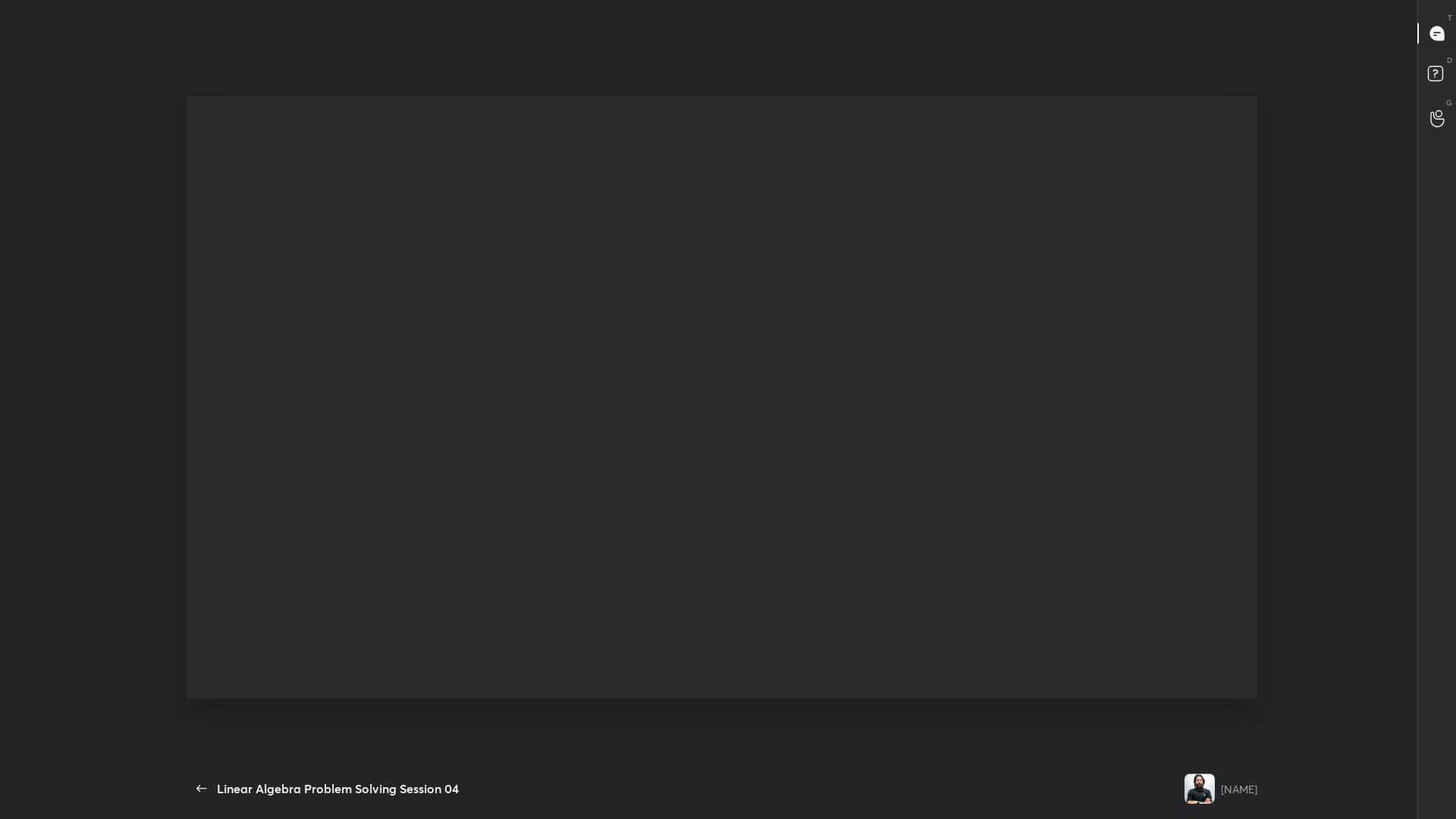 scroll, scrollTop: 75111, scrollLeft: 74669, axis: both 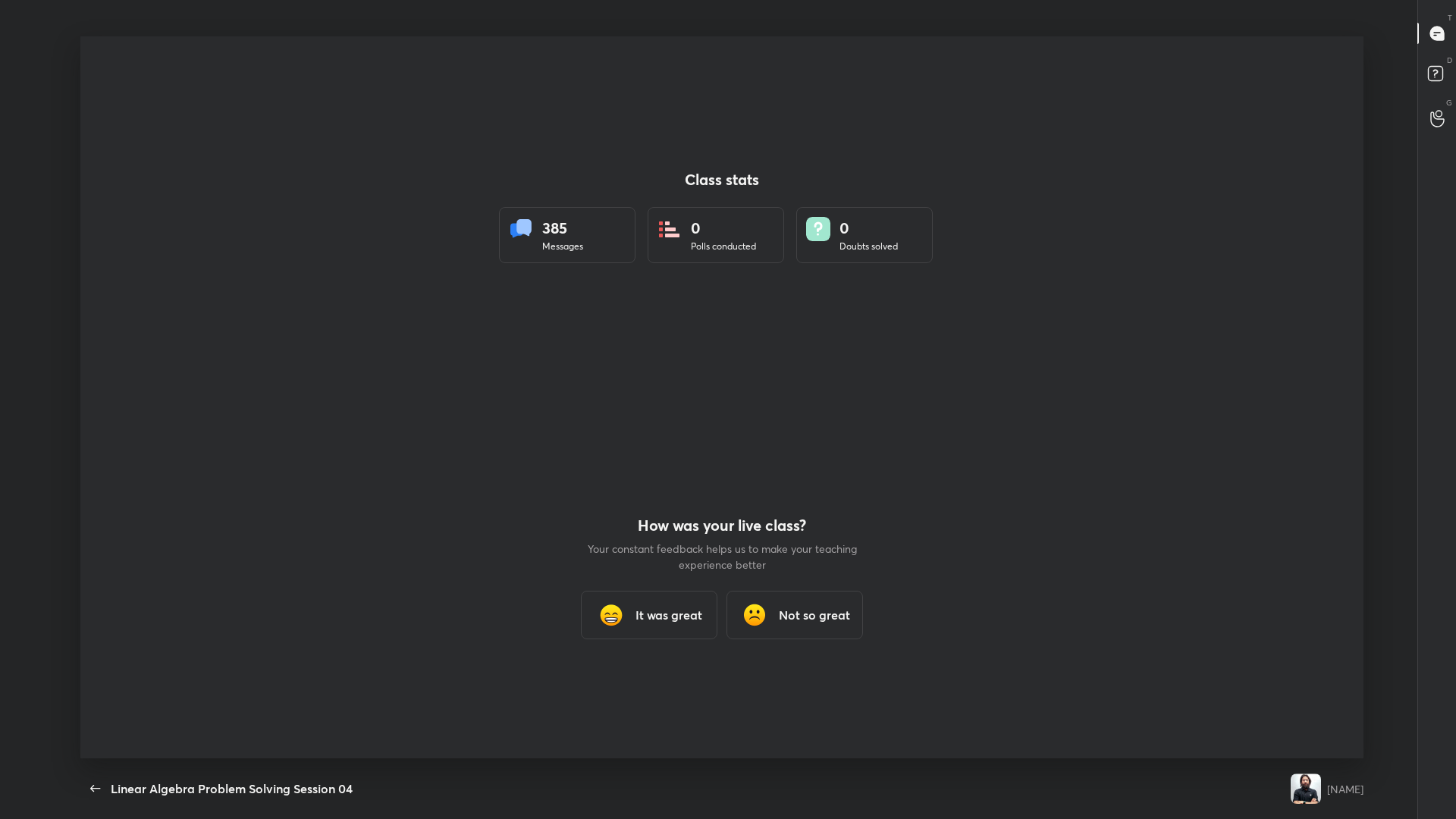 click on "It was great" at bounding box center [669, 615] 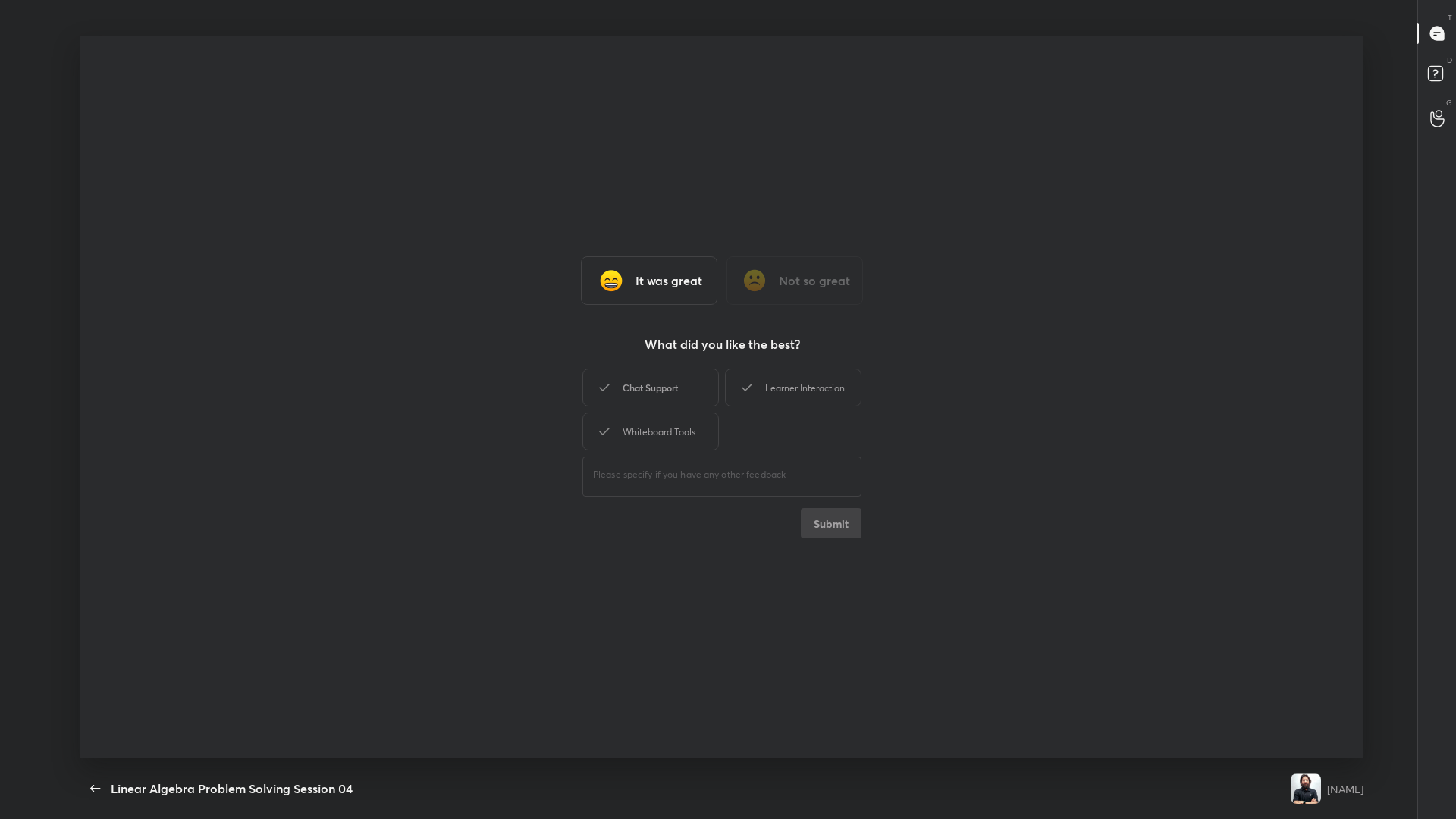 click on "Chat Support" at bounding box center [651, 388] 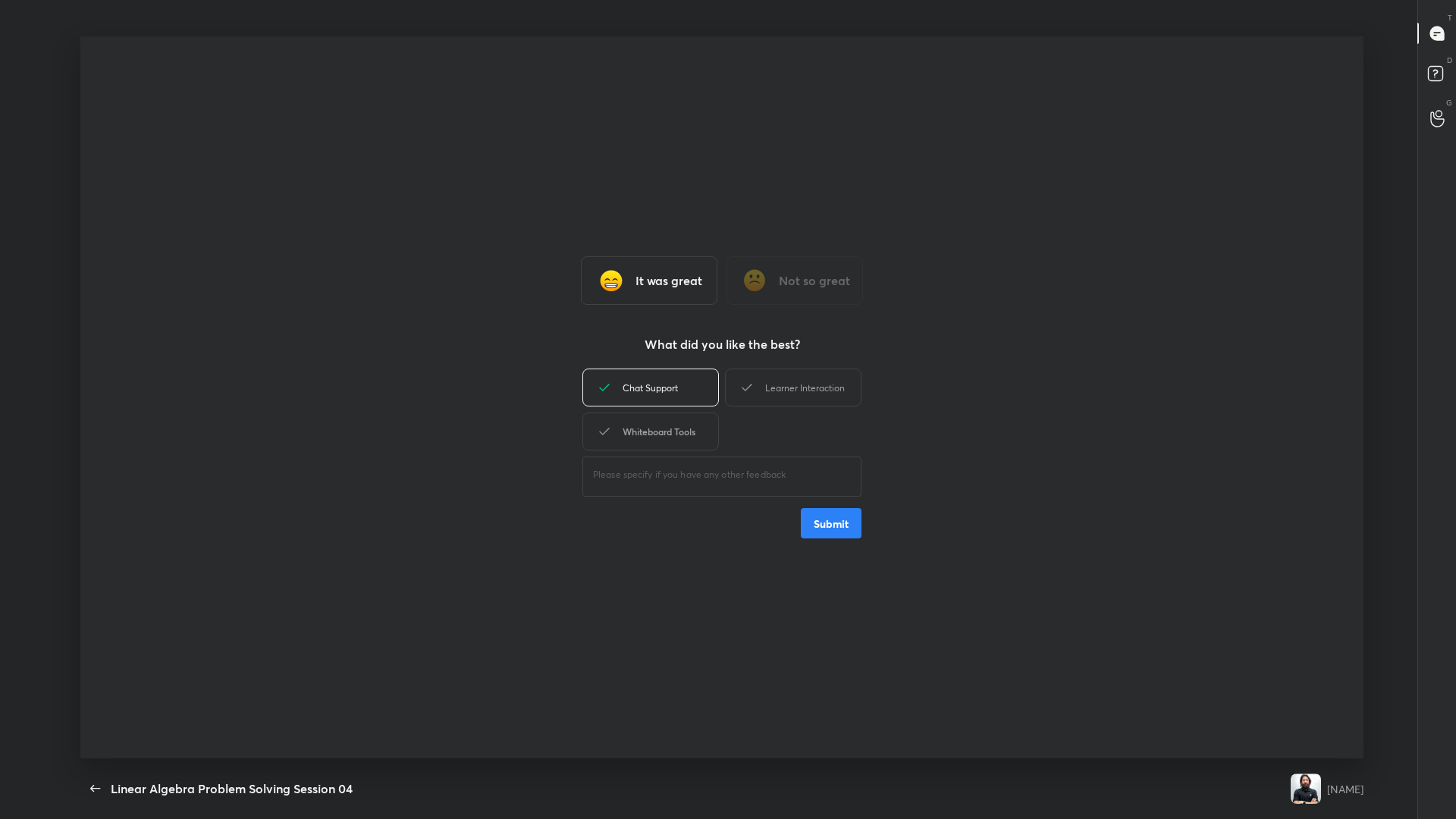 click on "Whiteboard Tools" at bounding box center (651, 431) 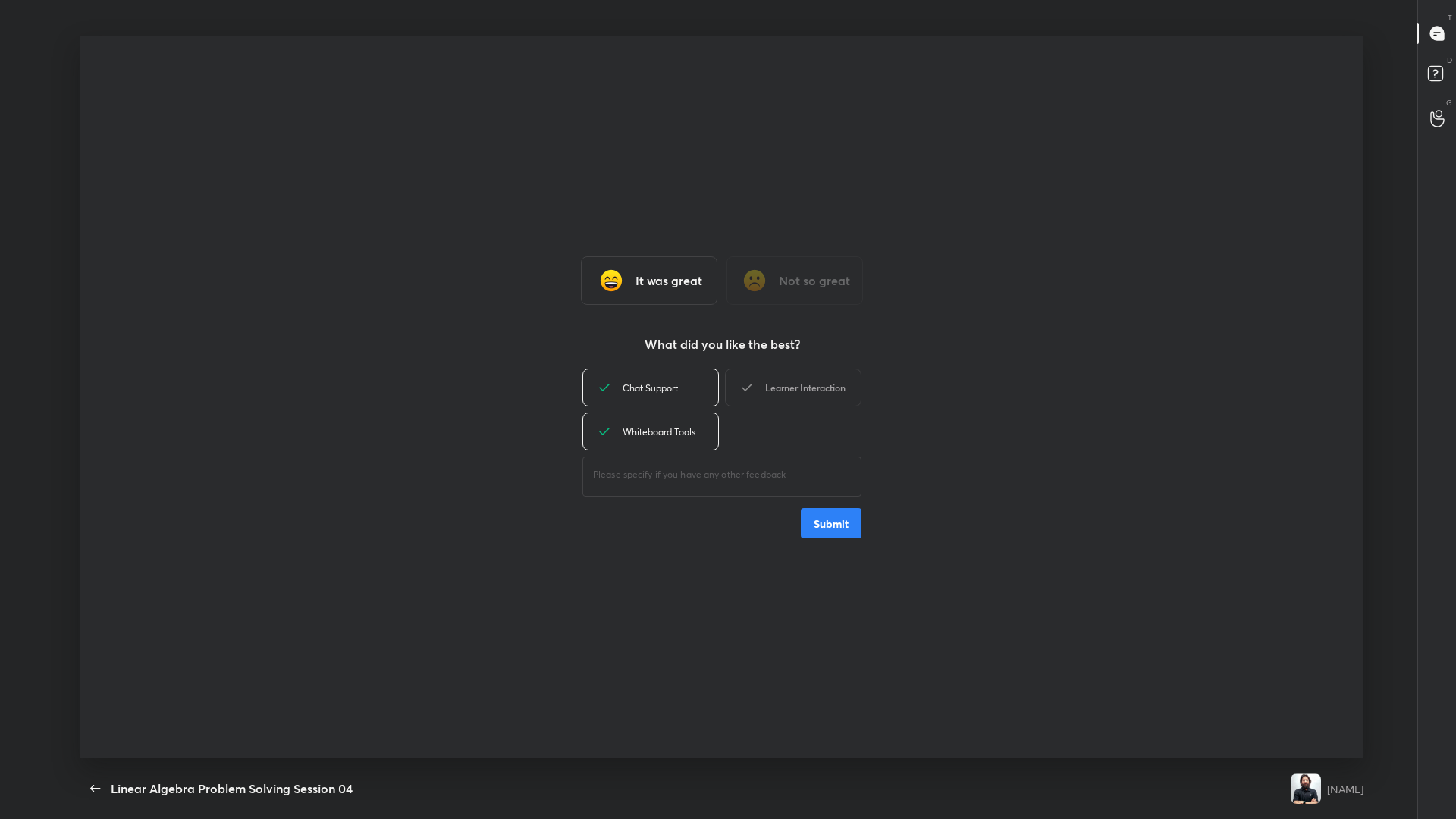 click on "Learner Interaction" at bounding box center [793, 388] 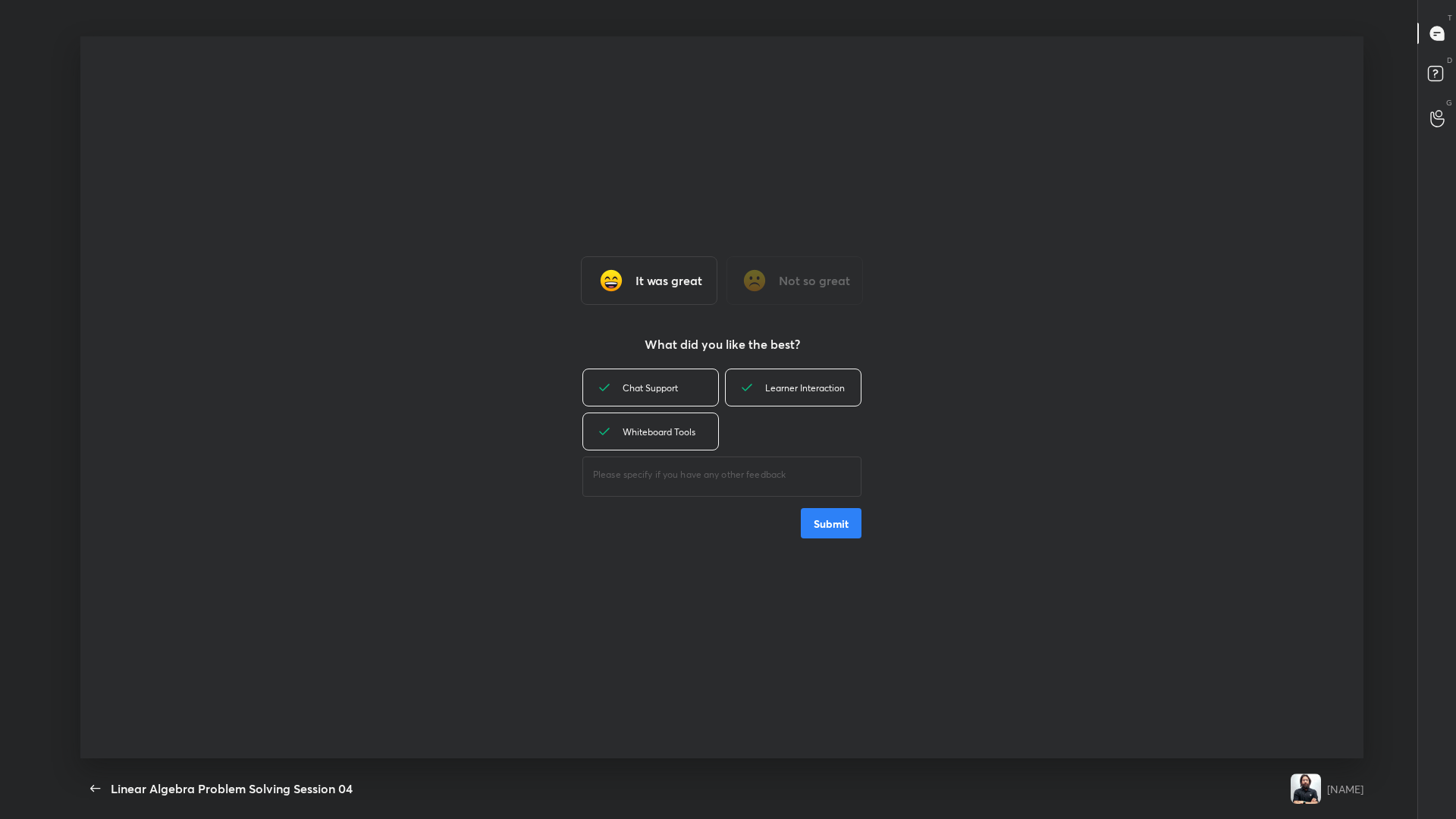 click on "Submit" at bounding box center (831, 523) 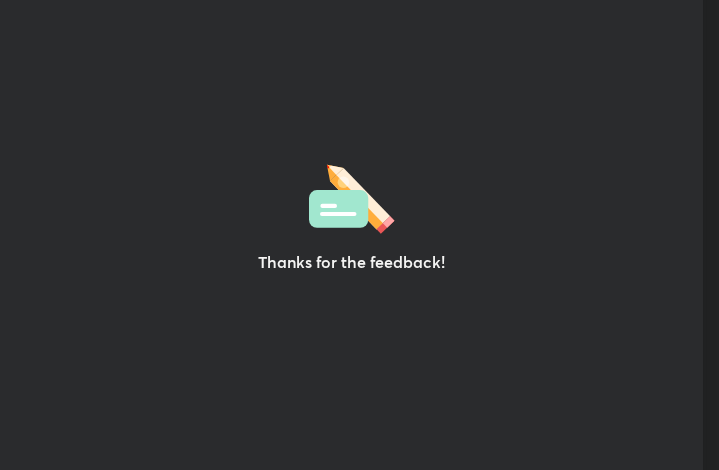 scroll, scrollTop: 342, scrollLeft: 703, axis: both 